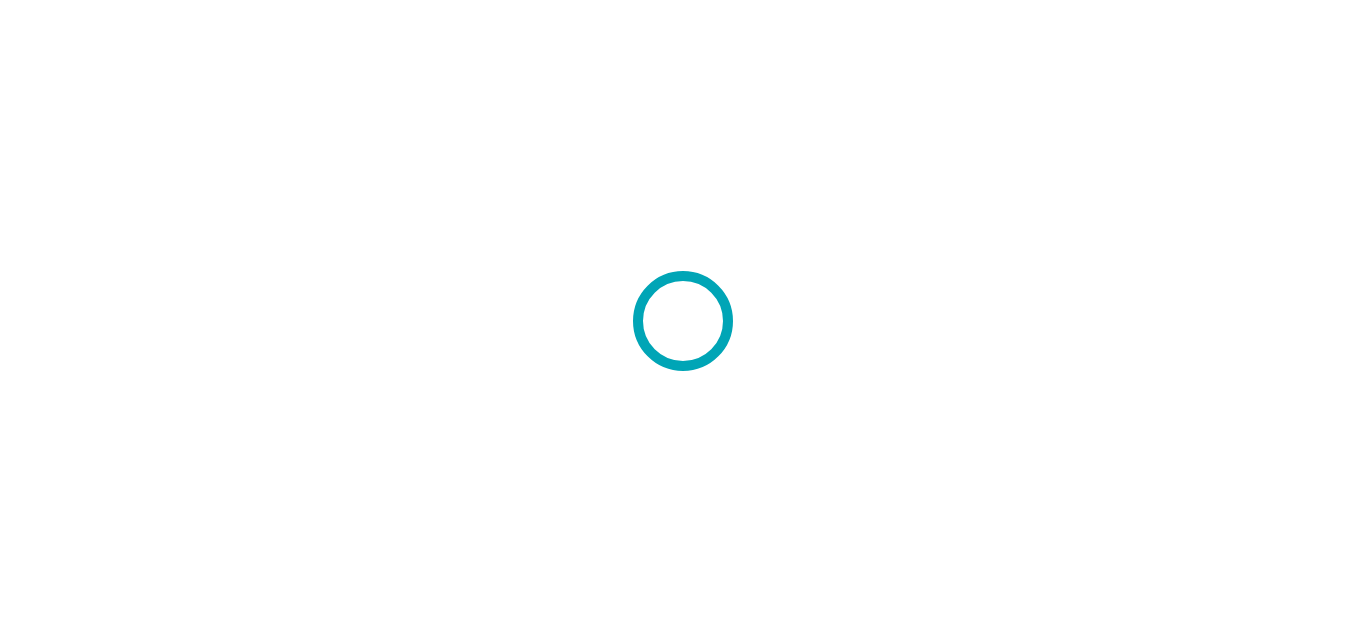 scroll, scrollTop: 0, scrollLeft: 0, axis: both 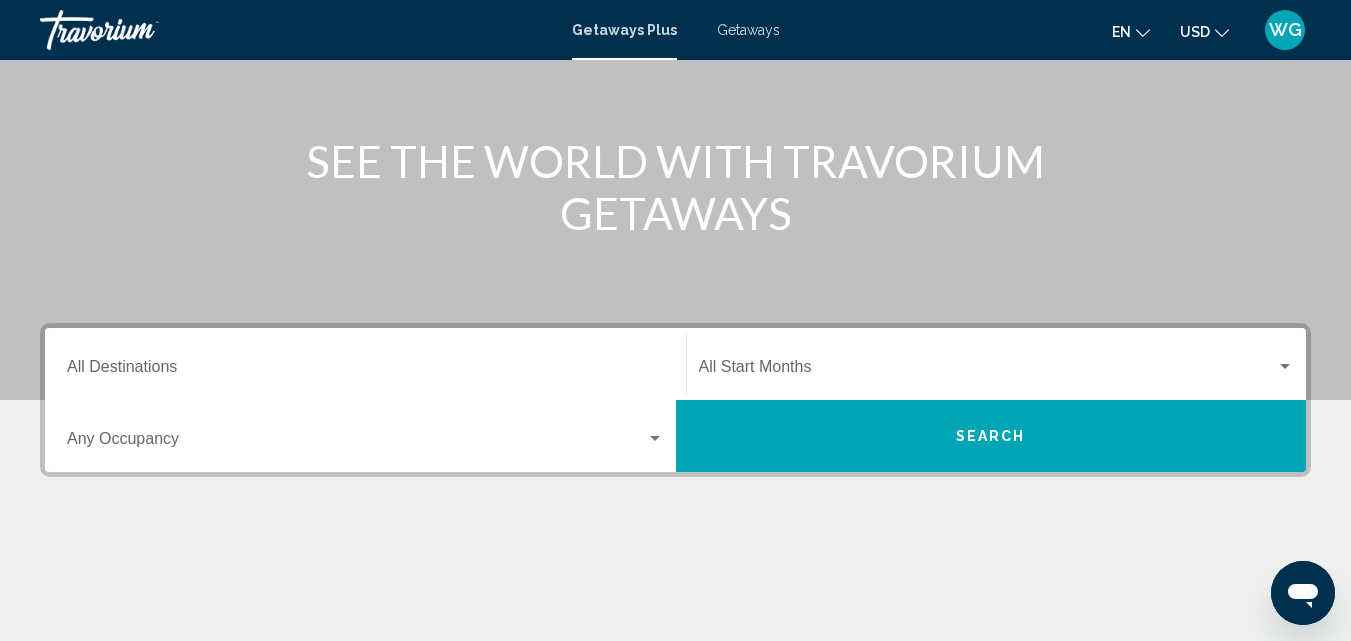 click on "Destination All Destinations" at bounding box center (365, 371) 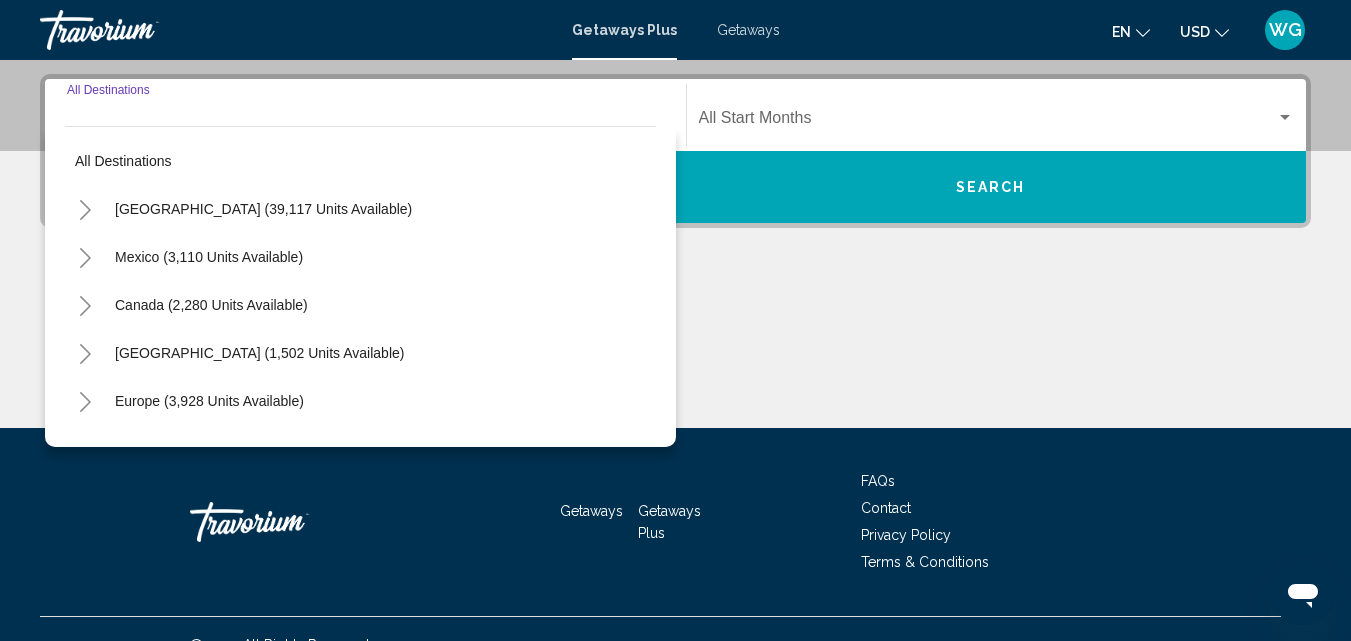 scroll, scrollTop: 458, scrollLeft: 0, axis: vertical 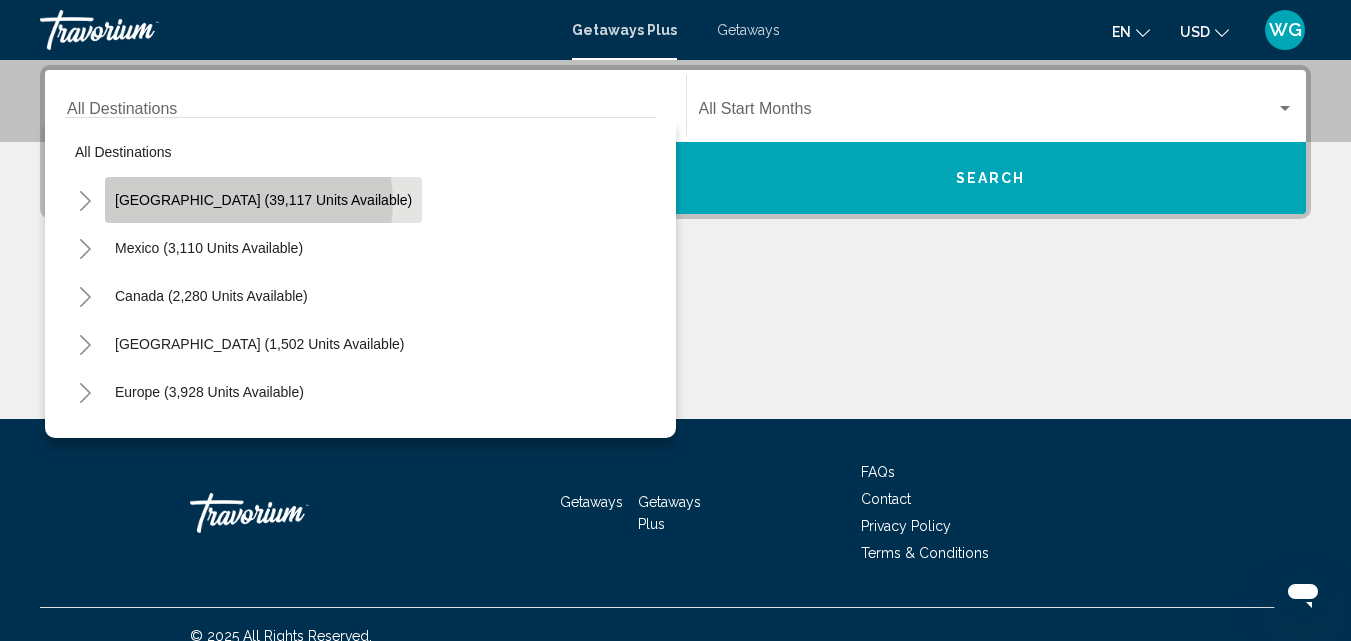 click on "[GEOGRAPHIC_DATA] (39,117 units available)" 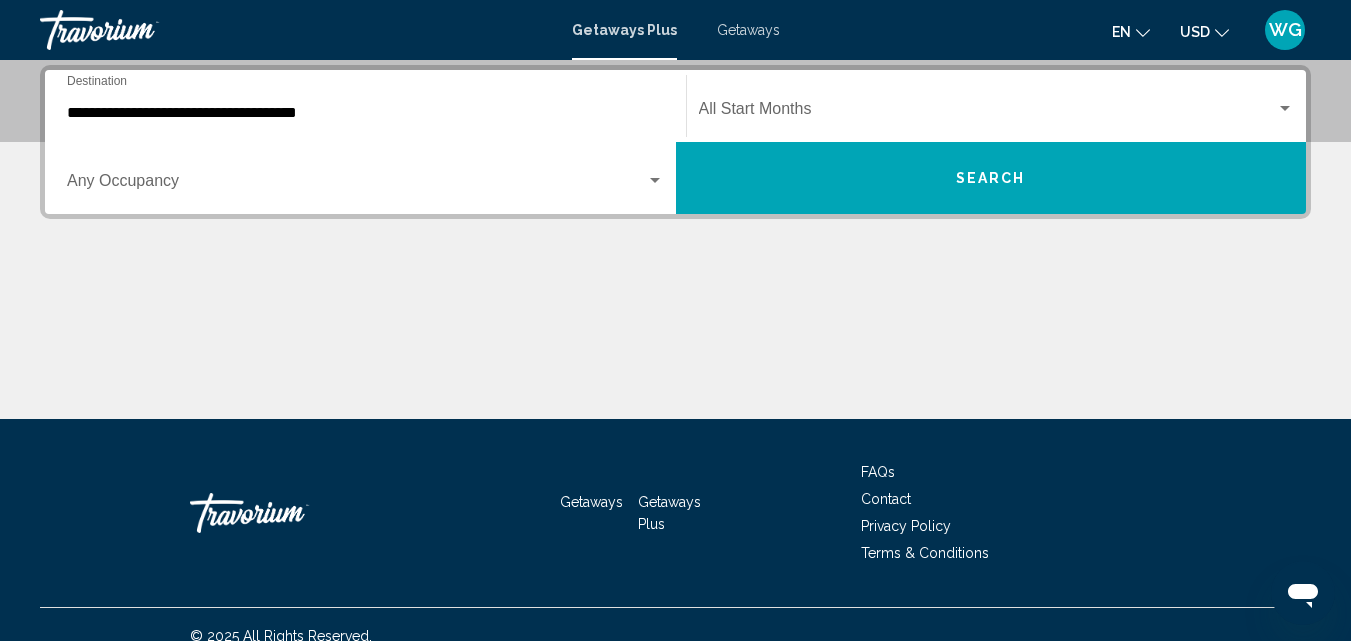 click on "Occupancy Any Occupancy" at bounding box center [365, 178] 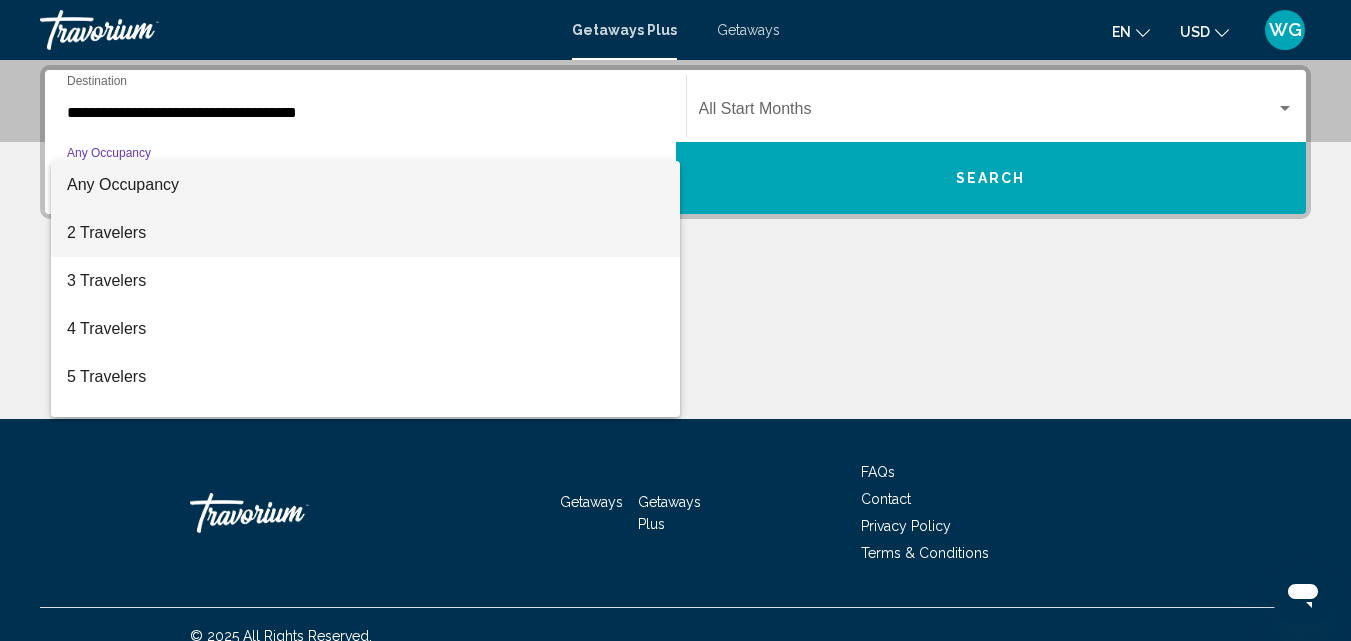click on "2 Travelers" at bounding box center (365, 233) 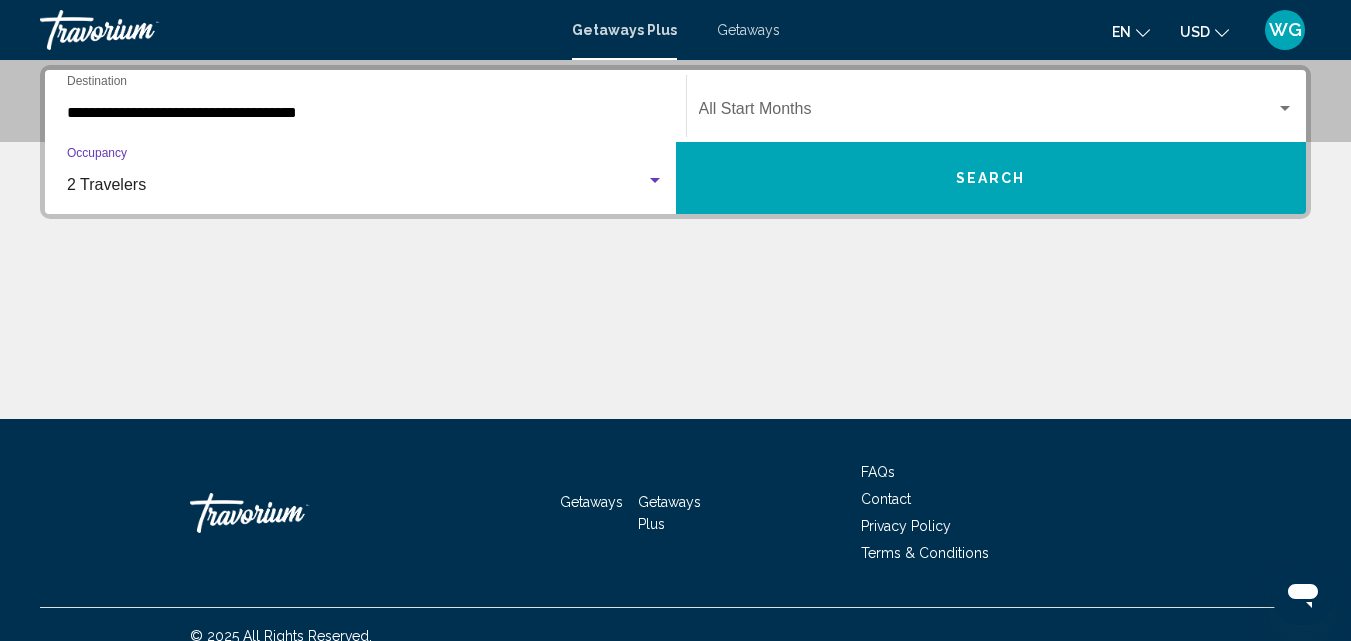 click on "Start Month All Start Months" 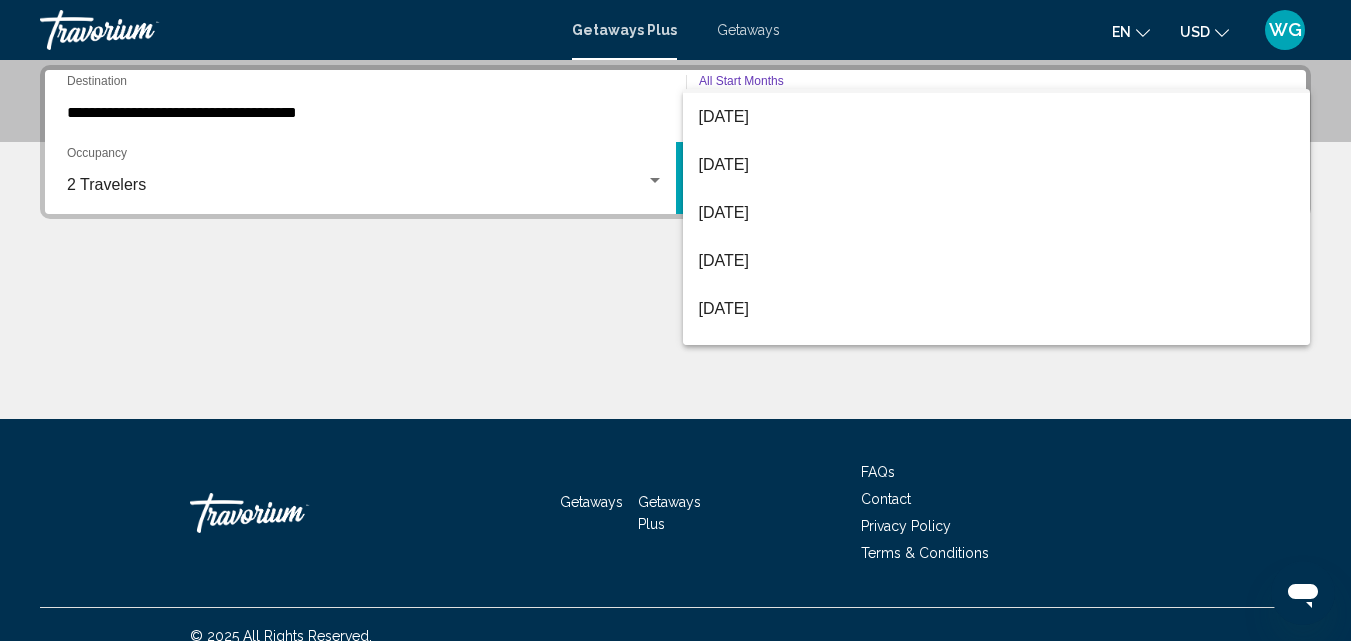 scroll, scrollTop: 200, scrollLeft: 0, axis: vertical 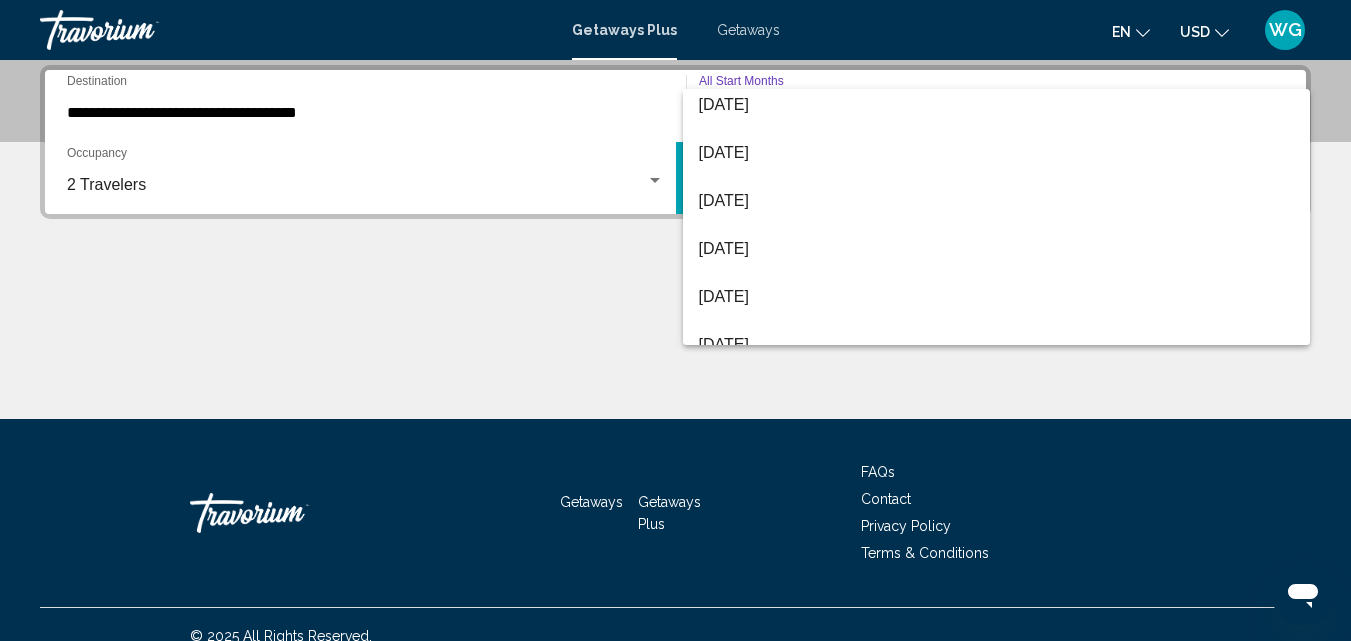 click at bounding box center [675, 320] 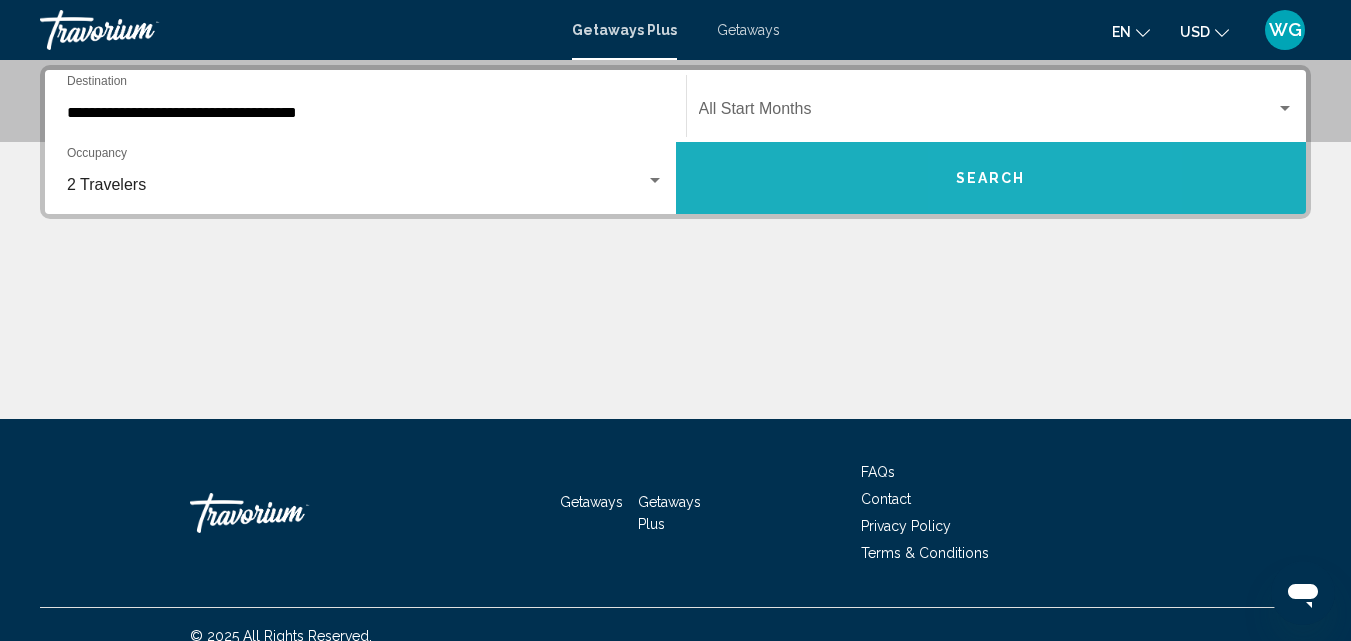 click on "Search" at bounding box center (991, 178) 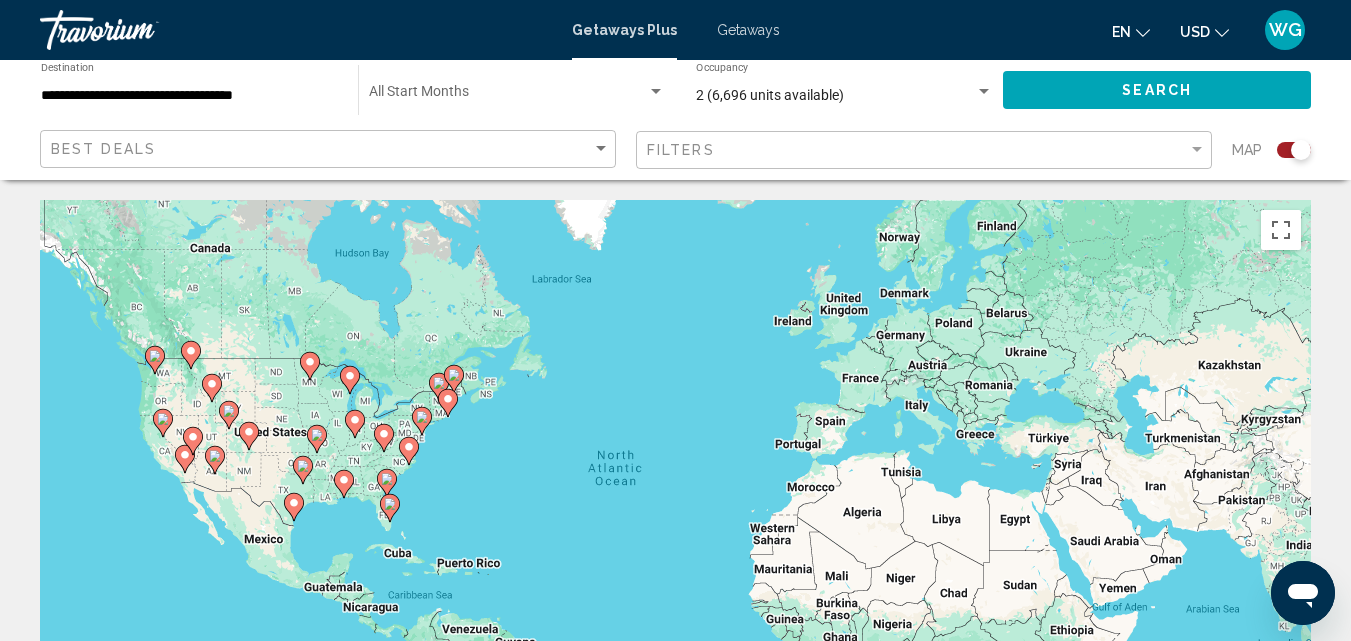 click on "Filters" 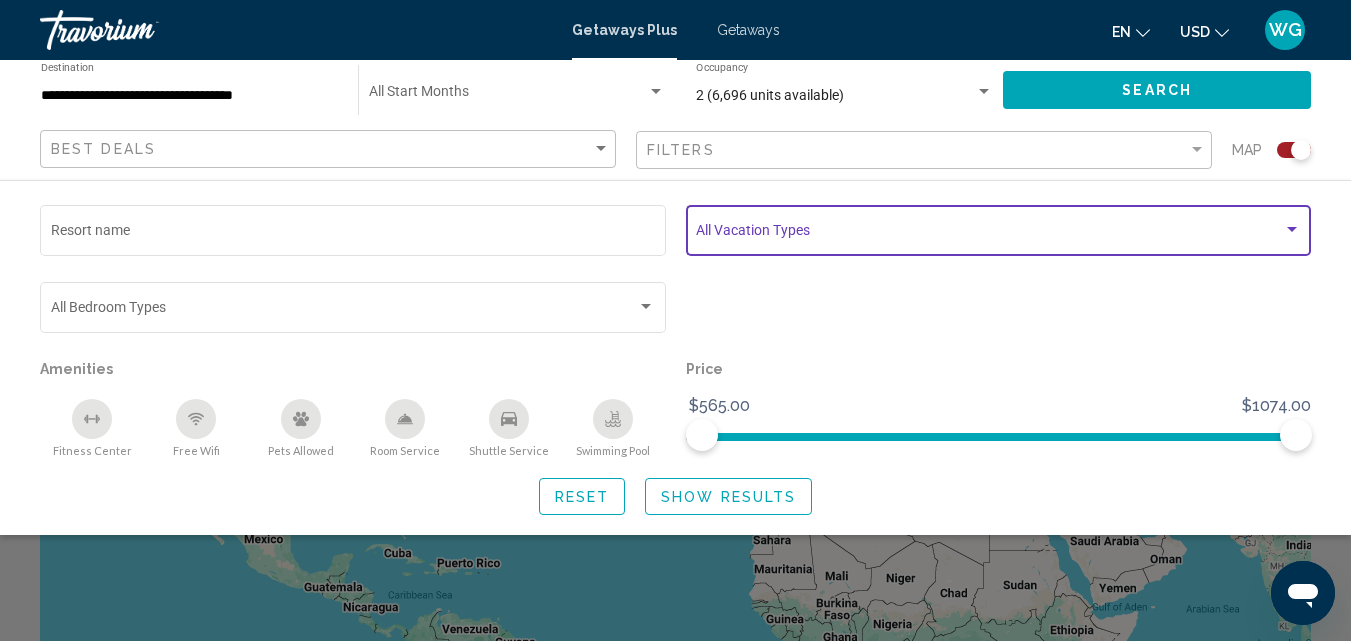 click at bounding box center [989, 234] 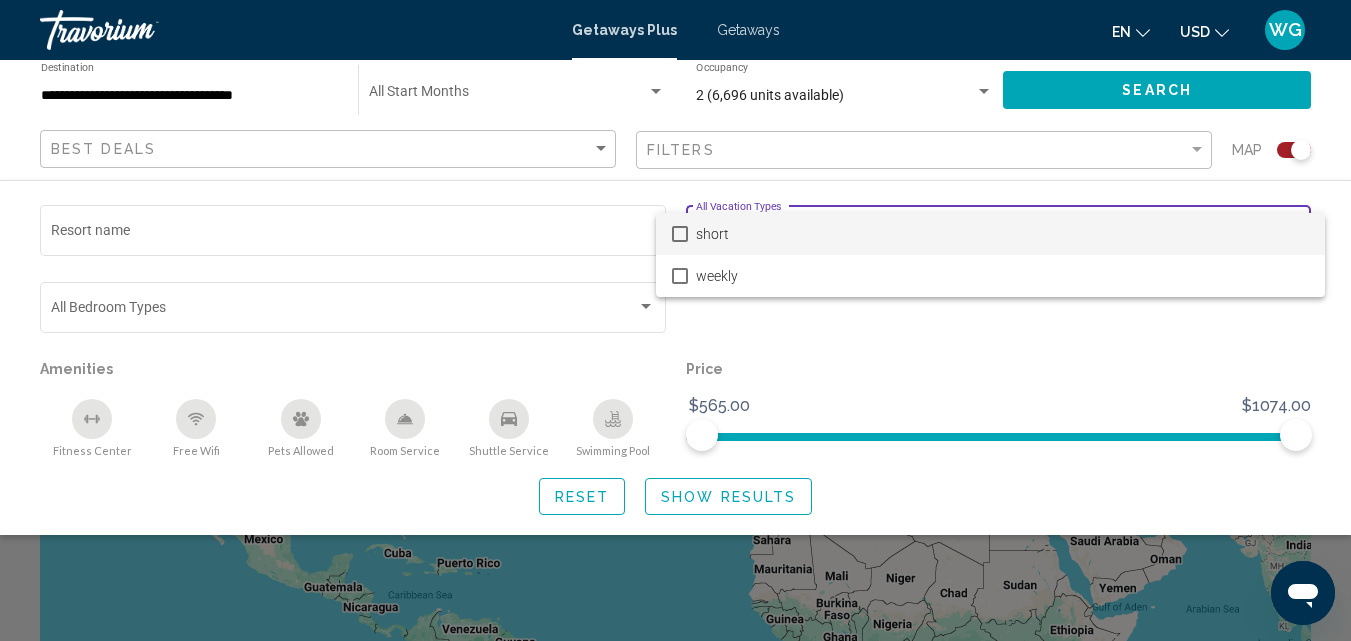 click at bounding box center [680, 234] 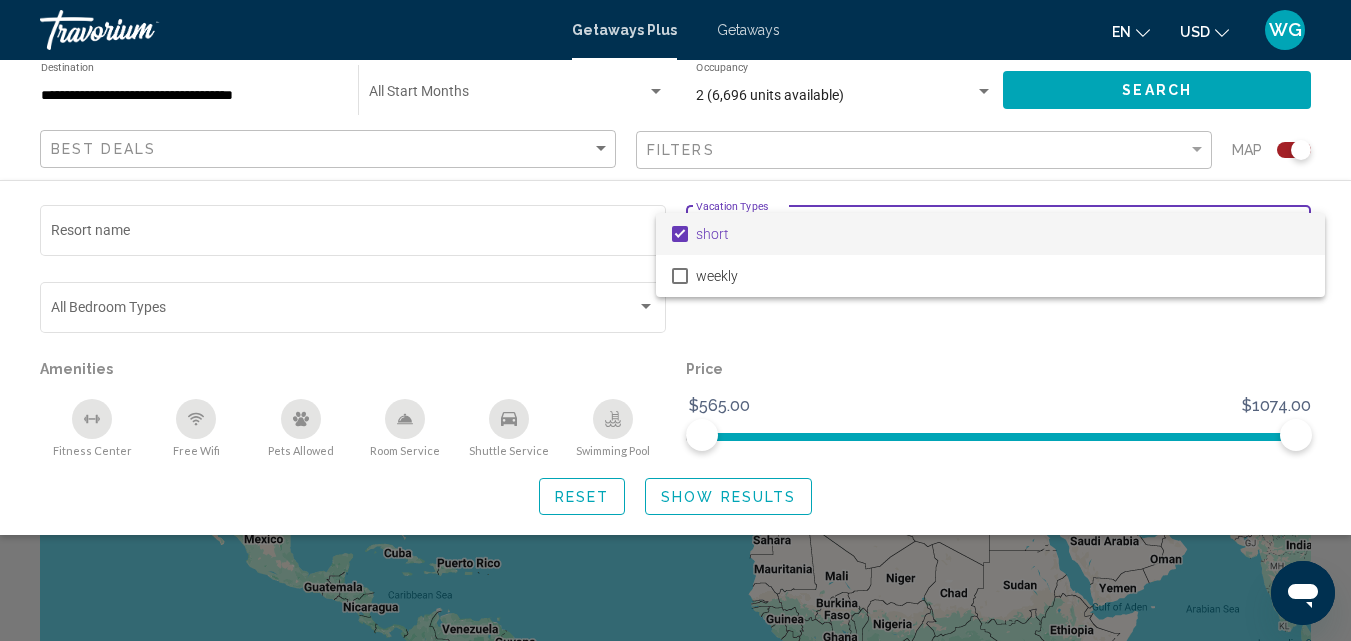 click at bounding box center (675, 320) 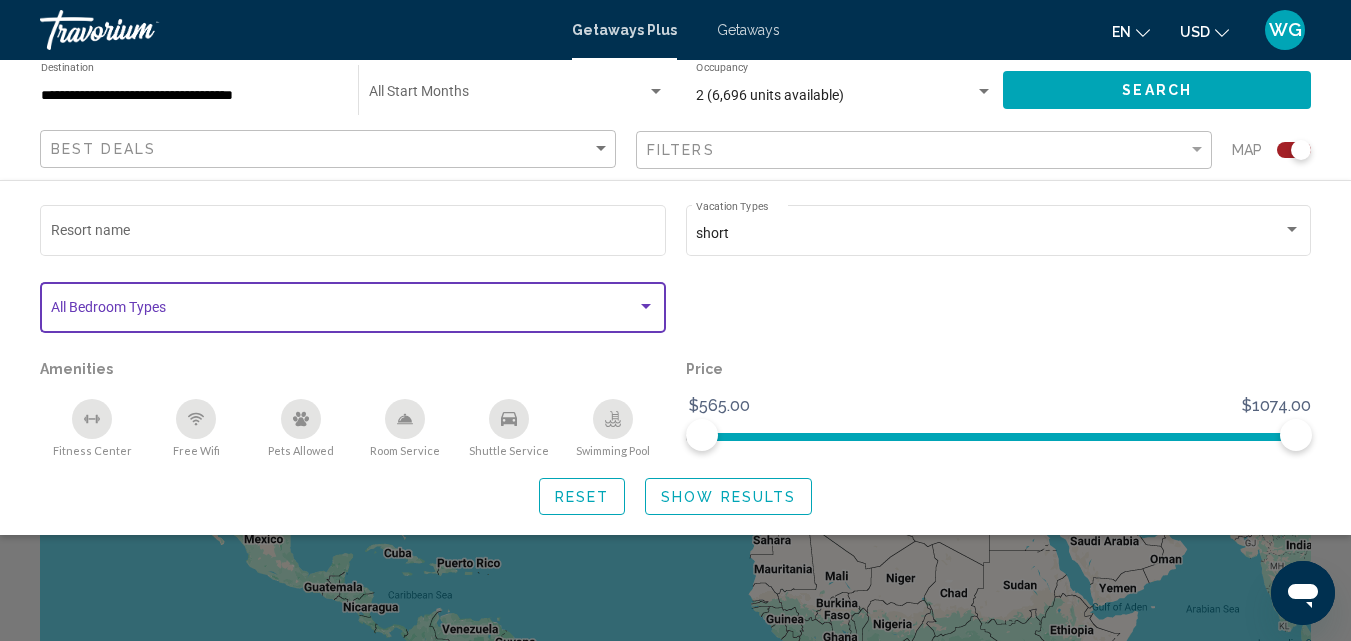 click at bounding box center (344, 311) 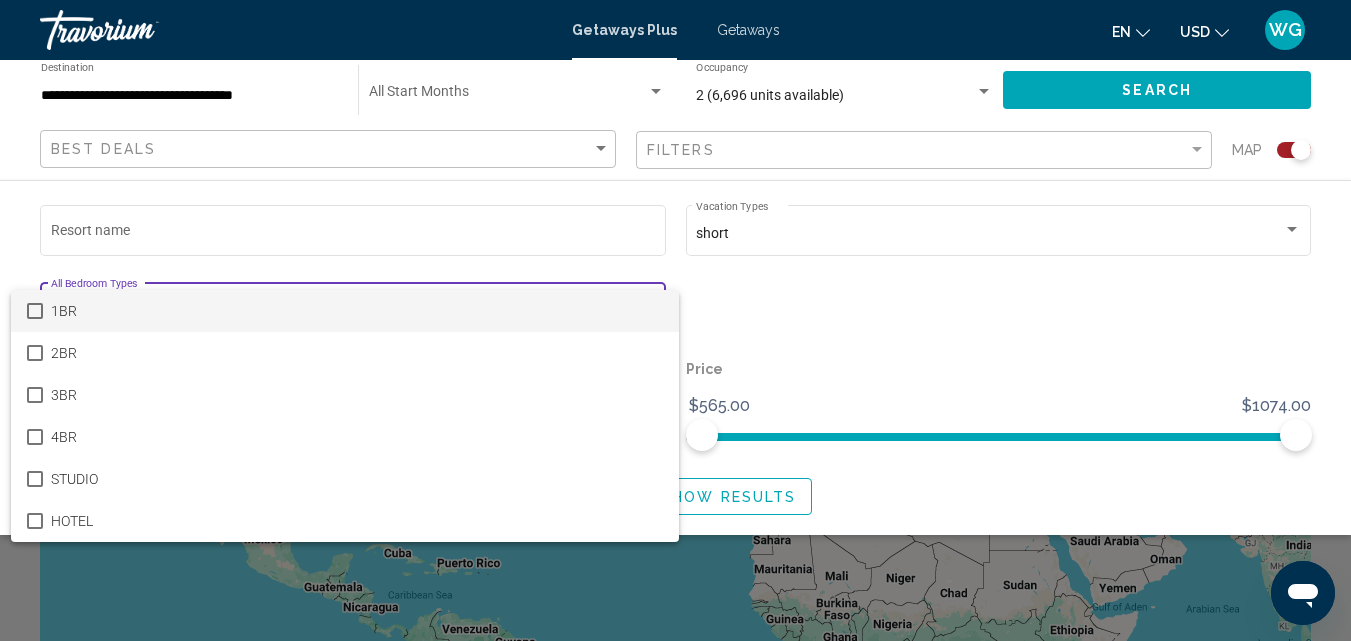 click at bounding box center (675, 320) 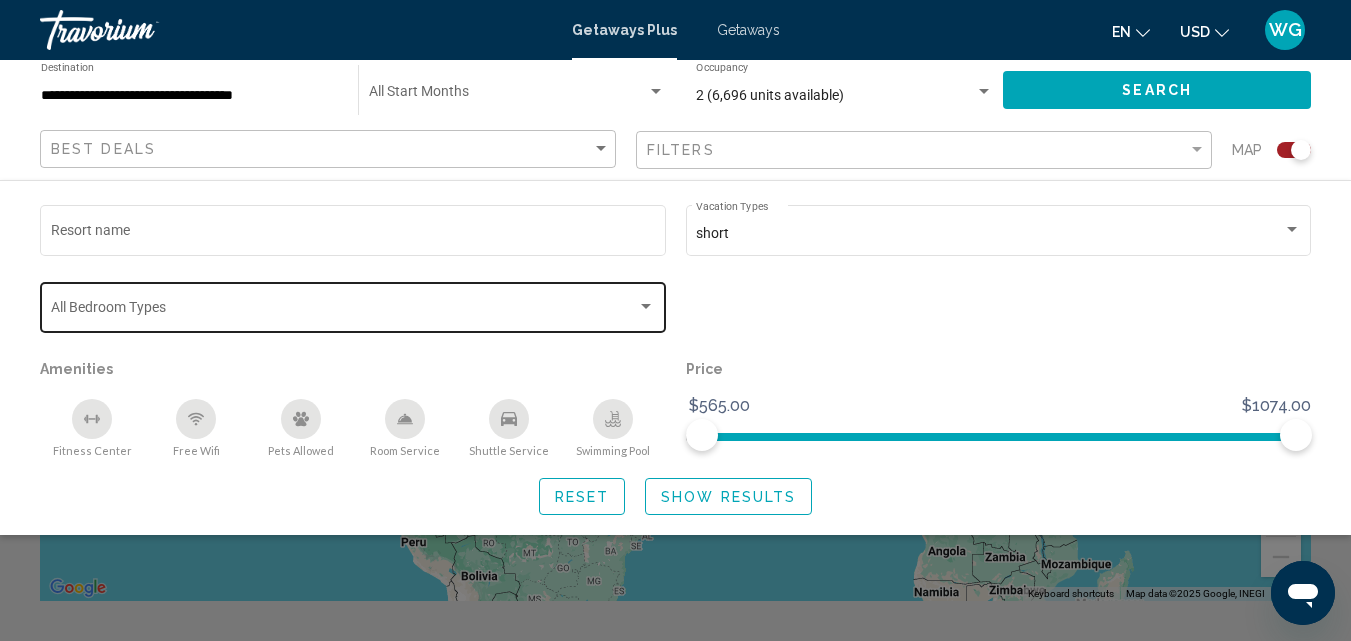scroll, scrollTop: 200, scrollLeft: 0, axis: vertical 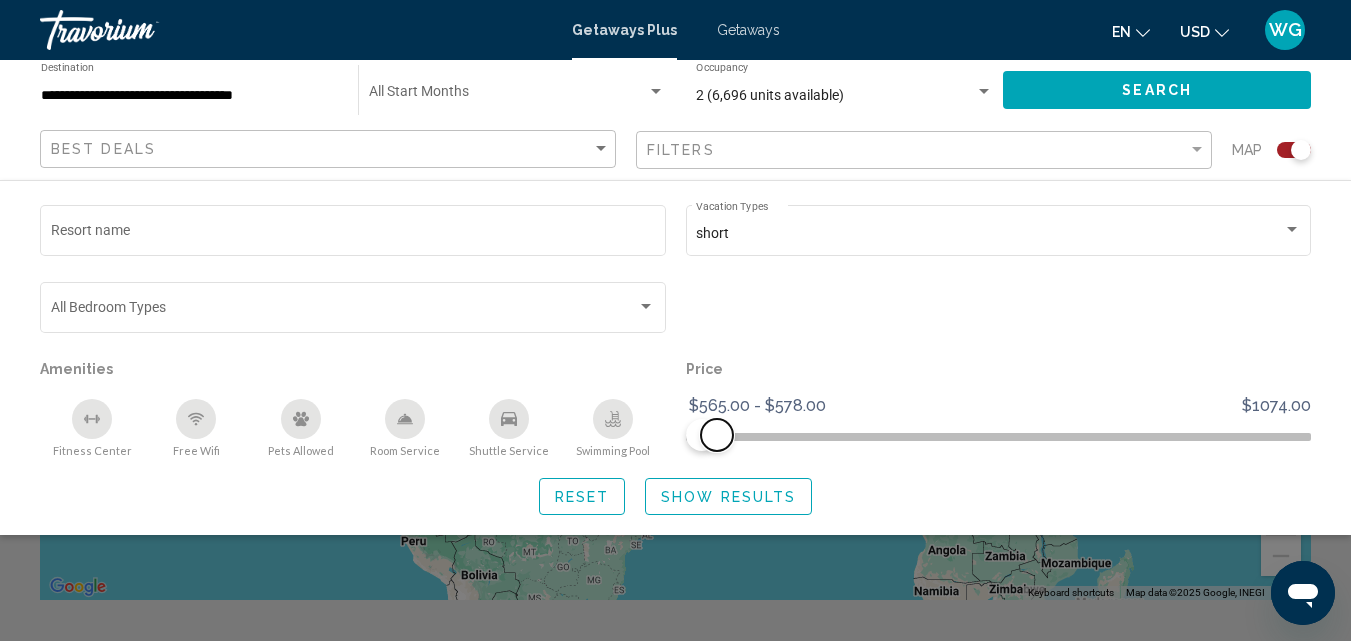 drag, startPoint x: 1303, startPoint y: 442, endPoint x: 717, endPoint y: 444, distance: 586.0034 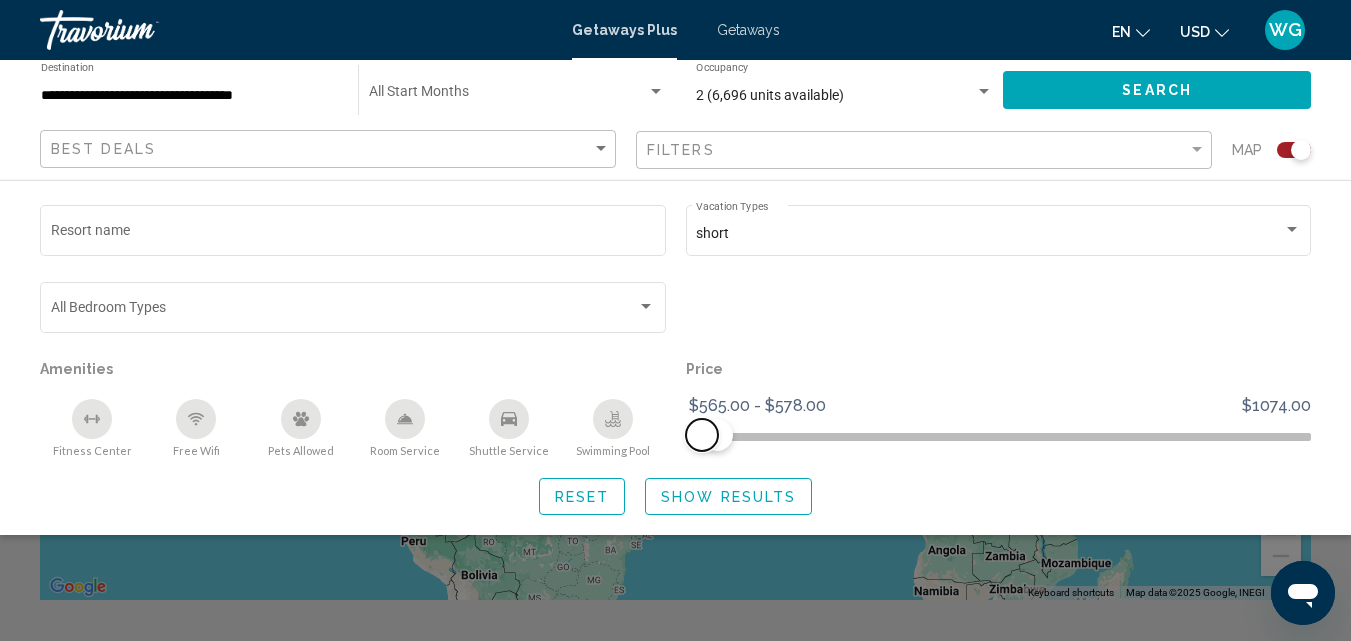 drag, startPoint x: 696, startPoint y: 435, endPoint x: 661, endPoint y: 435, distance: 35 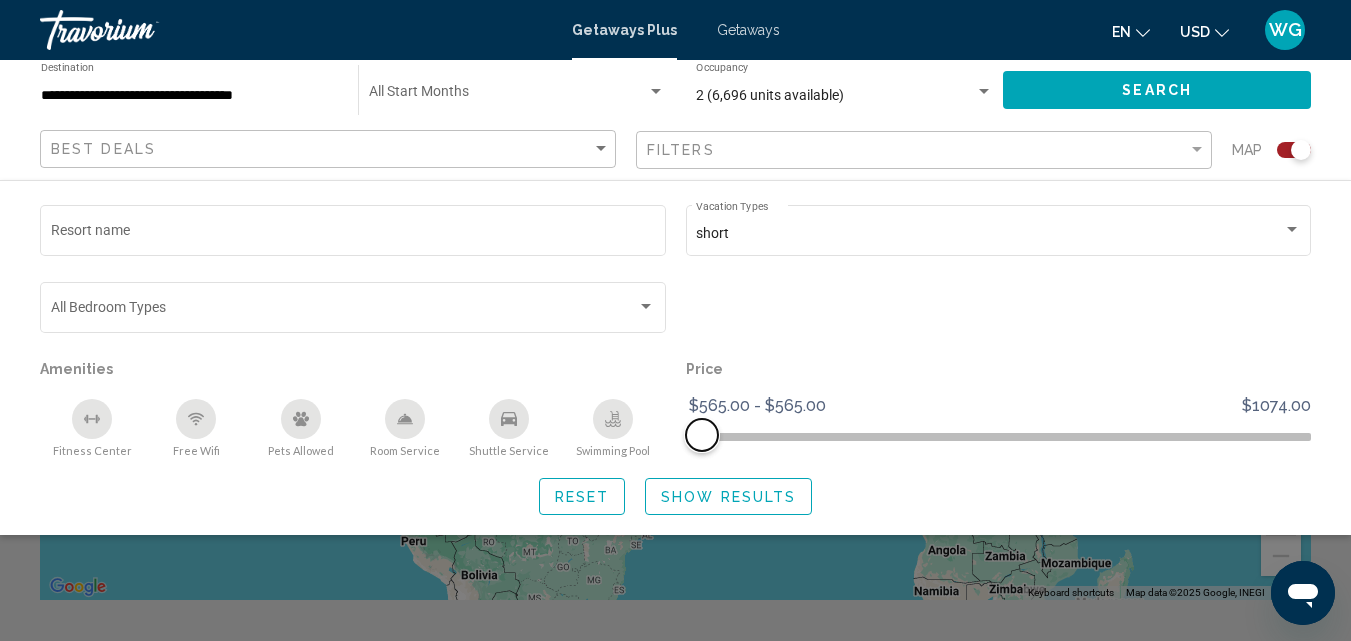 drag, startPoint x: 721, startPoint y: 434, endPoint x: 701, endPoint y: 435, distance: 20.024984 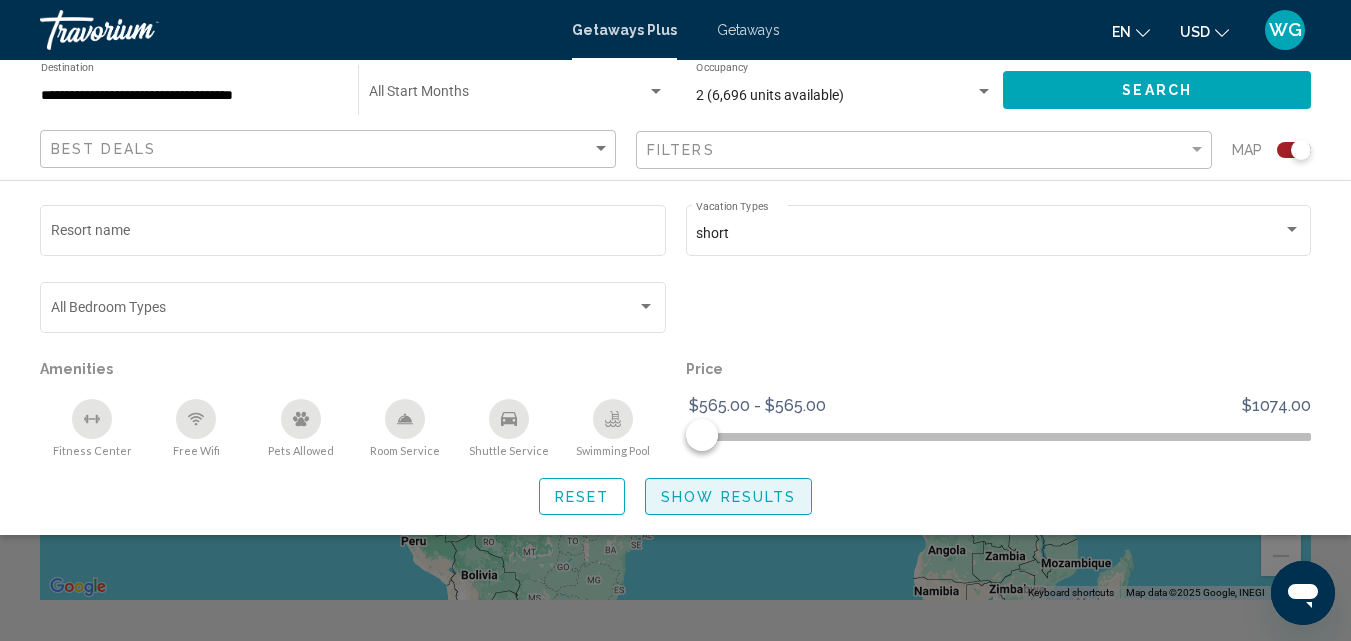 click on "Show Results" 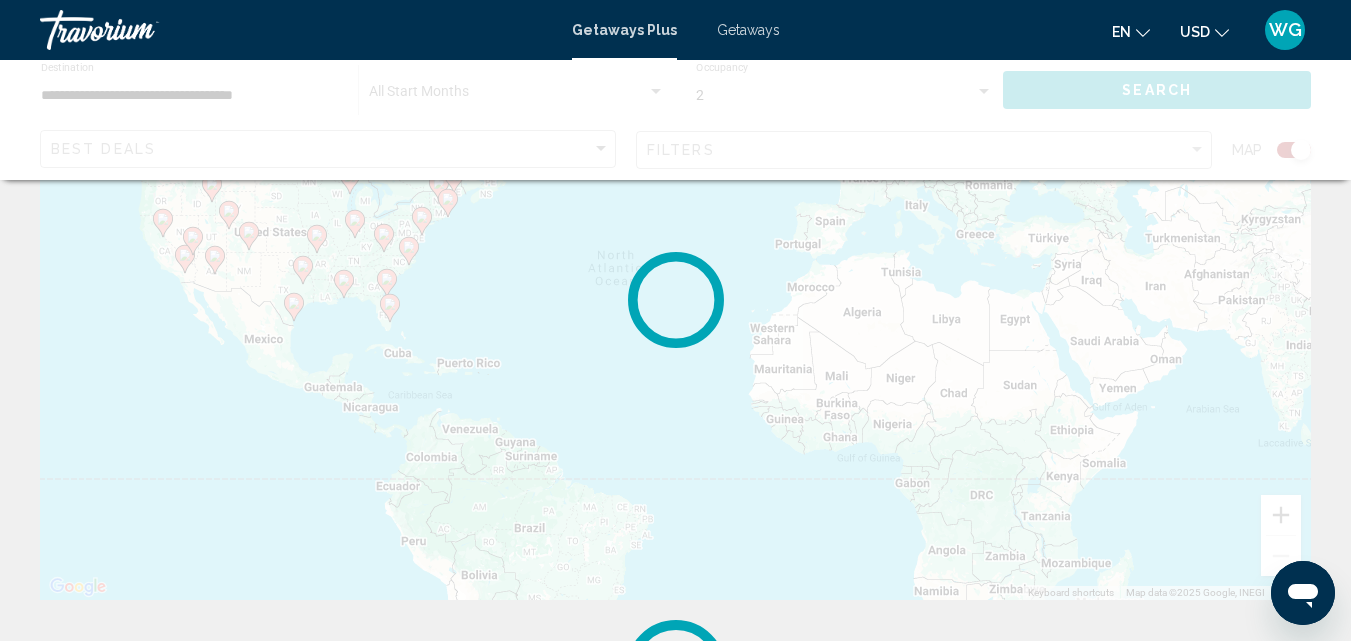 scroll, scrollTop: 0, scrollLeft: 0, axis: both 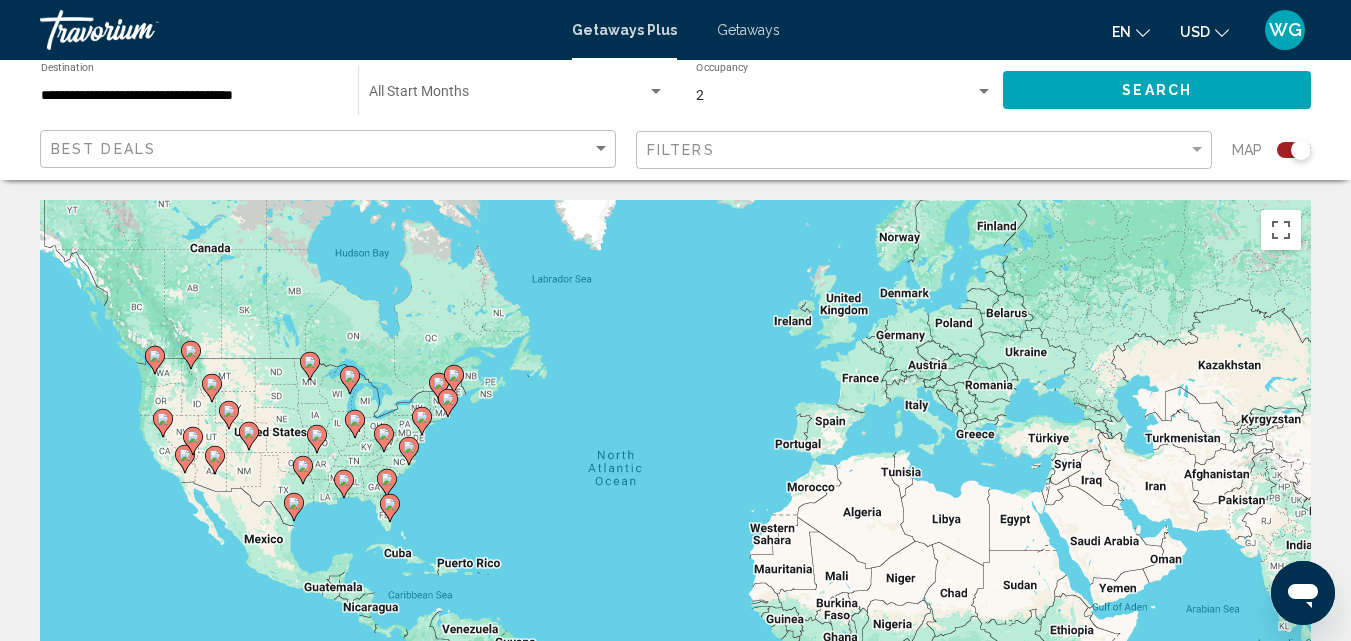 click 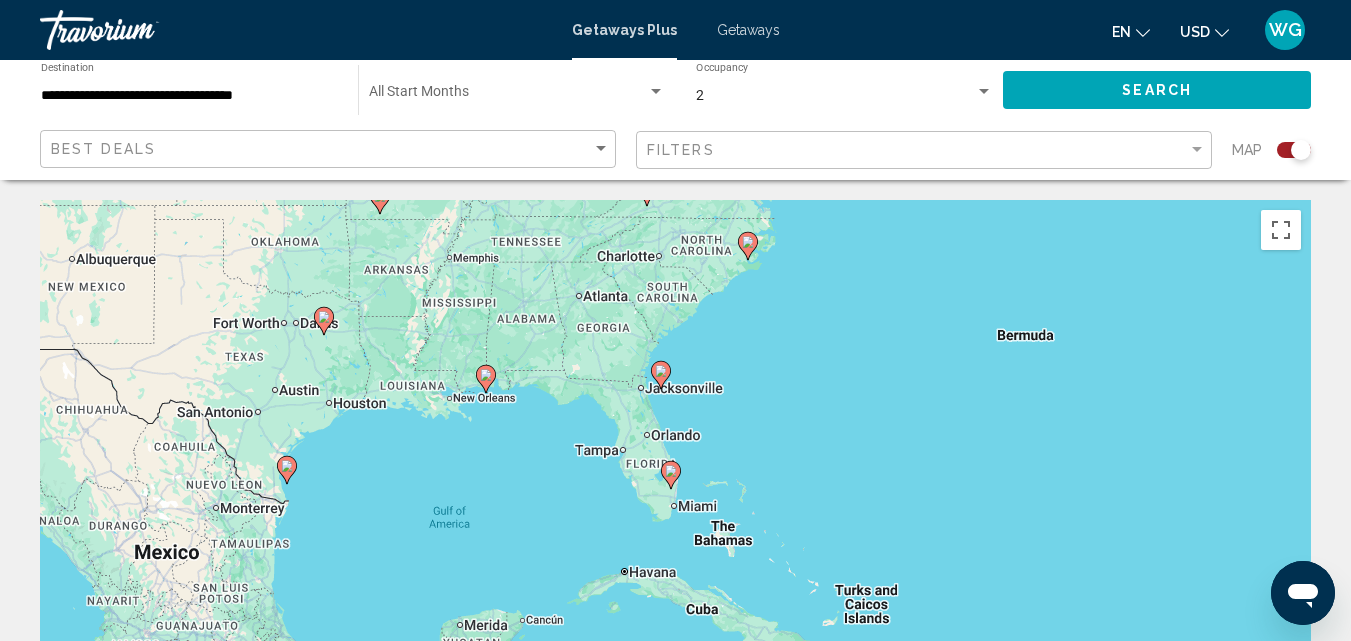 click 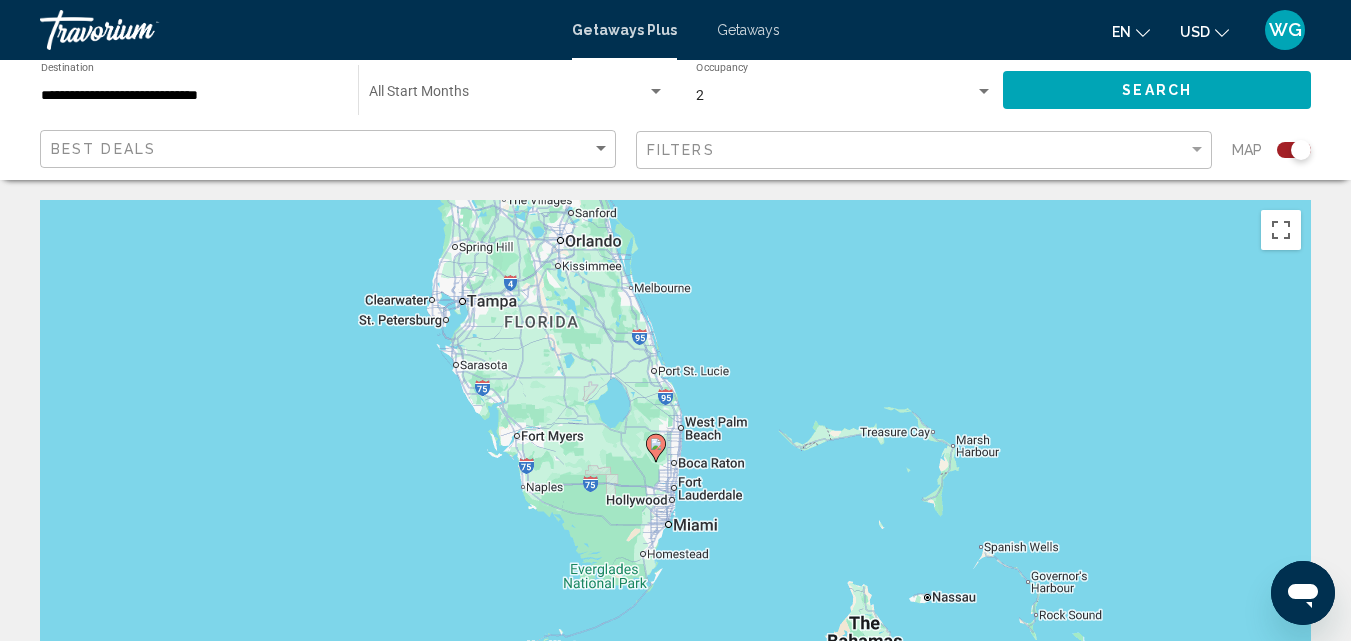 click 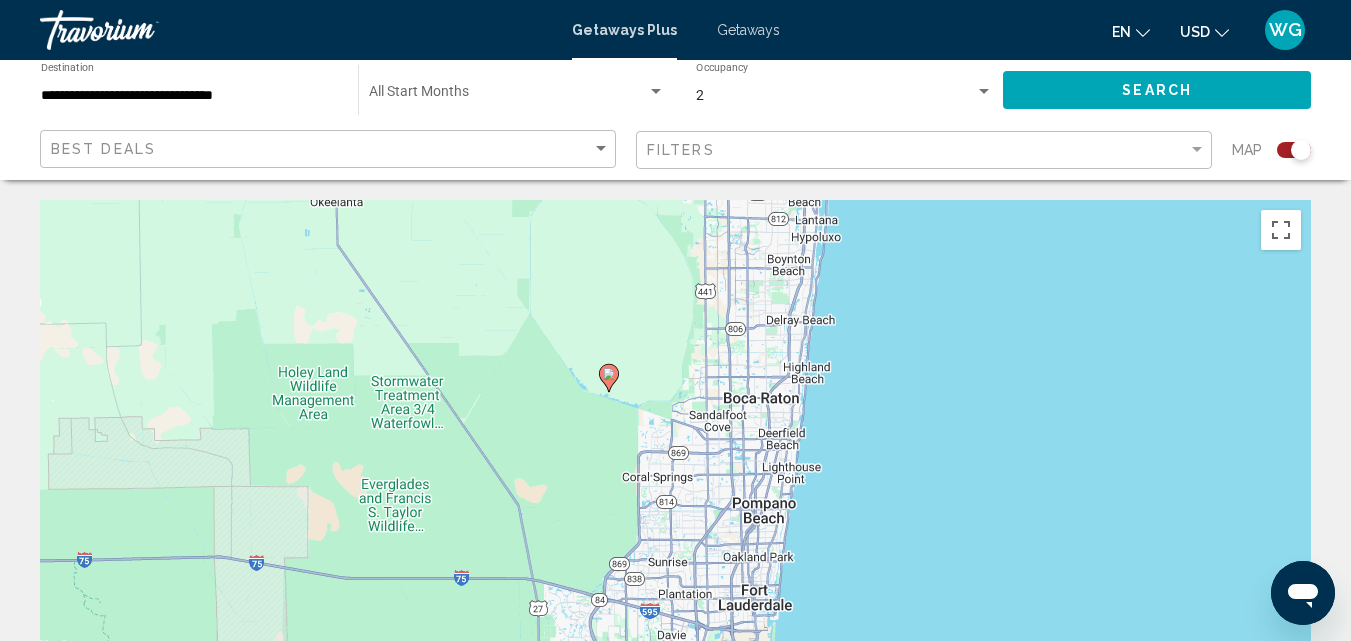 drag, startPoint x: 823, startPoint y: 476, endPoint x: 857, endPoint y: 596, distance: 124.723694 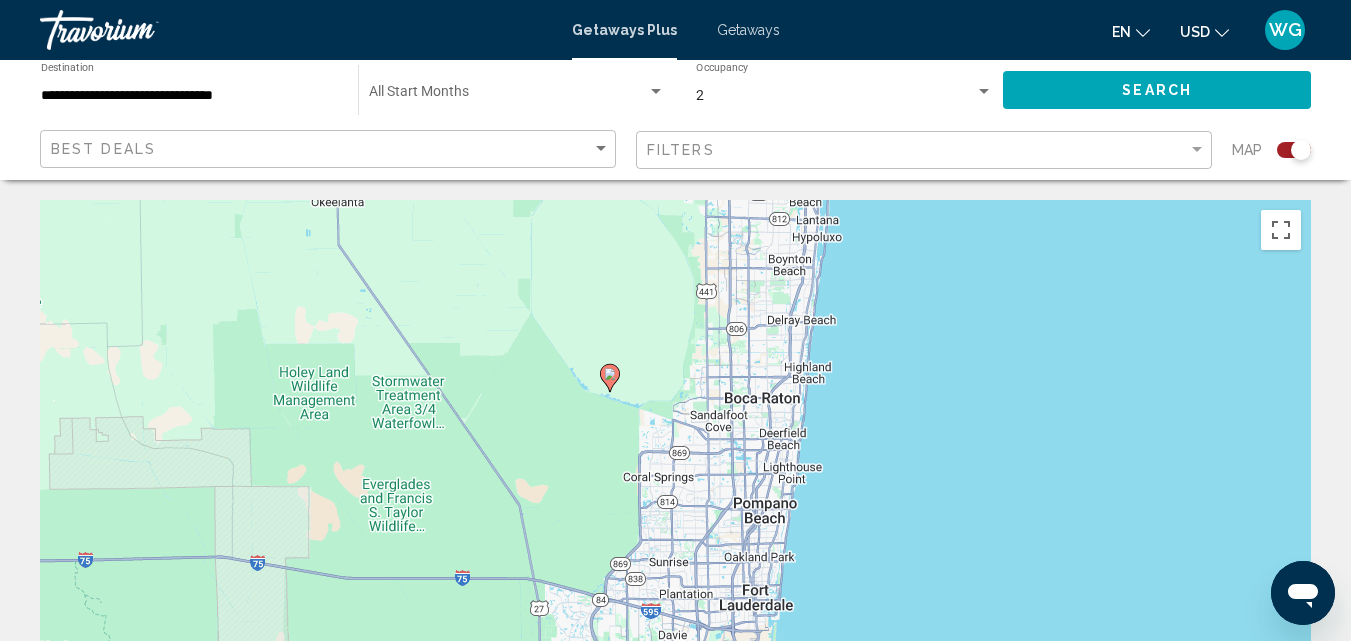 click 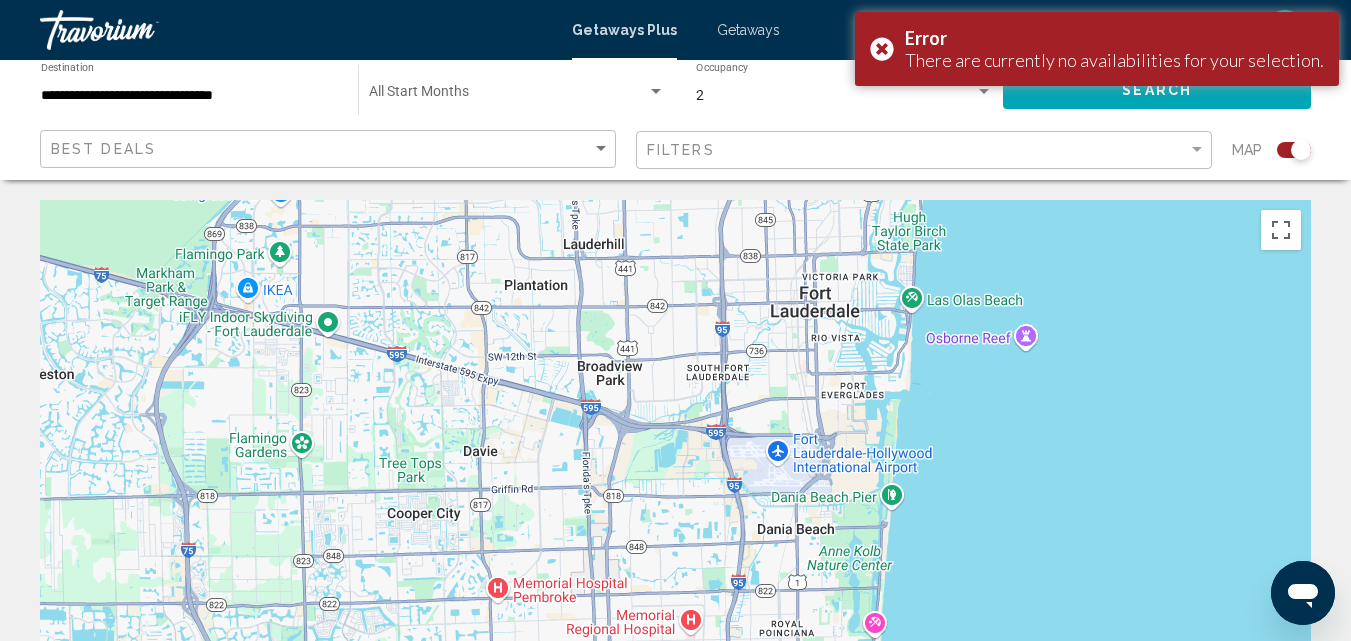 drag, startPoint x: 1150, startPoint y: 598, endPoint x: 1036, endPoint y: 106, distance: 505.03464 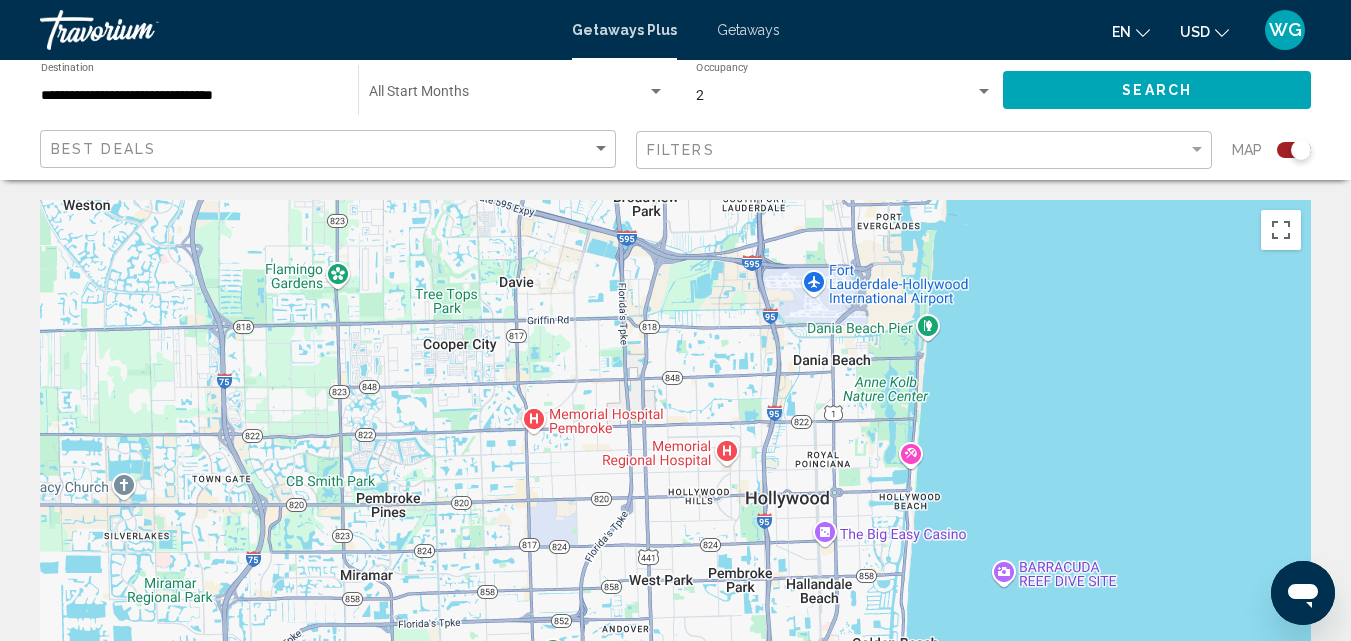 drag, startPoint x: 1020, startPoint y: 389, endPoint x: 1053, endPoint y: 289, distance: 105.30432 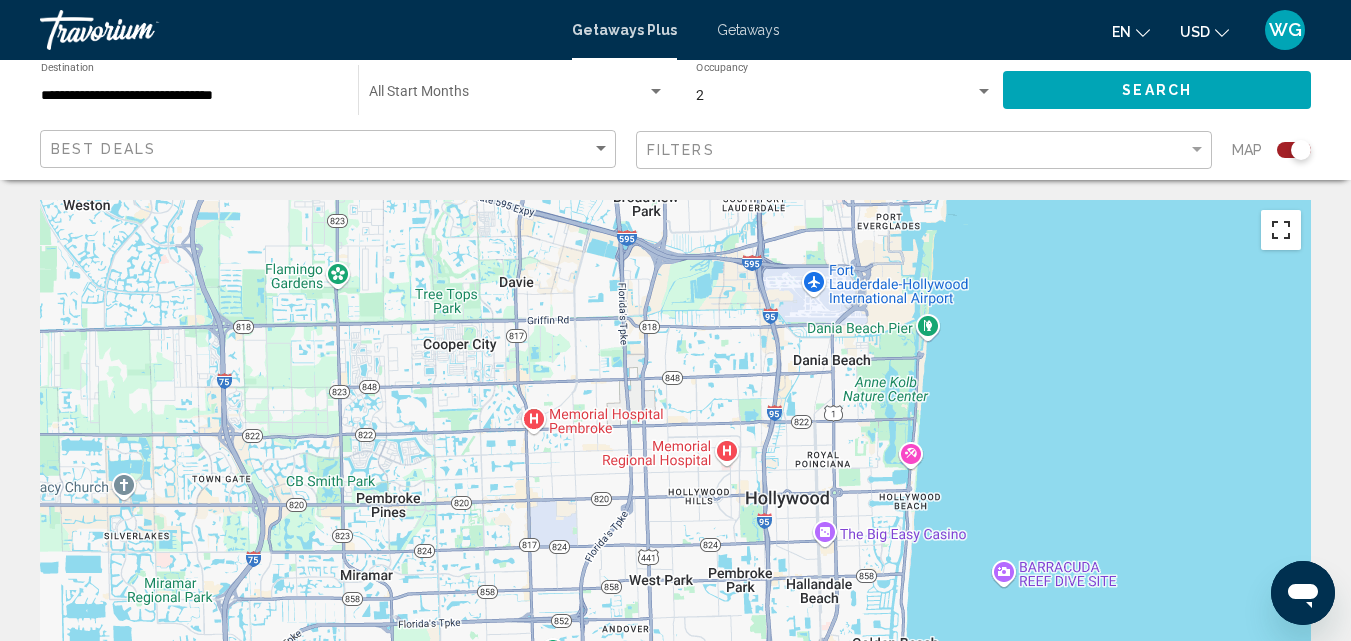 click at bounding box center (1281, 230) 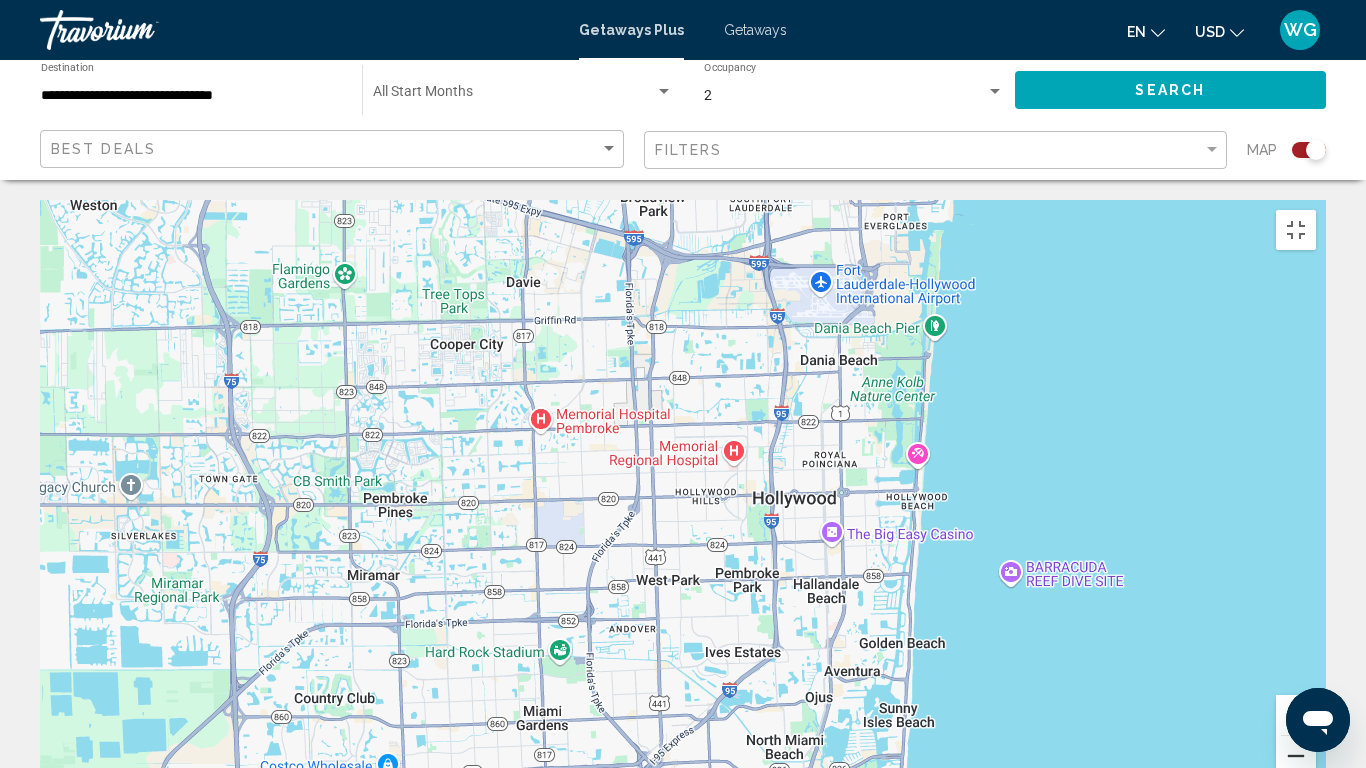 click at bounding box center (1296, 756) 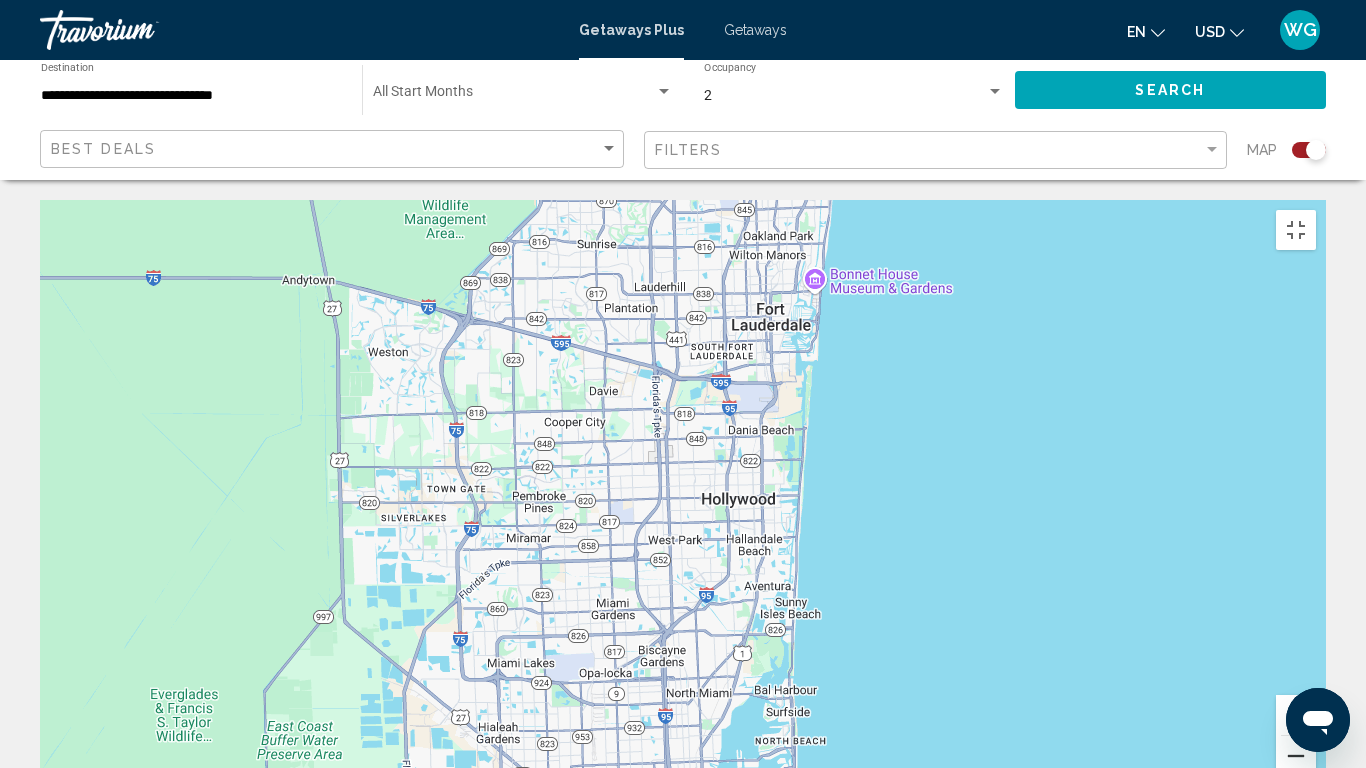 click at bounding box center [1296, 756] 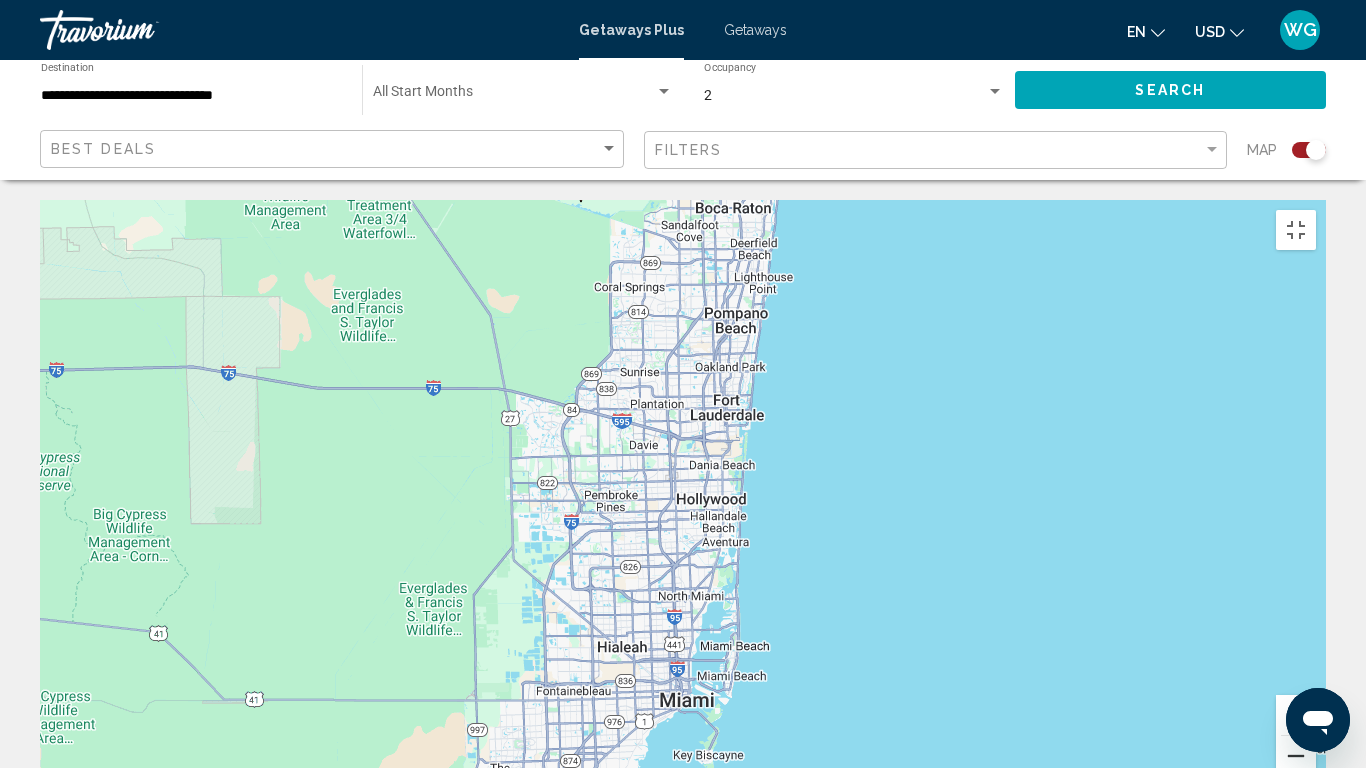 click at bounding box center (1296, 756) 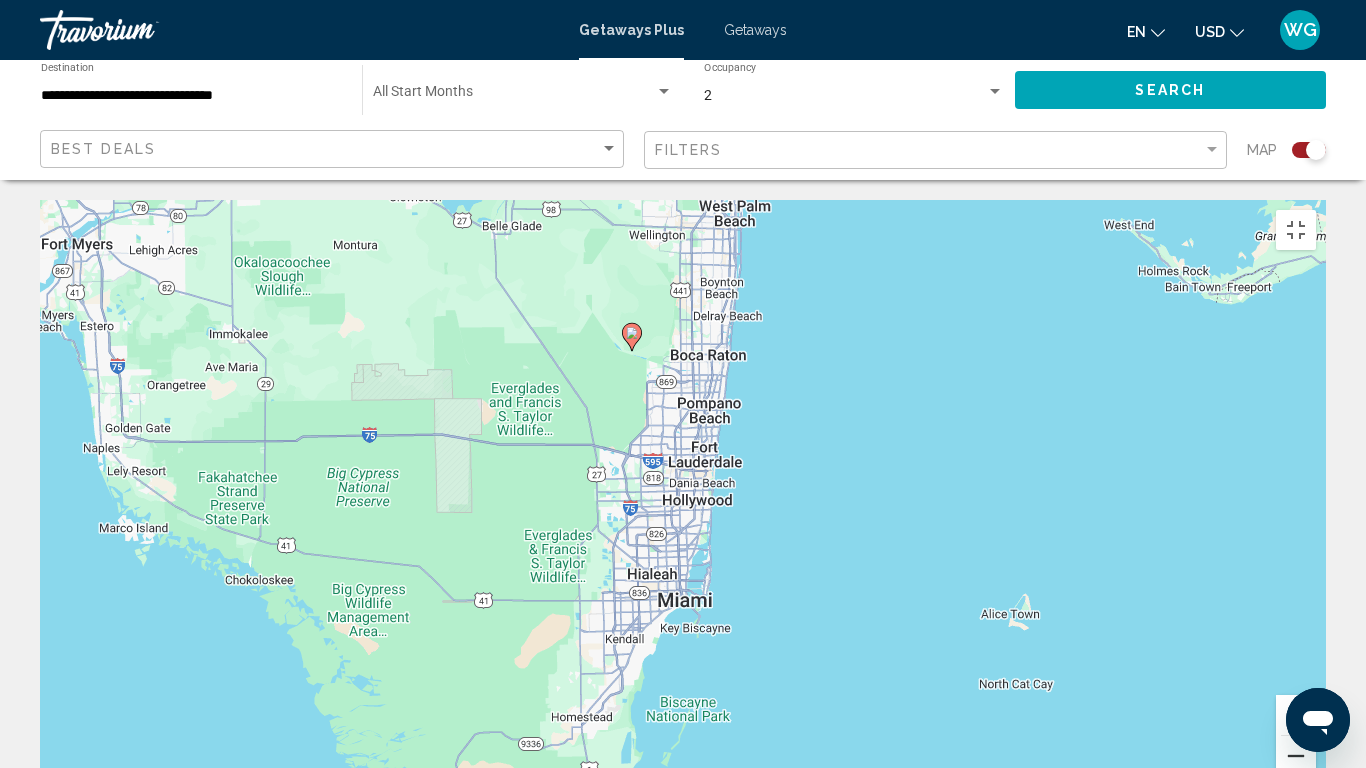 click at bounding box center [1296, 756] 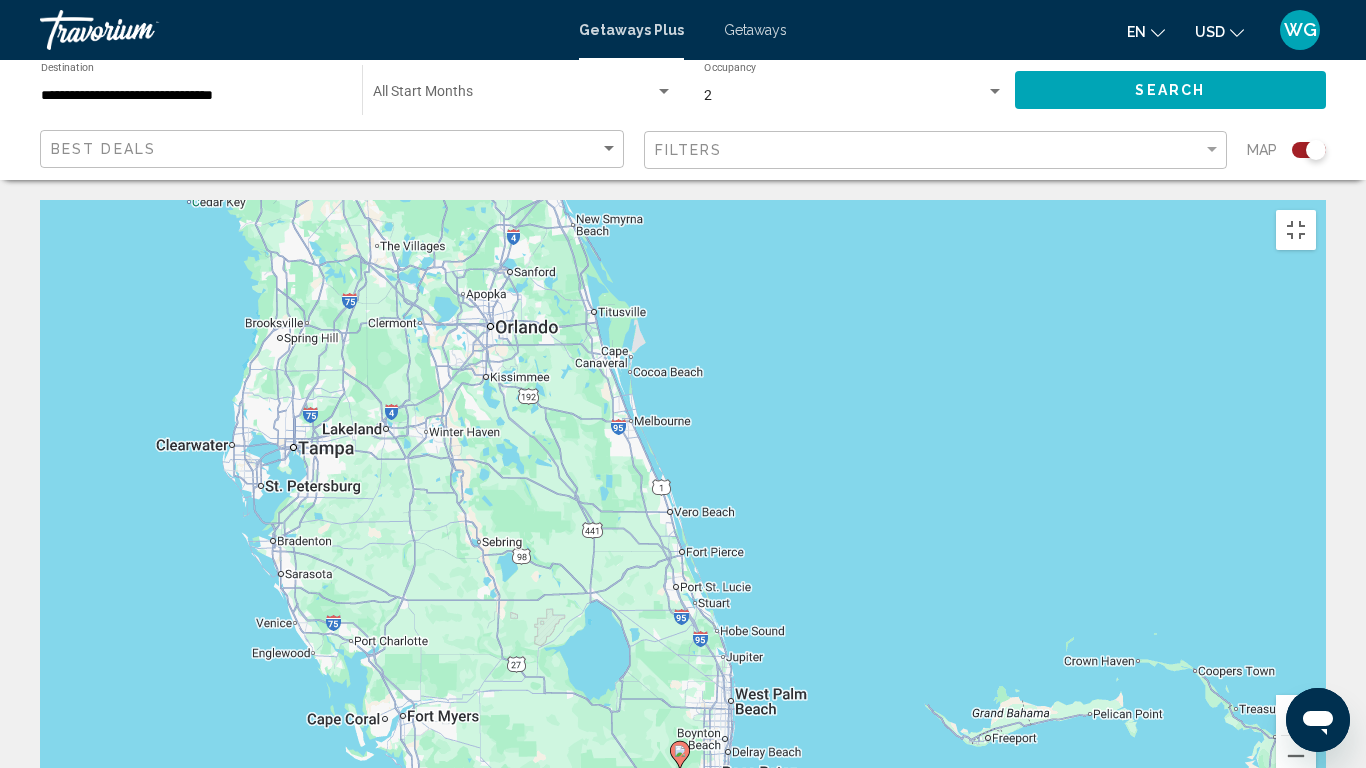 drag, startPoint x: 924, startPoint y: 434, endPoint x: 929, endPoint y: 665, distance: 231.05411 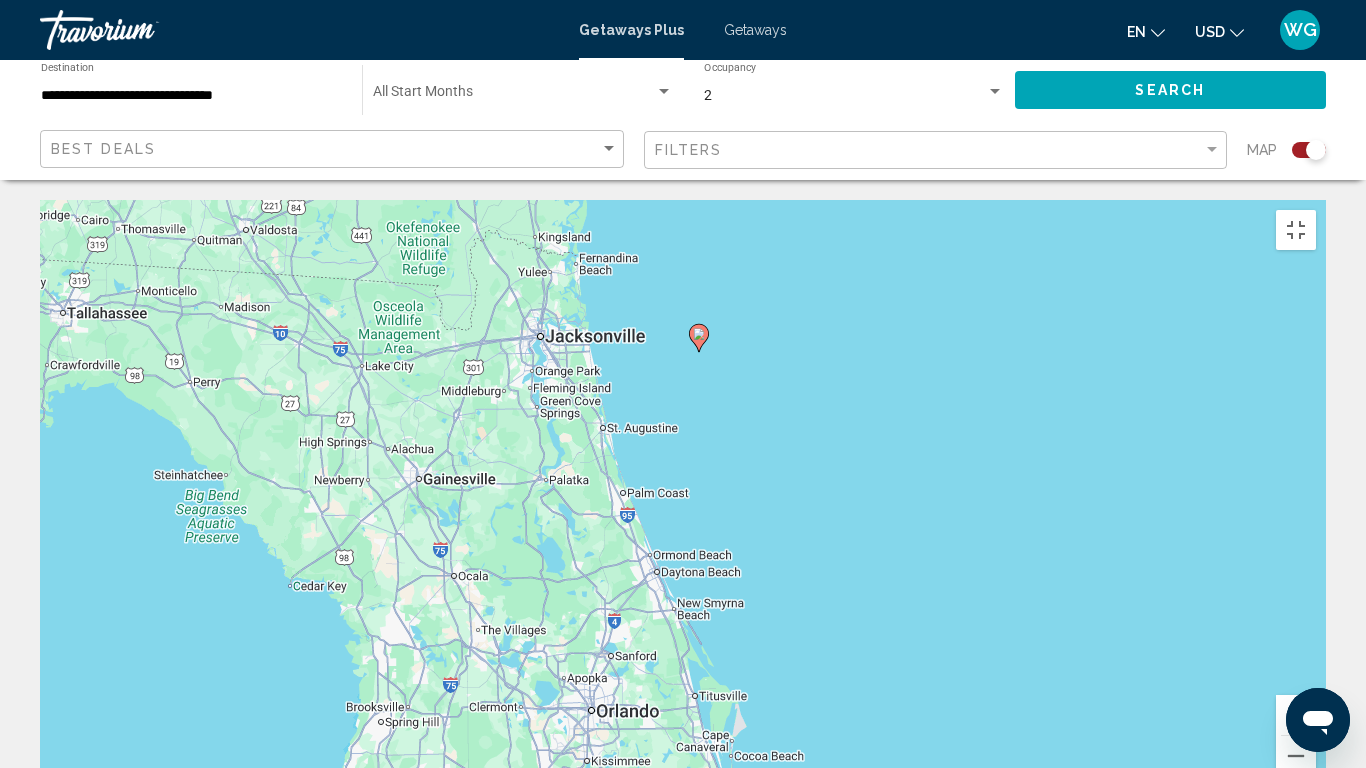 drag, startPoint x: 865, startPoint y: 328, endPoint x: 962, endPoint y: 651, distance: 337.25064 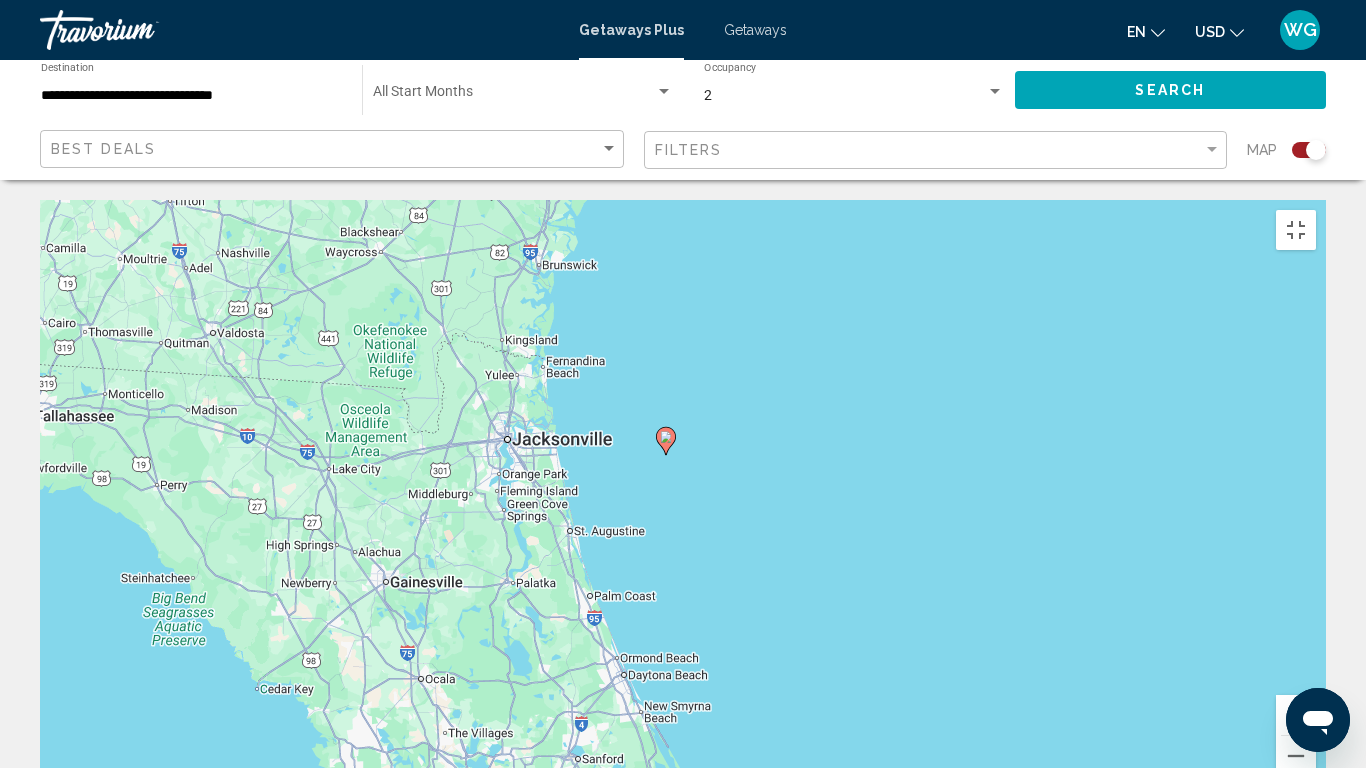 drag, startPoint x: 844, startPoint y: 364, endPoint x: 751, endPoint y: 394, distance: 97.71899 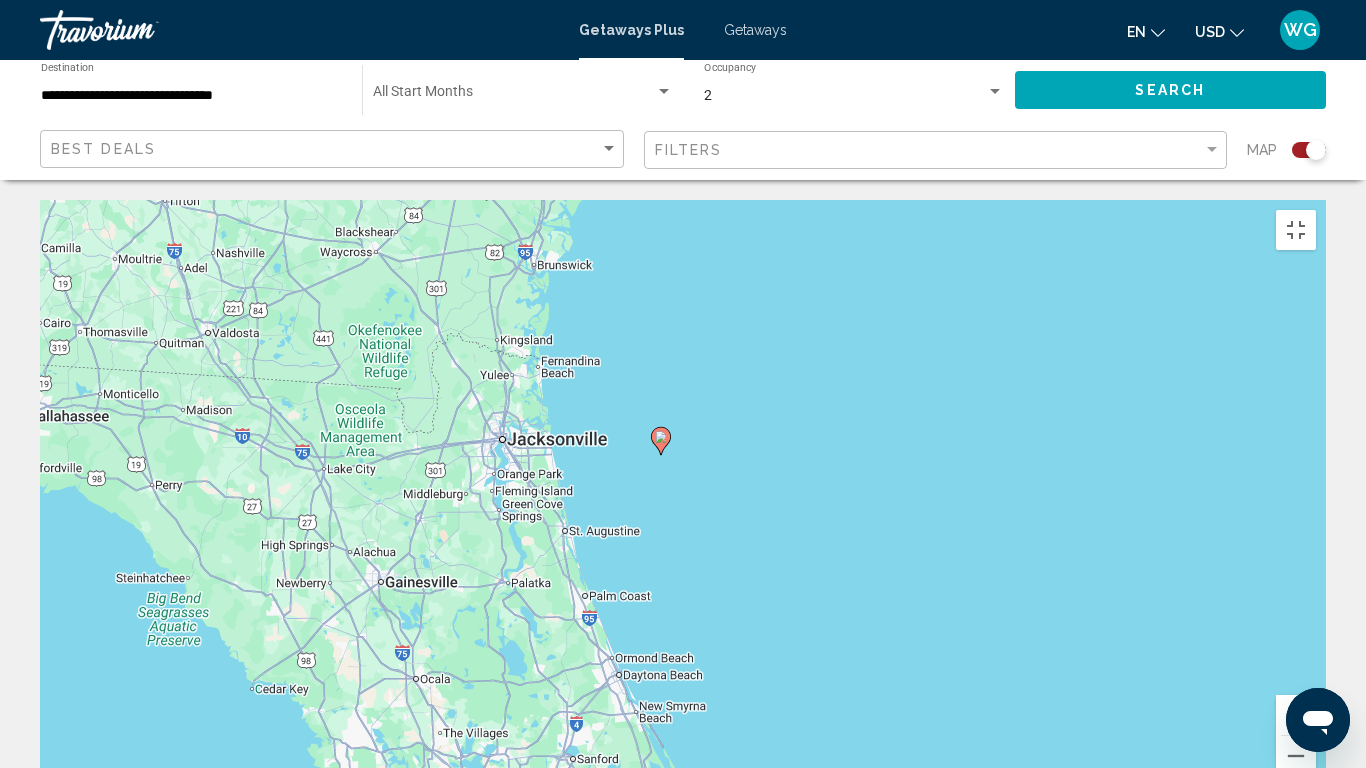 click 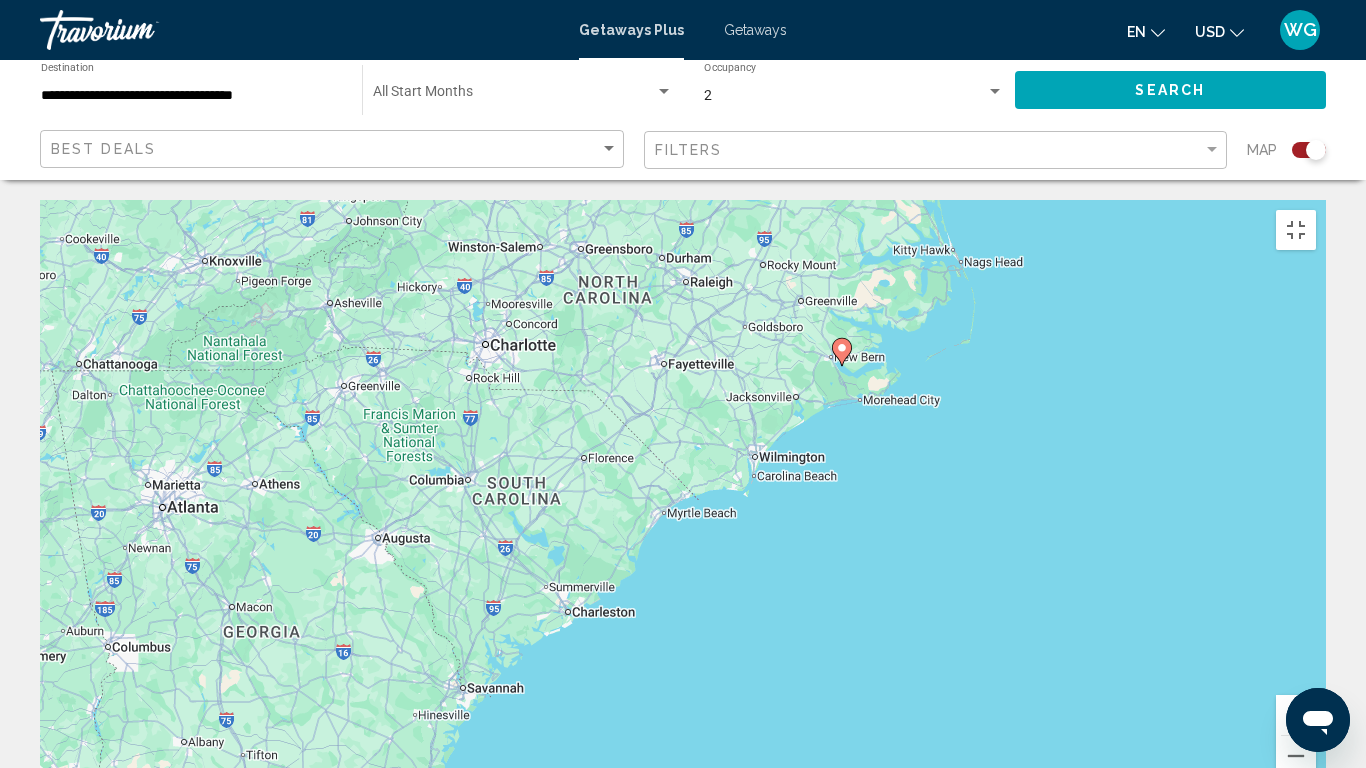 click at bounding box center [1296, 715] 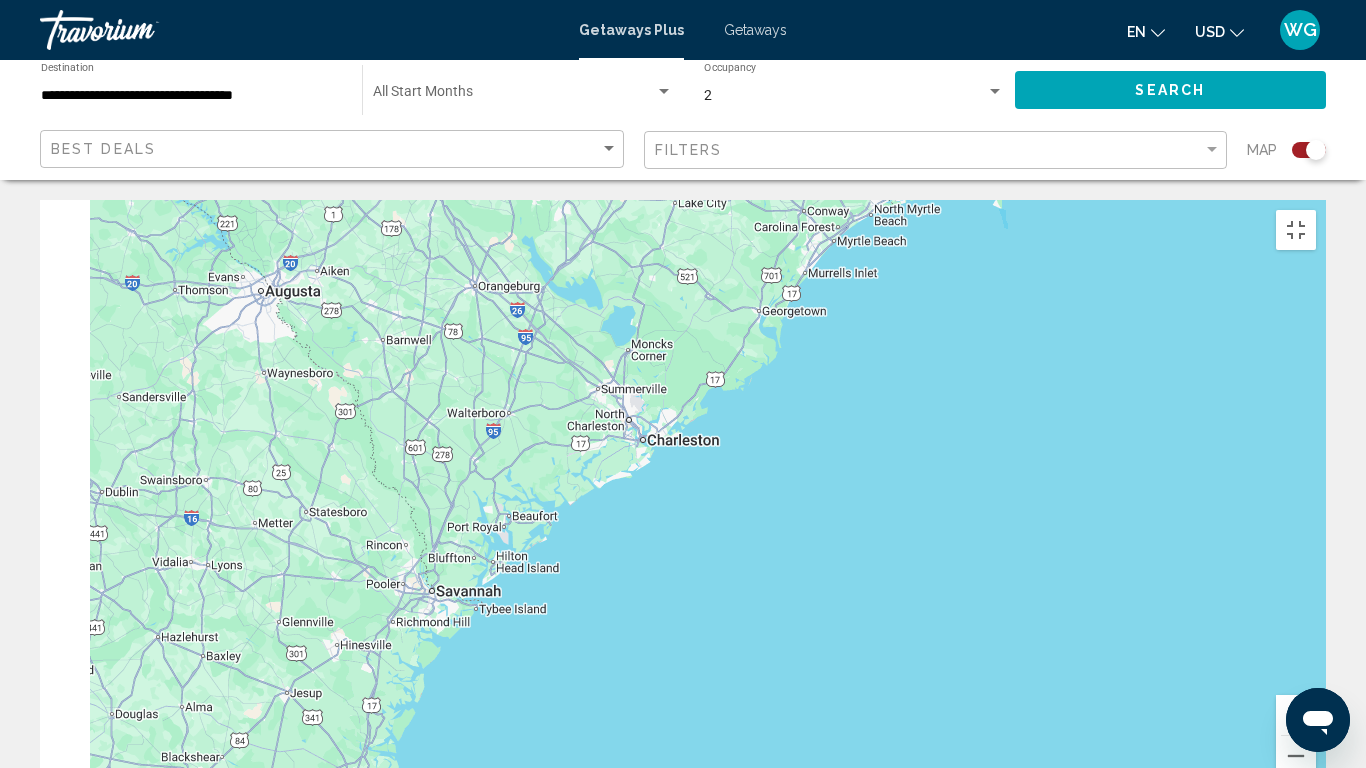 drag, startPoint x: 1030, startPoint y: 636, endPoint x: 1287, endPoint y: 264, distance: 452.14267 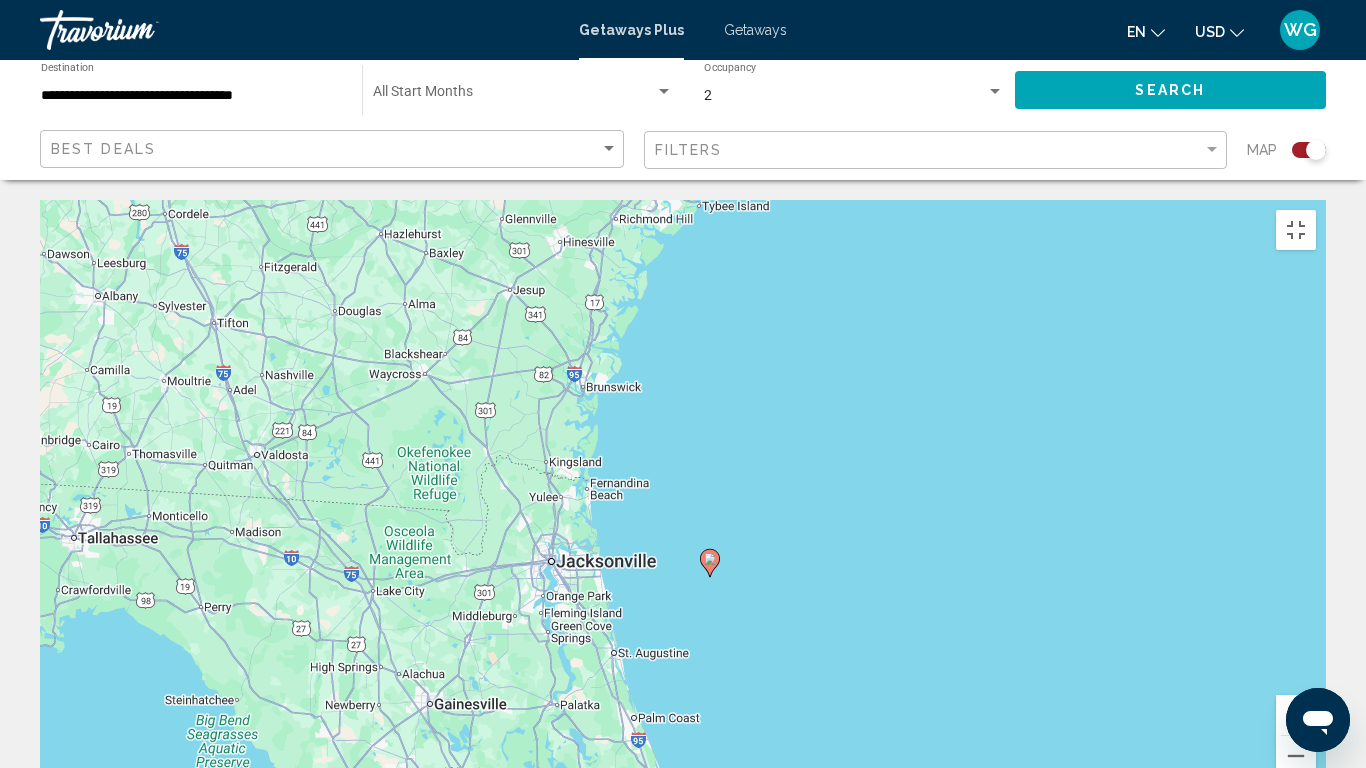 drag, startPoint x: 1012, startPoint y: 383, endPoint x: 1083, endPoint y: 200, distance: 196.2906 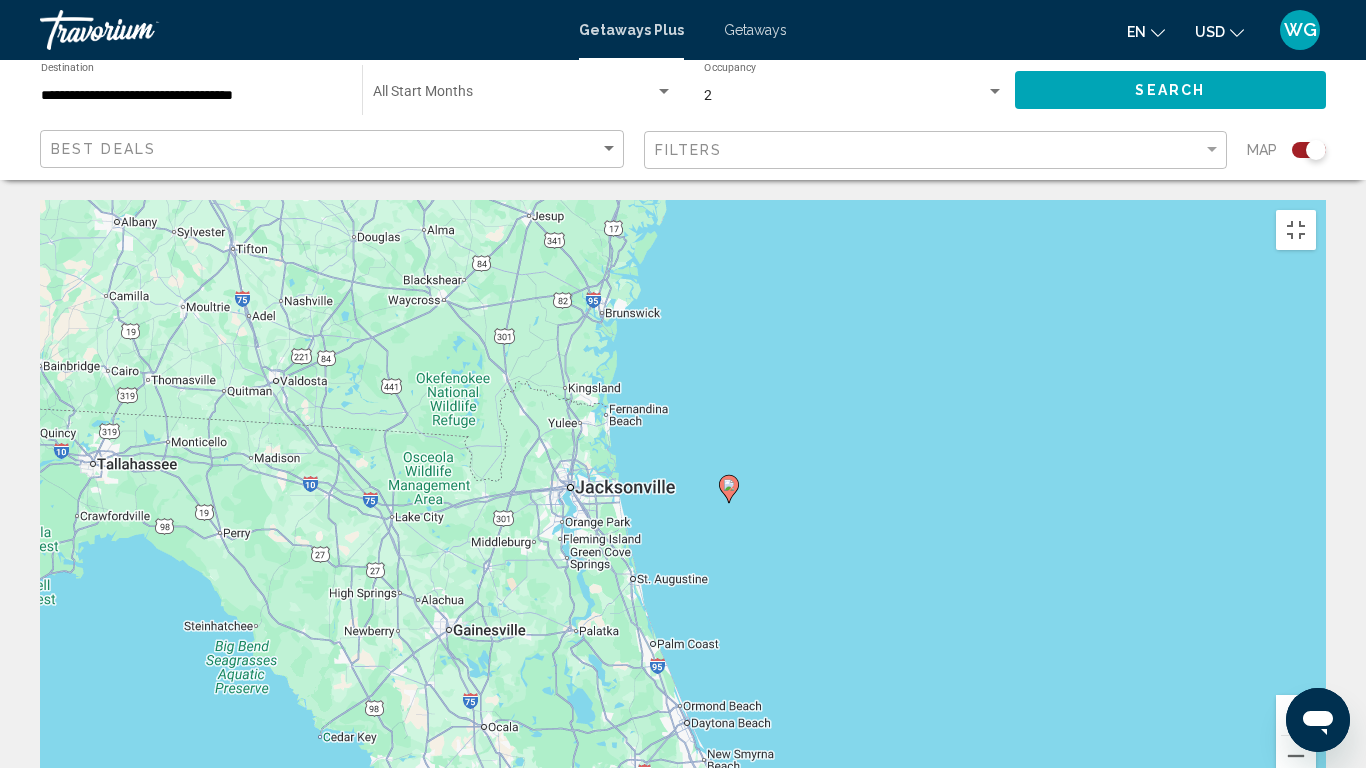 click at bounding box center (1296, 715) 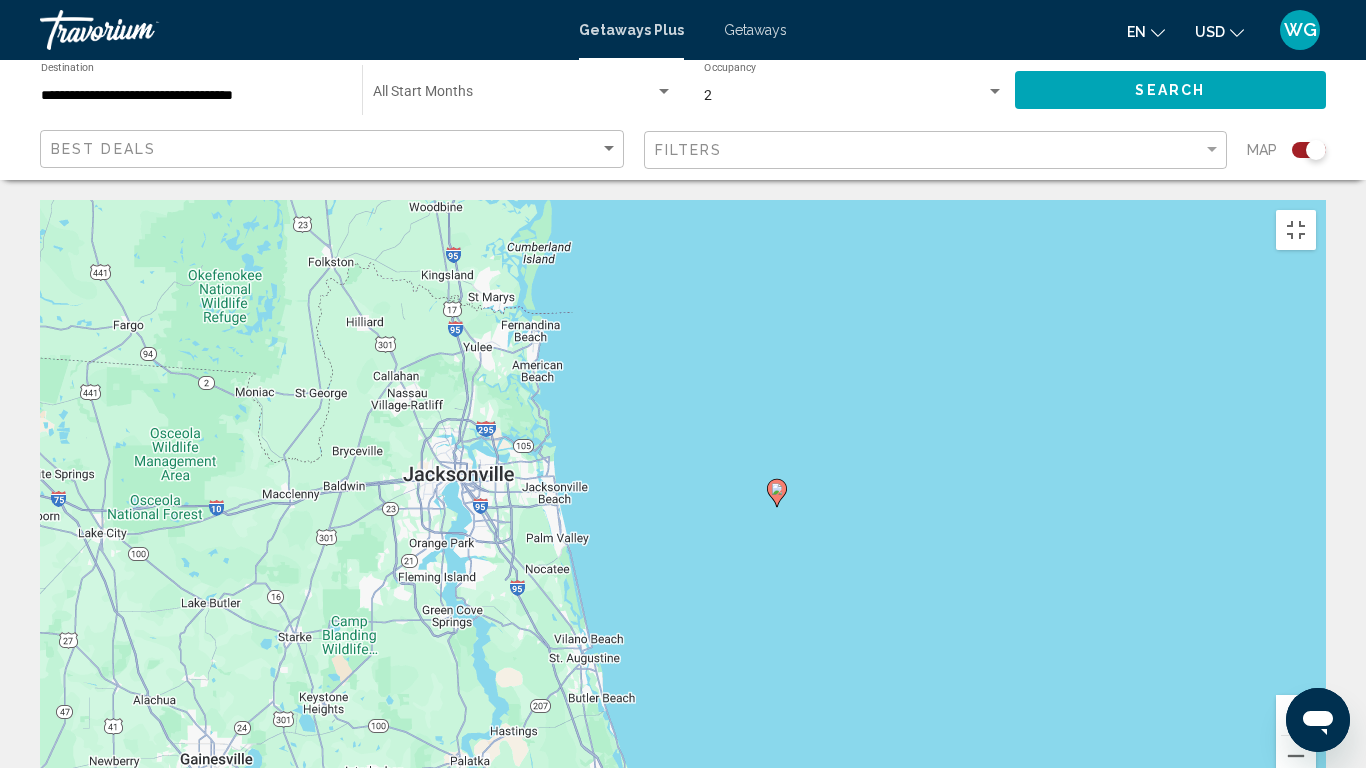 click at bounding box center [1296, 715] 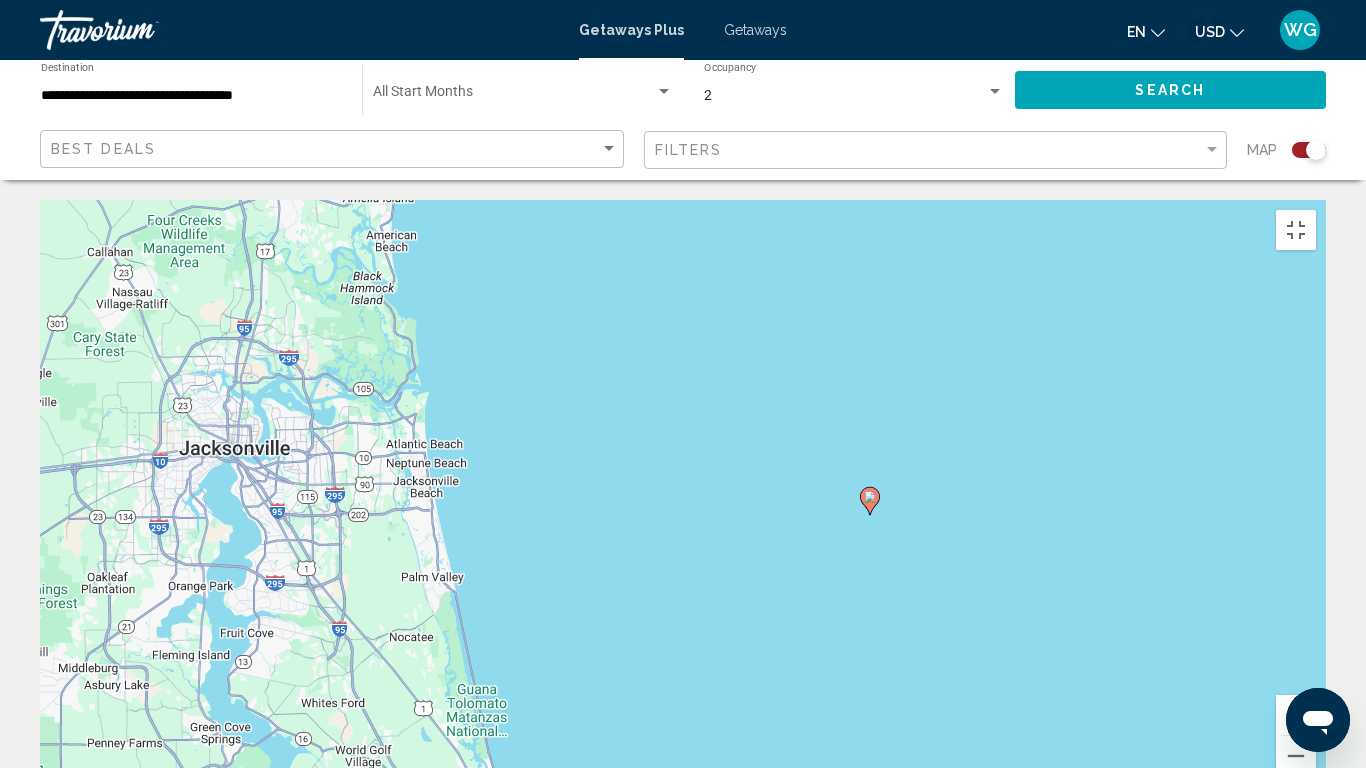 click at bounding box center [1296, 715] 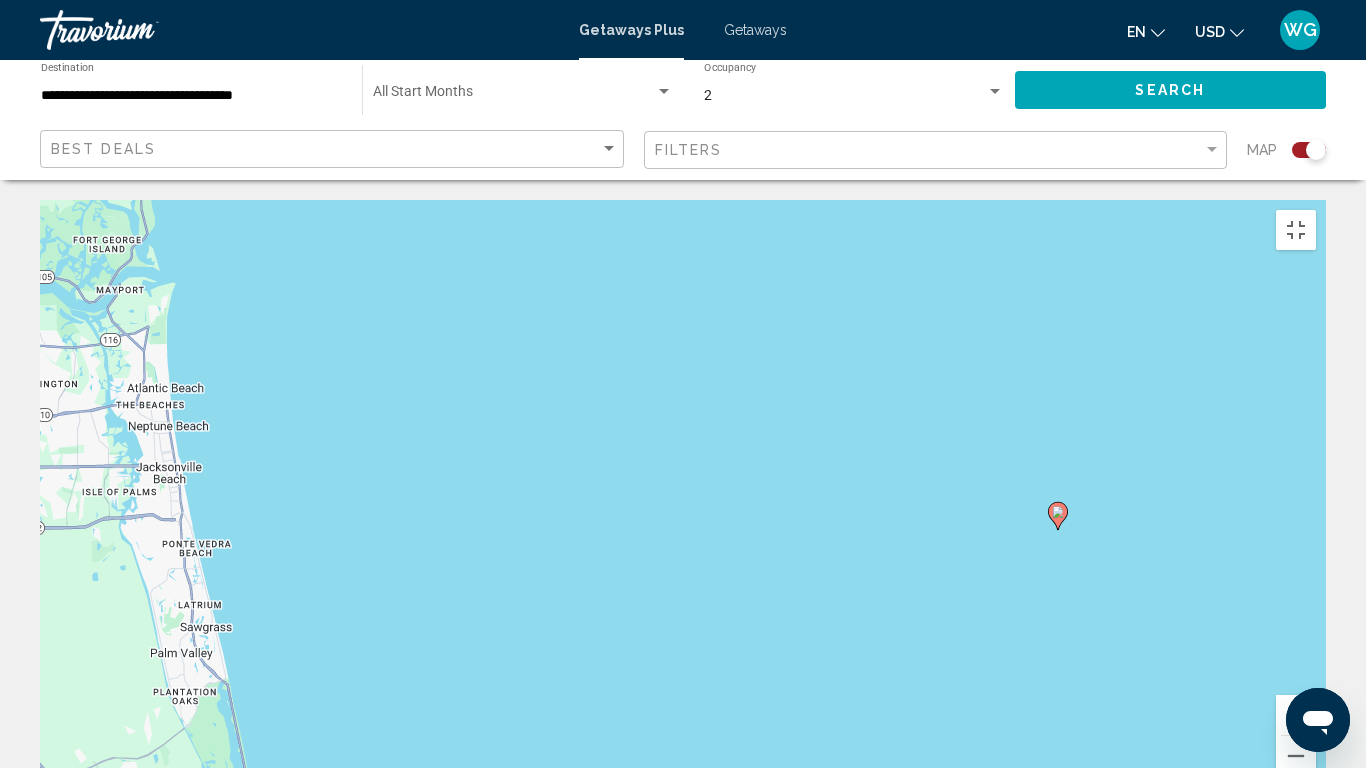 click 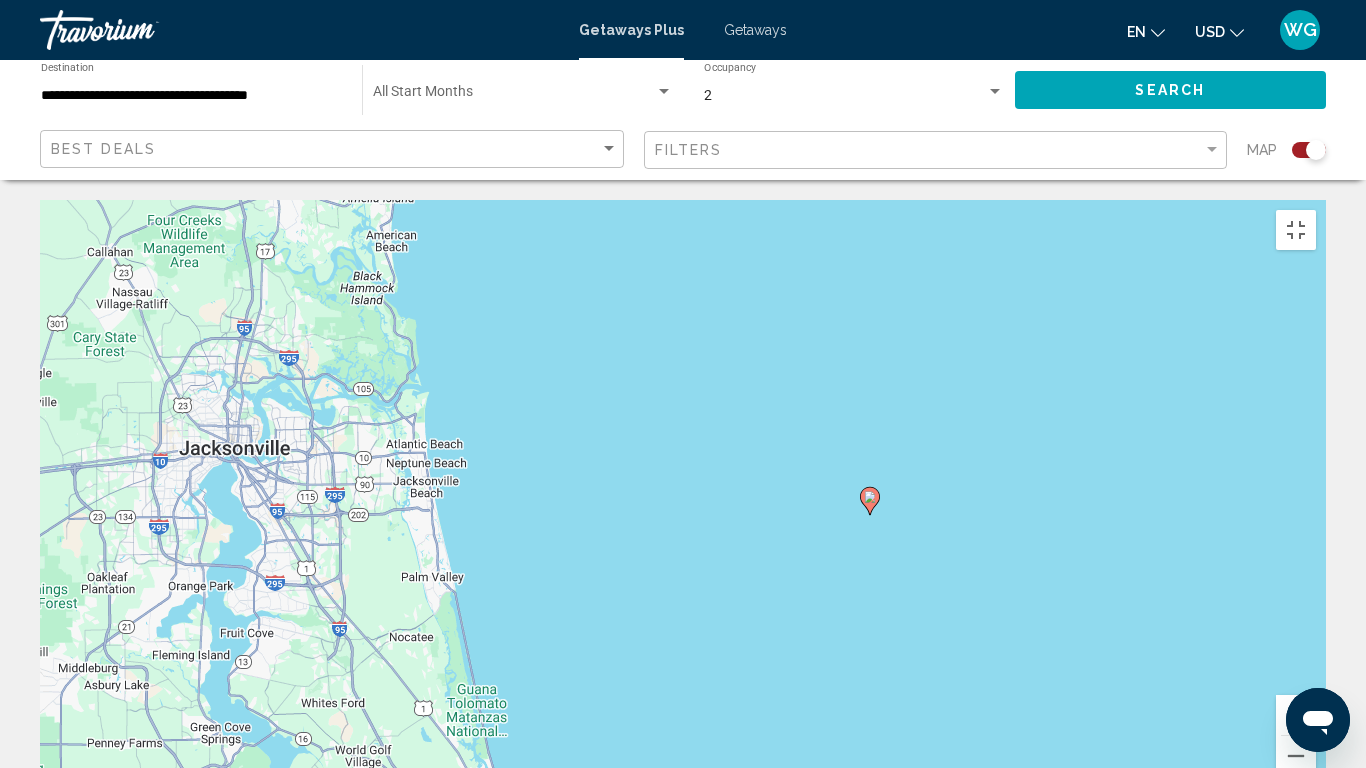 click at bounding box center (1296, 715) 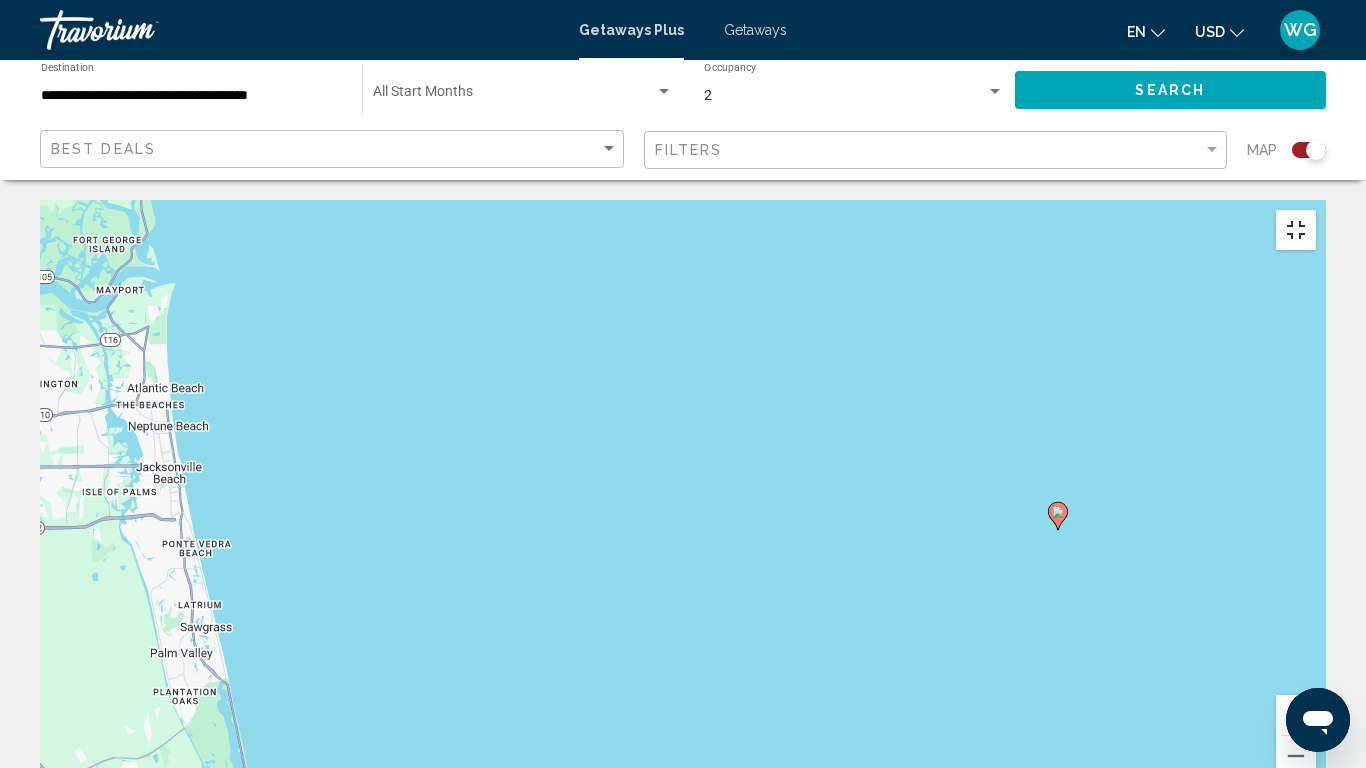 click at bounding box center [1296, 230] 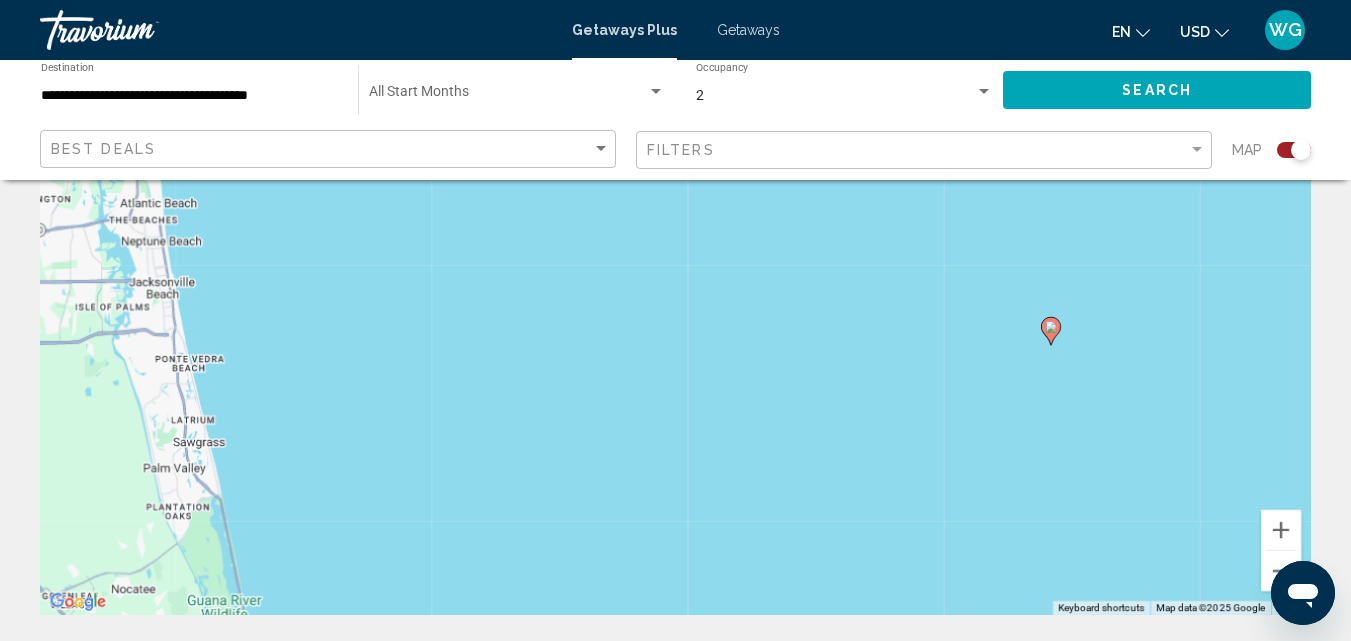 scroll, scrollTop: 0, scrollLeft: 0, axis: both 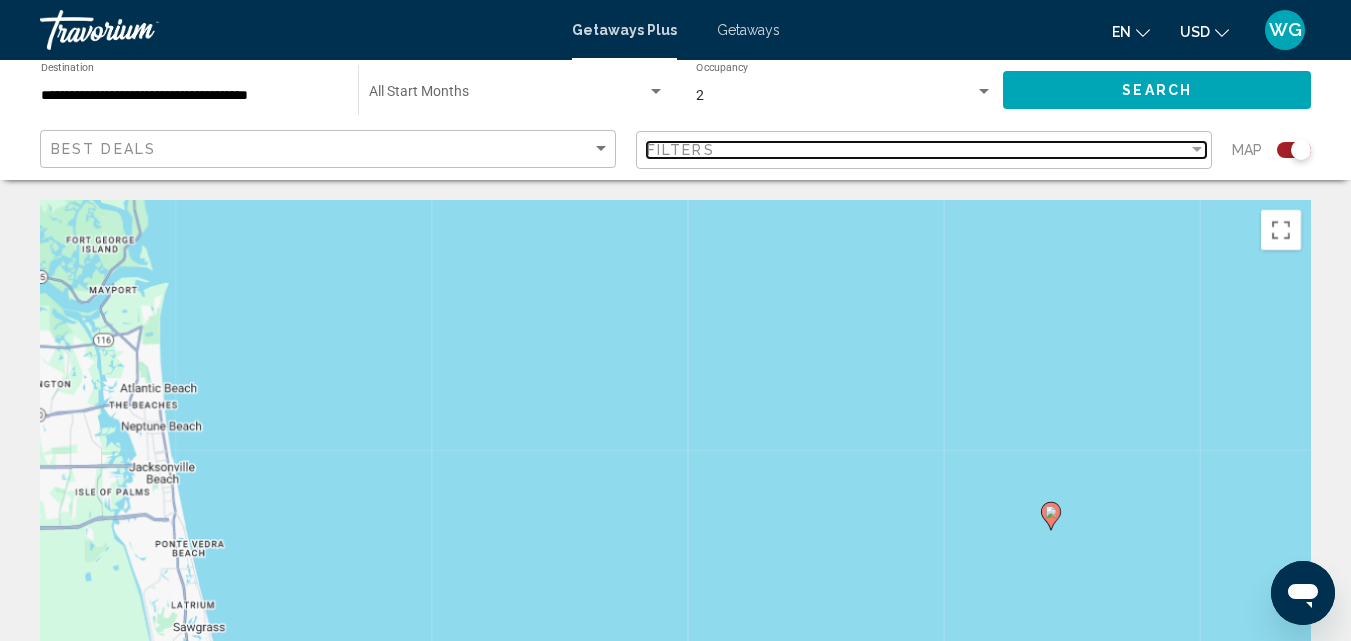 click on "Filters" at bounding box center (917, 150) 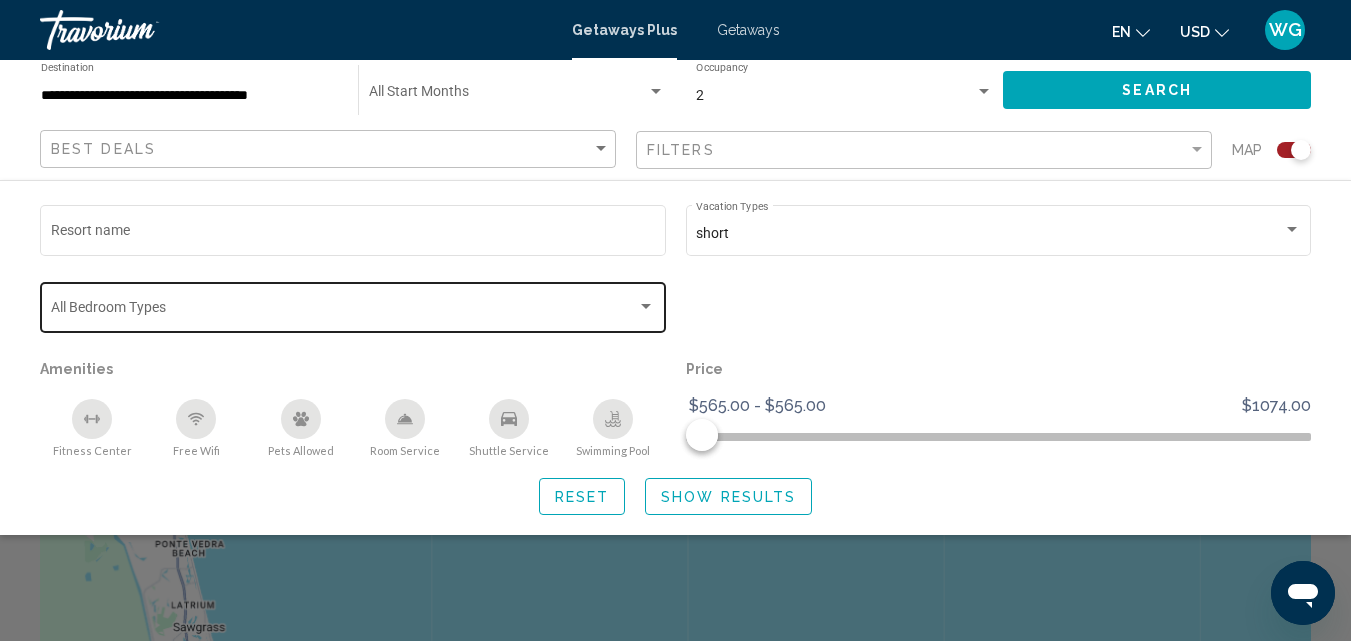 click on "Bedroom Types All Bedroom Types" 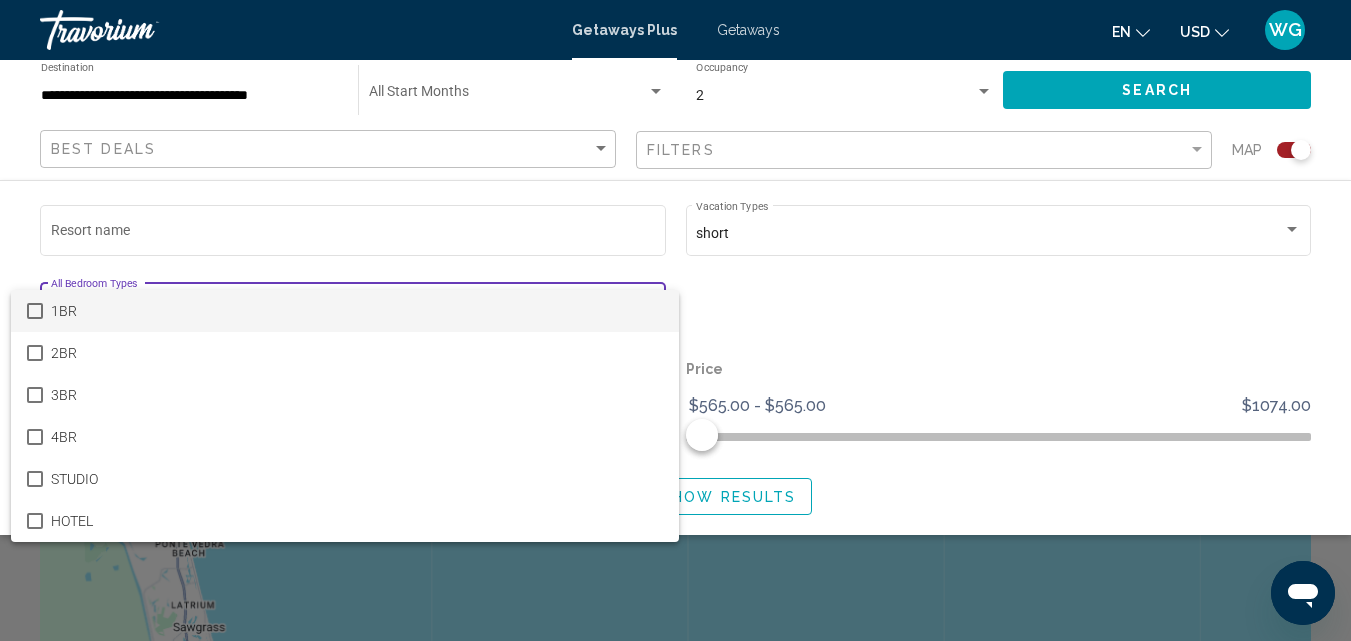 click at bounding box center (35, 311) 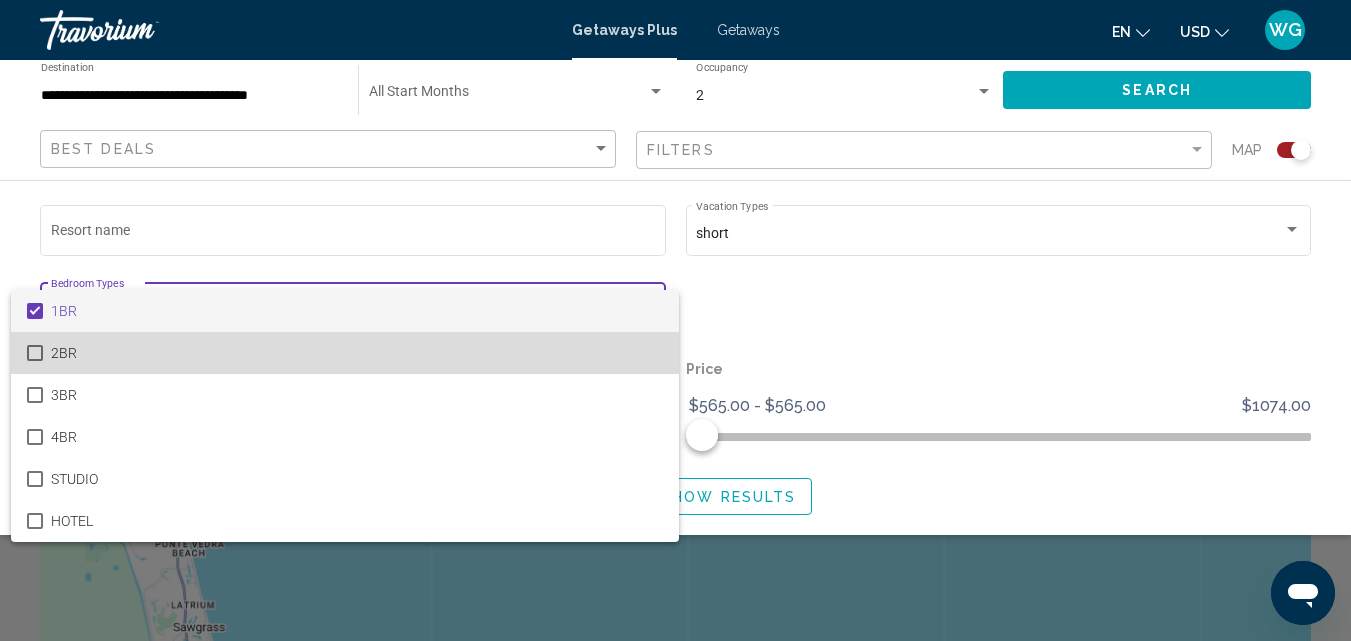 click at bounding box center [35, 353] 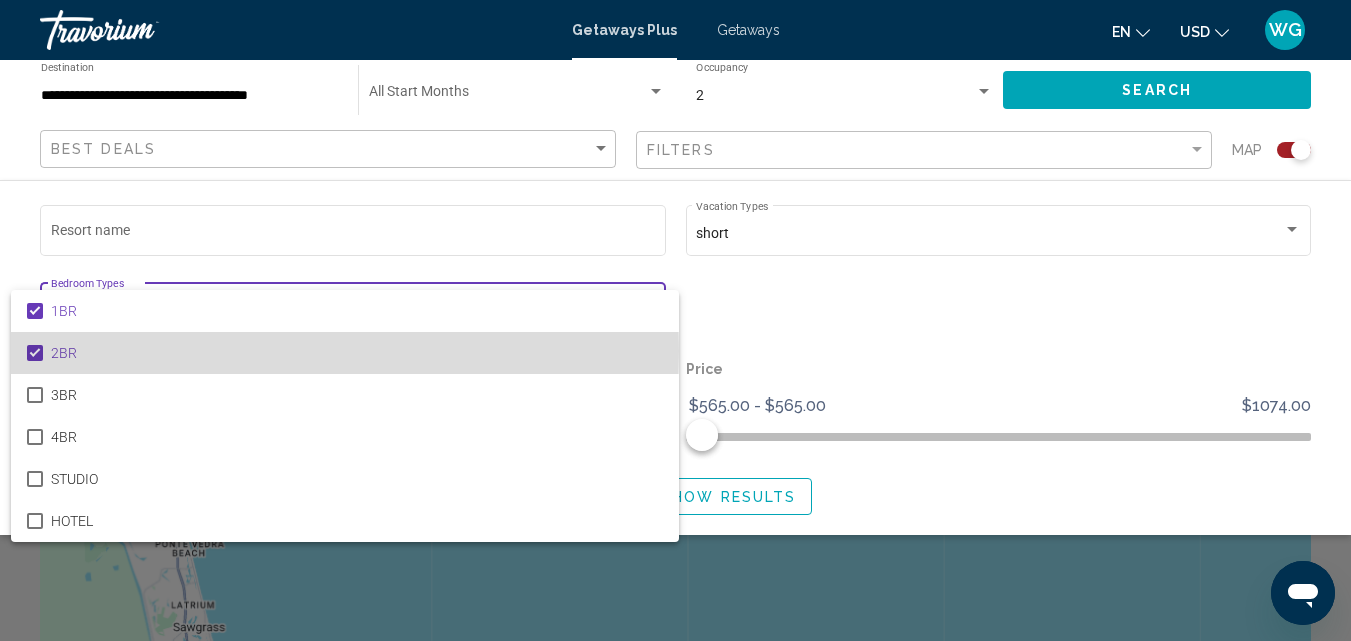 click at bounding box center [35, 353] 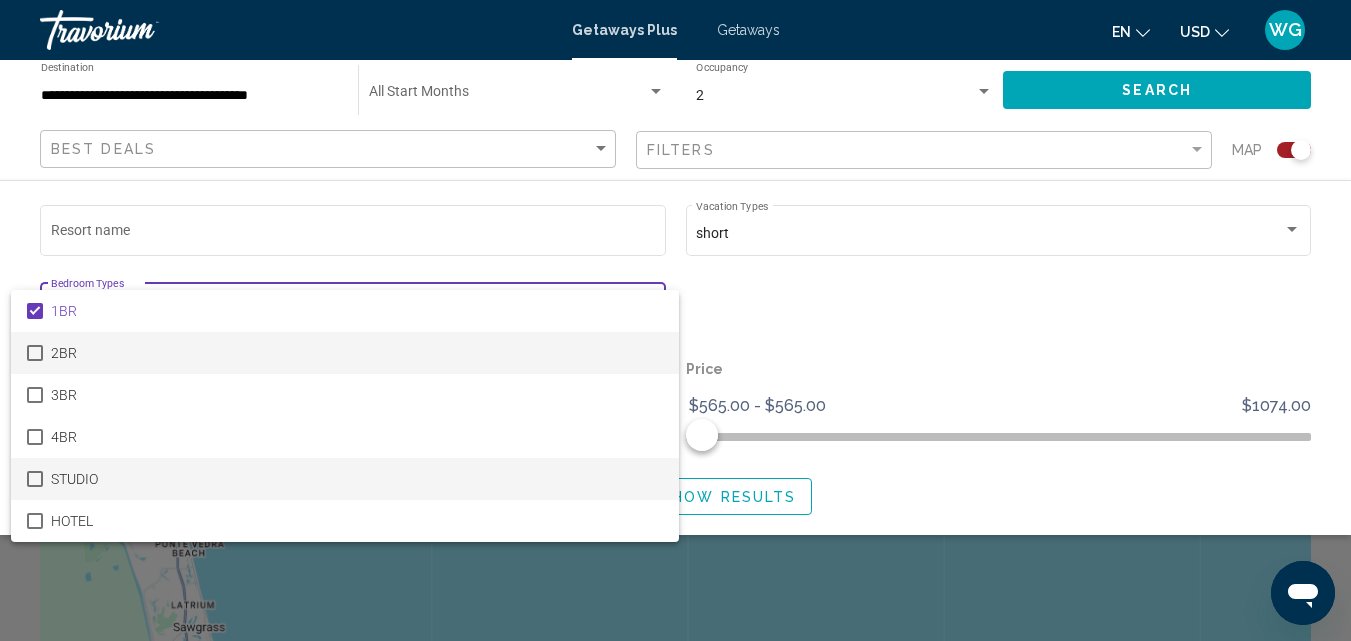 click at bounding box center (35, 479) 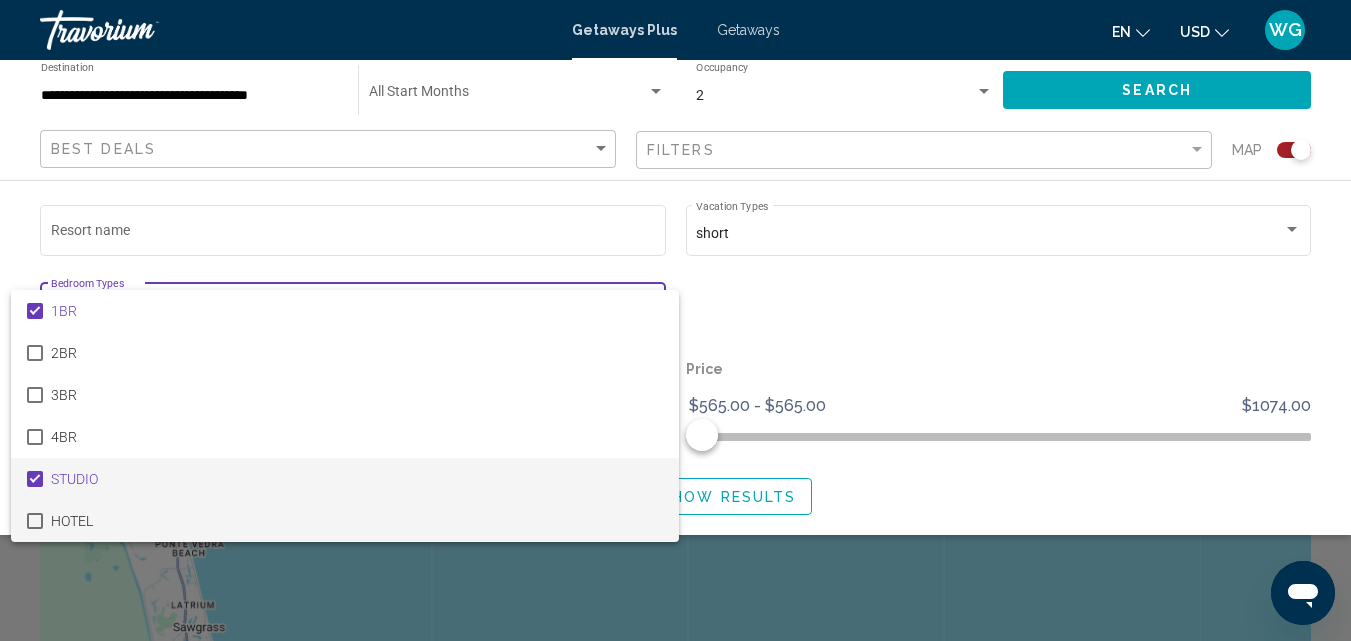 click at bounding box center (35, 521) 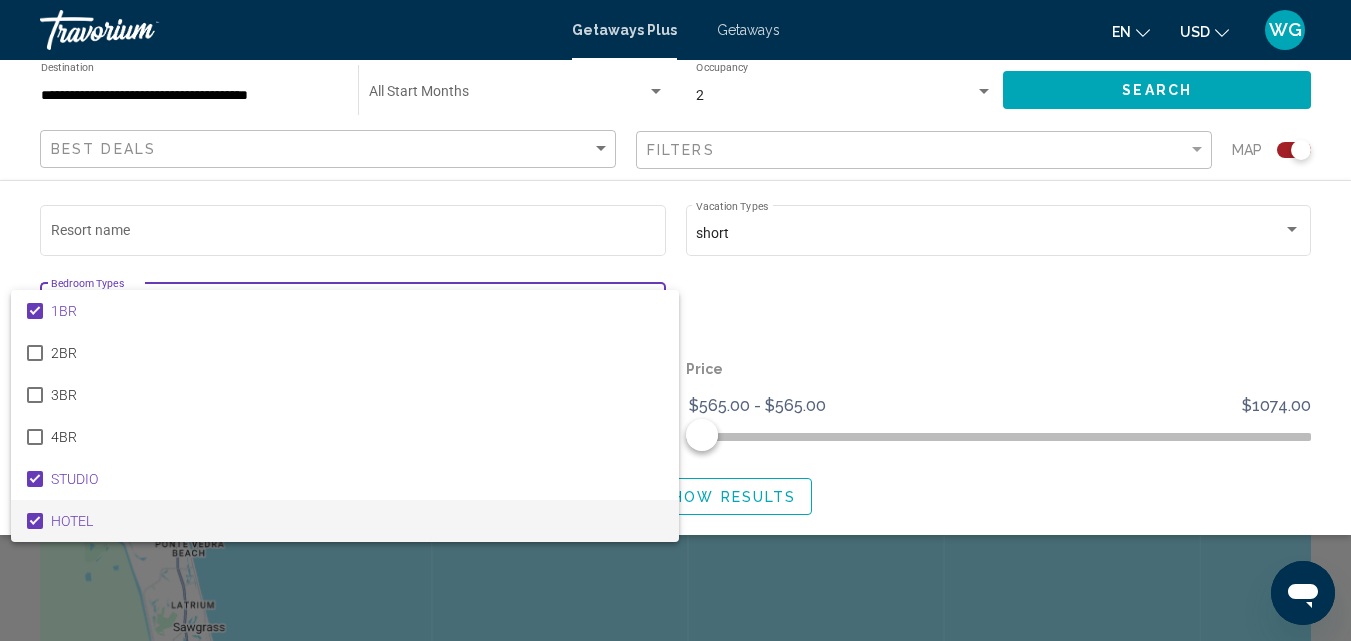 click at bounding box center [675, 320] 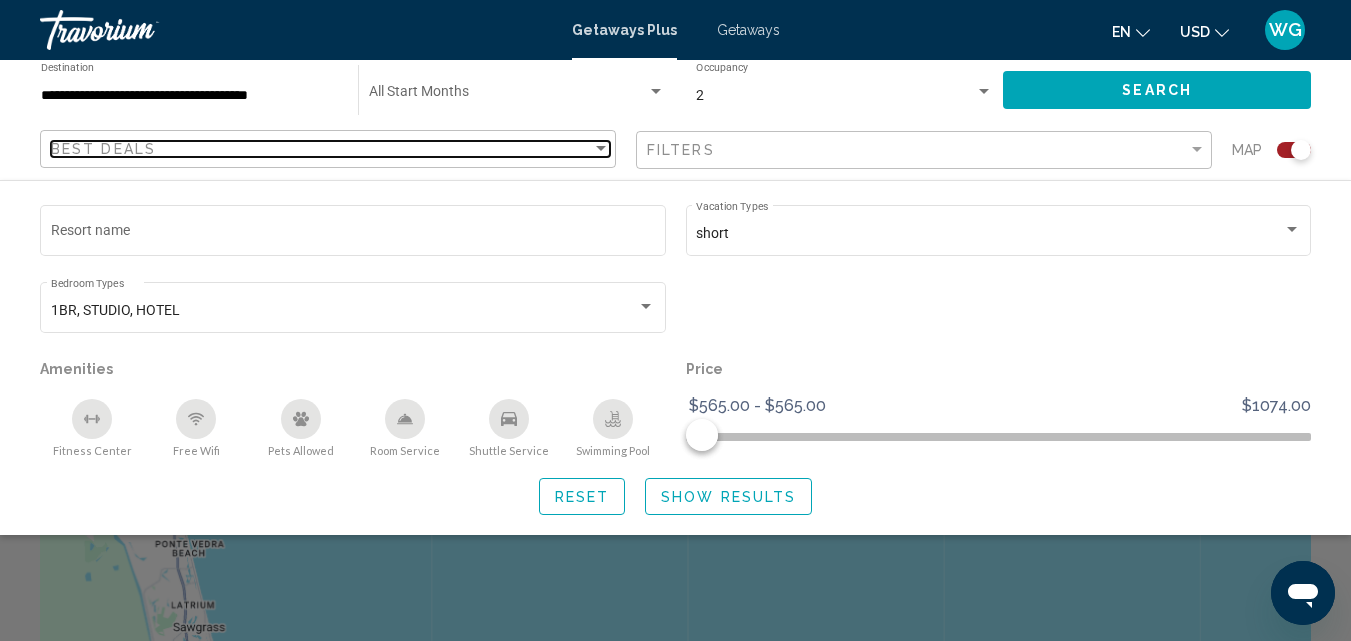 click on "Best Deals" at bounding box center [321, 149] 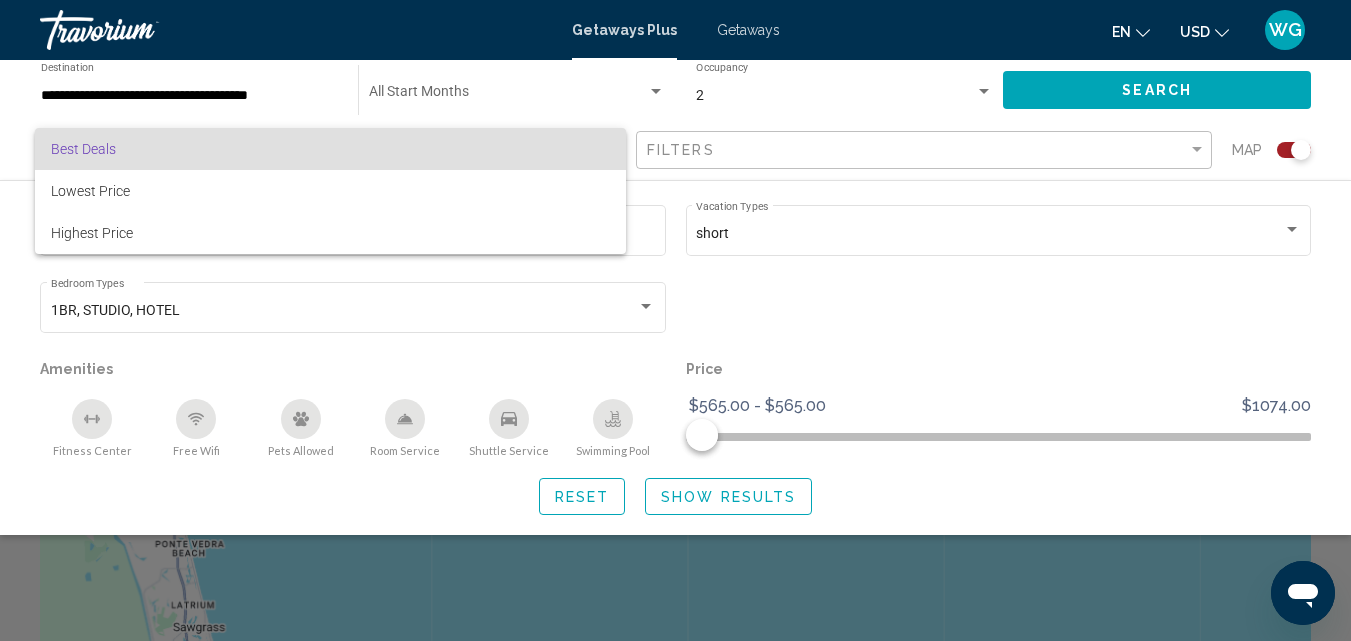 click on "Best Deals" at bounding box center (330, 149) 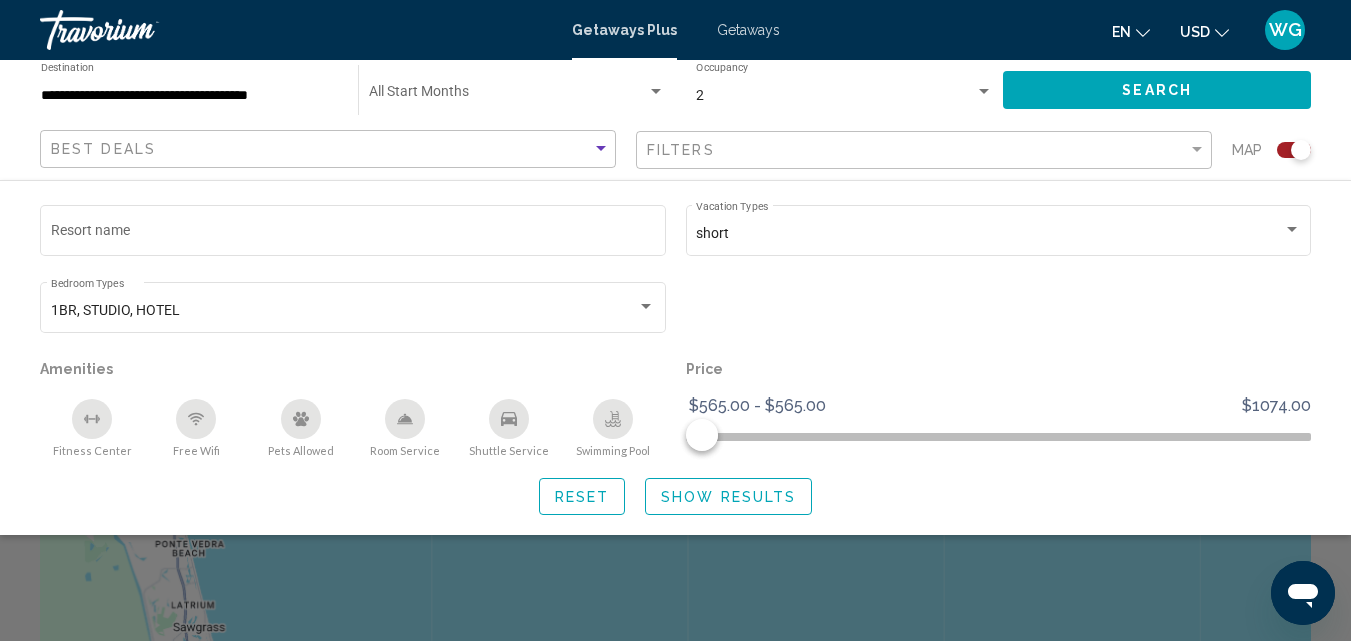 click on "Search" 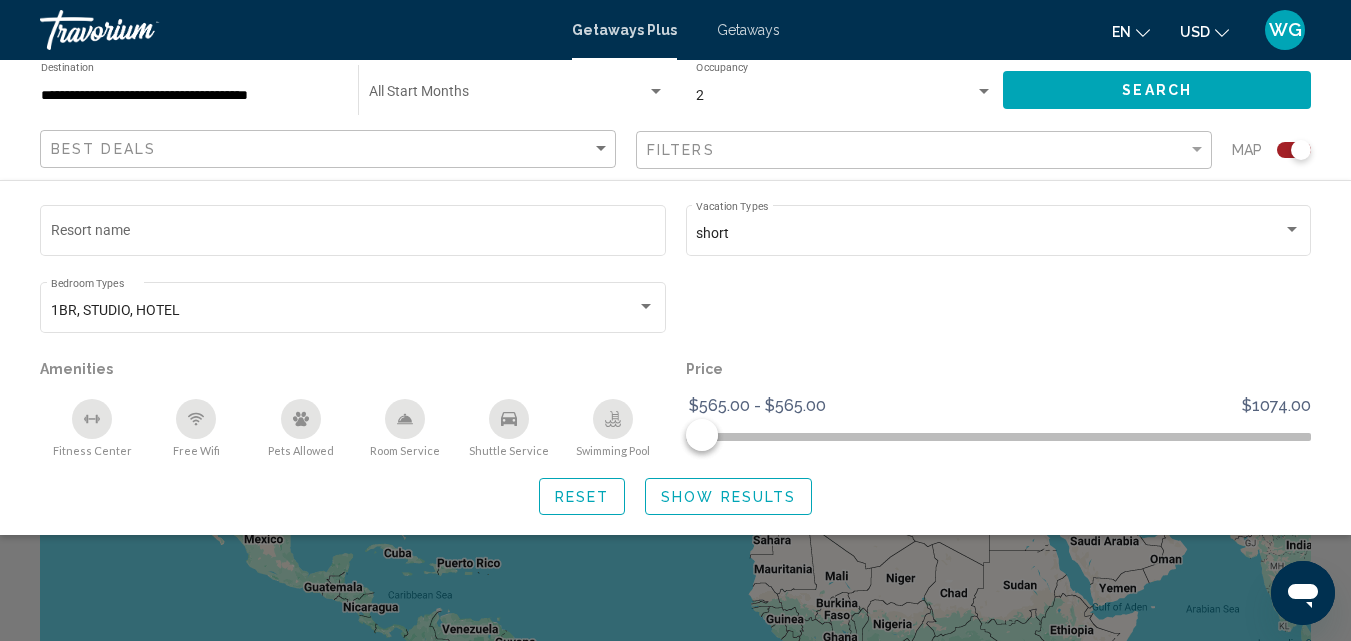 click on "Show Results" 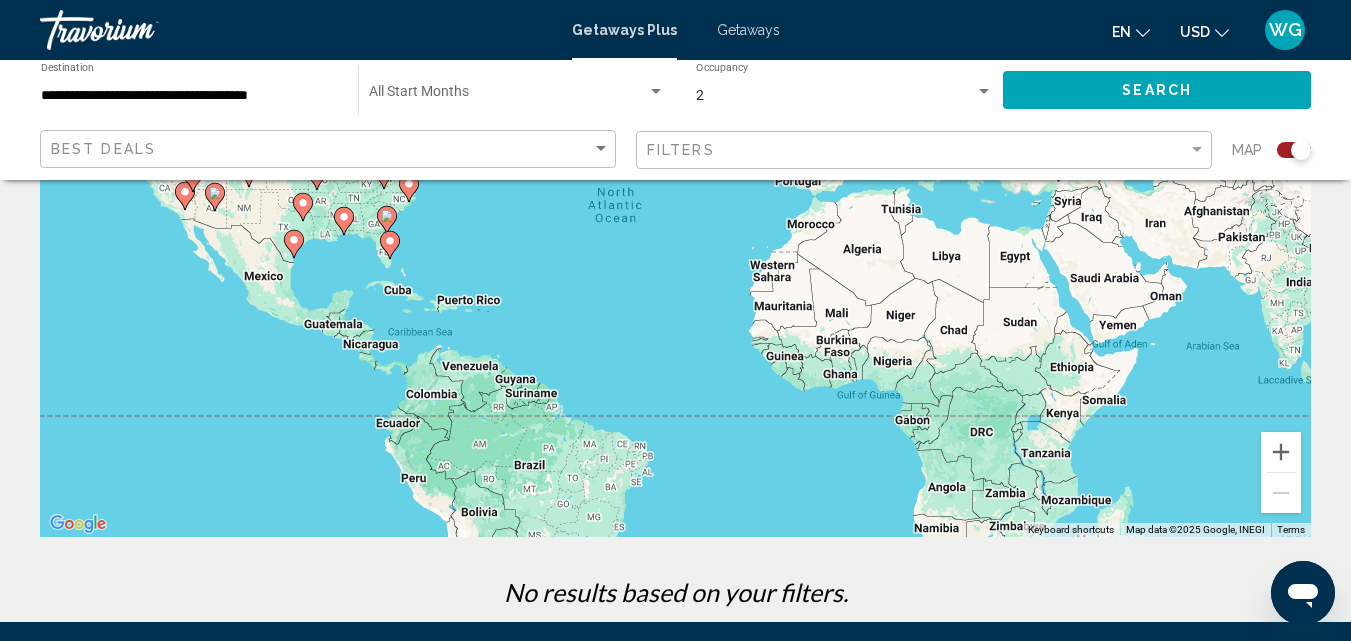scroll, scrollTop: 254, scrollLeft: 0, axis: vertical 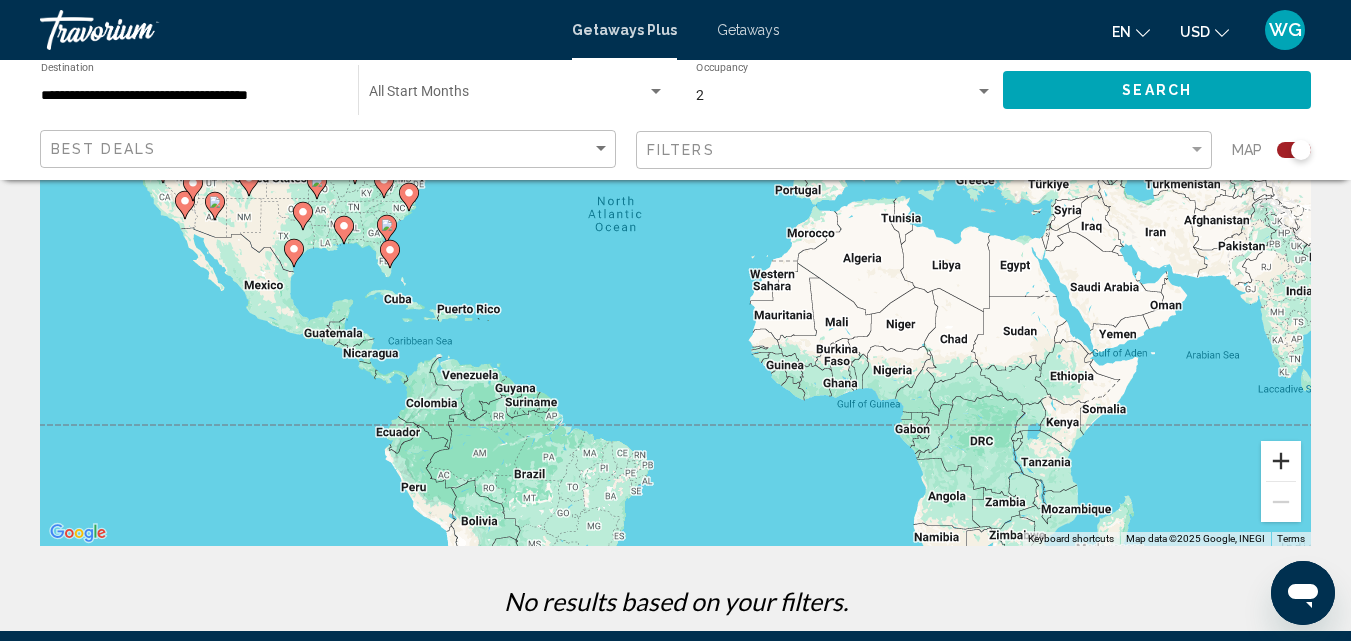 click at bounding box center (1281, 461) 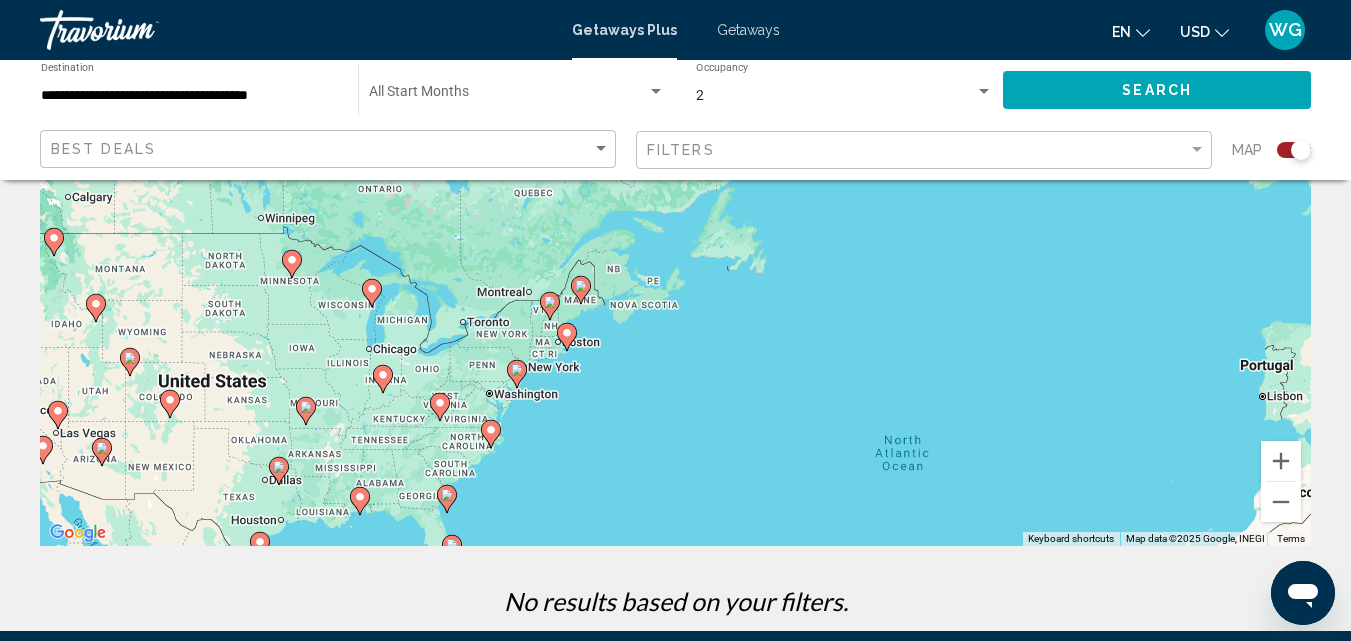 drag, startPoint x: 729, startPoint y: 482, endPoint x: 834, endPoint y: 551, distance: 125.64235 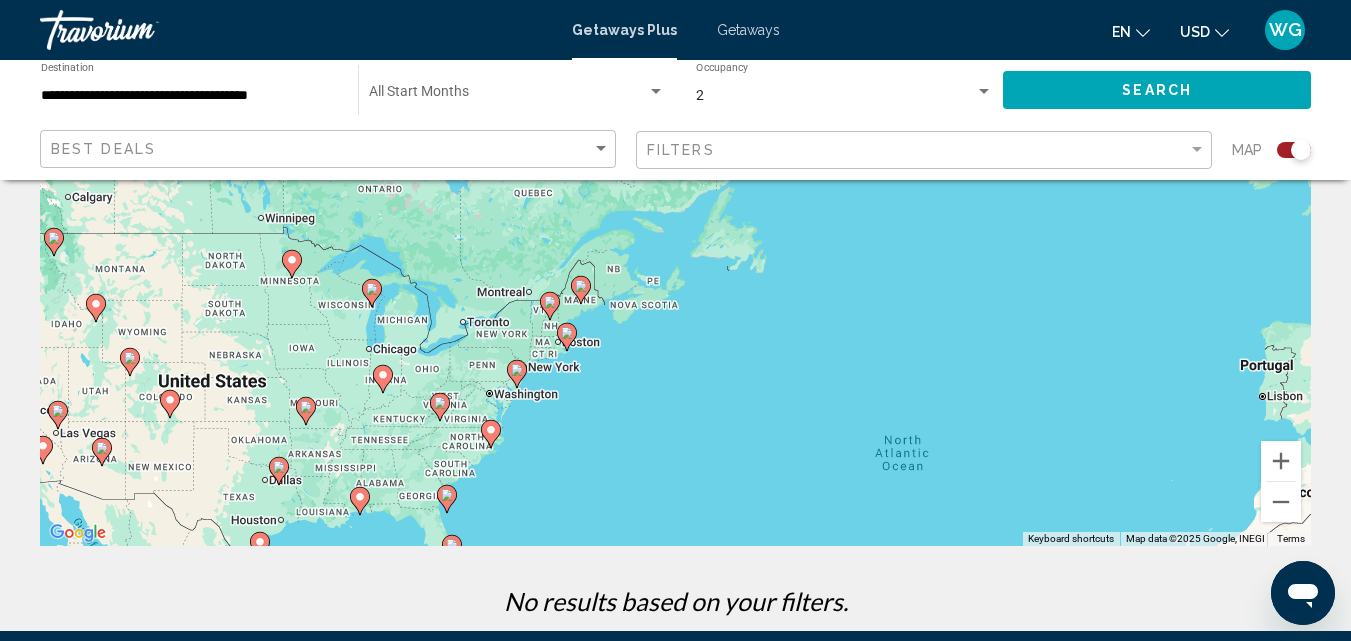 click on "To navigate the map with touch gestures double-tap and hold your finger on the map, then drag the map. ← Move left → Move right ↑ Move up ↓ Move down + Zoom in - Zoom out Home Jump left by 75% End Jump right by 75% Page Up Jump up by 75% Page Down Jump down by 75% To navigate, press the arrow keys. To activate drag with keyboard, press Alt + Enter. Once in keyboard drag state, use the arrow keys to move the marker. To complete the drag, press the Enter key. To cancel, press Escape. Keyboard shortcuts Map Data Map data ©2025 Google, INEGI Map data ©2025 Google, INEGI 500 km  Click to toggle between metric and imperial units Terms Report a map error No results based on your filters." at bounding box center (675, 288) 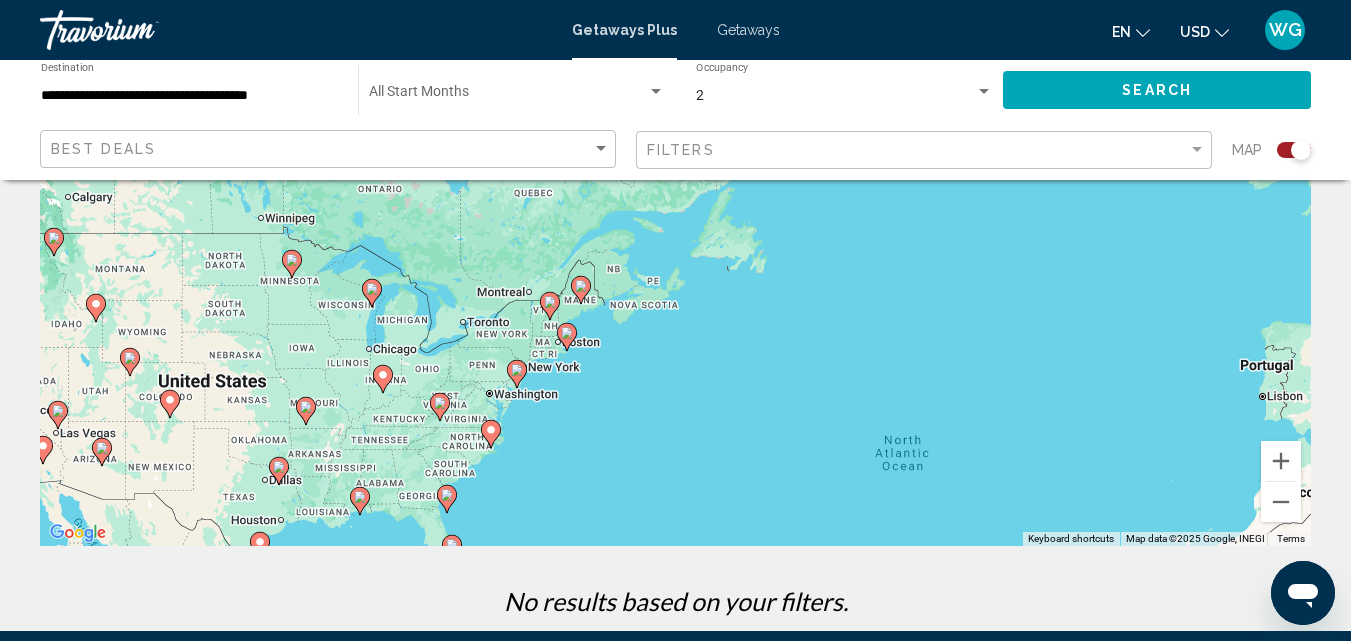 click 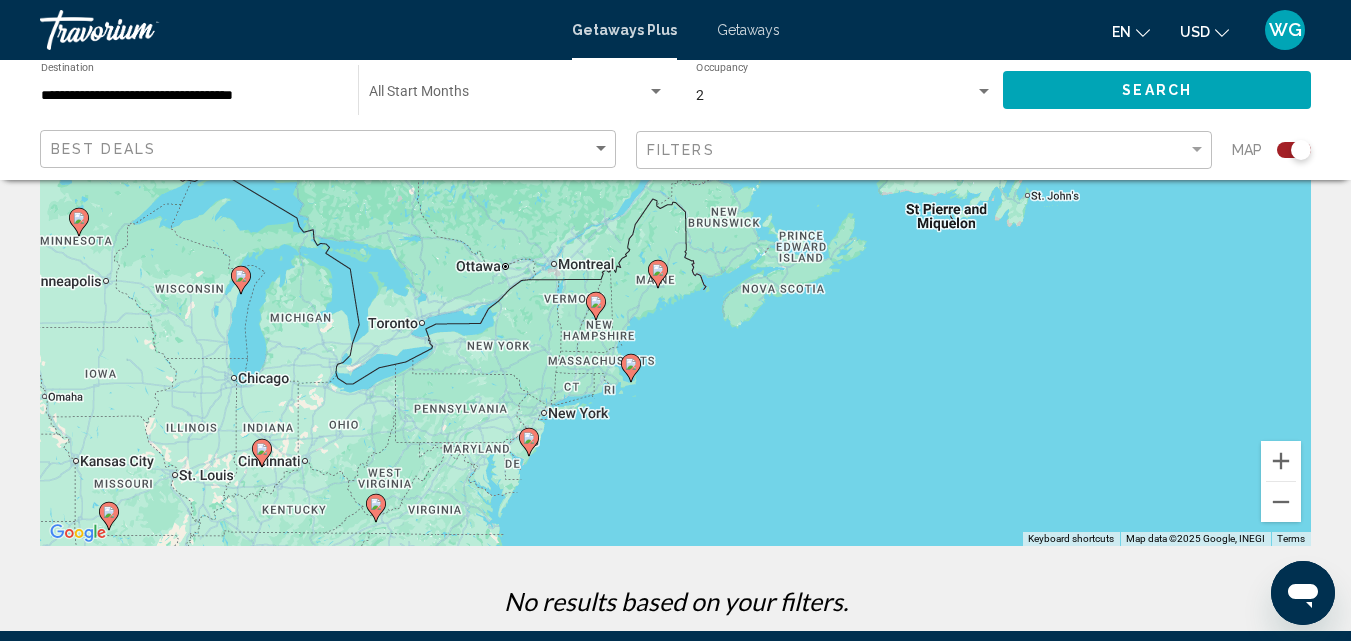 click 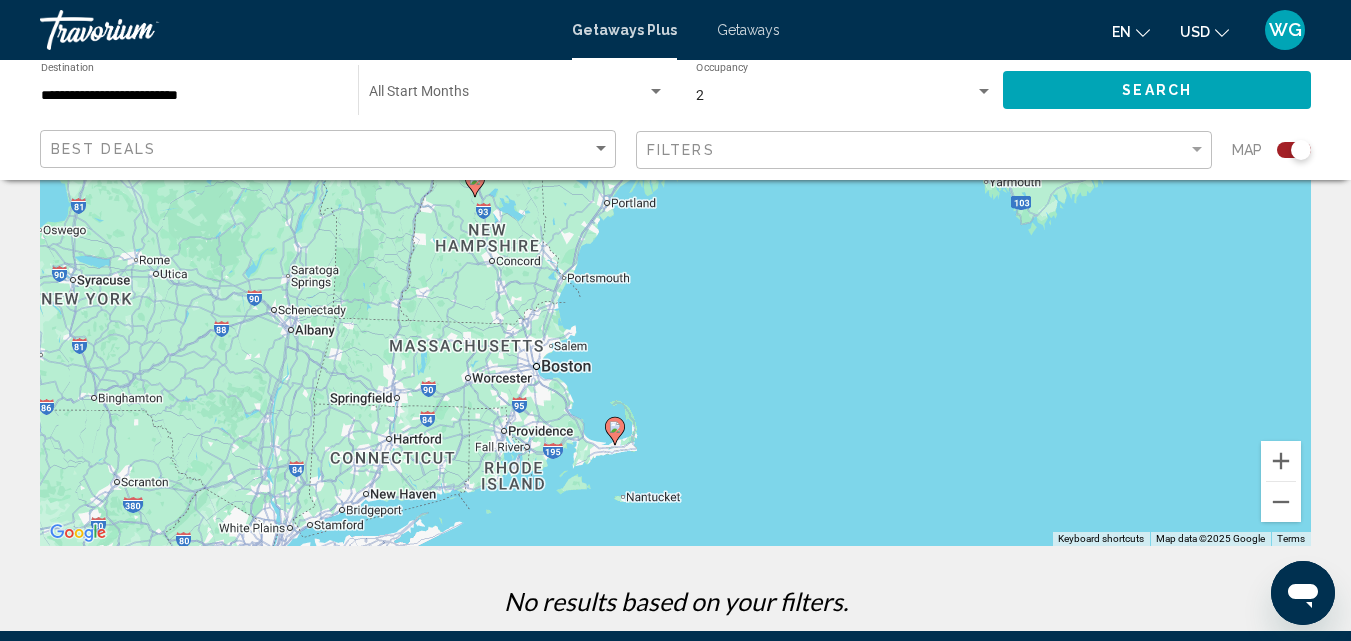 drag, startPoint x: 773, startPoint y: 475, endPoint x: 892, endPoint y: 125, distance: 369.67688 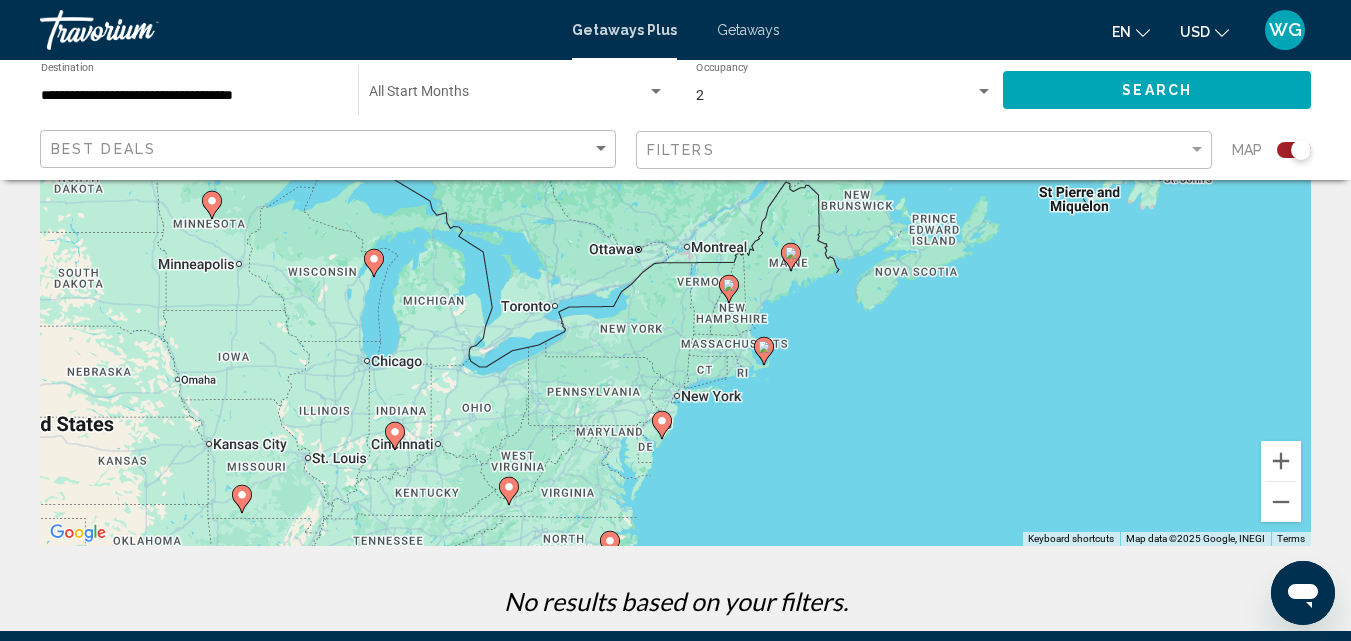 drag, startPoint x: 677, startPoint y: 276, endPoint x: 775, endPoint y: 414, distance: 169.2572 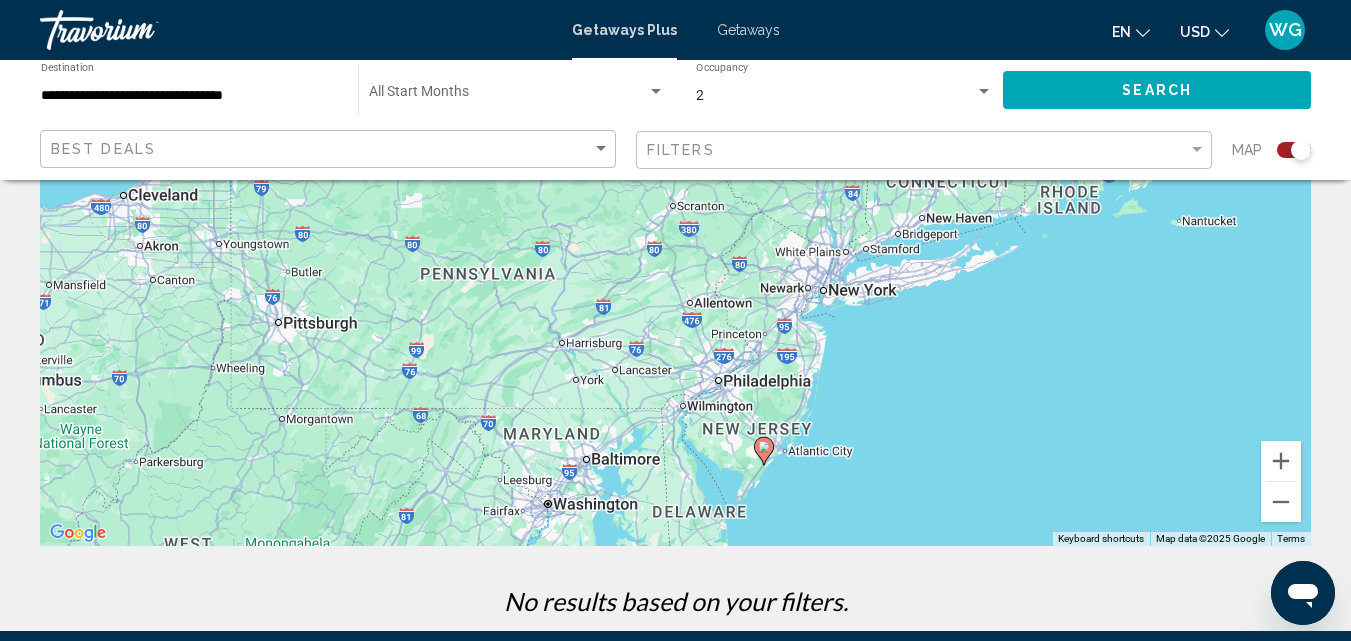 click 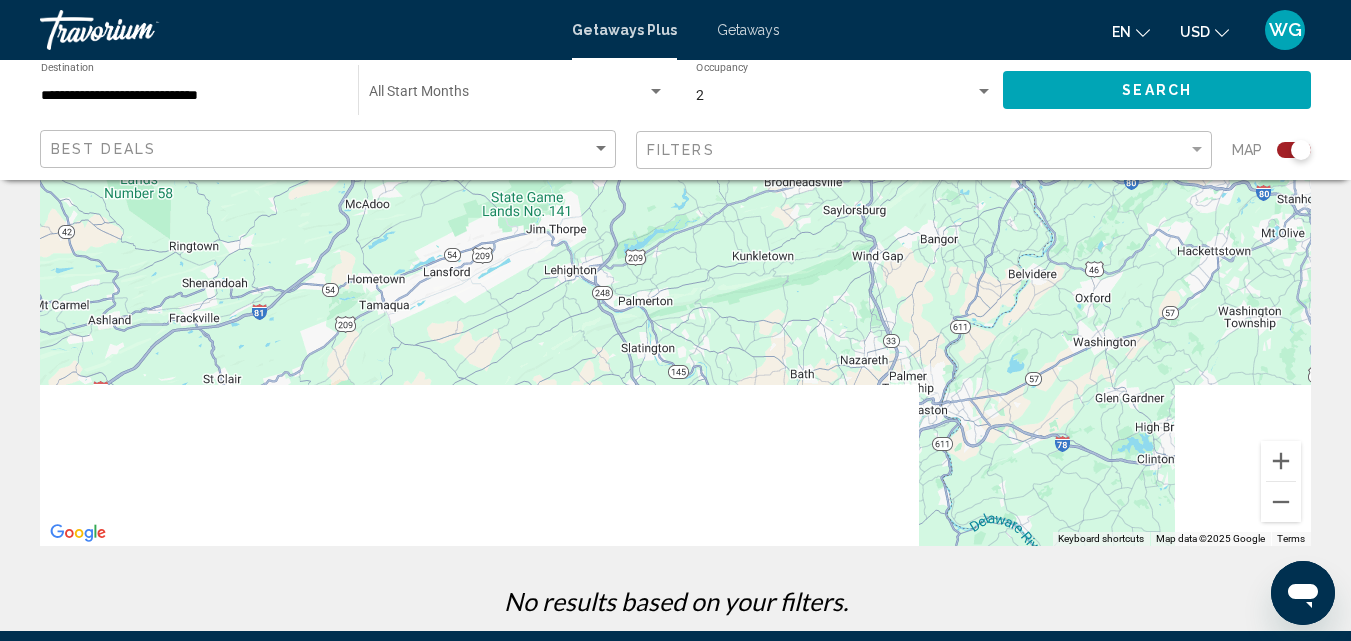 drag, startPoint x: 870, startPoint y: 462, endPoint x: 768, endPoint y: 121, distance: 355.92838 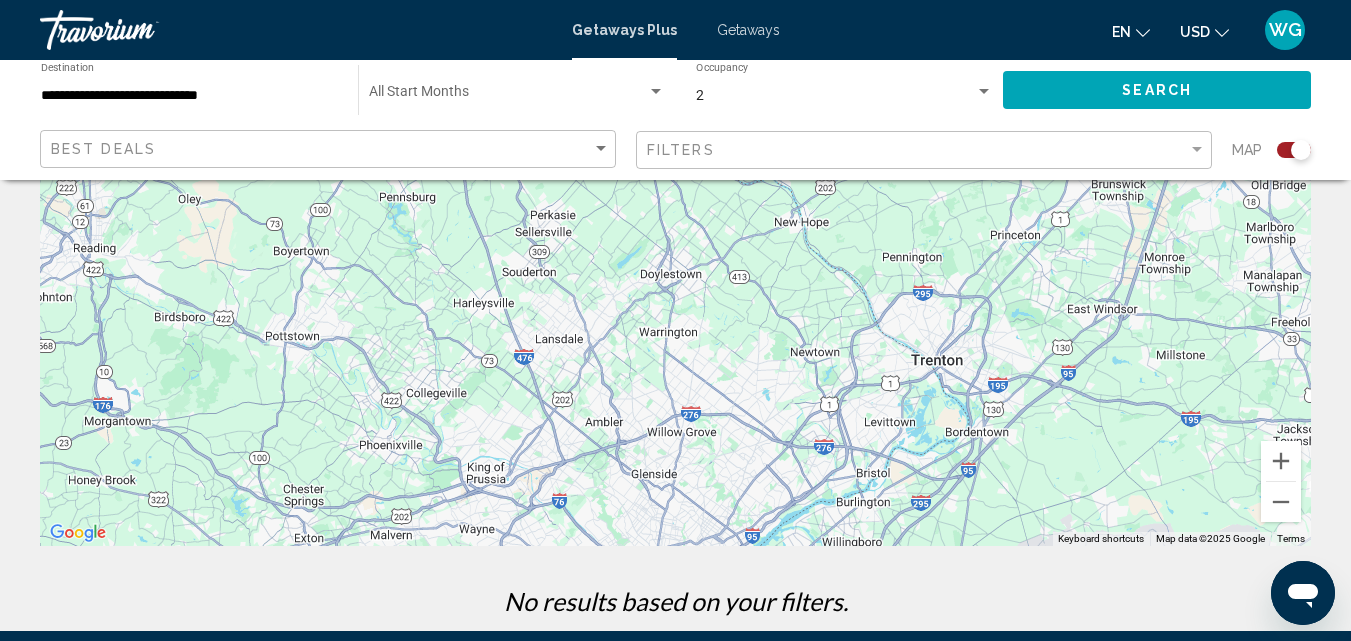drag, startPoint x: 925, startPoint y: 386, endPoint x: 689, endPoint y: 94, distance: 375.4464 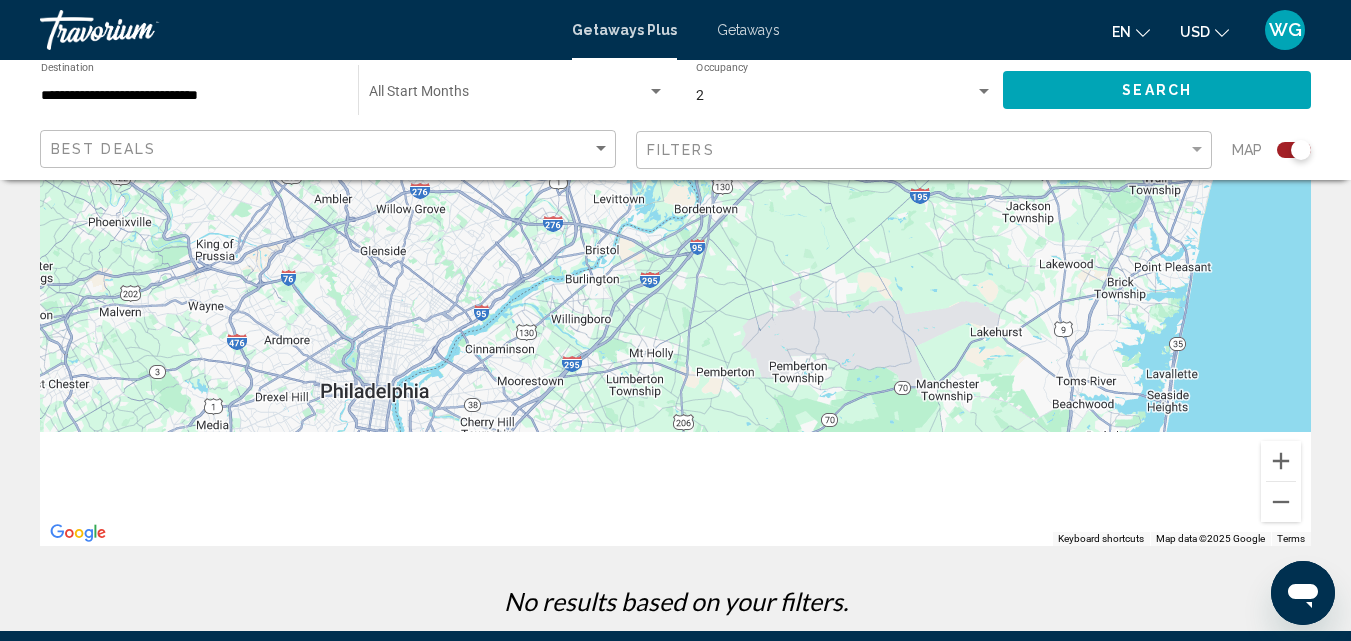 drag, startPoint x: 866, startPoint y: 288, endPoint x: 551, endPoint y: 95, distance: 369.4239 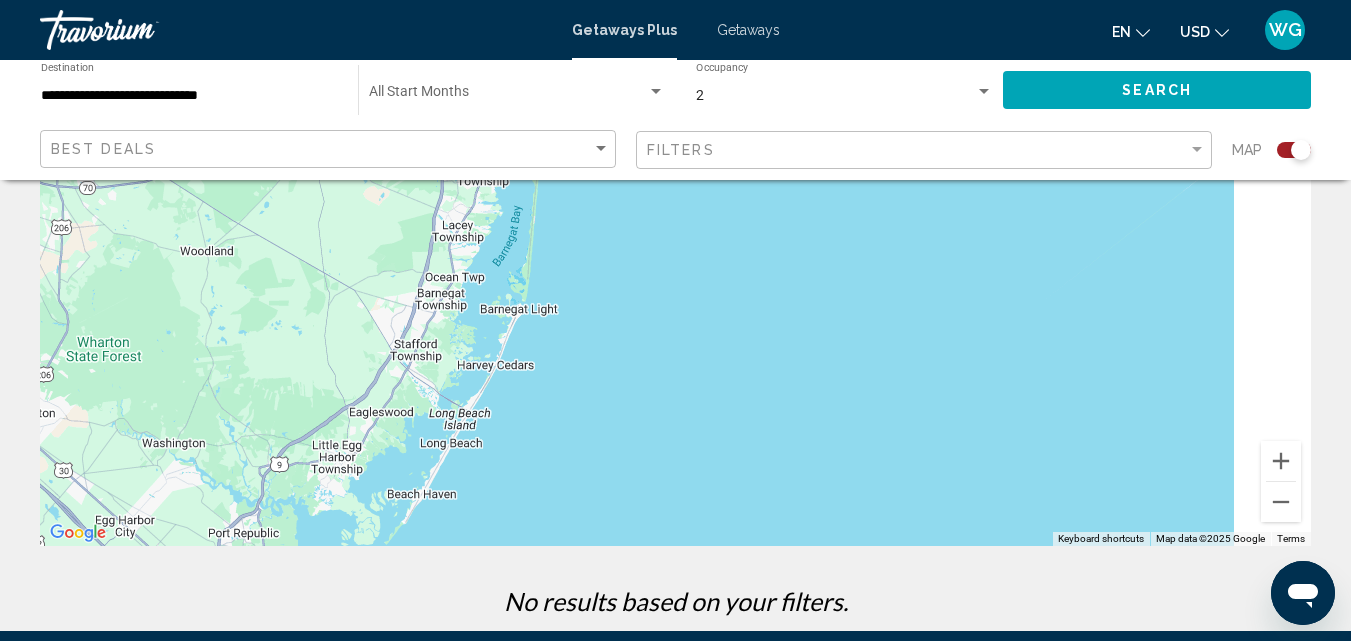 drag, startPoint x: 813, startPoint y: 246, endPoint x: 627, endPoint y: 166, distance: 202.47469 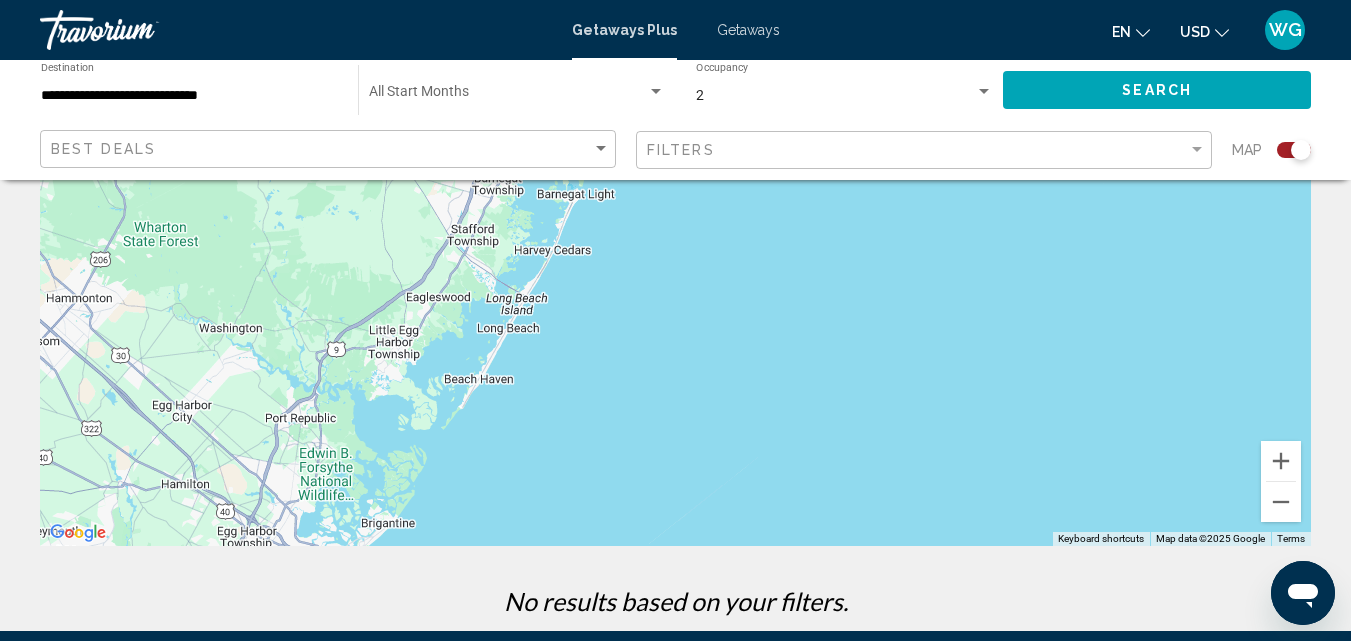 drag, startPoint x: 688, startPoint y: 360, endPoint x: 775, endPoint y: 281, distance: 117.51595 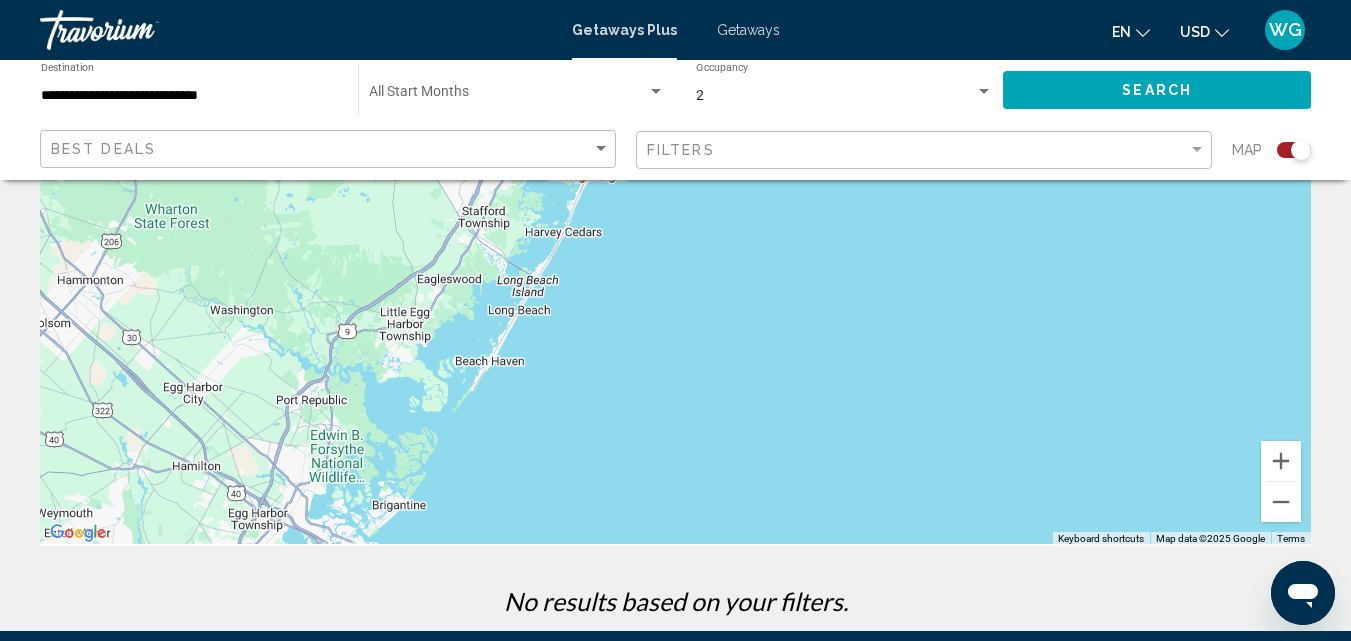 drag, startPoint x: 616, startPoint y: 431, endPoint x: 729, endPoint y: 287, distance: 183.04372 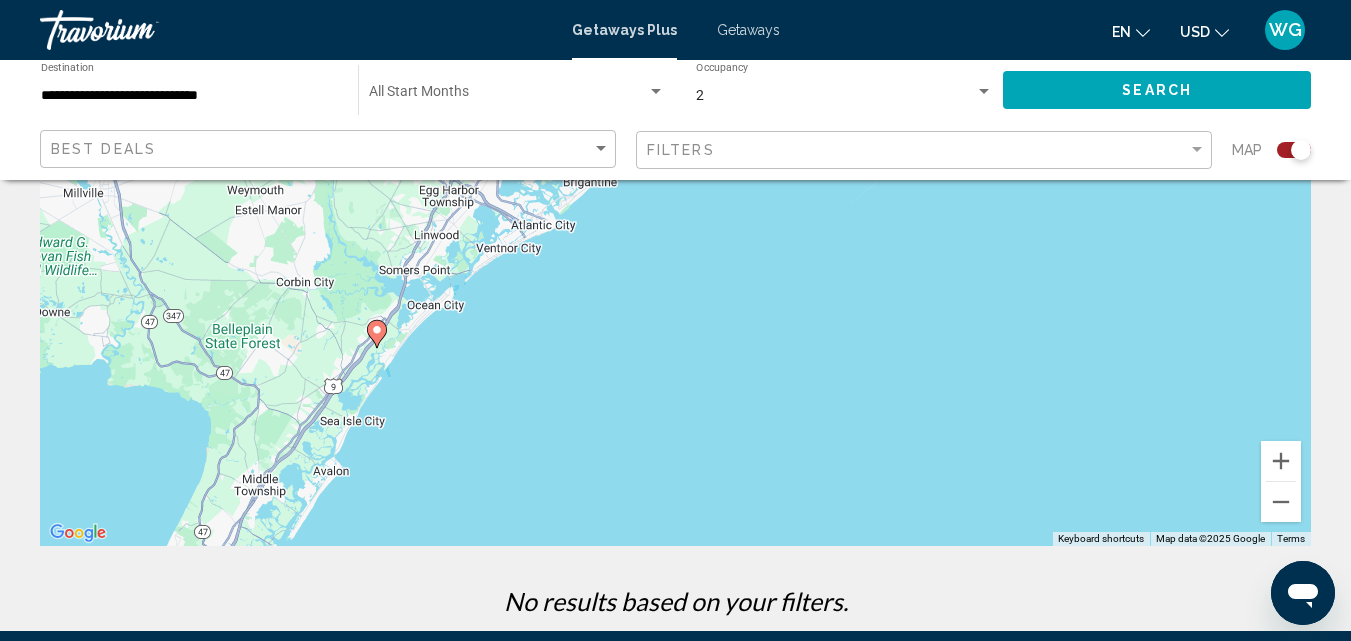 drag, startPoint x: 448, startPoint y: 447, endPoint x: 457, endPoint y: 355, distance: 92.43917 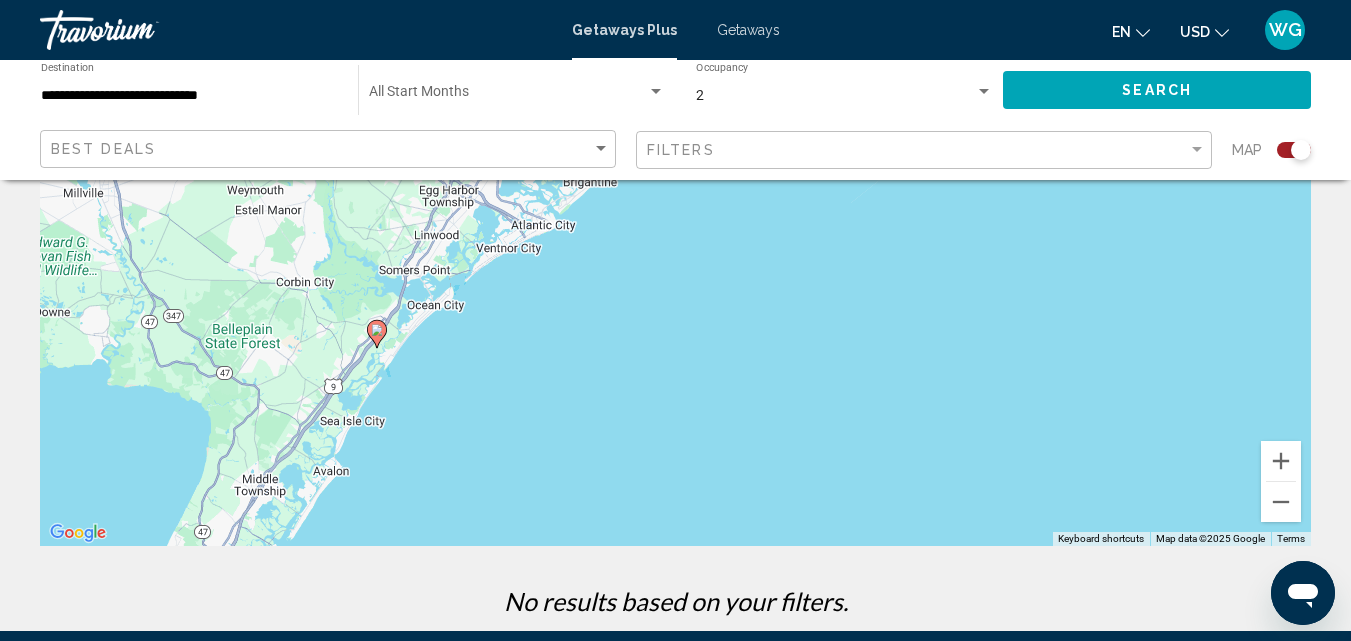 click on "To navigate, press the arrow keys. To activate drag with keyboard, press Alt + Enter. Once in keyboard drag state, use the arrow keys to move the marker. To complete the drag, press the Enter key. To cancel, press Escape." at bounding box center (675, 246) 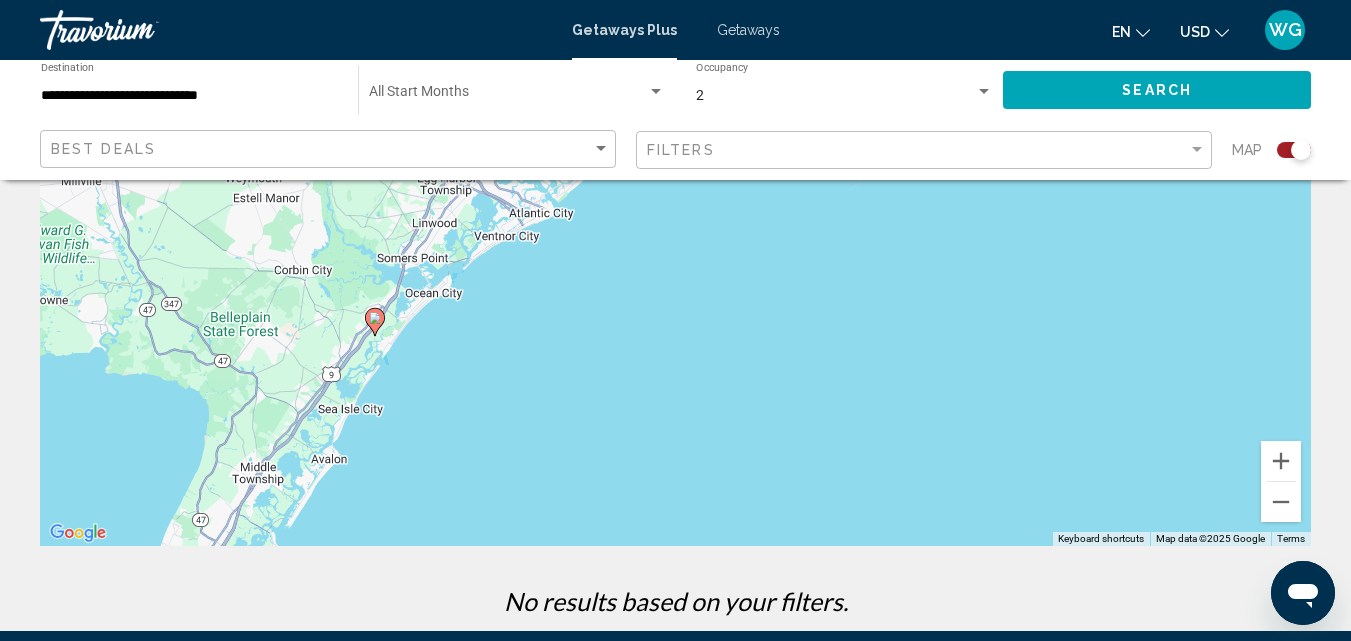 click 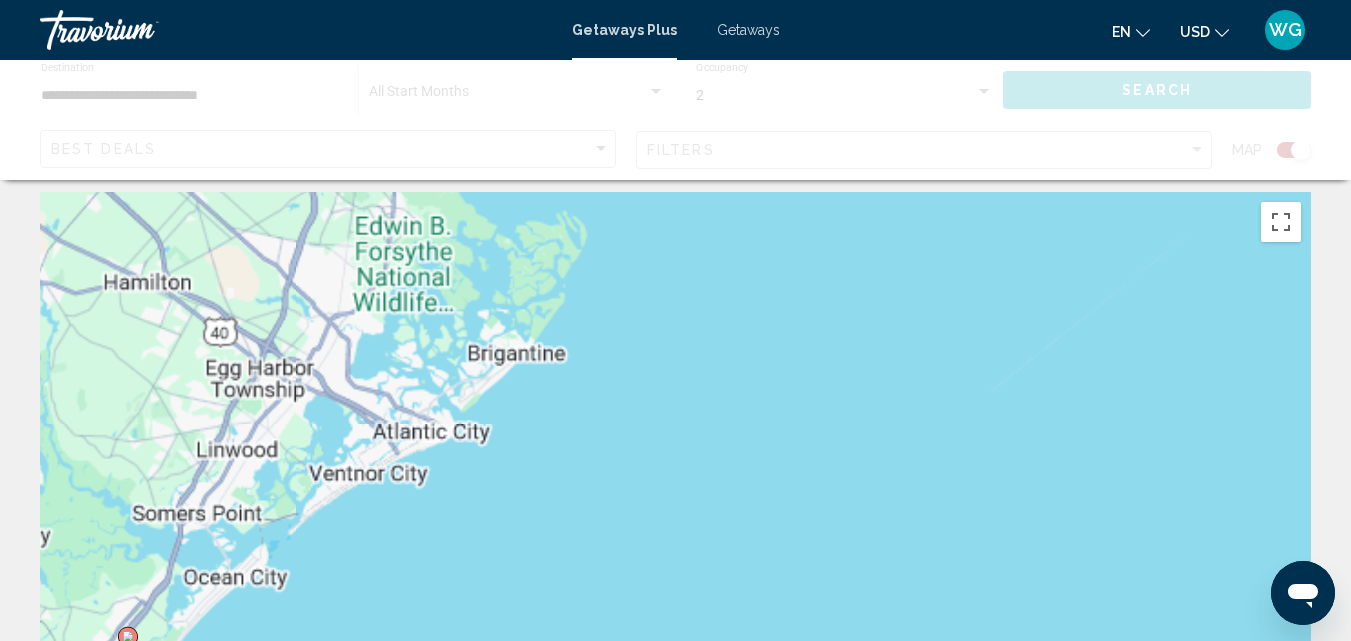 scroll, scrollTop: 0, scrollLeft: 0, axis: both 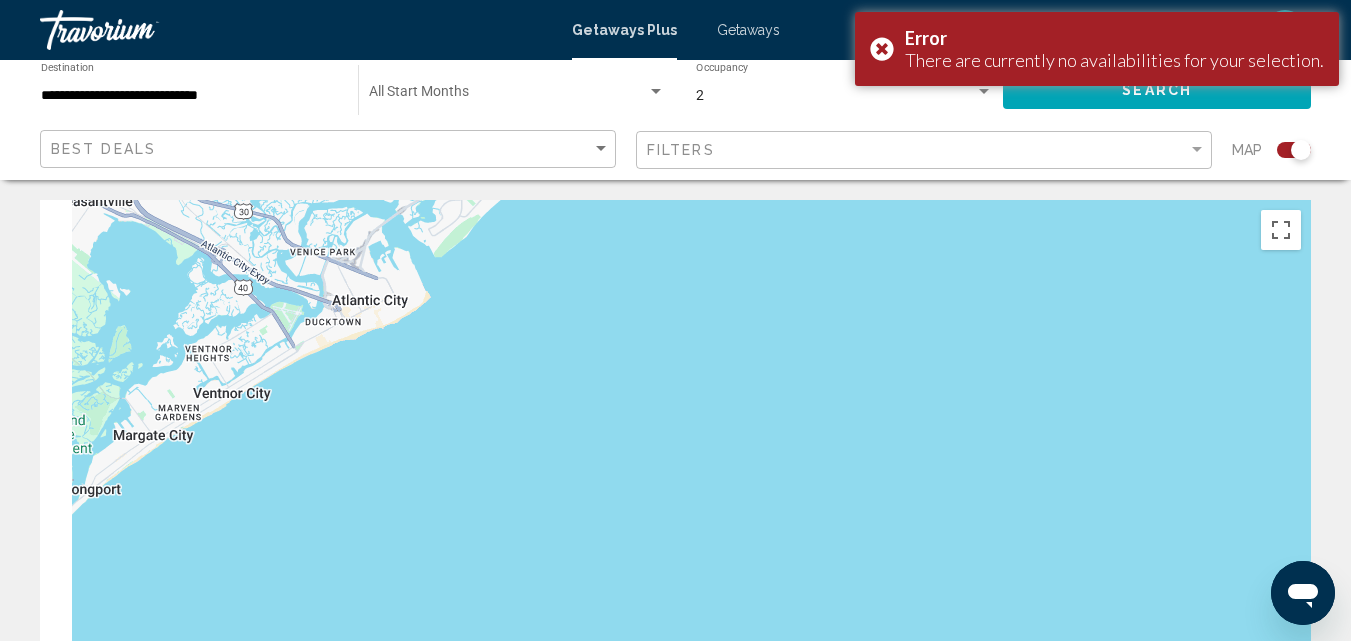 drag, startPoint x: 385, startPoint y: 444, endPoint x: 622, endPoint y: 376, distance: 246.56236 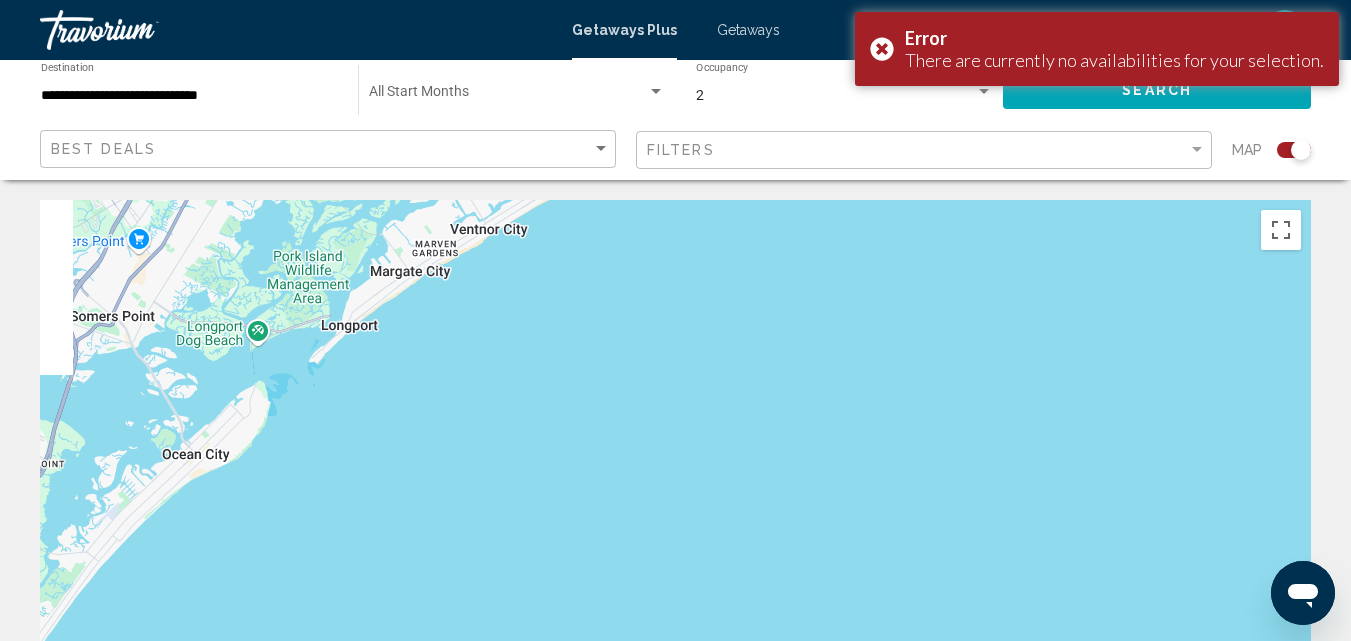 drag, startPoint x: 449, startPoint y: 445, endPoint x: 699, endPoint y: 285, distance: 296.81644 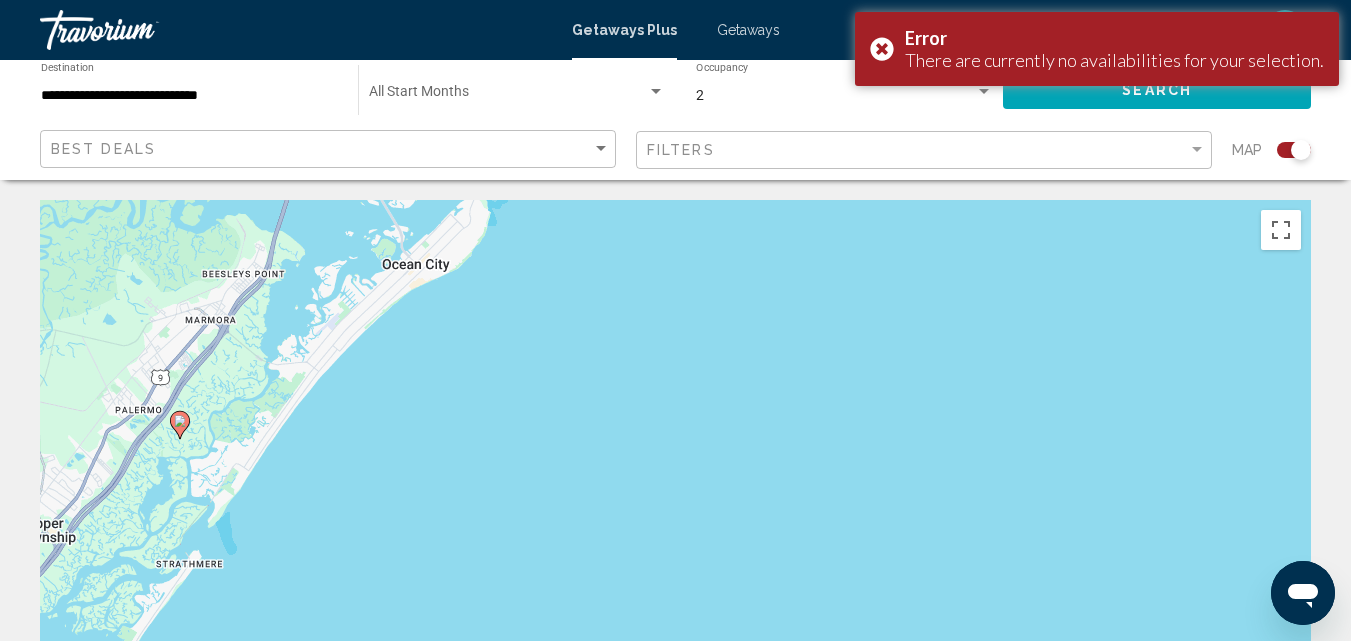 drag, startPoint x: 418, startPoint y: 381, endPoint x: 503, endPoint y: 291, distance: 123.79418 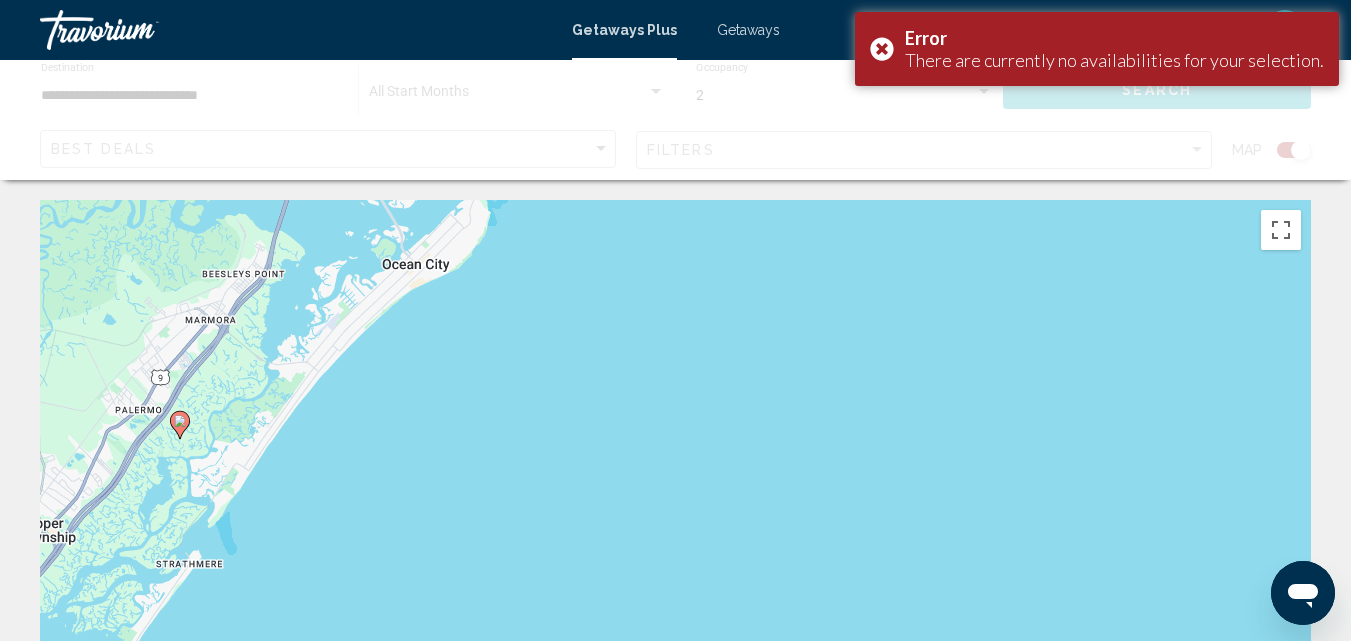 click 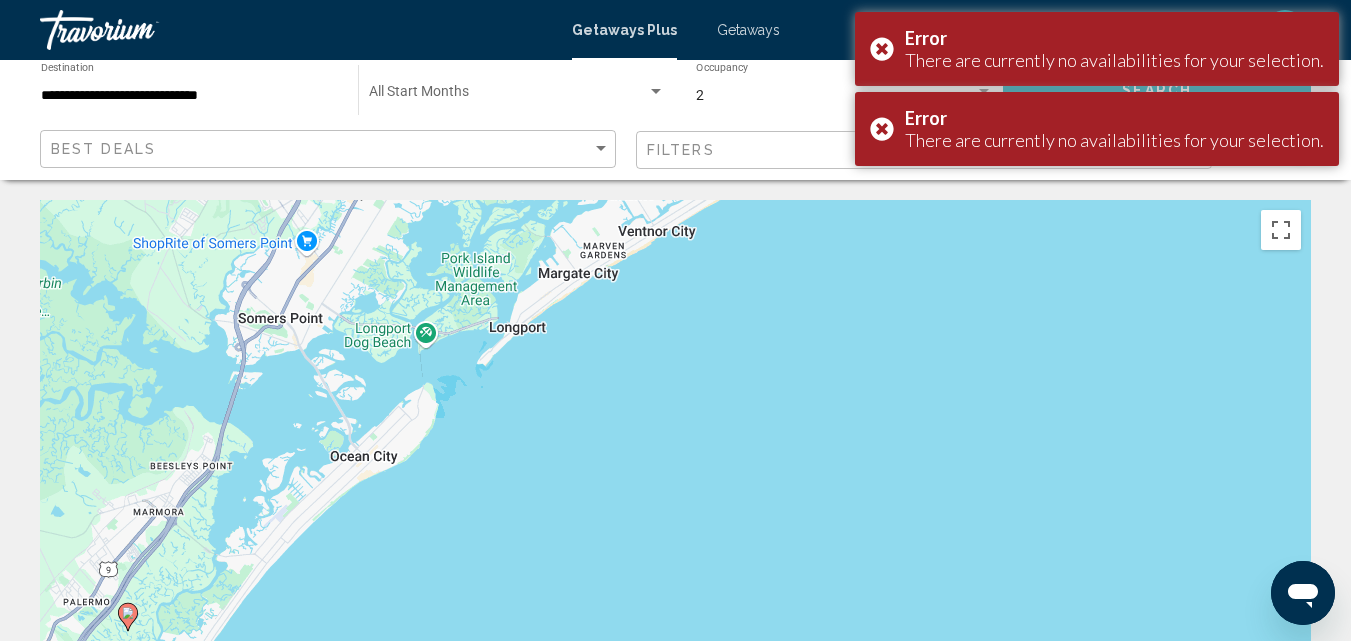 drag, startPoint x: 627, startPoint y: 364, endPoint x: 568, endPoint y: 522, distance: 168.65645 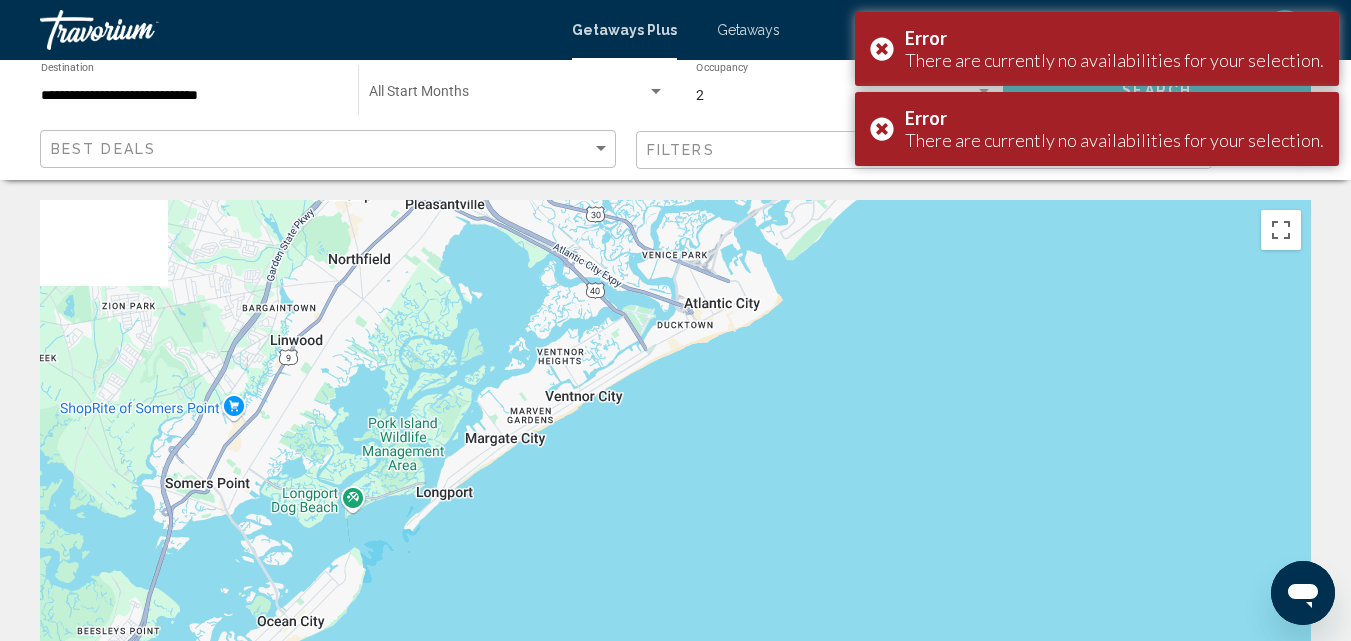 drag, startPoint x: 641, startPoint y: 533, endPoint x: 632, endPoint y: 546, distance: 15.811388 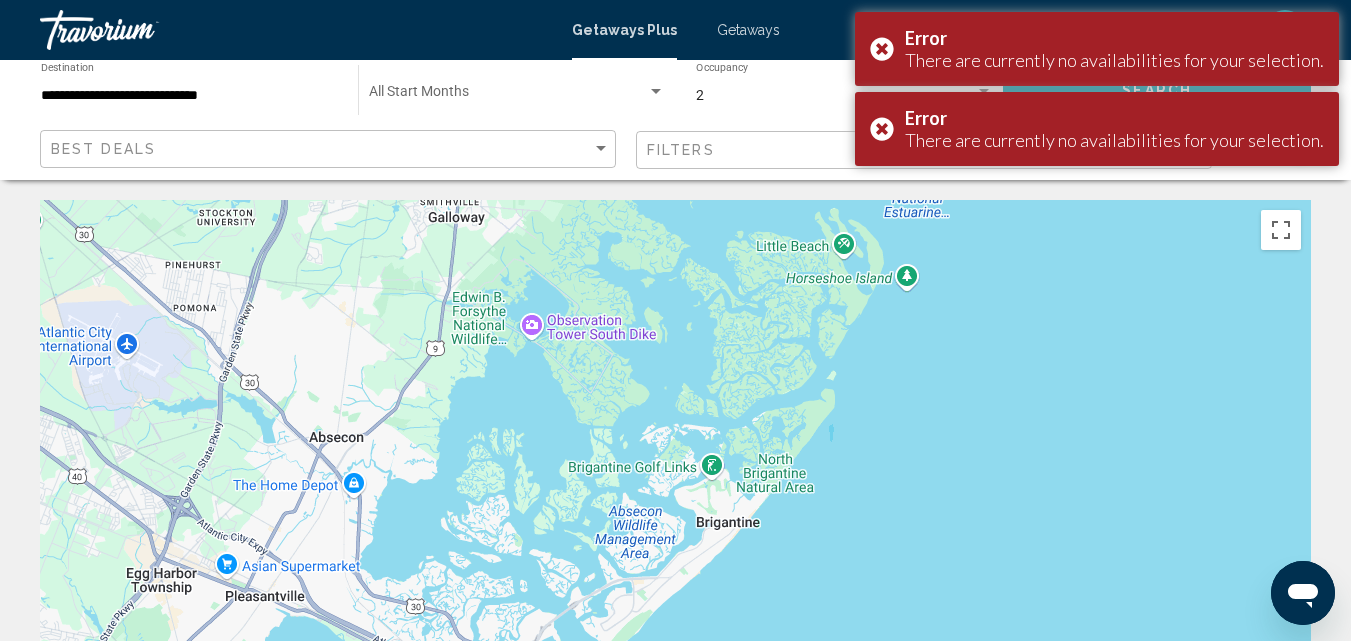 drag, startPoint x: 1180, startPoint y: 343, endPoint x: 1110, endPoint y: 650, distance: 314.87933 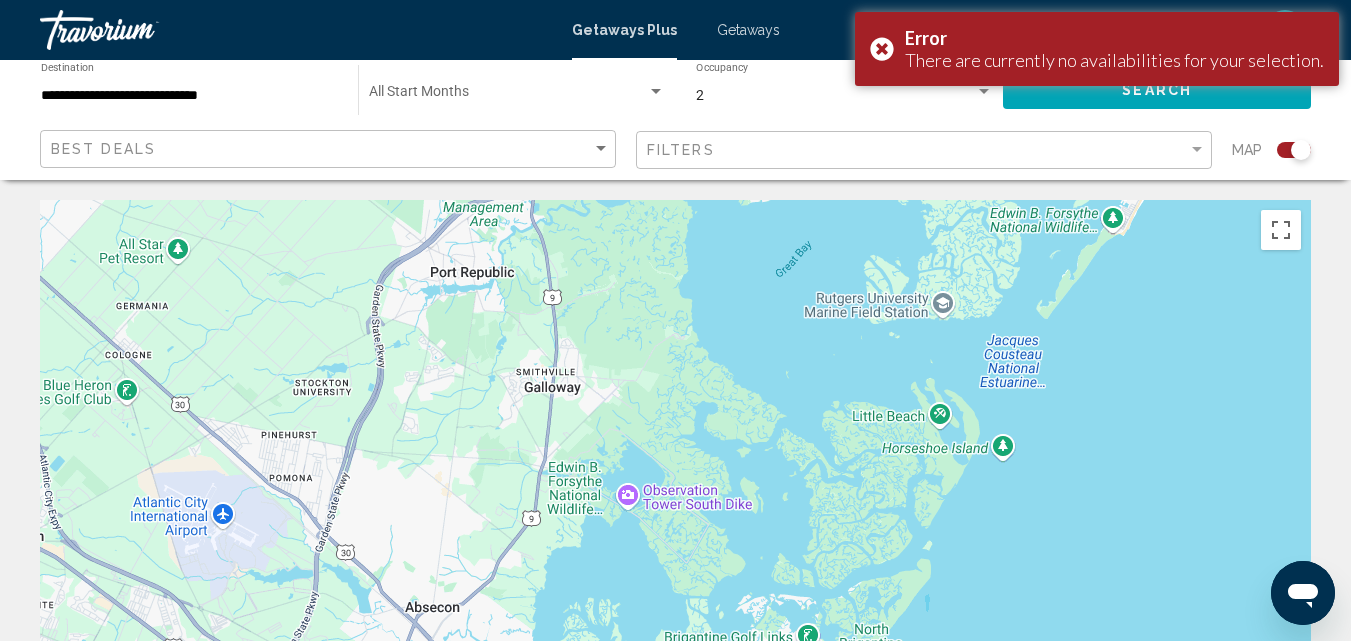 drag, startPoint x: 887, startPoint y: 377, endPoint x: 1038, endPoint y: 576, distance: 249.80392 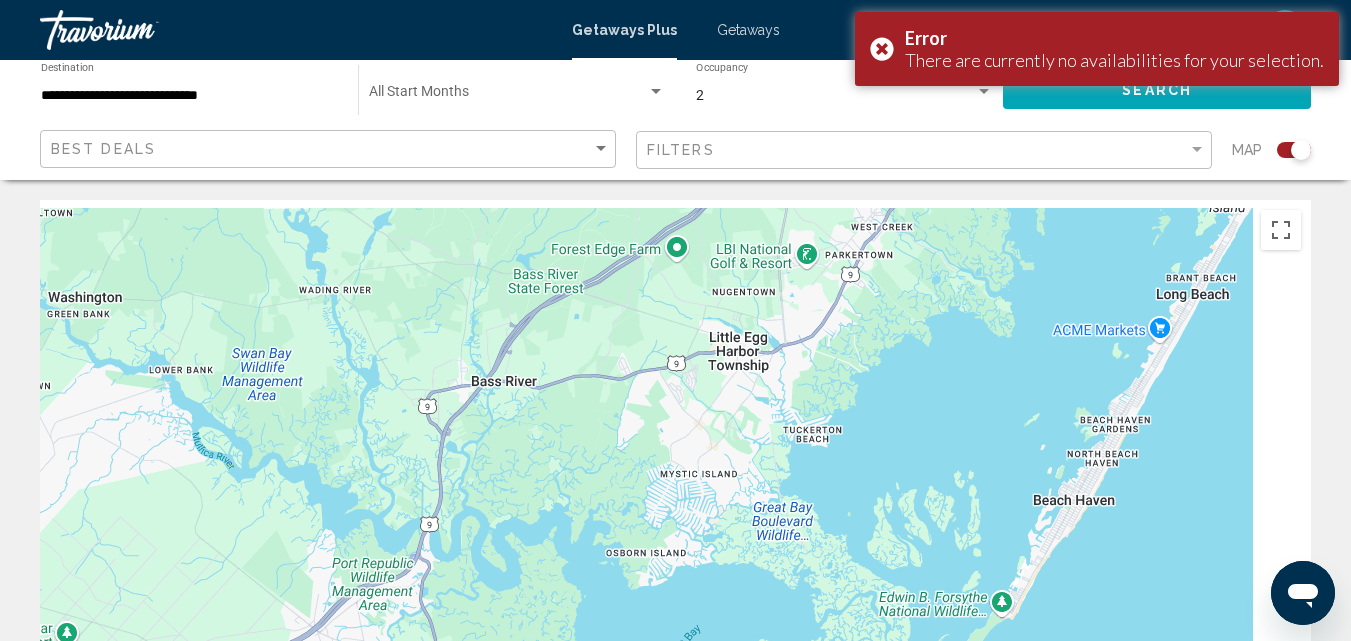 drag, startPoint x: 1048, startPoint y: 497, endPoint x: 694, endPoint y: 676, distance: 396.6825 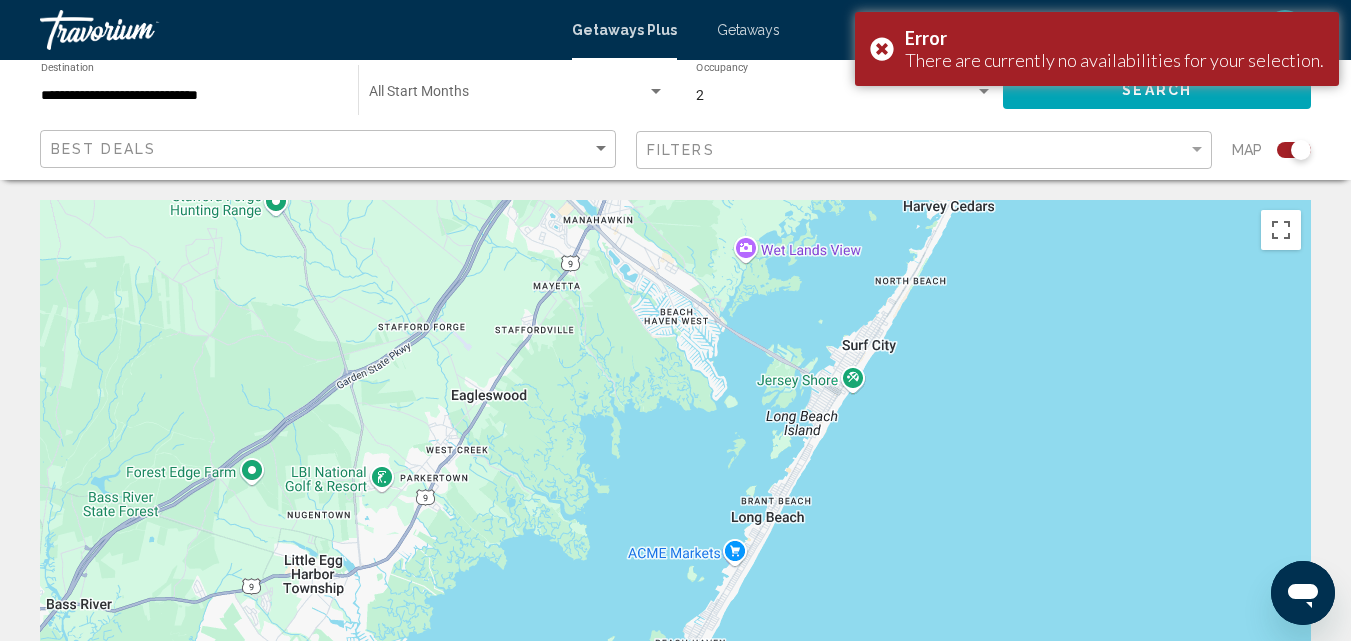 drag, startPoint x: 969, startPoint y: 457, endPoint x: 715, endPoint y: 647, distance: 317.20026 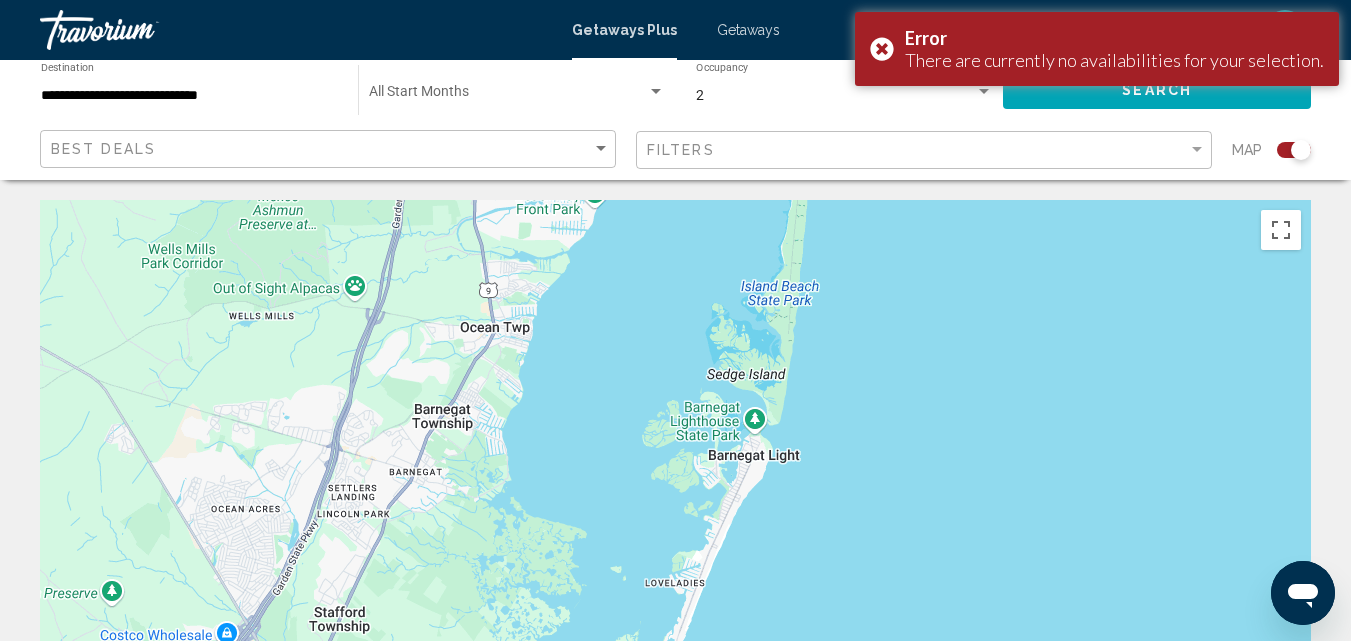 drag, startPoint x: 673, startPoint y: 363, endPoint x: 810, endPoint y: 571, distance: 249.06425 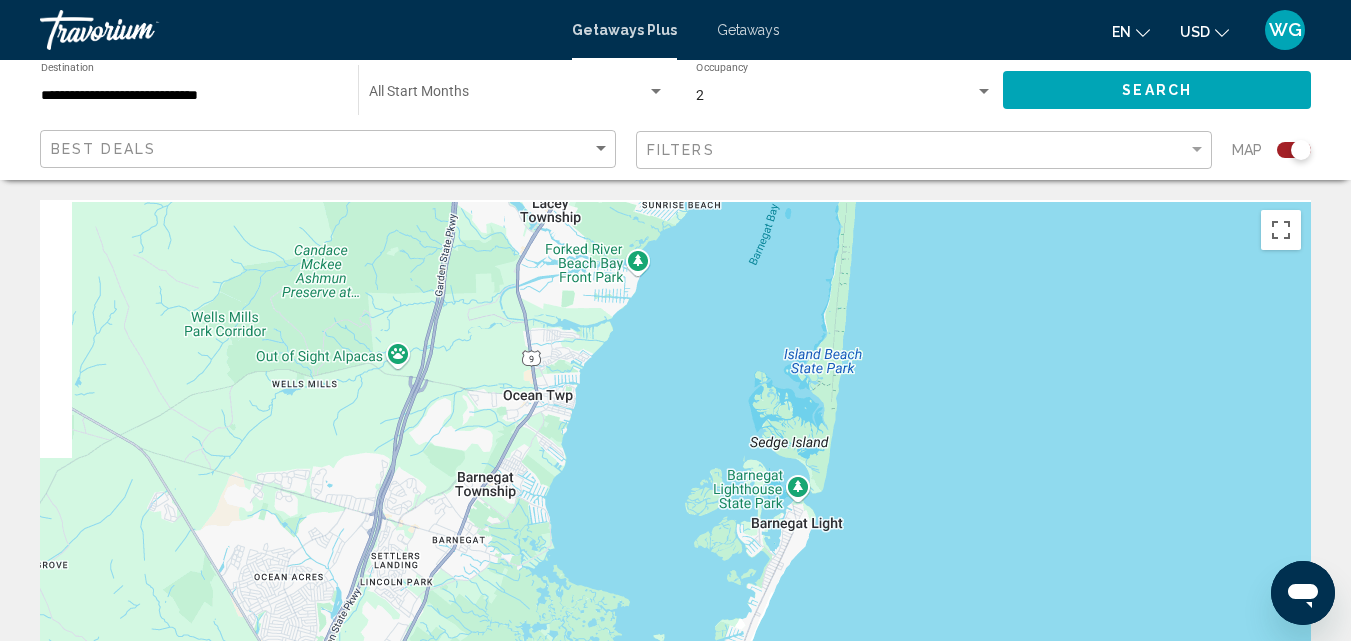 drag, startPoint x: 664, startPoint y: 383, endPoint x: 779, endPoint y: 586, distance: 233.31096 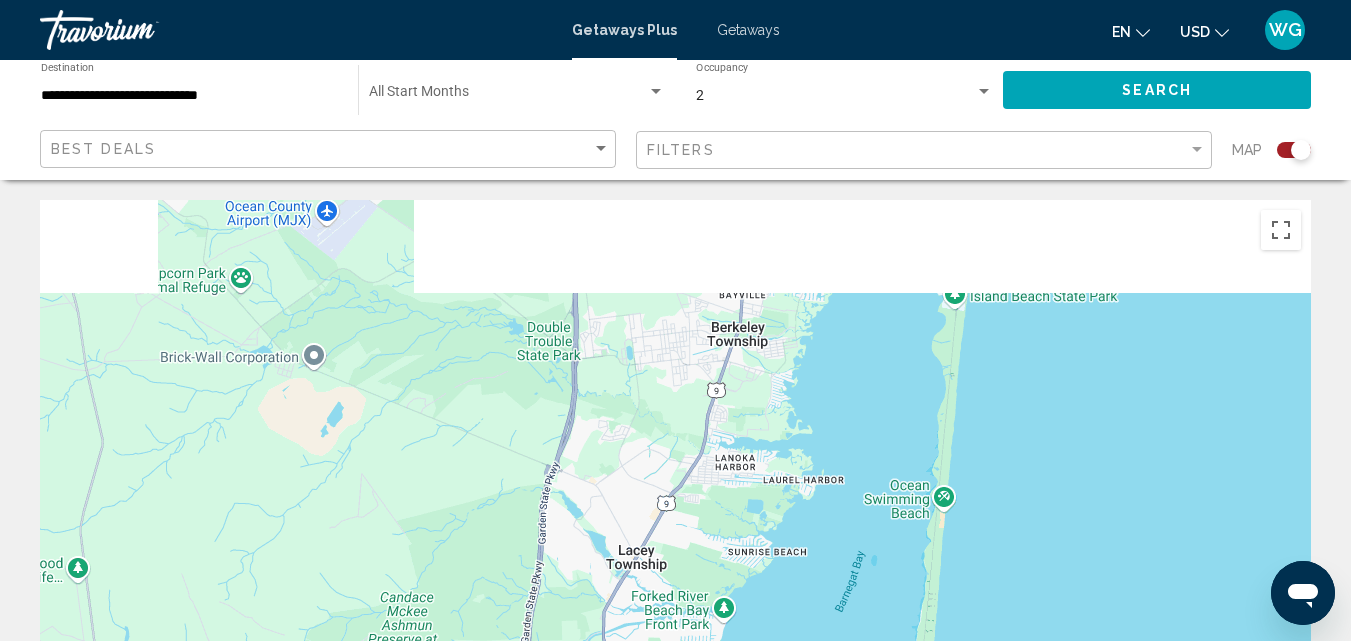 drag, startPoint x: 826, startPoint y: 424, endPoint x: 830, endPoint y: 530, distance: 106.07545 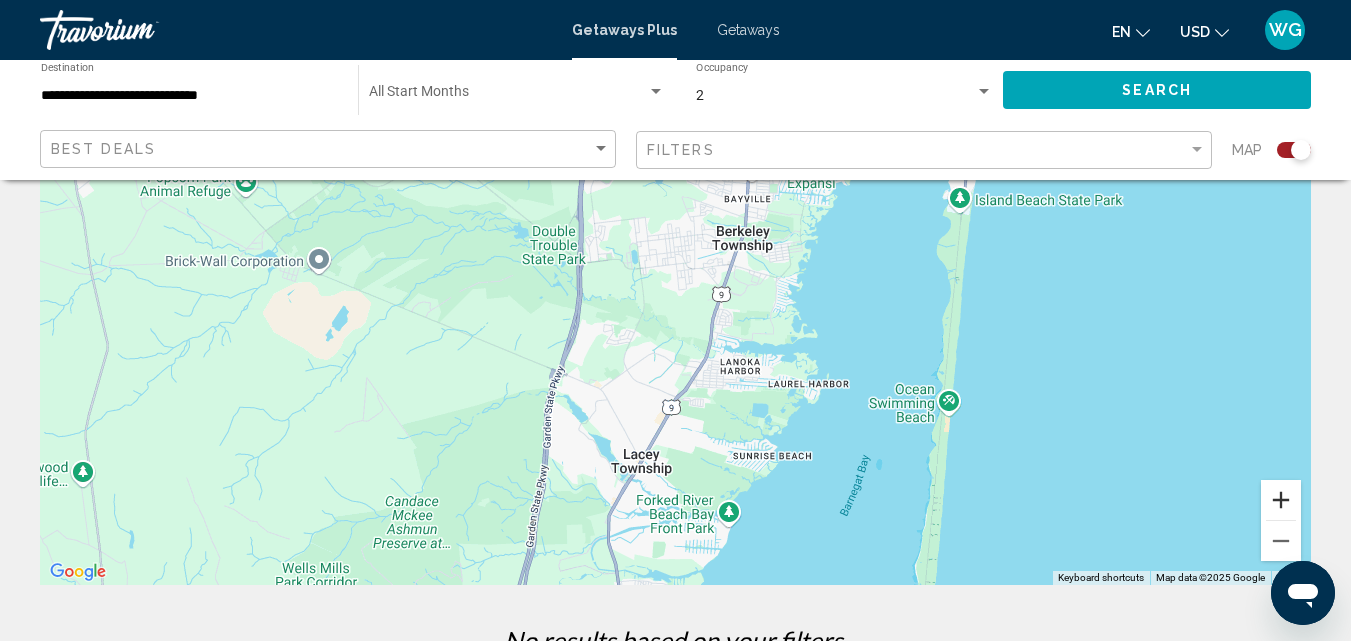 scroll, scrollTop: 224, scrollLeft: 0, axis: vertical 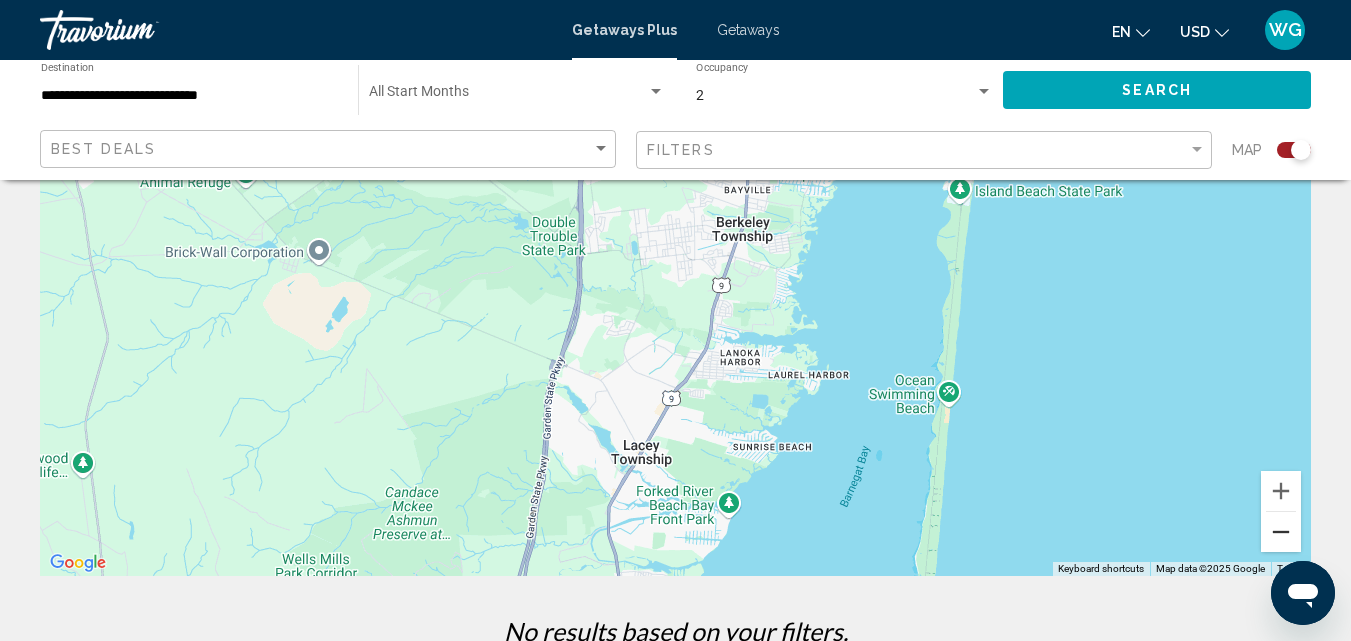 click at bounding box center [1281, 532] 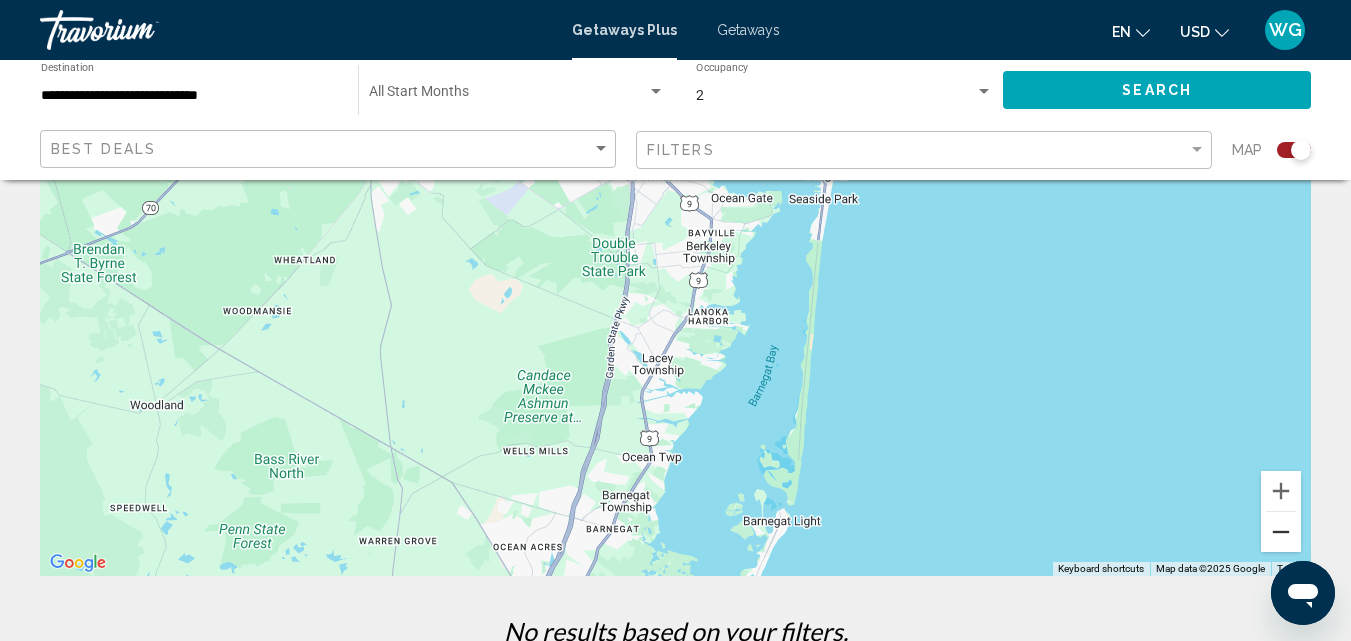 click at bounding box center (1281, 532) 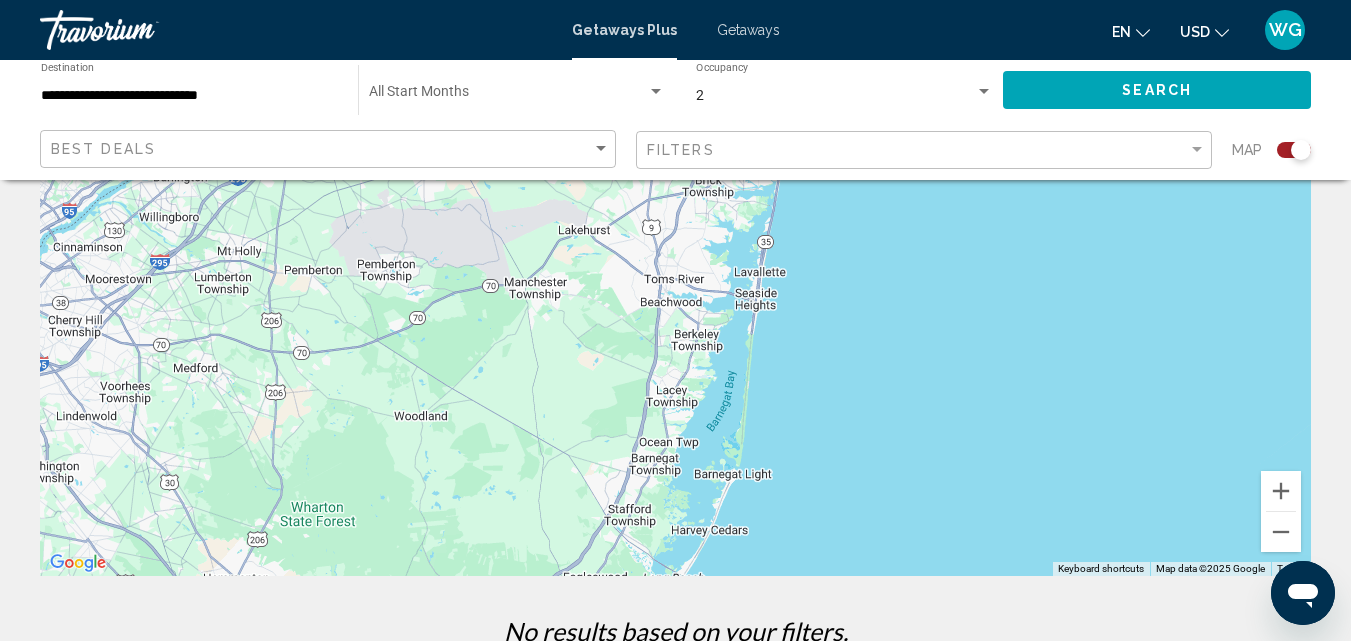 drag, startPoint x: 1000, startPoint y: 318, endPoint x: 1010, endPoint y: 421, distance: 103.4843 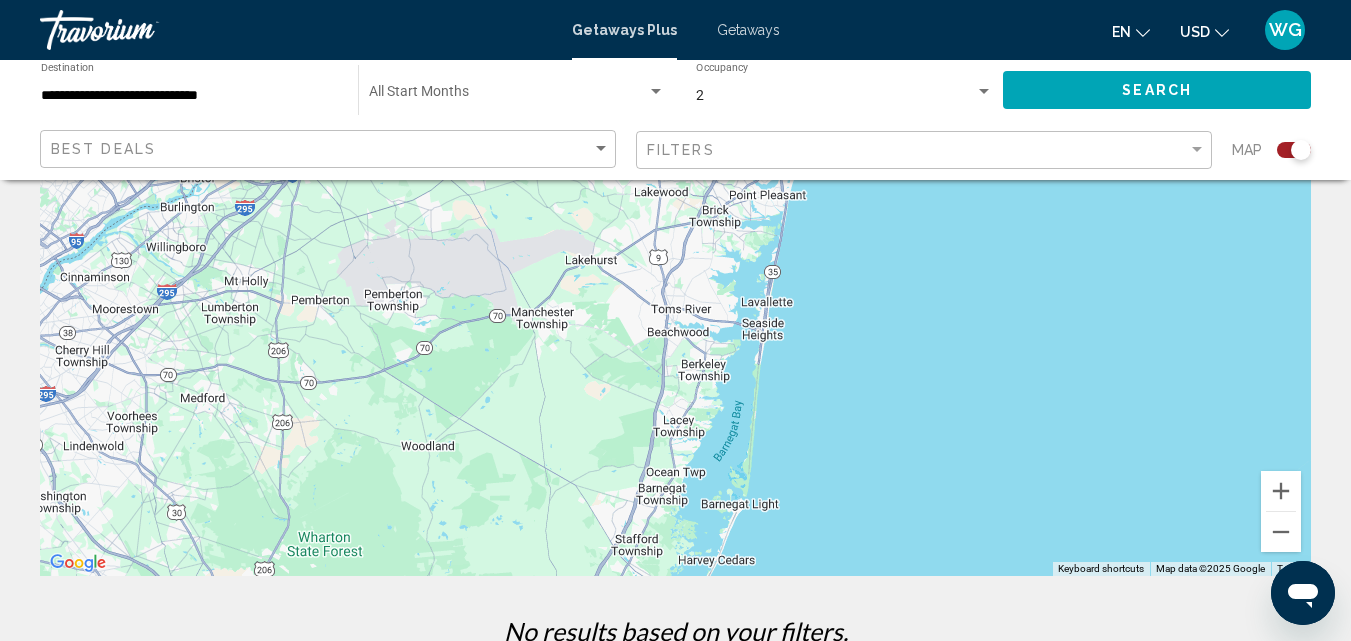 drag, startPoint x: 836, startPoint y: 220, endPoint x: 843, endPoint y: 367, distance: 147.16656 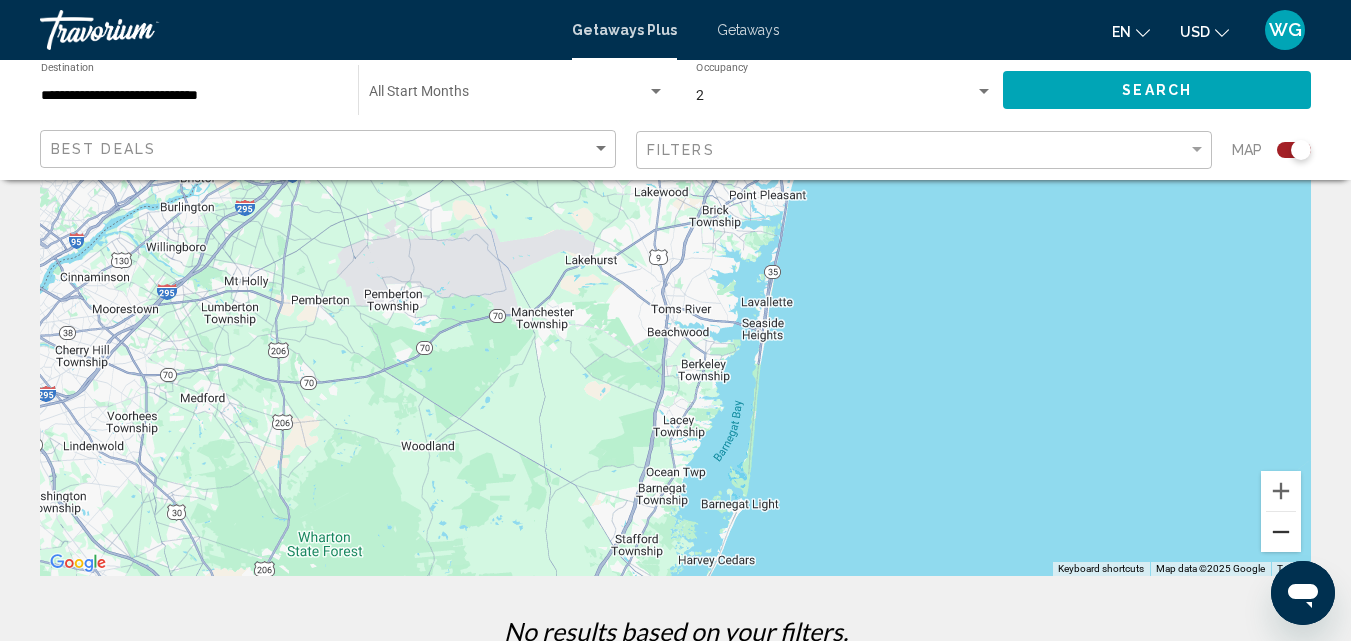click at bounding box center [1281, 532] 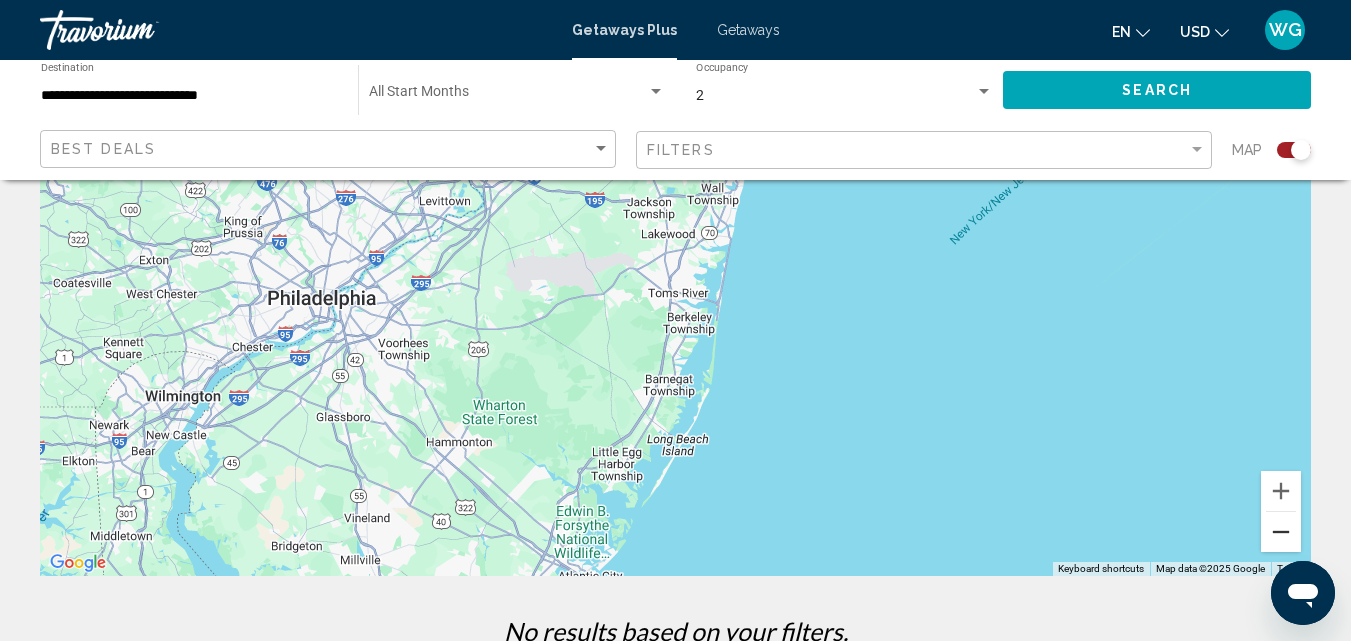 click at bounding box center [1281, 532] 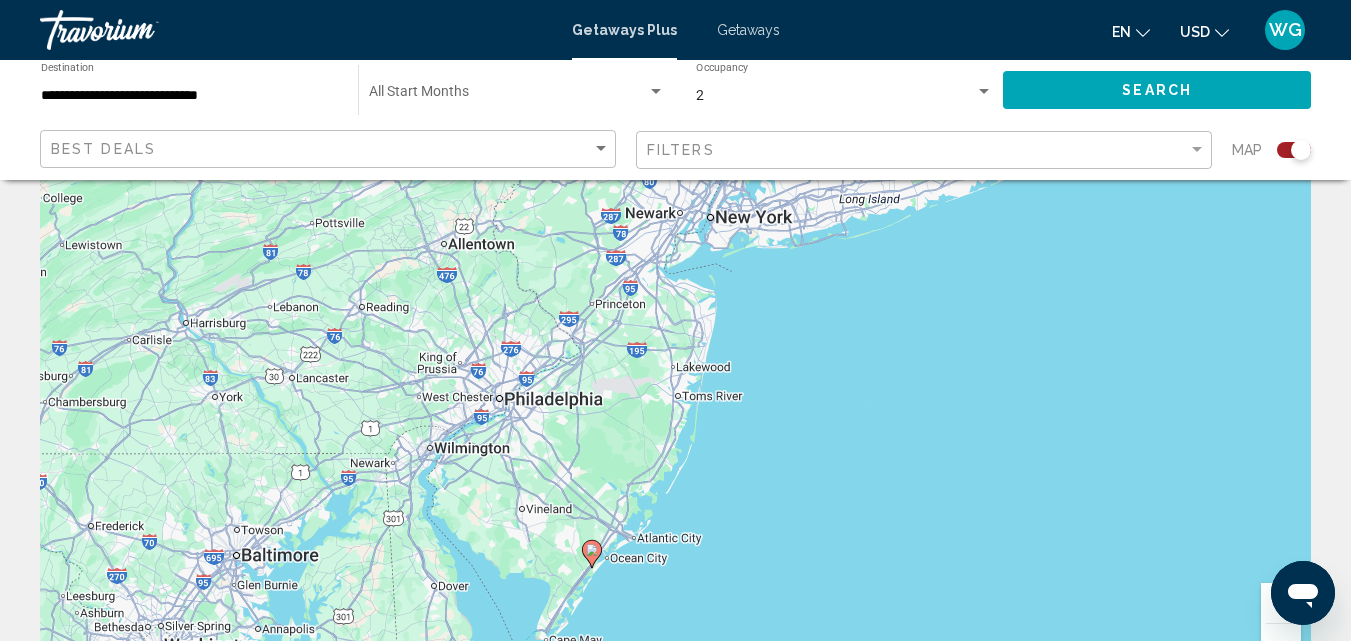 scroll, scrollTop: 24, scrollLeft: 0, axis: vertical 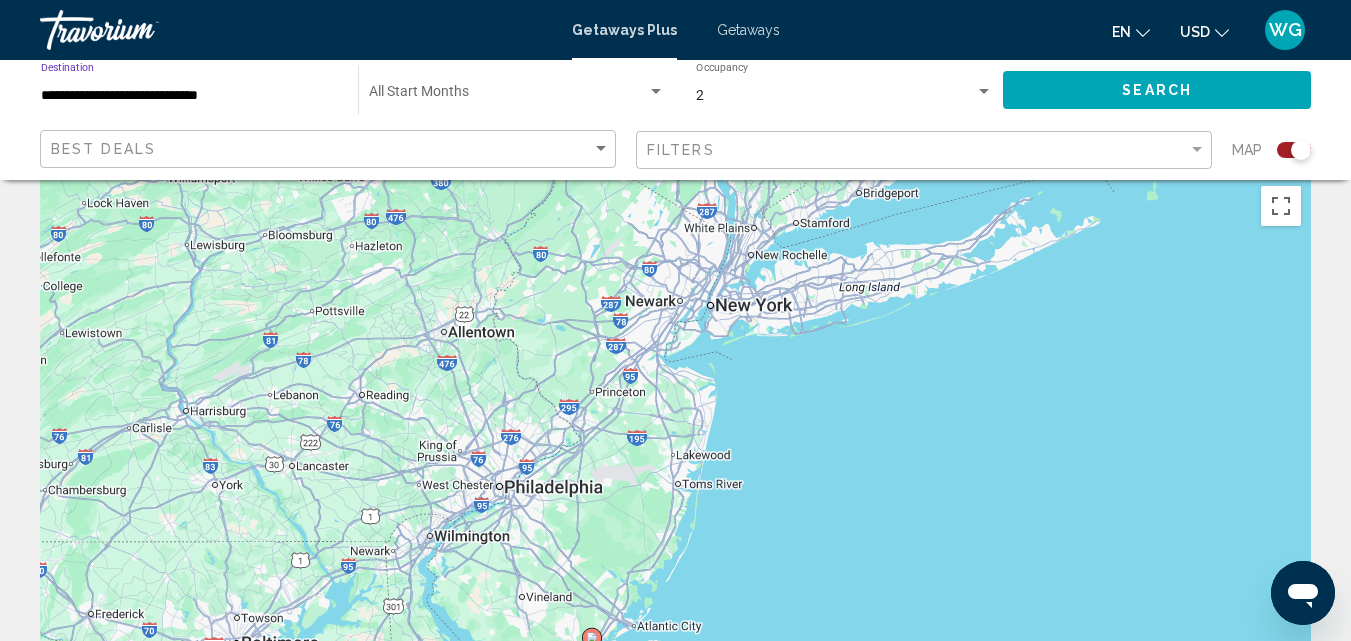 click on "**********" at bounding box center (189, 96) 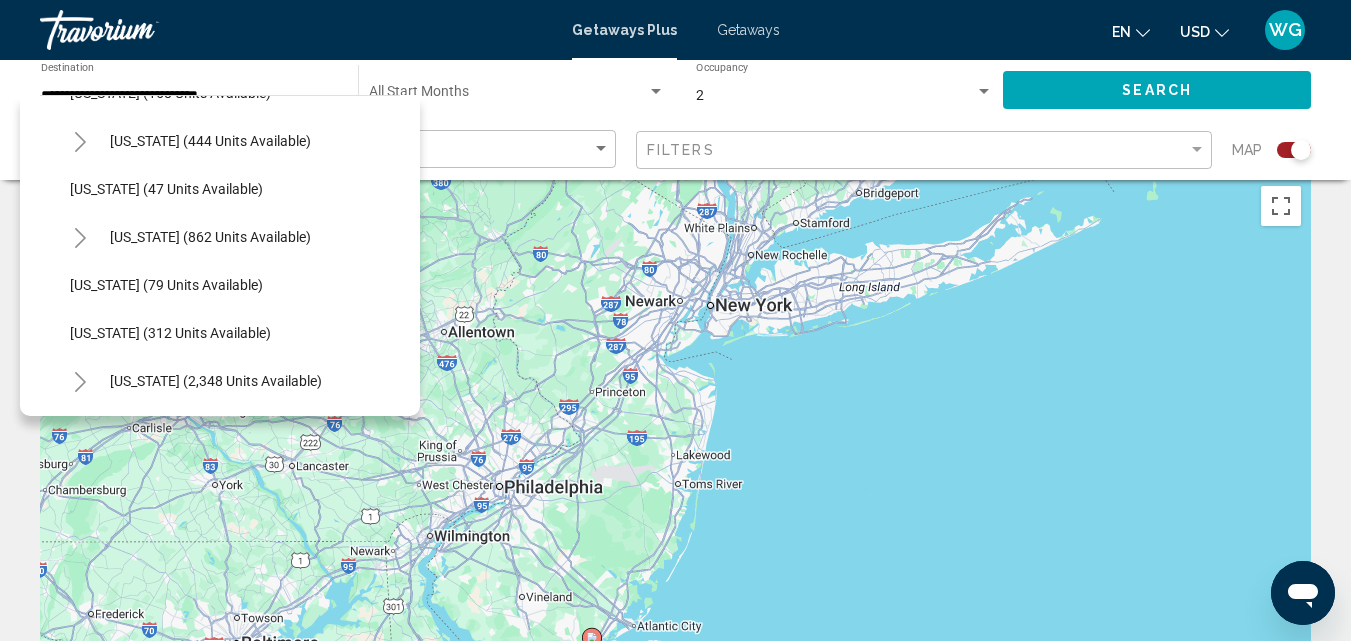 scroll, scrollTop: 671, scrollLeft: 0, axis: vertical 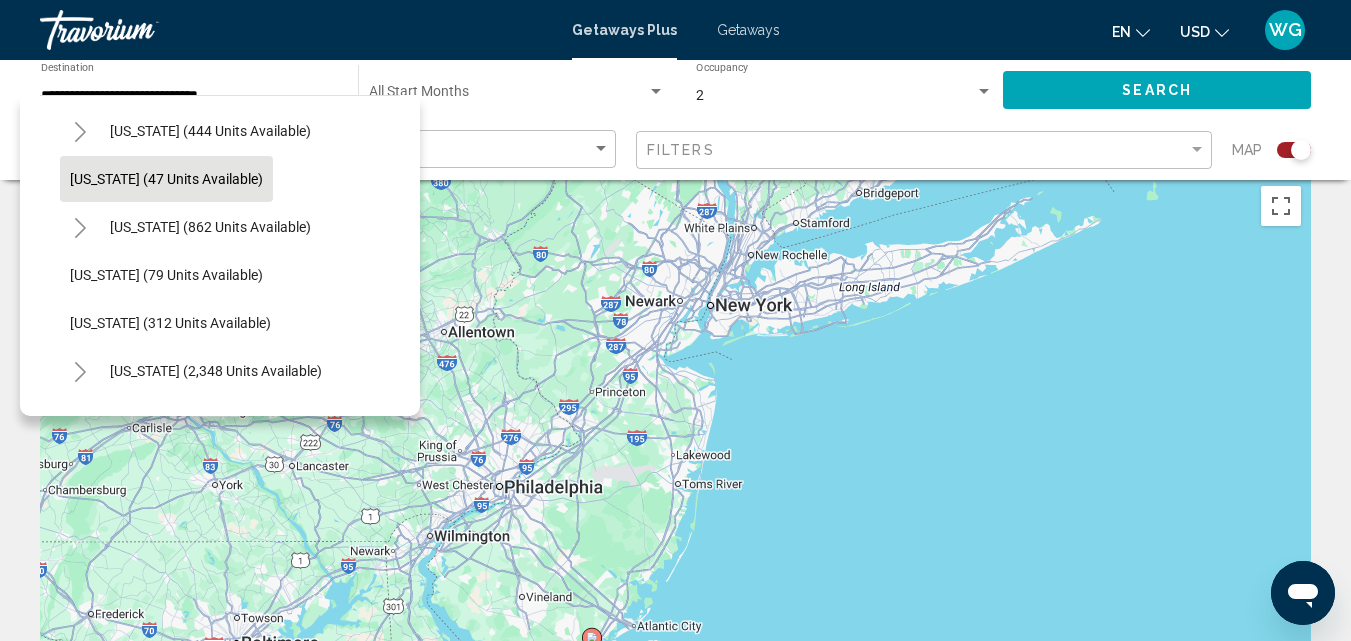 click on "[US_STATE] (47 units available)" 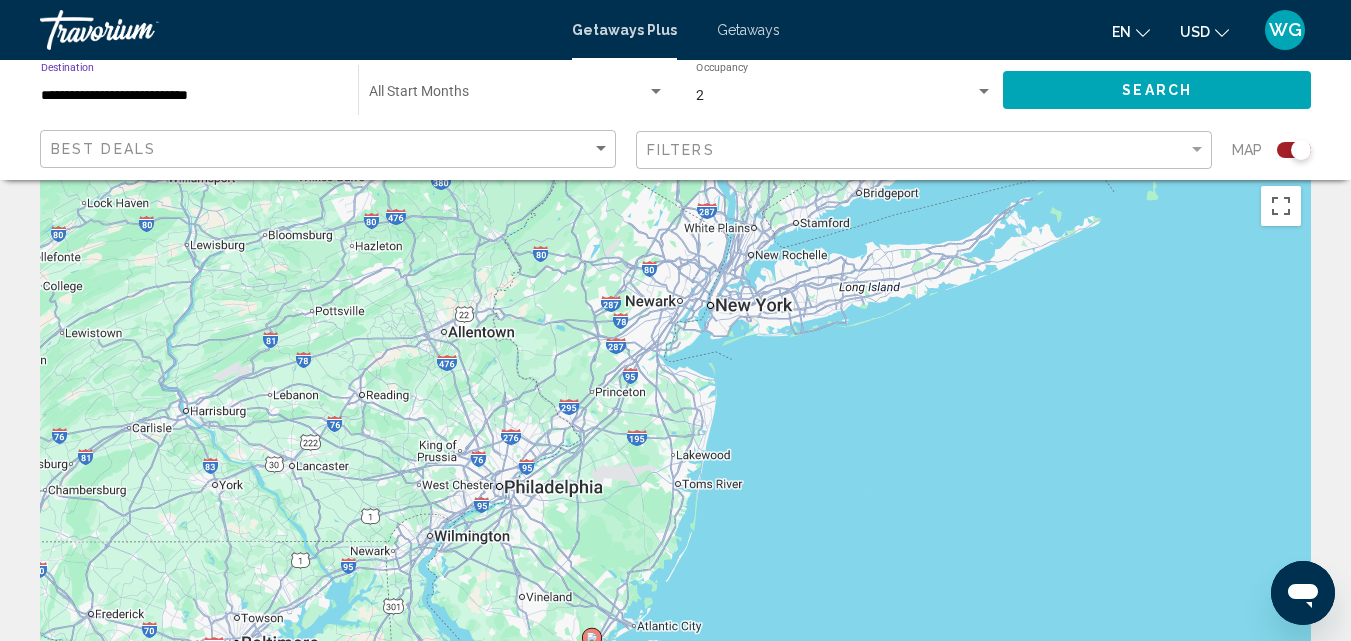 click on "Search" 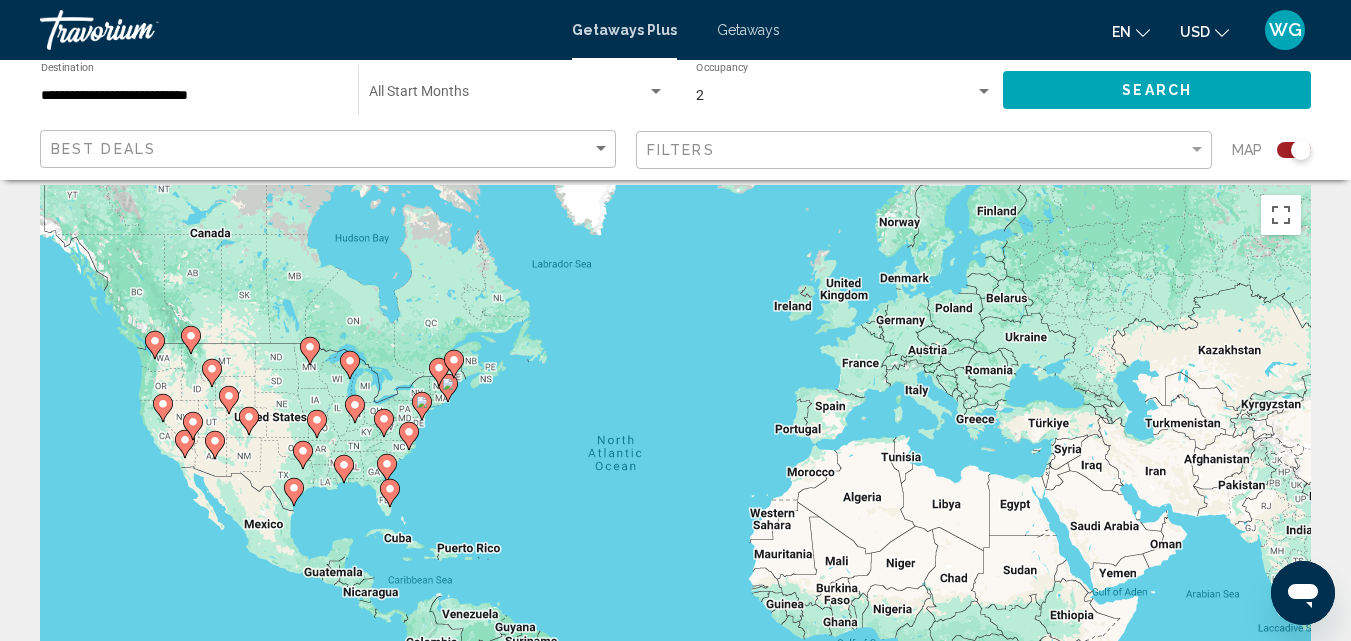 scroll, scrollTop: 0, scrollLeft: 0, axis: both 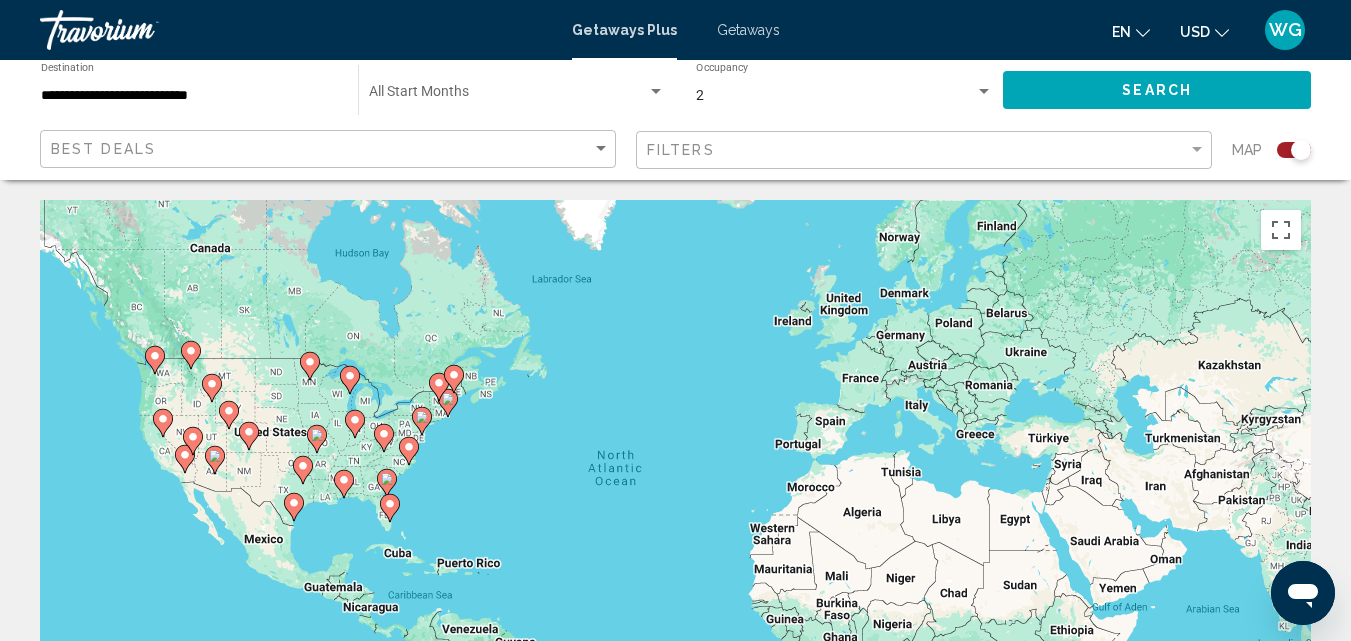 click on "To navigate, press the arrow keys. To activate drag with keyboard, press Alt + Enter. Once in keyboard drag state, use the arrow keys to move the marker. To complete the drag, press the Enter key. To cancel, press Escape." at bounding box center (675, 500) 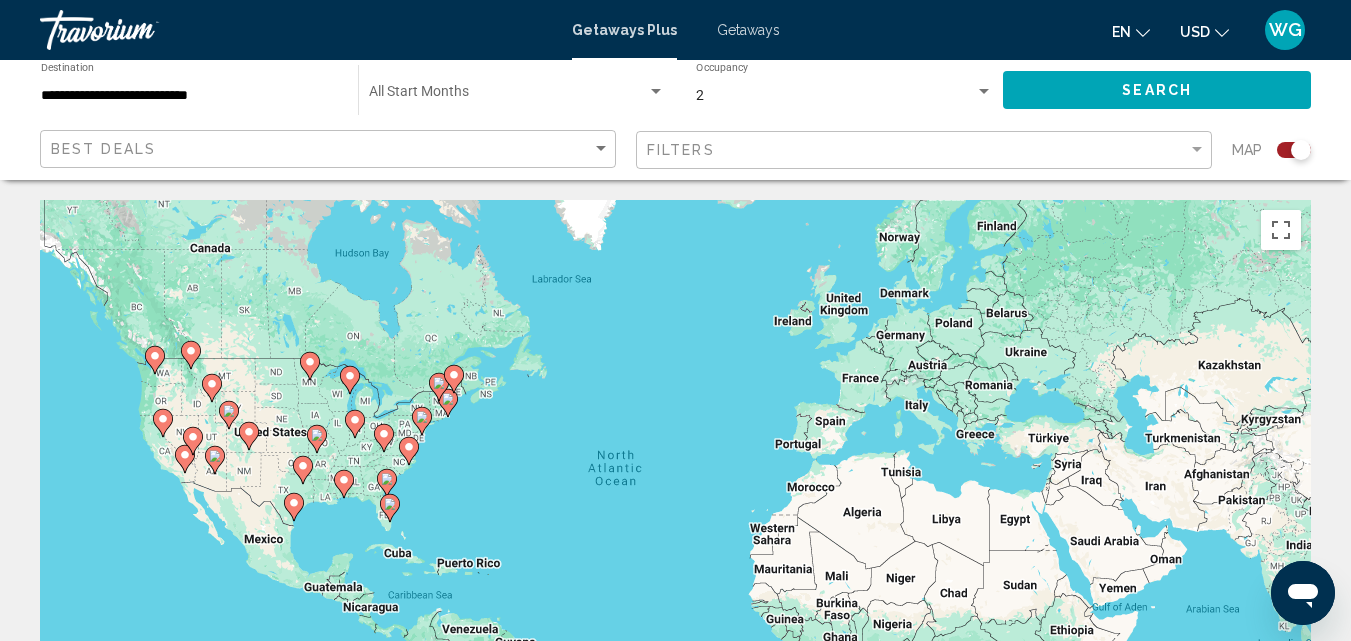 click 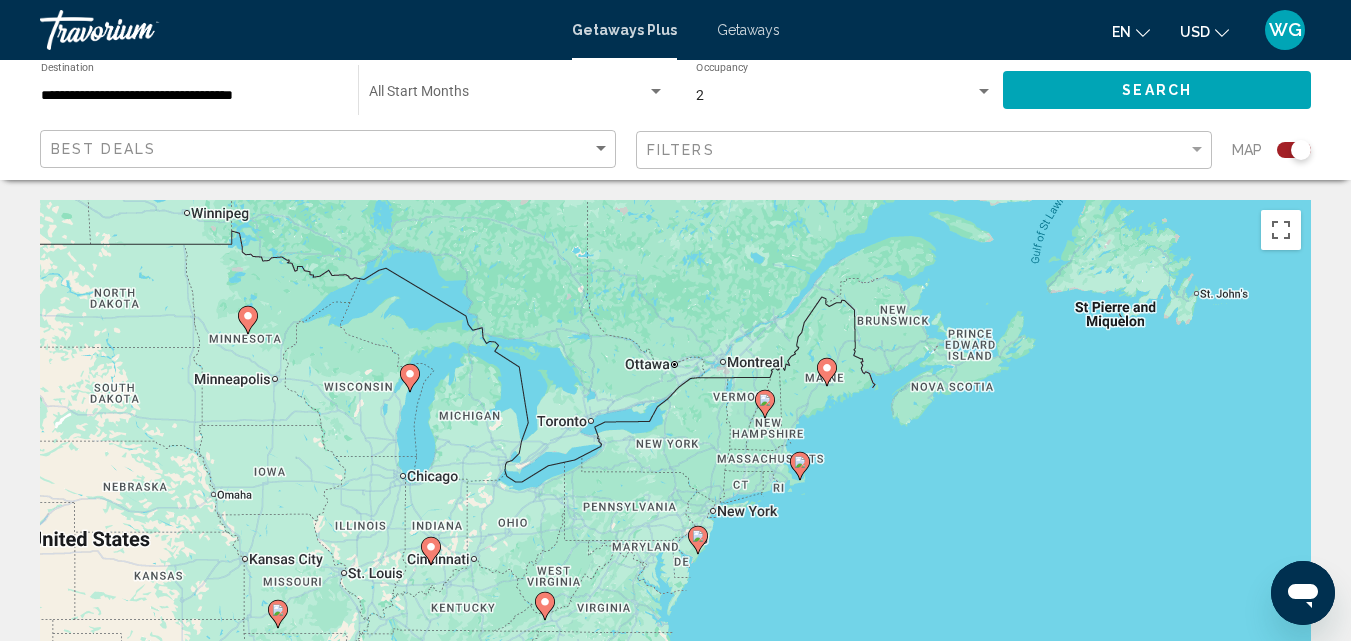 click at bounding box center (698, 540) 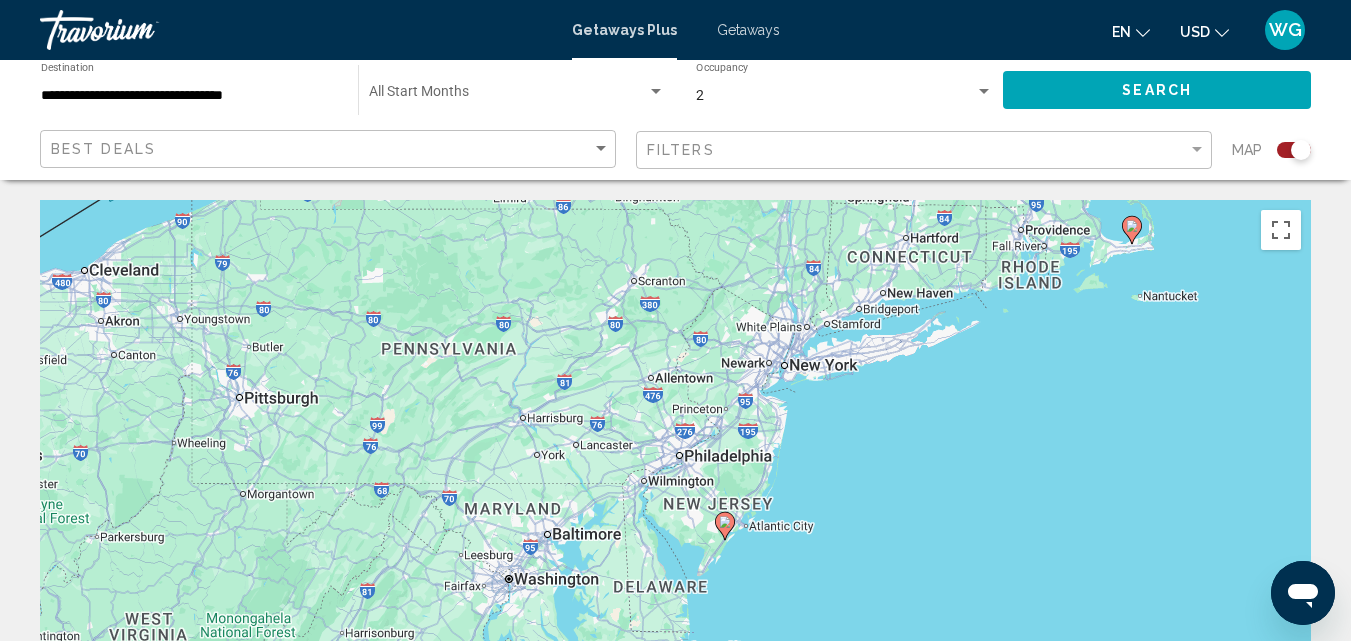 drag, startPoint x: 843, startPoint y: 523, endPoint x: 817, endPoint y: 401, distance: 124.73973 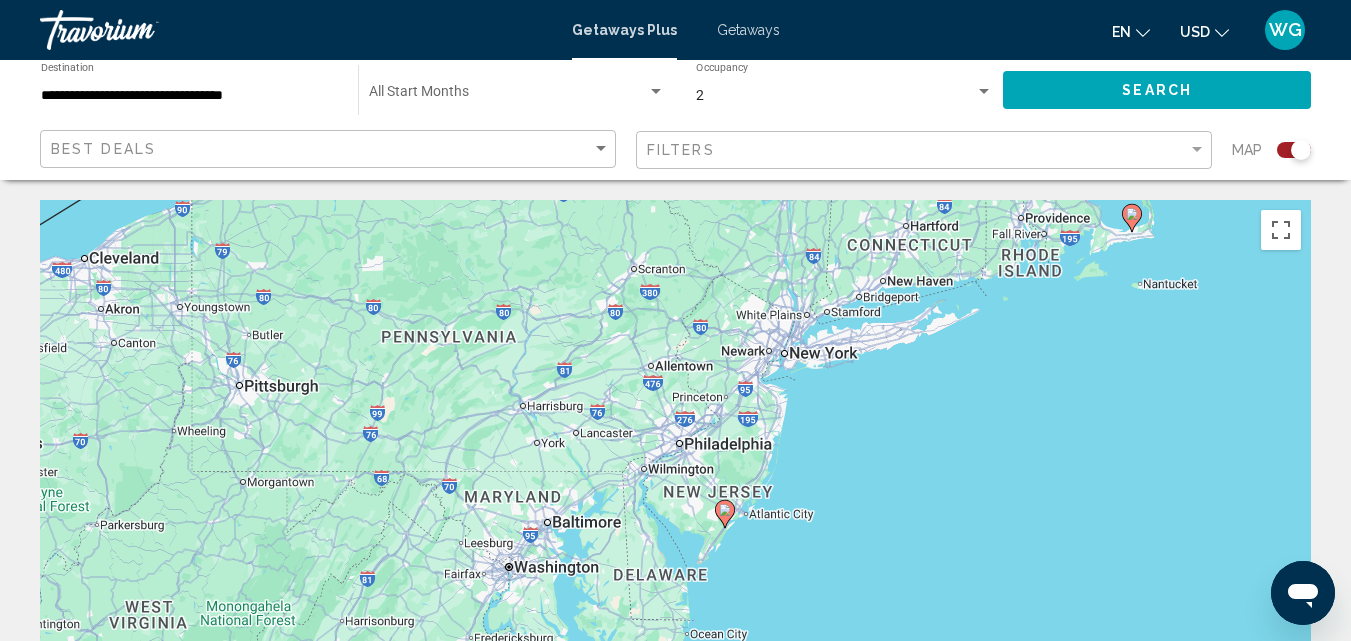 click 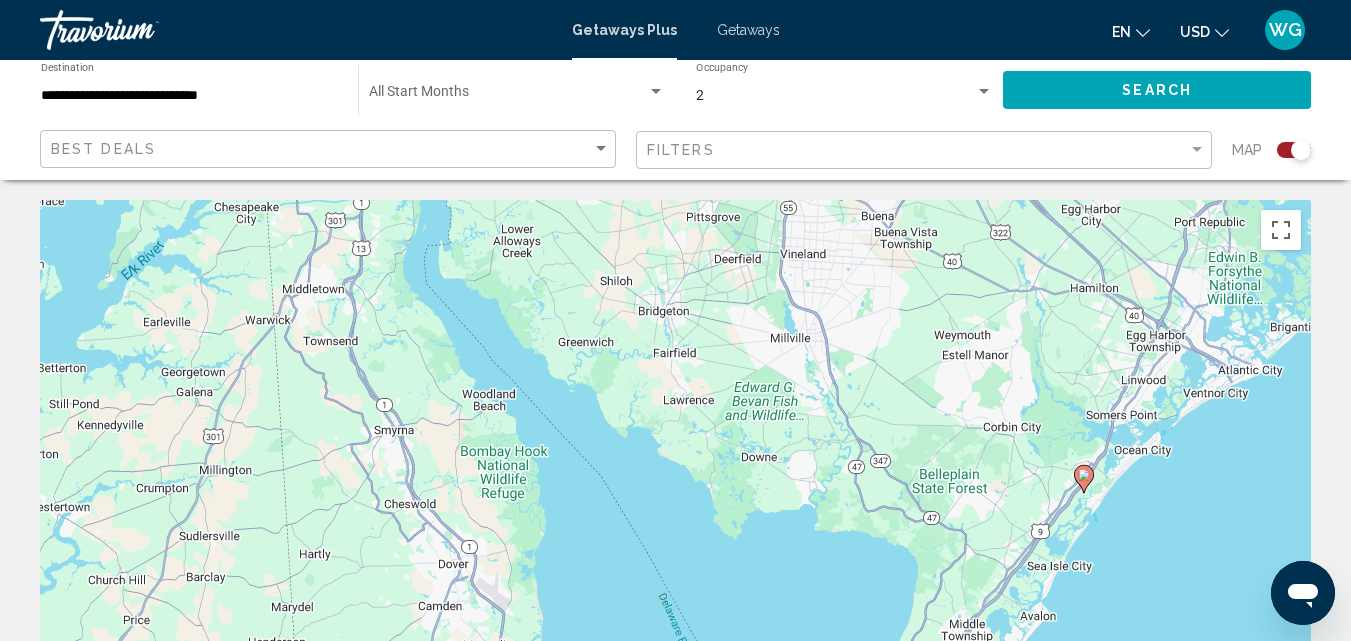 drag, startPoint x: 851, startPoint y: 514, endPoint x: 863, endPoint y: 278, distance: 236.30489 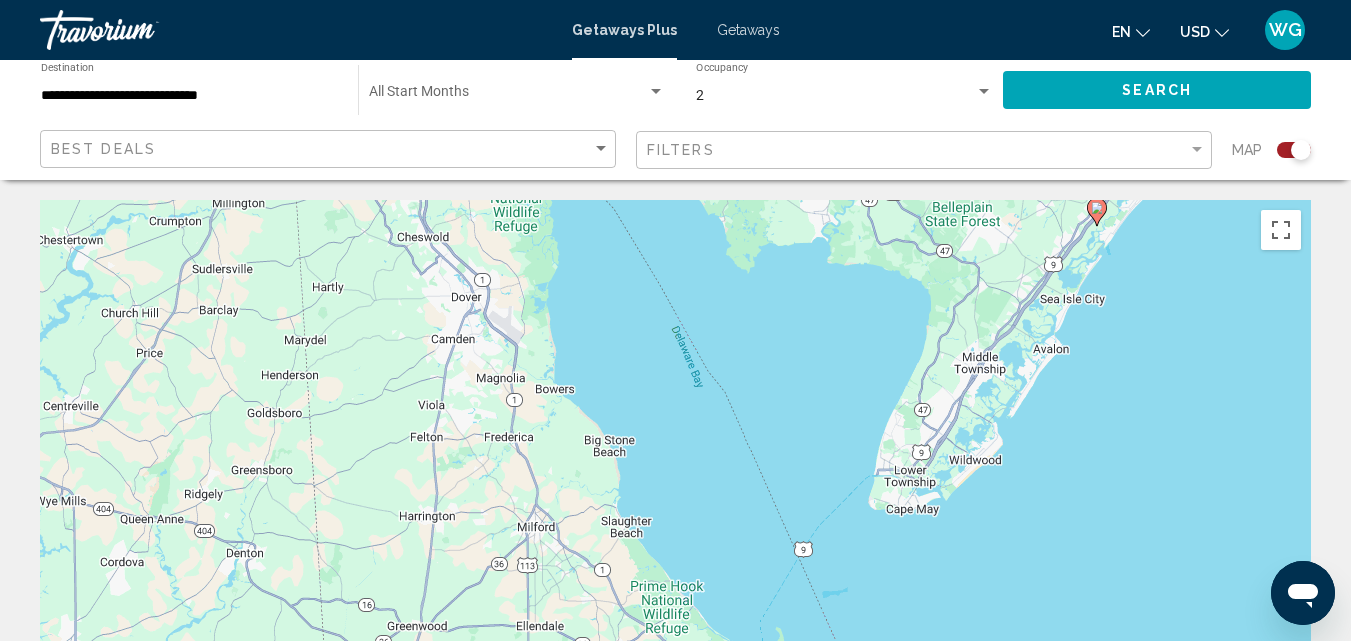 drag, startPoint x: 878, startPoint y: 460, endPoint x: 889, endPoint y: 228, distance: 232.26064 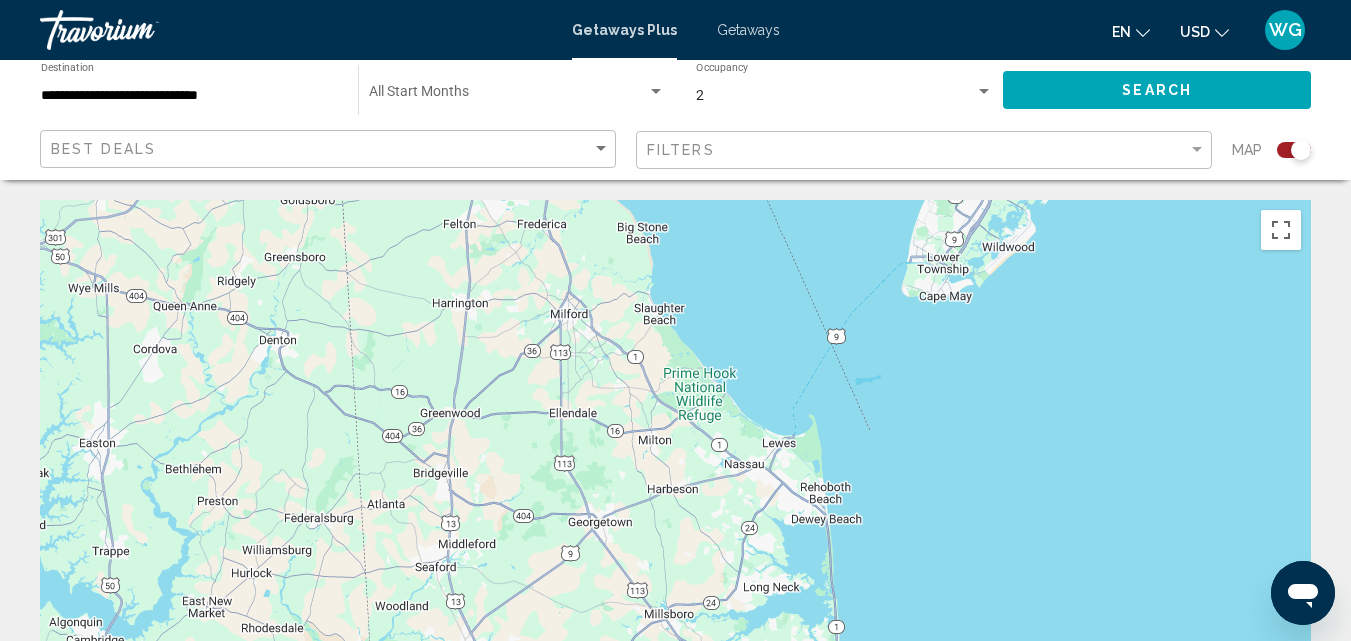 drag, startPoint x: 813, startPoint y: 462, endPoint x: 854, endPoint y: 227, distance: 238.54979 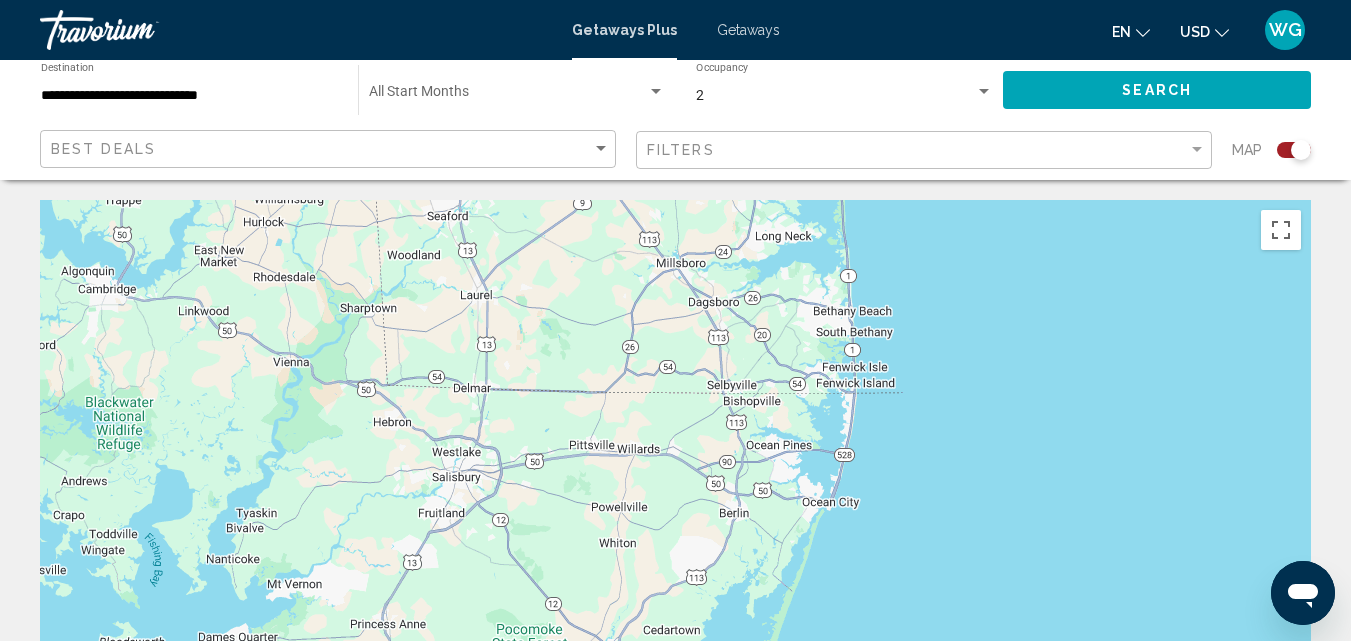 drag, startPoint x: 880, startPoint y: 310, endPoint x: 539, endPoint y: 573, distance: 430.63907 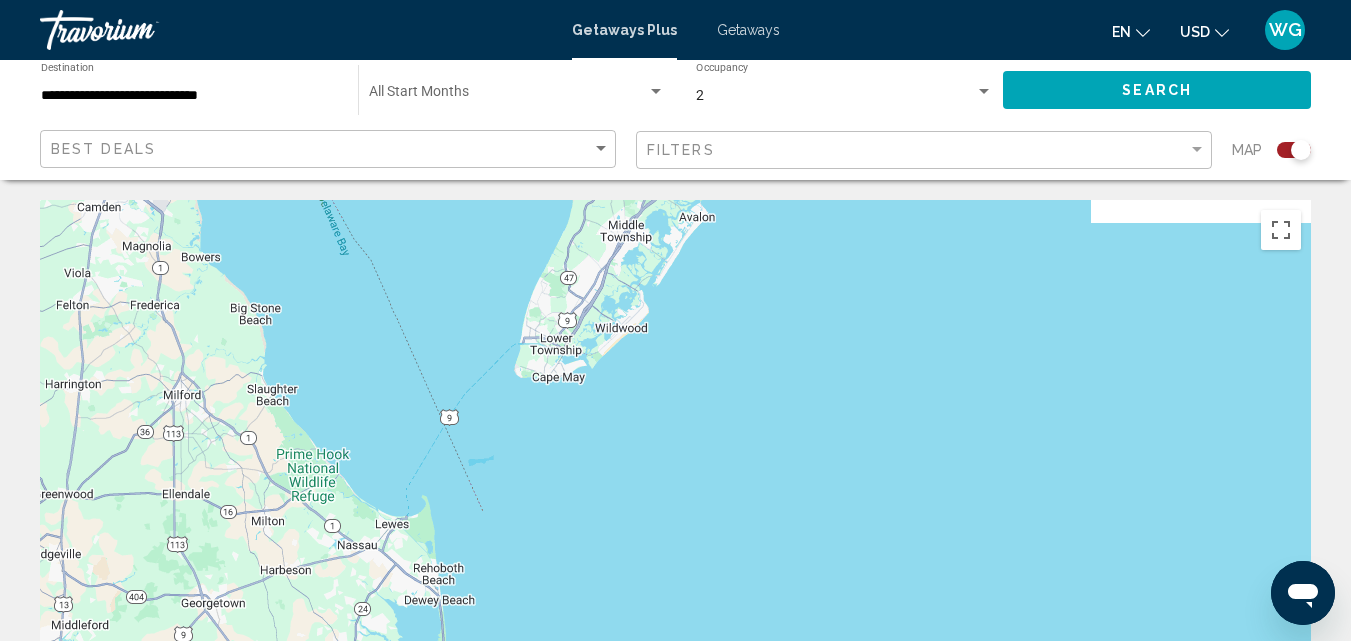 drag, startPoint x: 784, startPoint y: 458, endPoint x: 760, endPoint y: 534, distance: 79.69943 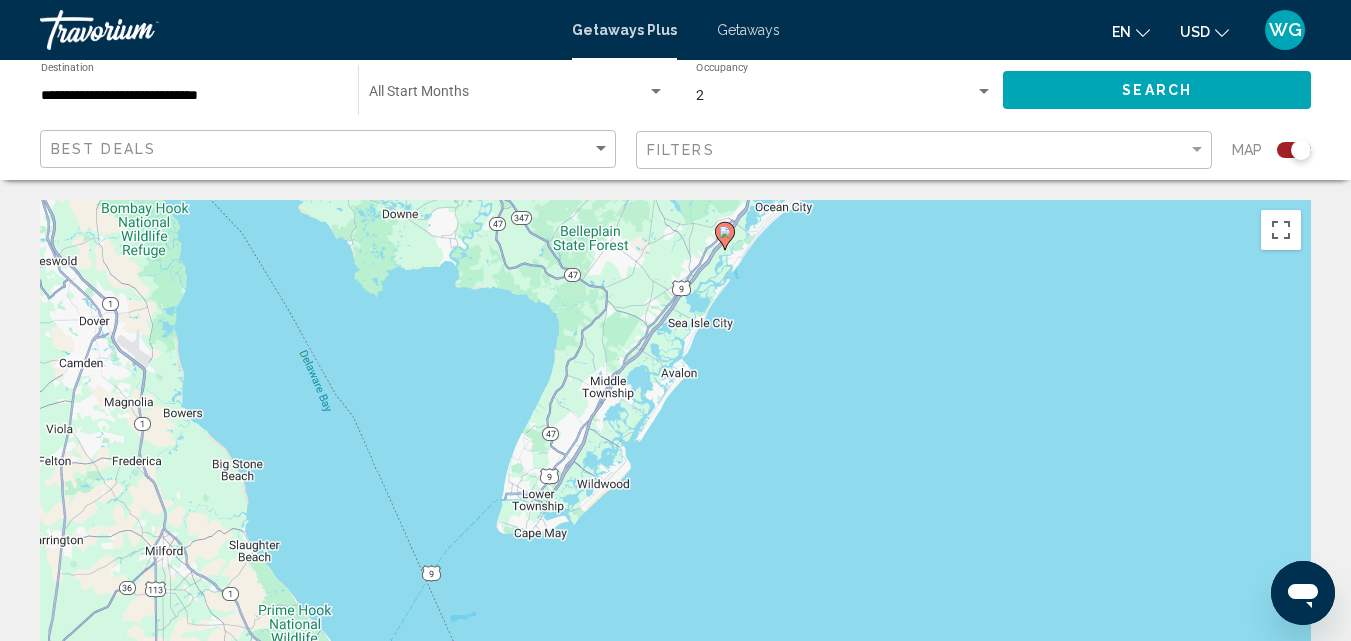 drag, startPoint x: 740, startPoint y: 343, endPoint x: 735, endPoint y: 470, distance: 127.09839 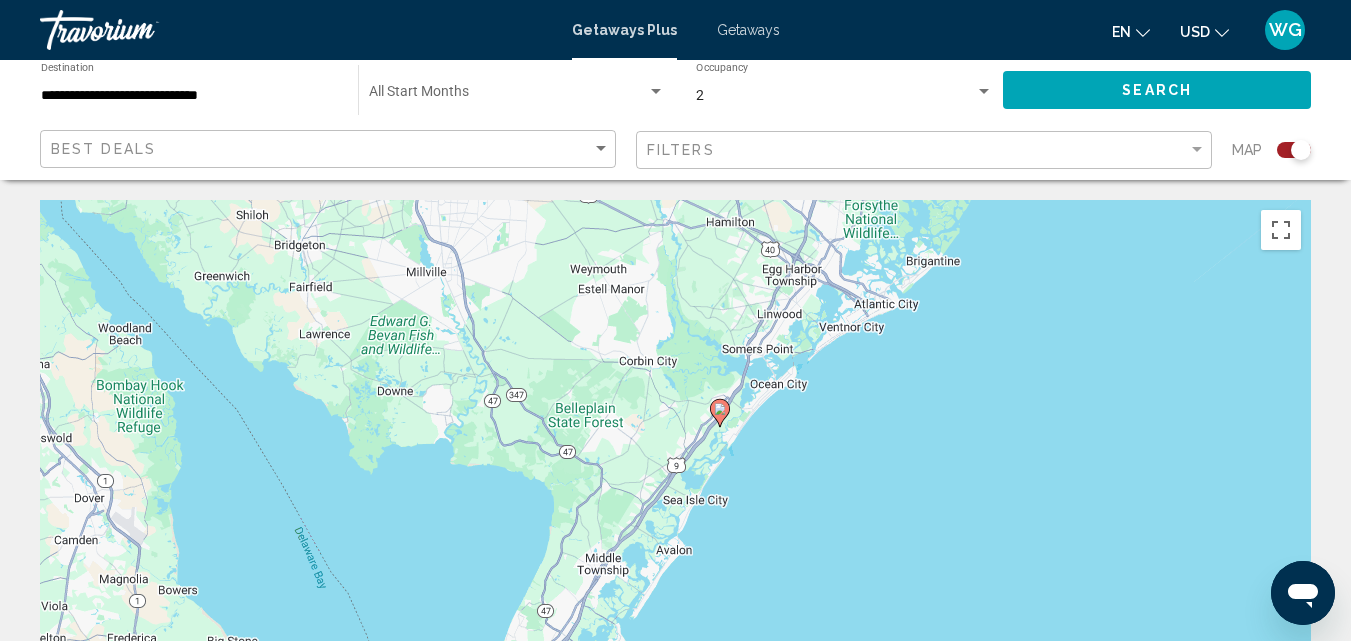 click 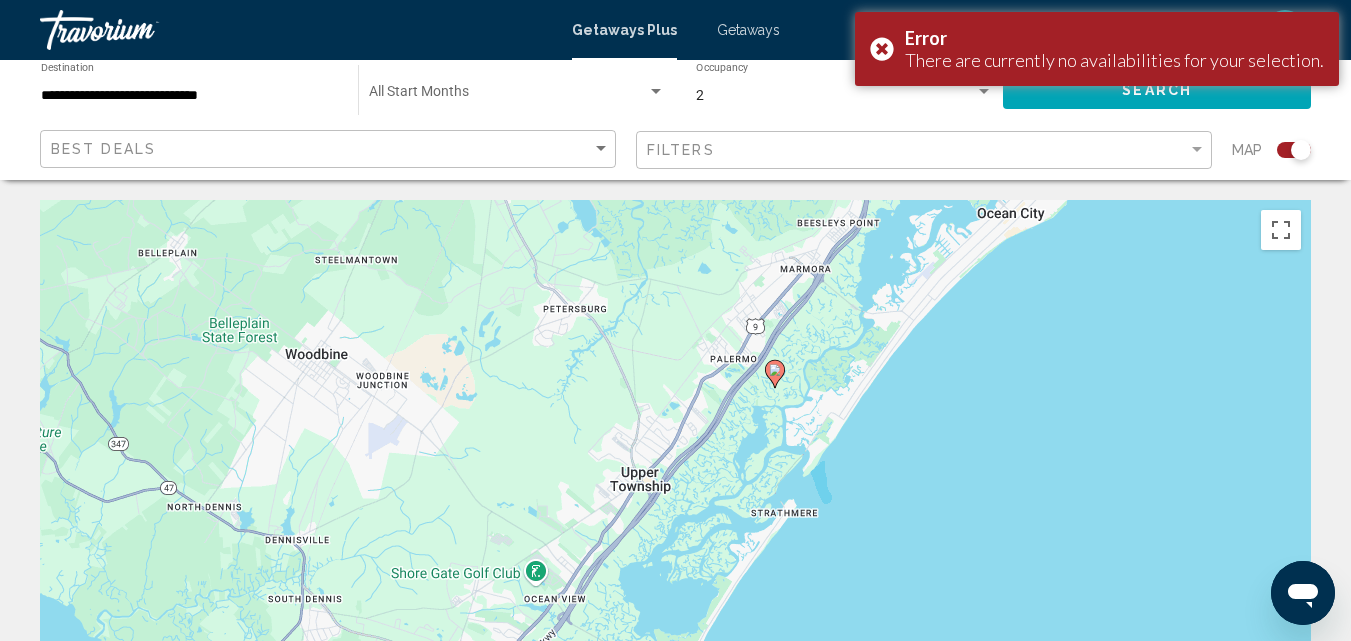 drag, startPoint x: 848, startPoint y: 303, endPoint x: 766, endPoint y: 490, distance: 204.18864 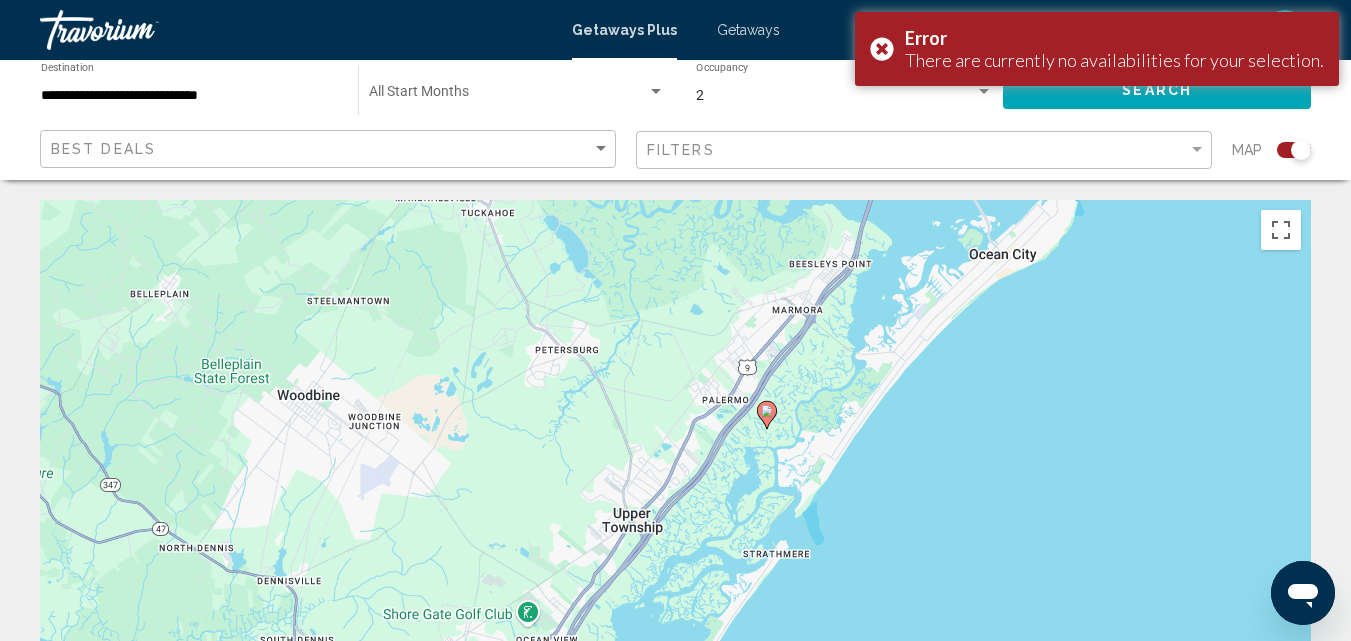 click 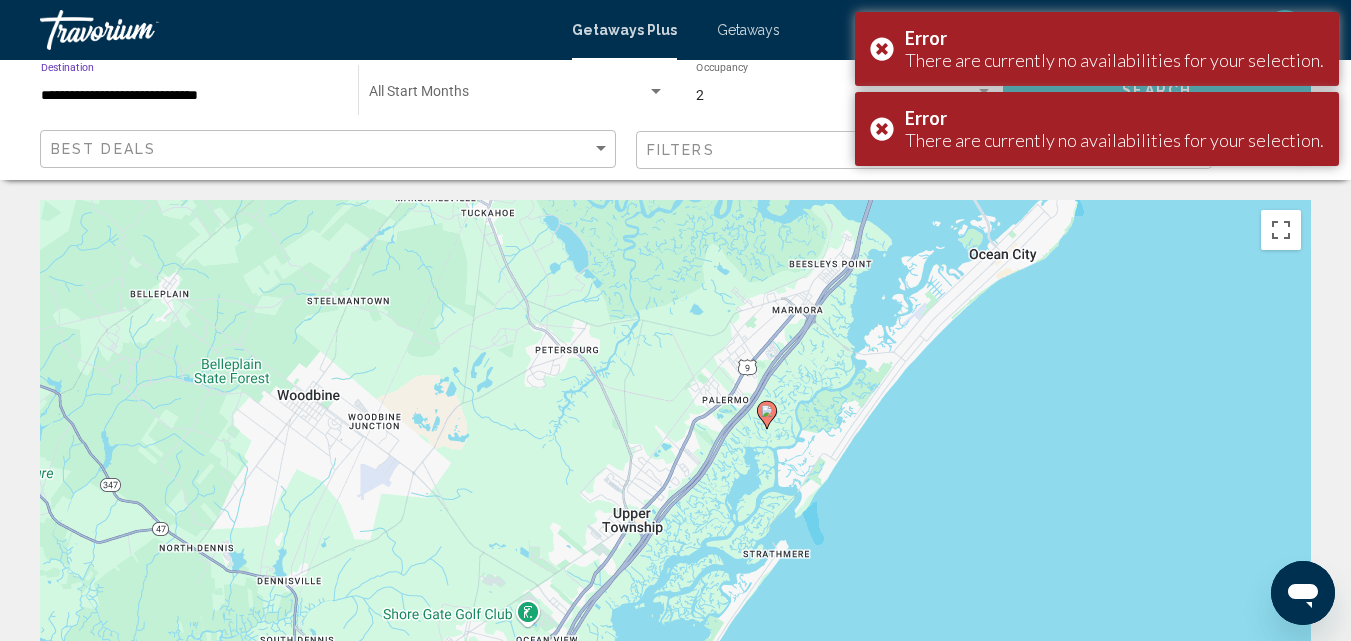 click on "**********" at bounding box center (189, 96) 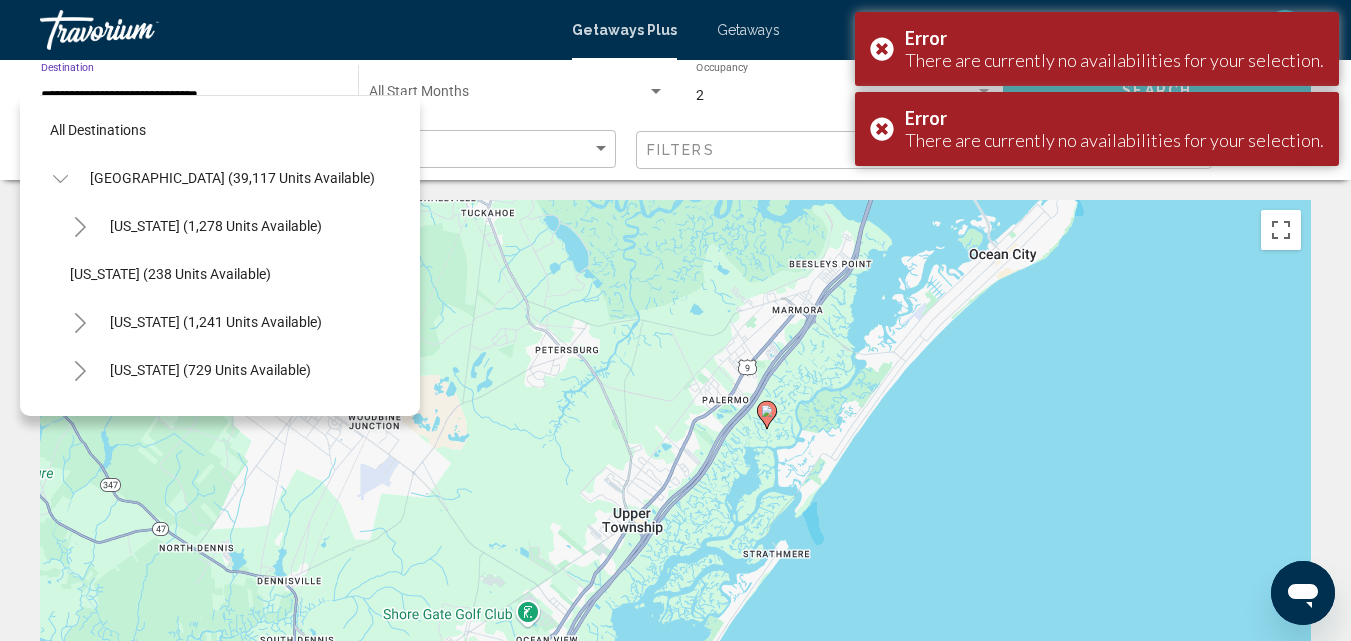 scroll, scrollTop: 1279, scrollLeft: 0, axis: vertical 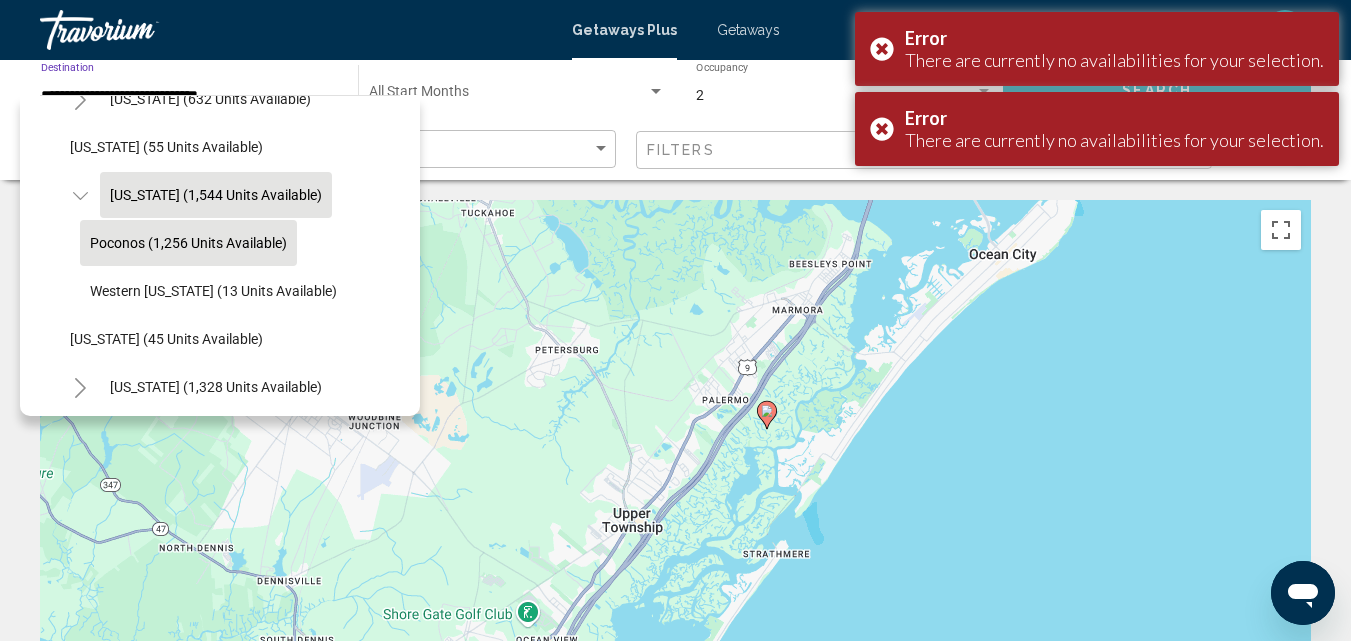 click on "[US_STATE] (1,544 units available)" 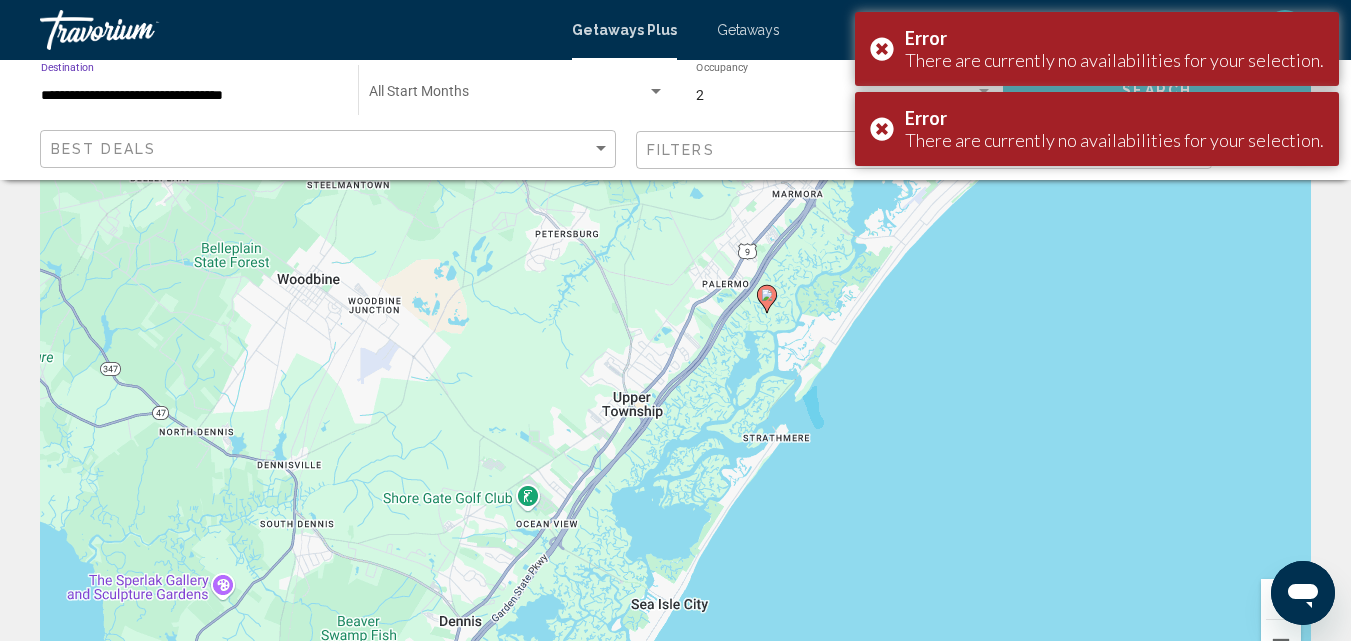 scroll, scrollTop: 300, scrollLeft: 0, axis: vertical 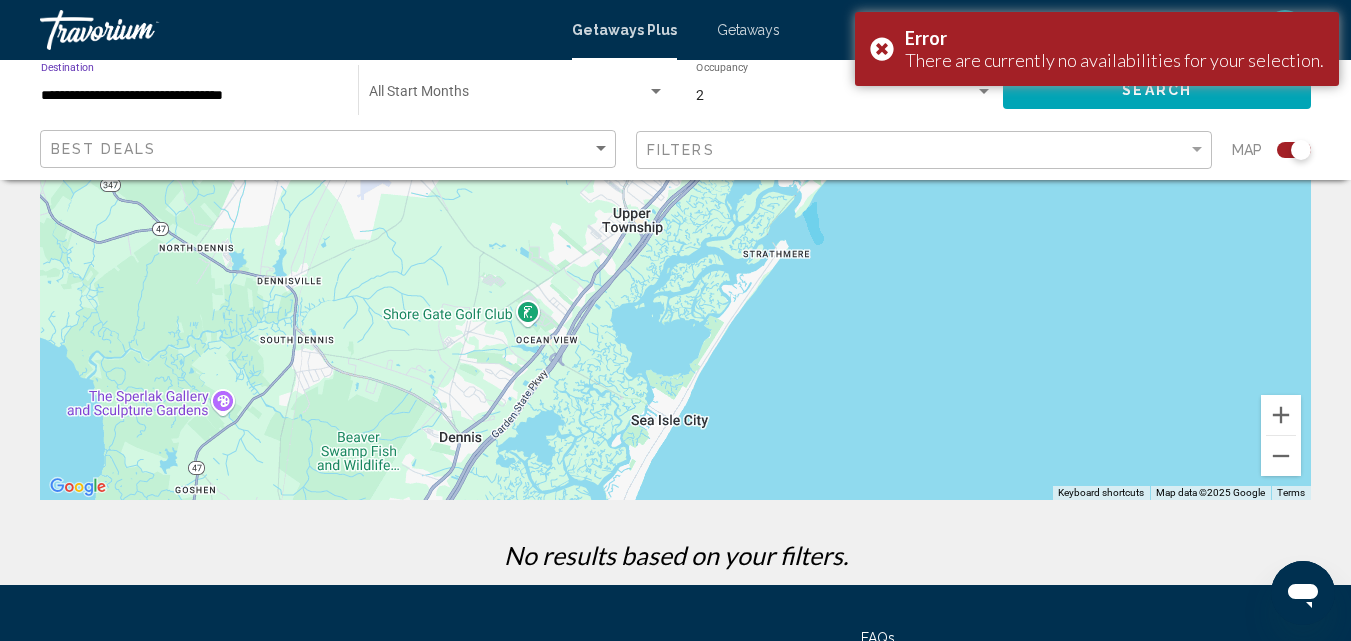 click on "Getaways" at bounding box center (748, 30) 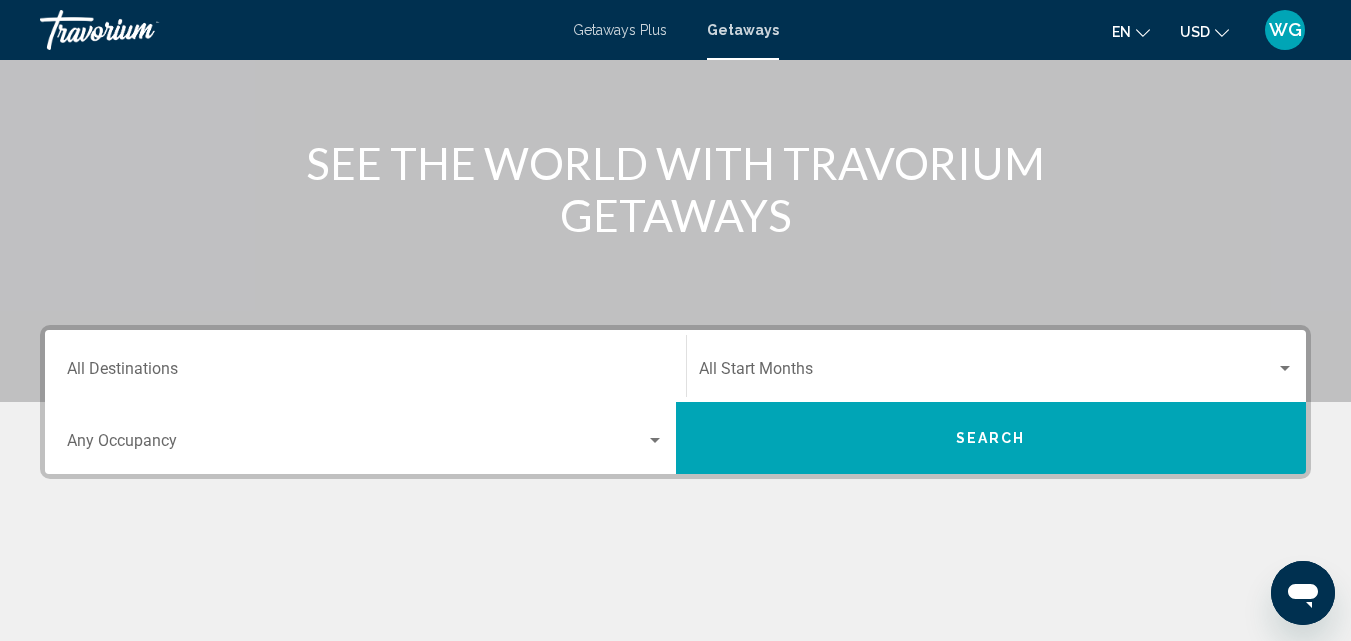scroll, scrollTop: 200, scrollLeft: 0, axis: vertical 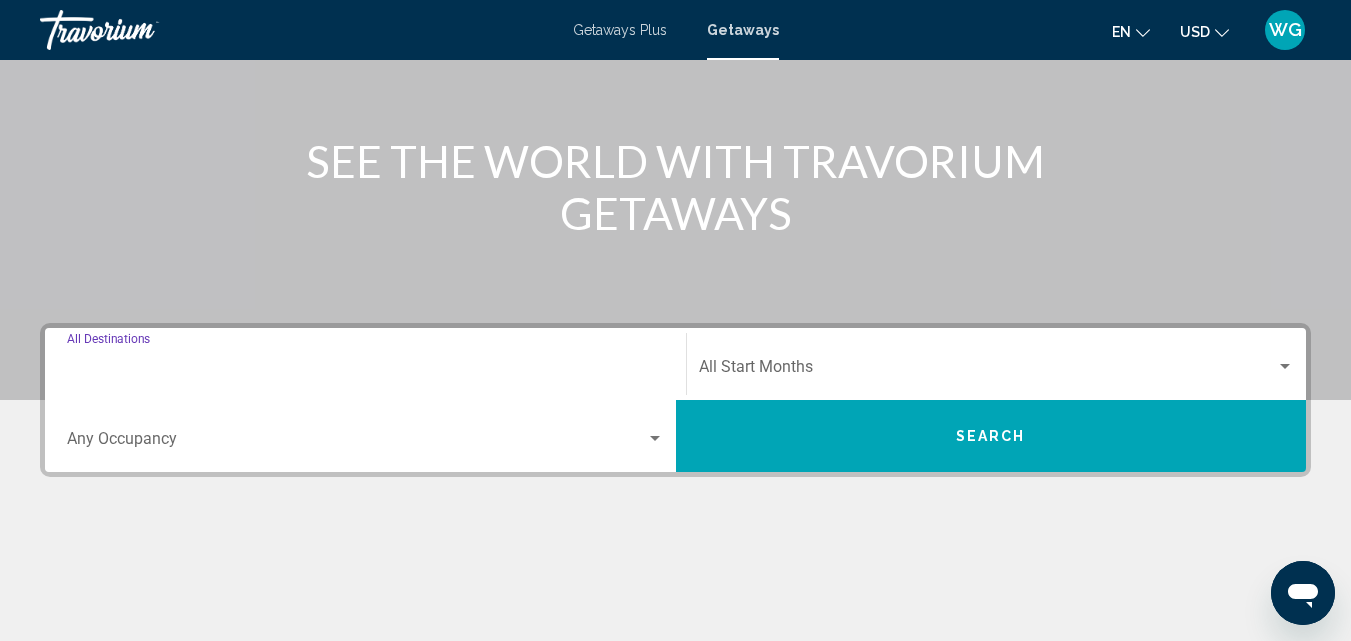 click on "Destination All Destinations" at bounding box center (365, 371) 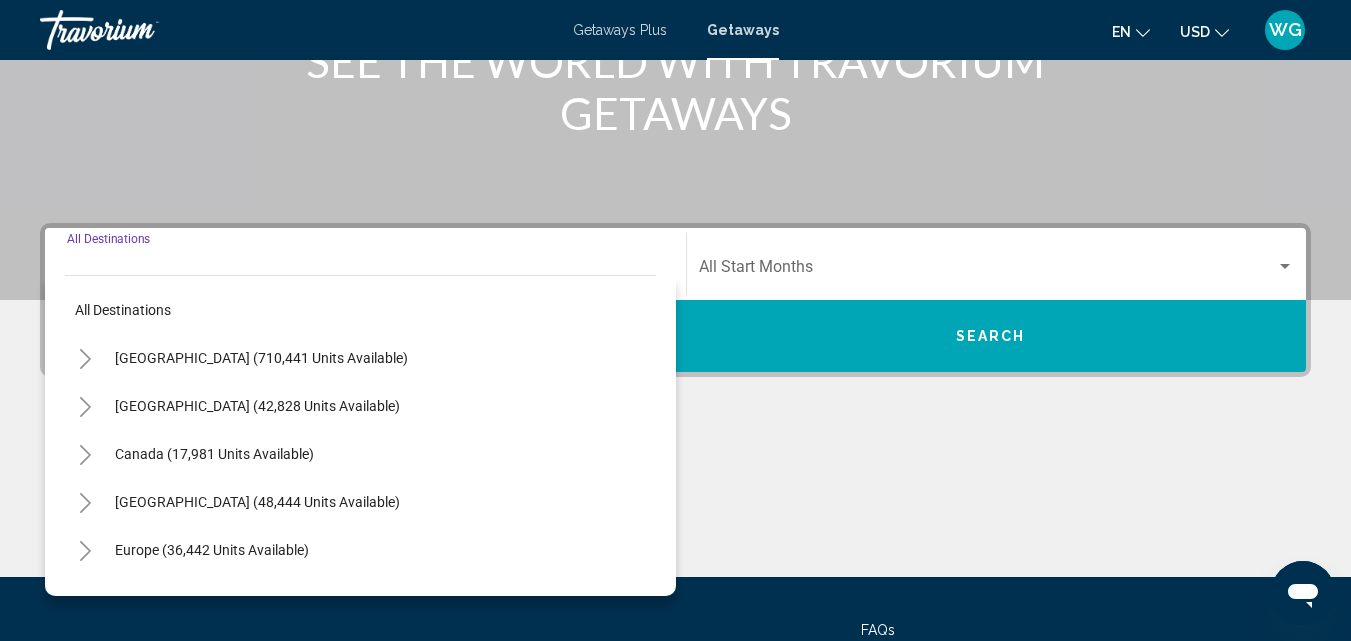scroll, scrollTop: 458, scrollLeft: 0, axis: vertical 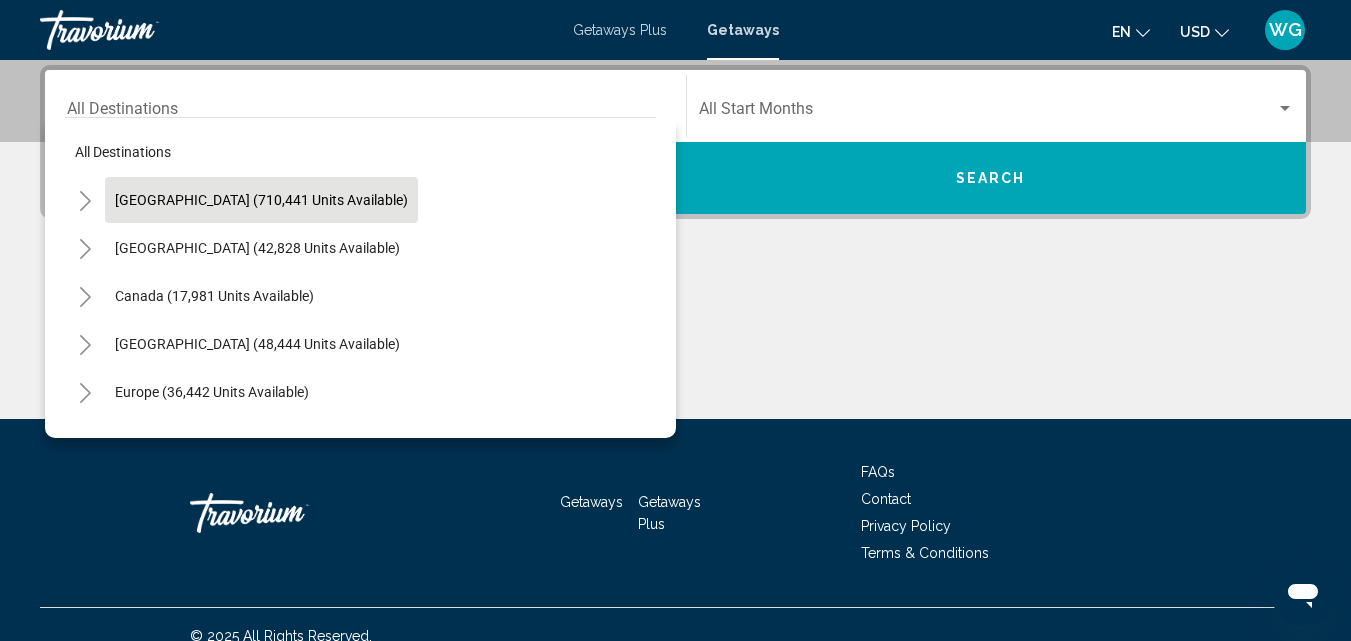 click on "[GEOGRAPHIC_DATA] (710,441 units available)" at bounding box center (257, 248) 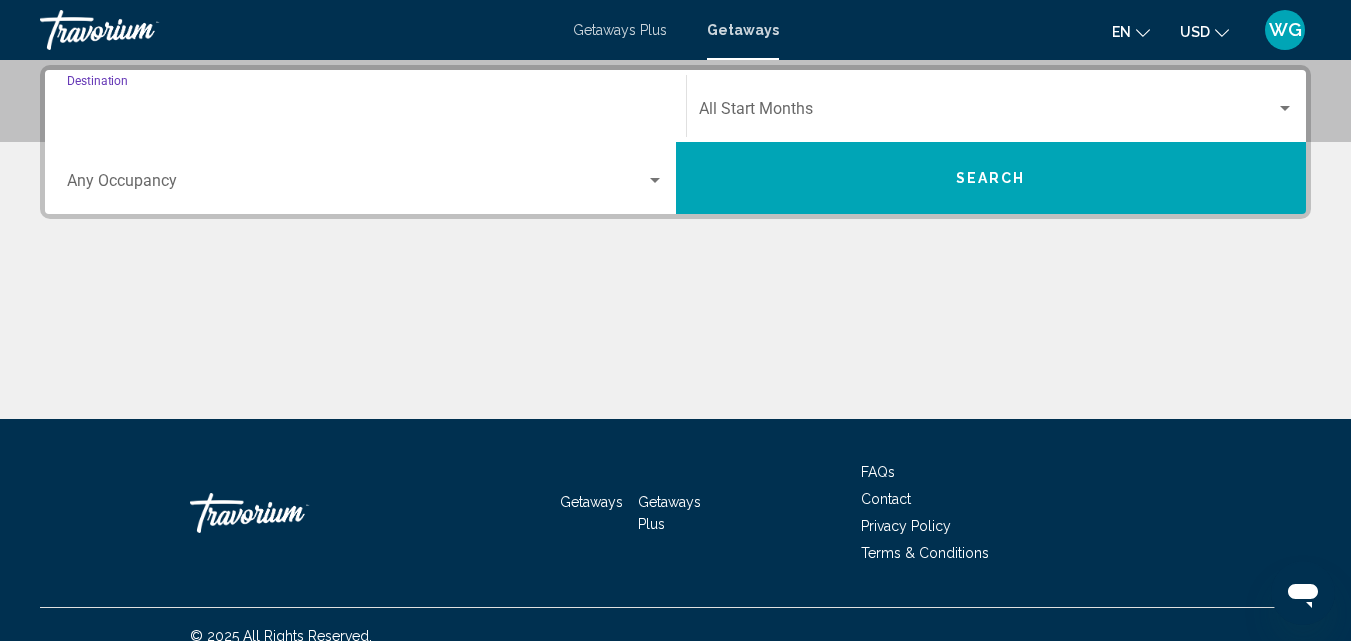 type on "**********" 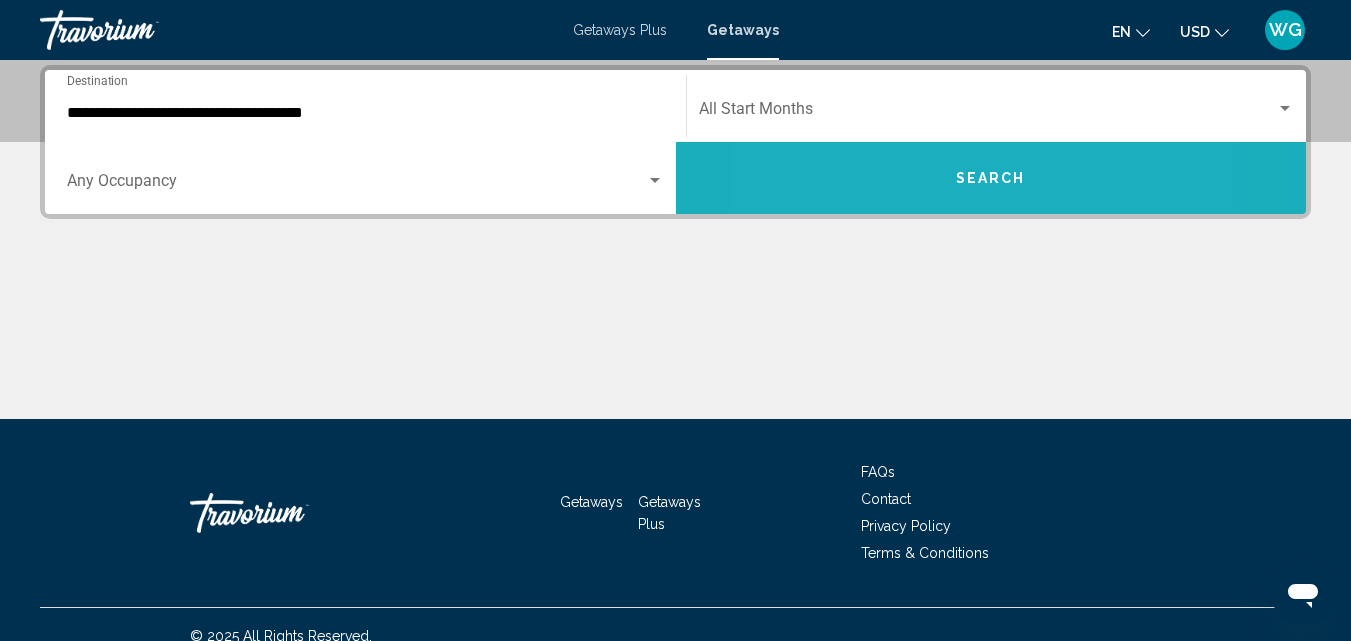 click on "Search" at bounding box center [991, 178] 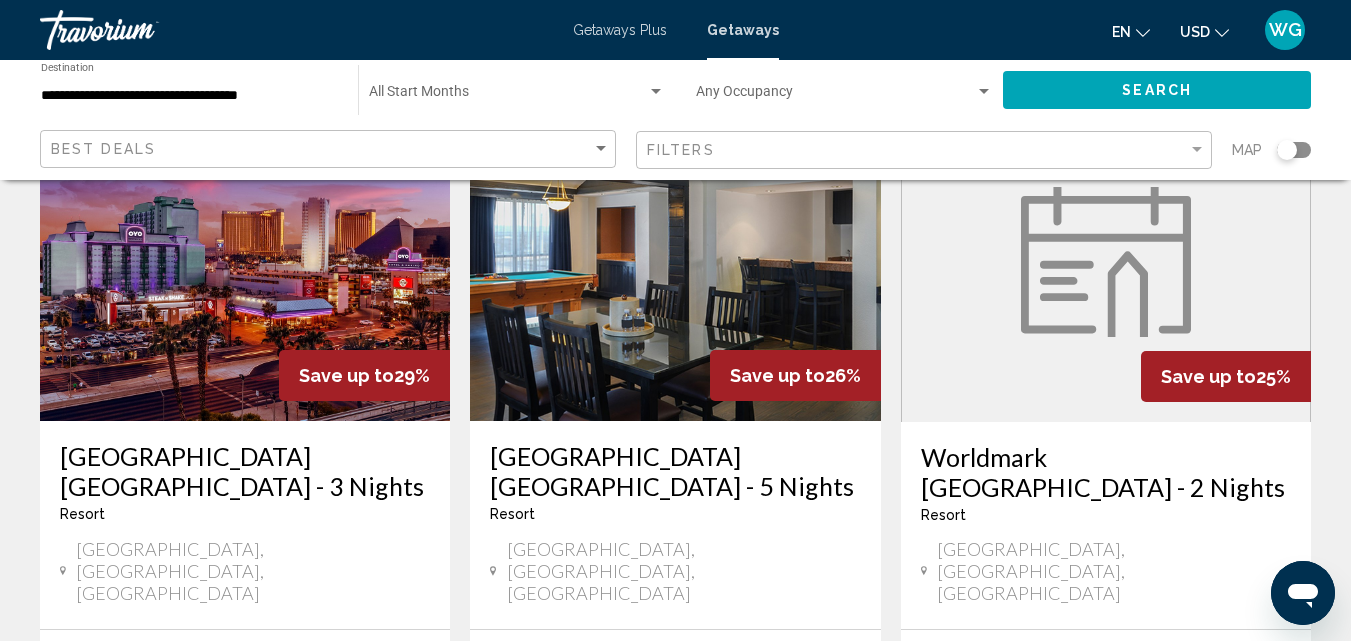 scroll, scrollTop: 0, scrollLeft: 0, axis: both 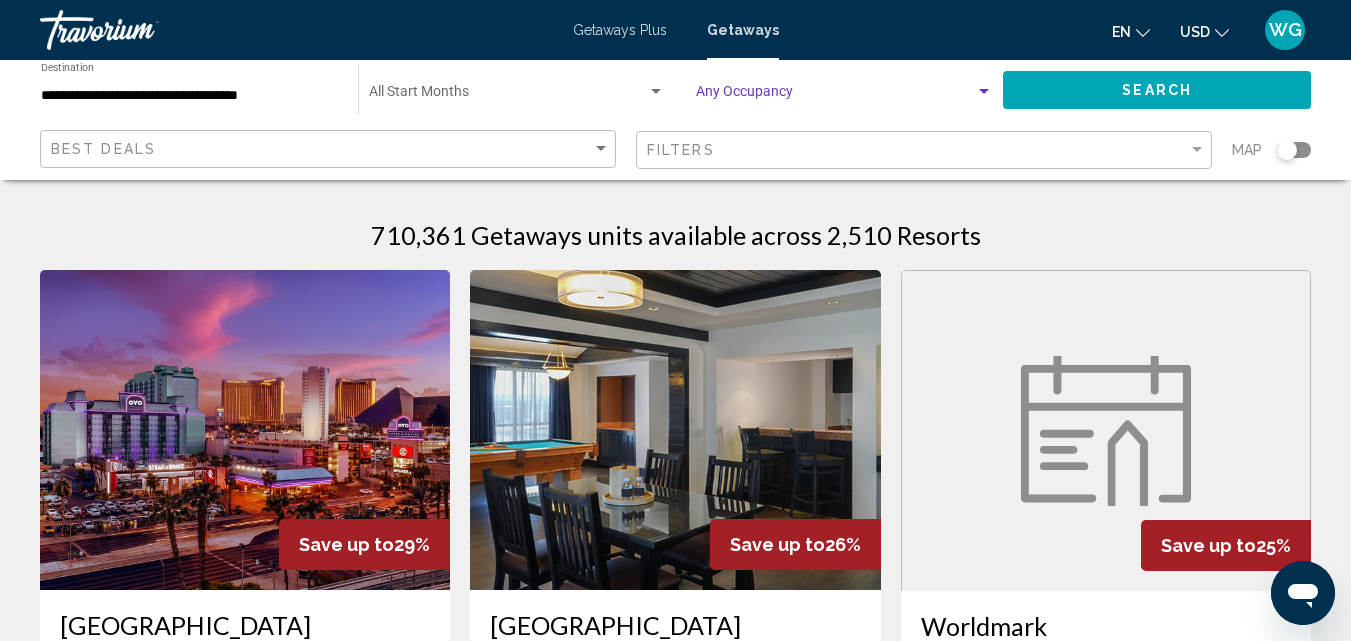 click at bounding box center (835, 96) 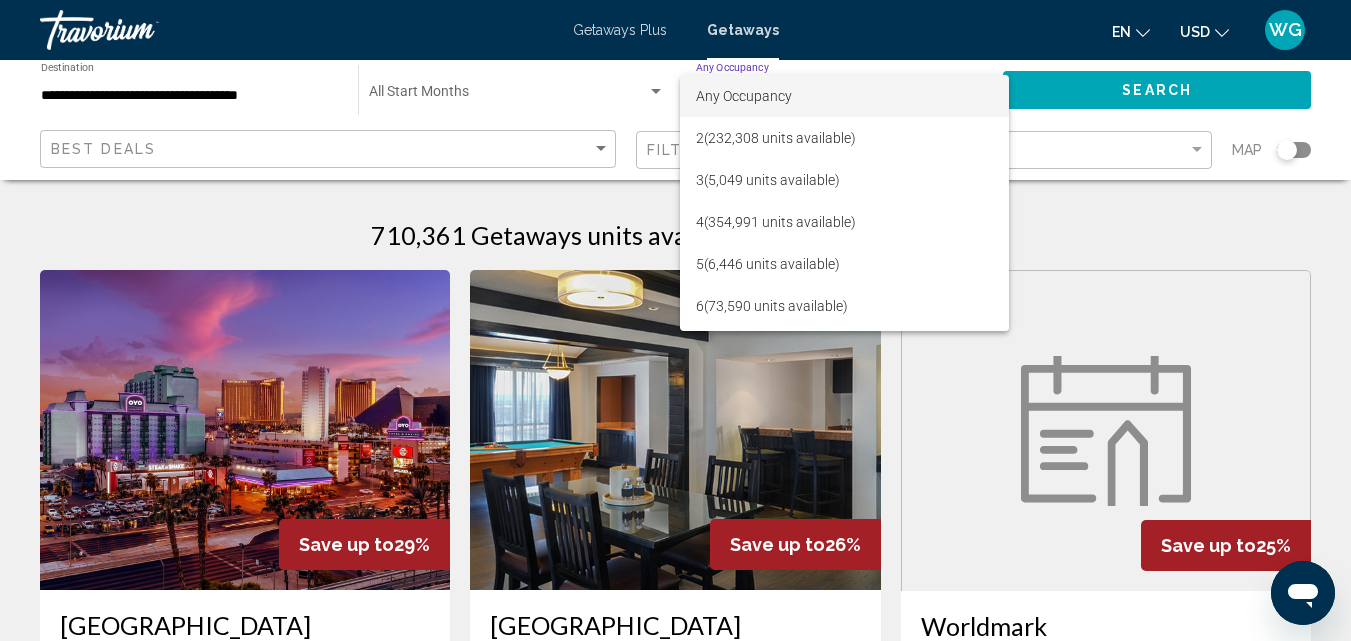click on "Any Occupancy" at bounding box center (844, 96) 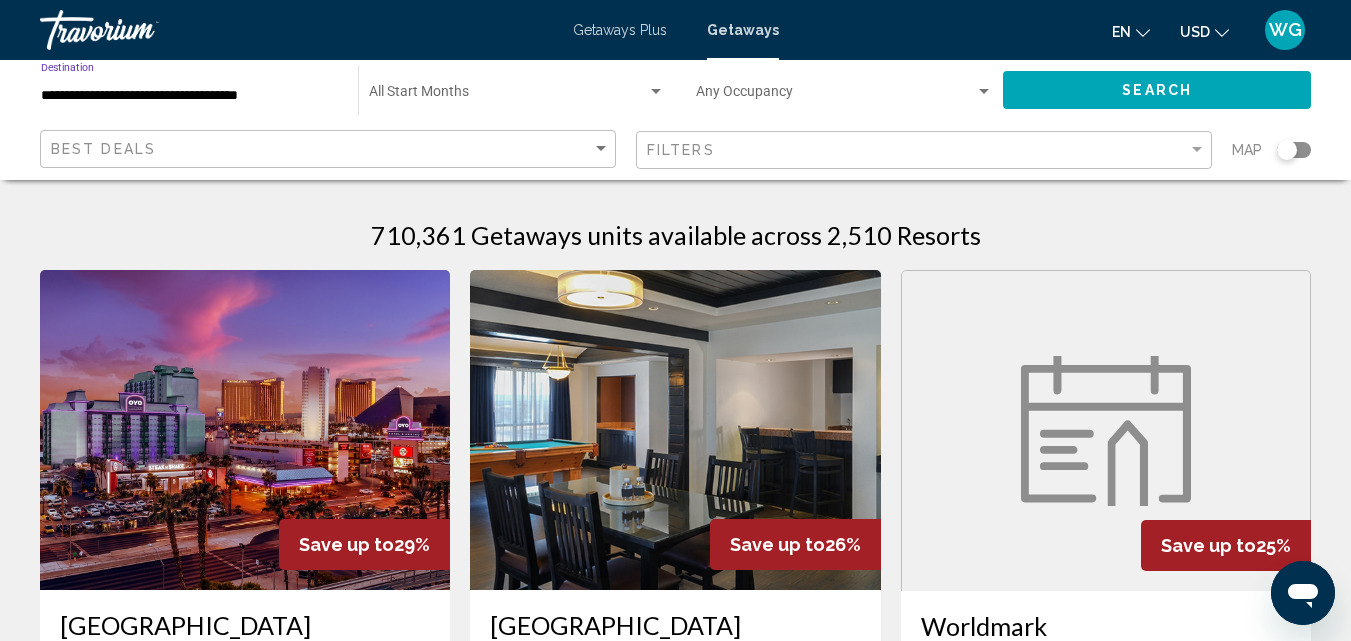 click on "**********" at bounding box center (189, 96) 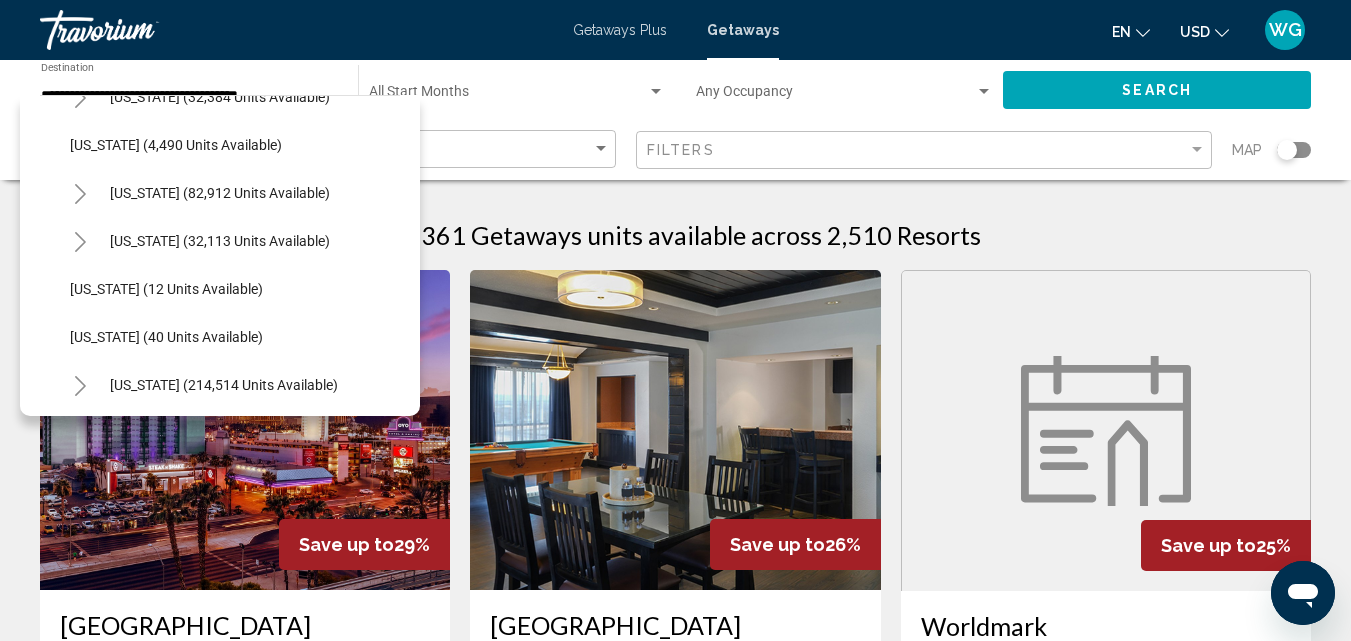 scroll, scrollTop: 302, scrollLeft: 0, axis: vertical 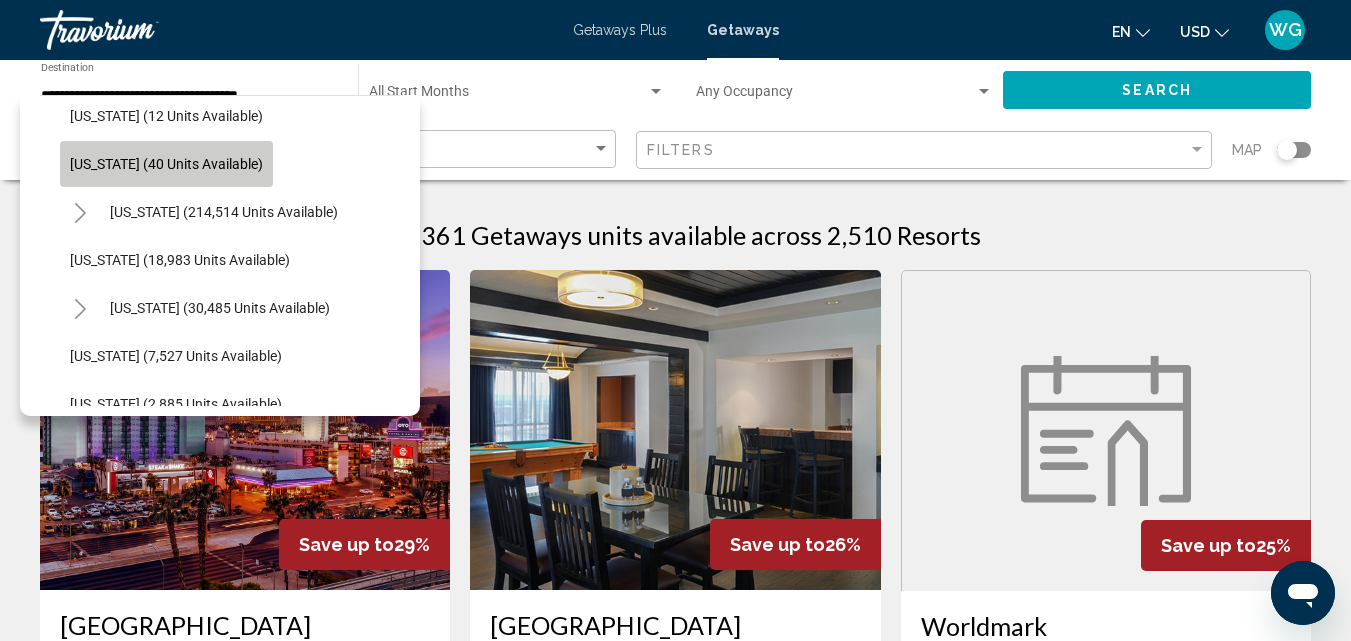 click on "[US_STATE] (40 units available)" 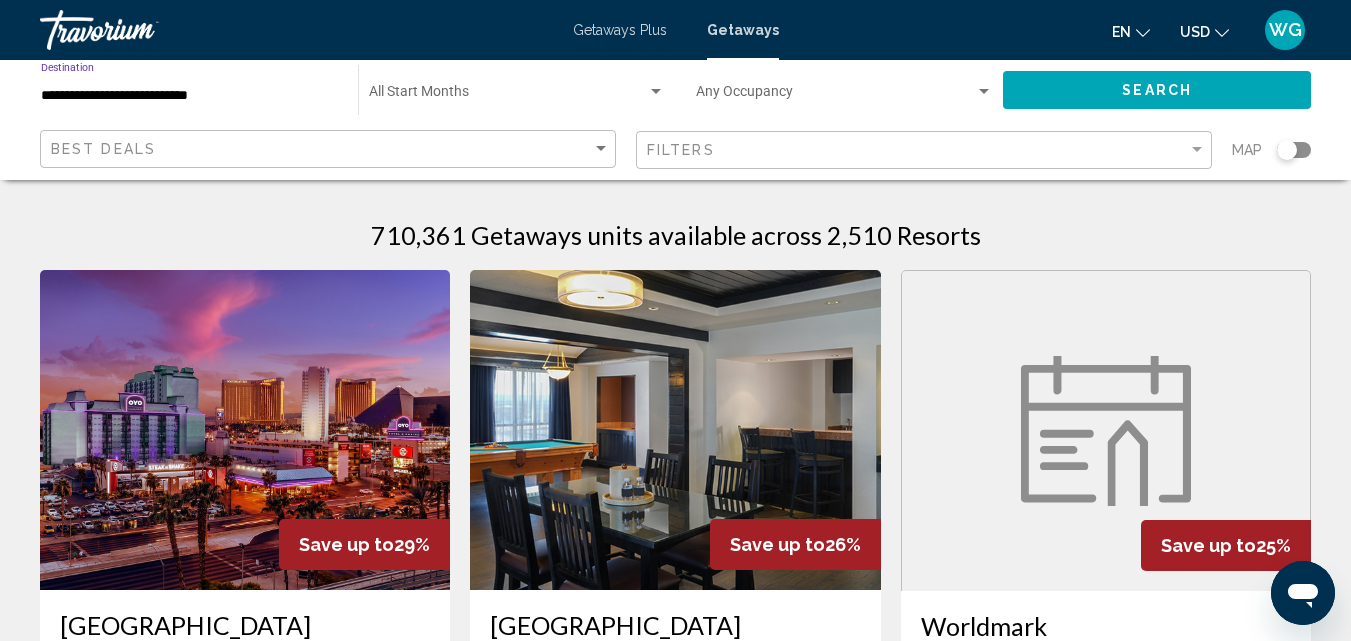 click on "Filters" 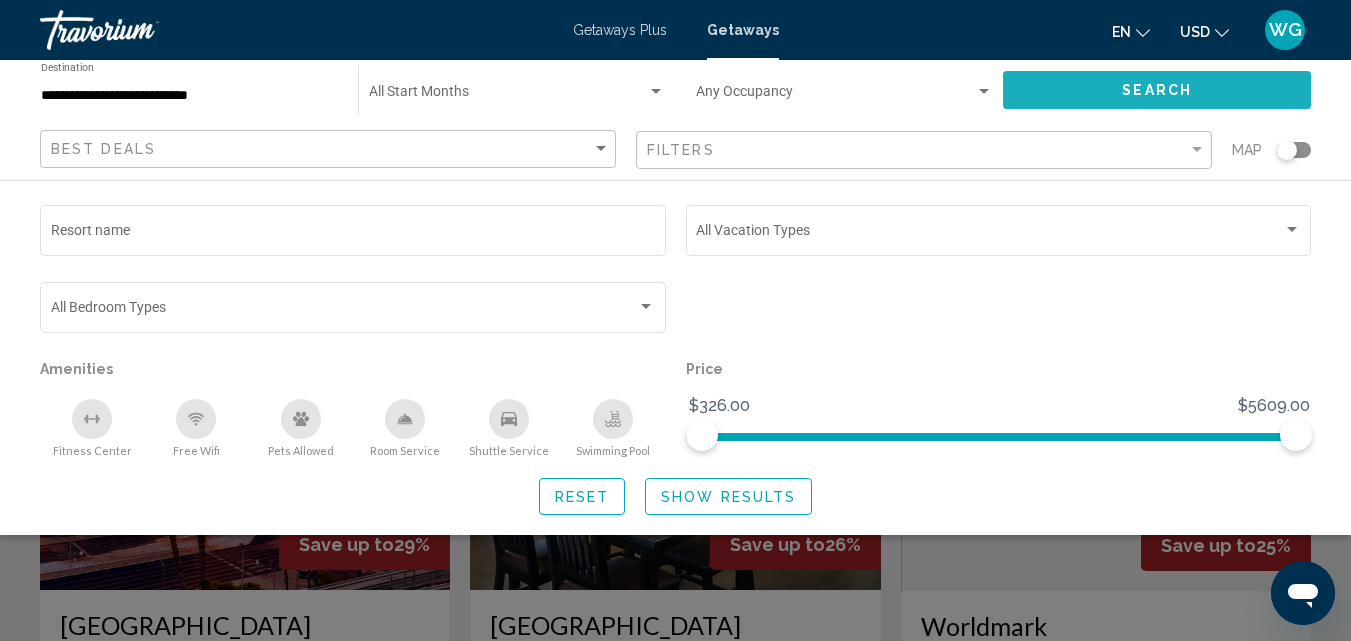 click on "Search" 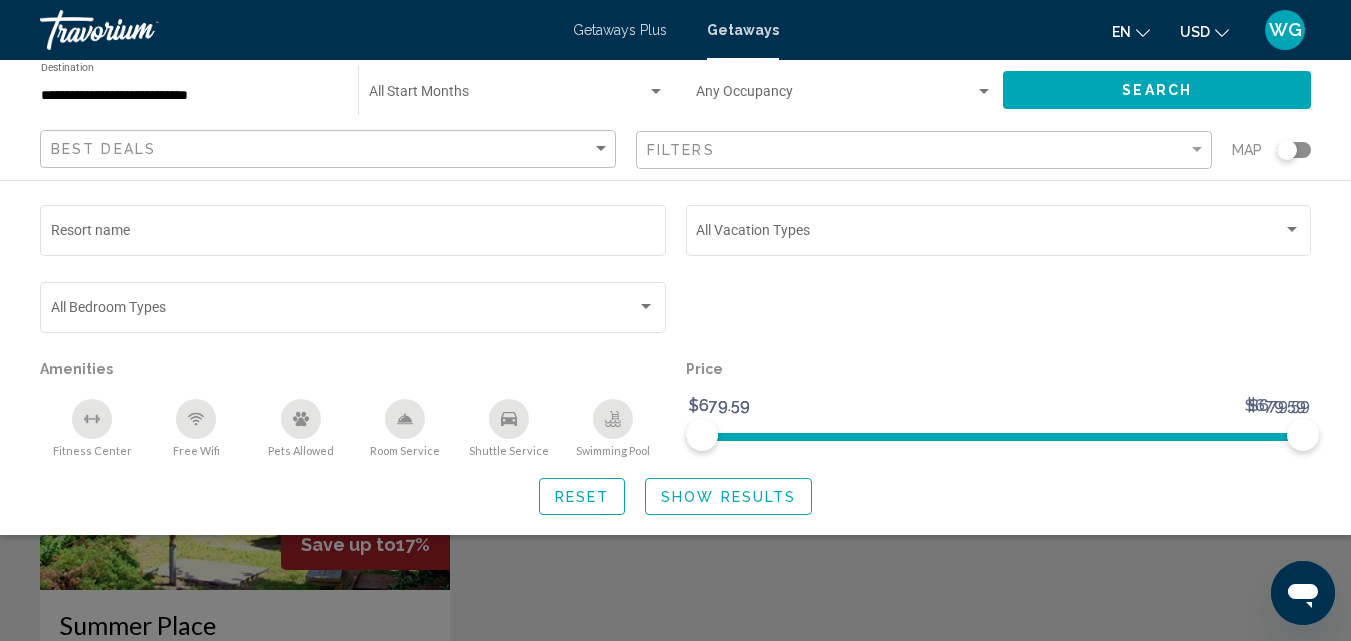click 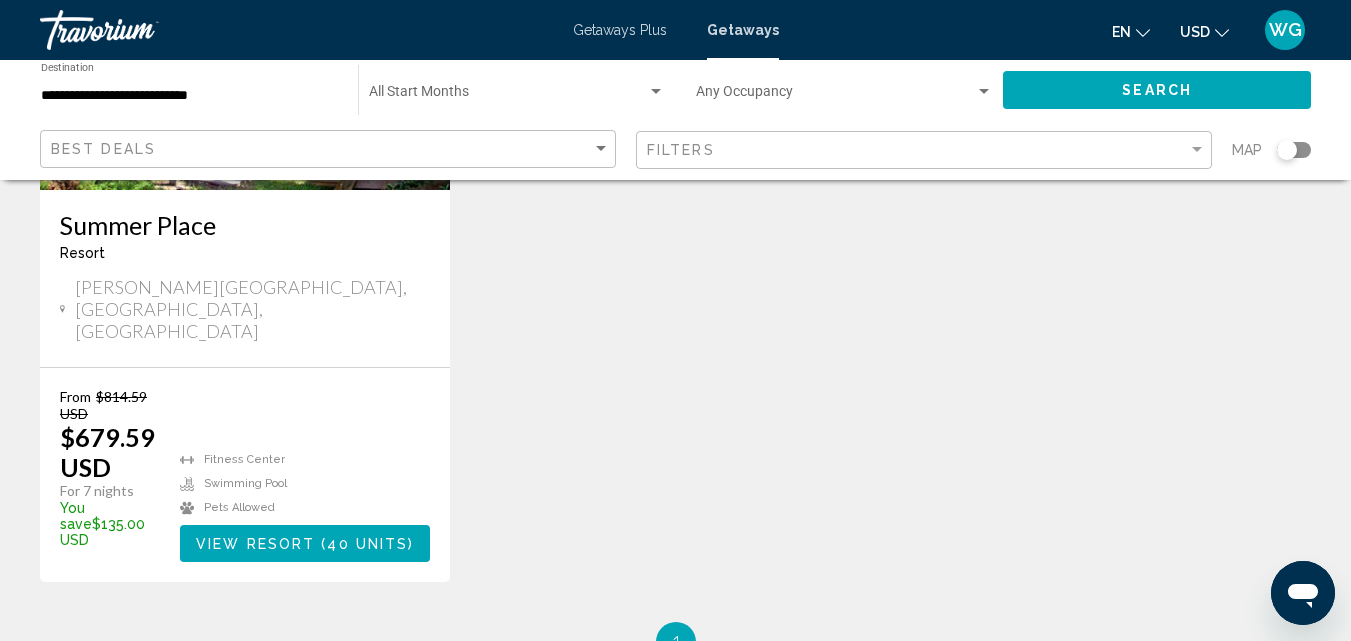scroll, scrollTop: 300, scrollLeft: 0, axis: vertical 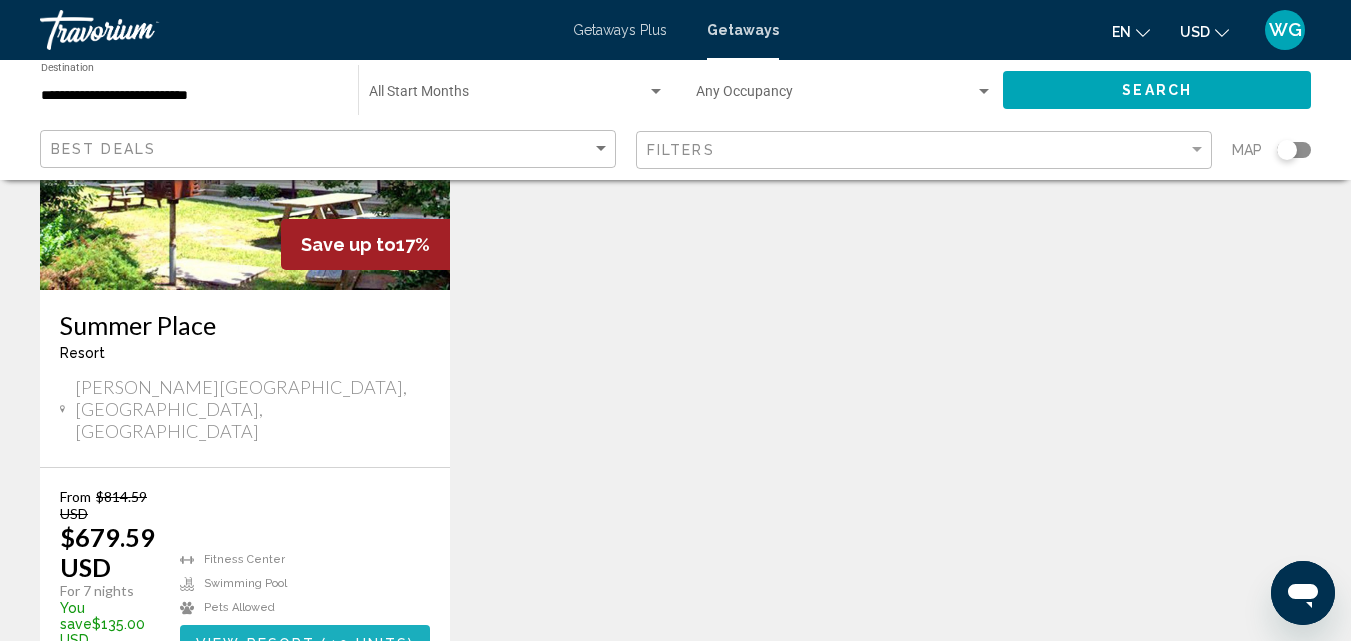 click on "( 40 units )" at bounding box center [364, 644] 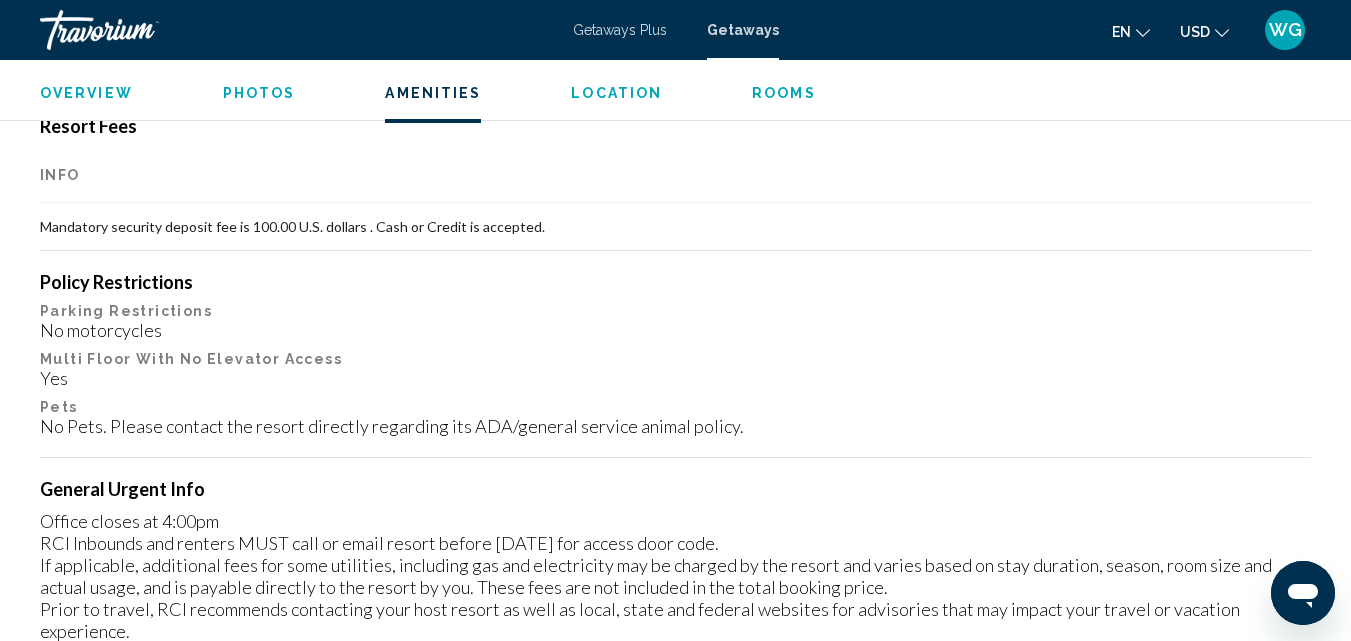 scroll, scrollTop: 2000, scrollLeft: 0, axis: vertical 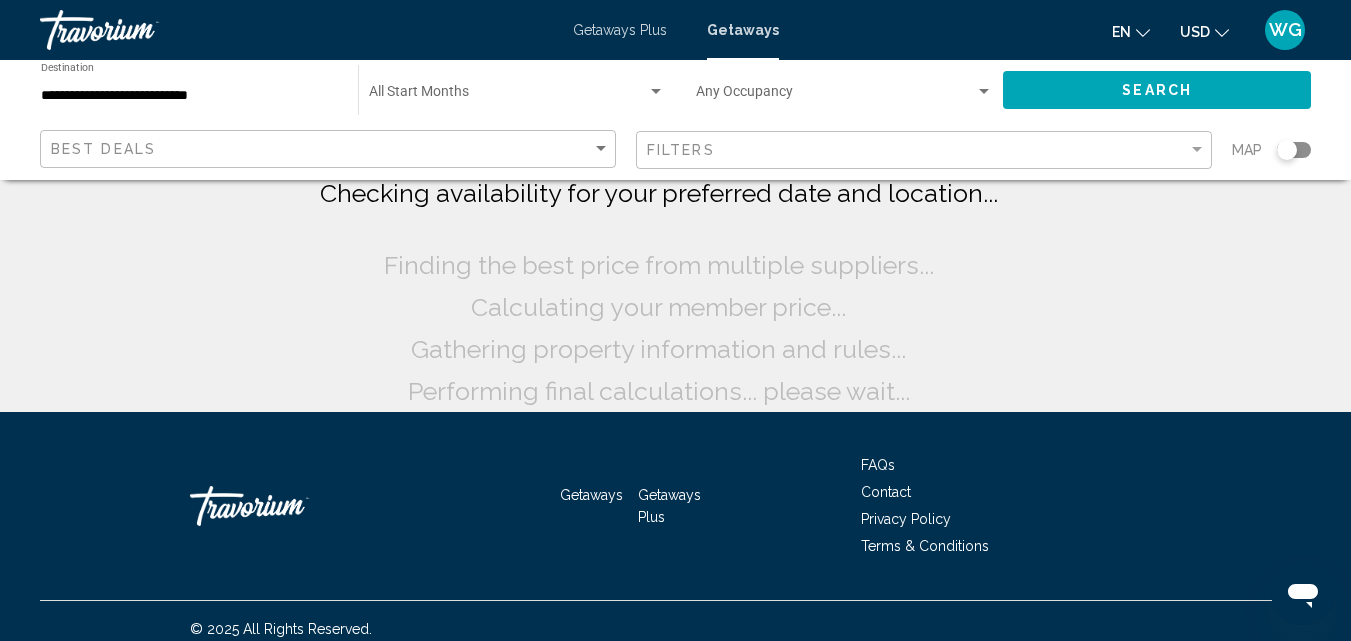 click on "**********" at bounding box center [189, 96] 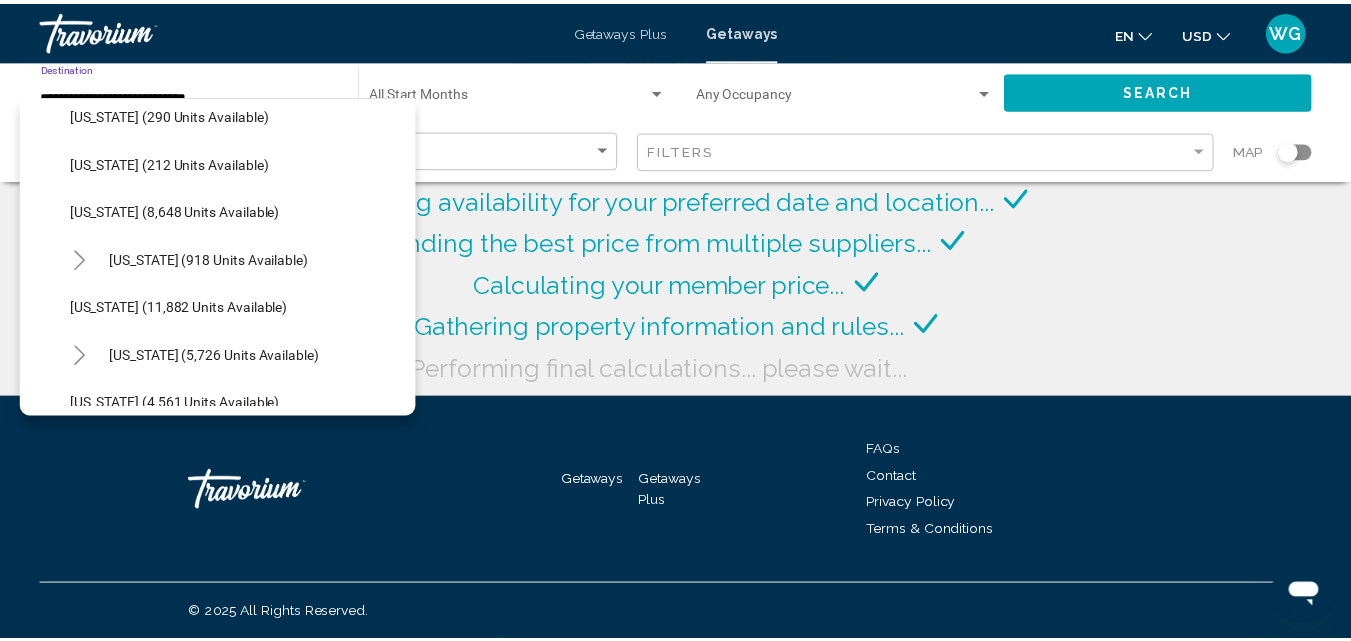 scroll, scrollTop: 723, scrollLeft: 0, axis: vertical 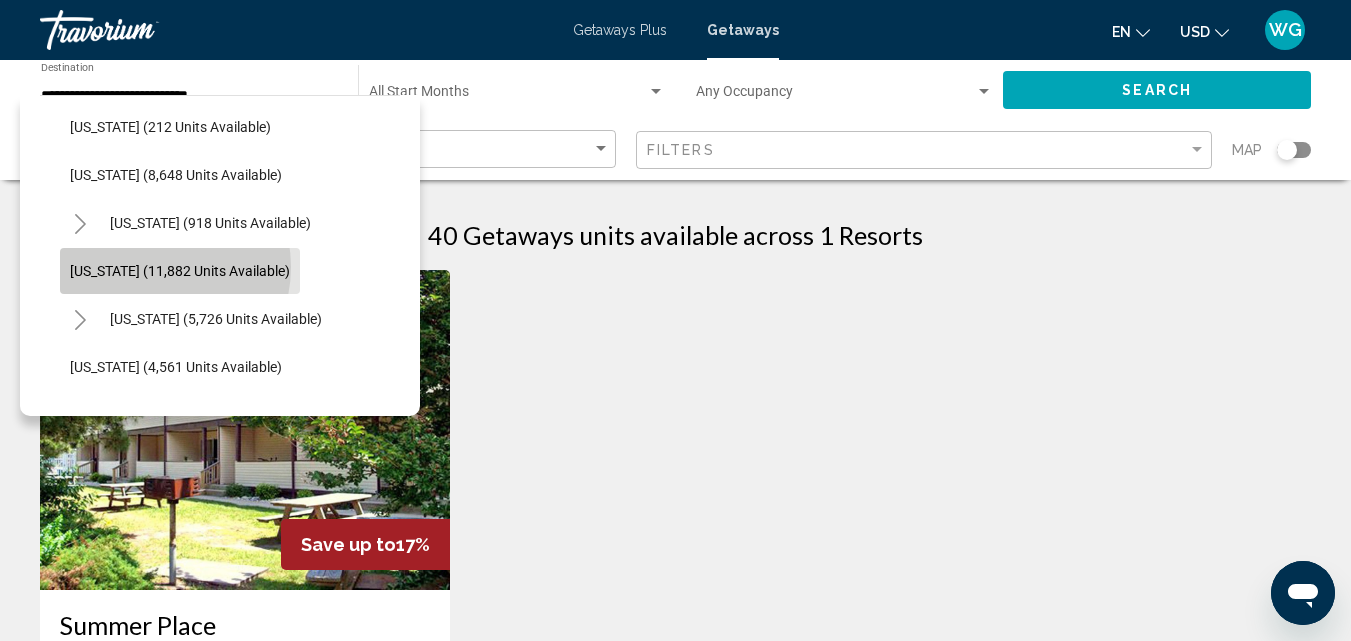 click on "[US_STATE] (11,882 units available)" 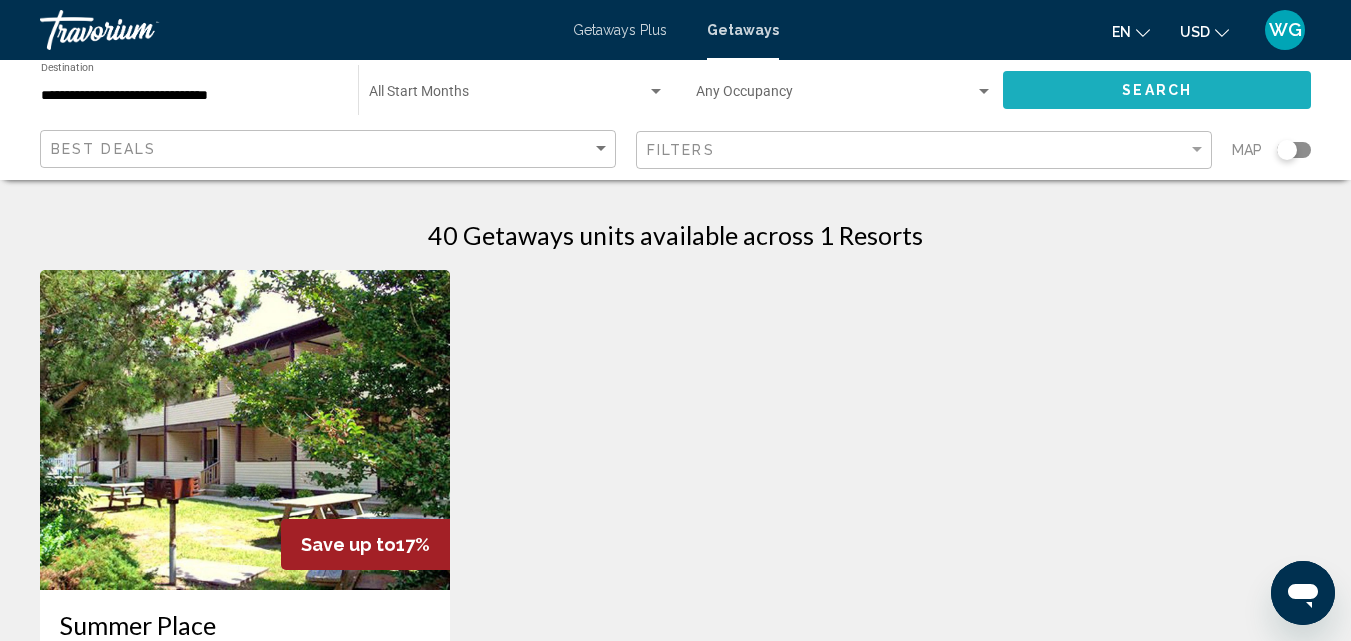 click on "Search" 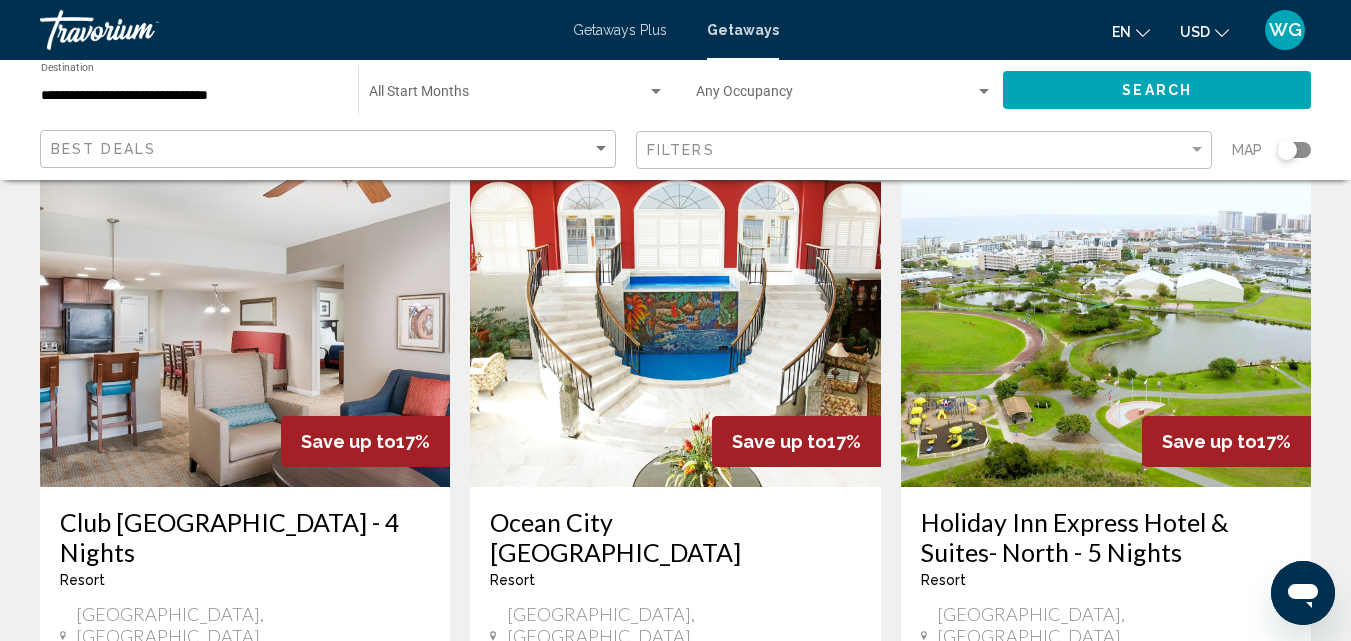 scroll, scrollTop: 2500, scrollLeft: 0, axis: vertical 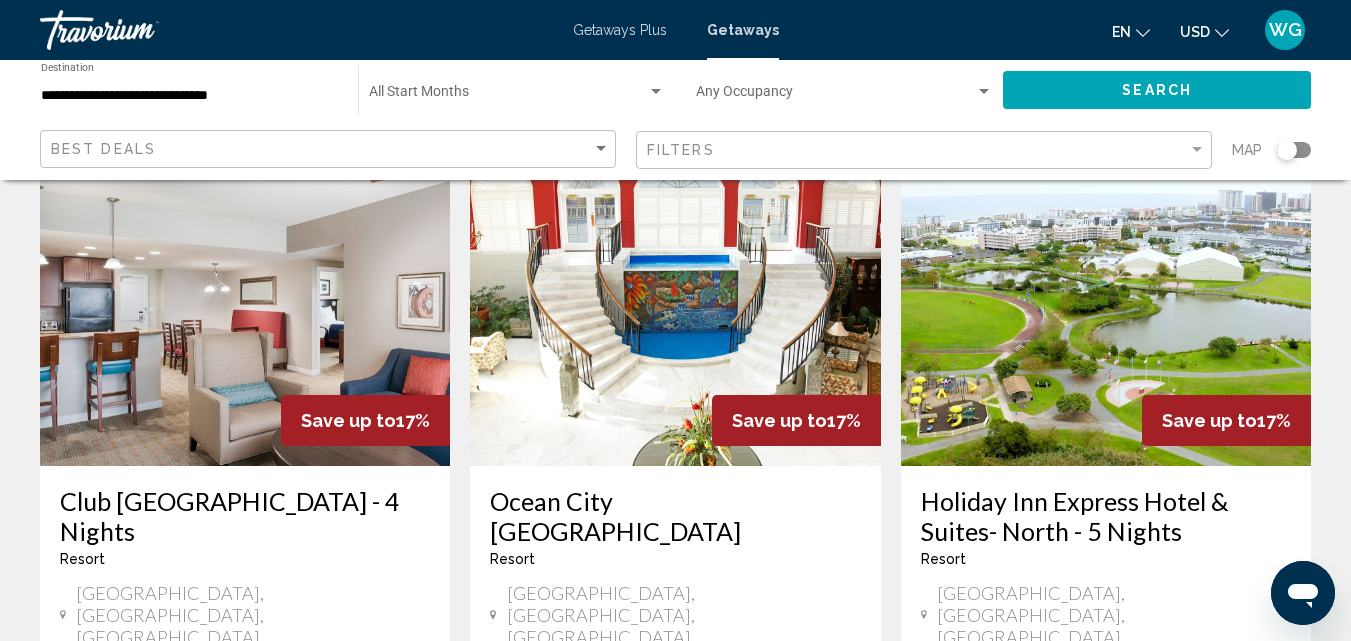 click on "From $793.39 USD $658.39 USD For 7 nights You save  $135.00 USD   temp  3.4
[GEOGRAPHIC_DATA]
Swimming Pool
Pets [GEOGRAPHIC_DATA]    ( 119 units )" at bounding box center [675, 781] 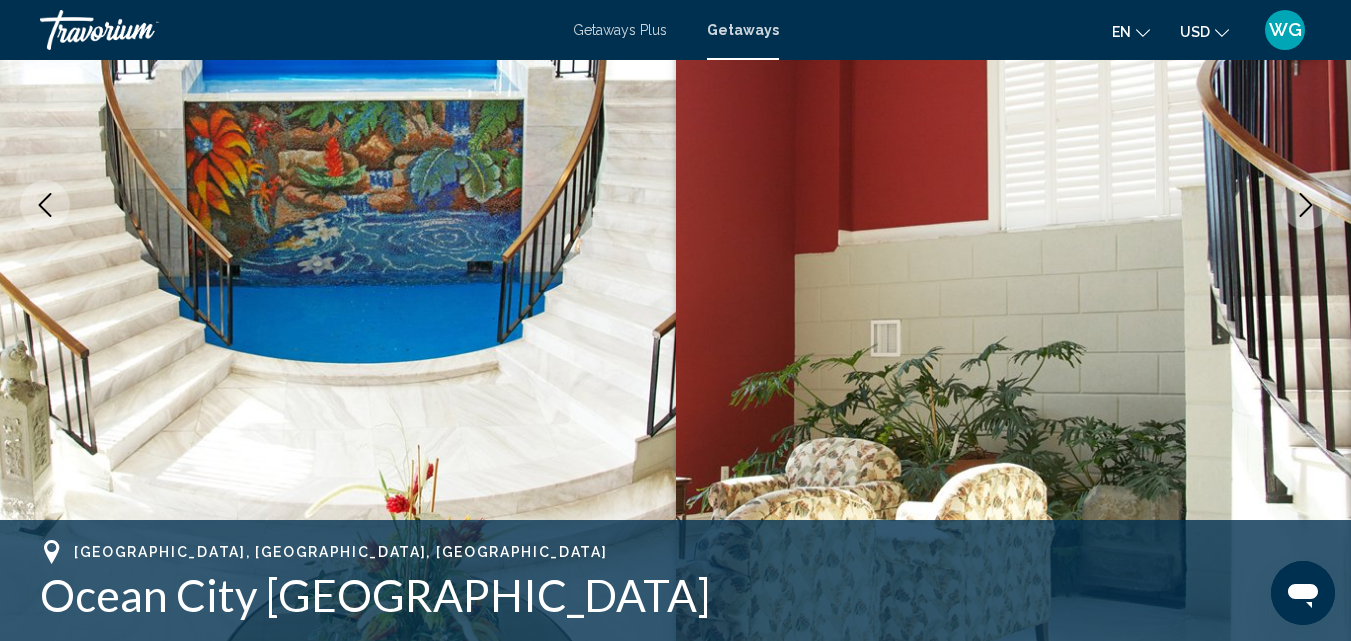 scroll, scrollTop: 215, scrollLeft: 0, axis: vertical 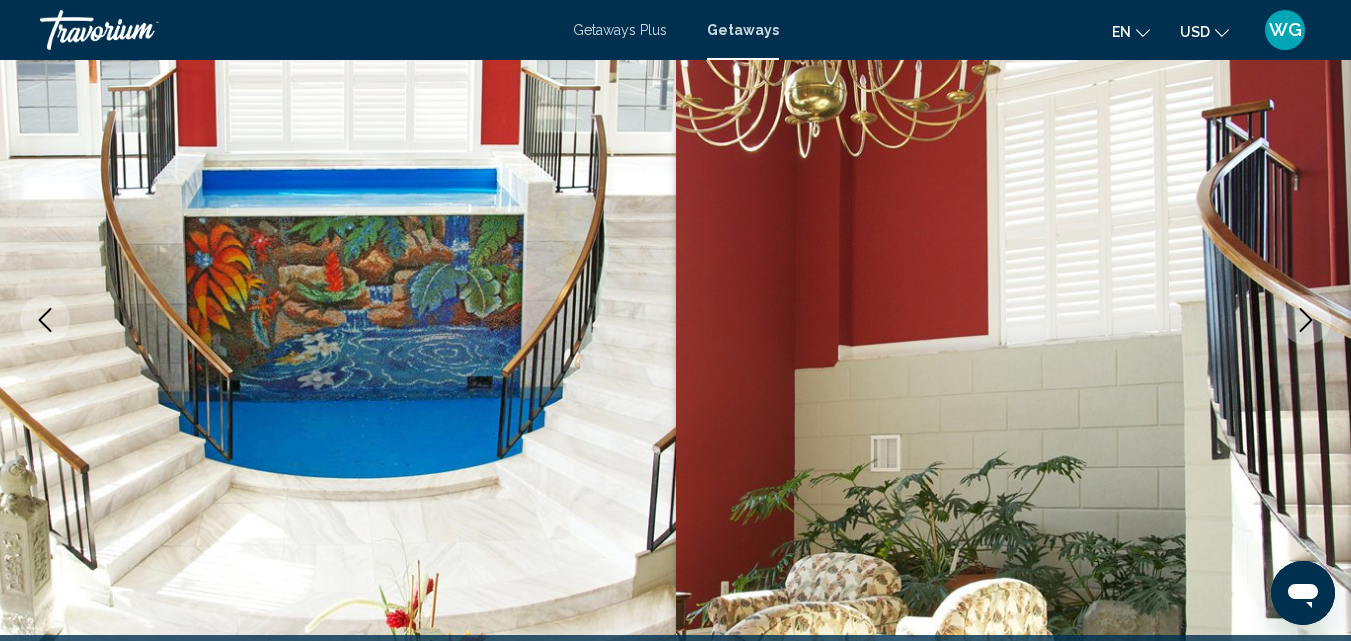 click 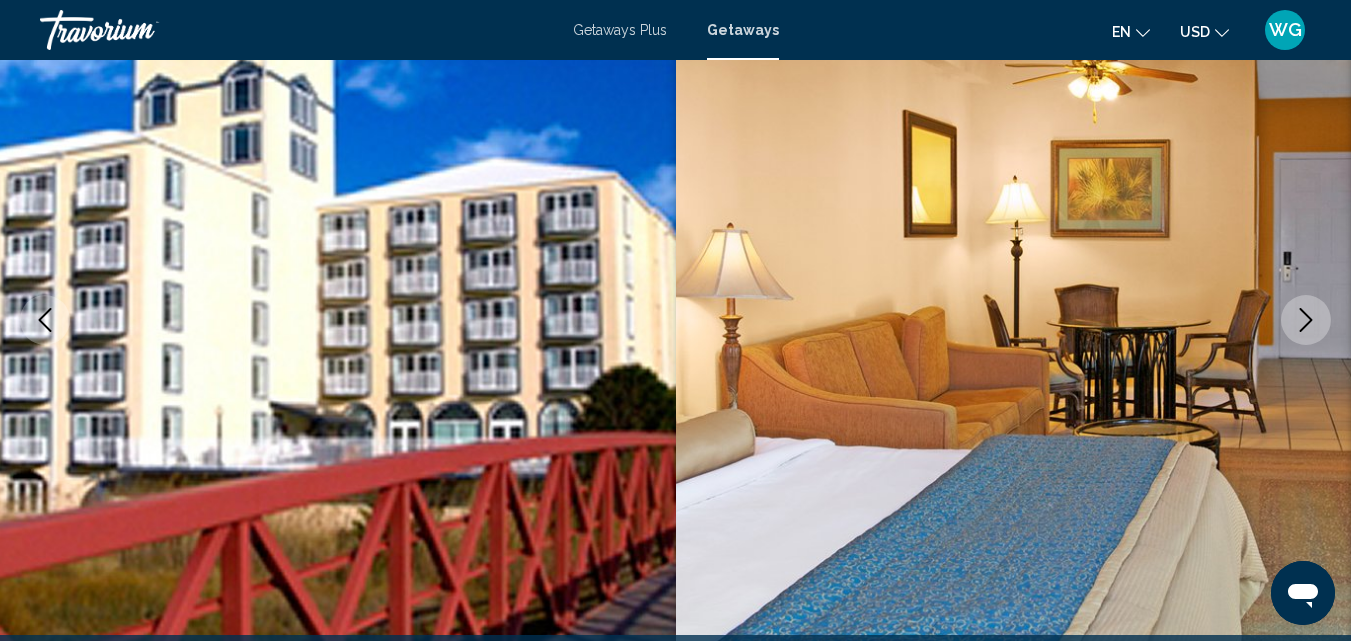 click 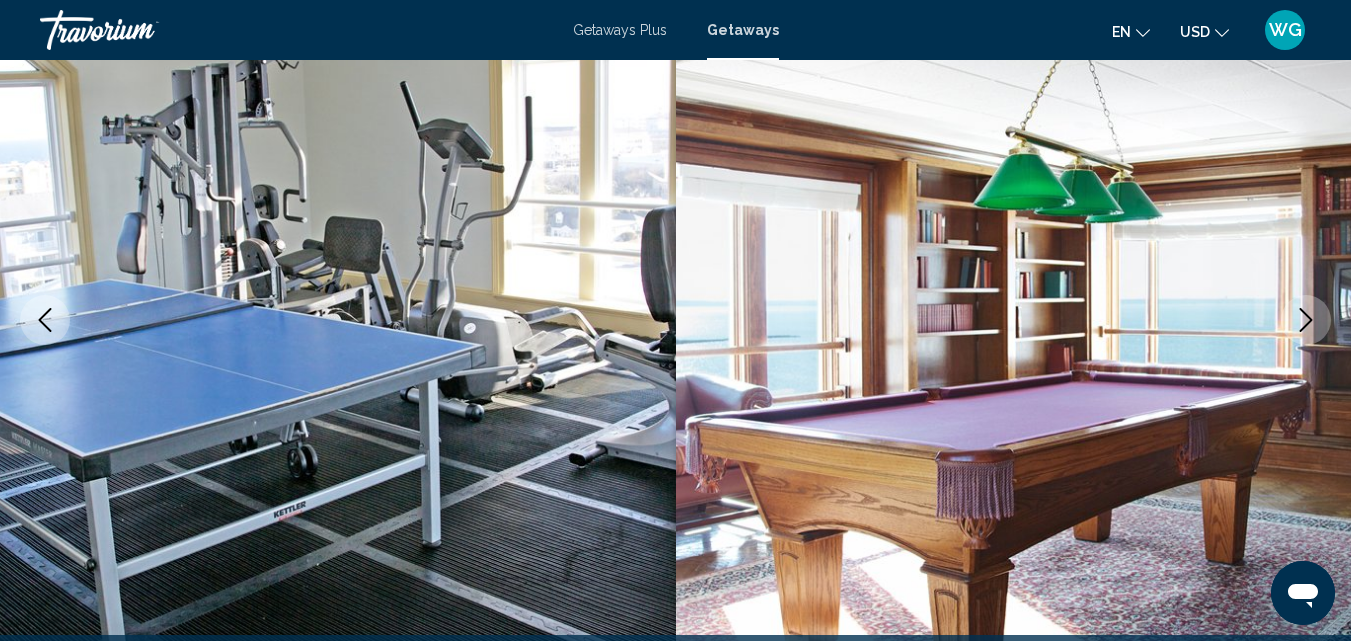 click 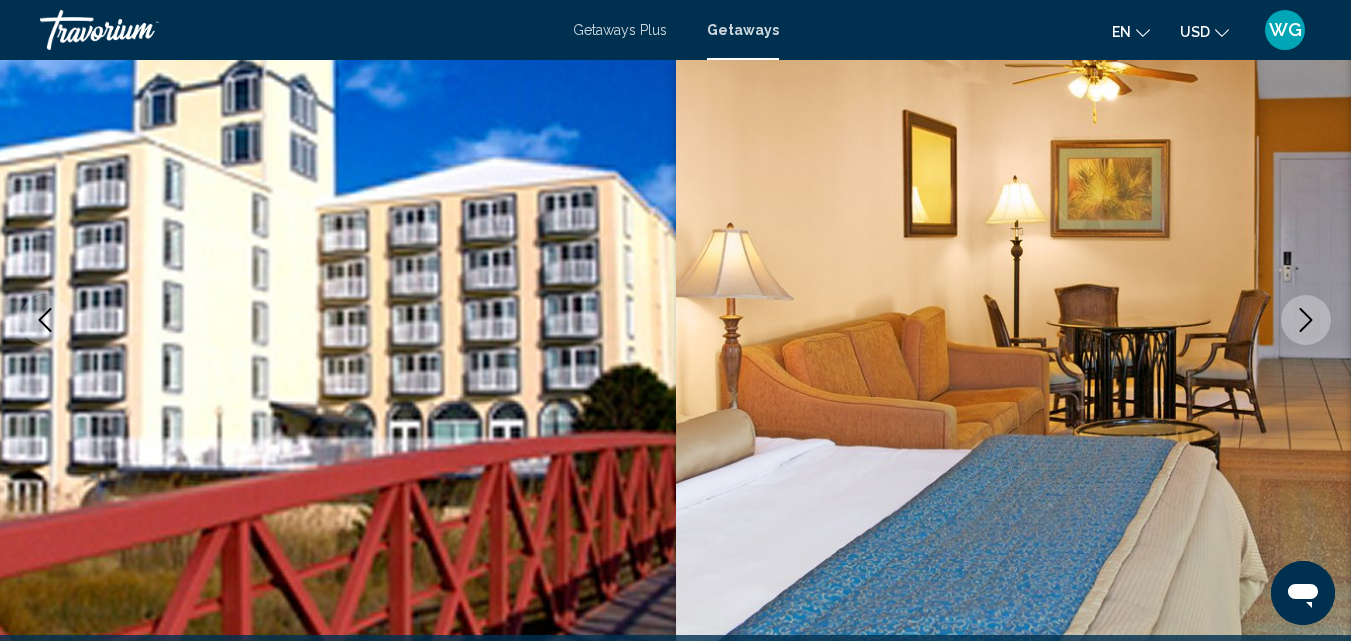 click at bounding box center [1306, 320] 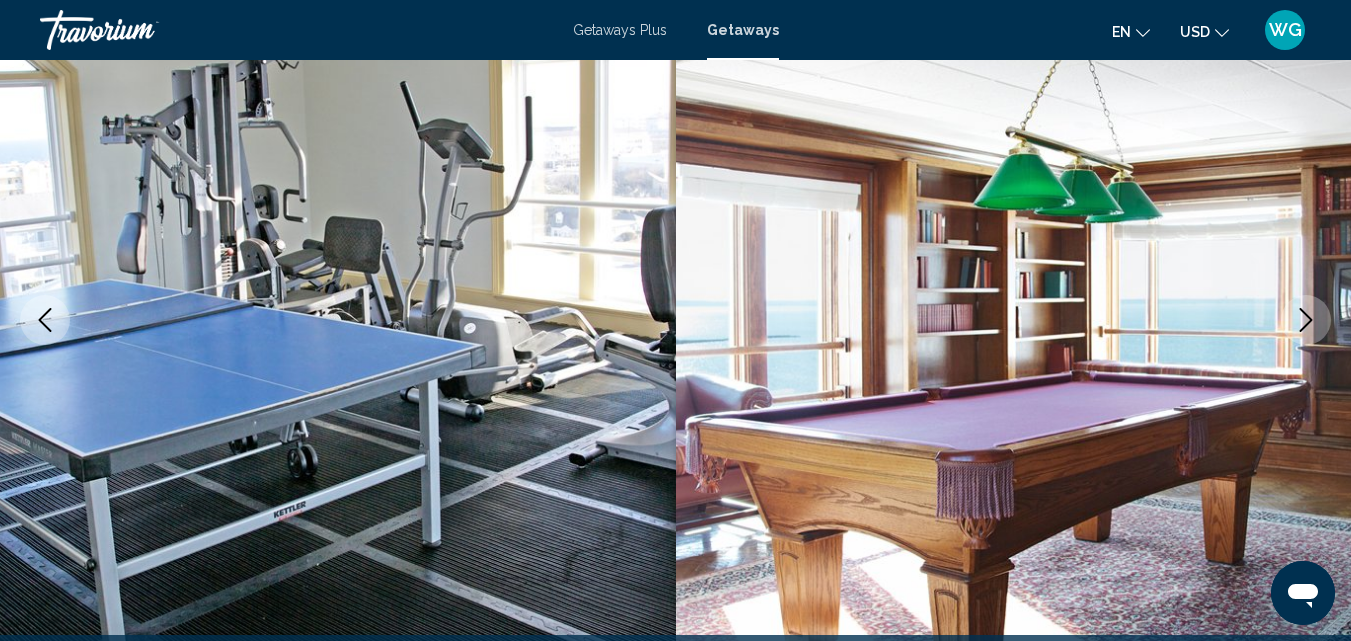 click at bounding box center (1306, 320) 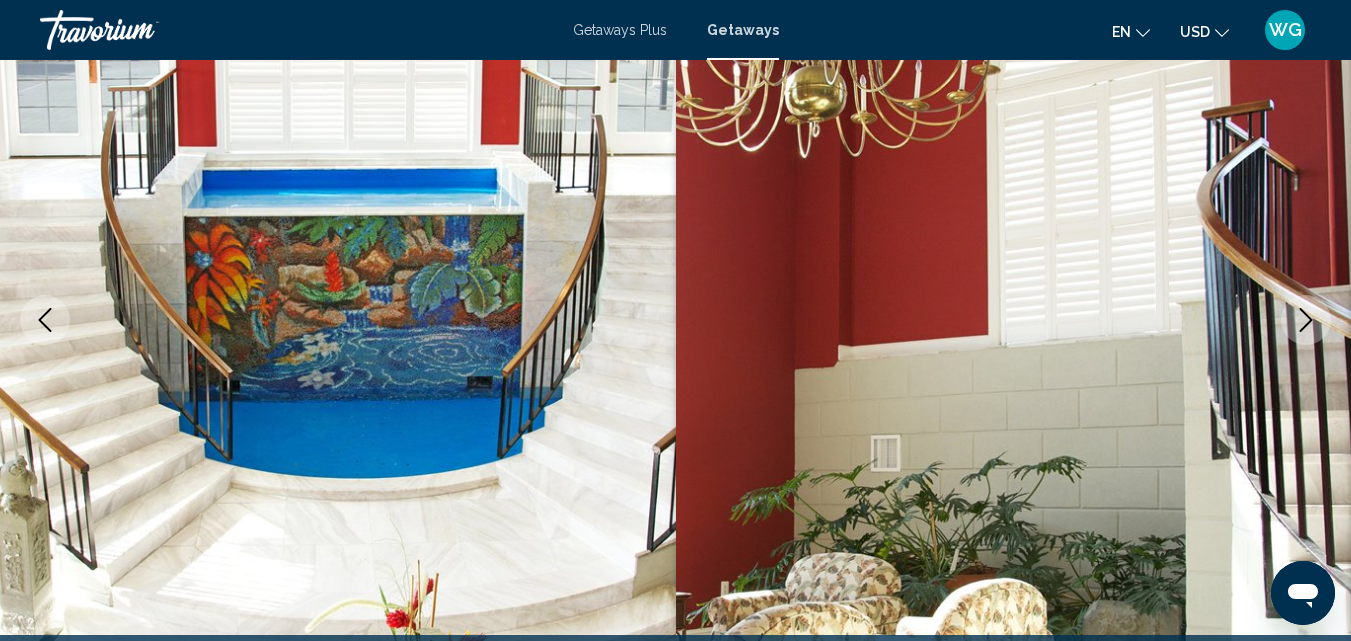 click at bounding box center (1306, 320) 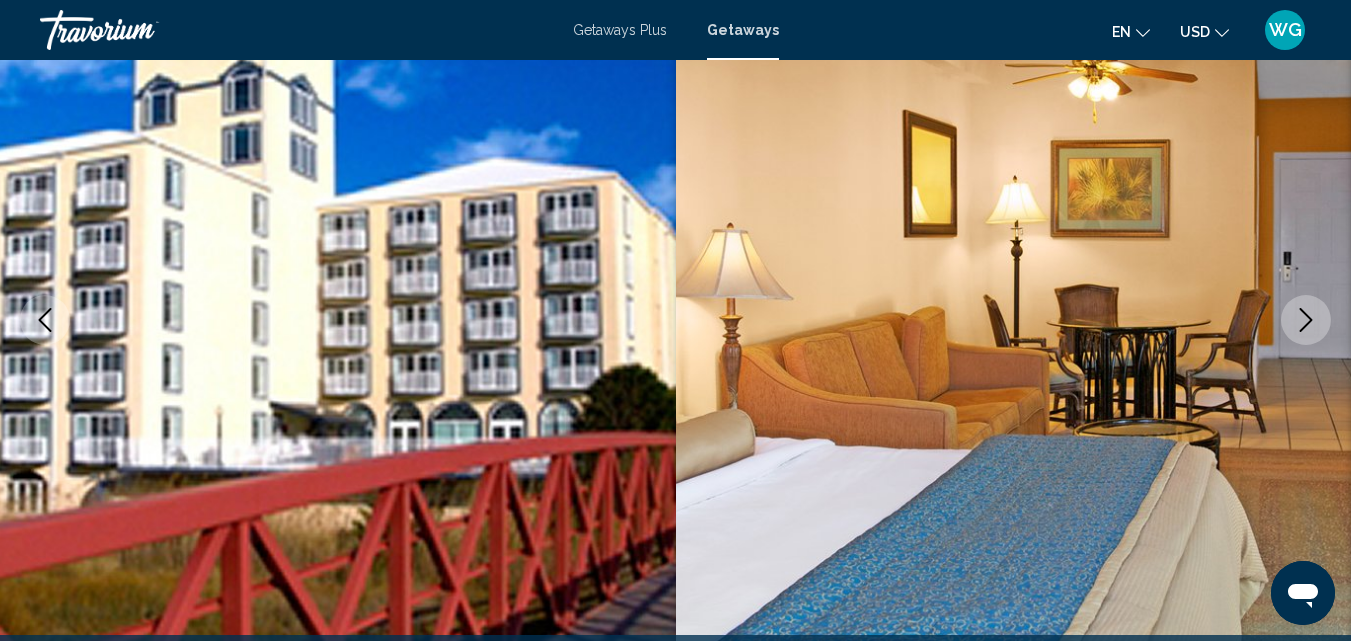 click at bounding box center [1306, 320] 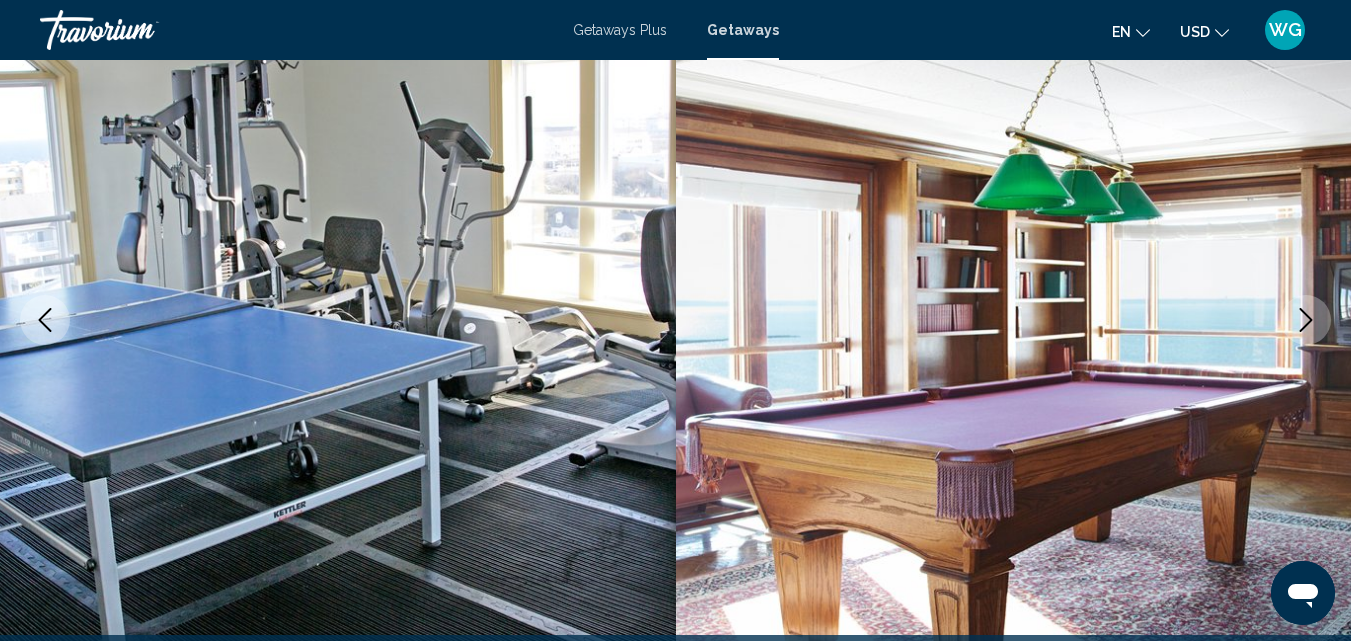 click at bounding box center (1306, 320) 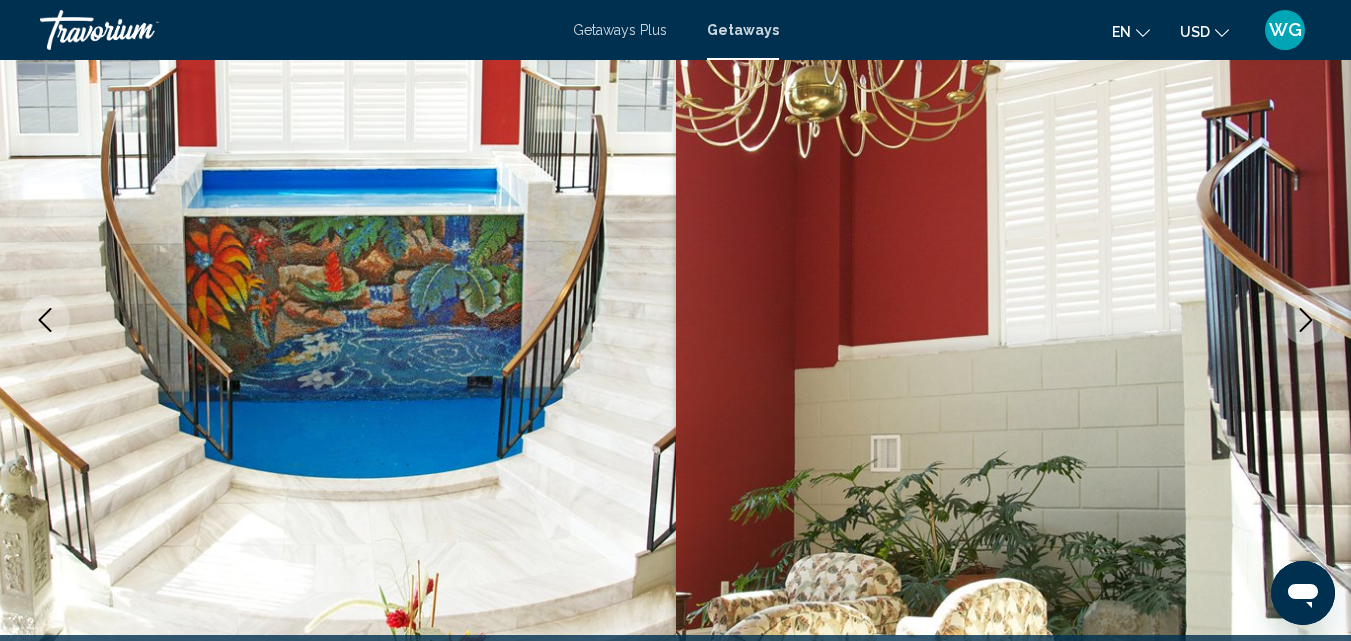 click at bounding box center (1306, 320) 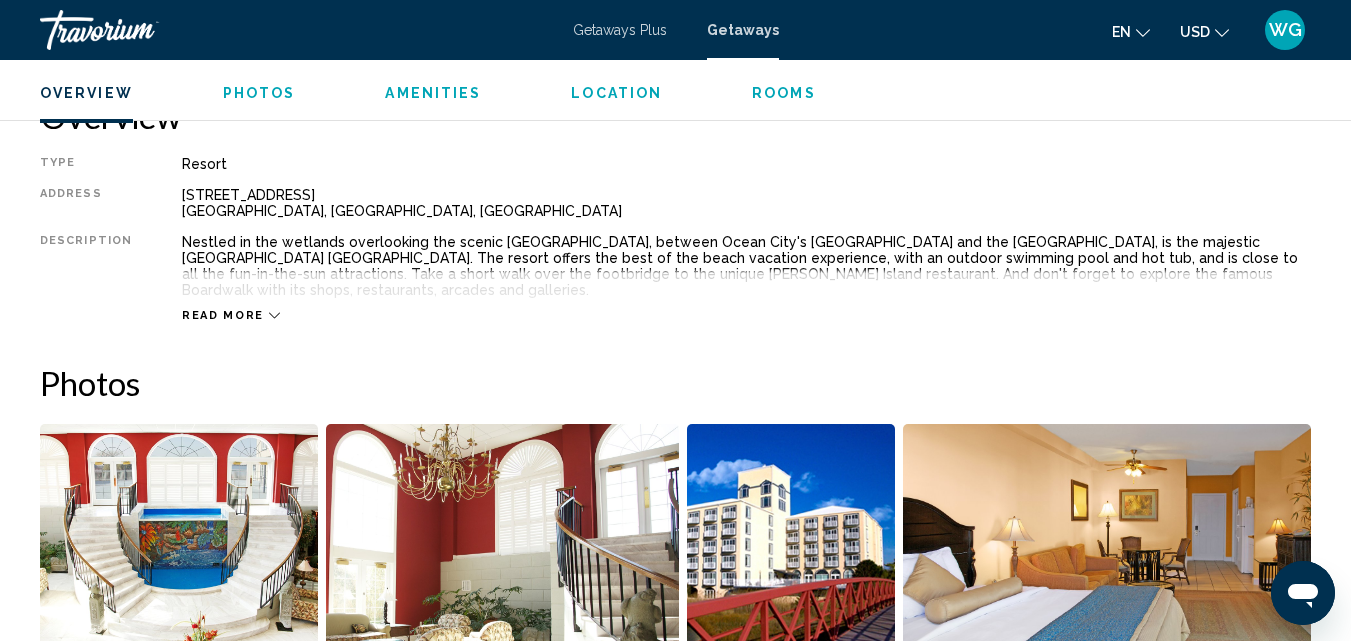 scroll, scrollTop: 915, scrollLeft: 0, axis: vertical 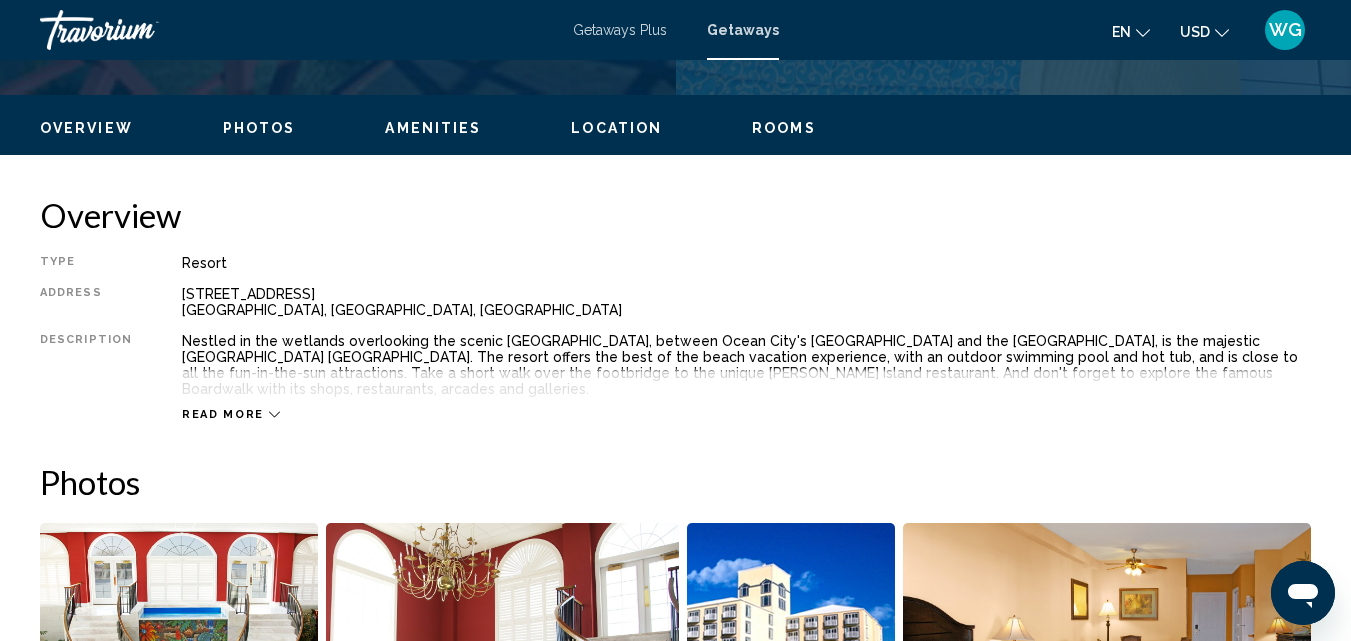click on "Read more" at bounding box center (231, 414) 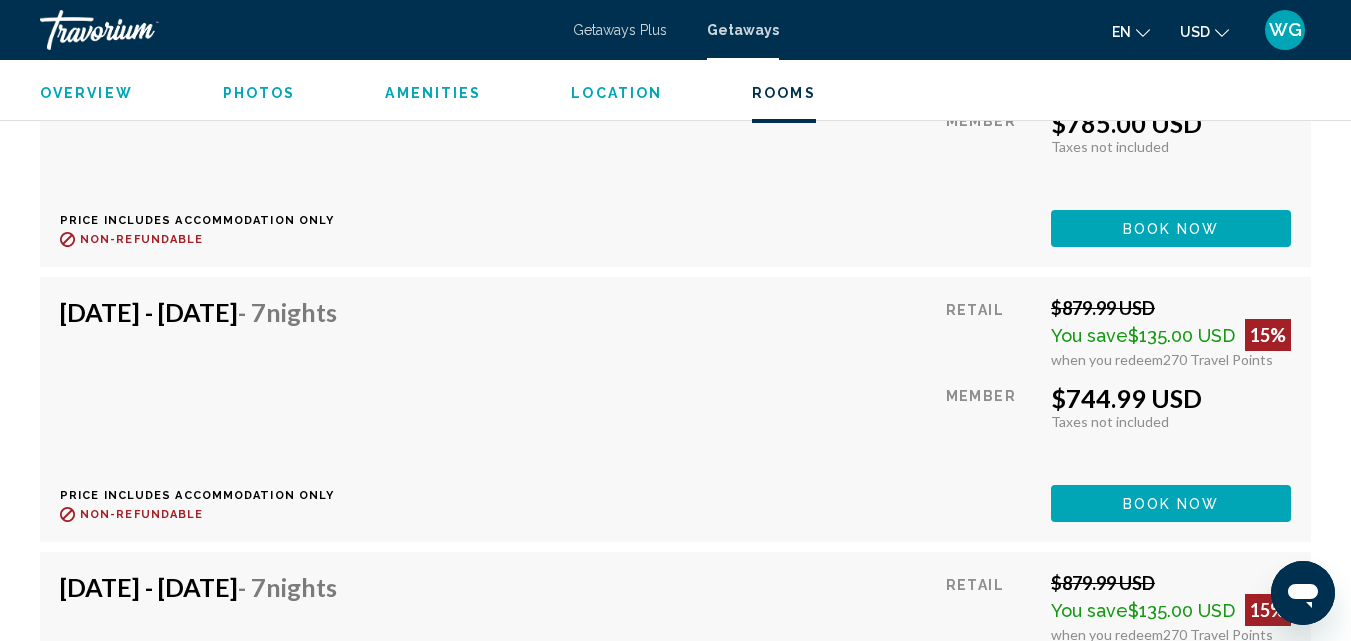 scroll, scrollTop: 6515, scrollLeft: 0, axis: vertical 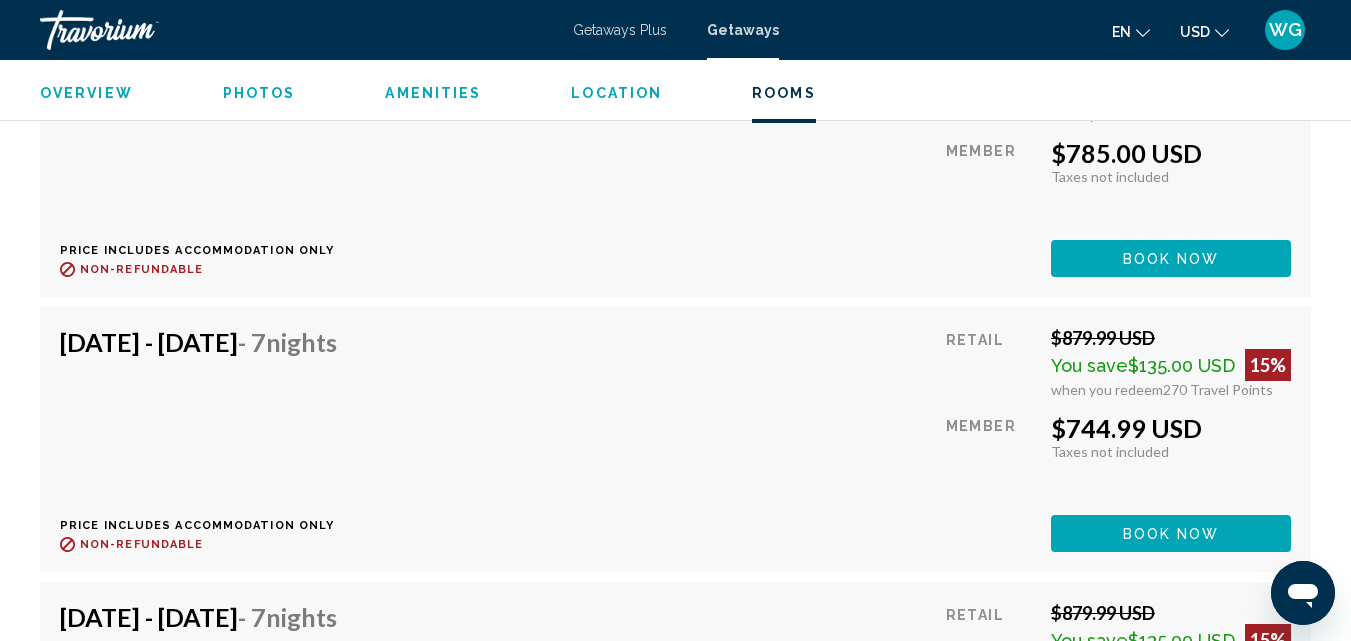 click on "Photos" at bounding box center (259, 93) 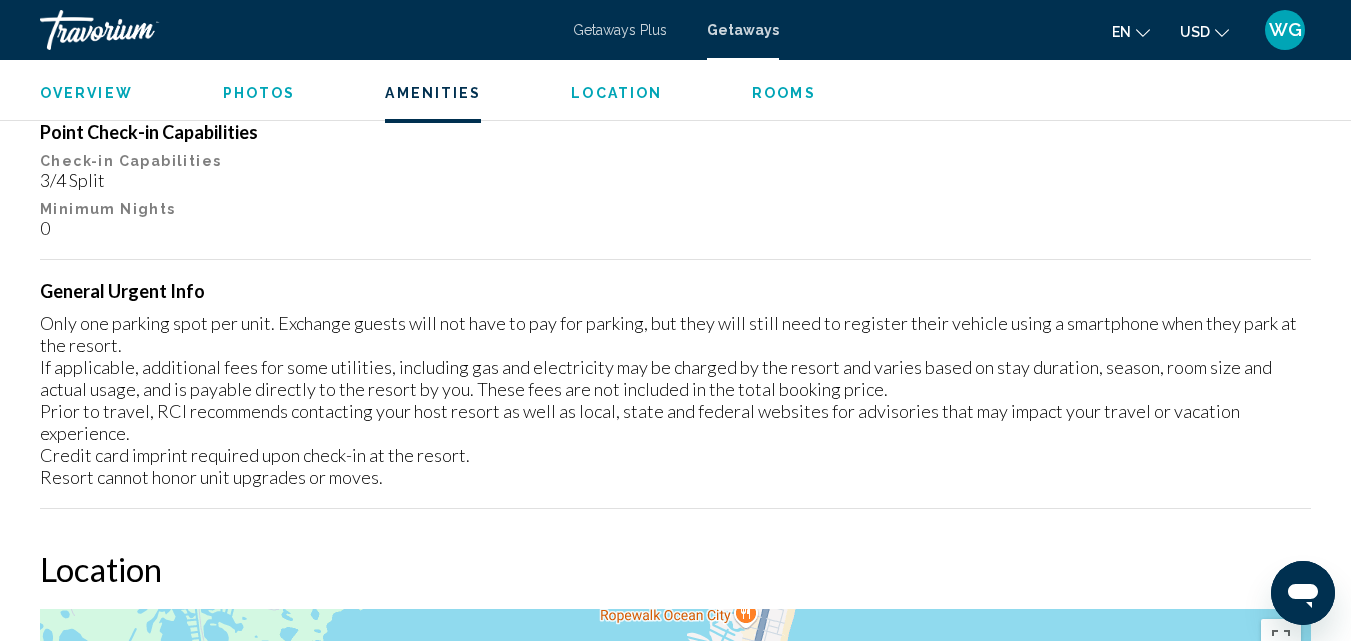 scroll, scrollTop: 1242, scrollLeft: 0, axis: vertical 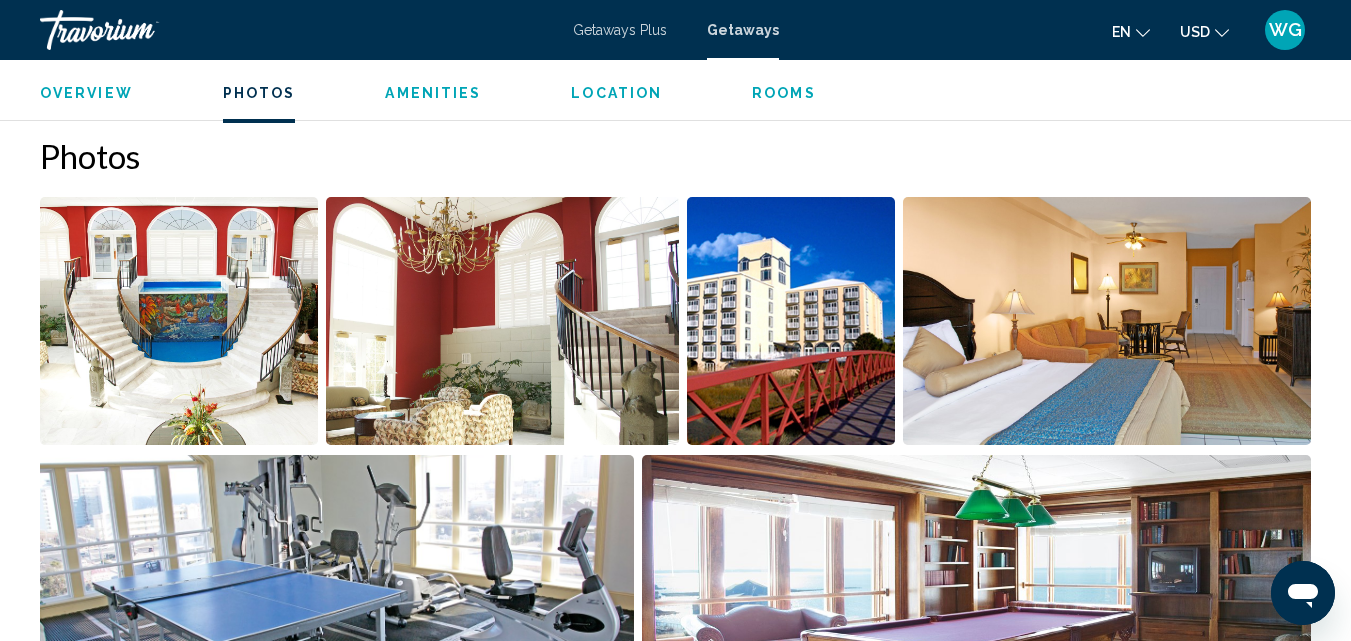click on "Amenities" at bounding box center [433, 93] 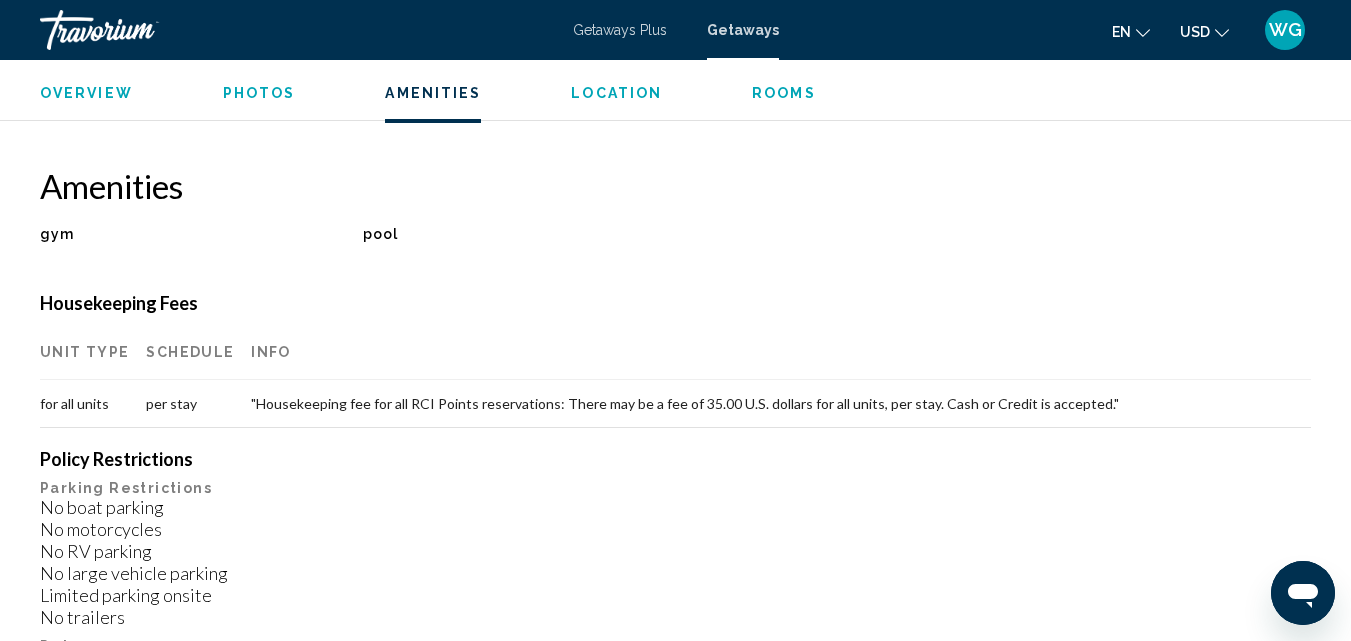 scroll, scrollTop: 1858, scrollLeft: 0, axis: vertical 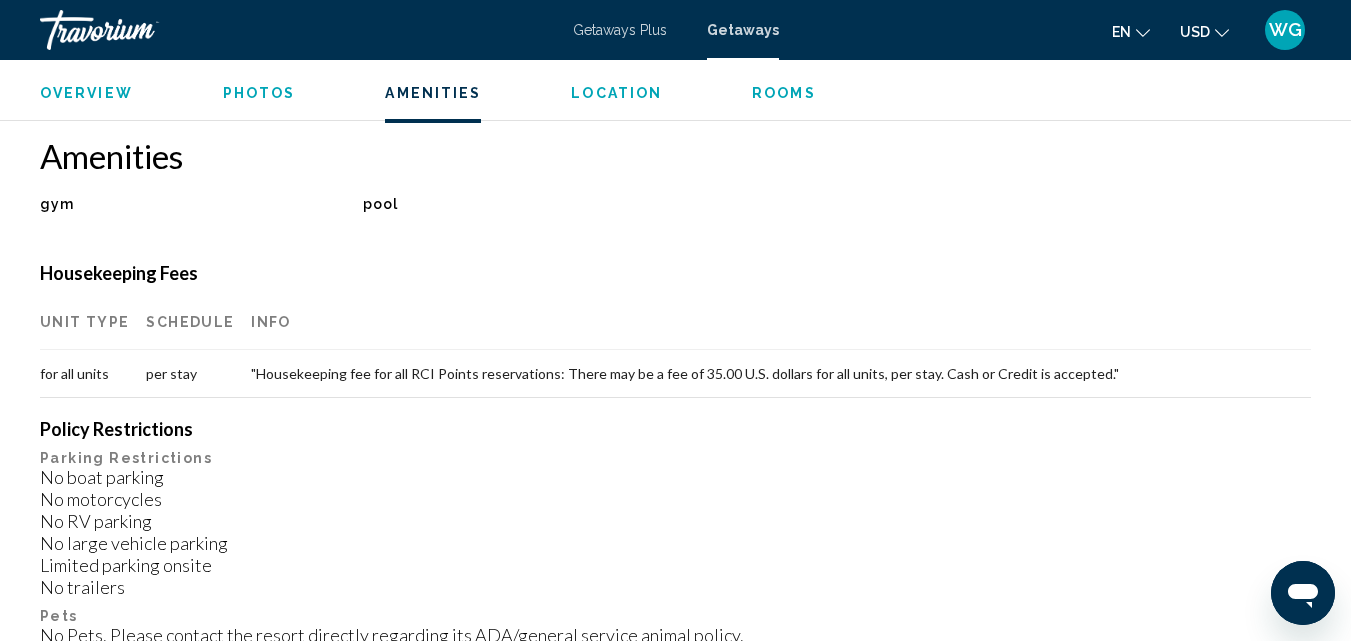click on "Location" at bounding box center (616, 93) 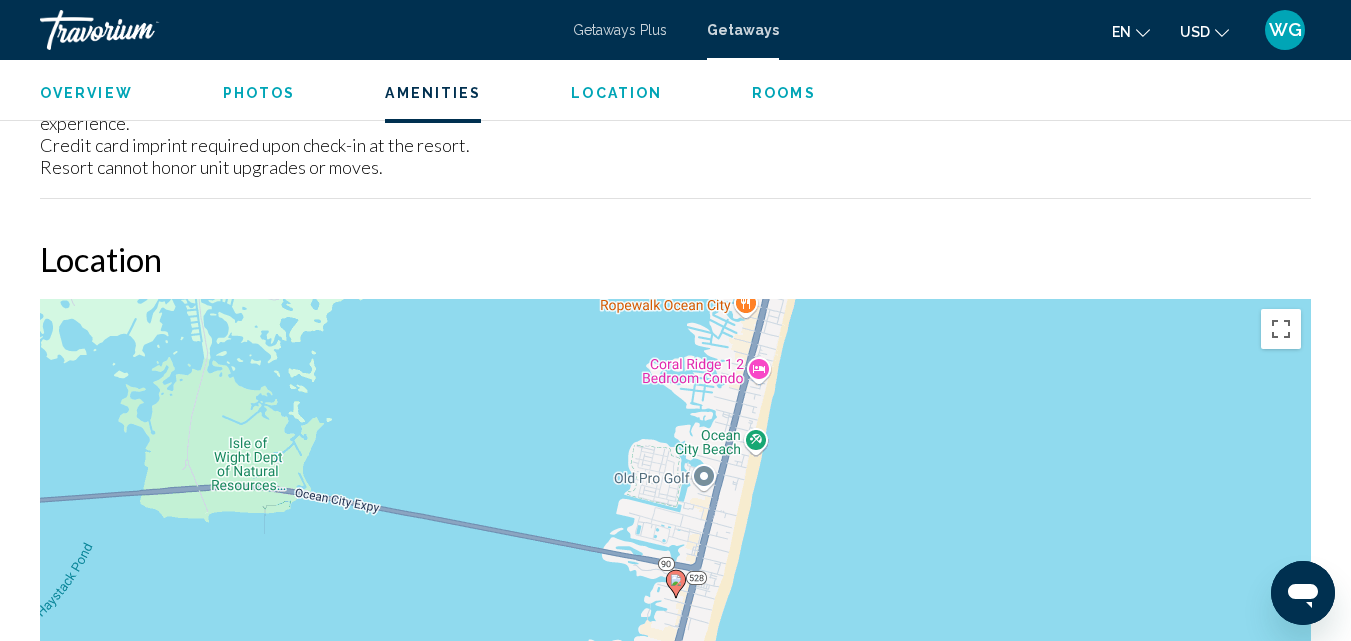 scroll, scrollTop: 2885, scrollLeft: 0, axis: vertical 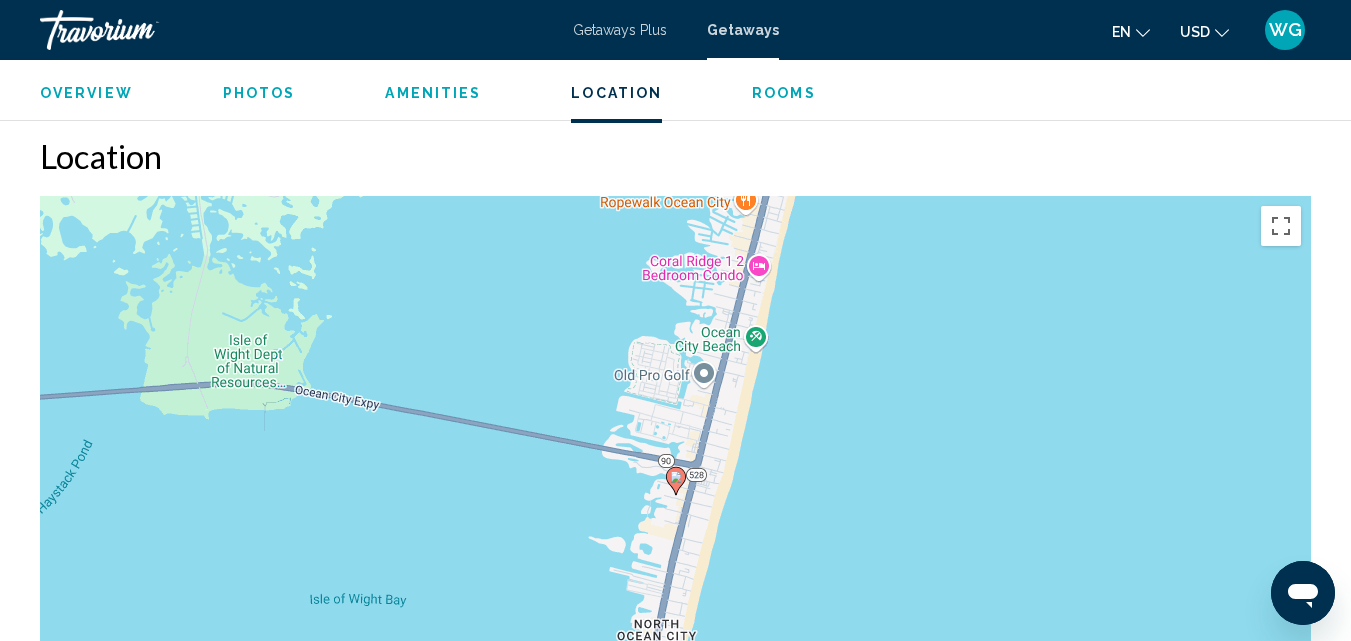 click on "Rooms" at bounding box center (784, 93) 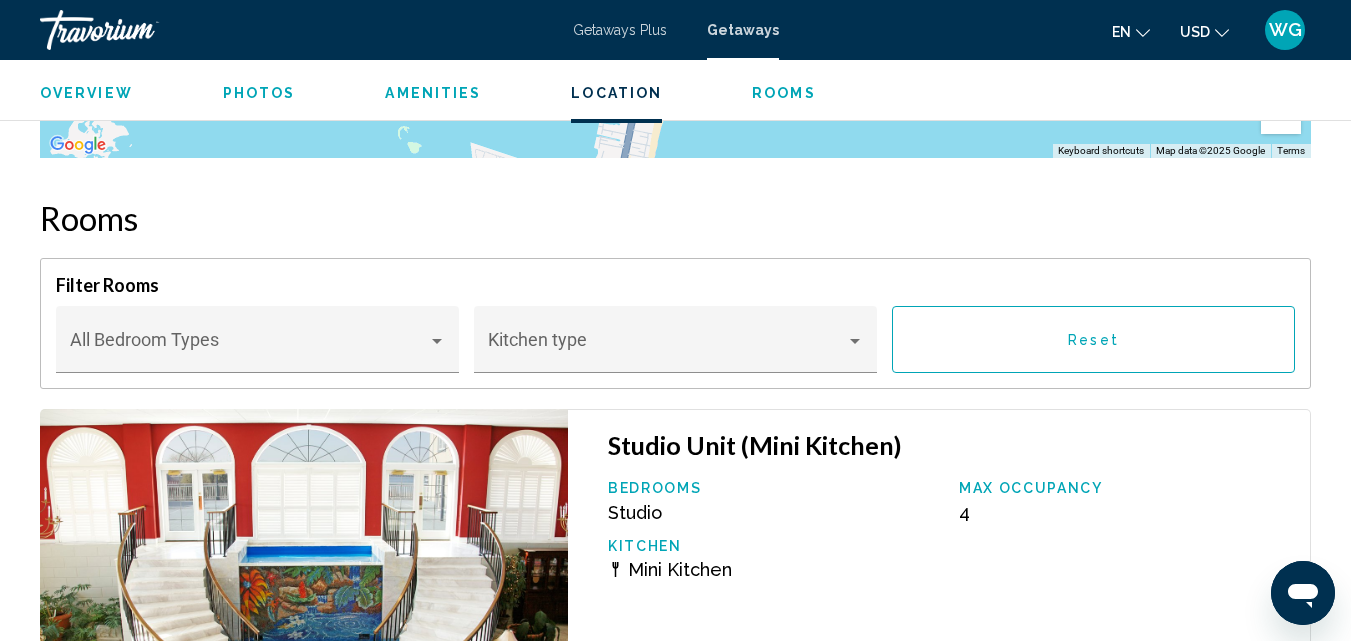 scroll, scrollTop: 3585, scrollLeft: 0, axis: vertical 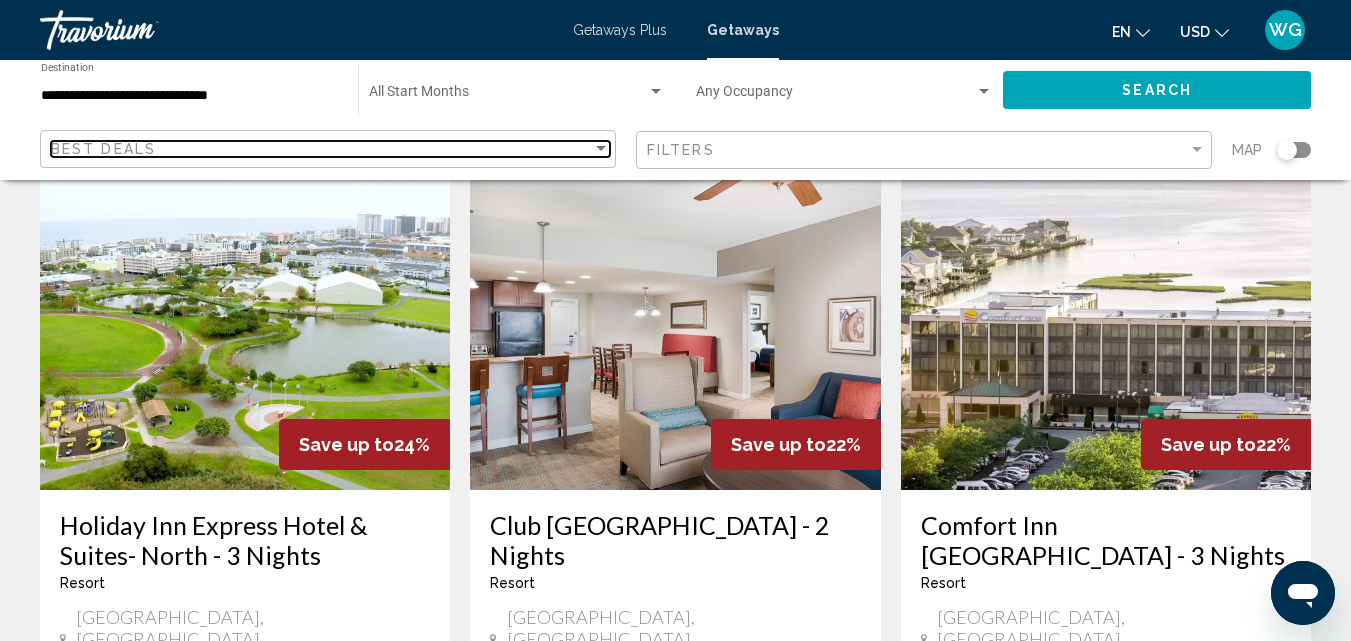 click on "Best Deals" at bounding box center [321, 149] 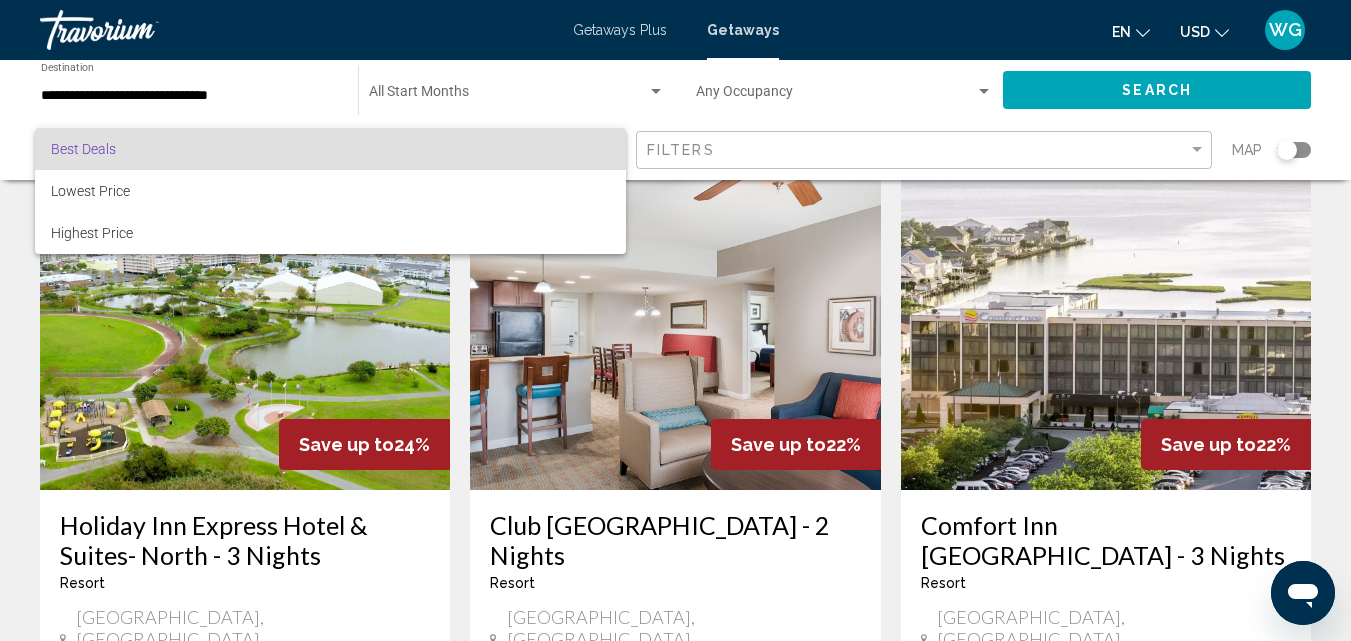 click at bounding box center [675, 320] 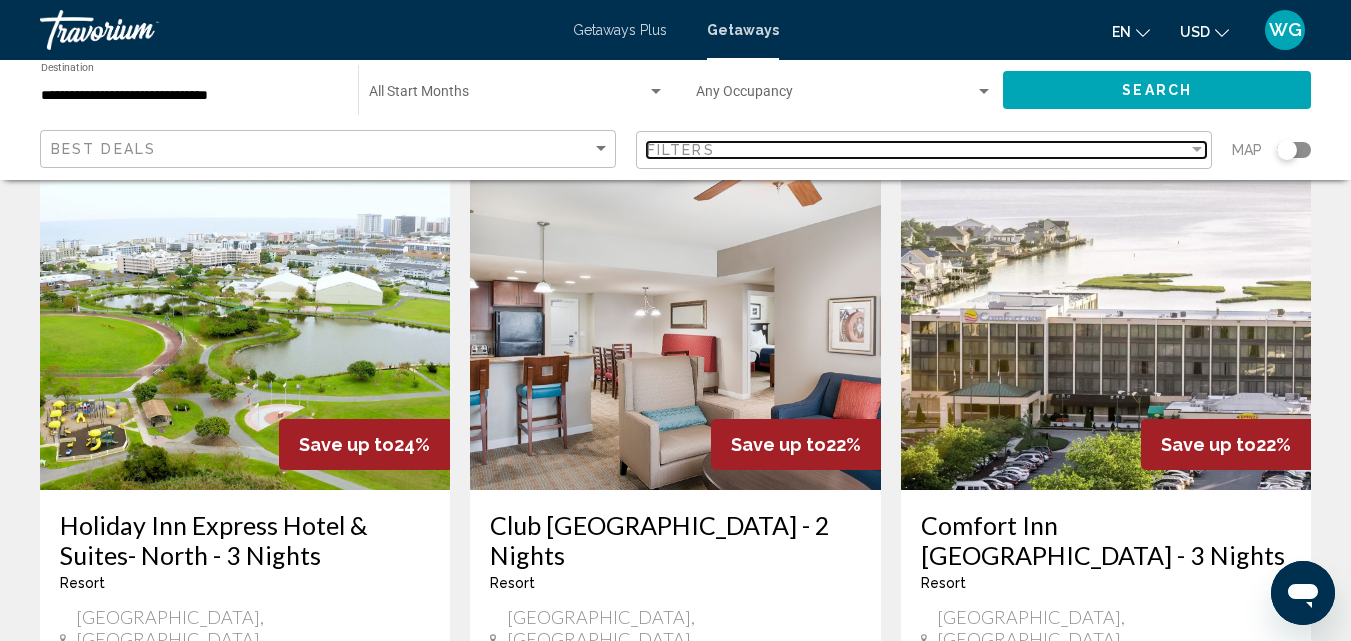 click on "Filters" at bounding box center (681, 150) 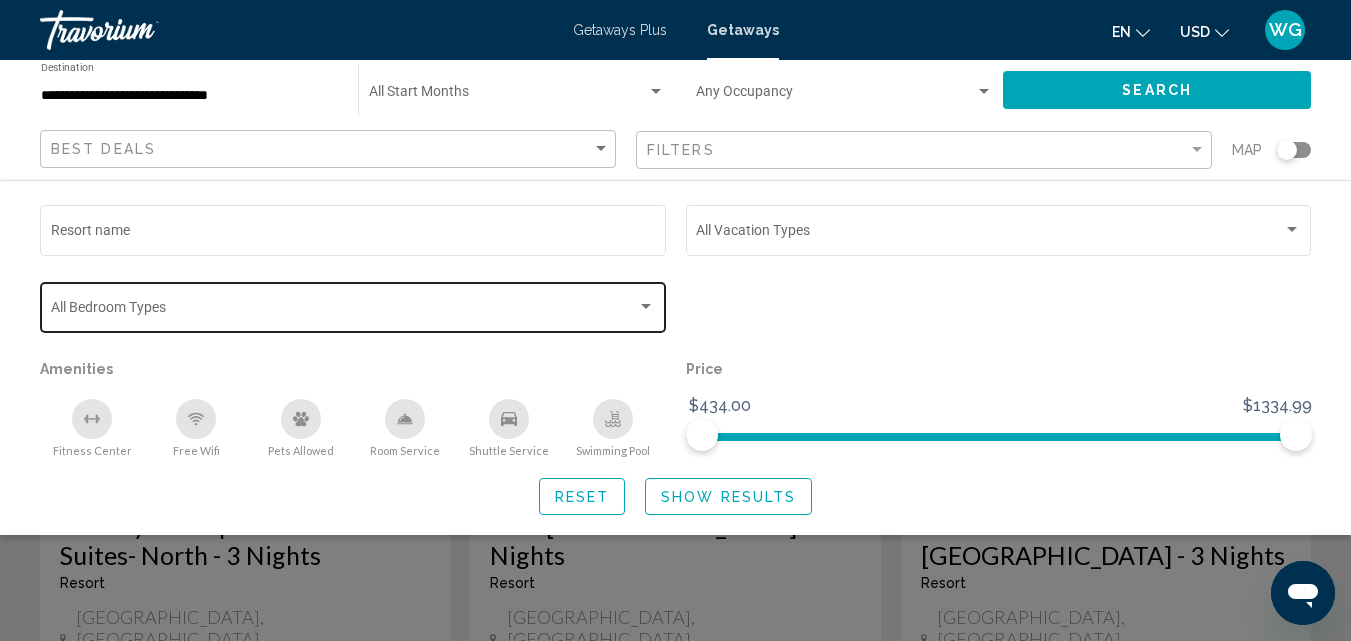 click at bounding box center [344, 311] 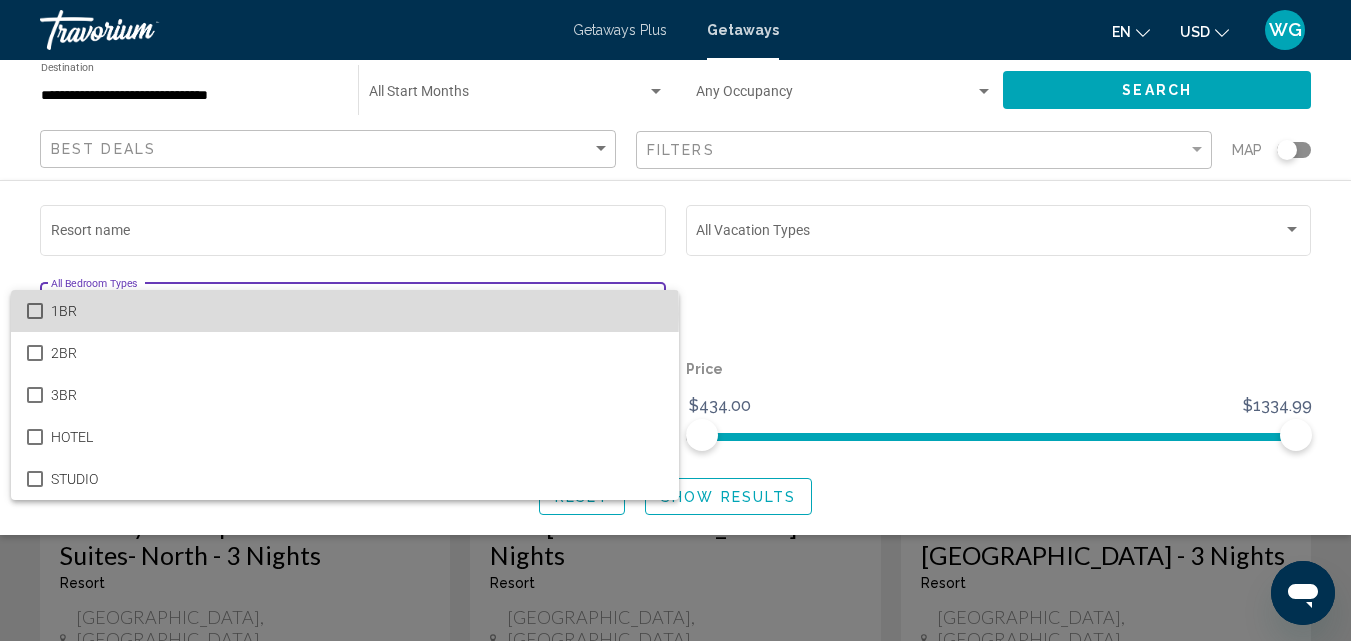 click at bounding box center [35, 311] 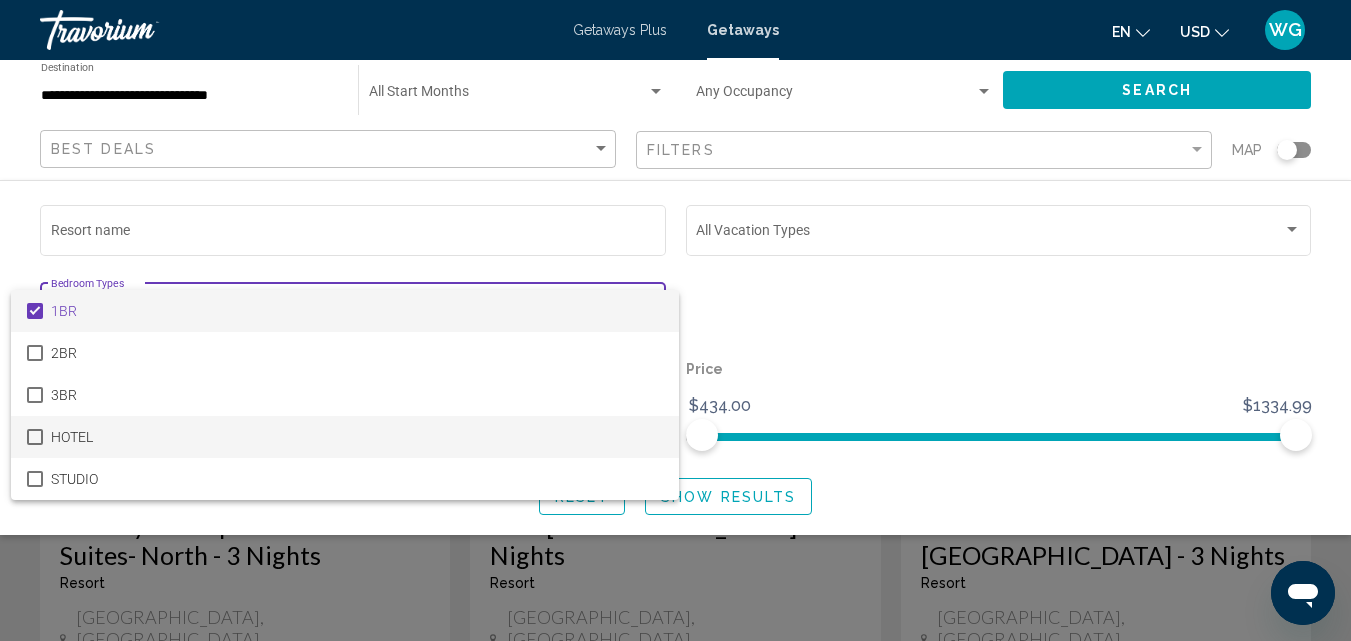 click on "HOTEL" at bounding box center (345, 437) 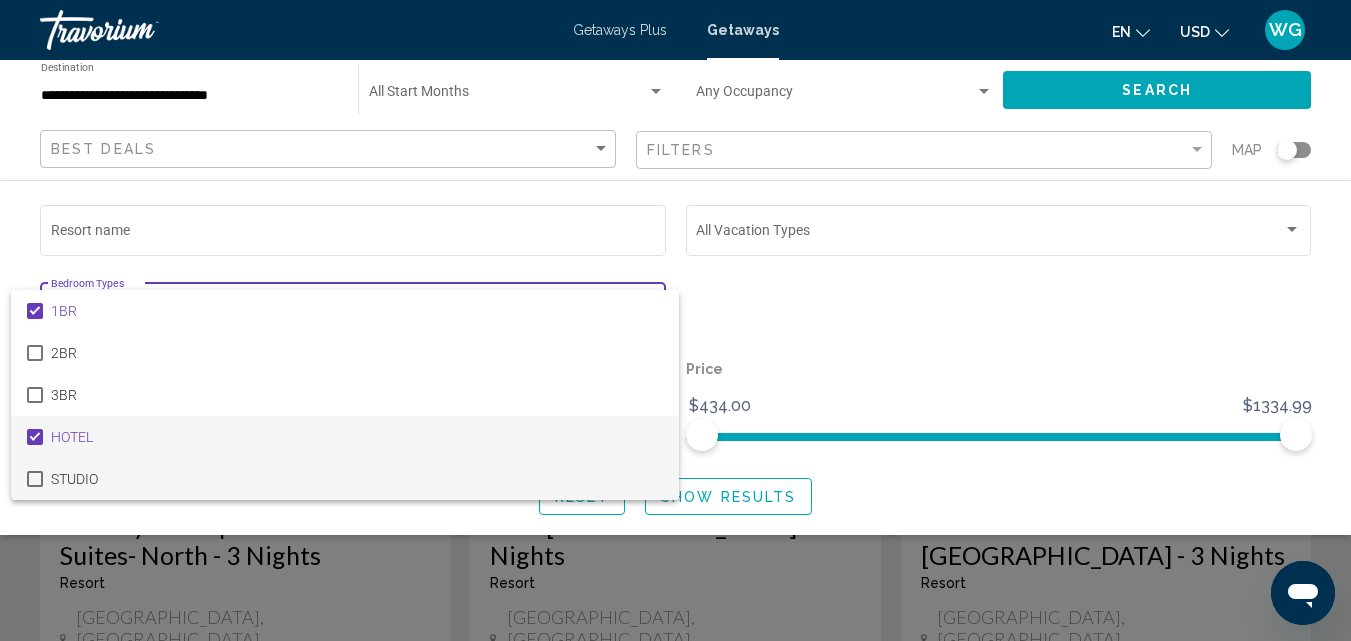 click at bounding box center [35, 479] 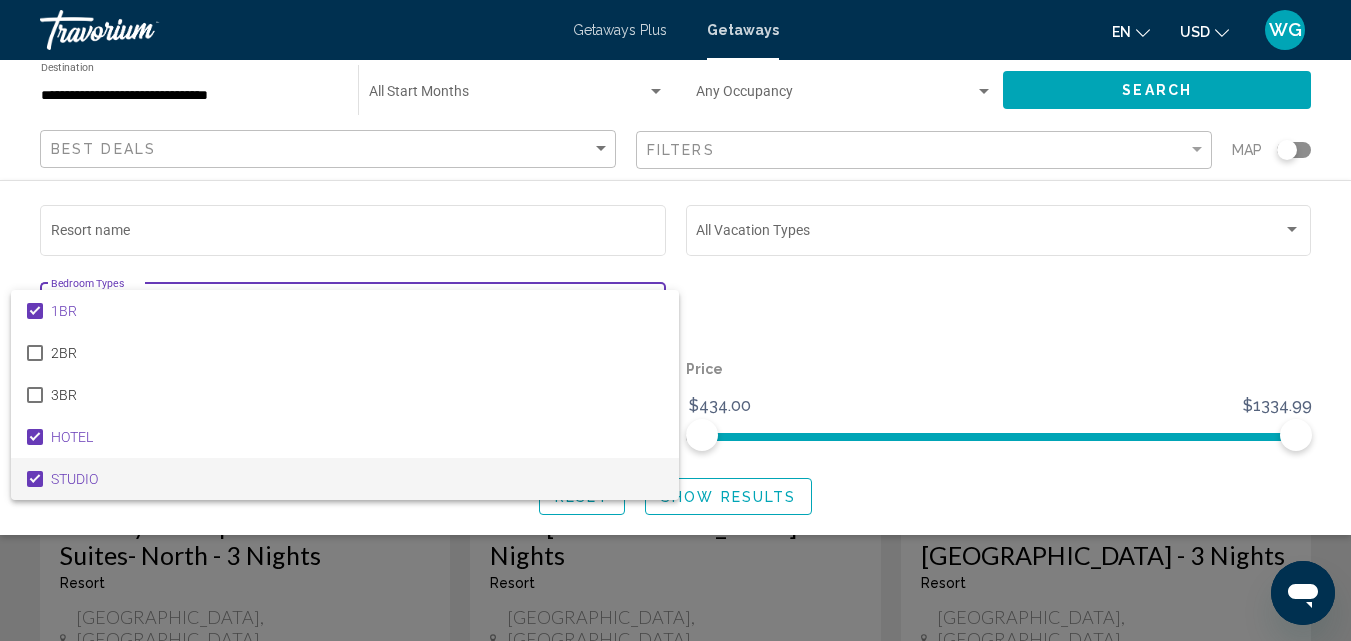 click at bounding box center (675, 320) 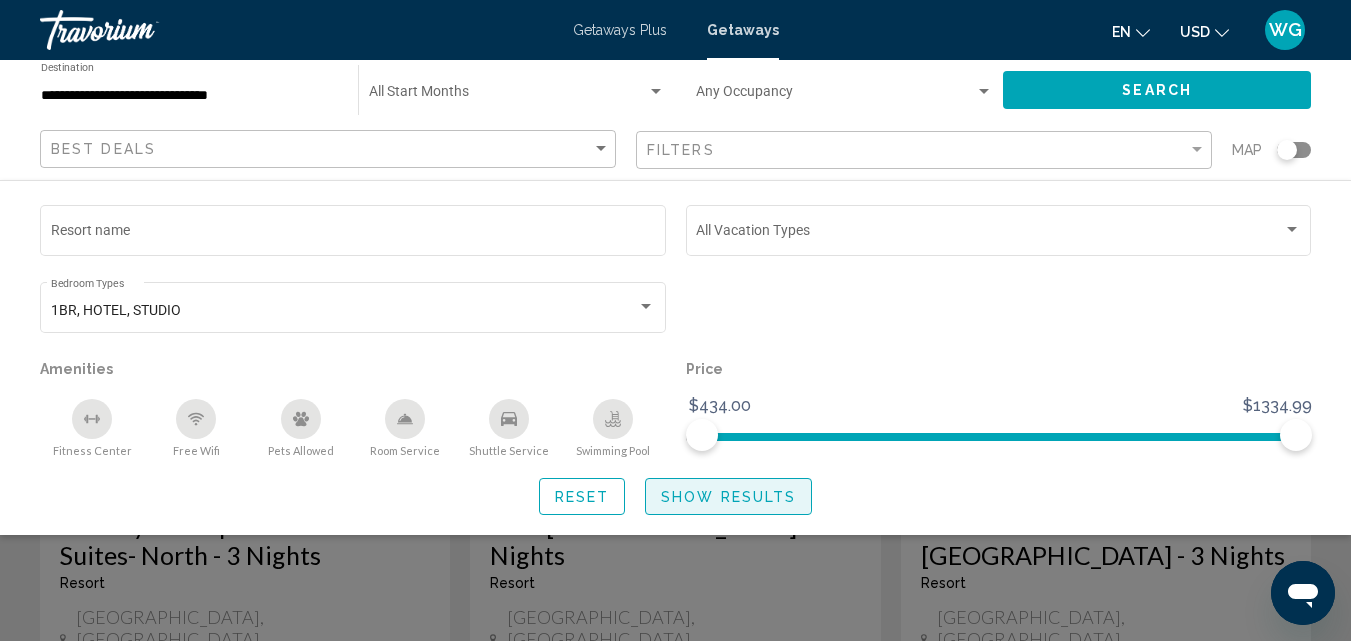click on "Show Results" 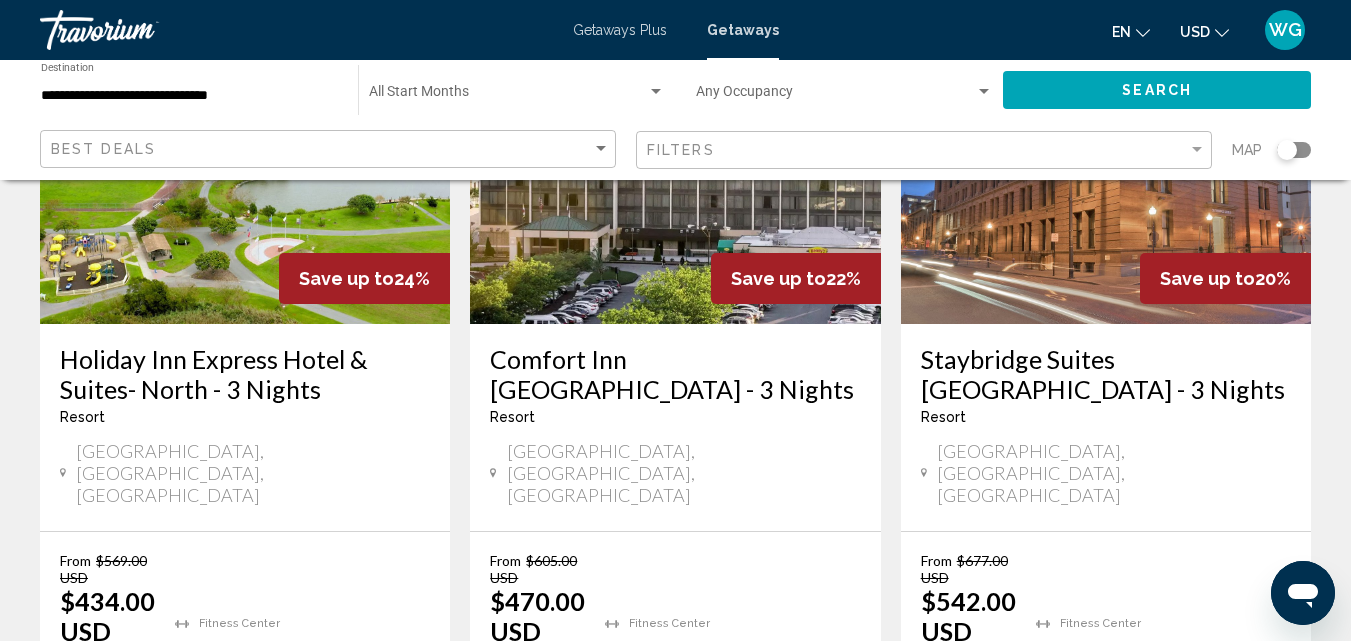 scroll, scrollTop: 400, scrollLeft: 0, axis: vertical 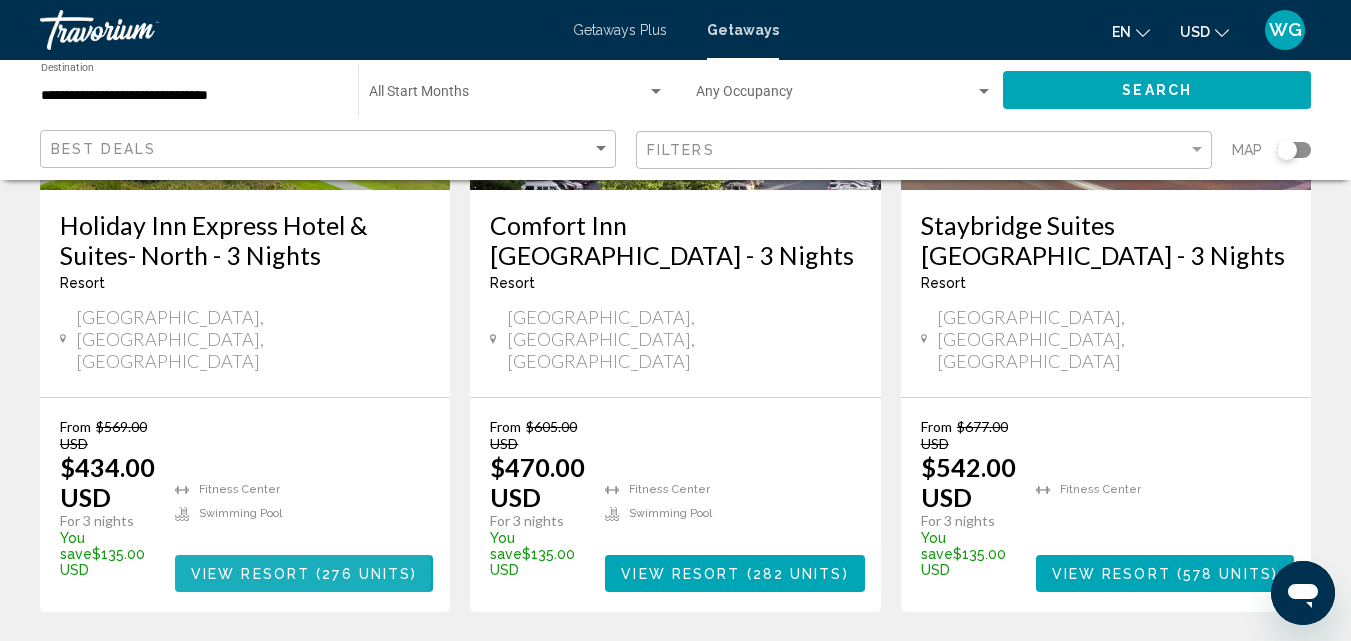 click on "View Resort" at bounding box center [250, 574] 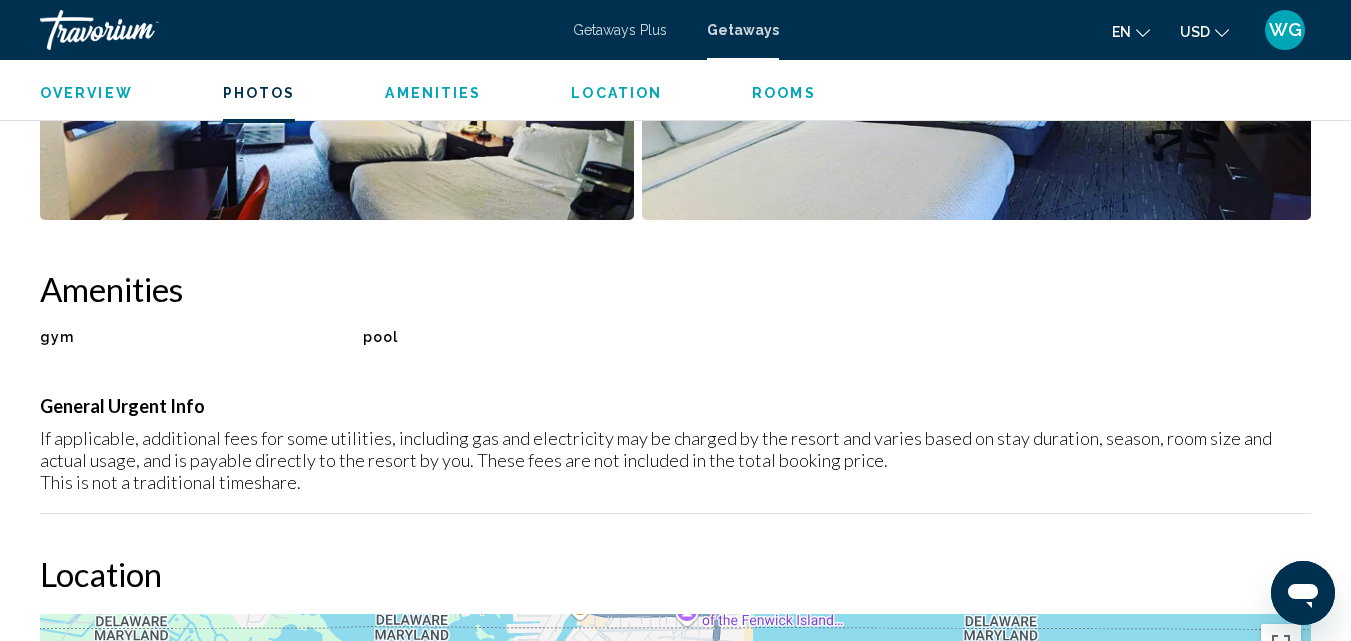 scroll, scrollTop: 1515, scrollLeft: 0, axis: vertical 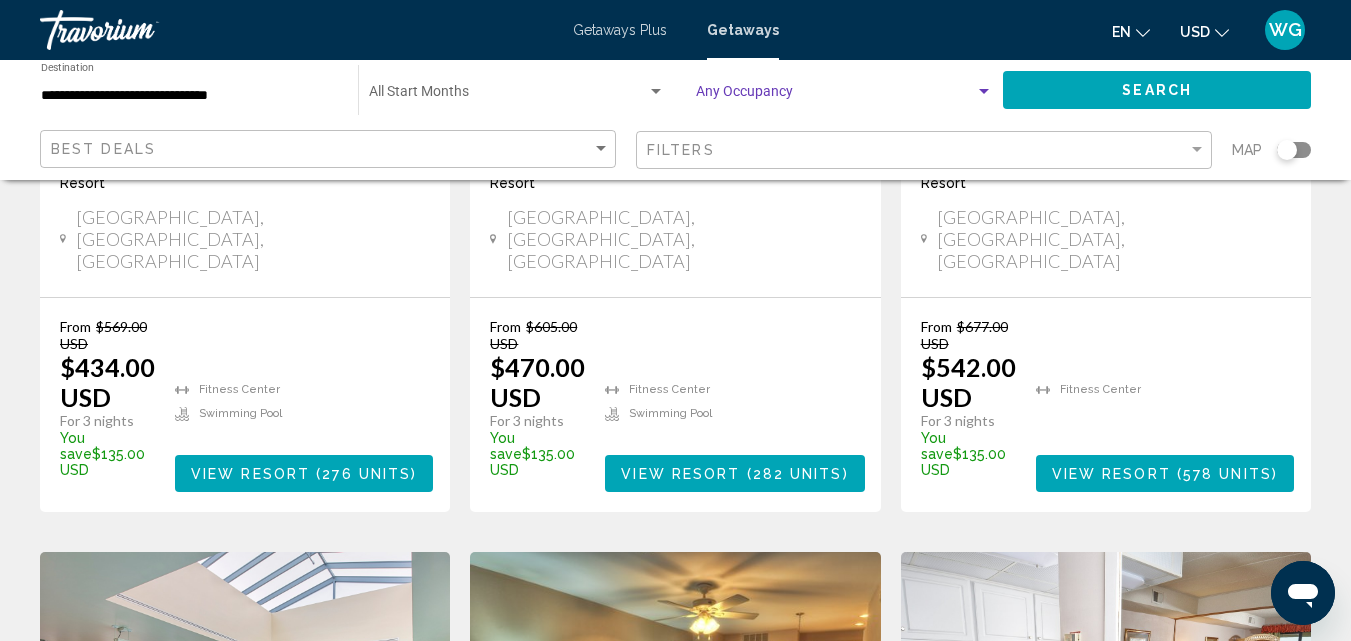 click at bounding box center (835, 96) 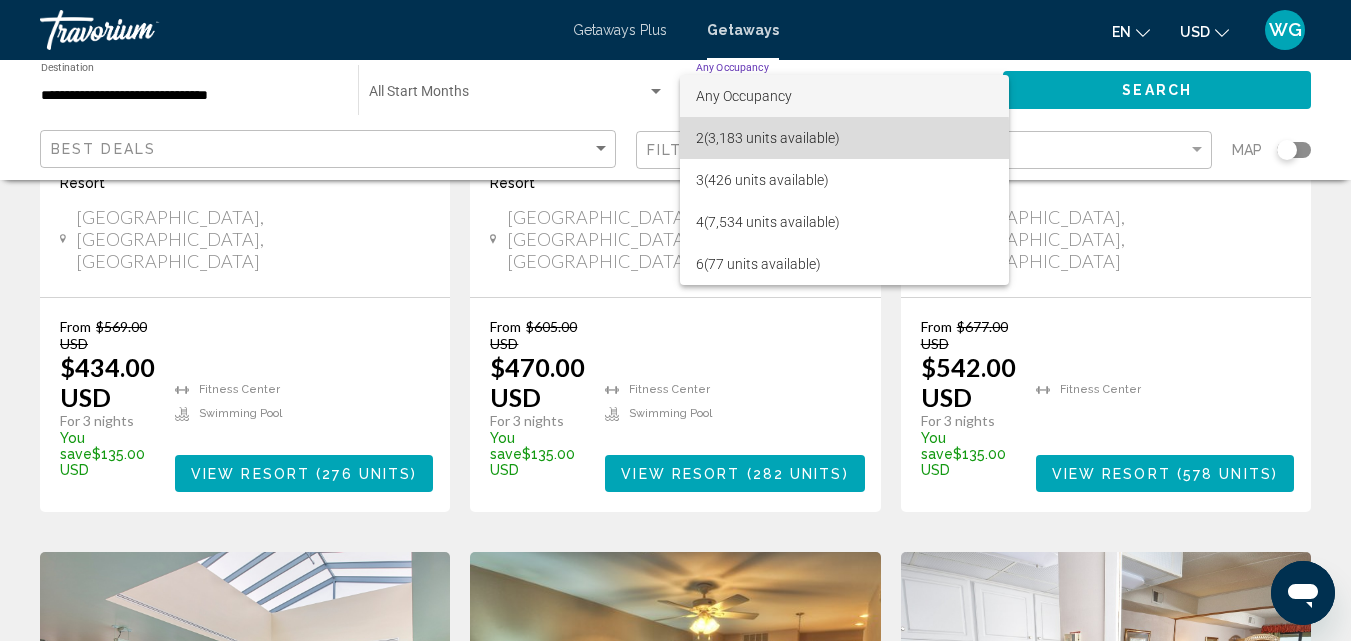 click on "2  (3,183 units available)" at bounding box center [844, 138] 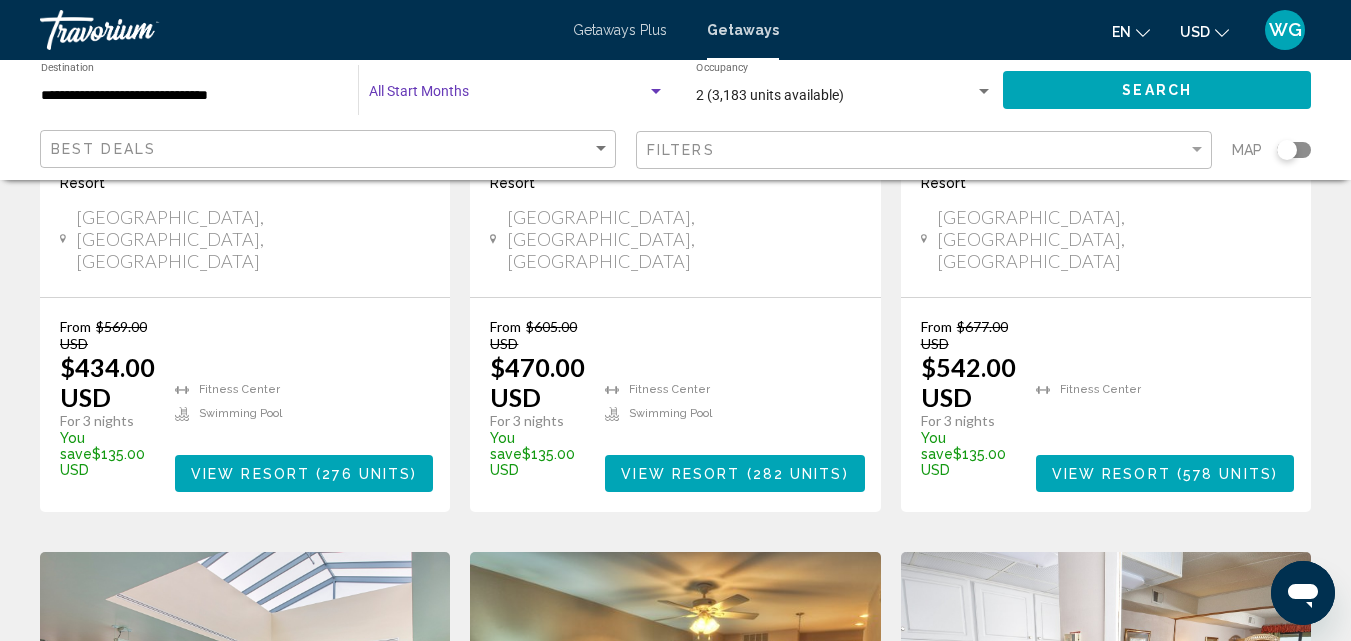 click at bounding box center (508, 96) 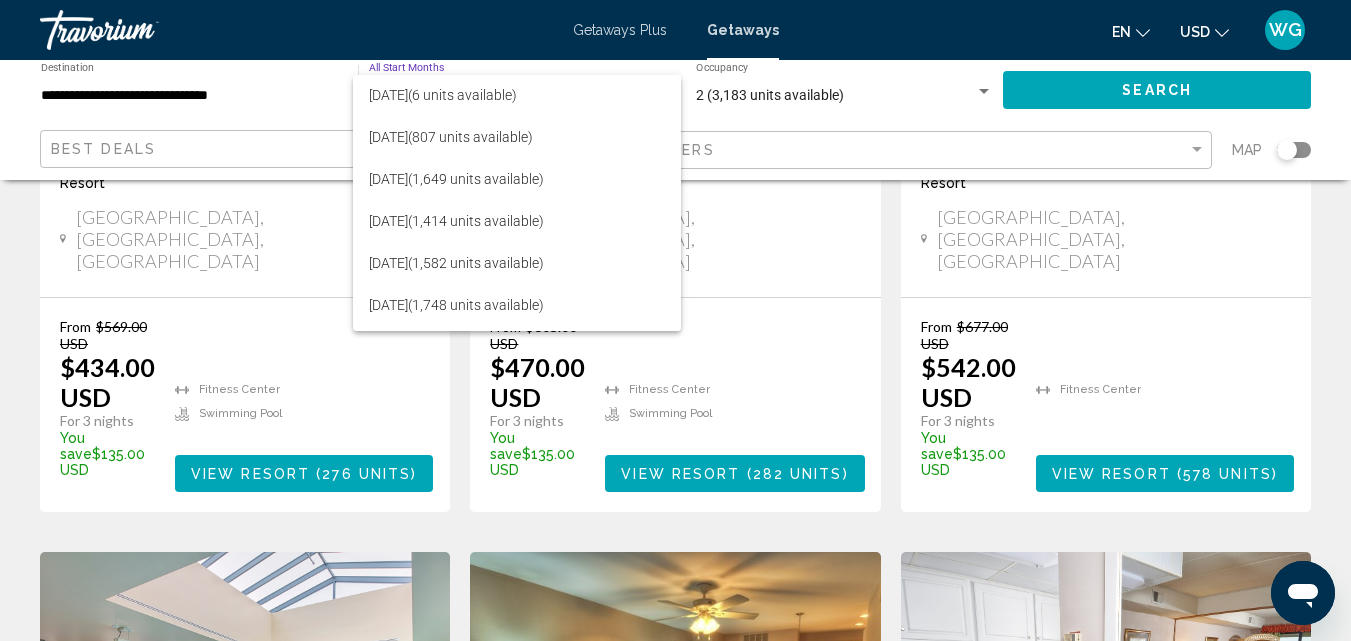 scroll, scrollTop: 131, scrollLeft: 0, axis: vertical 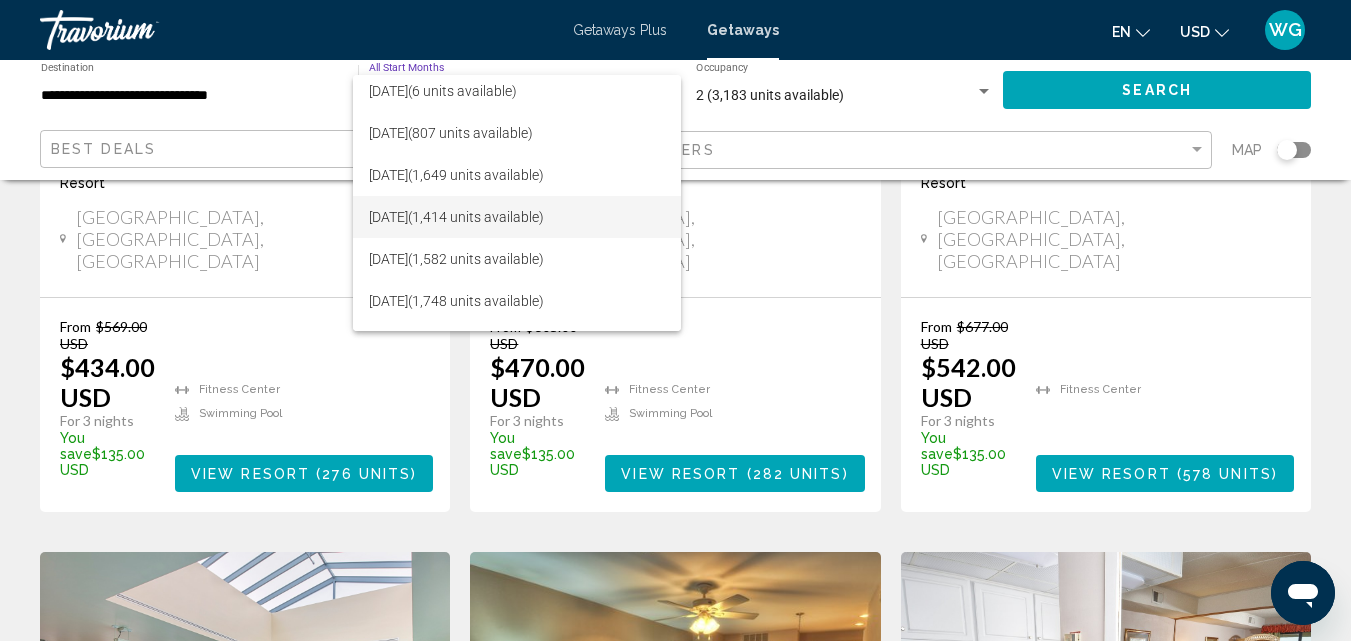 click on "[DATE]  (1,414 units available)" at bounding box center (517, 217) 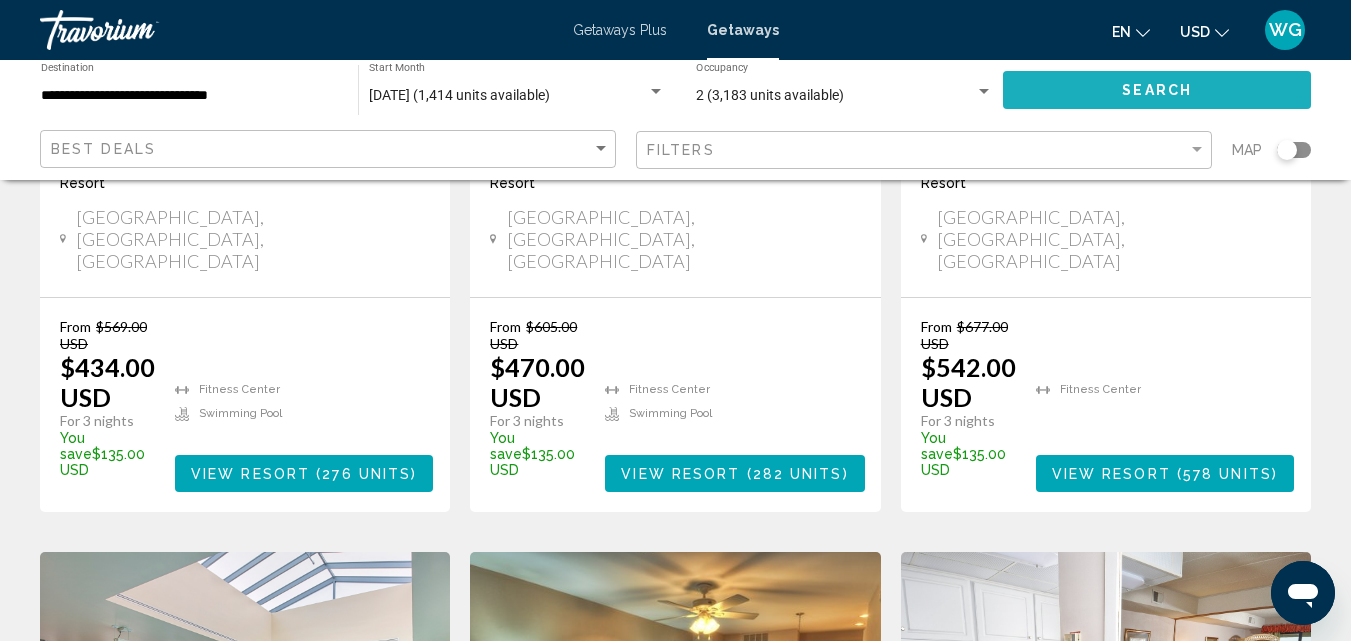 click on "Search" 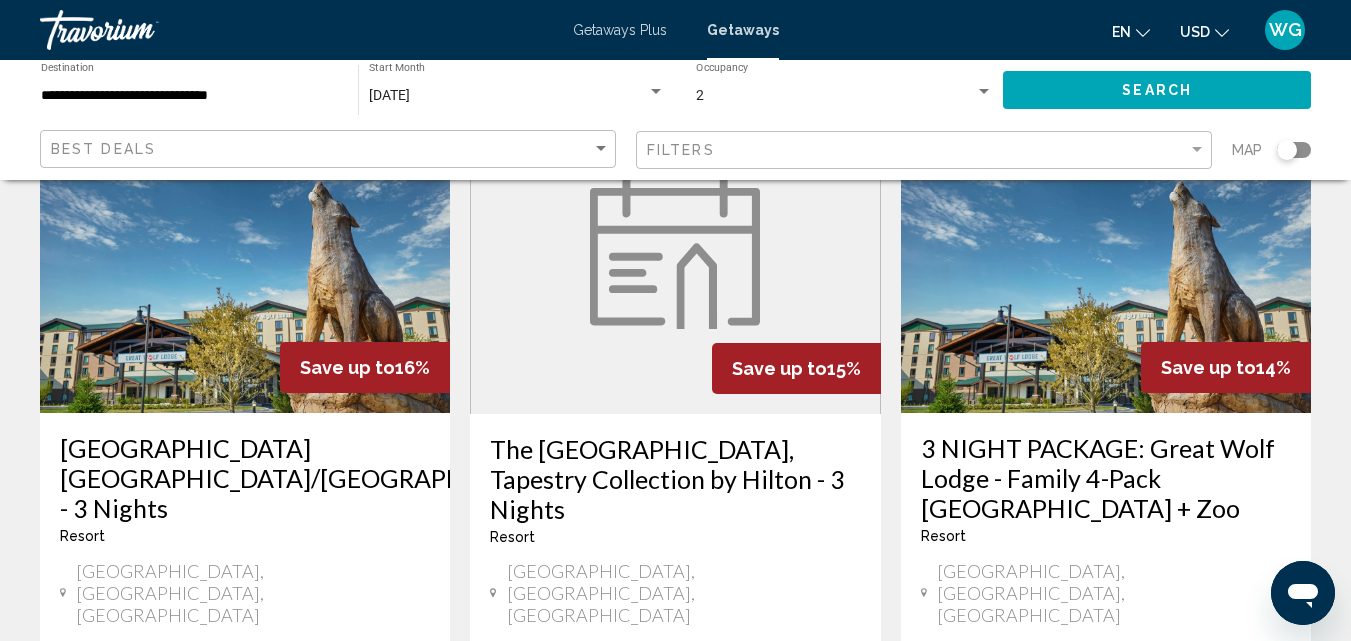 scroll, scrollTop: 900, scrollLeft: 0, axis: vertical 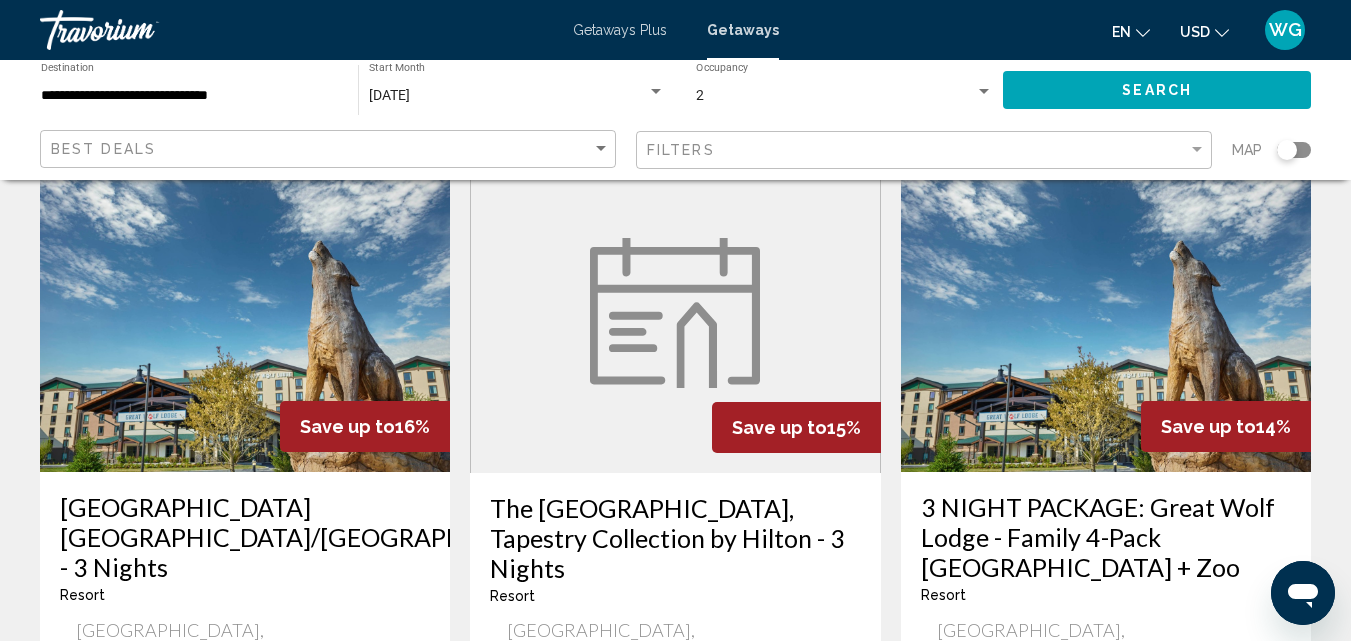 click at bounding box center [675, 313] 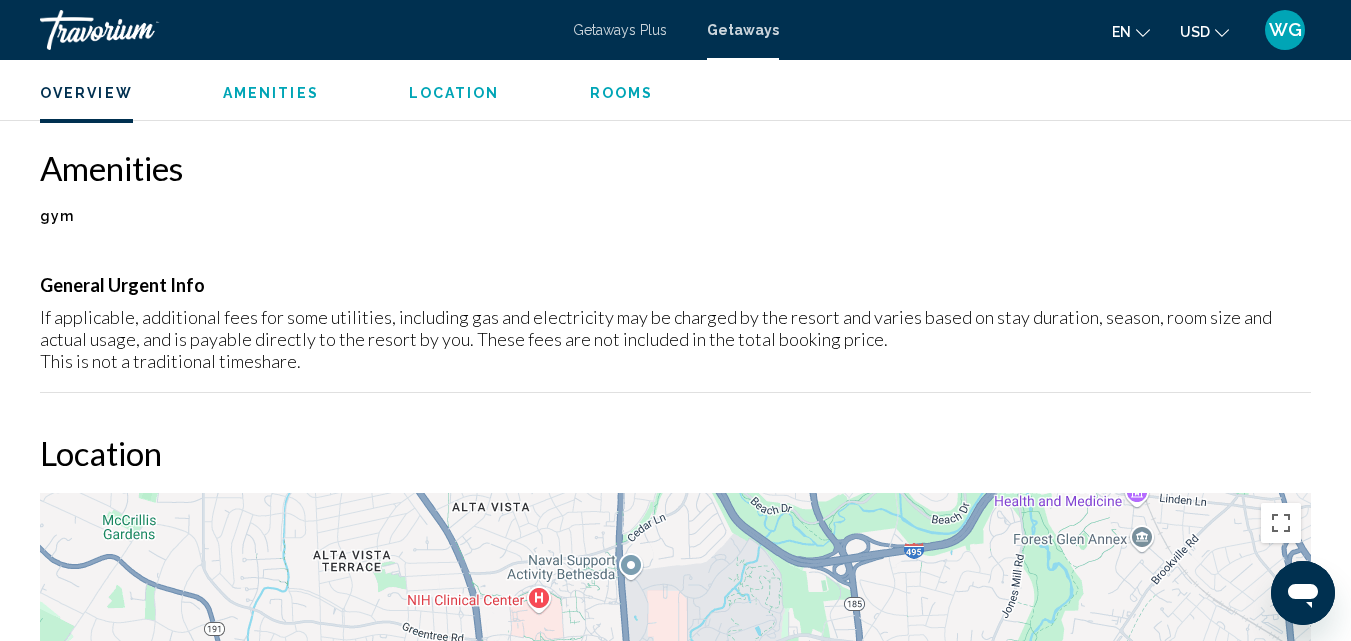 scroll, scrollTop: 700, scrollLeft: 0, axis: vertical 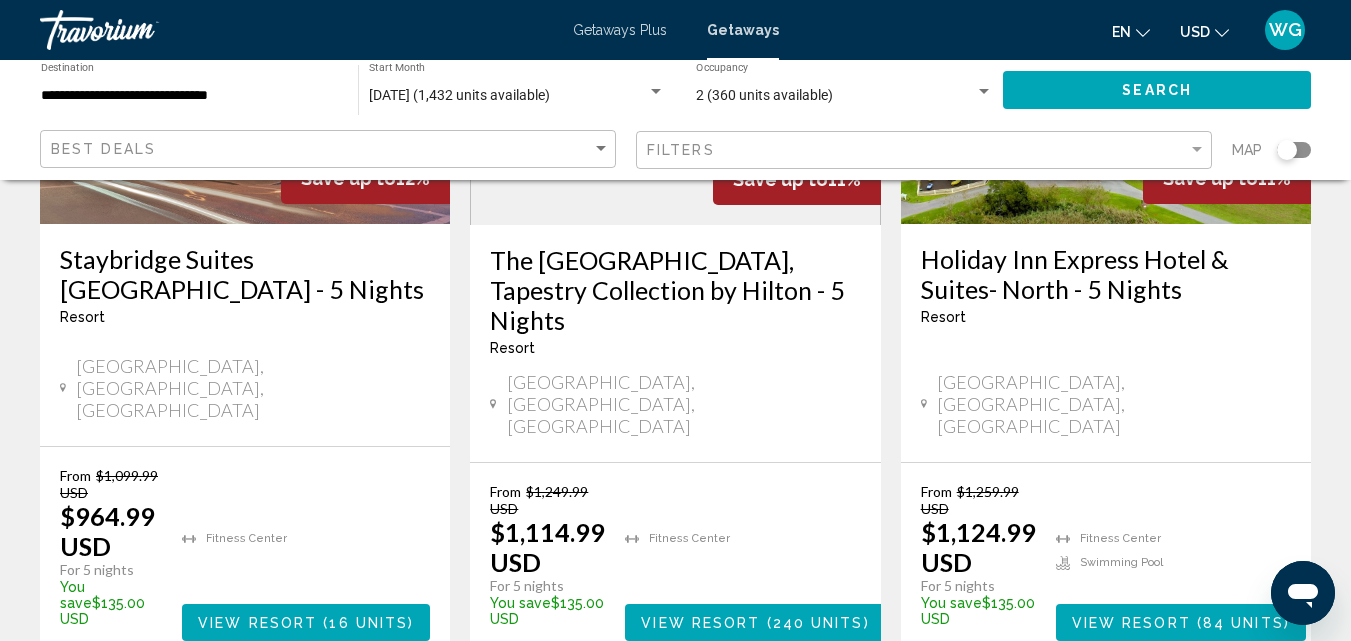 click on "2" at bounding box center (711, 721) 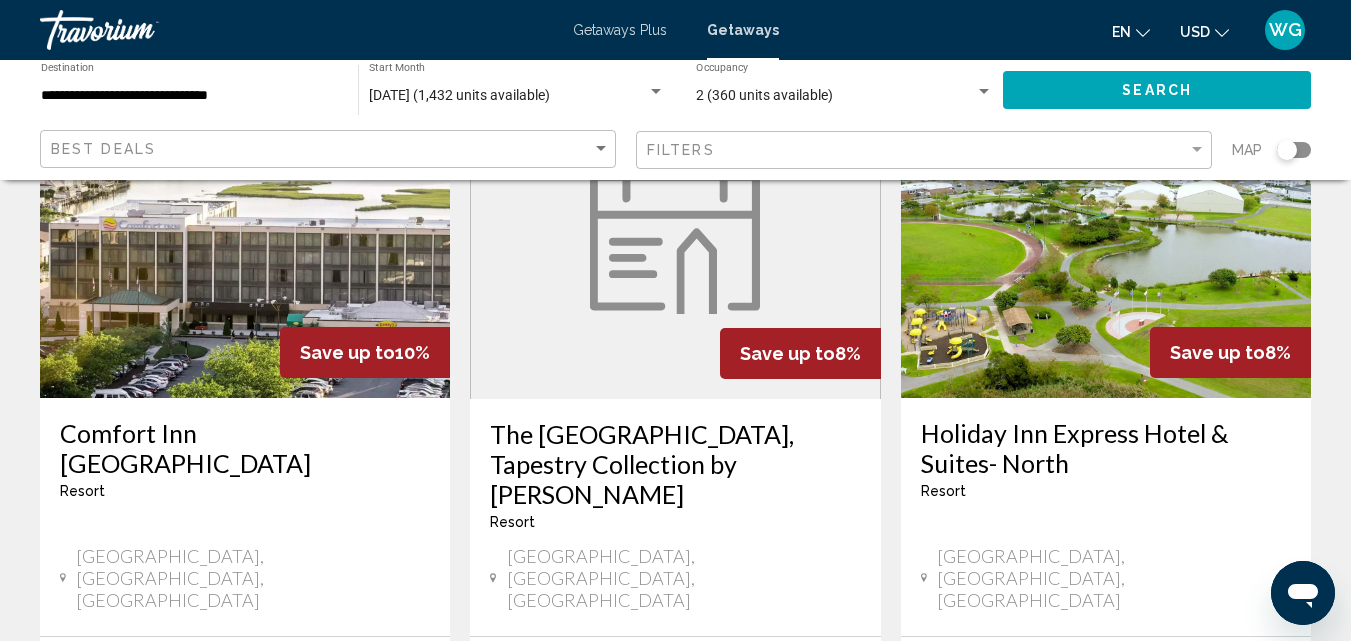 scroll, scrollTop: 177, scrollLeft: 0, axis: vertical 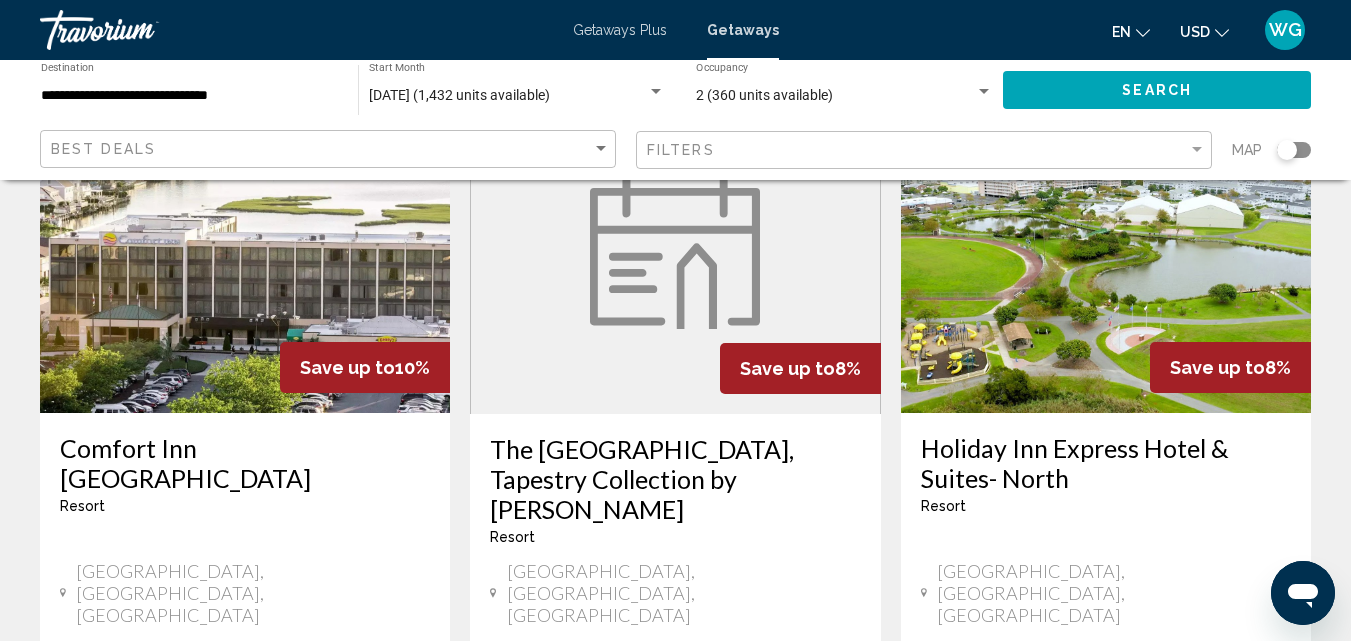 click on "Holiday Inn Express Hotel & Suites- North" at bounding box center (1106, 463) 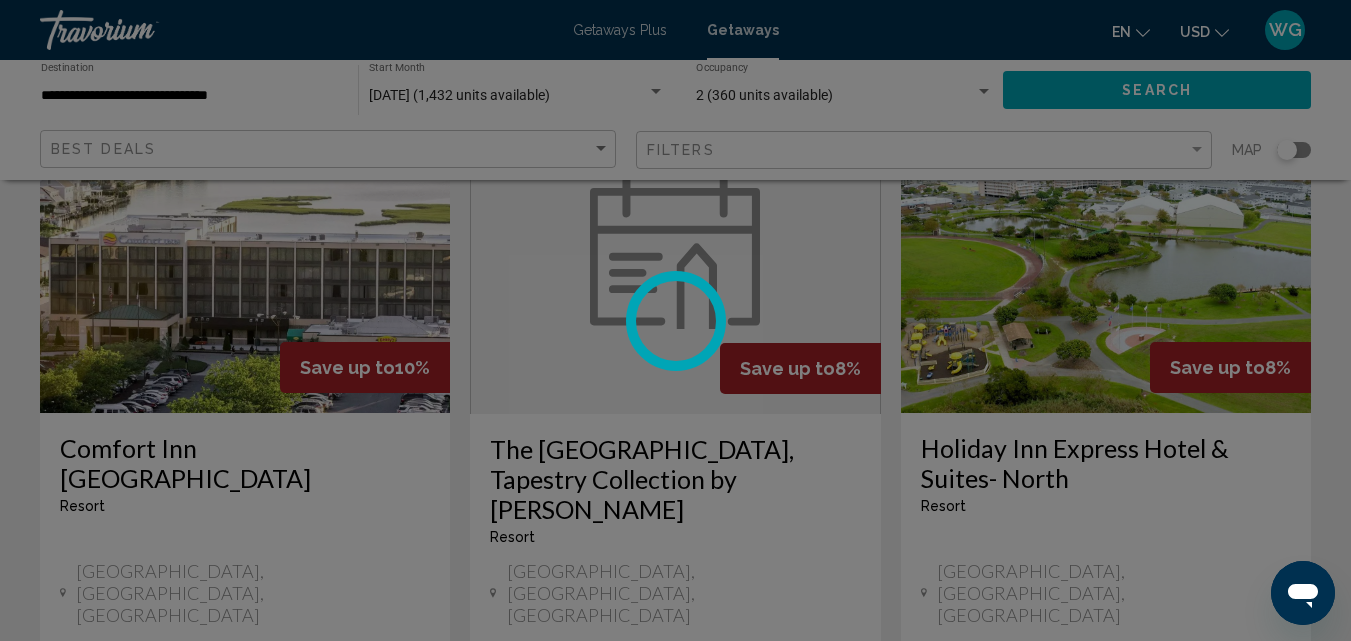 scroll, scrollTop: 215, scrollLeft: 0, axis: vertical 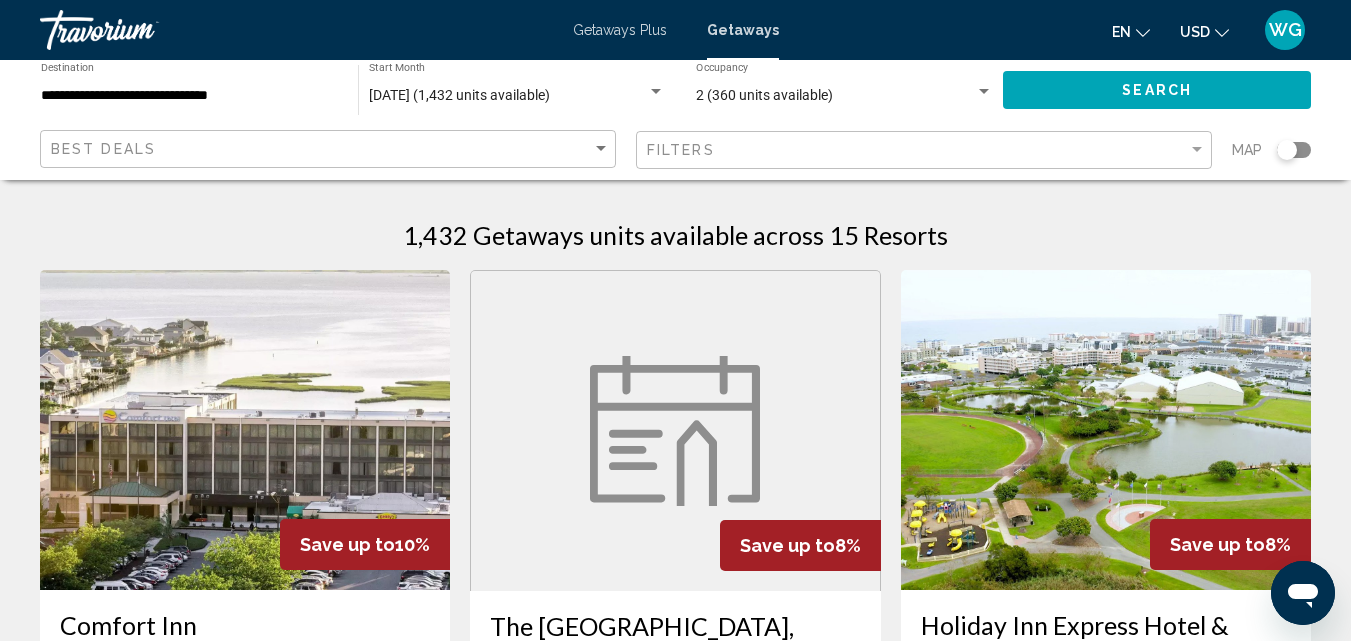 click at bounding box center [245, 430] 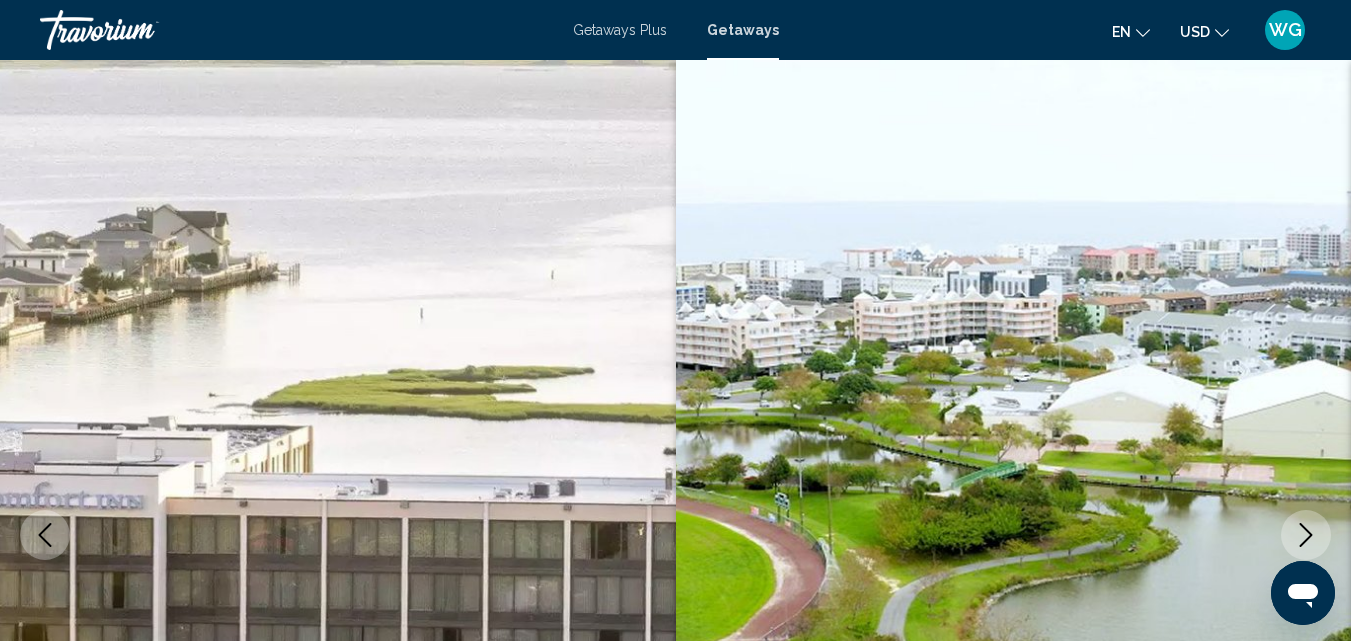scroll, scrollTop: 215, scrollLeft: 0, axis: vertical 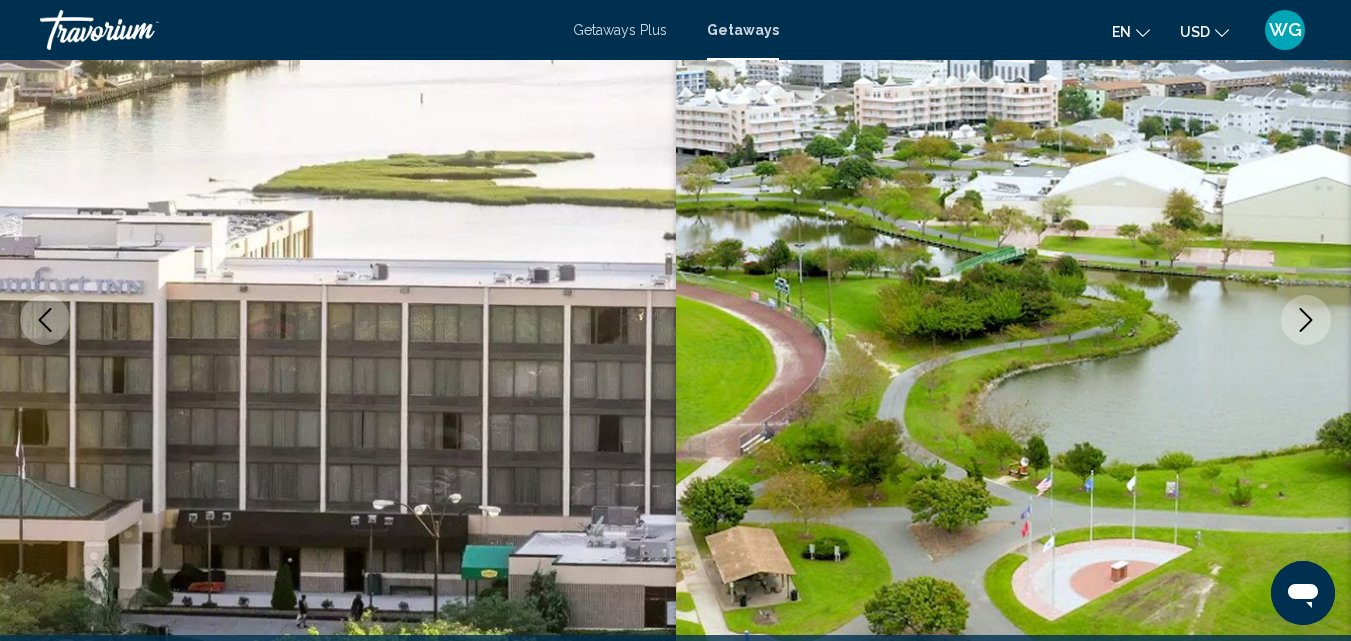 click 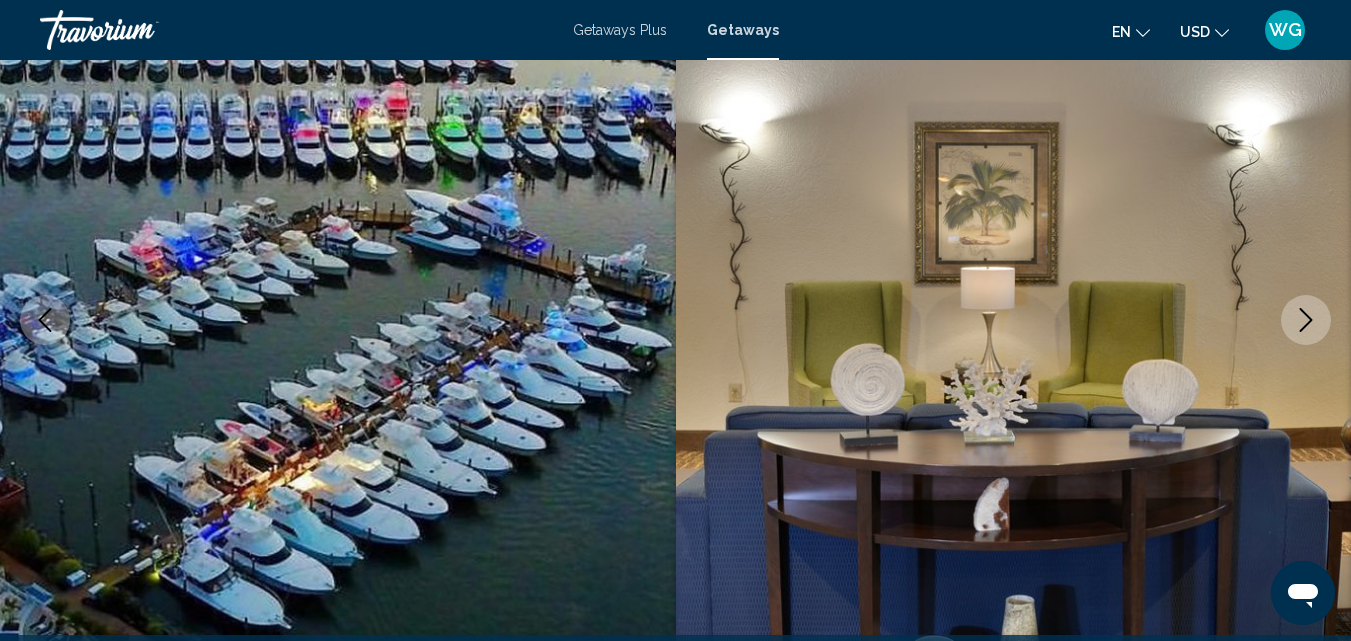 click 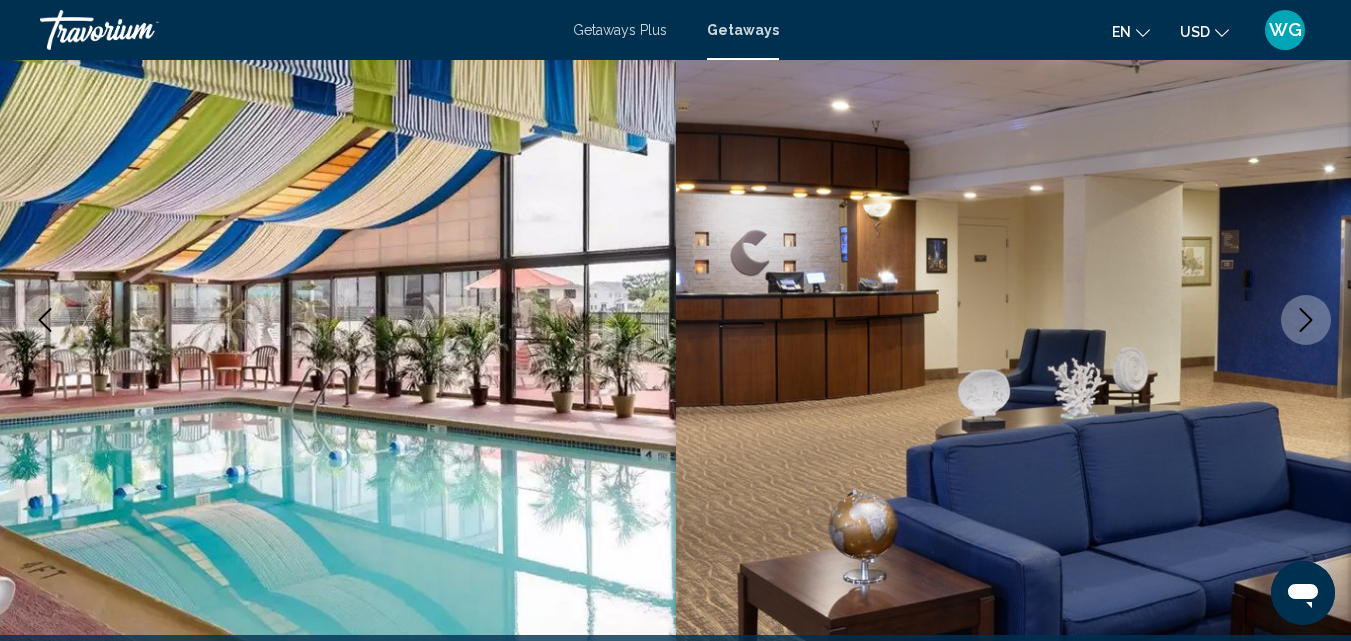 click 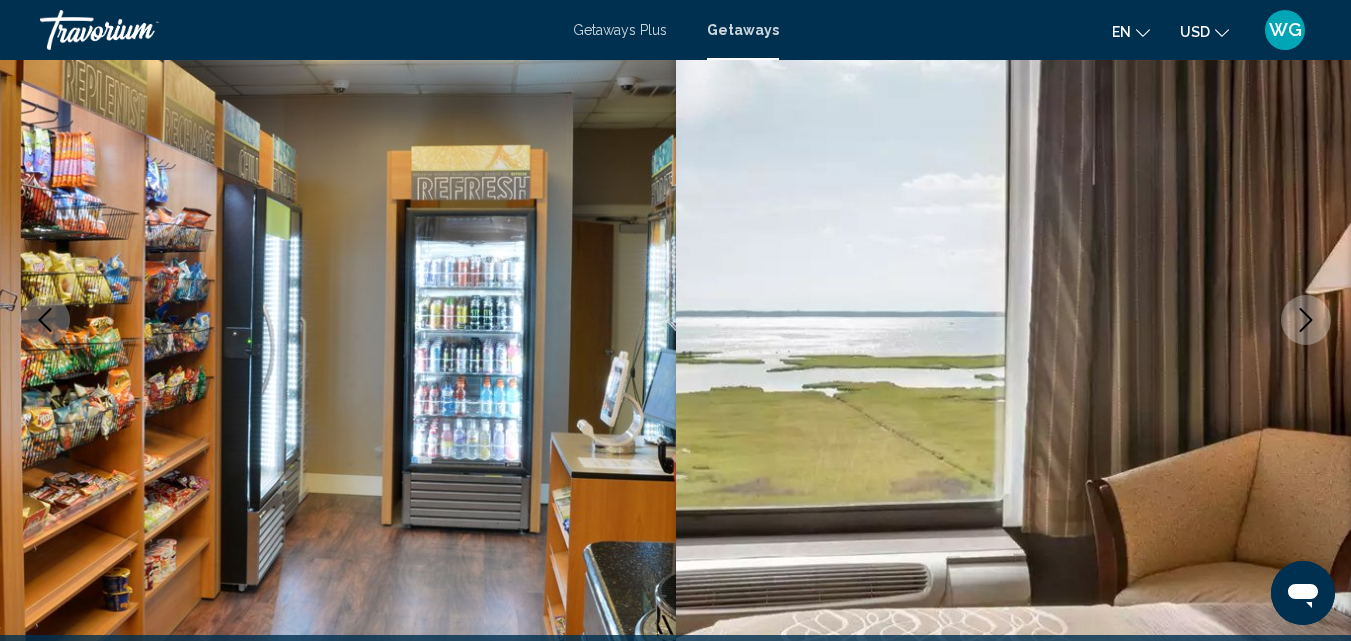 click 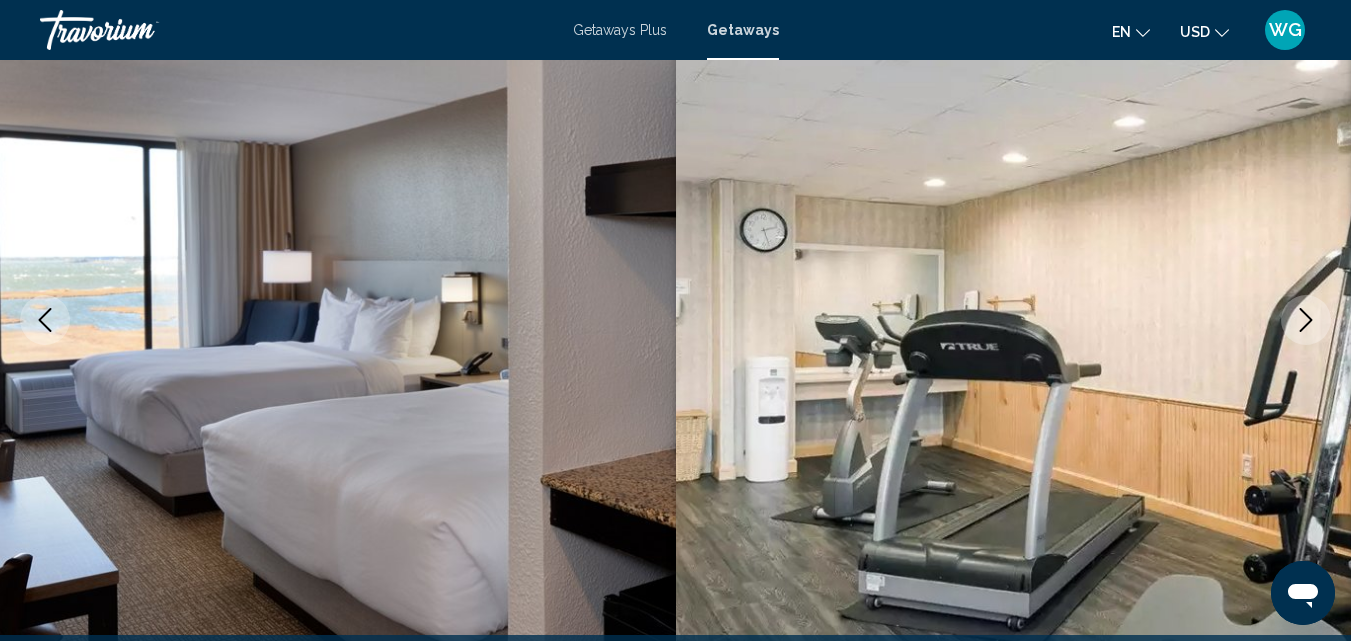 click 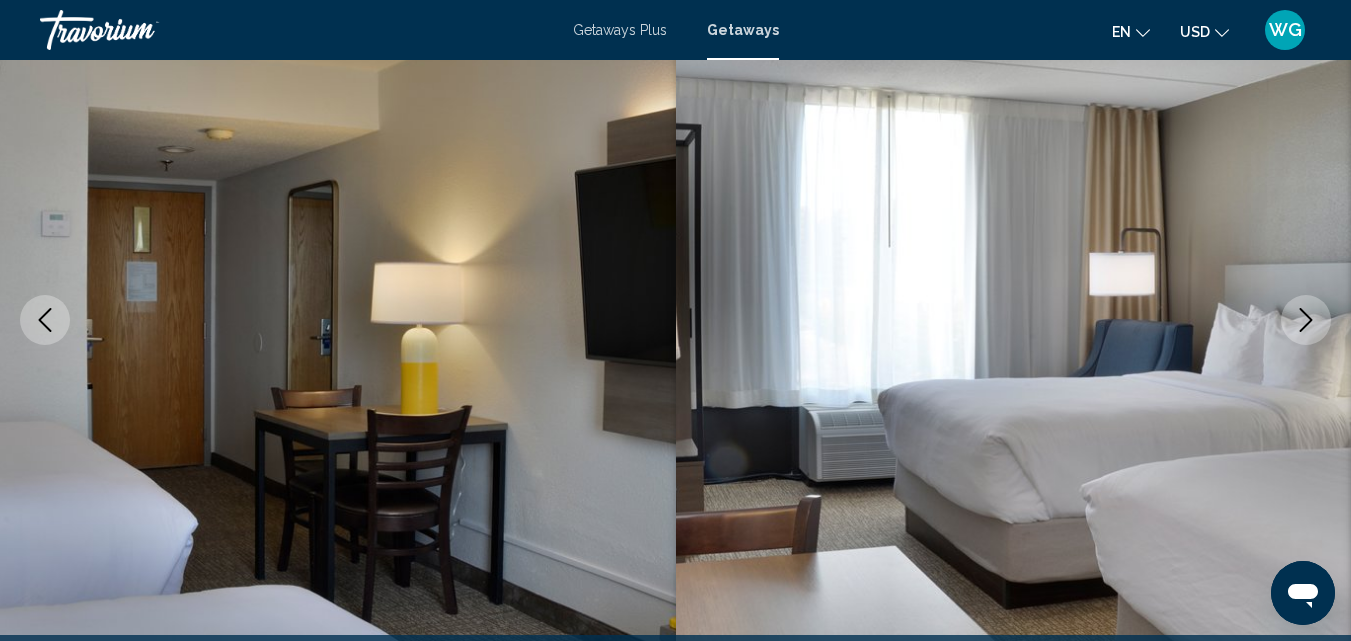 click 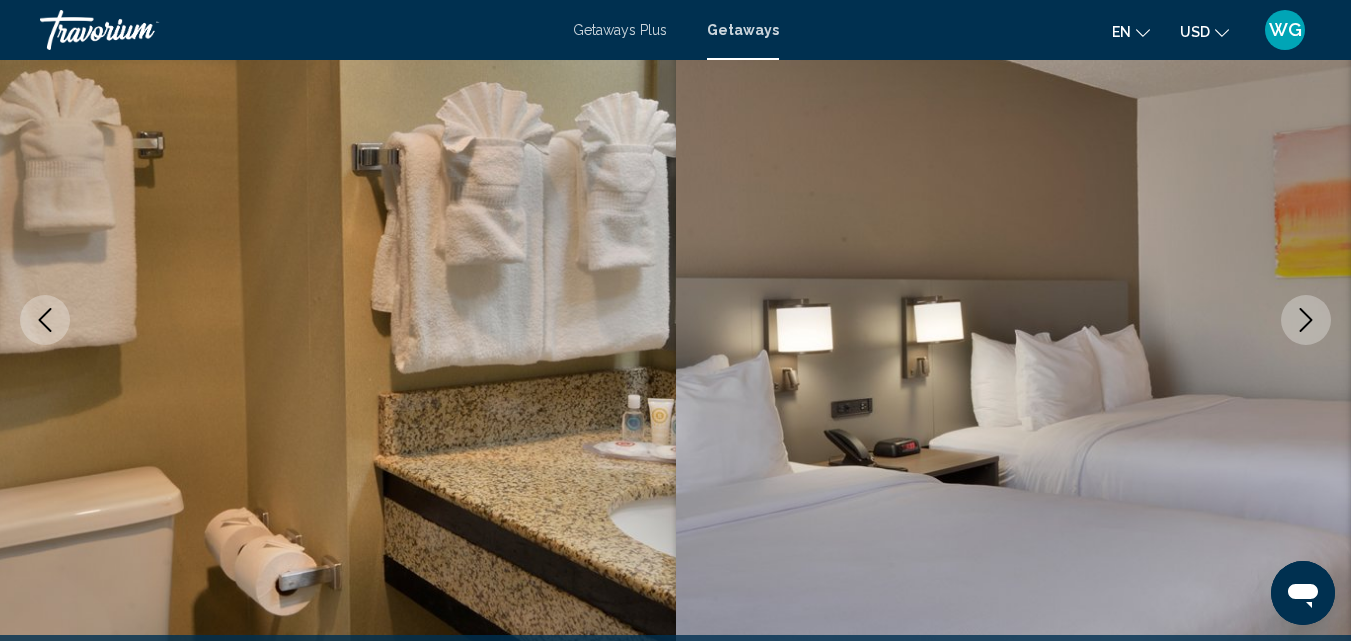 click 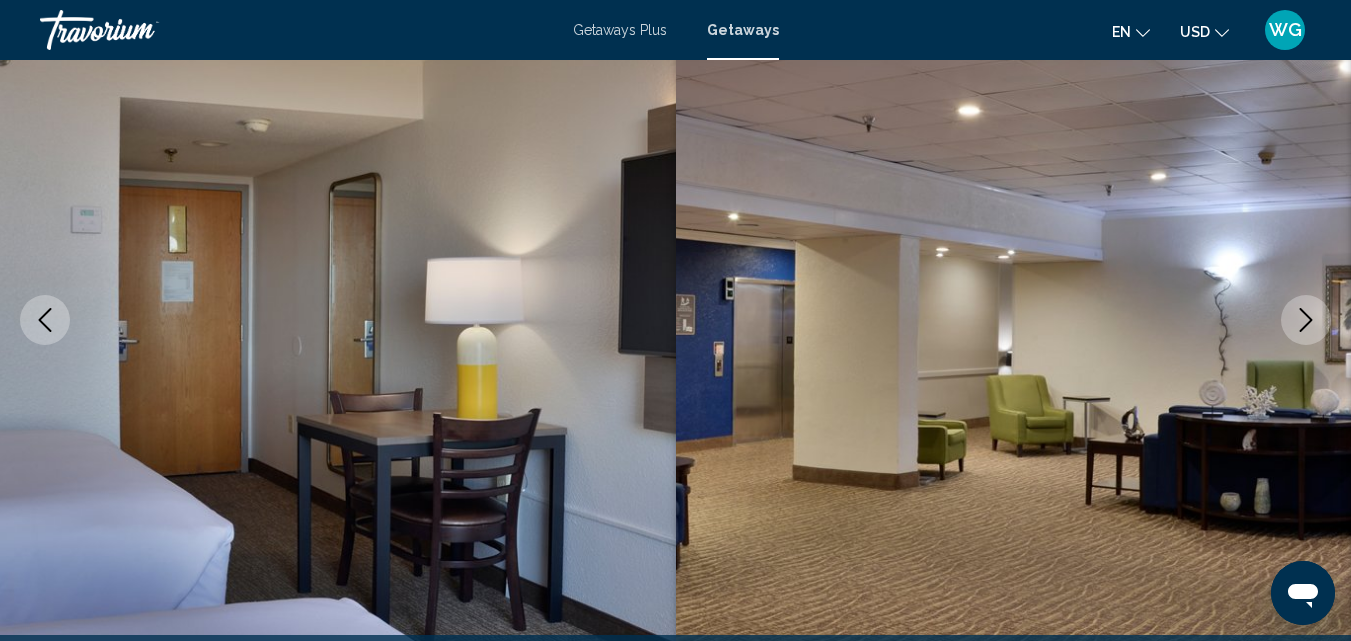 click 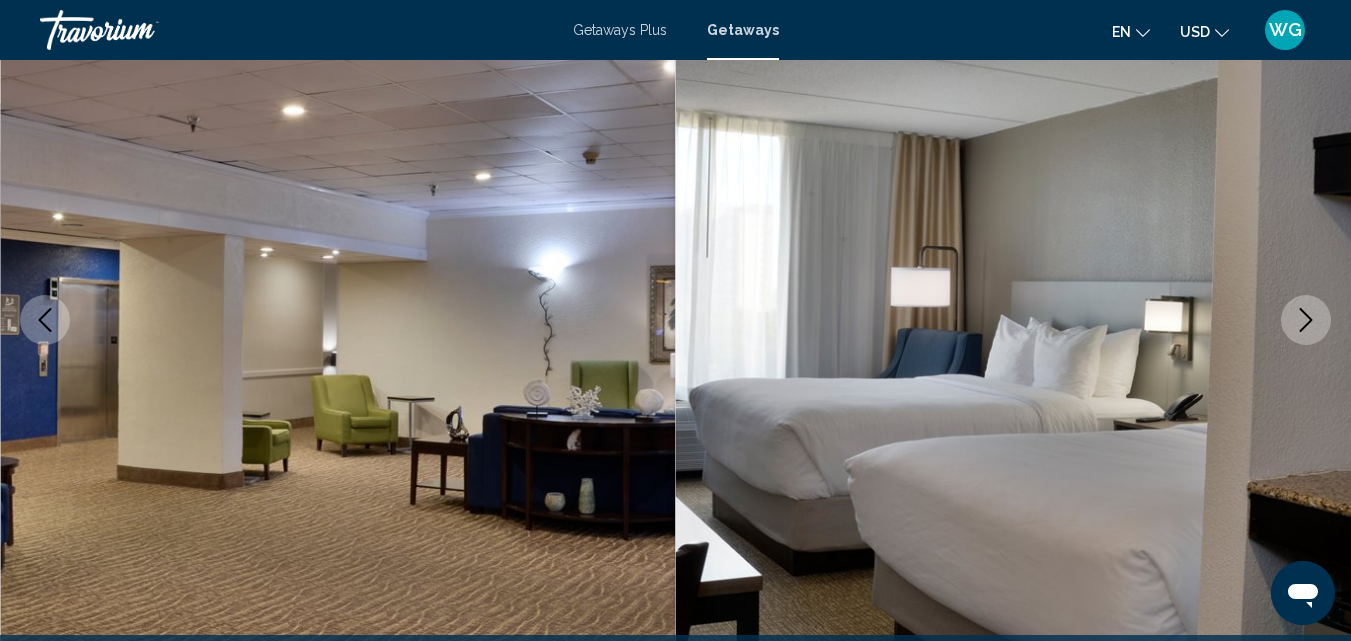click 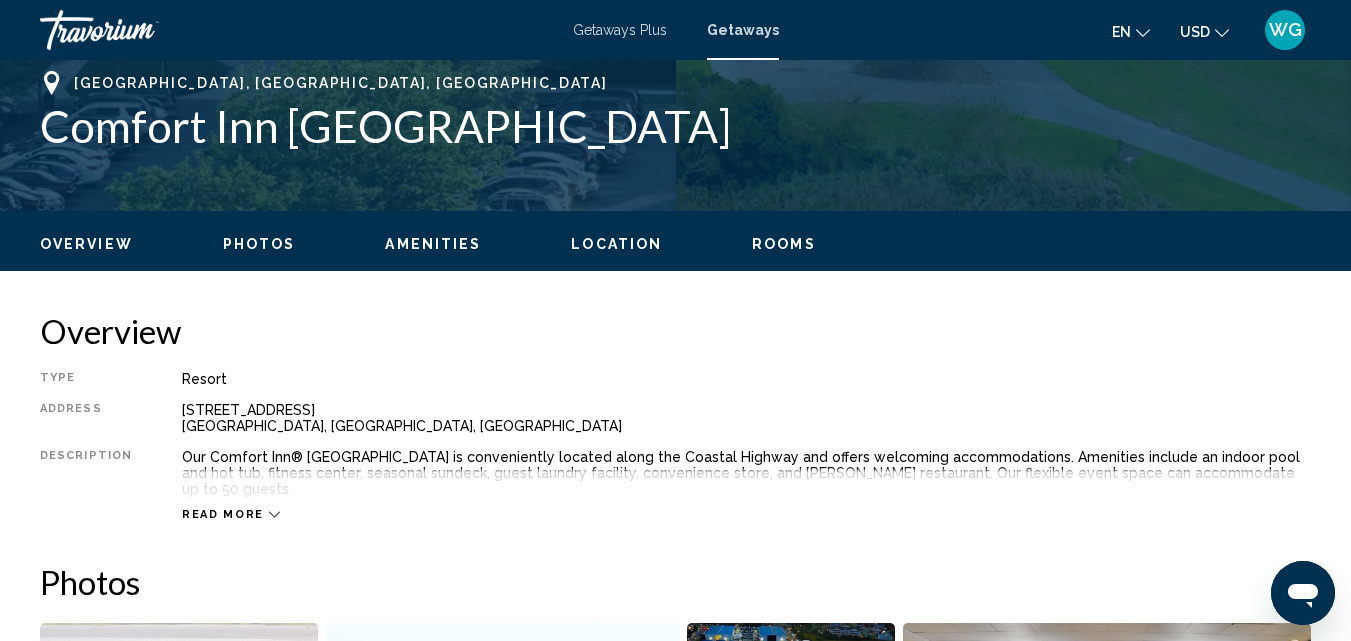 scroll, scrollTop: 915, scrollLeft: 0, axis: vertical 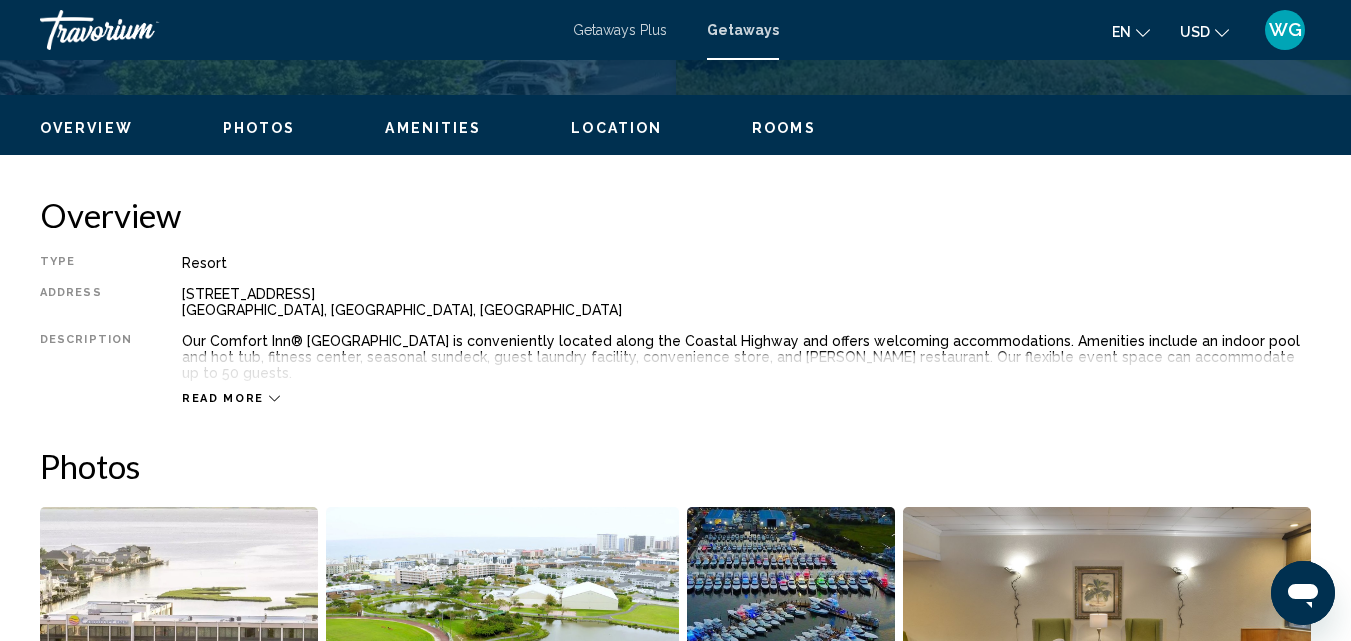 click on "Photos" at bounding box center [259, 128] 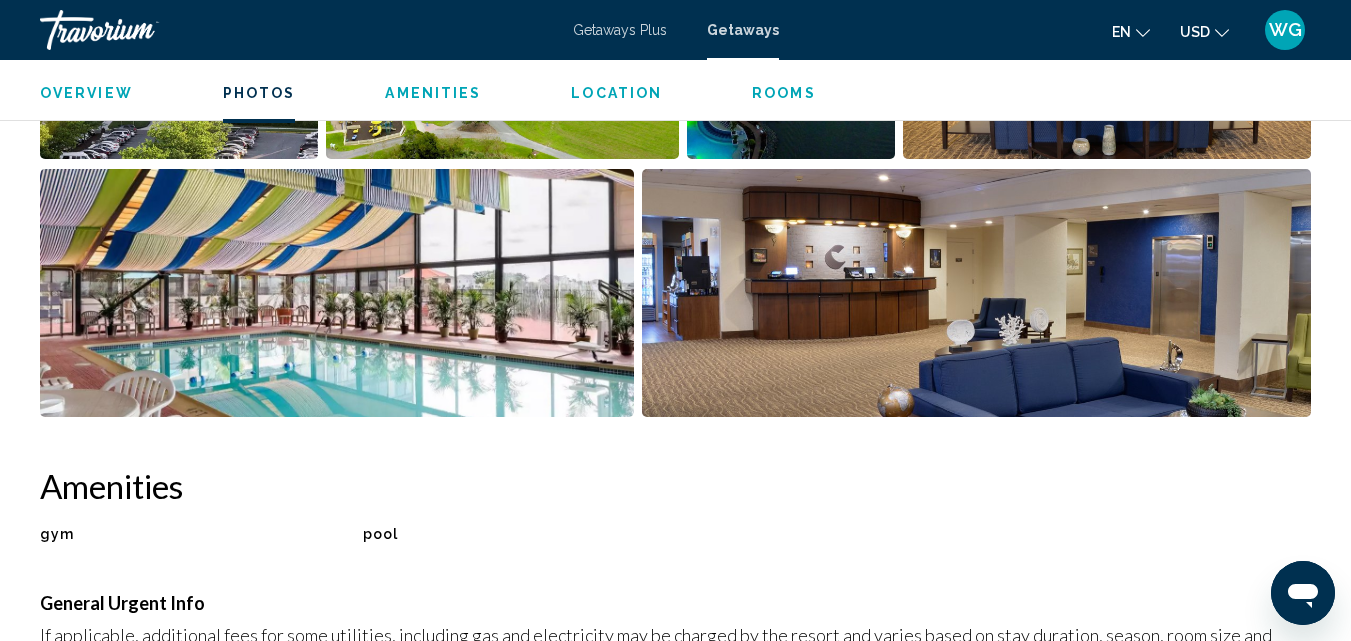 scroll, scrollTop: 1225, scrollLeft: 0, axis: vertical 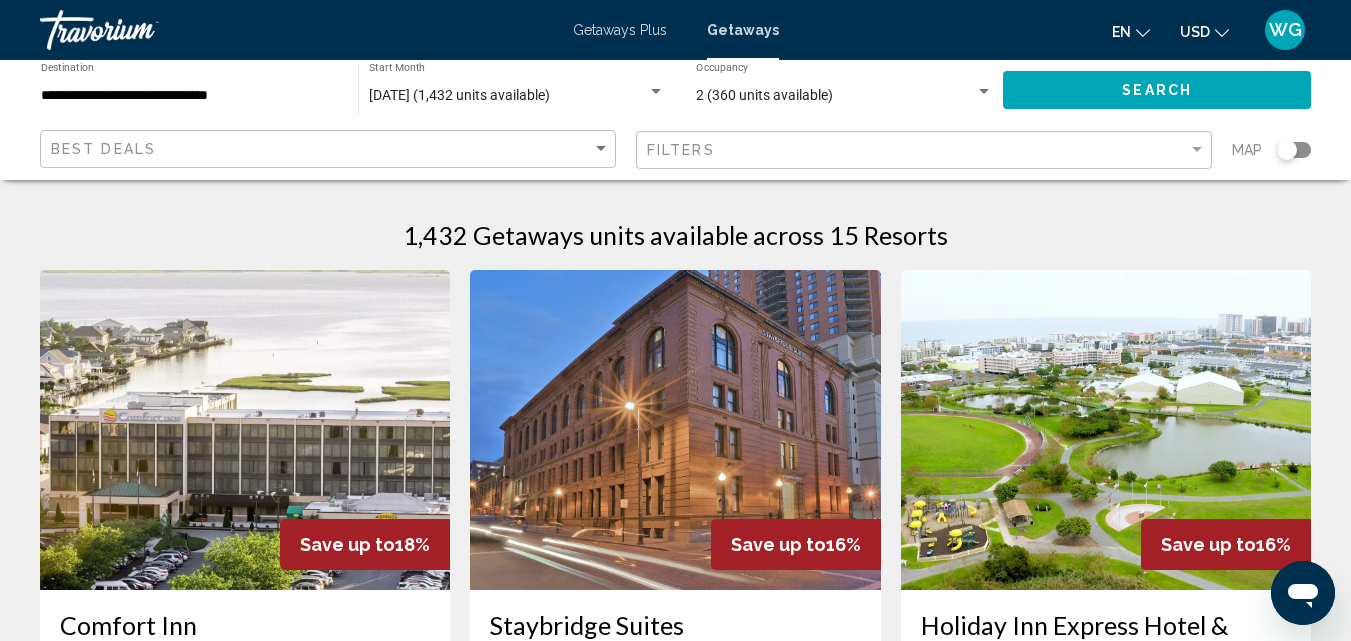 click on "**********" at bounding box center [189, 96] 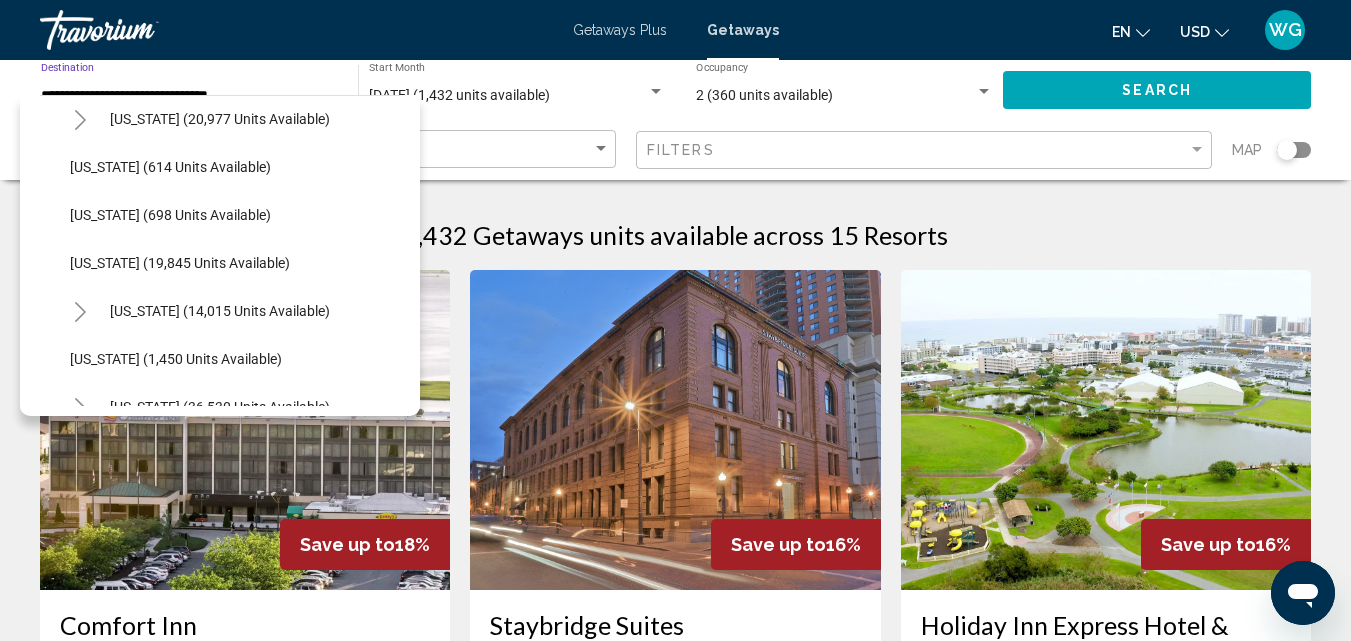 scroll, scrollTop: 1551, scrollLeft: 0, axis: vertical 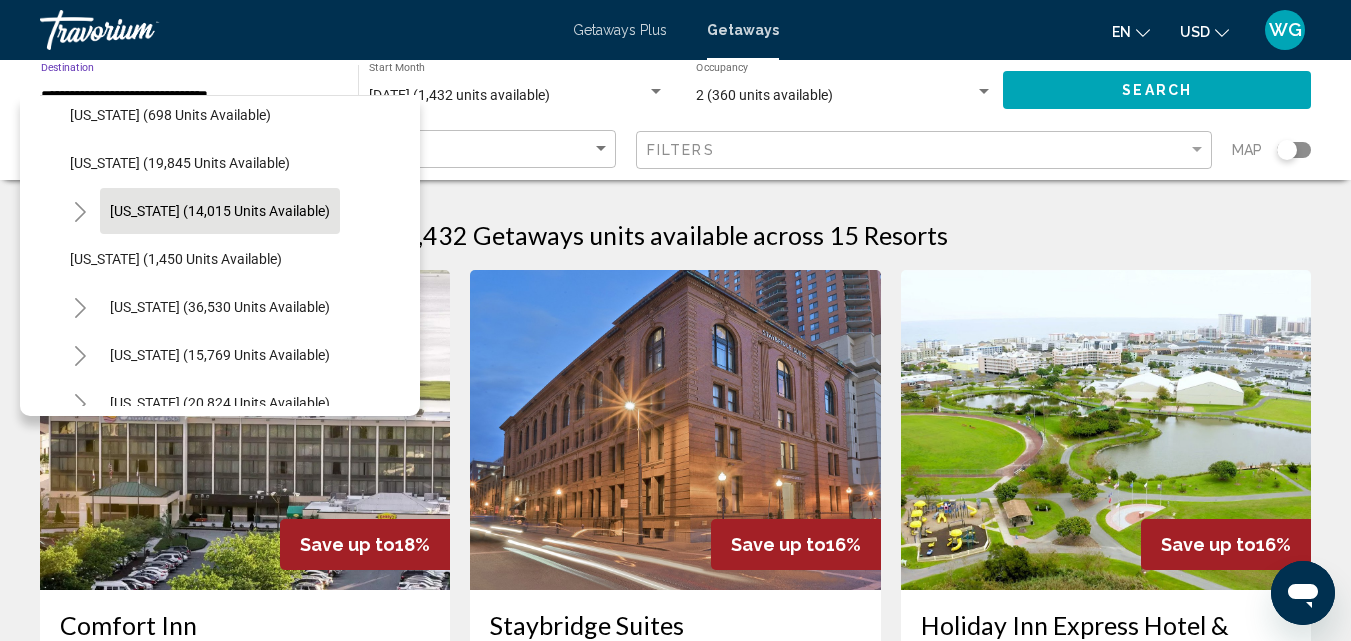 click on "[US_STATE] (14,015 units available)" 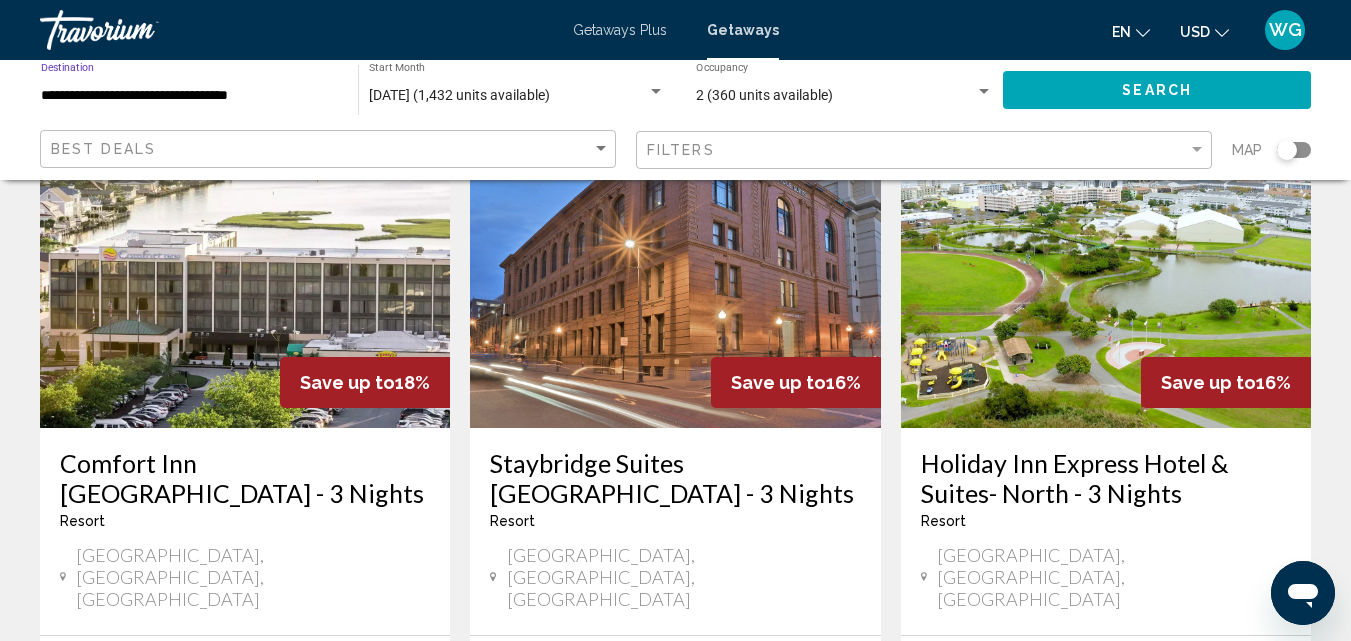 scroll, scrollTop: 200, scrollLeft: 0, axis: vertical 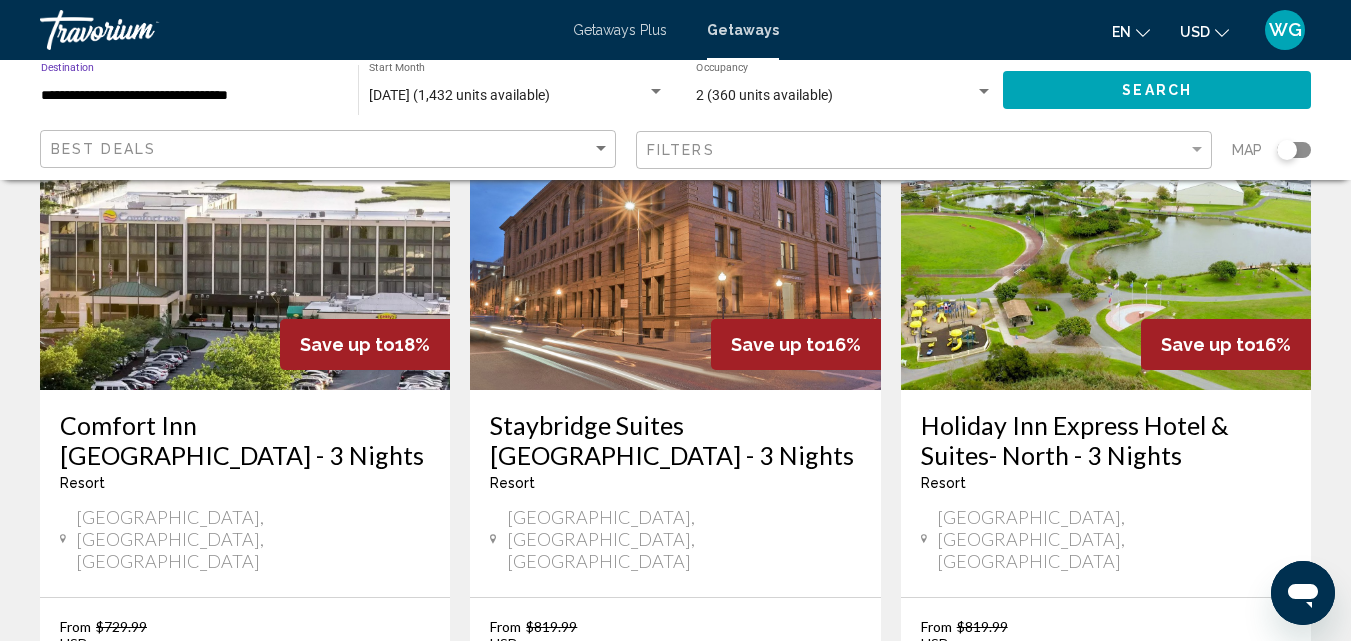 click on "Search" 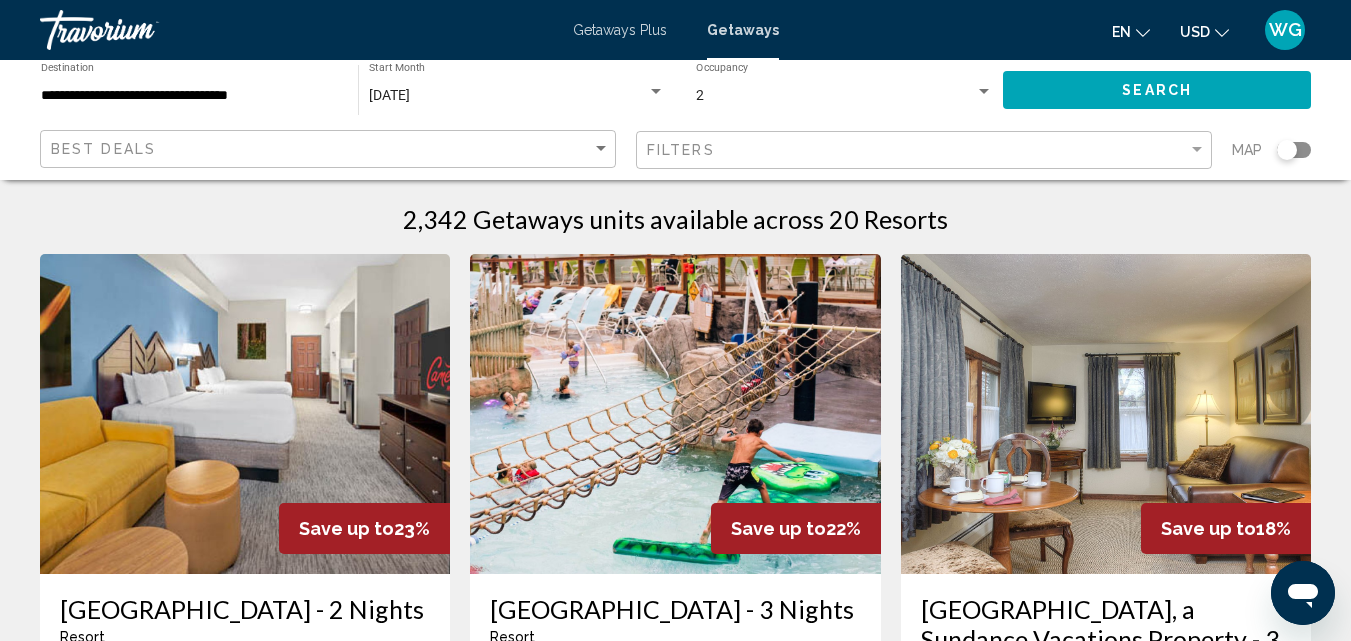 scroll, scrollTop: 0, scrollLeft: 0, axis: both 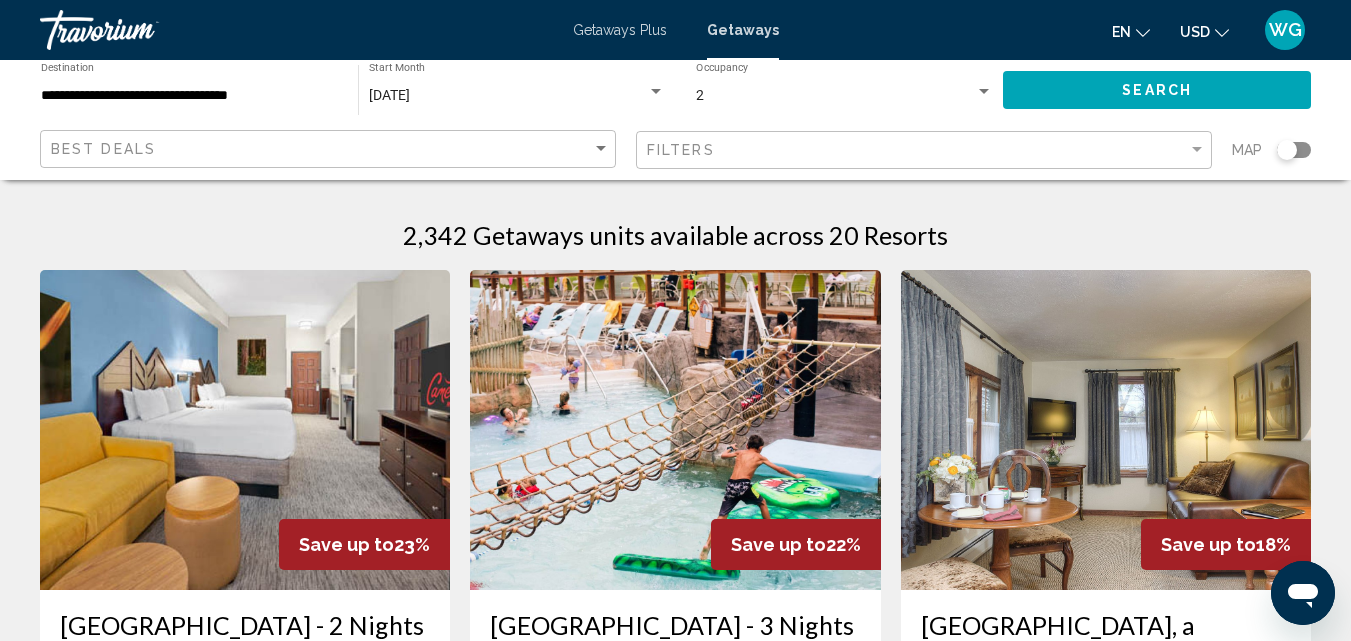 click at bounding box center [245, 430] 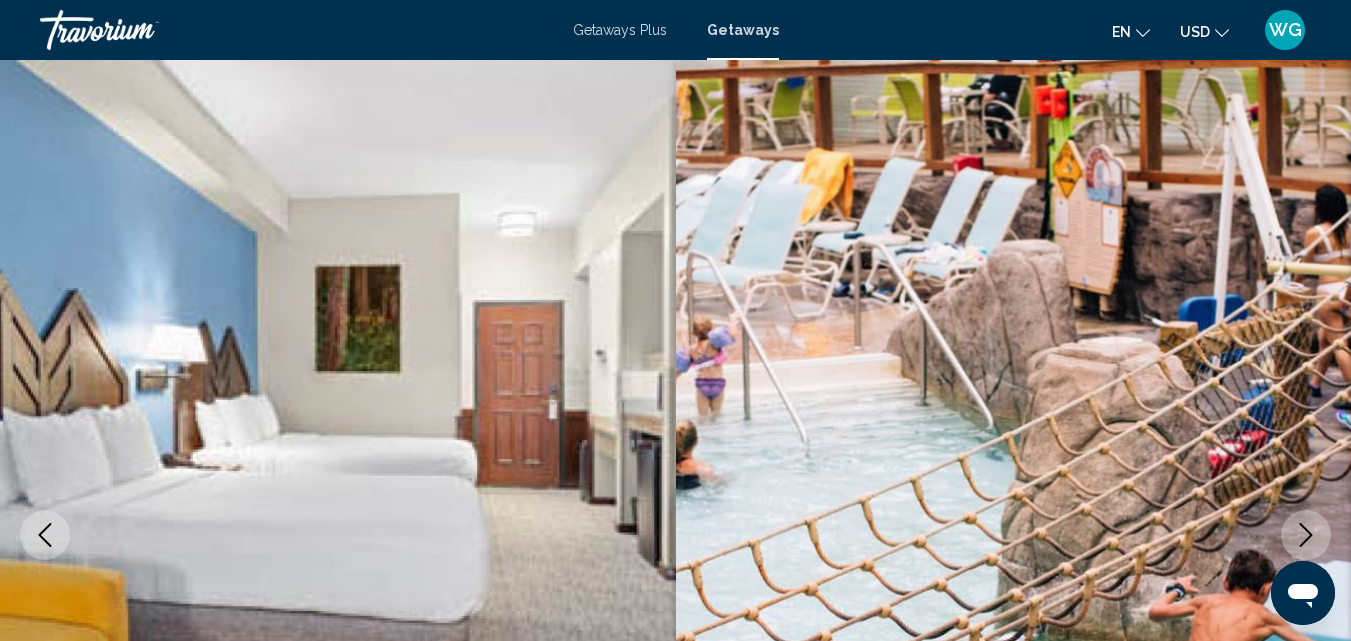 scroll, scrollTop: 215, scrollLeft: 0, axis: vertical 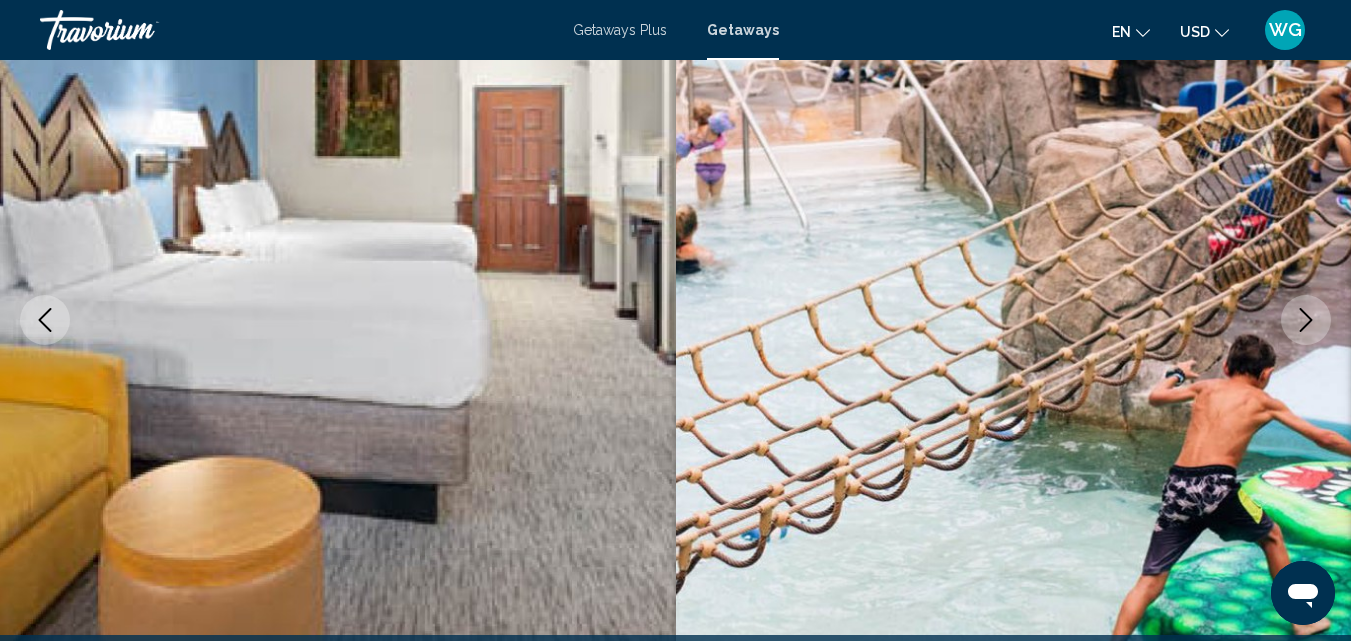 click at bounding box center [1306, 320] 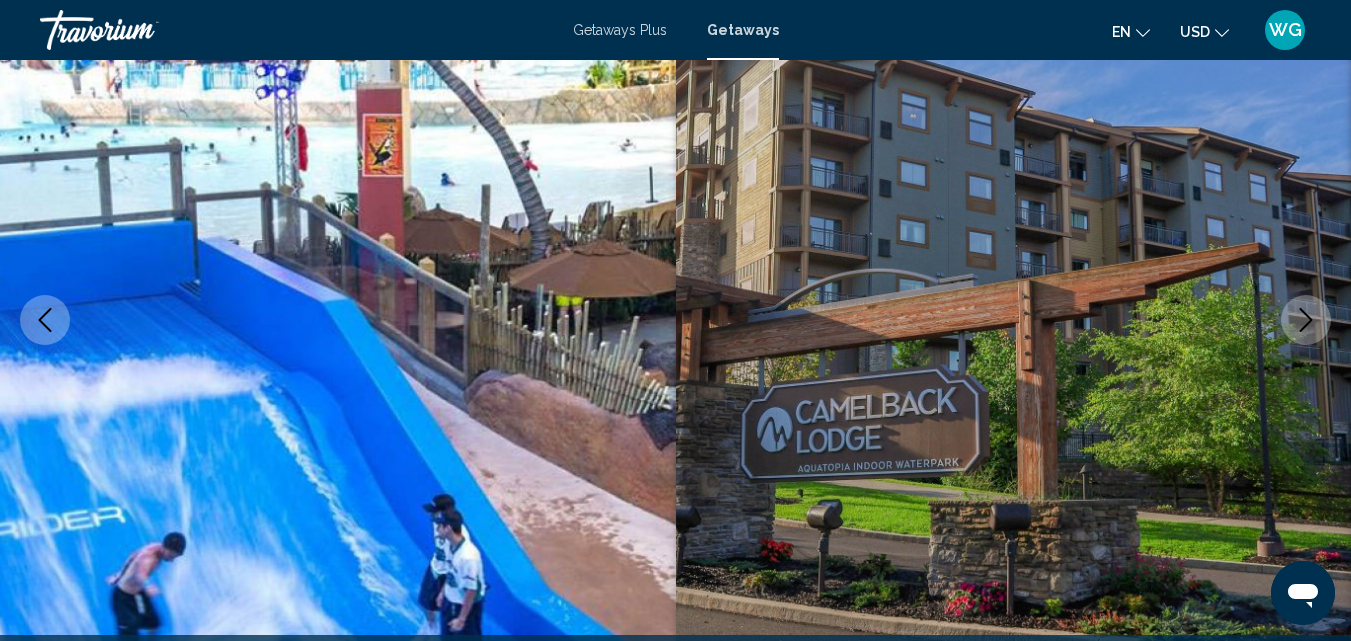 click at bounding box center (1306, 320) 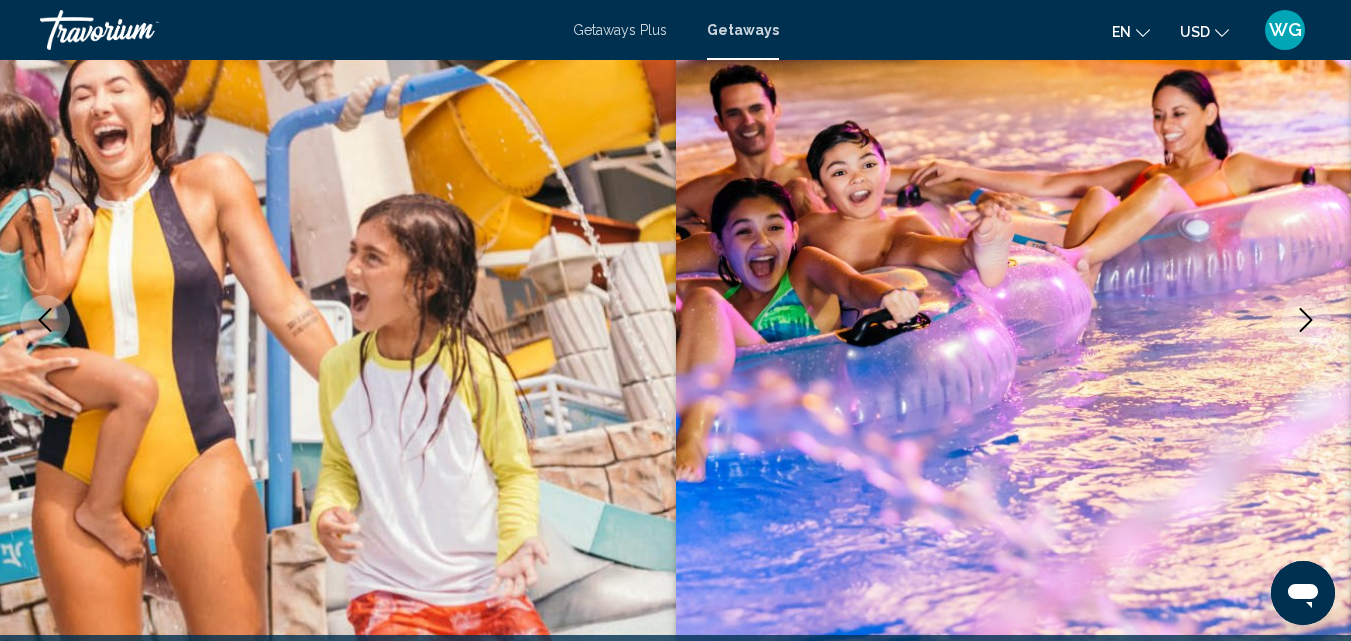 click at bounding box center (1306, 320) 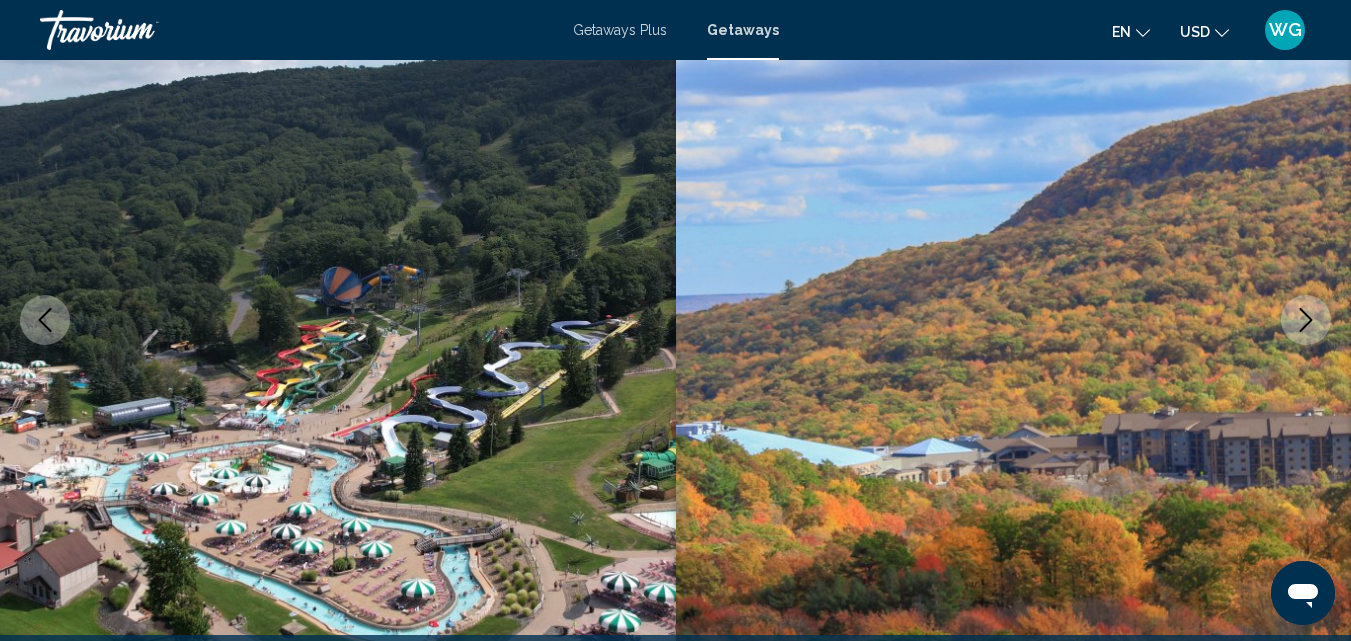 click at bounding box center (1306, 320) 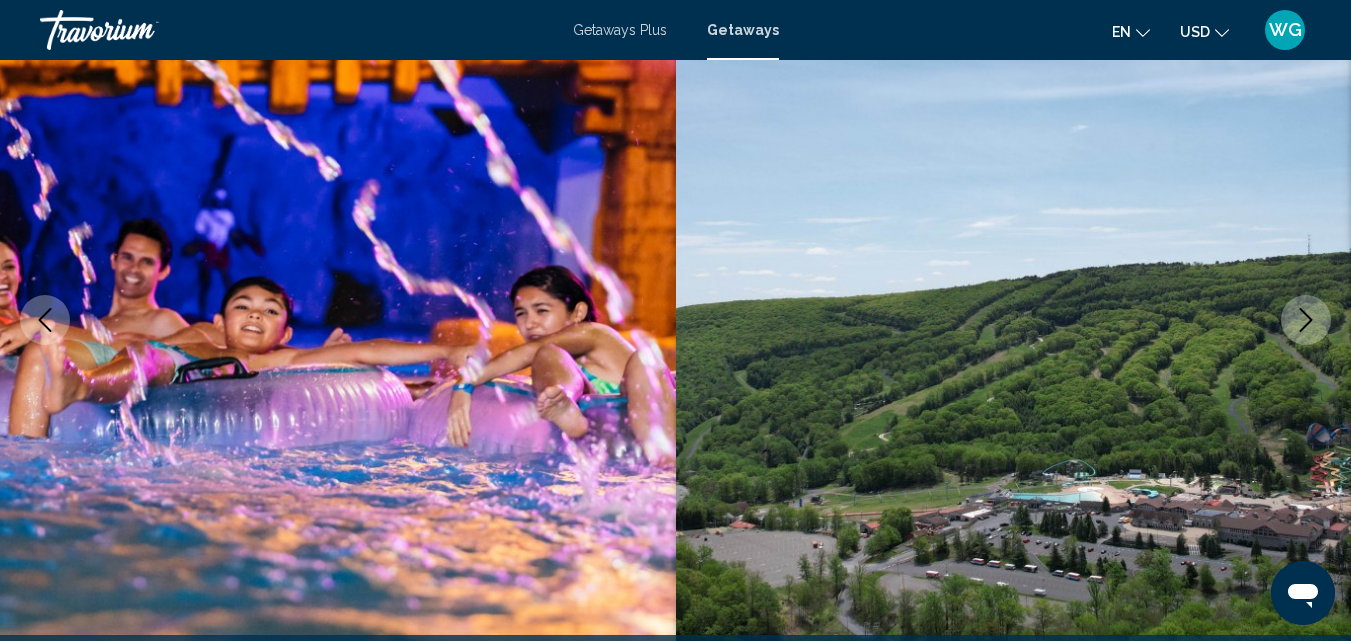 click at bounding box center (1306, 320) 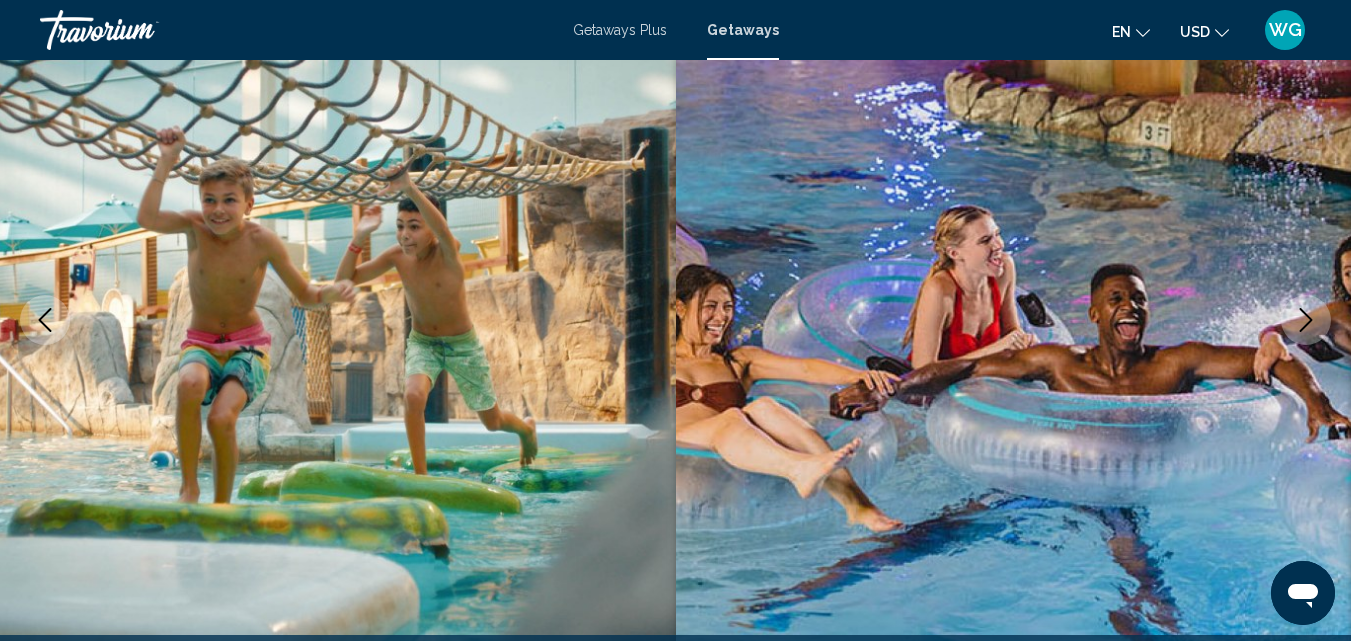 click at bounding box center (1306, 320) 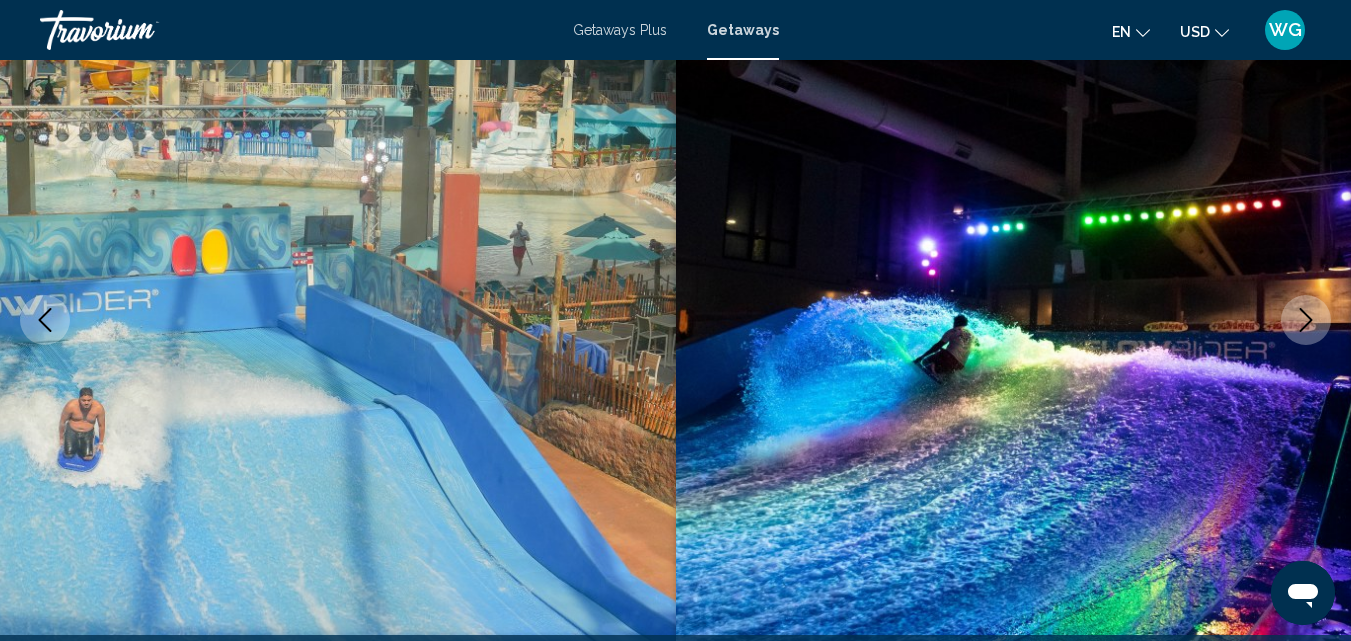 click at bounding box center [1306, 320] 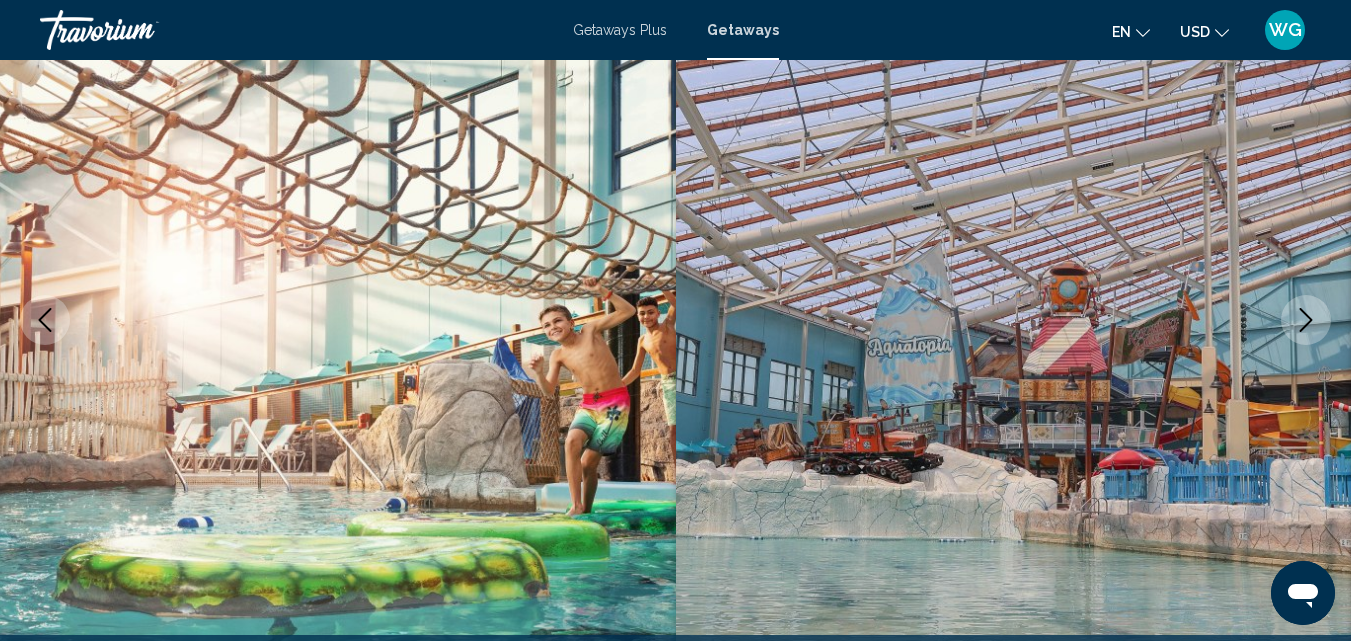 click at bounding box center [1306, 320] 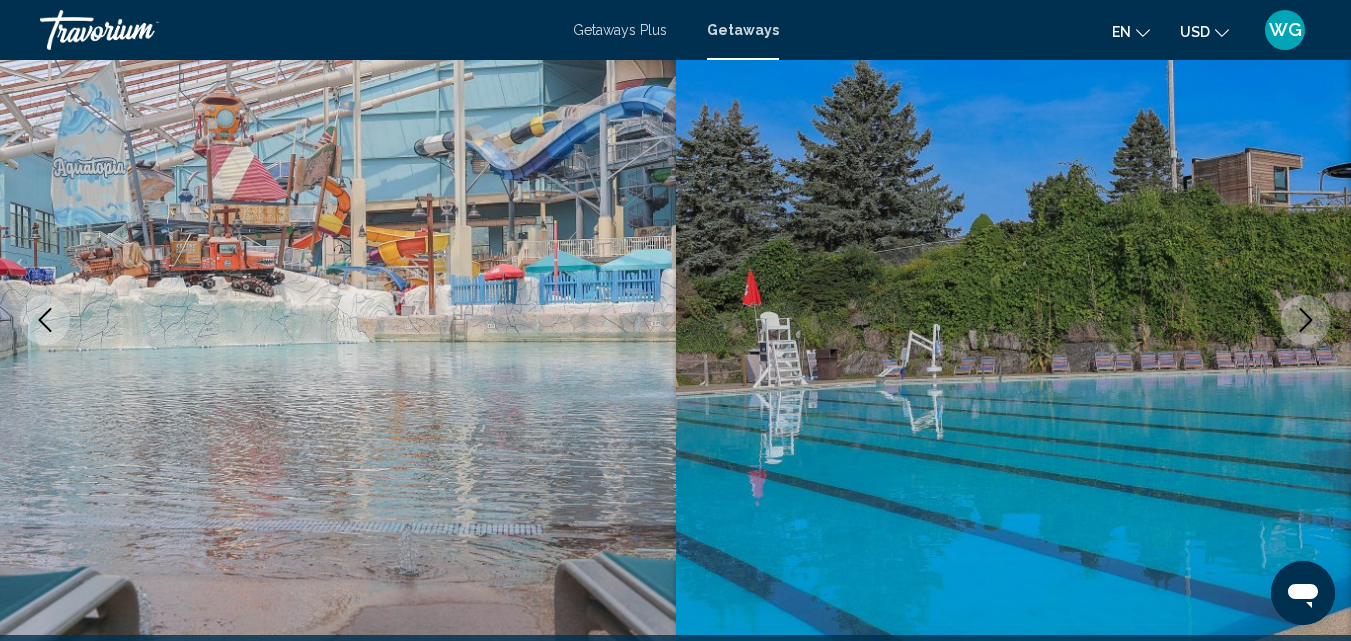 click at bounding box center [1306, 320] 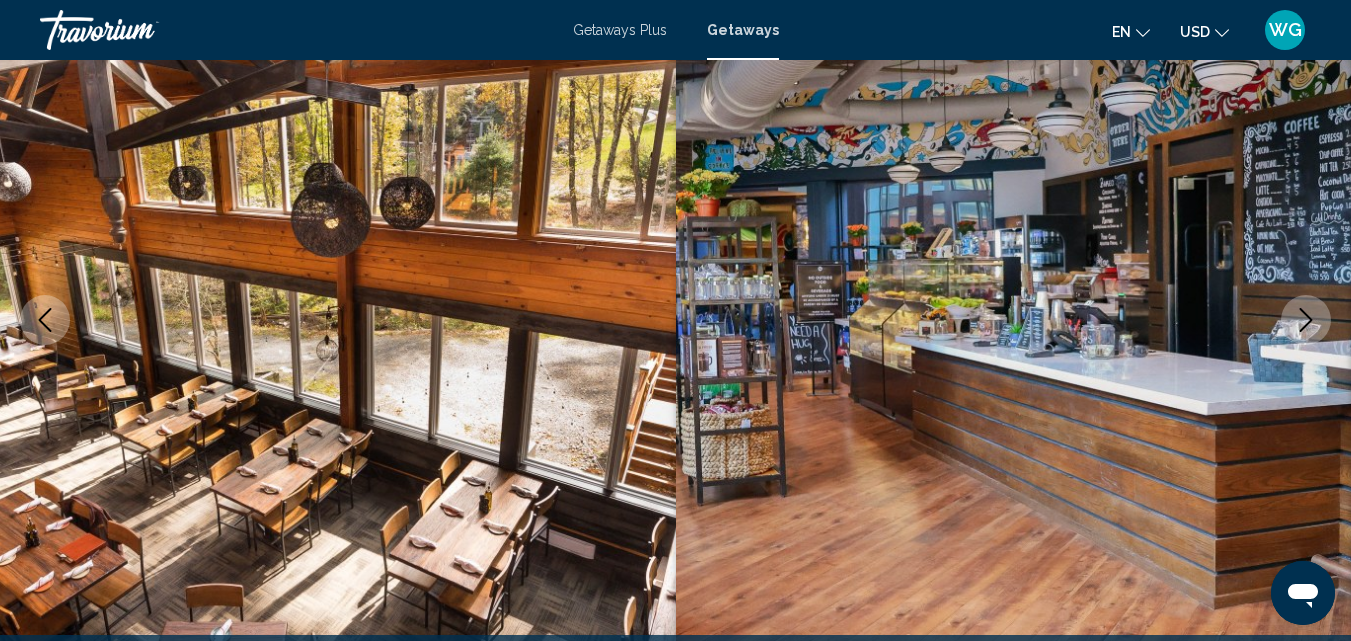 click at bounding box center (1306, 320) 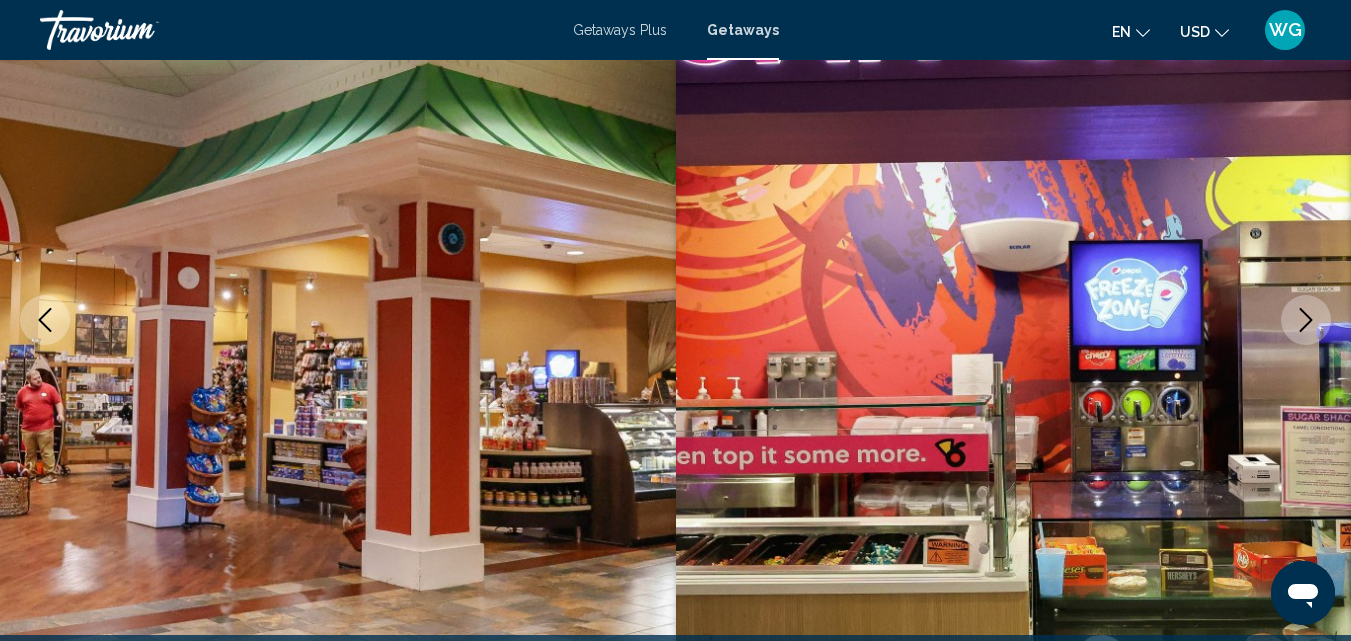 click at bounding box center [1306, 320] 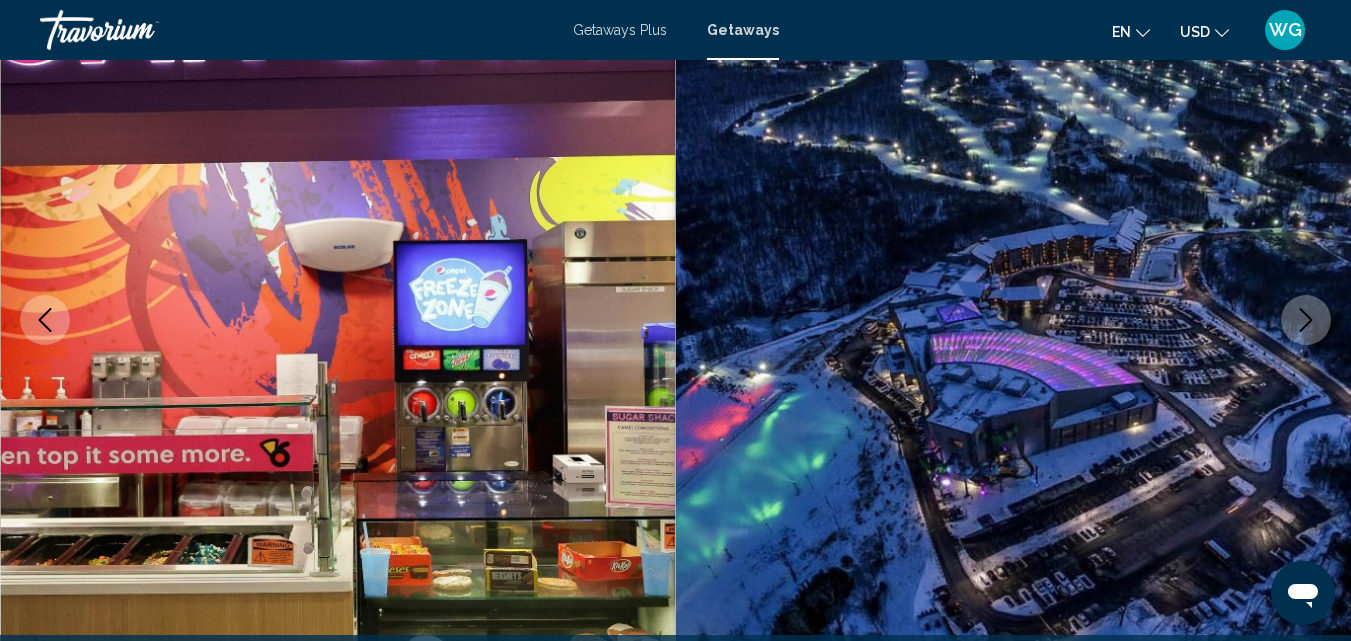 click at bounding box center [1306, 320] 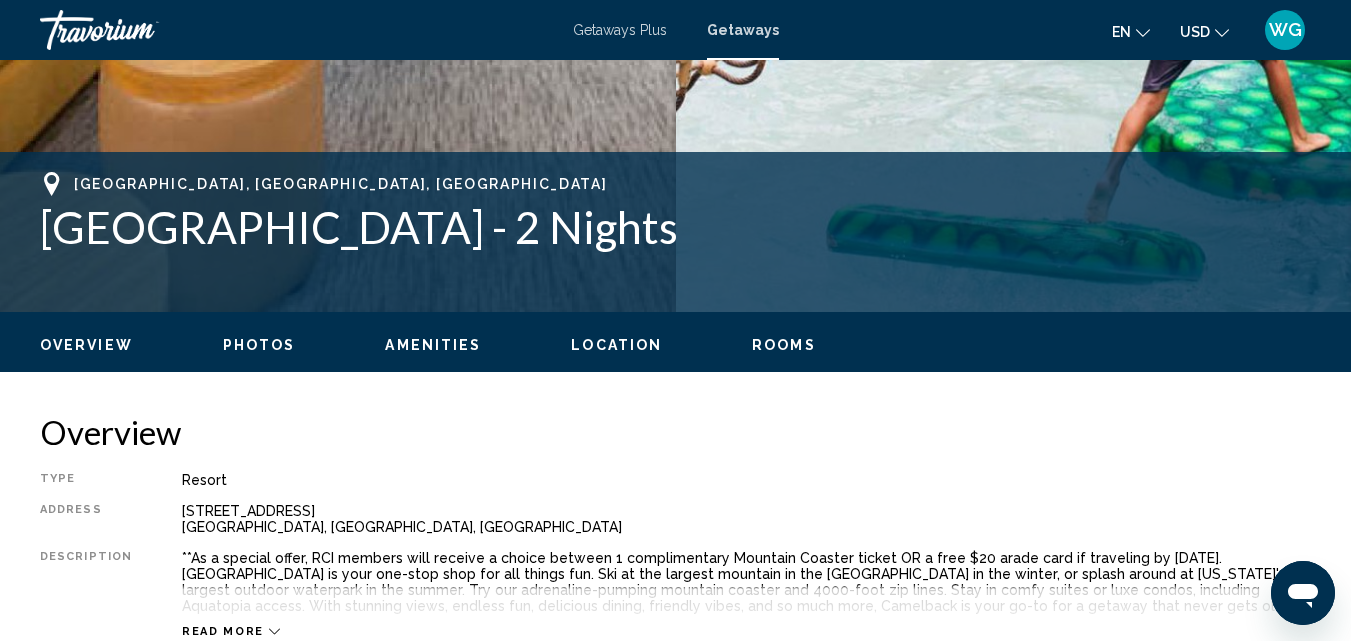 scroll, scrollTop: 715, scrollLeft: 0, axis: vertical 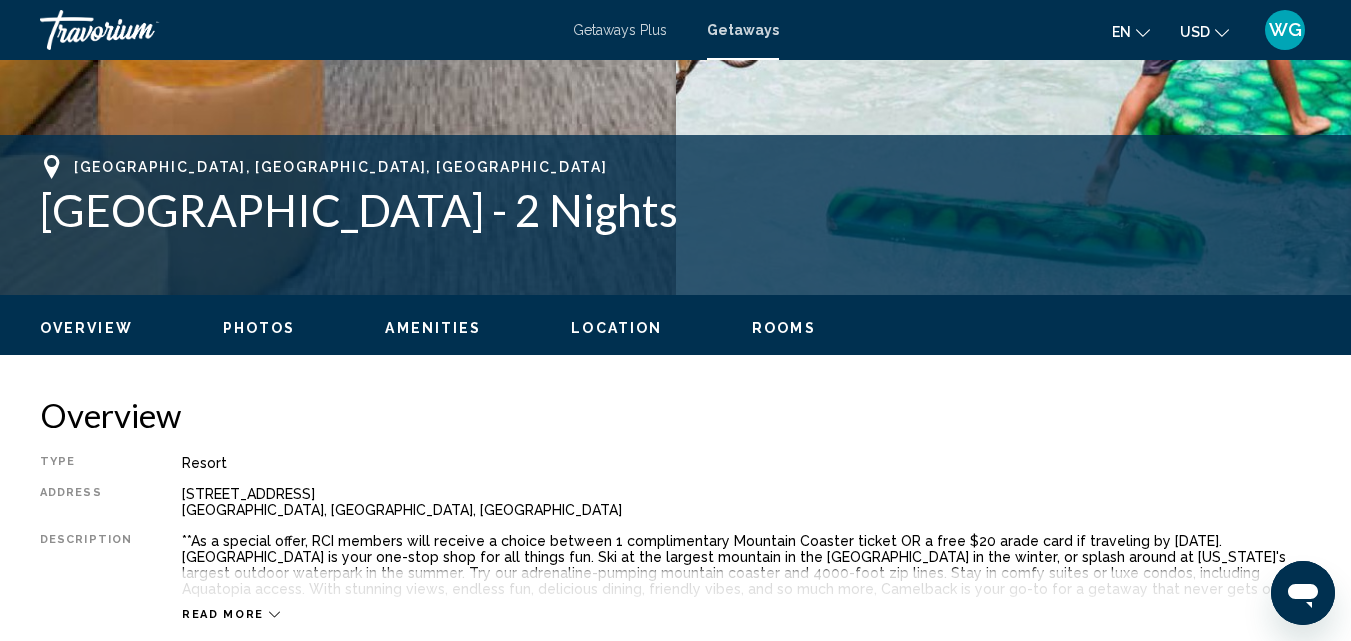 click on "Photos" at bounding box center (259, 328) 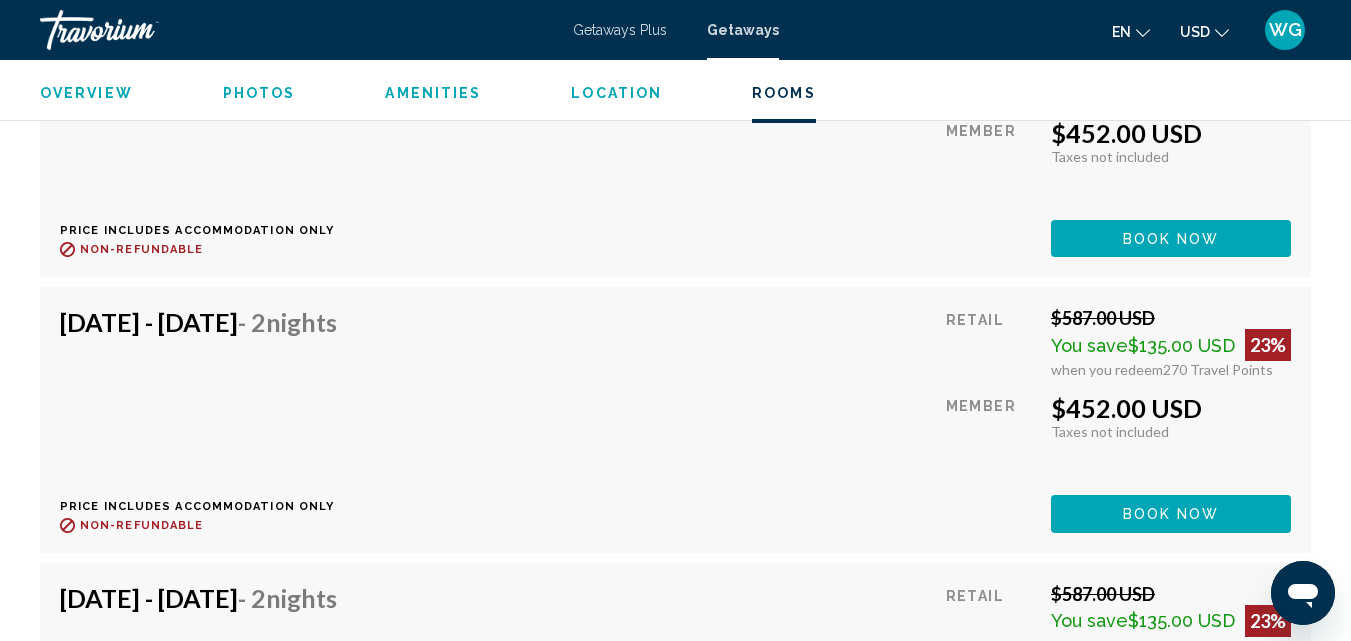 scroll, scrollTop: 10557, scrollLeft: 0, axis: vertical 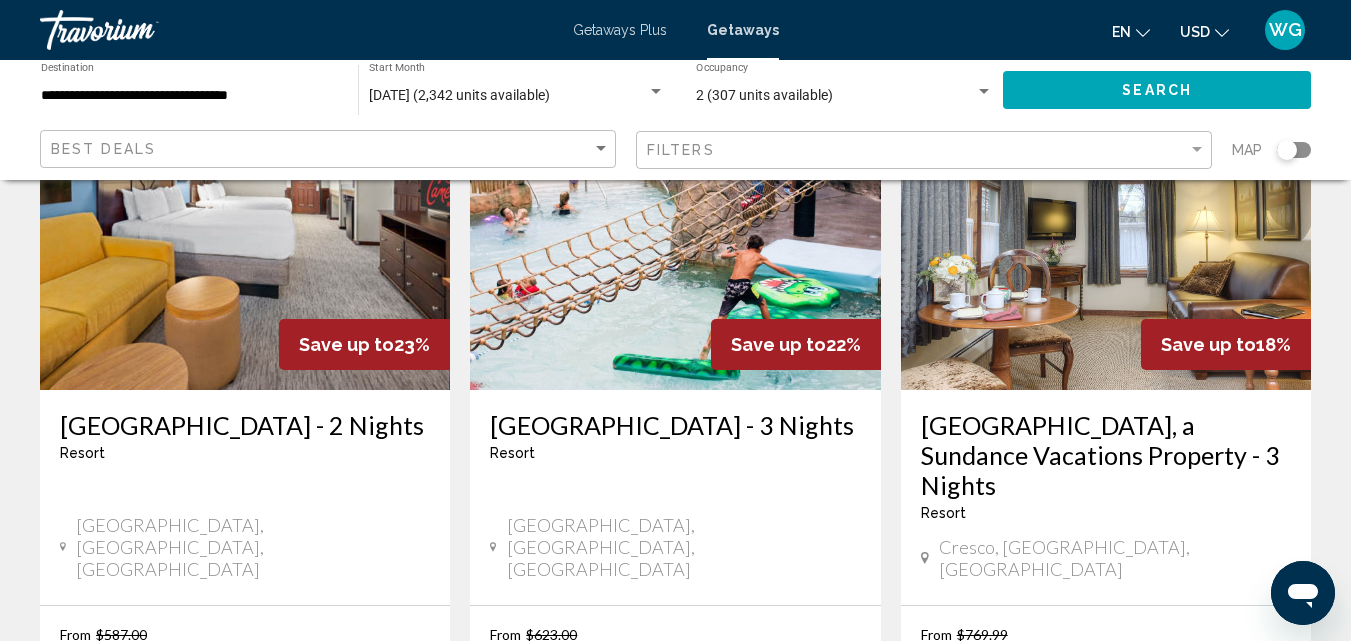 click at bounding box center [1106, 230] 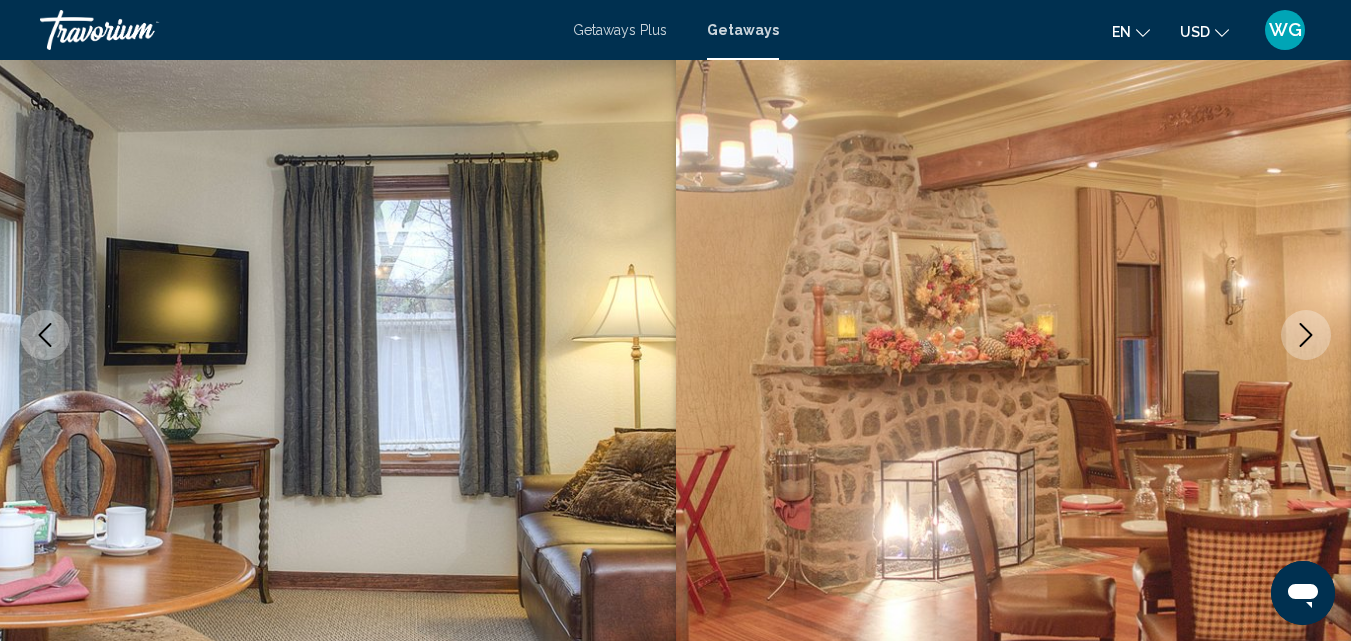 scroll, scrollTop: 215, scrollLeft: 0, axis: vertical 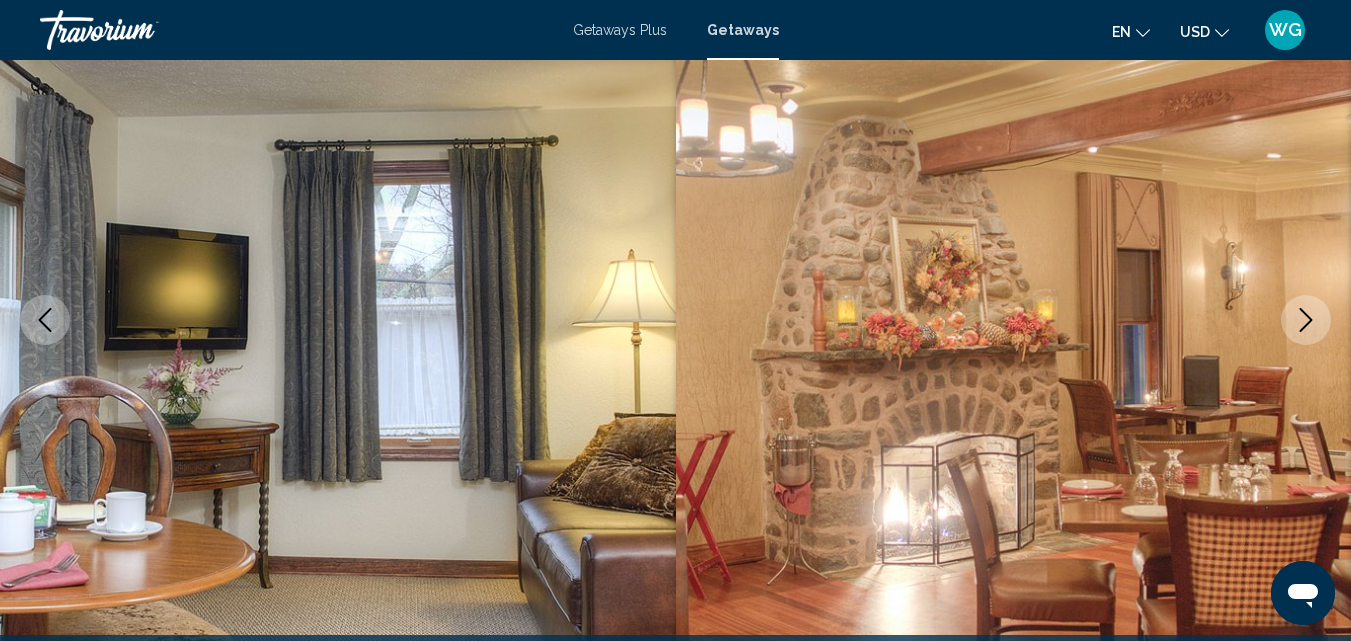 click 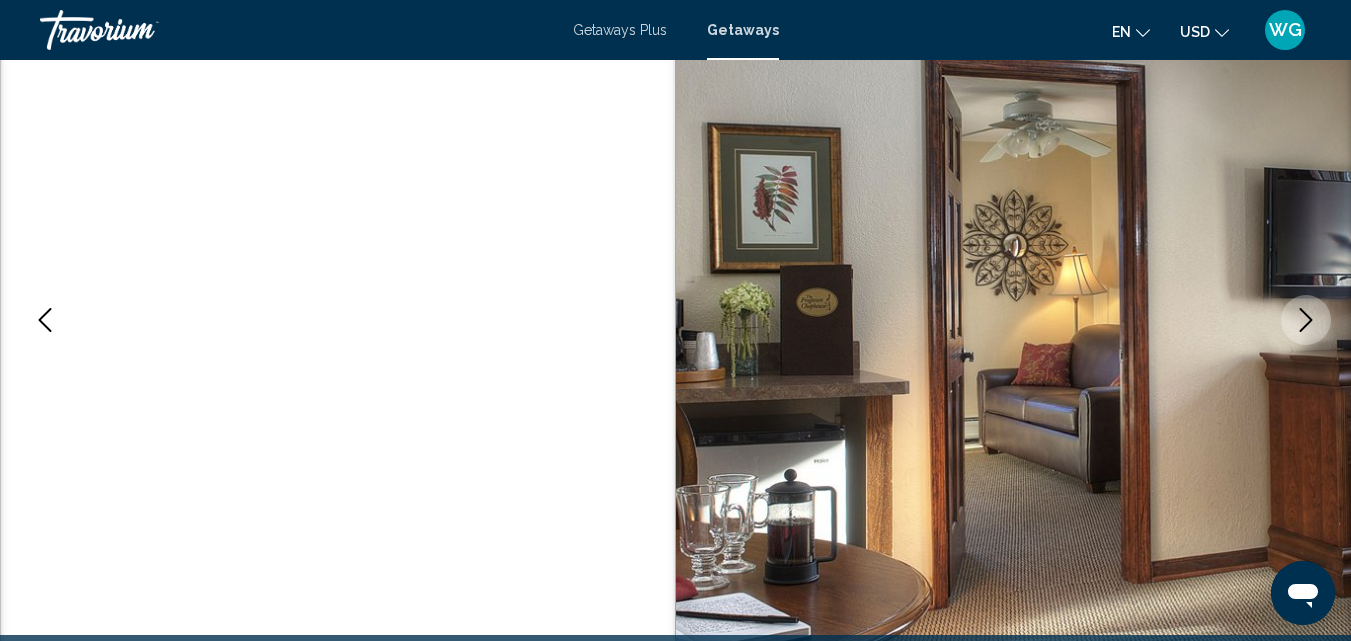 click 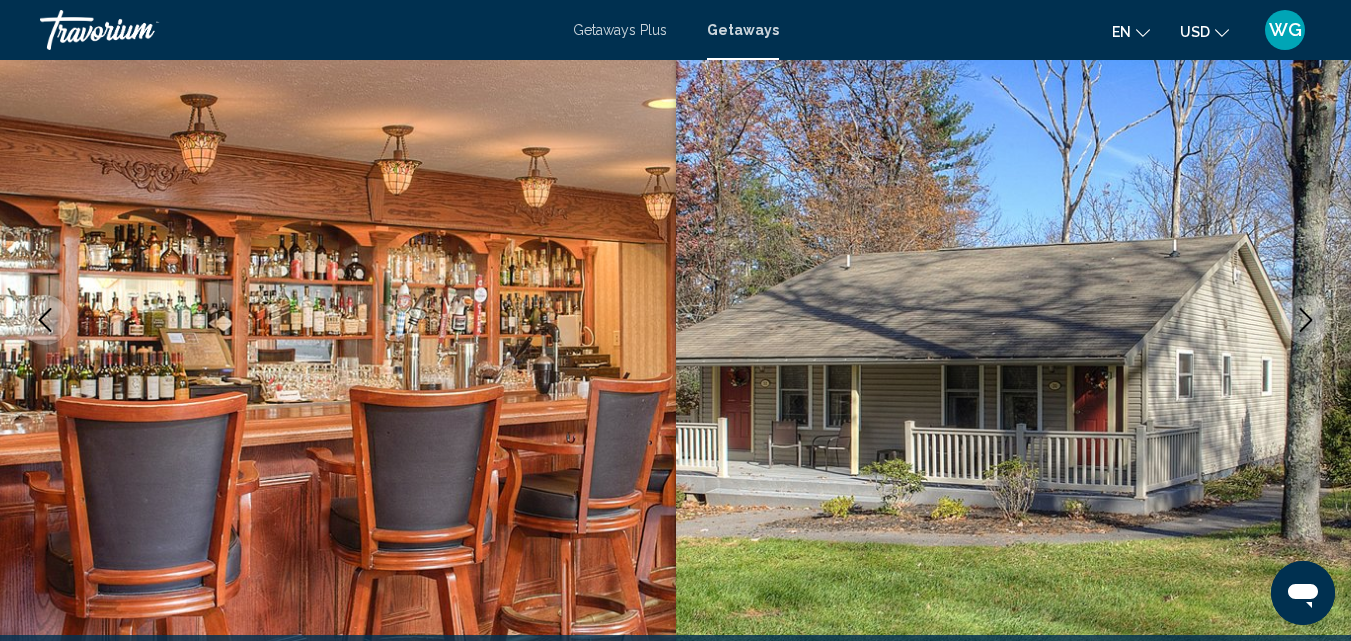 click 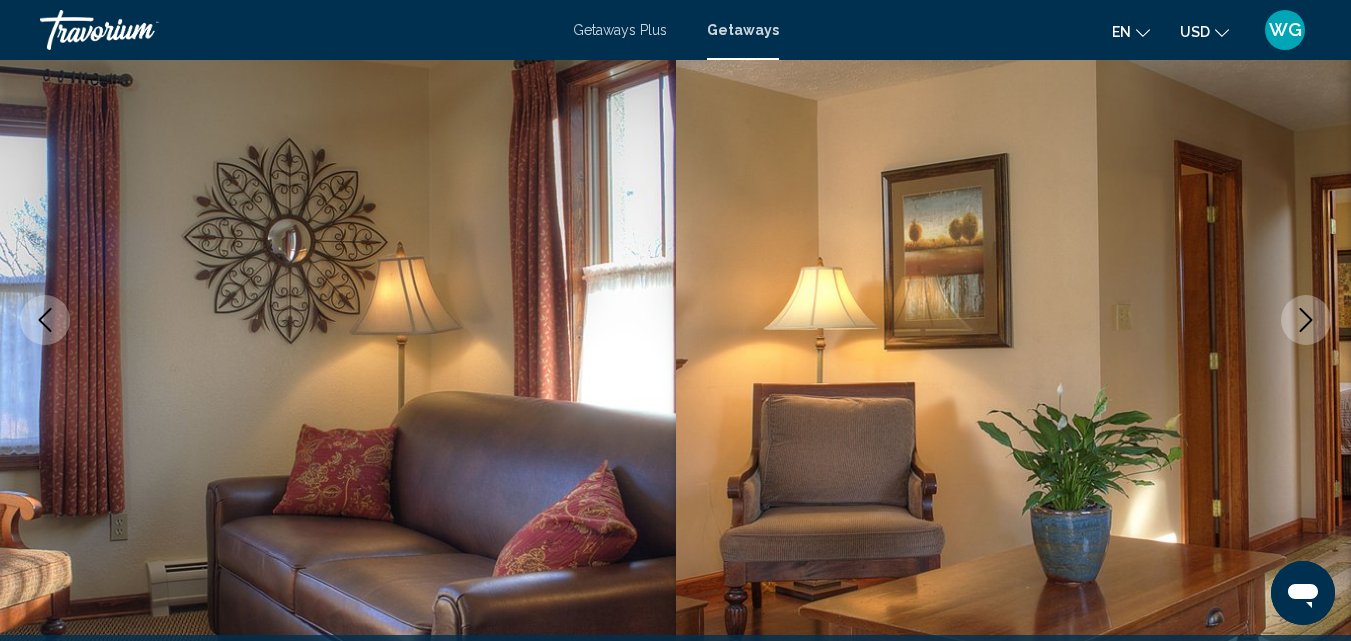 click 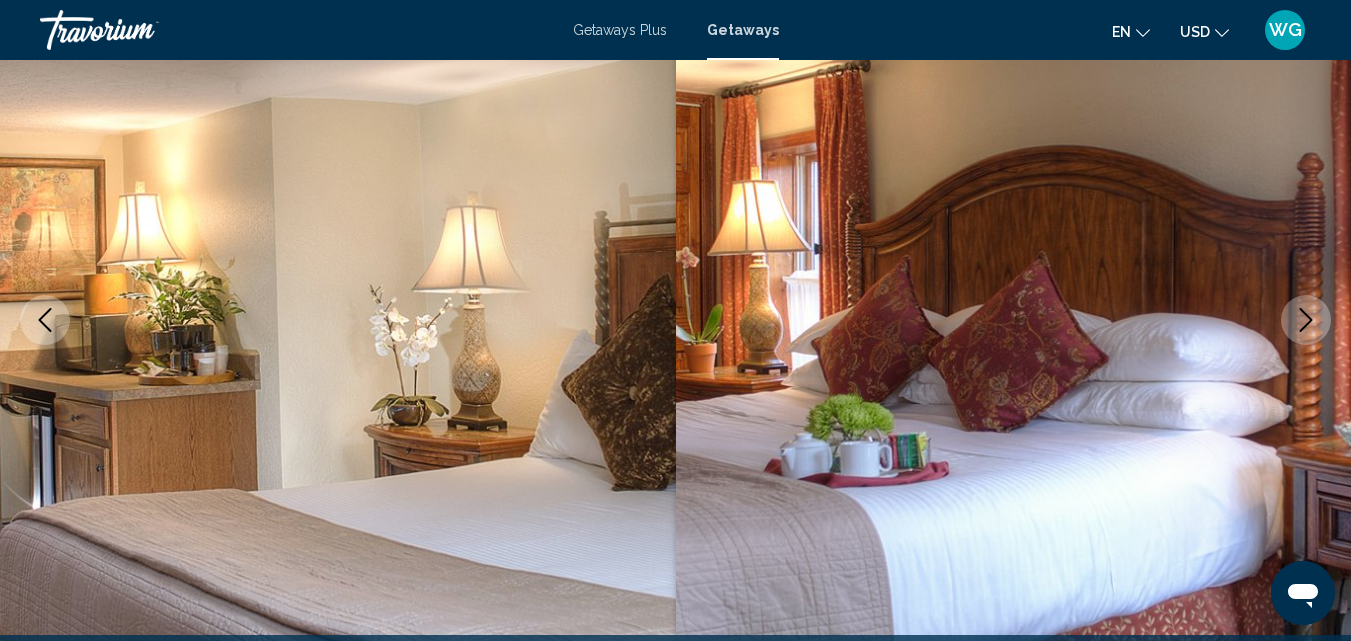 click 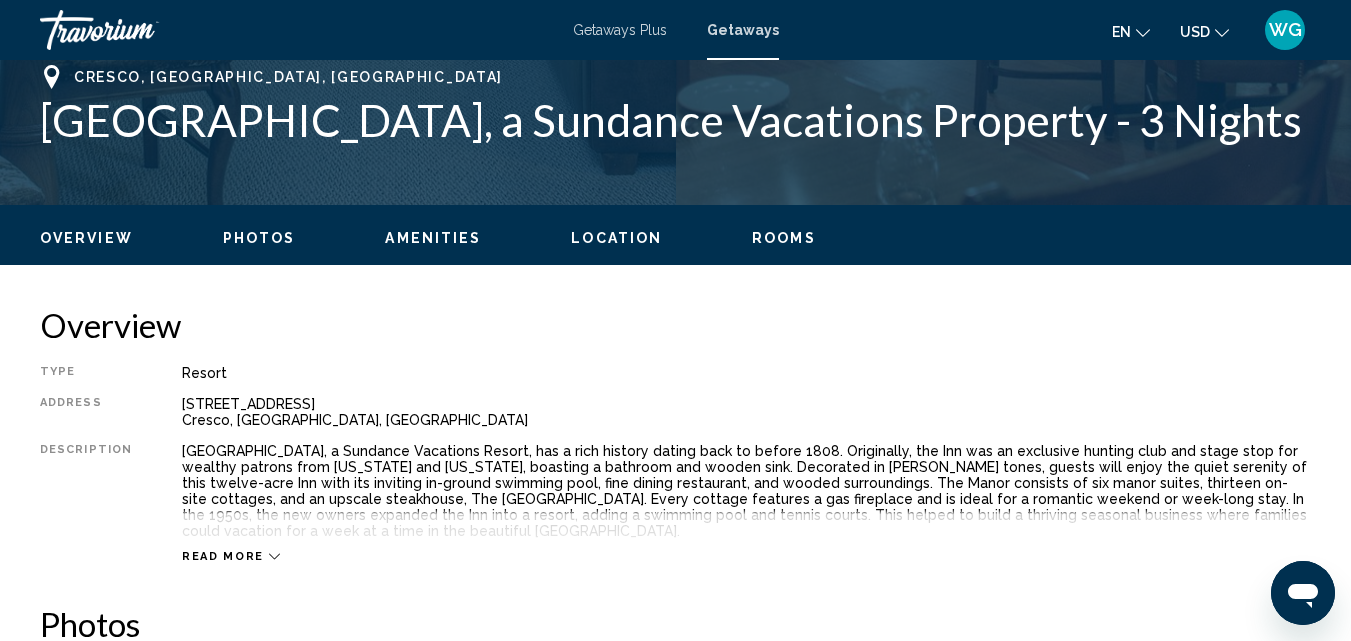 scroll, scrollTop: 915, scrollLeft: 0, axis: vertical 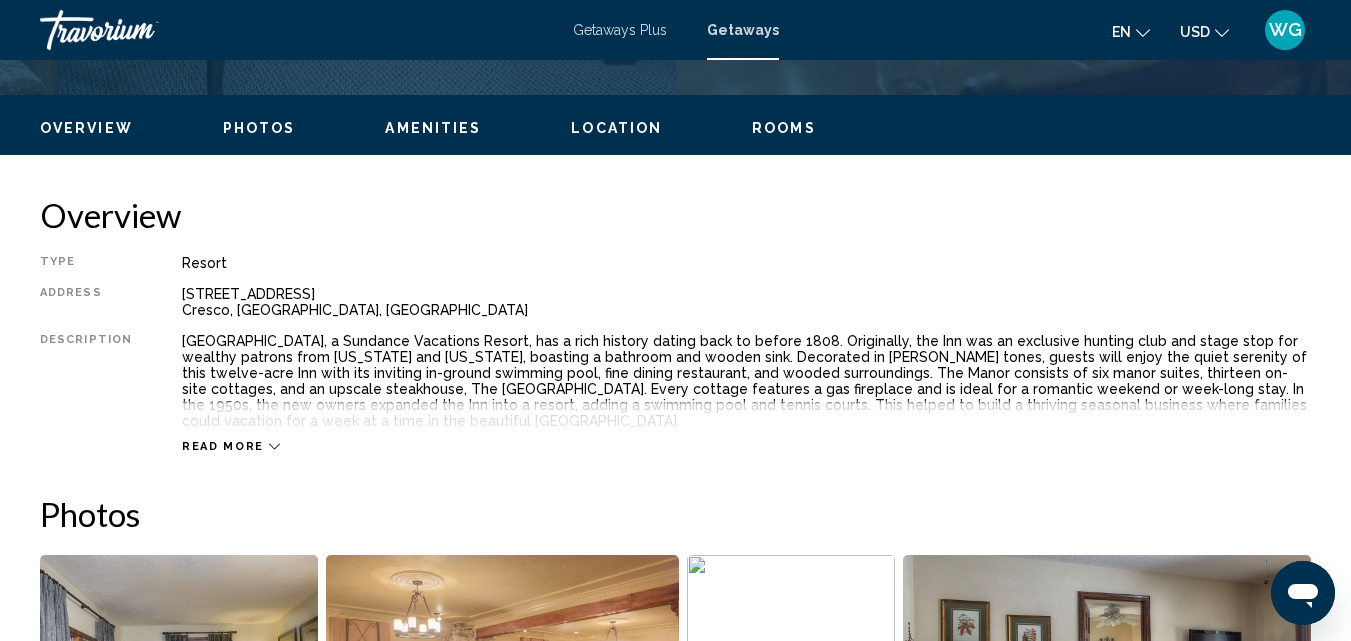 click 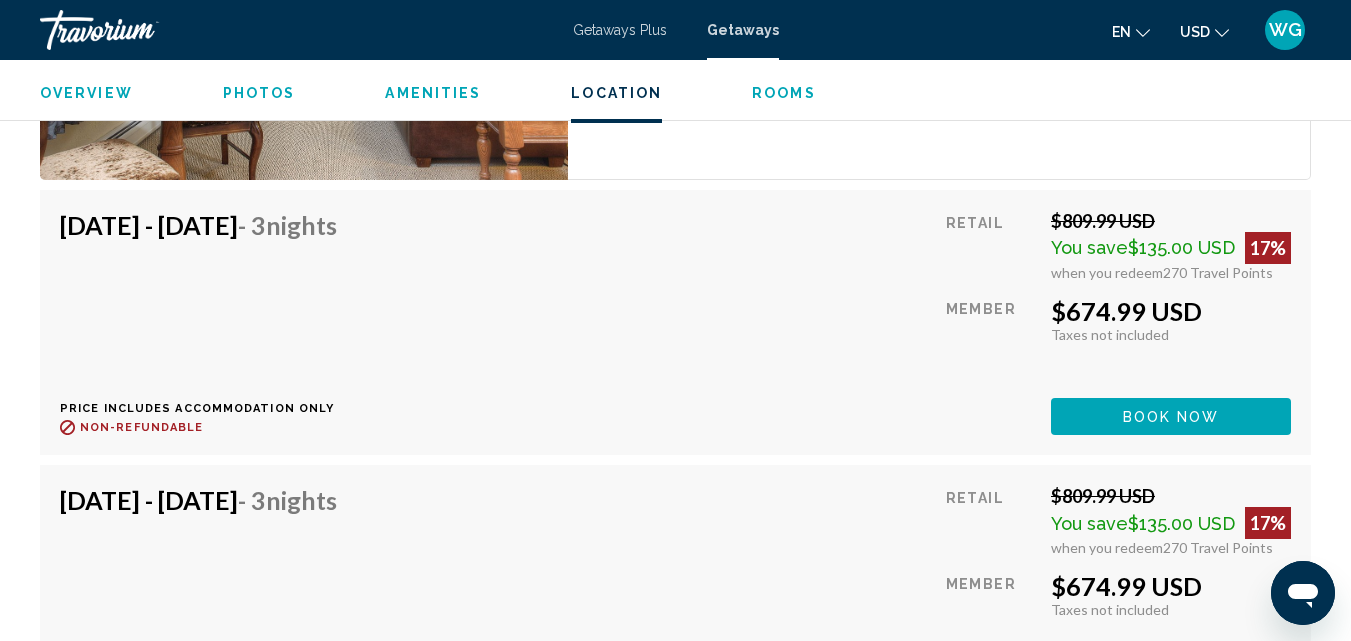 scroll, scrollTop: 3915, scrollLeft: 0, axis: vertical 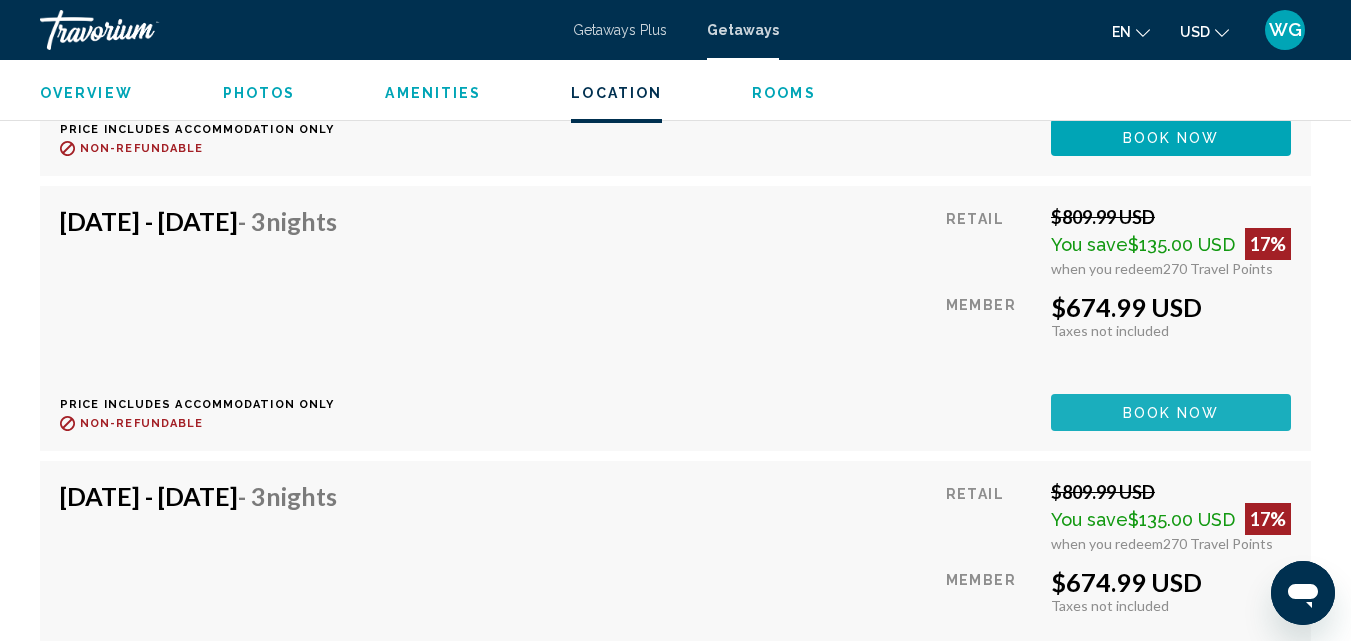 click on "Book now" at bounding box center (1171, 412) 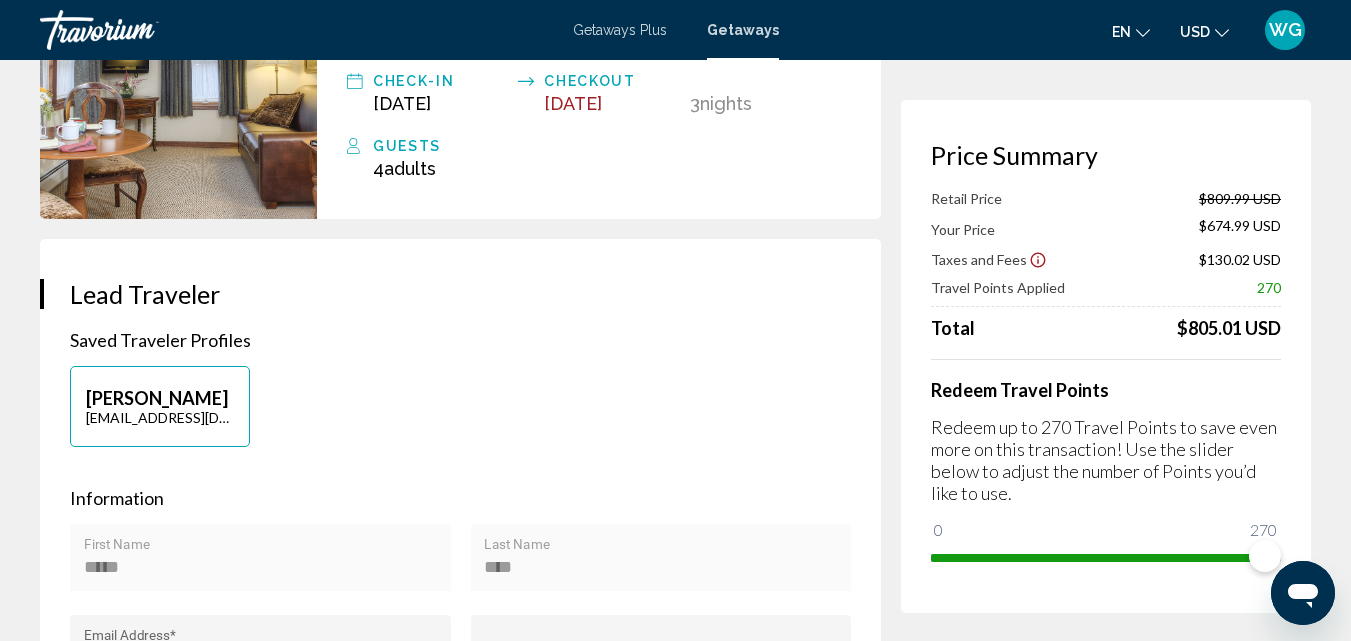 scroll, scrollTop: 400, scrollLeft: 0, axis: vertical 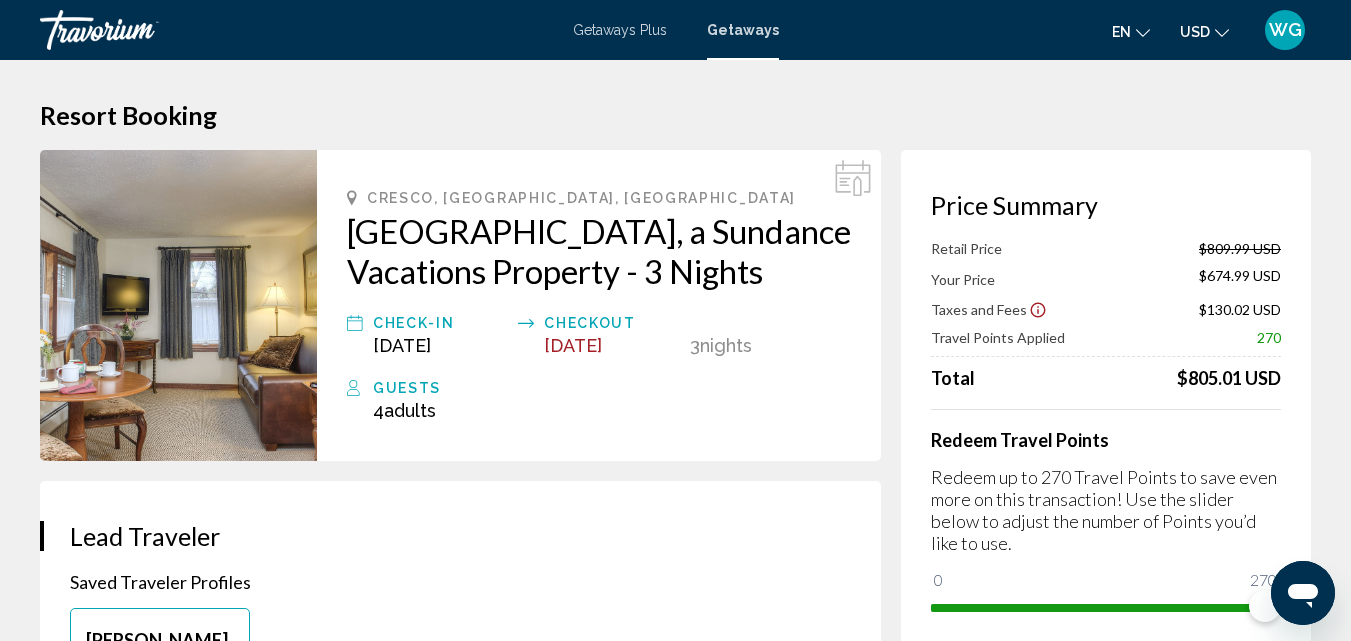 click on "Adults" at bounding box center [410, 410] 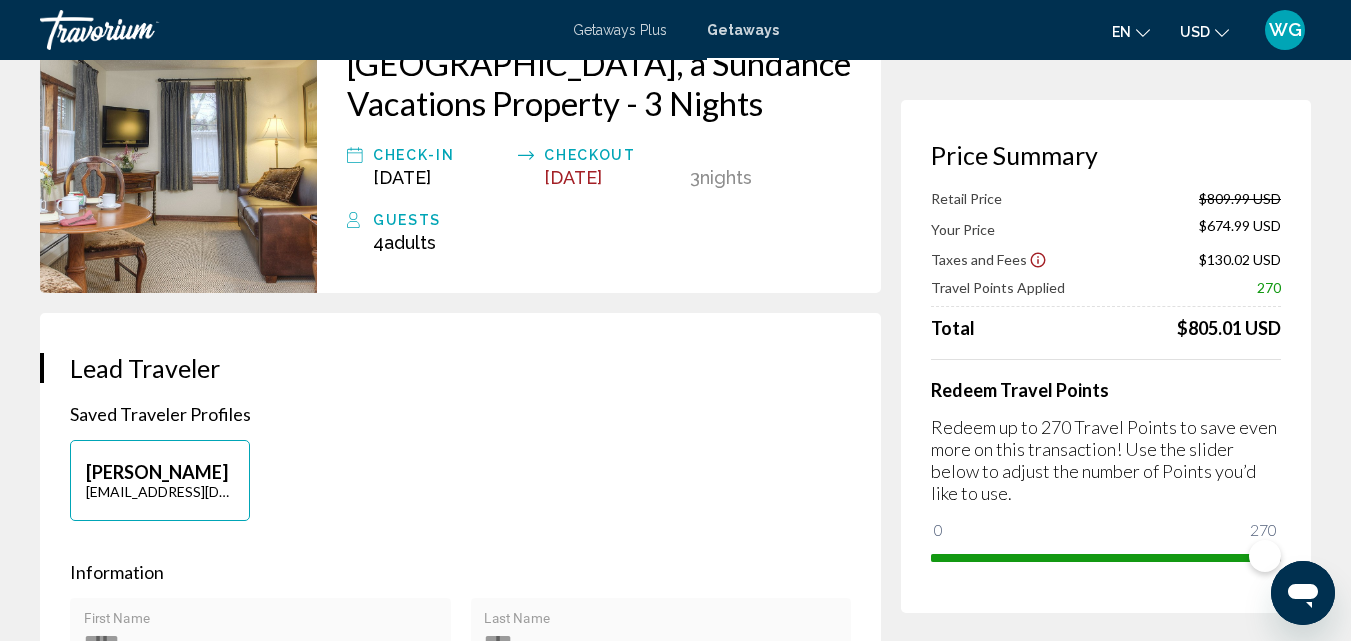 scroll, scrollTop: 0, scrollLeft: 0, axis: both 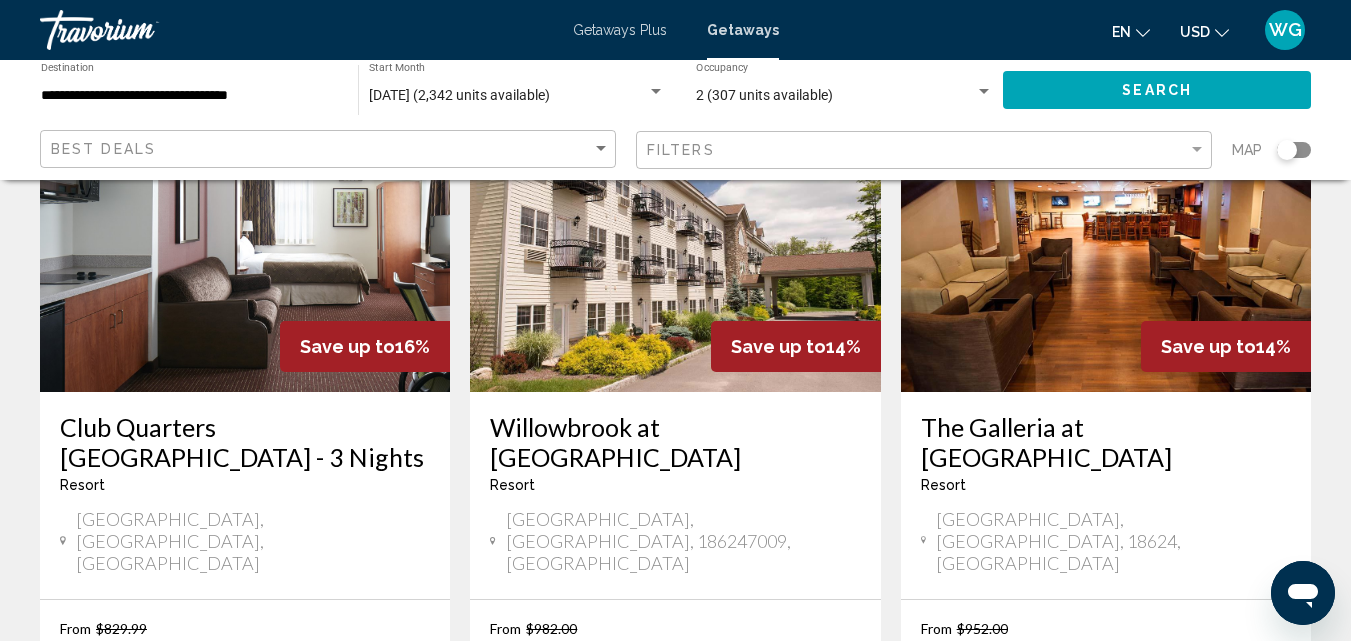 click on "The Galleria at [GEOGRAPHIC_DATA]" at bounding box center (1106, 442) 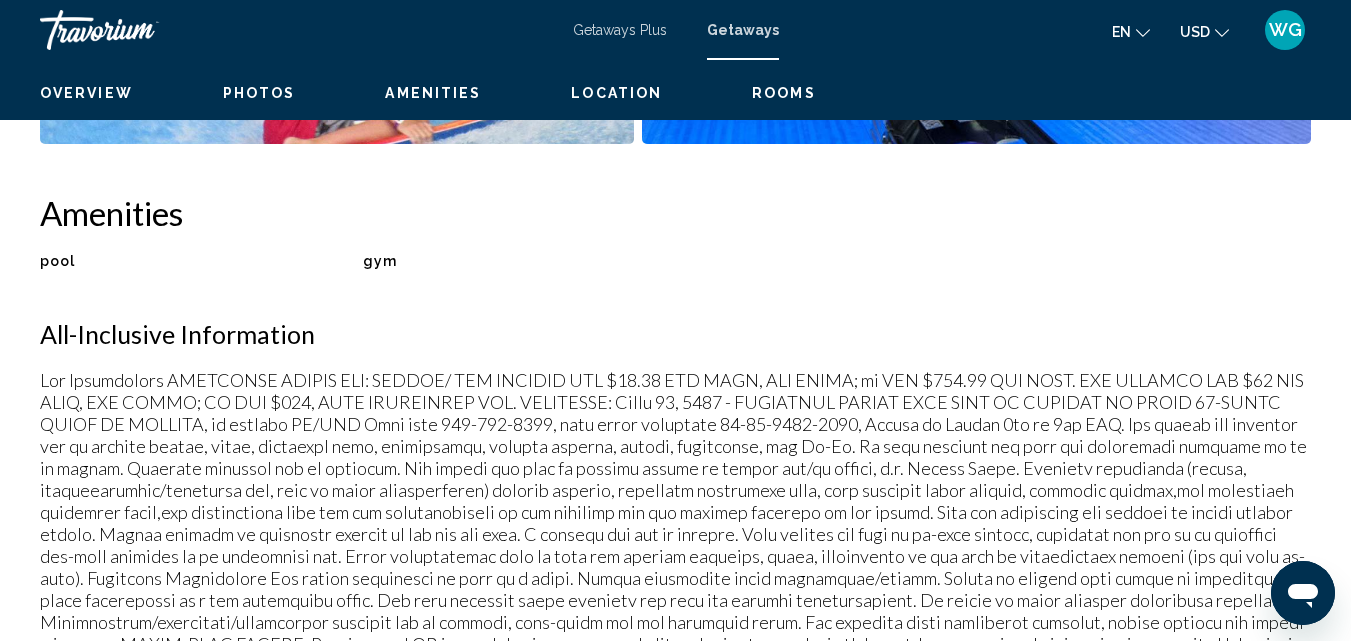 scroll, scrollTop: 215, scrollLeft: 0, axis: vertical 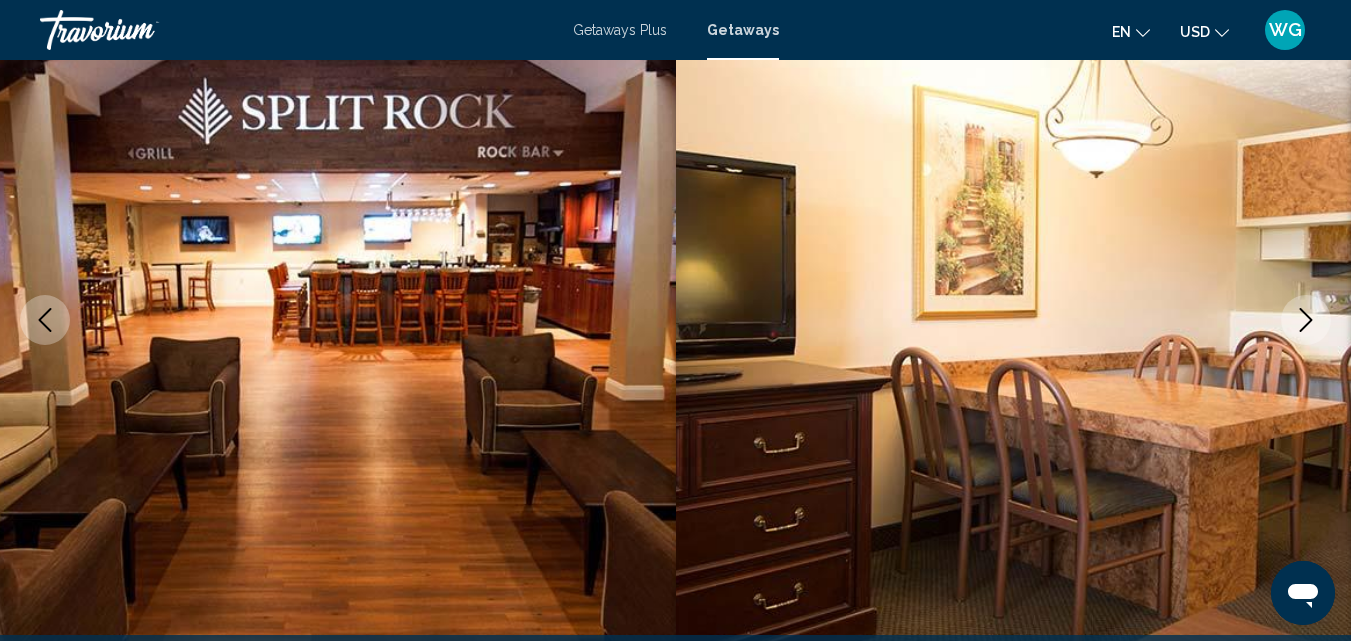 click 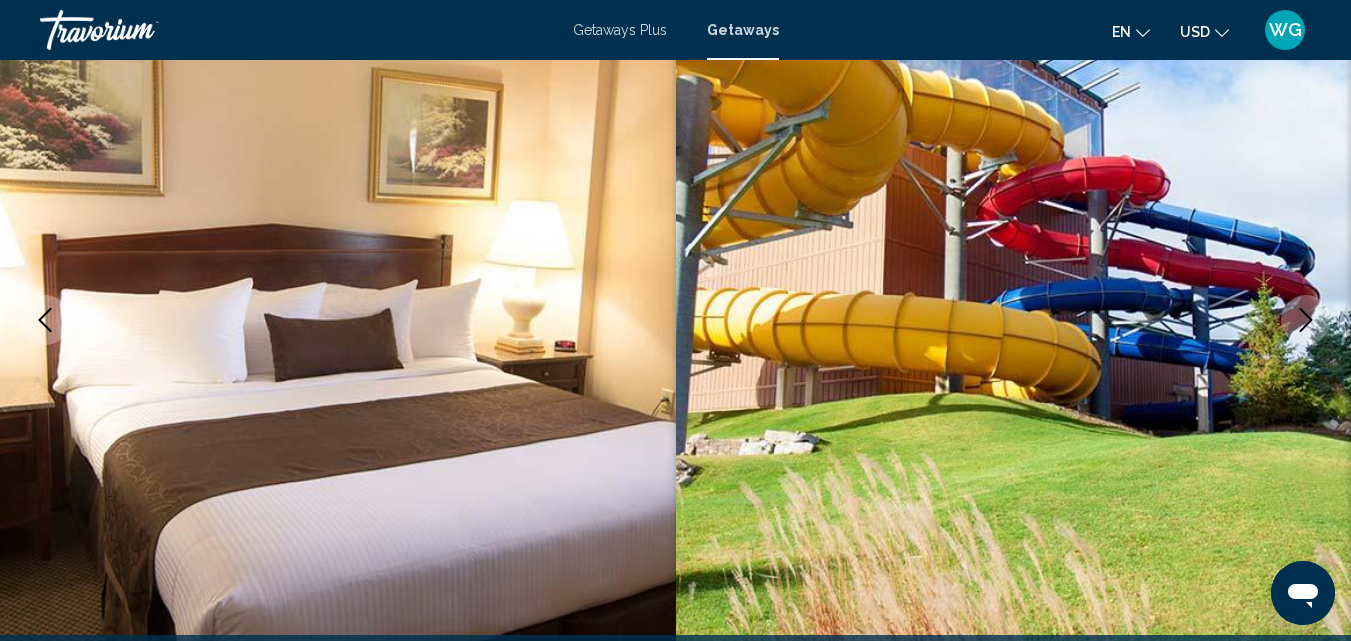click 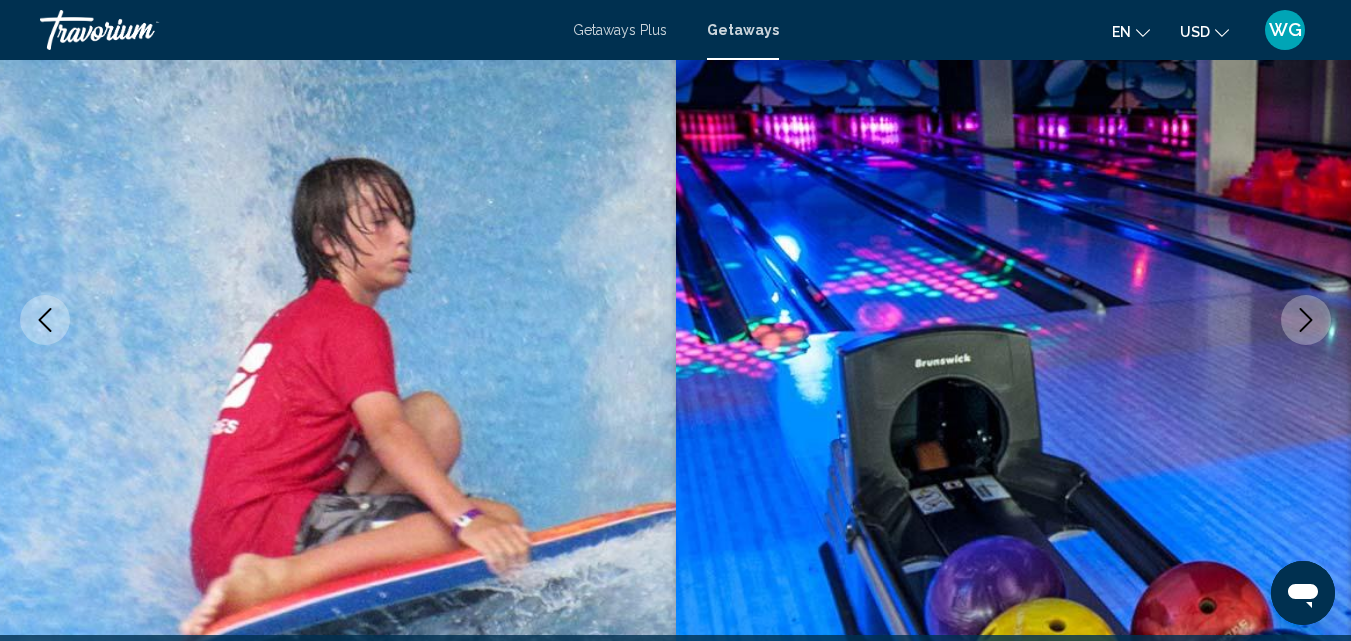 click 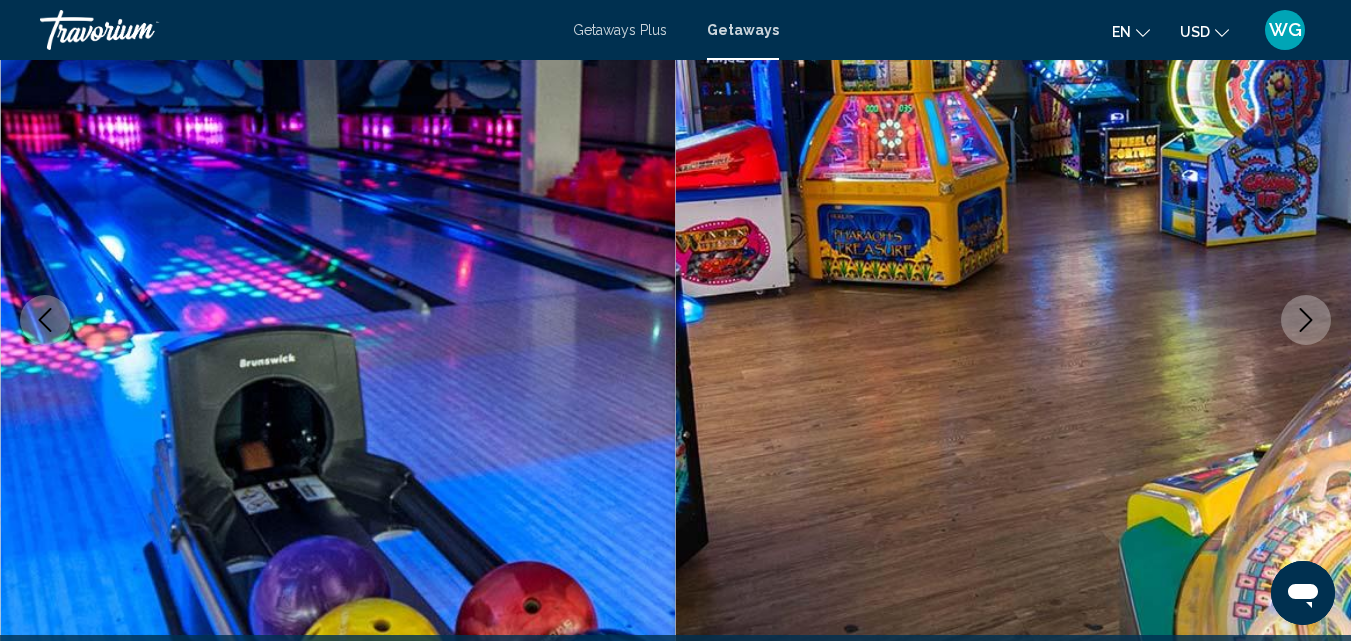 click 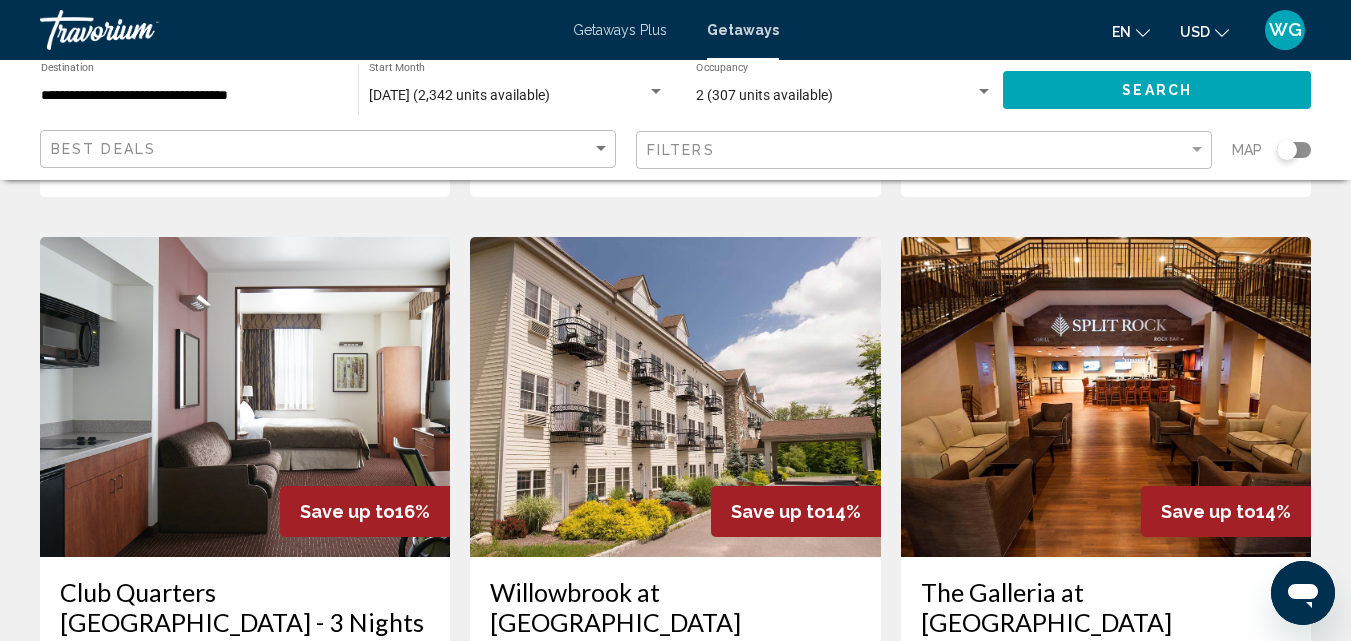 scroll, scrollTop: 1600, scrollLeft: 0, axis: vertical 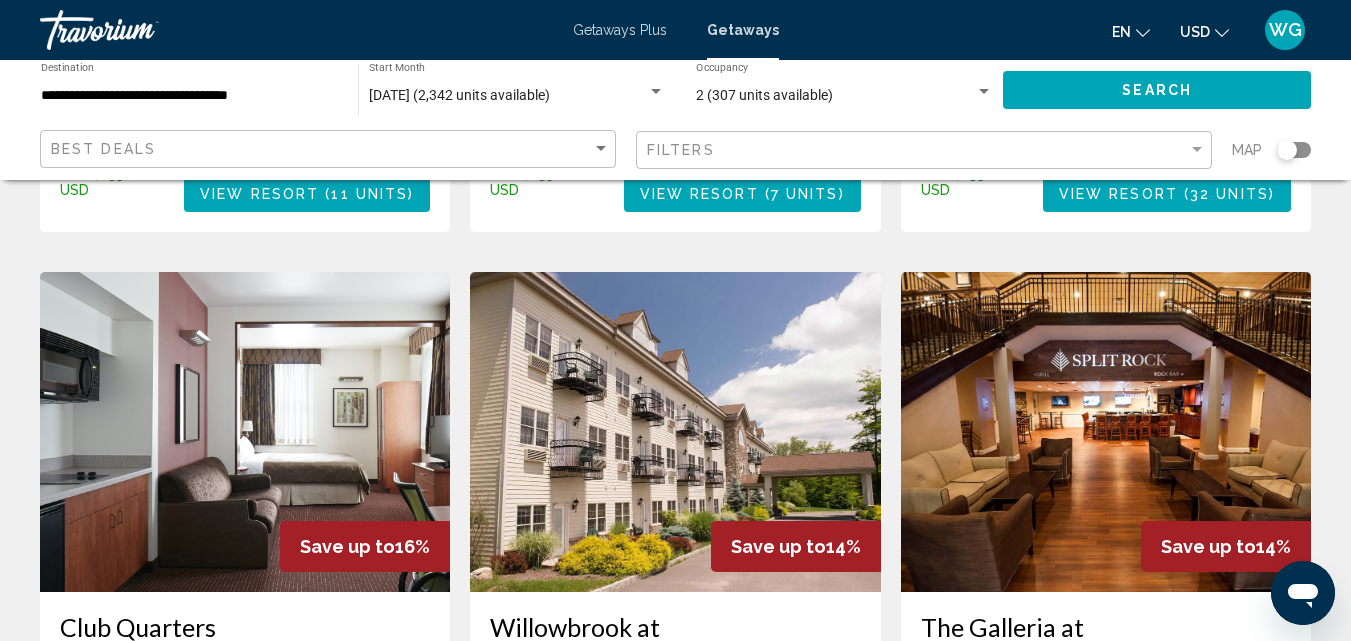 click at bounding box center (675, 432) 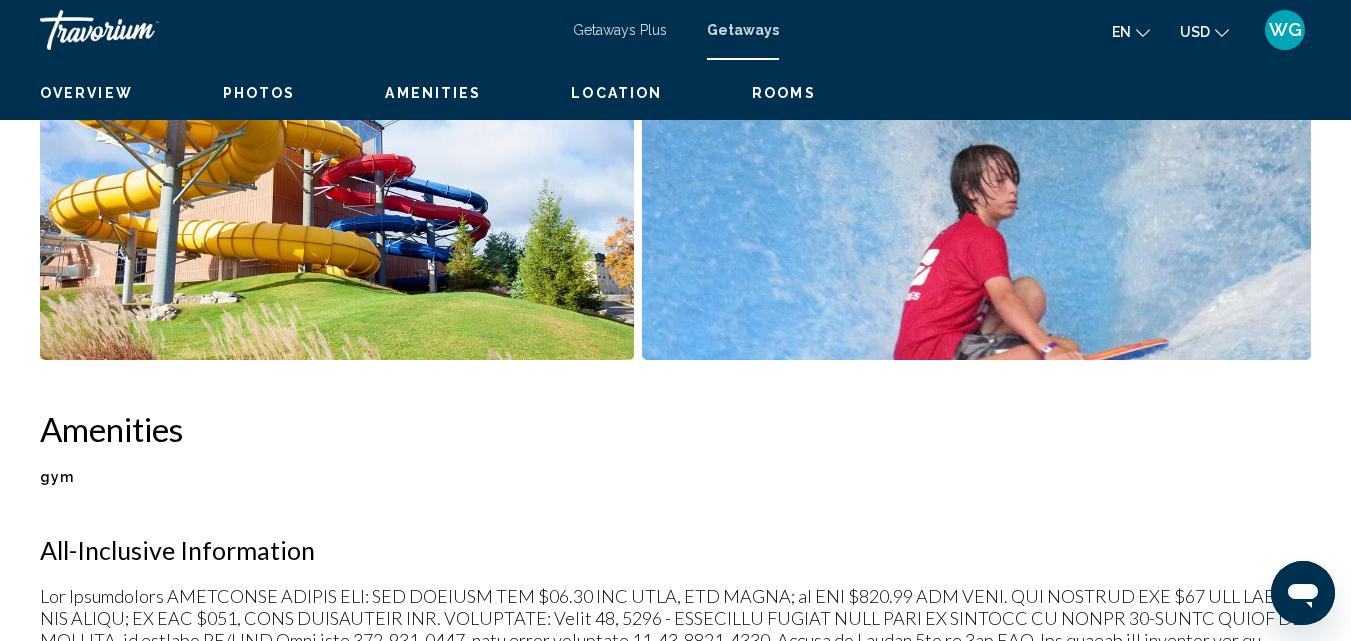 scroll, scrollTop: 215, scrollLeft: 0, axis: vertical 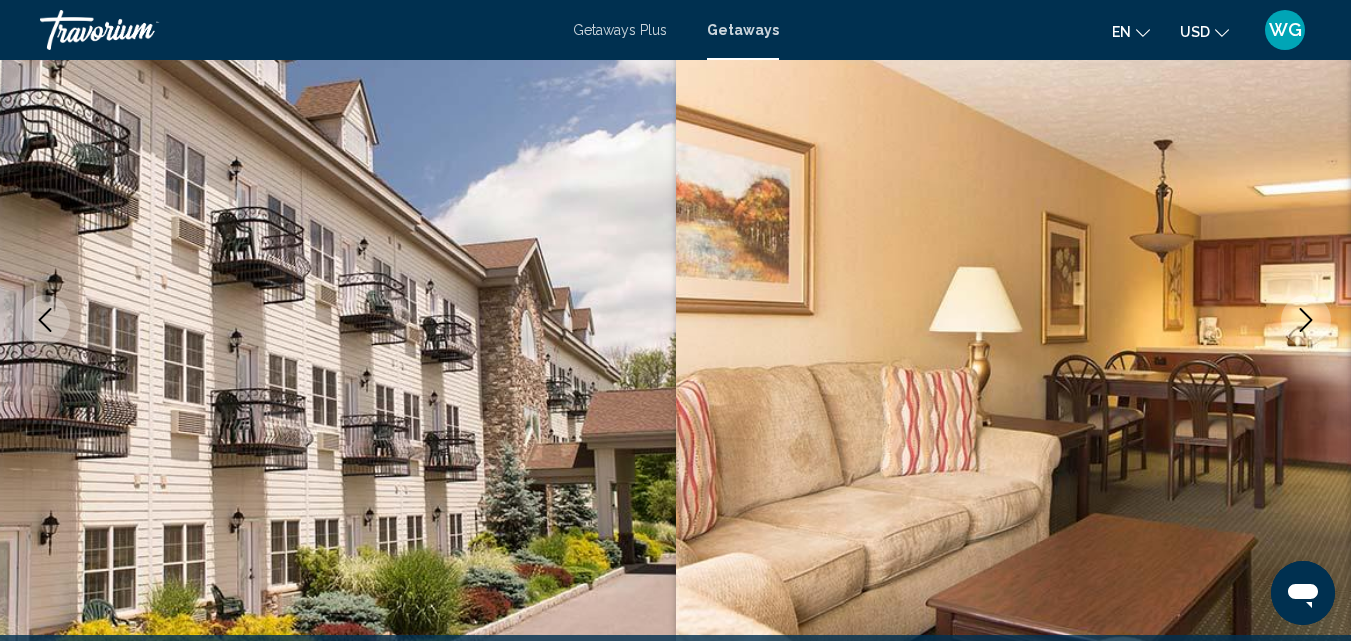 click 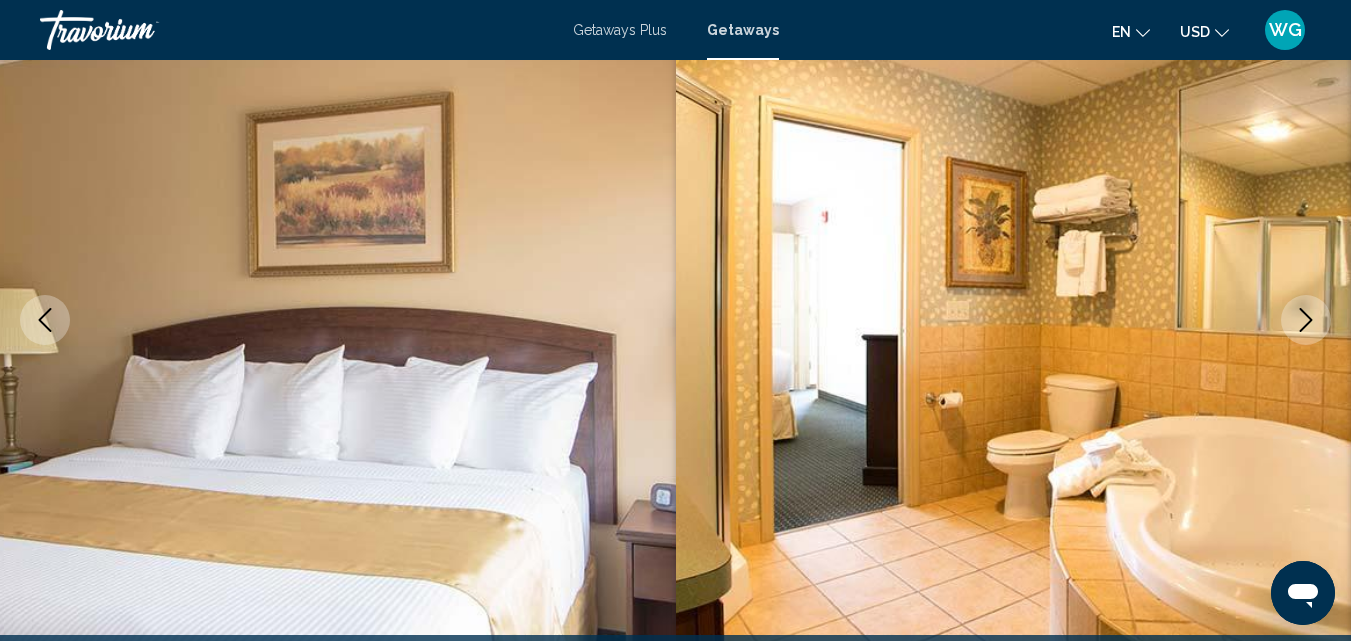 click 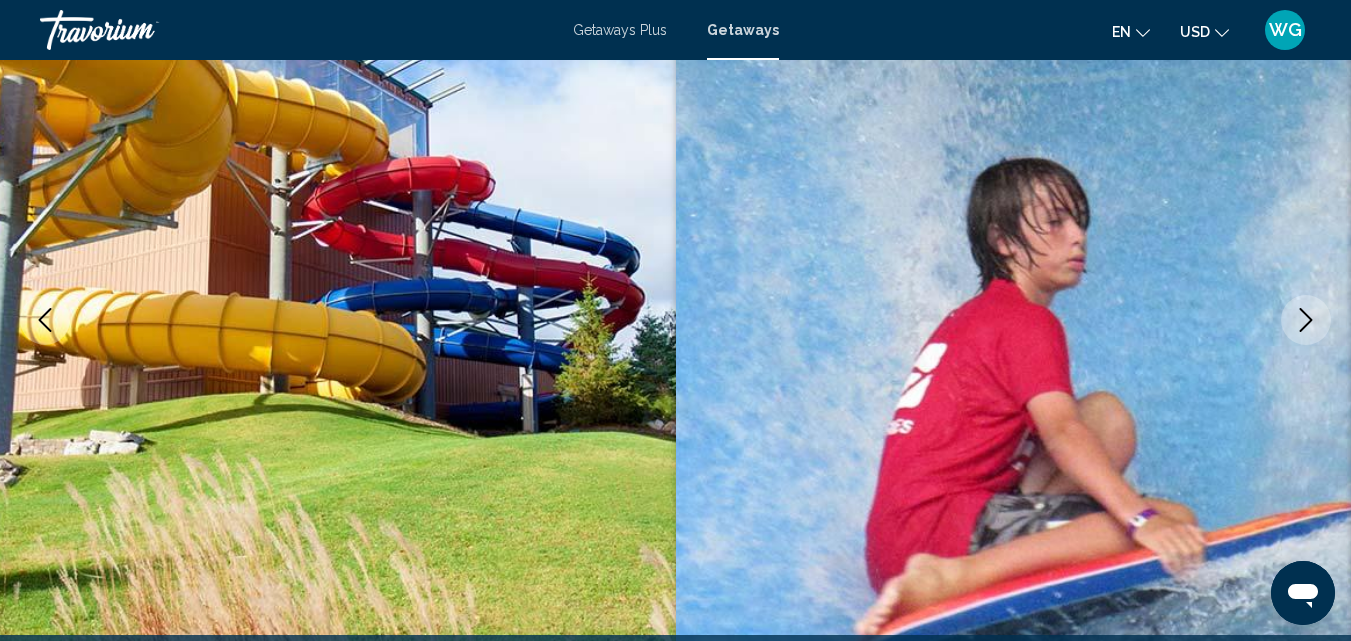 click 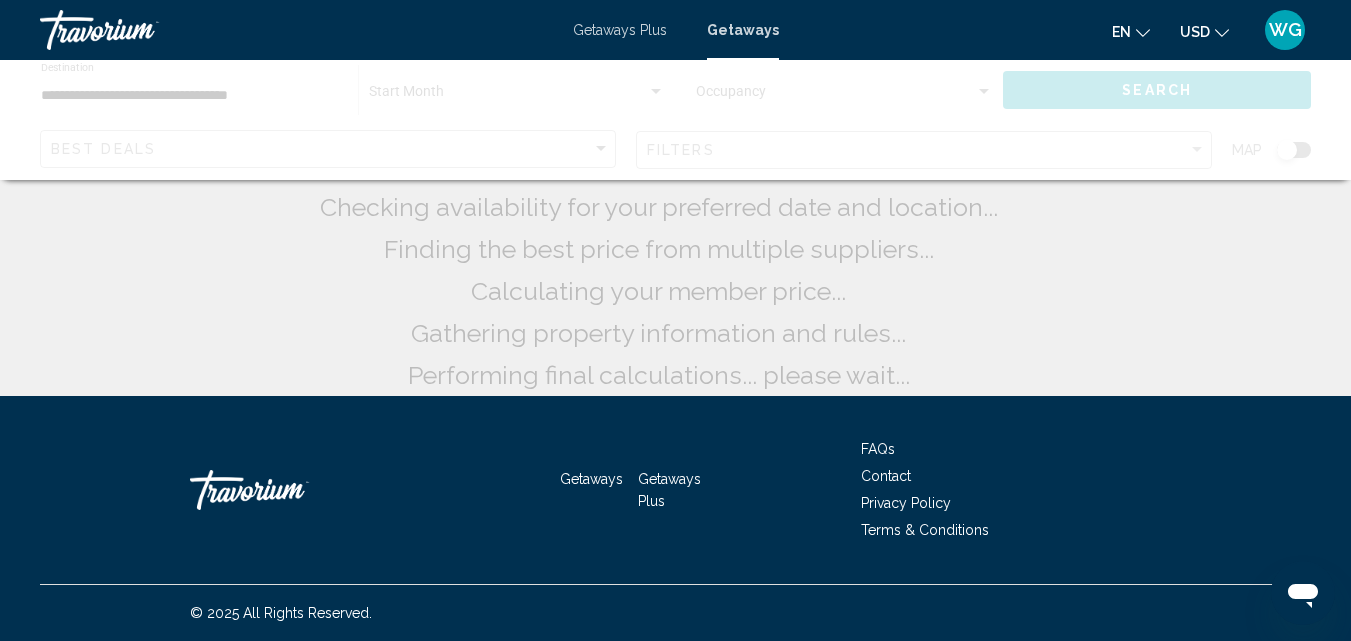 scroll, scrollTop: 0, scrollLeft: 0, axis: both 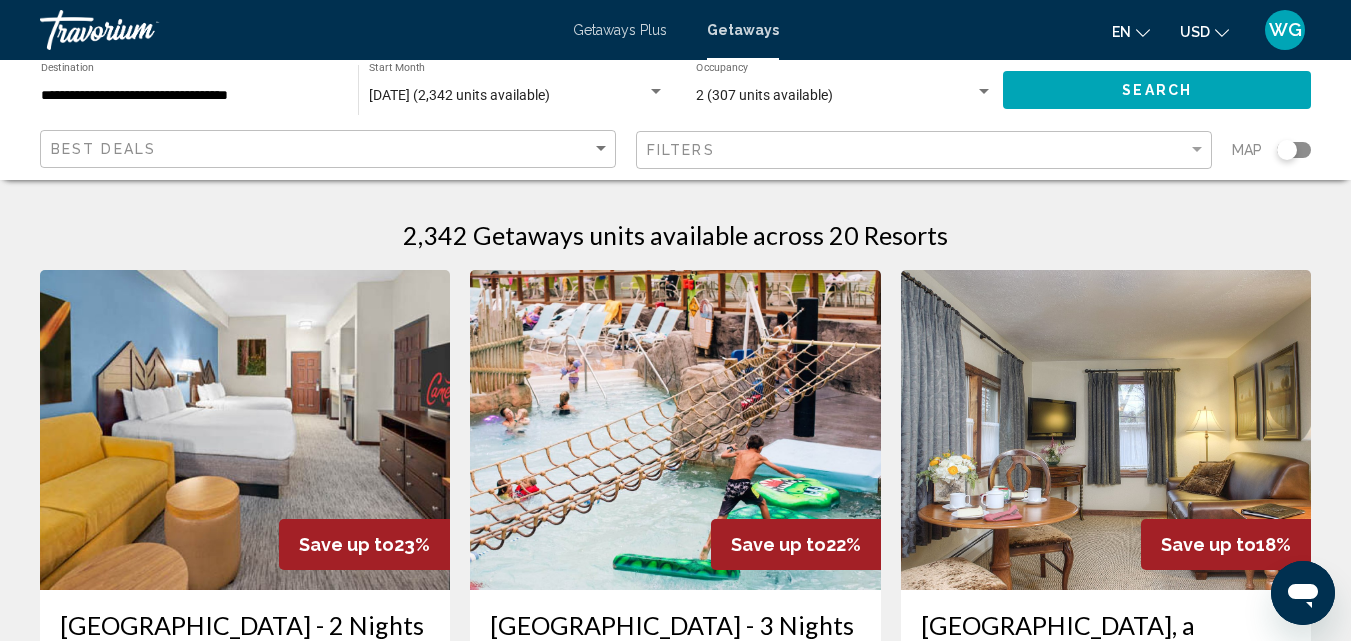 click on "Filters" 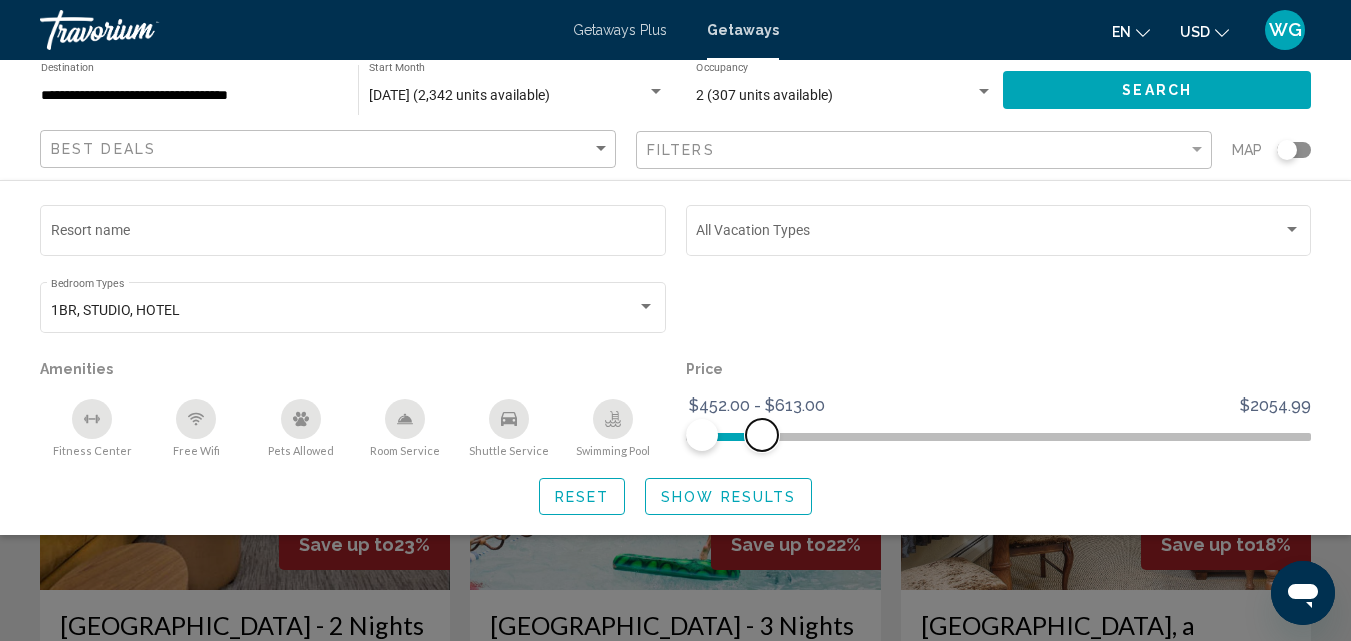drag, startPoint x: 1300, startPoint y: 435, endPoint x: 761, endPoint y: 428, distance: 539.0455 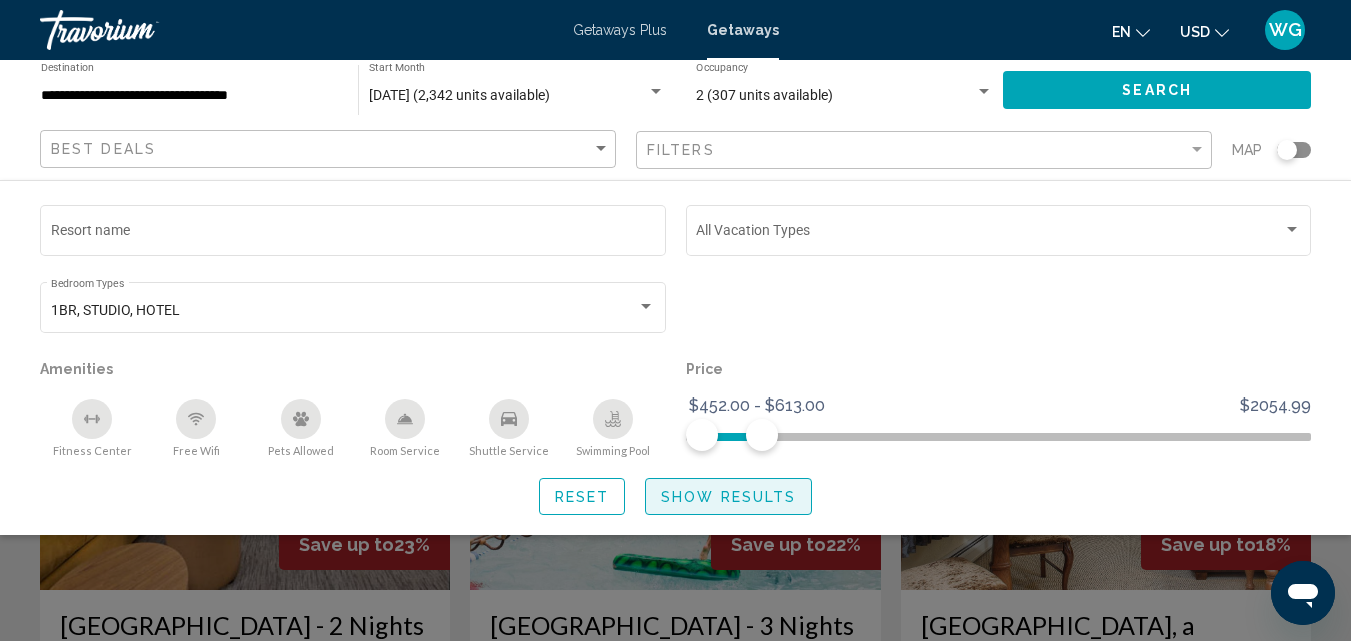 click on "Show Results" 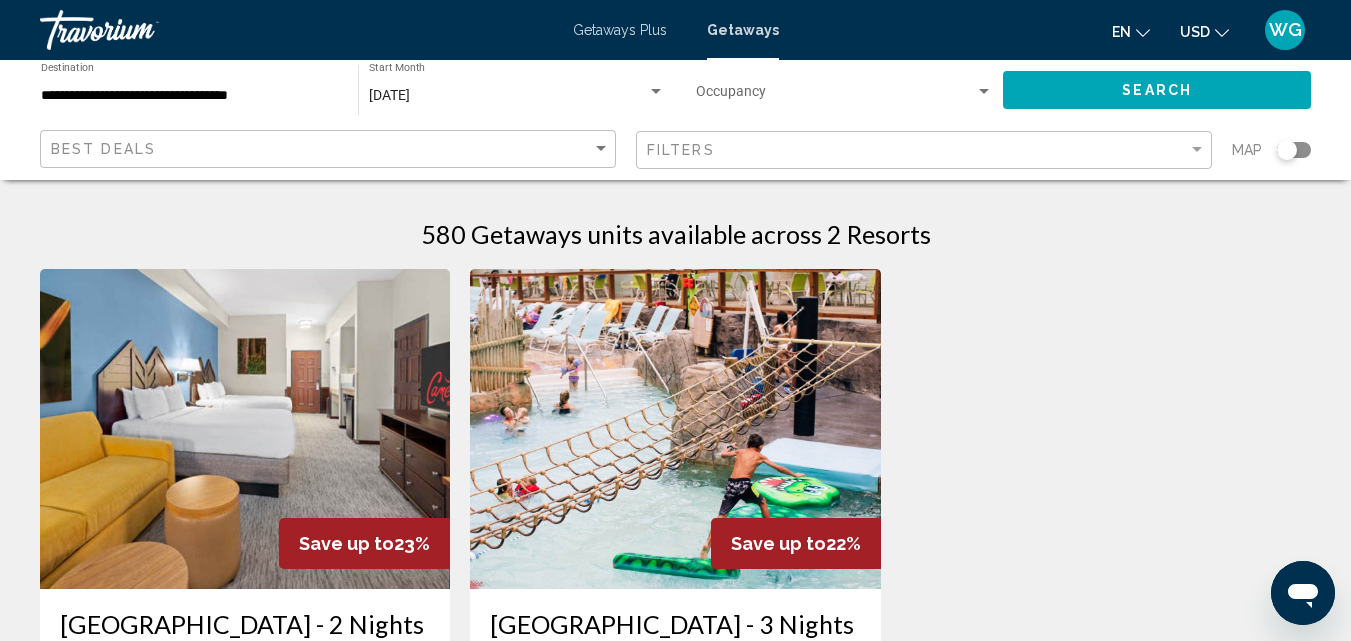 scroll, scrollTop: 0, scrollLeft: 0, axis: both 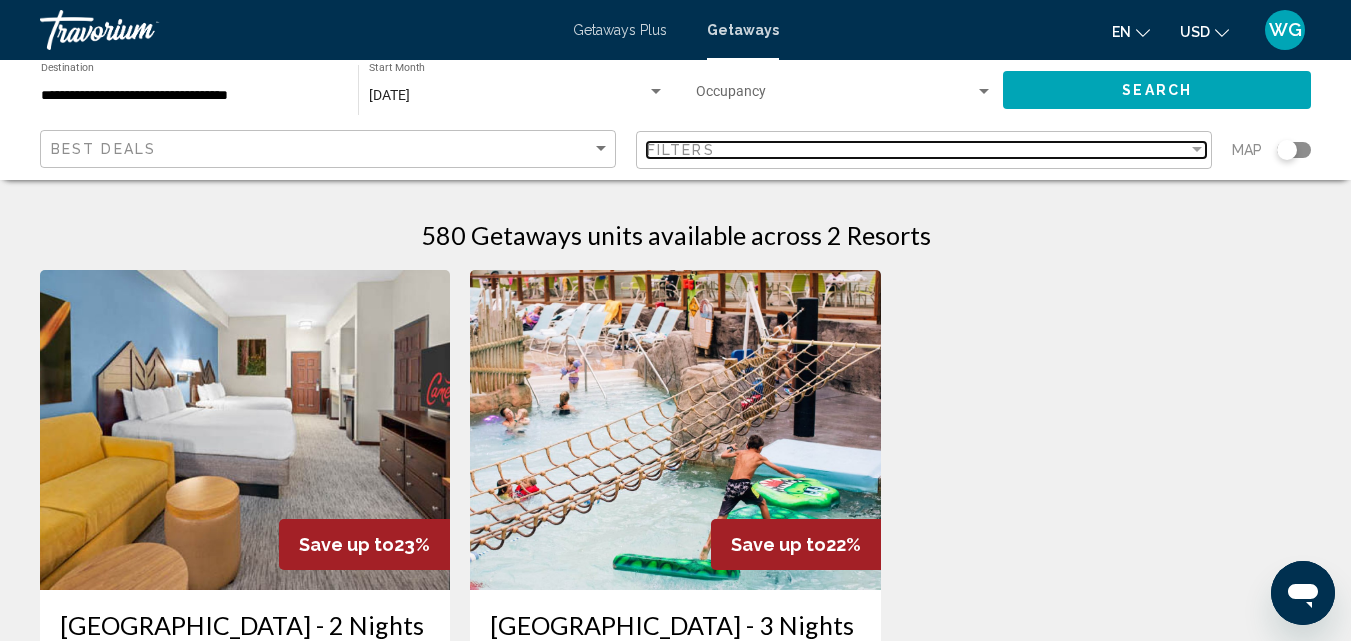 click on "Filters" at bounding box center (917, 150) 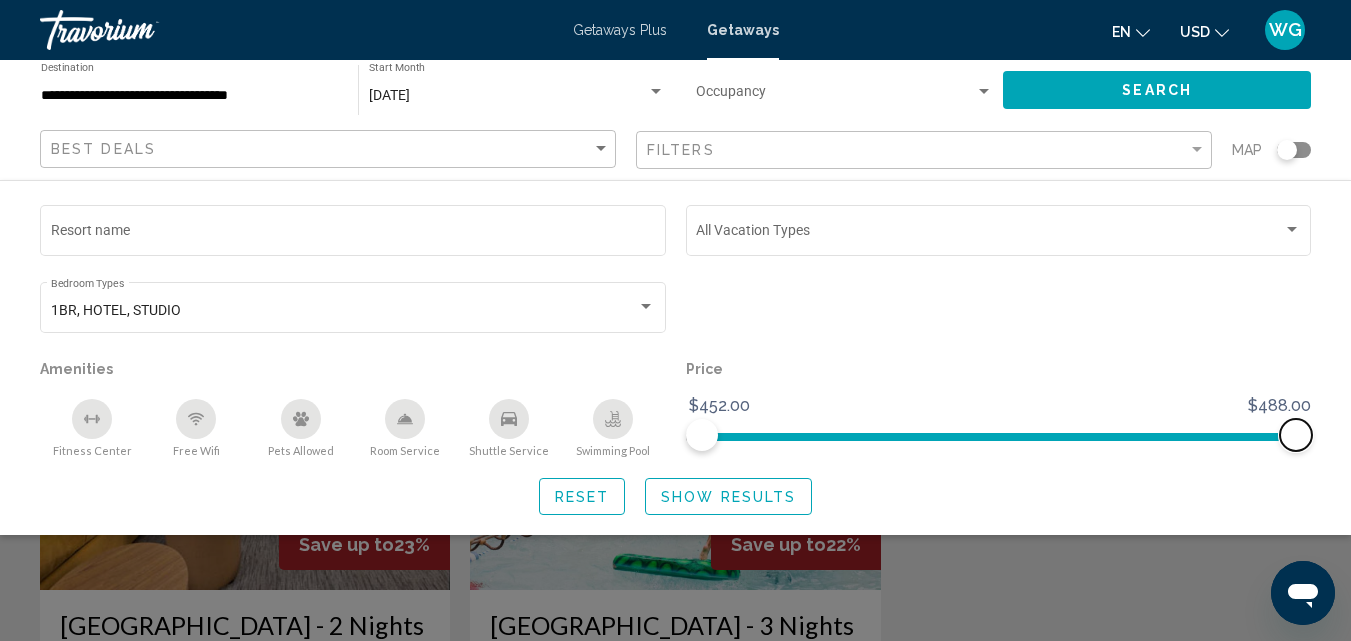 drag, startPoint x: 1297, startPoint y: 433, endPoint x: 1365, endPoint y: 449, distance: 69.856995 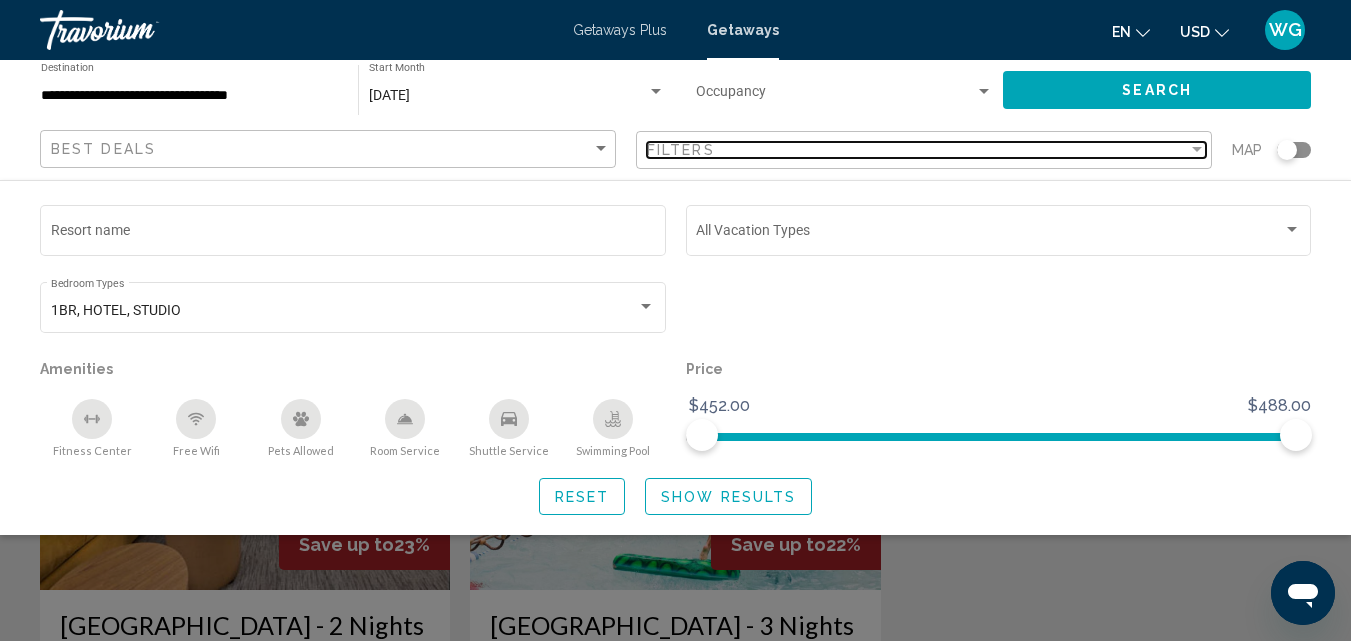 click on "Filters" at bounding box center [917, 150] 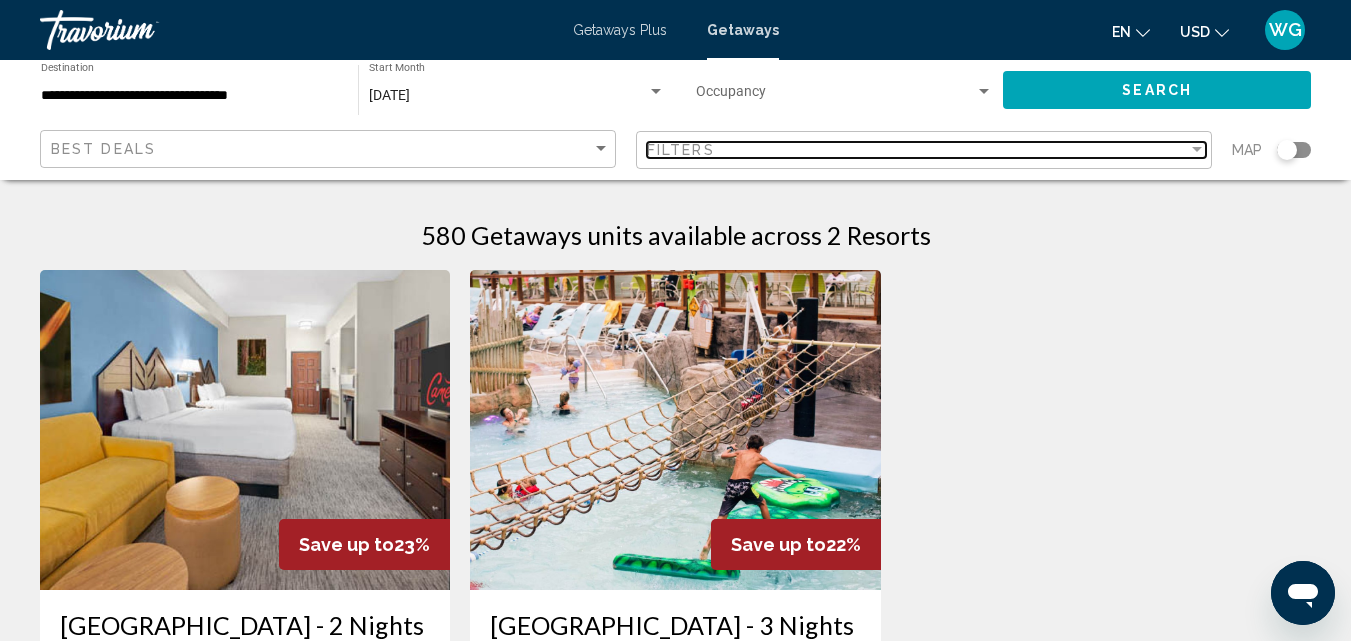 click on "Filters" at bounding box center (926, 150) 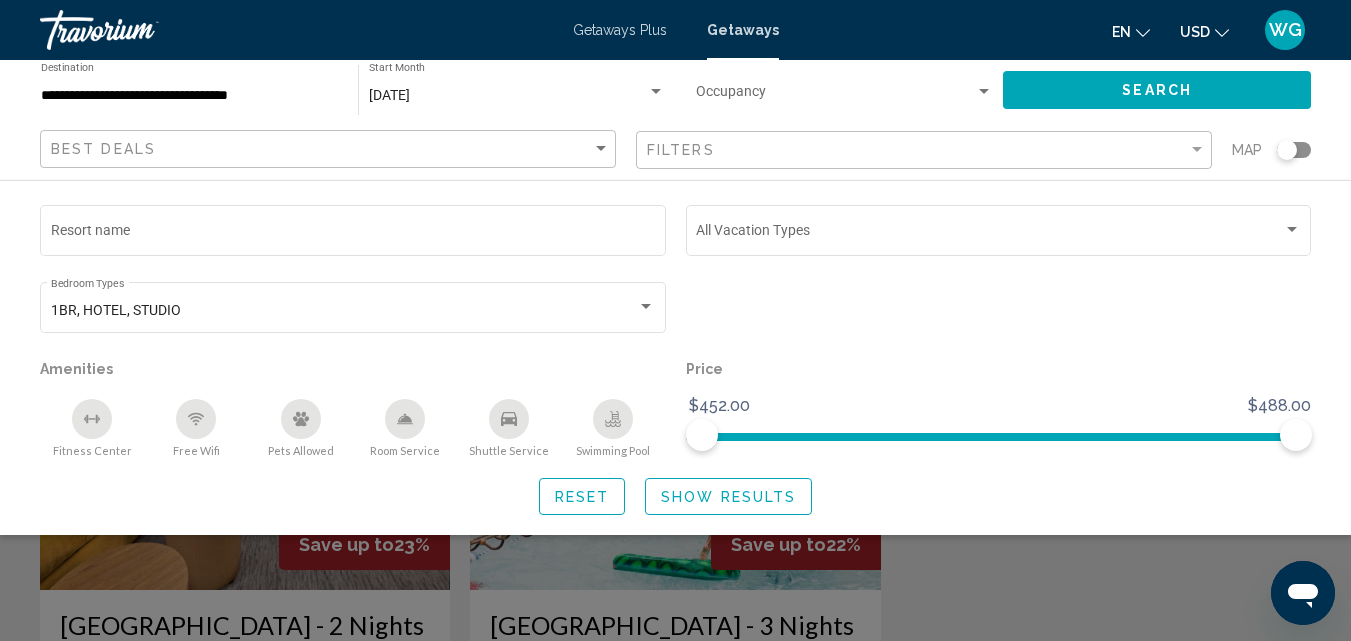 click on "Reset" 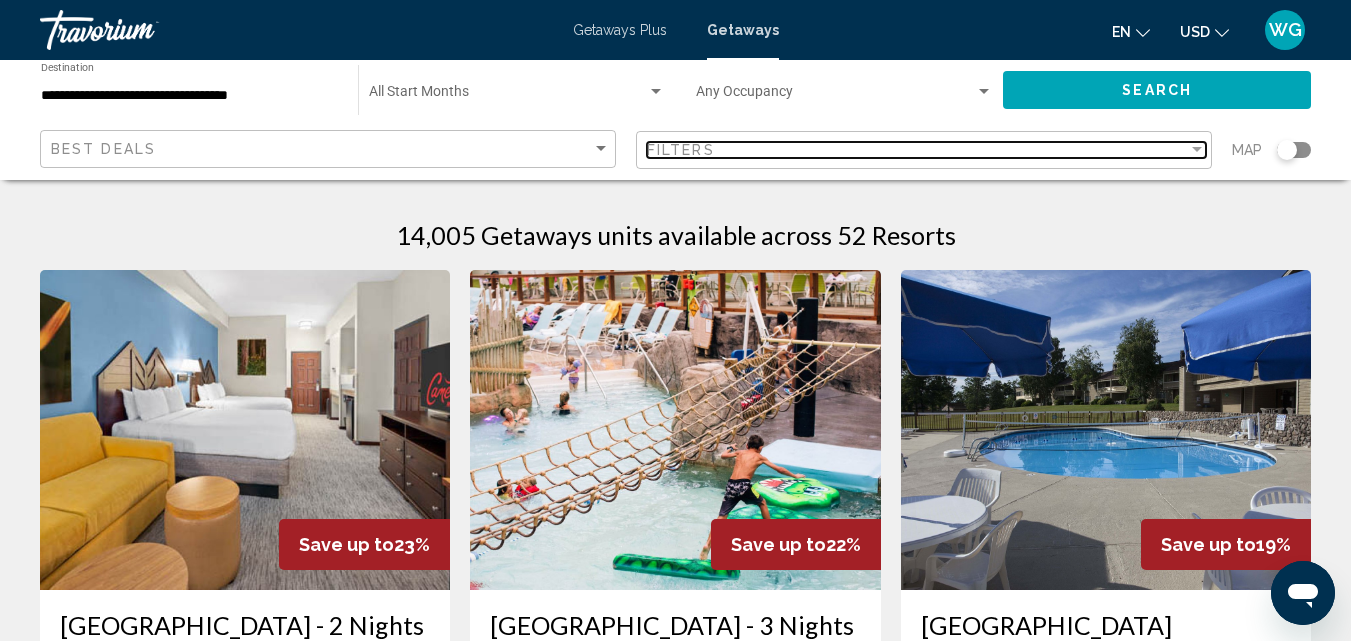 click on "Filters" at bounding box center [917, 150] 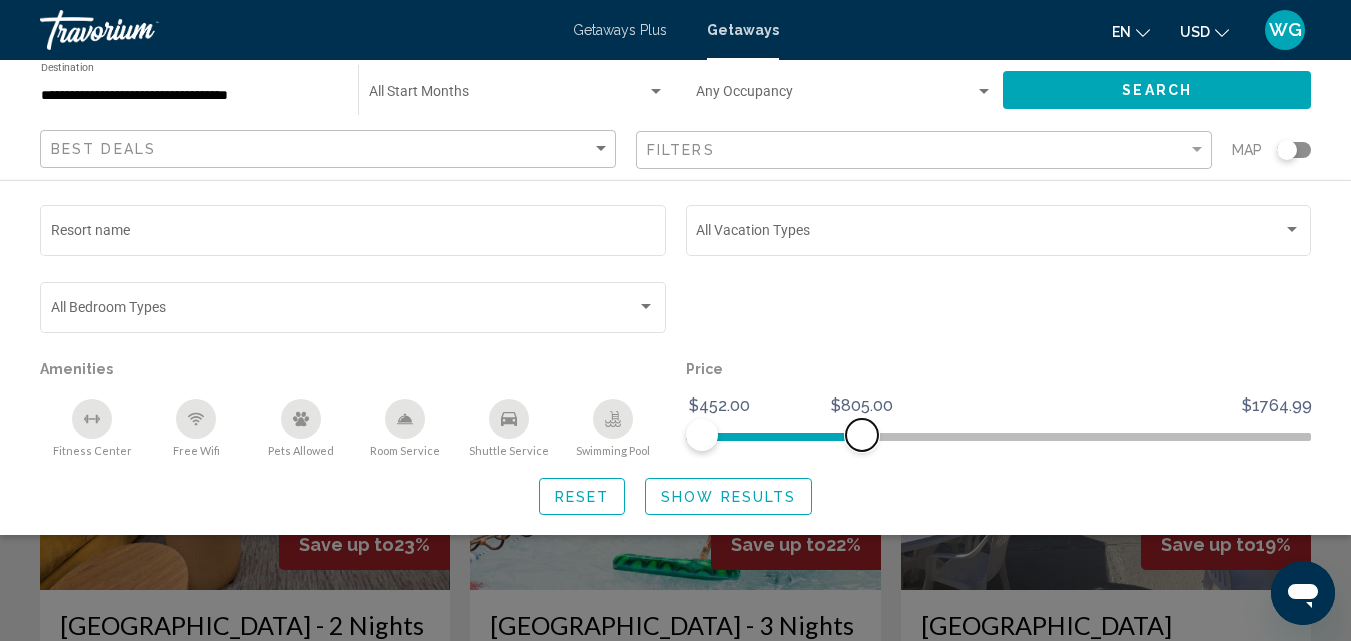 drag, startPoint x: 1303, startPoint y: 440, endPoint x: 861, endPoint y: 454, distance: 442.22165 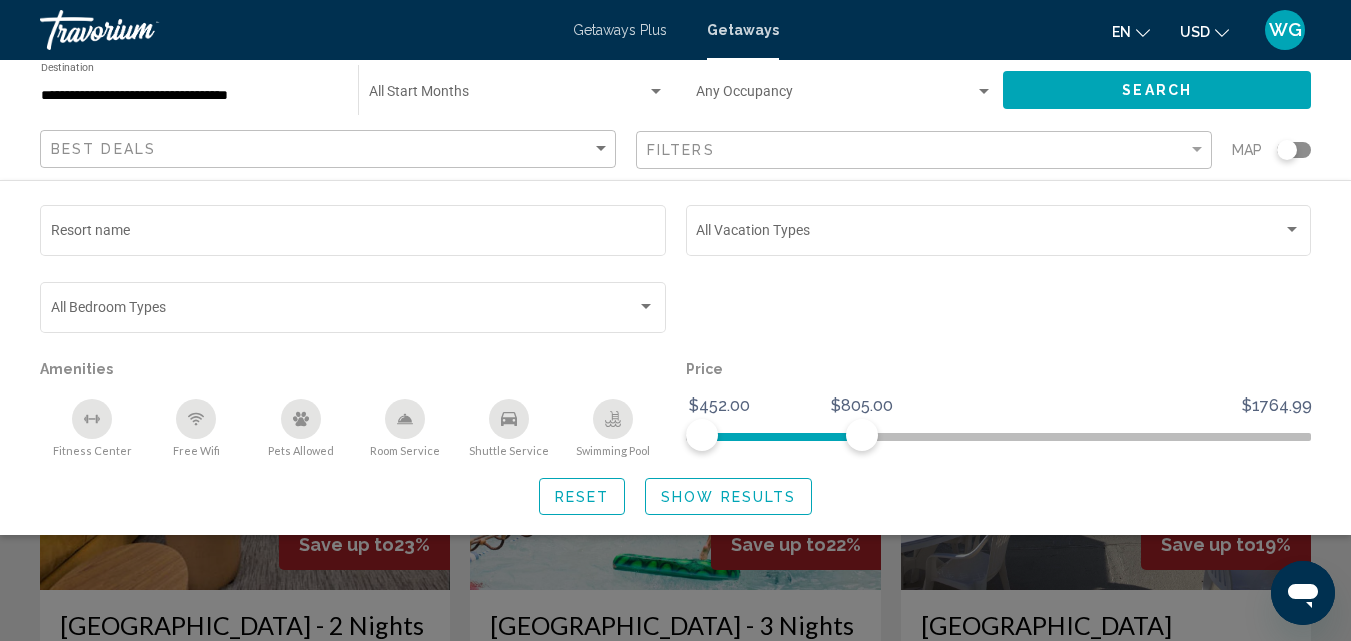 click on "Show Results" 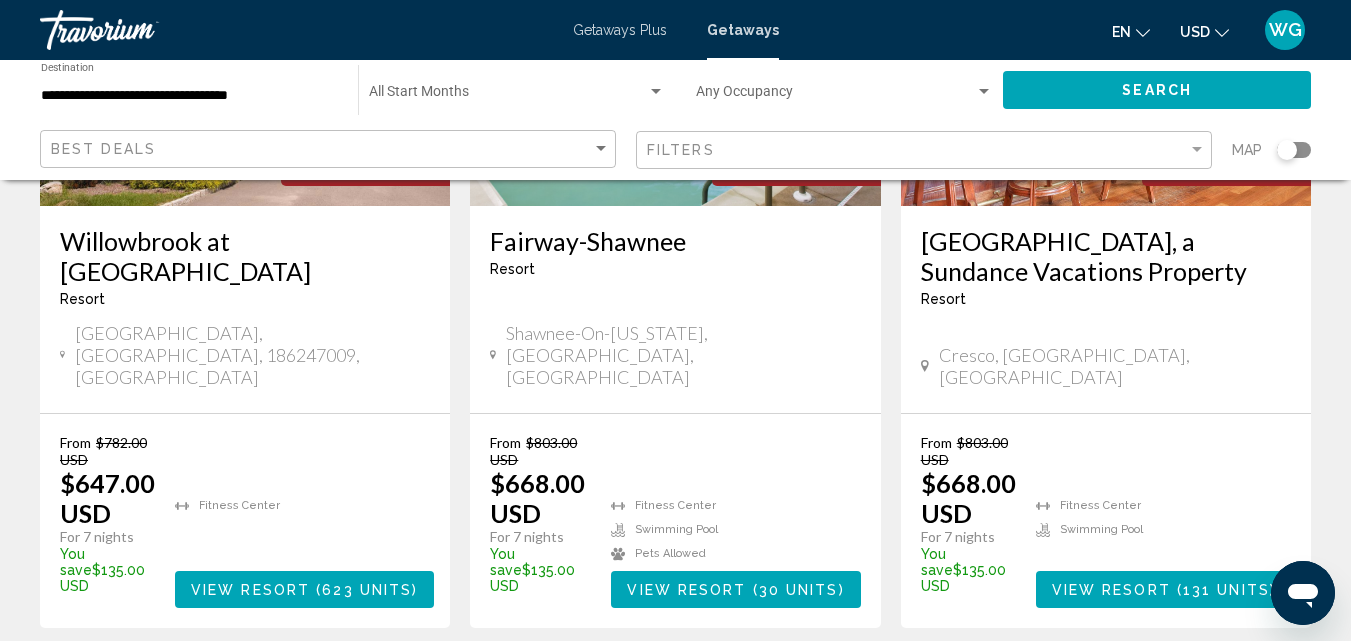 scroll, scrollTop: 2800, scrollLeft: 0, axis: vertical 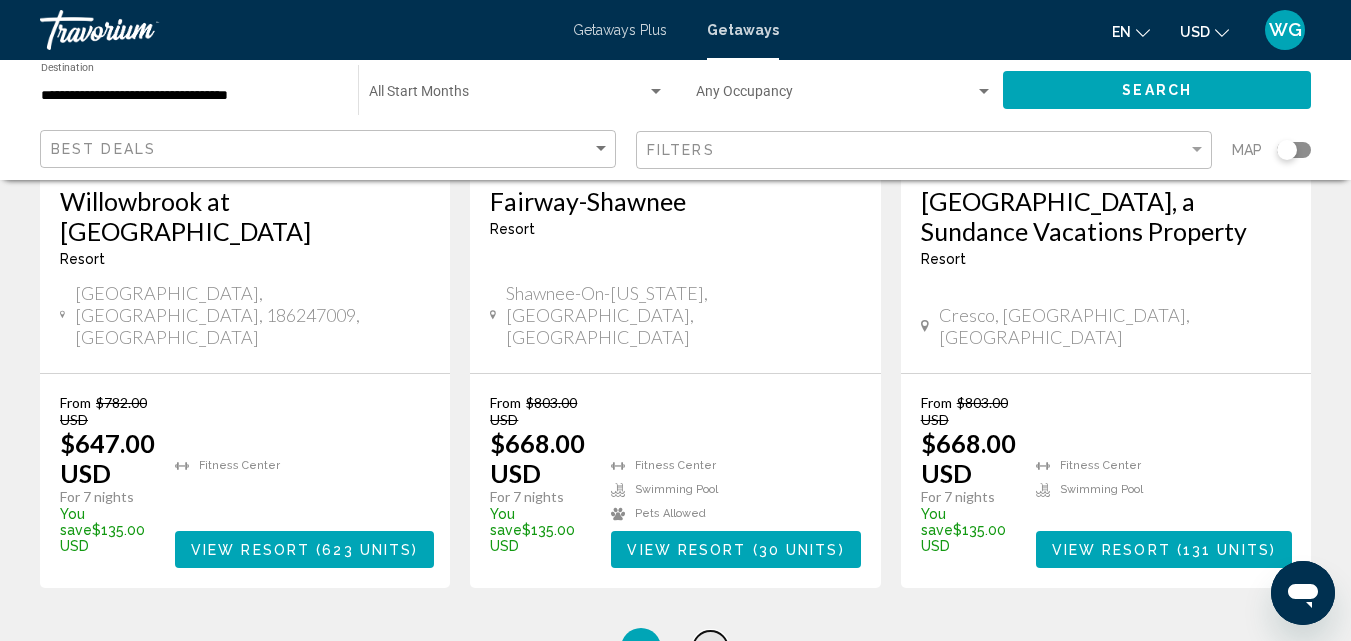 click on "2" at bounding box center (711, 648) 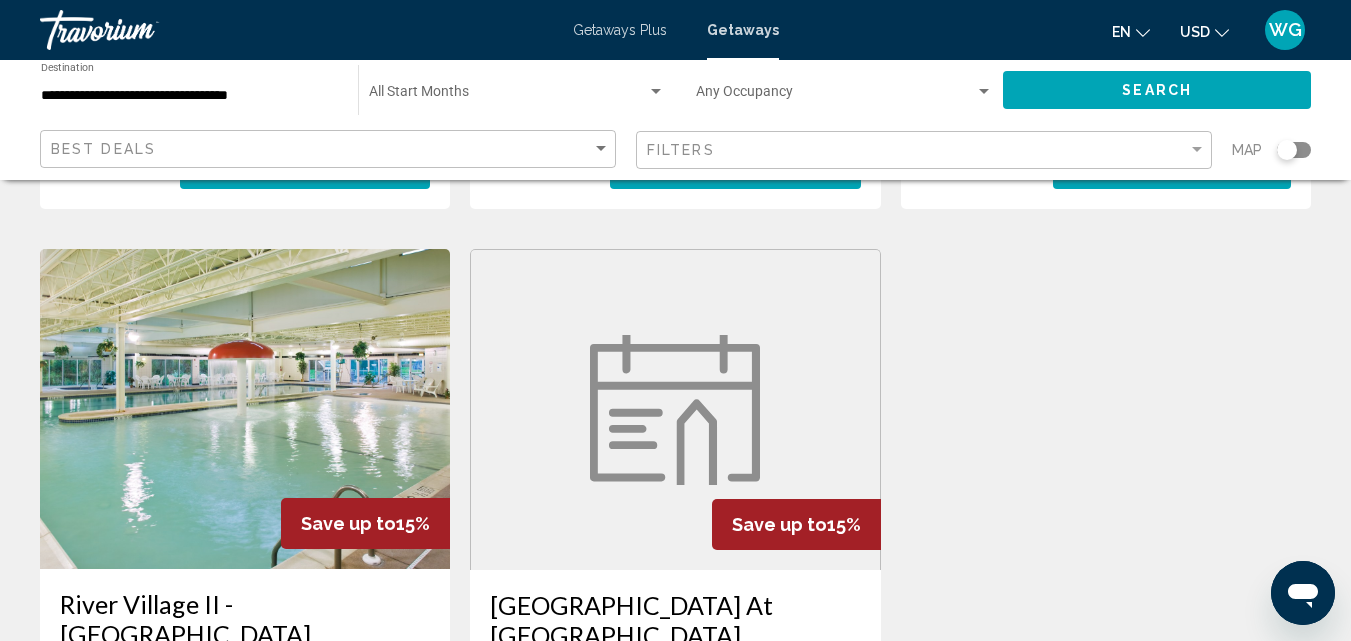 scroll, scrollTop: 2500, scrollLeft: 0, axis: vertical 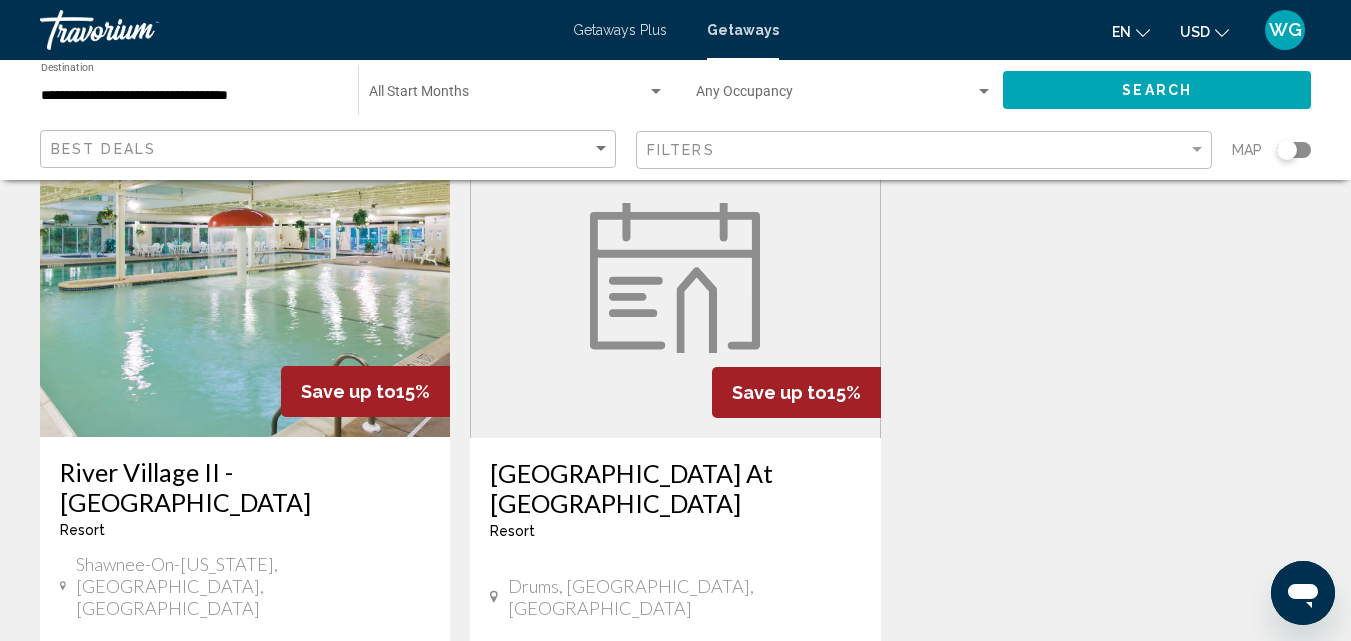 click on "[GEOGRAPHIC_DATA] At [GEOGRAPHIC_DATA]" at bounding box center (675, 488) 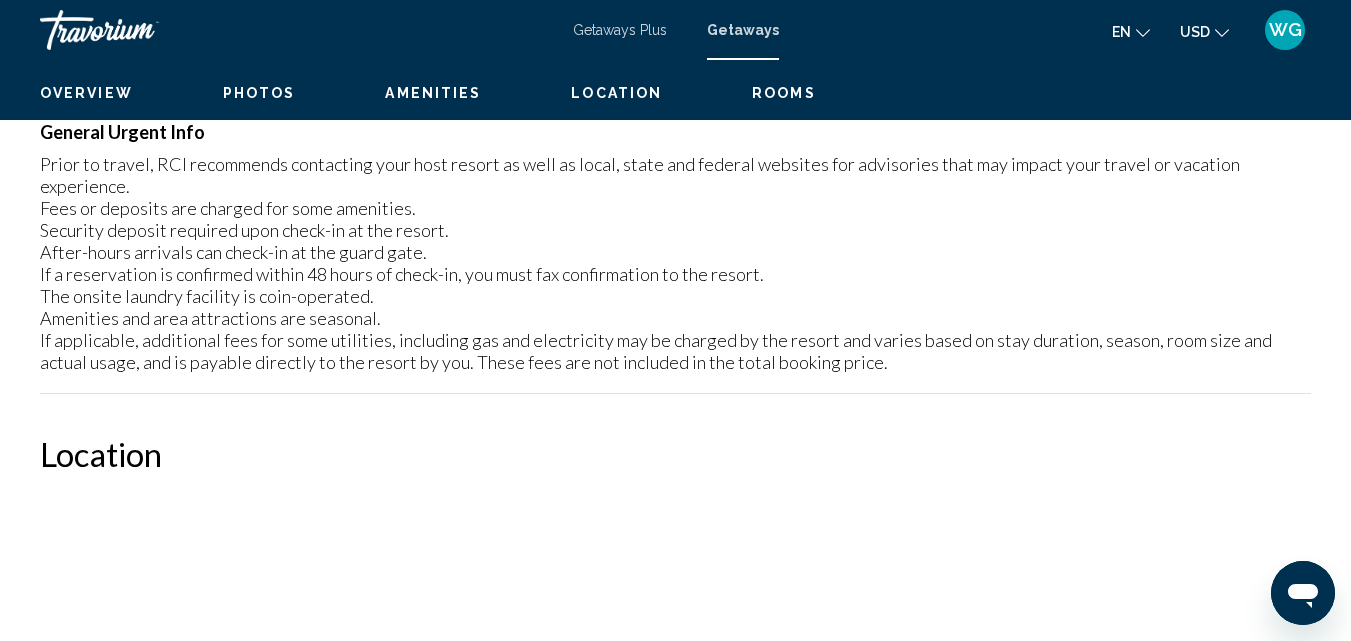 scroll, scrollTop: 215, scrollLeft: 0, axis: vertical 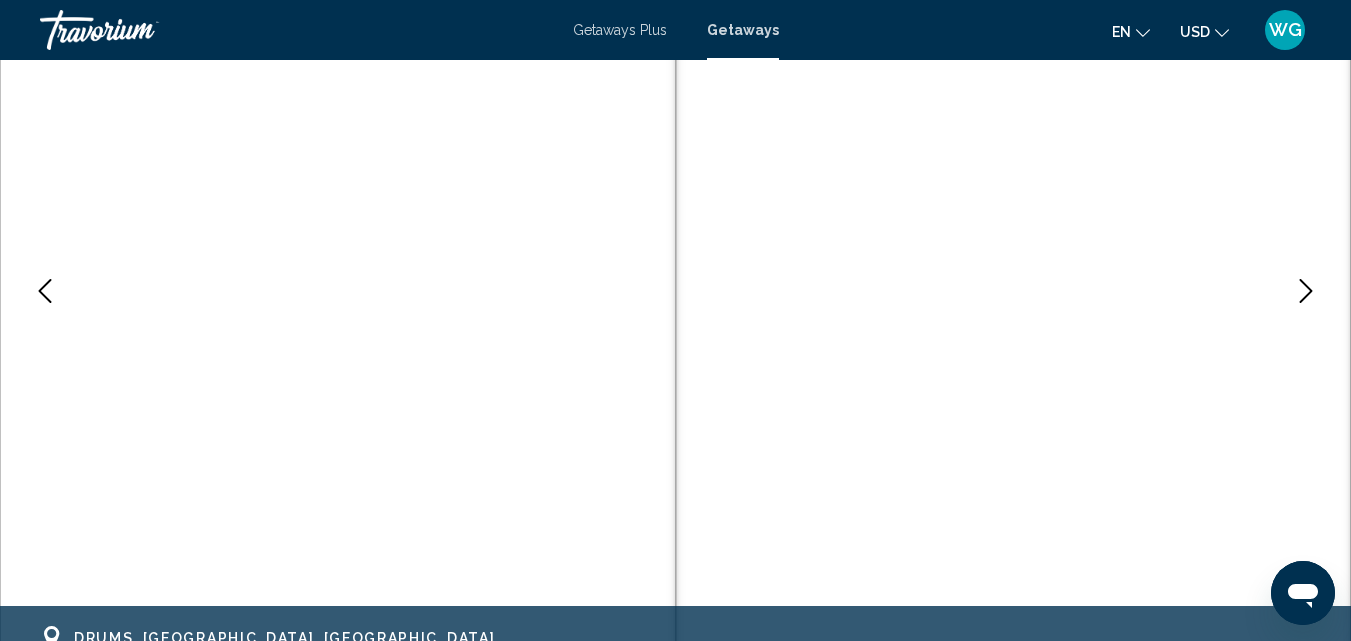 click 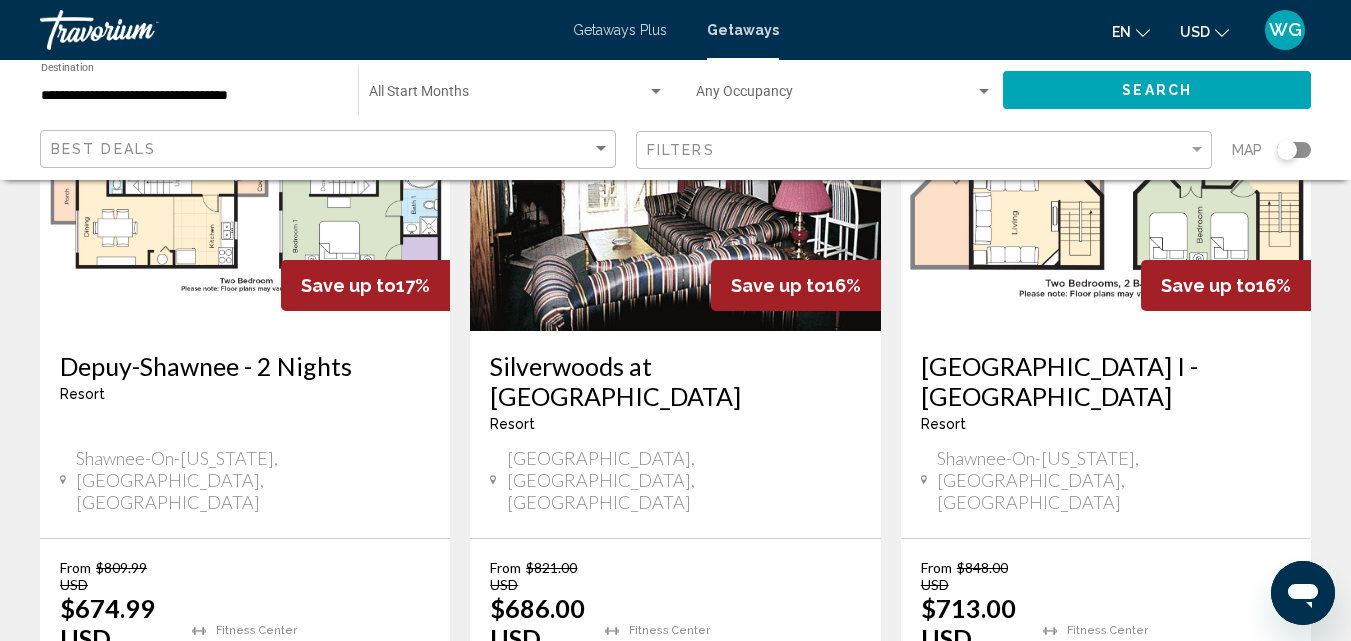 scroll, scrollTop: 300, scrollLeft: 0, axis: vertical 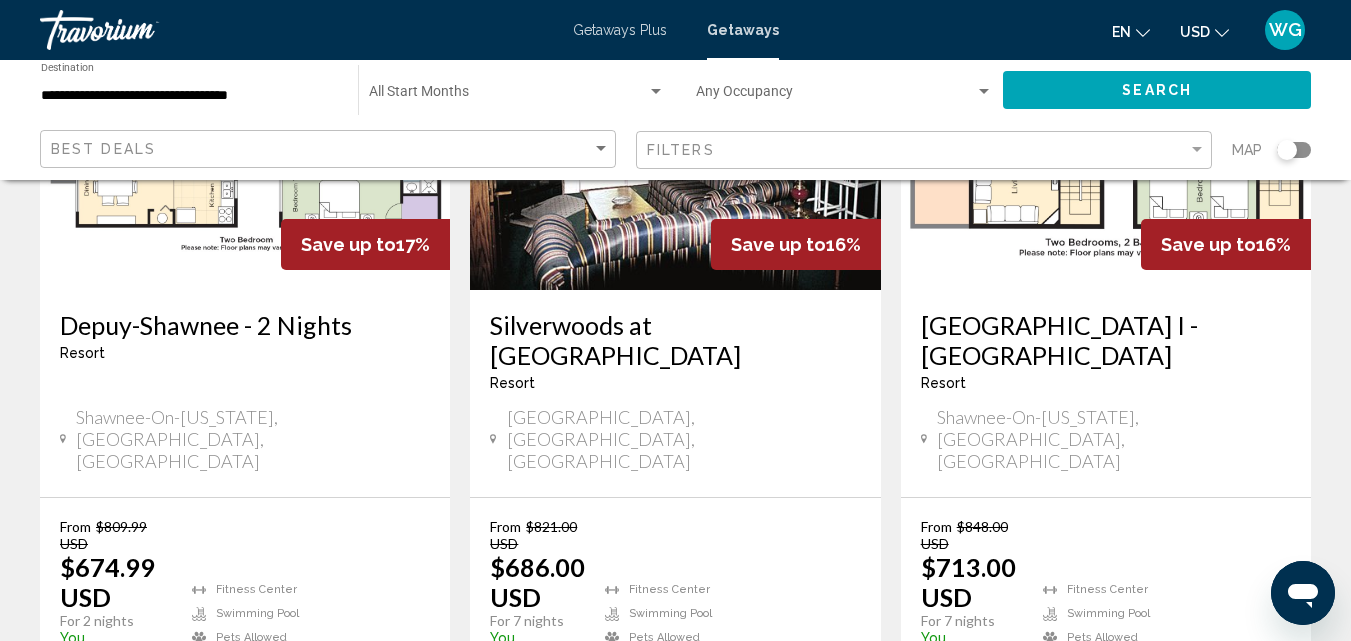 click on "View Resort" at bounding box center (1118, 674) 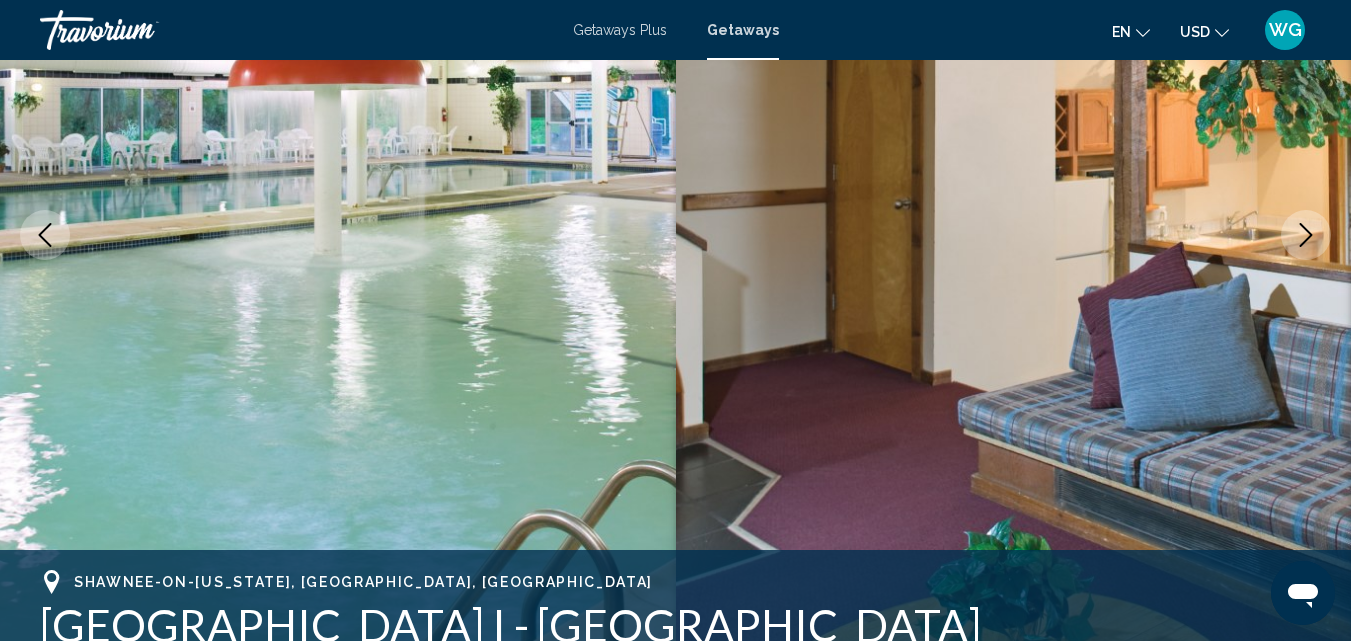 scroll, scrollTop: 215, scrollLeft: 0, axis: vertical 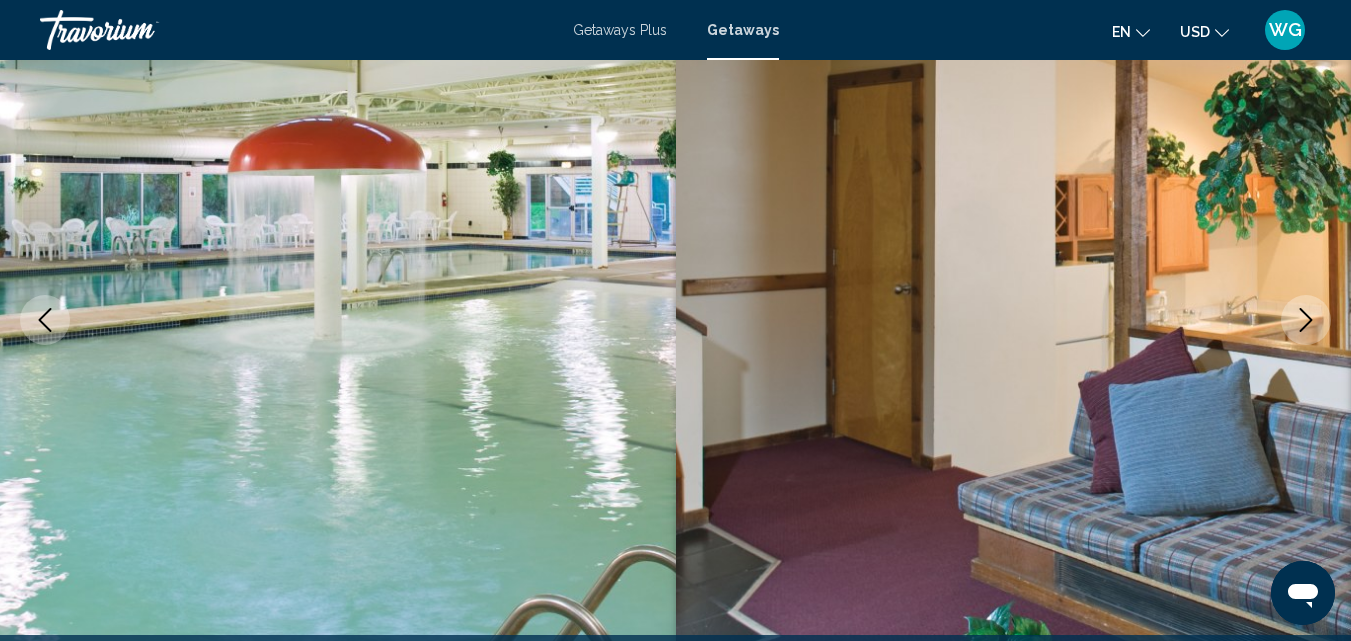click 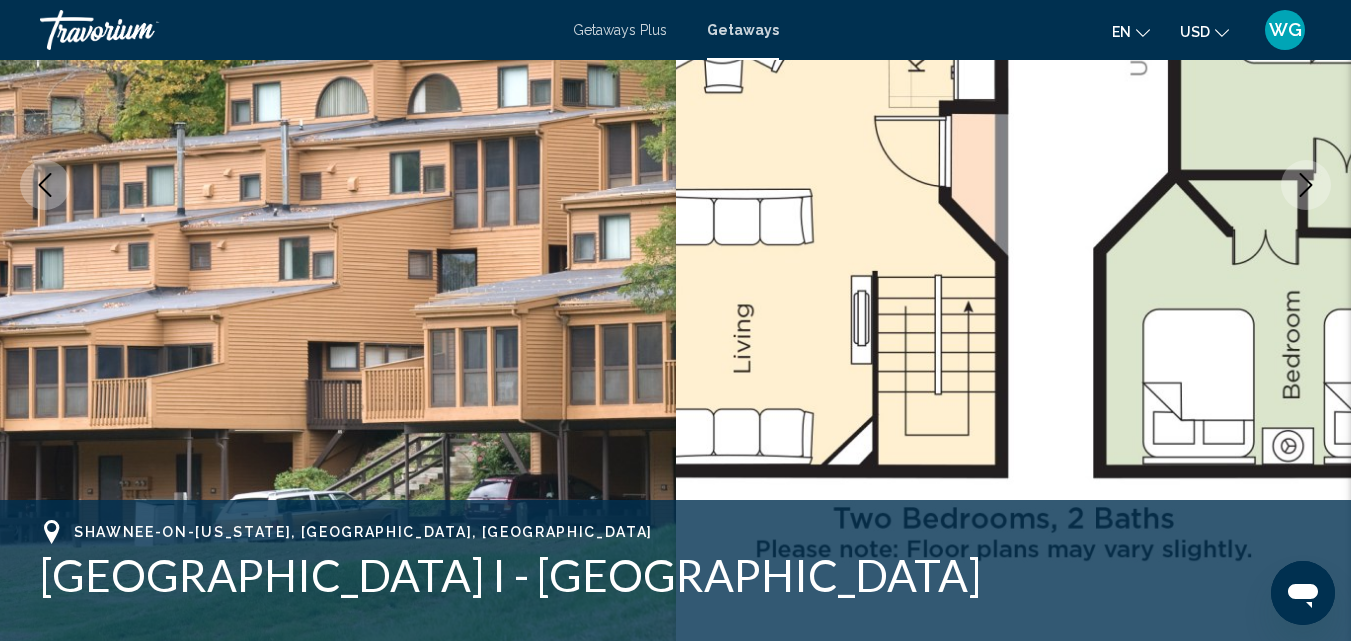 scroll, scrollTop: 315, scrollLeft: 0, axis: vertical 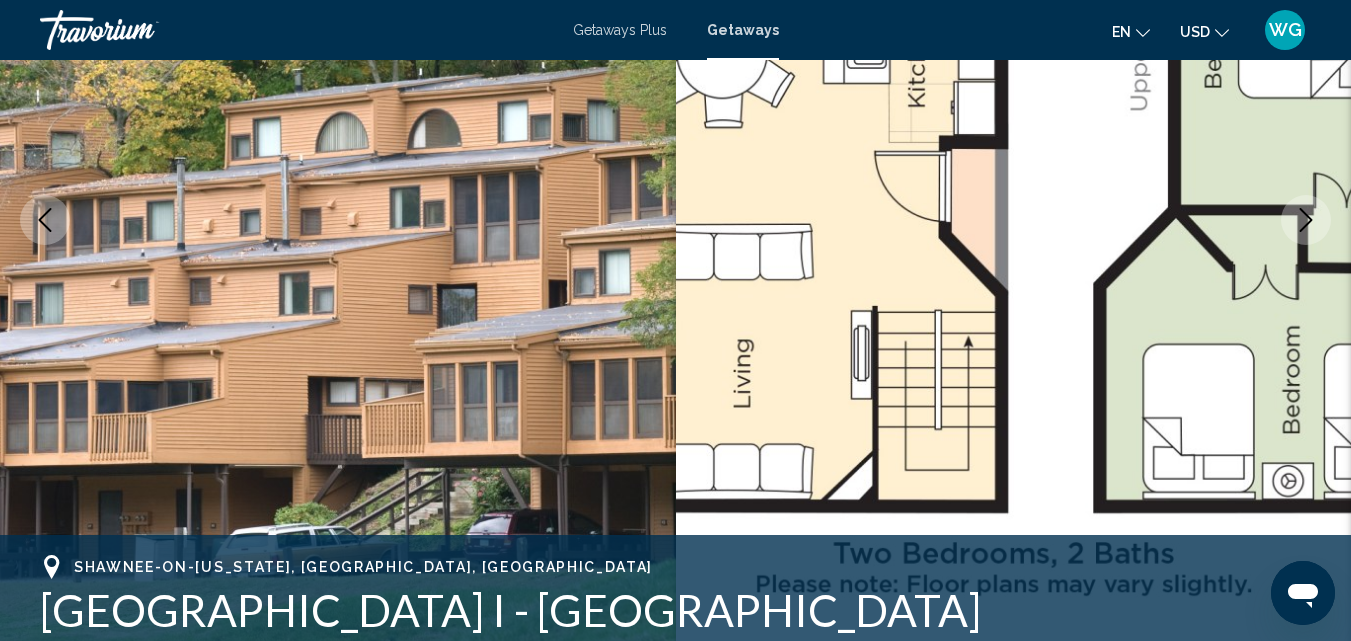 click at bounding box center (1306, 220) 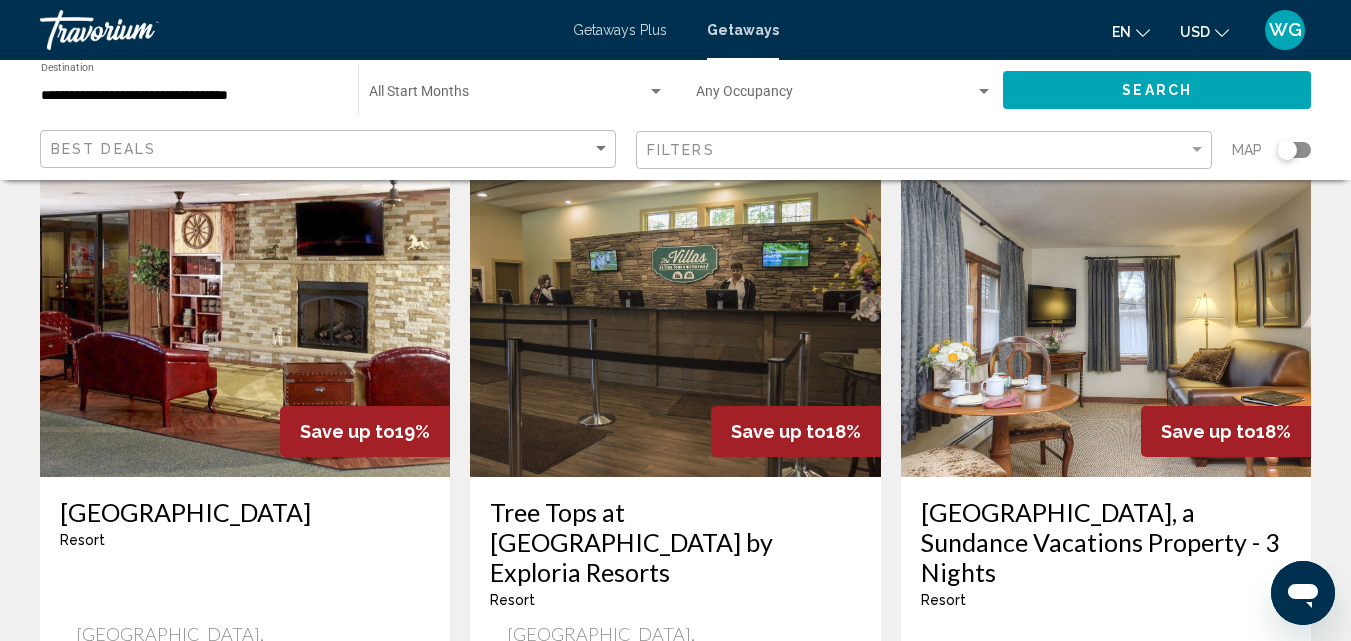 scroll, scrollTop: 900, scrollLeft: 0, axis: vertical 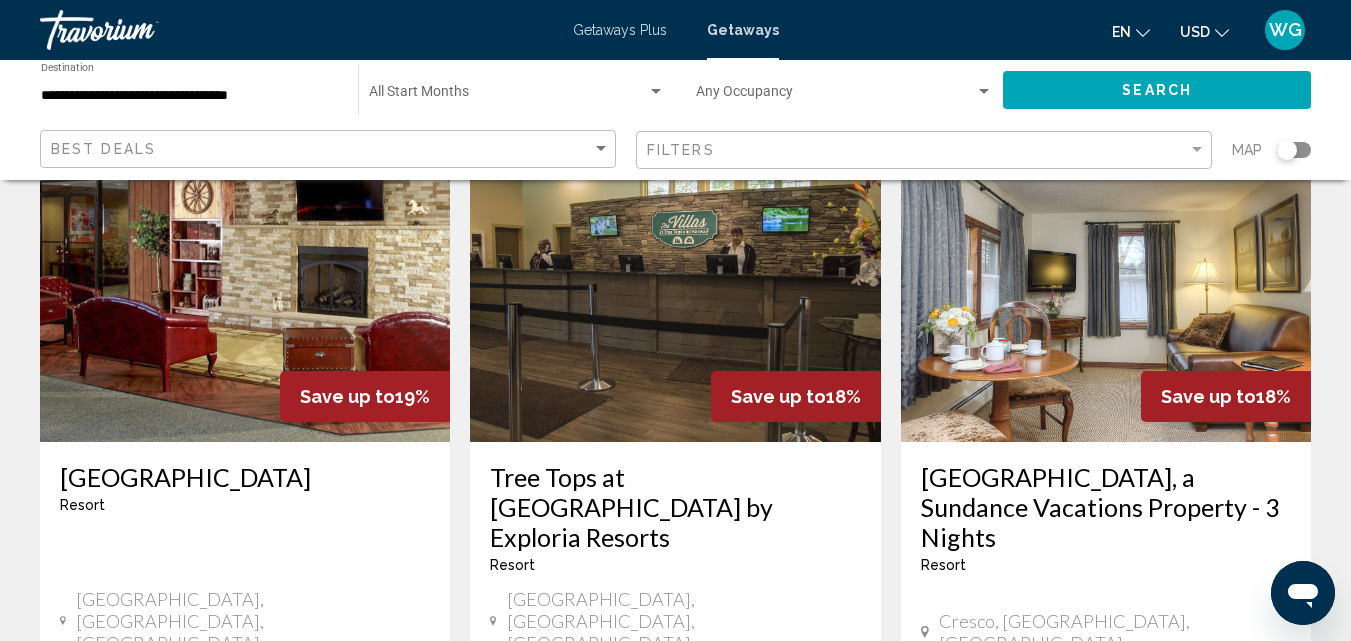 click on "[GEOGRAPHIC_DATA]" at bounding box center (245, 477) 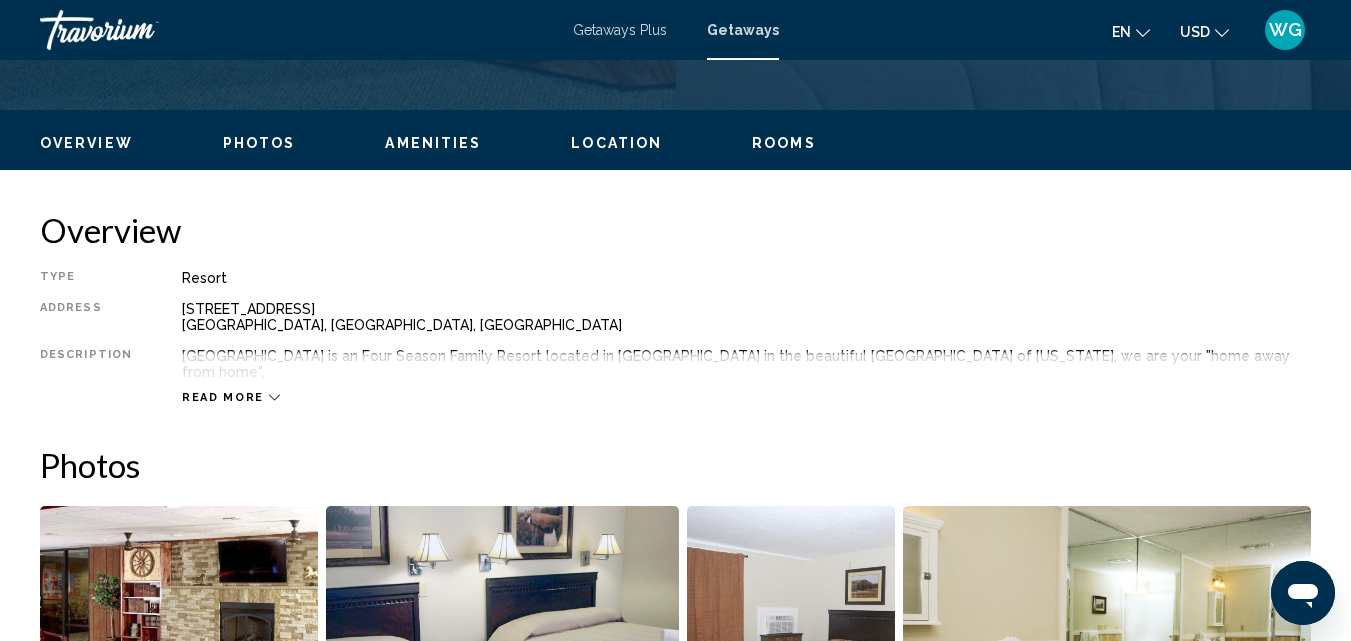 scroll, scrollTop: 215, scrollLeft: 0, axis: vertical 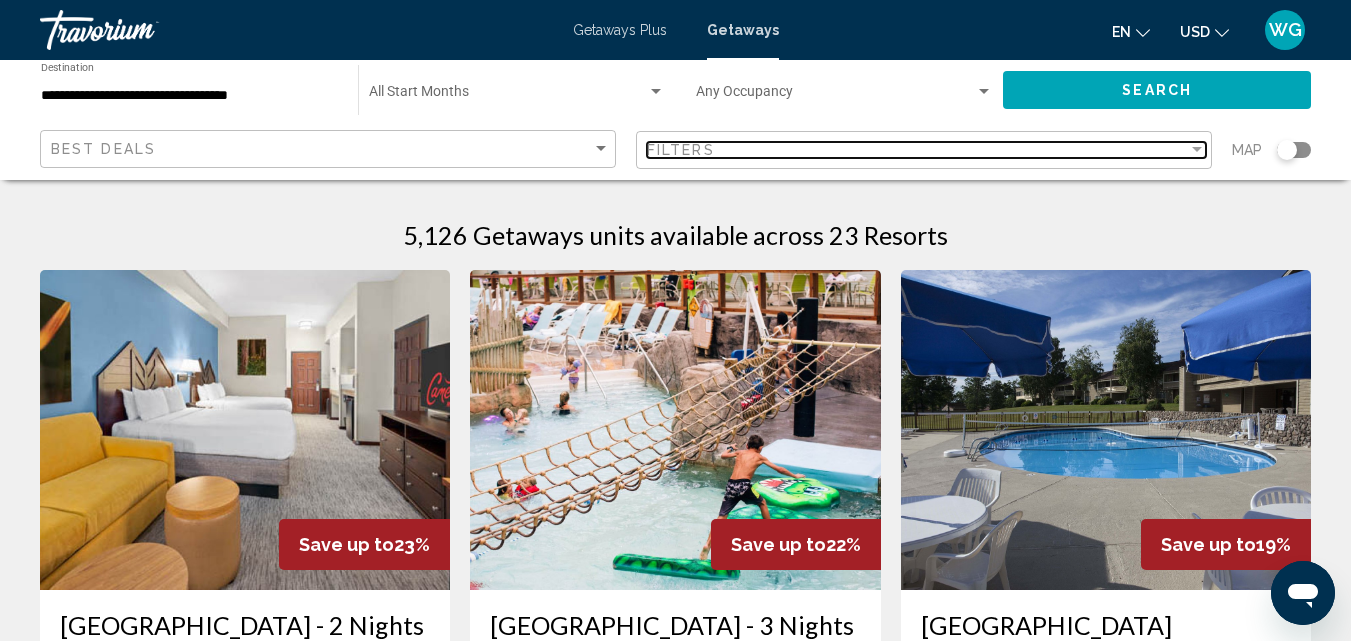 click on "Filters" at bounding box center (917, 150) 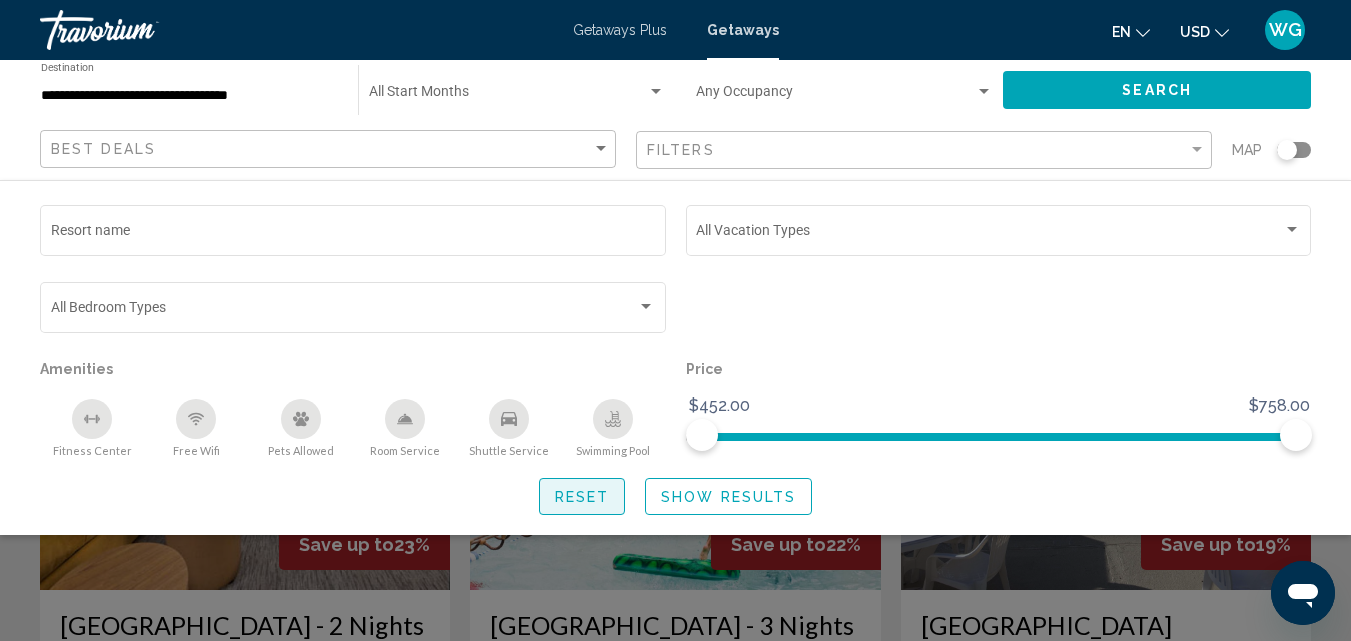 click on "Reset" 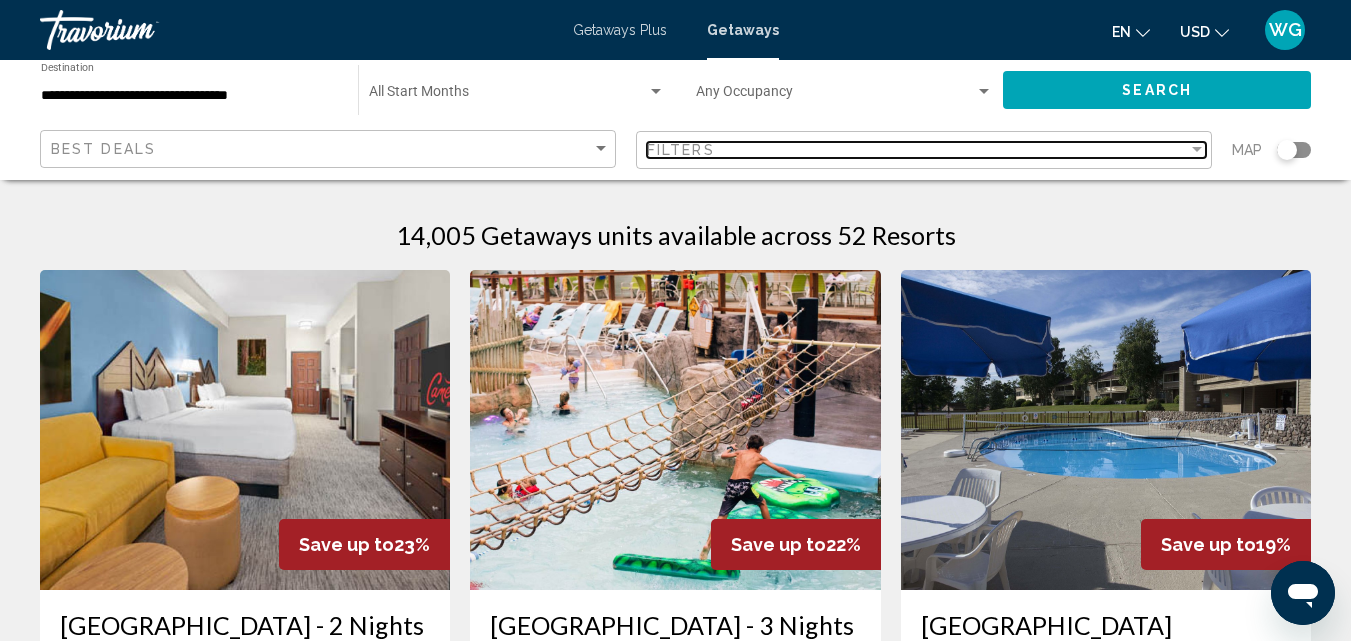 click on "Filters" at bounding box center [917, 150] 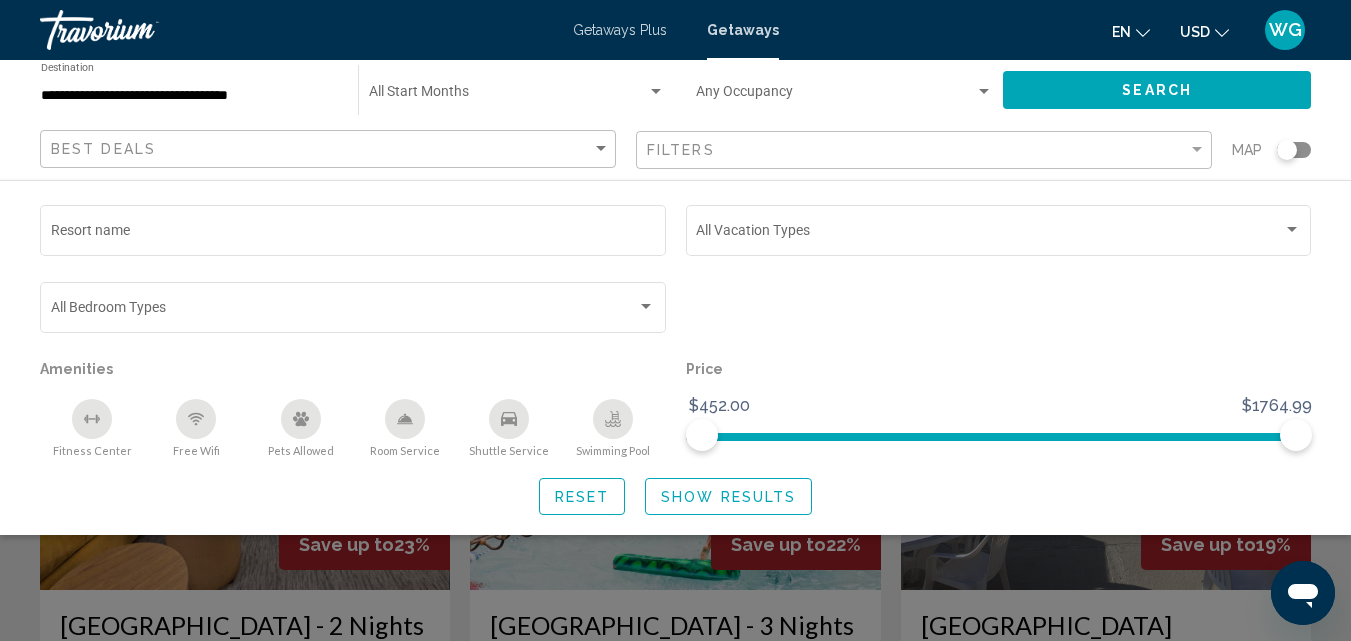 click on "Show Results" 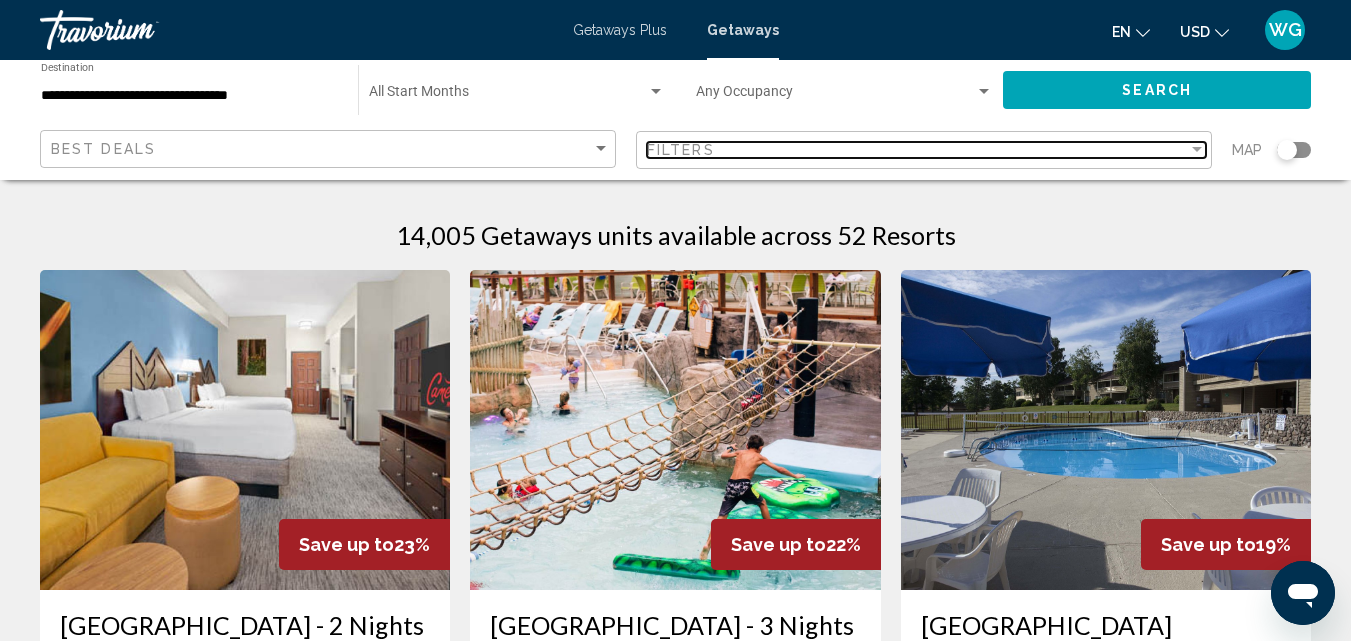 click on "Filters" at bounding box center [917, 150] 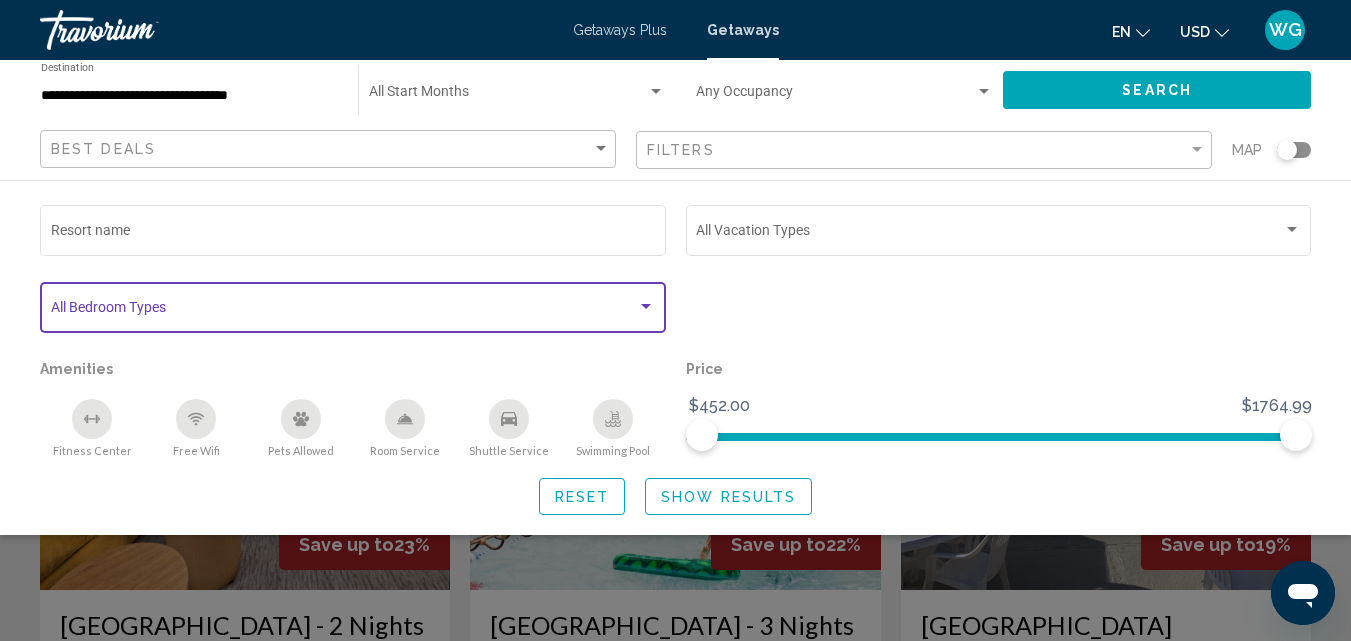 click at bounding box center (344, 311) 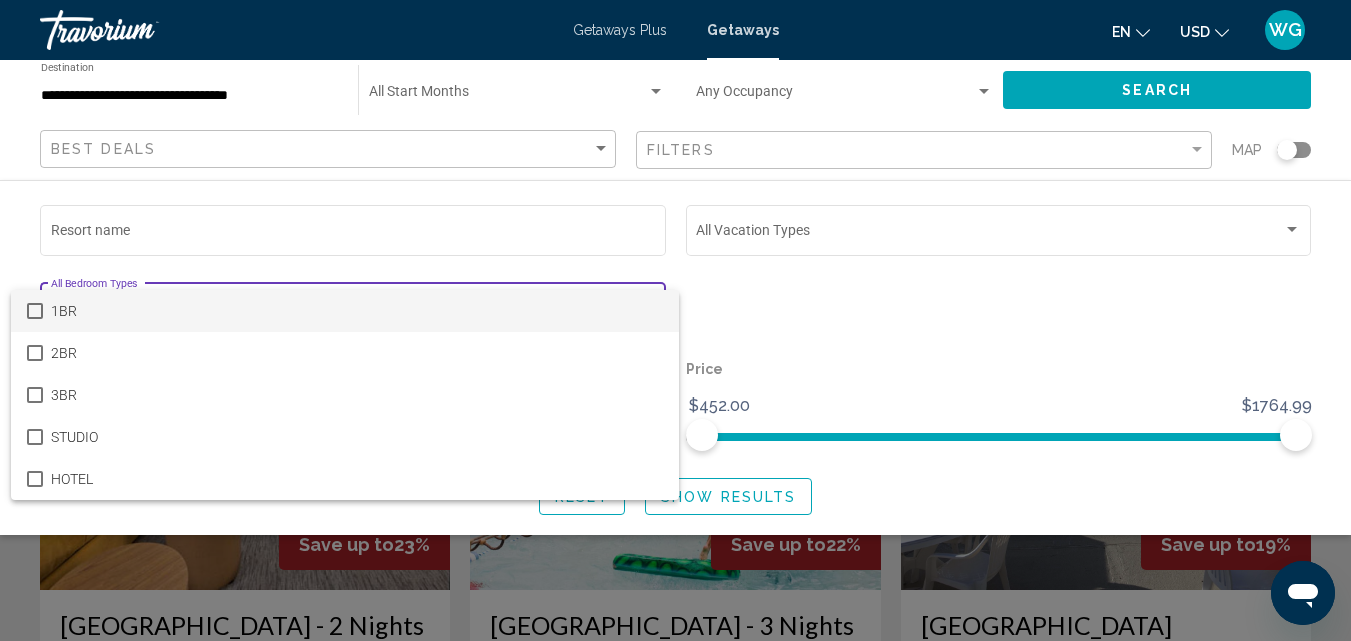 click at bounding box center [35, 311] 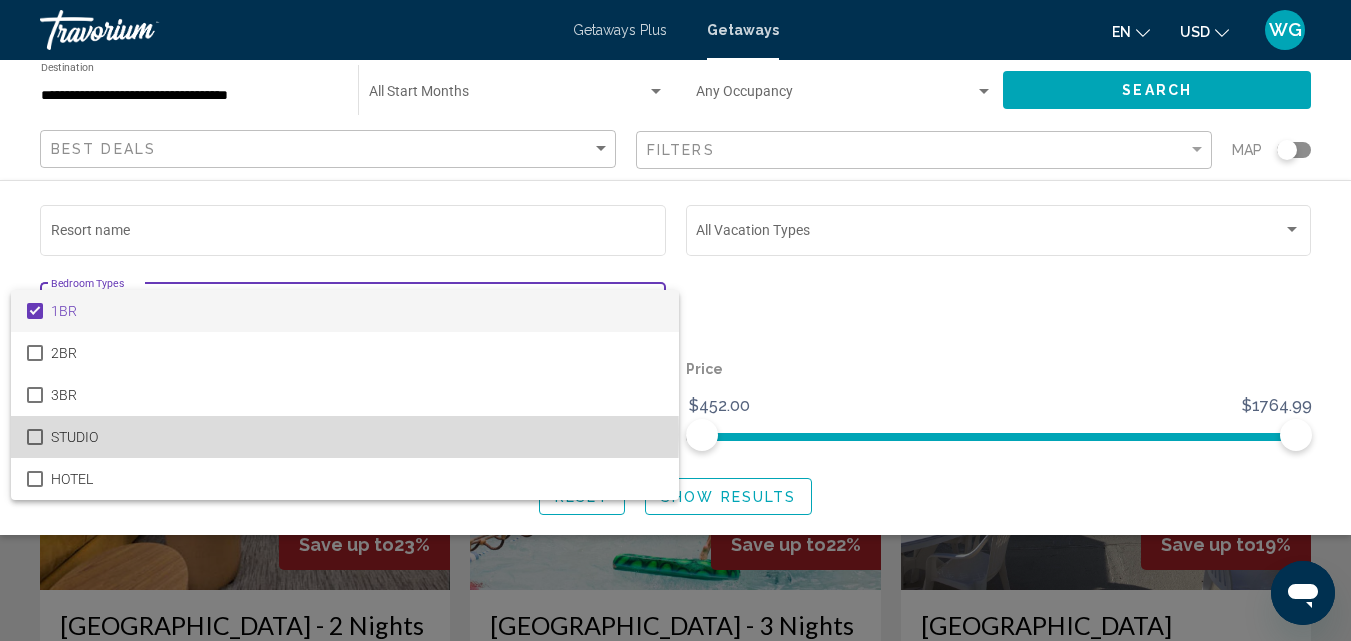 click at bounding box center (35, 437) 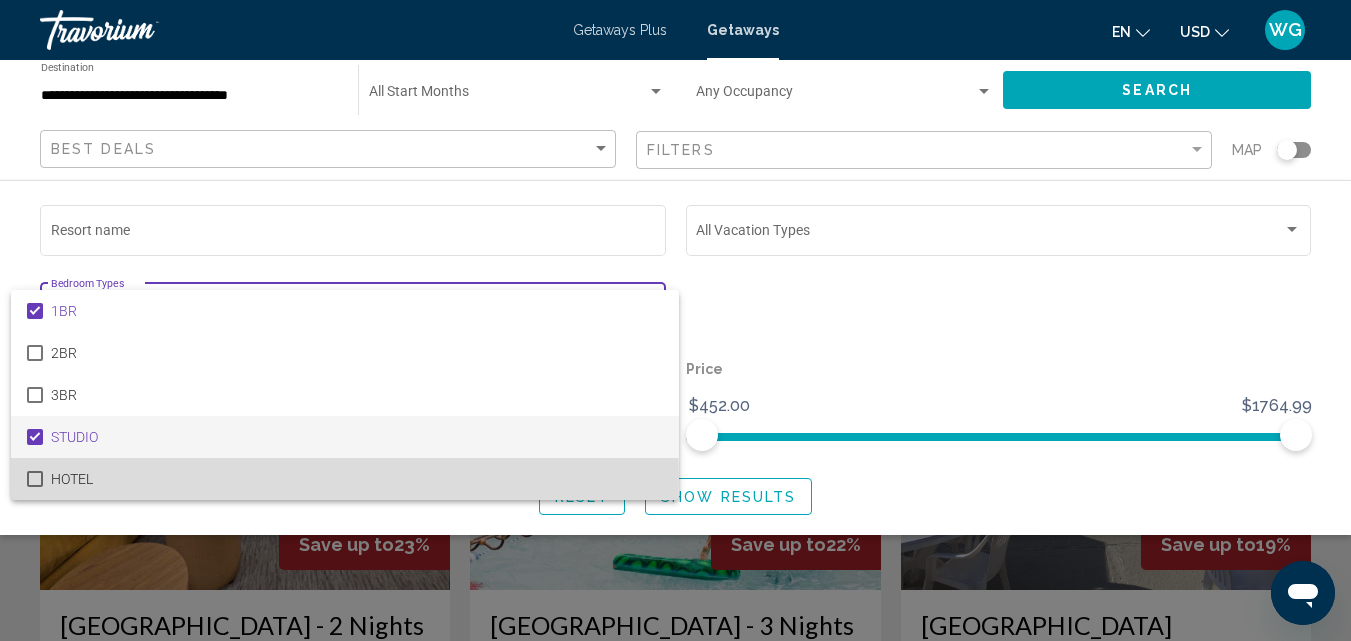 click at bounding box center (35, 479) 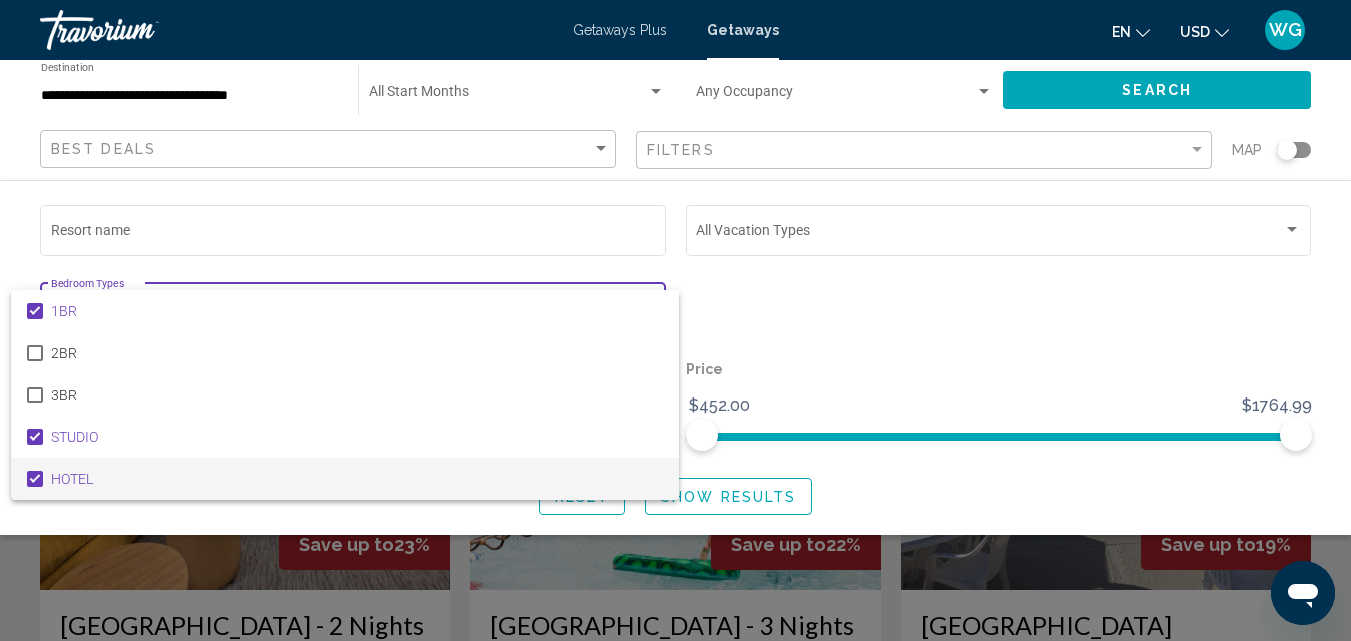 click at bounding box center [675, 320] 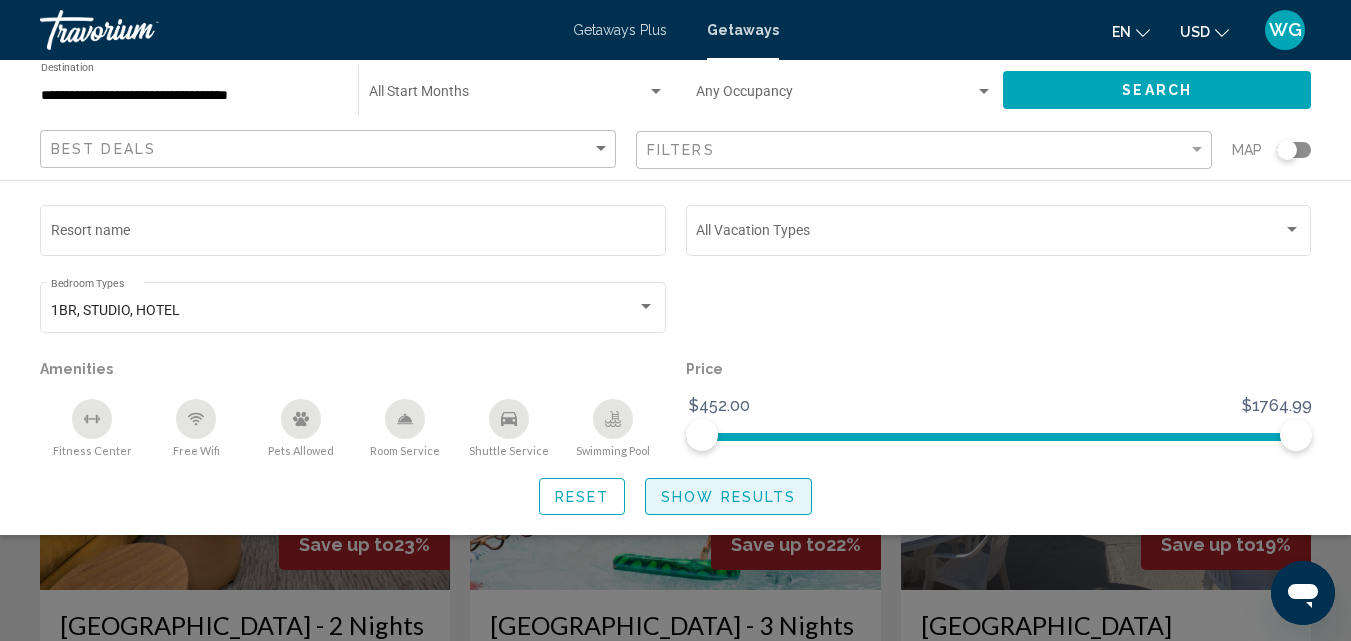 click on "Show Results" 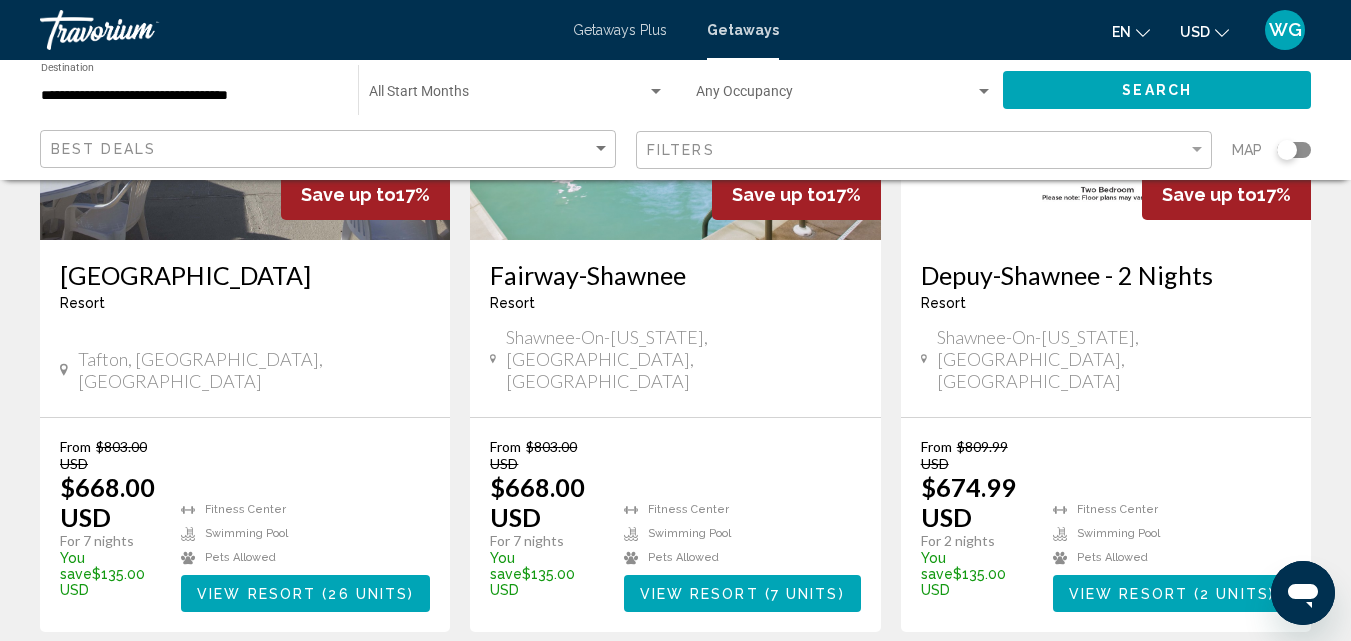scroll, scrollTop: 2700, scrollLeft: 0, axis: vertical 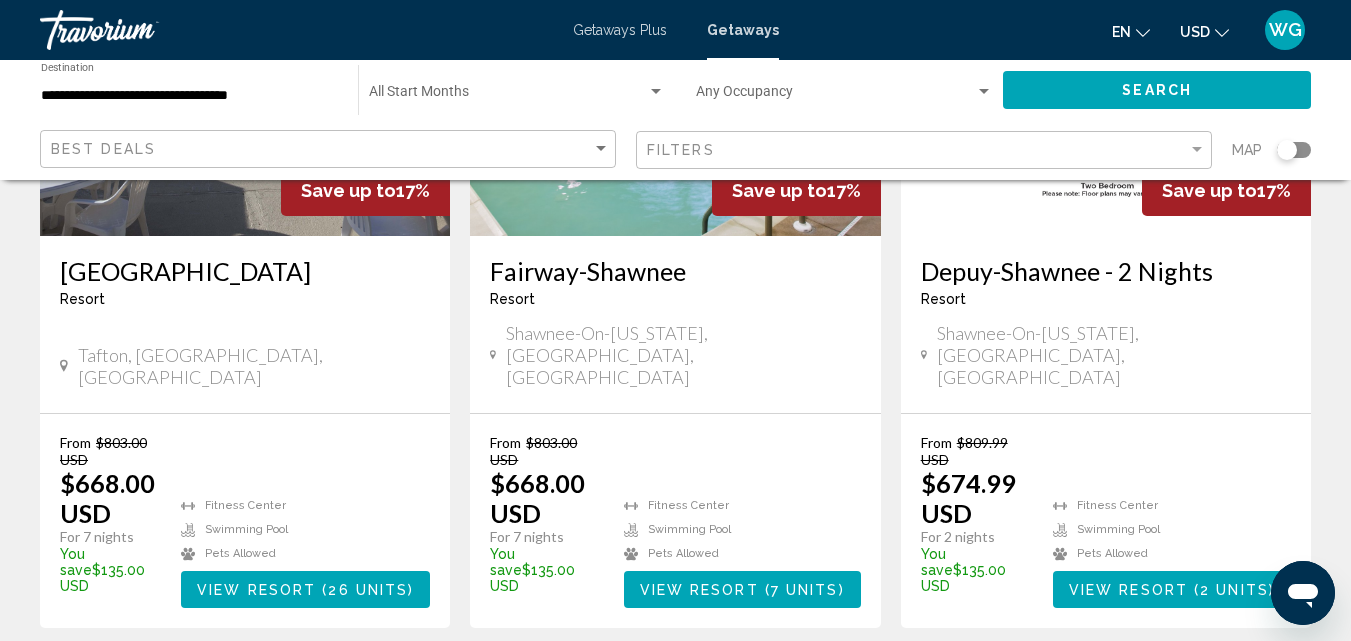 click on "2" at bounding box center [676, 688] 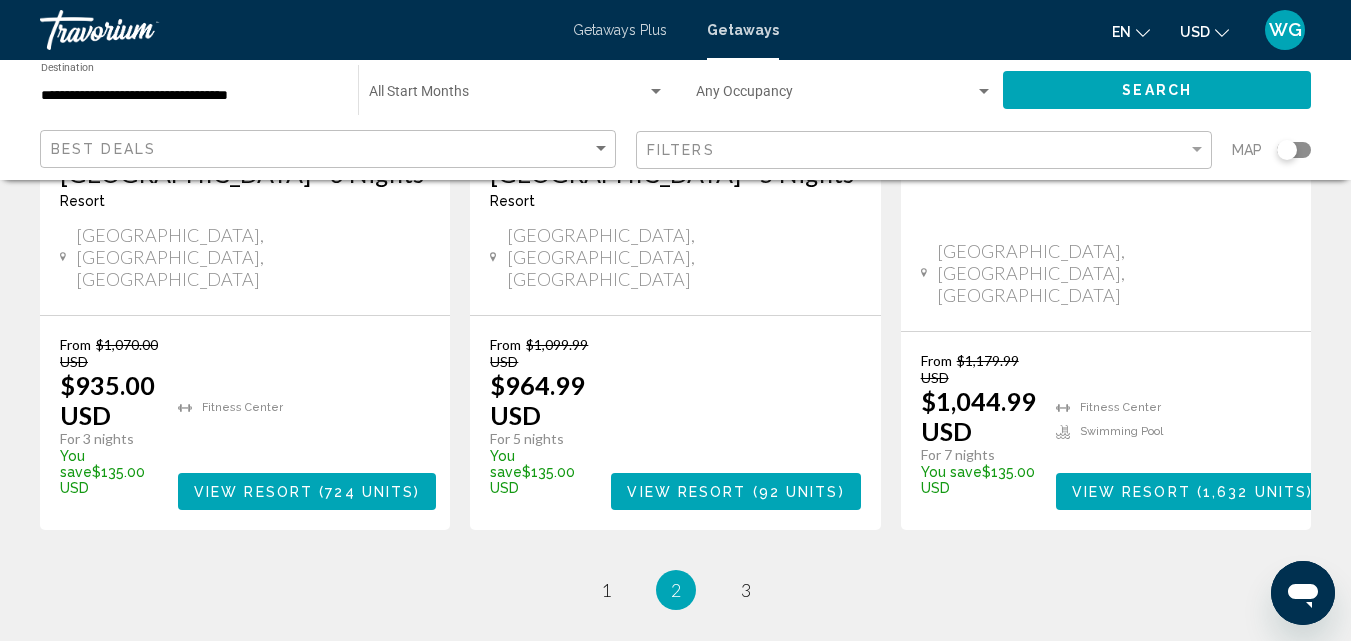 scroll, scrollTop: 2872, scrollLeft: 0, axis: vertical 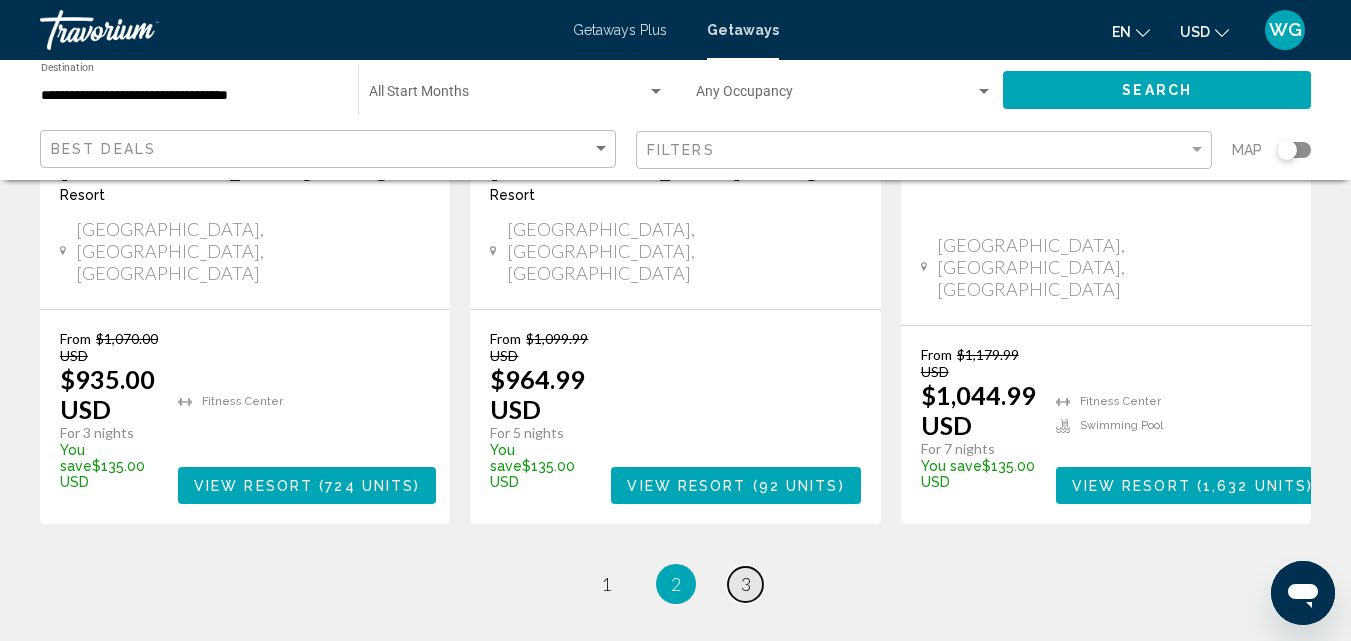 click on "3" at bounding box center [746, 584] 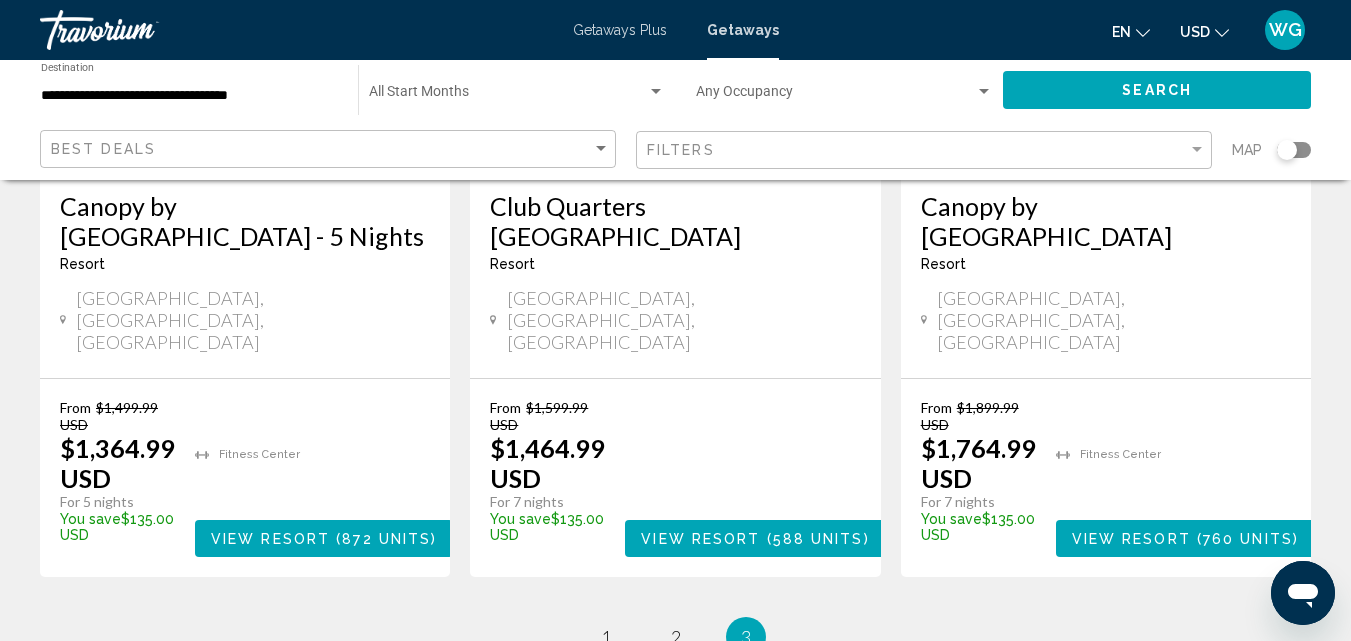 scroll, scrollTop: 476, scrollLeft: 0, axis: vertical 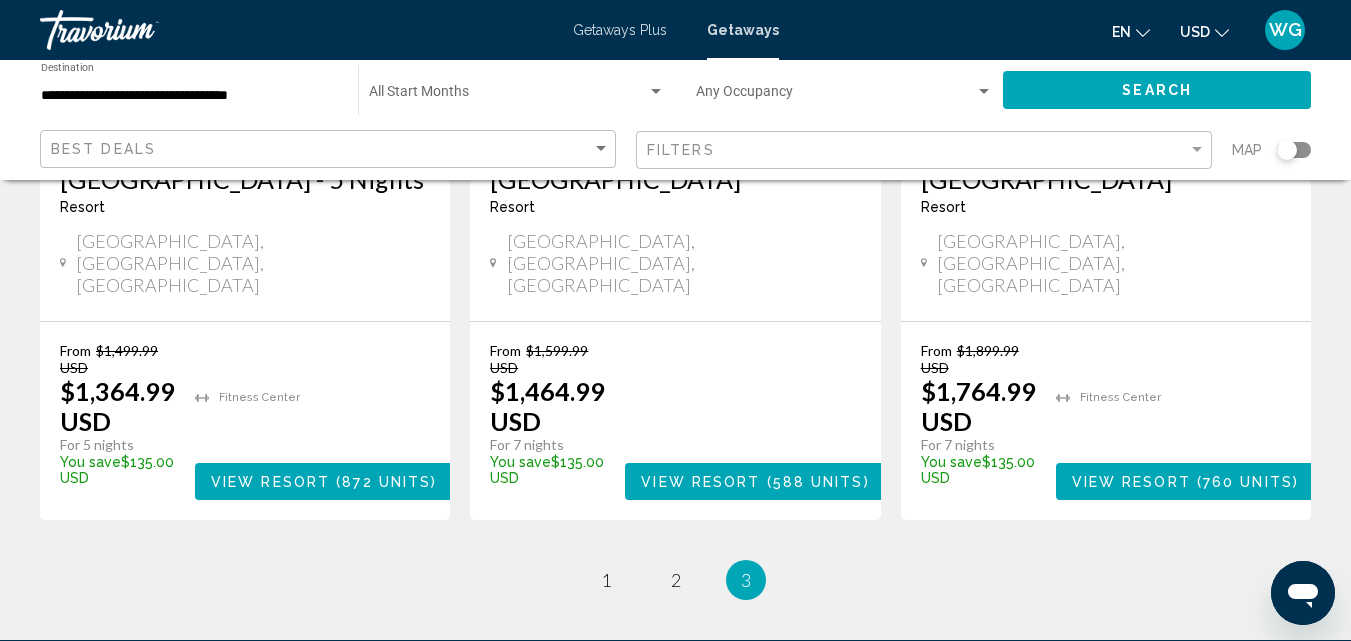 click at bounding box center [333, 482] 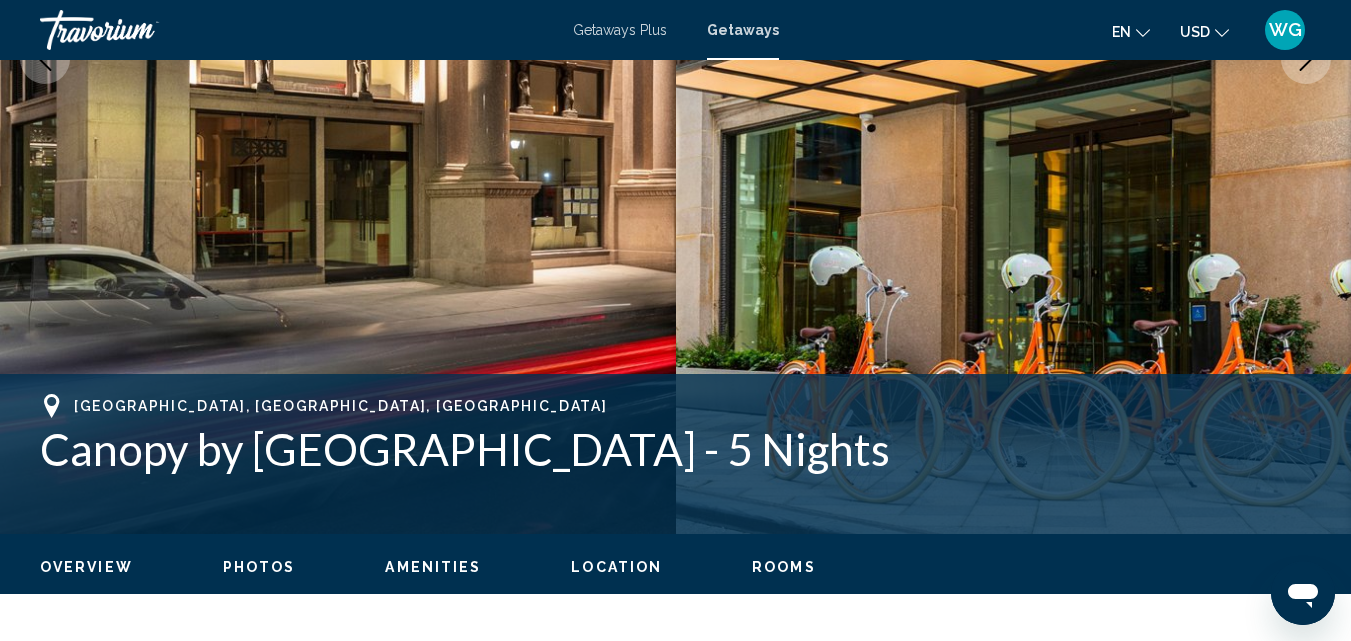 scroll, scrollTop: 215, scrollLeft: 0, axis: vertical 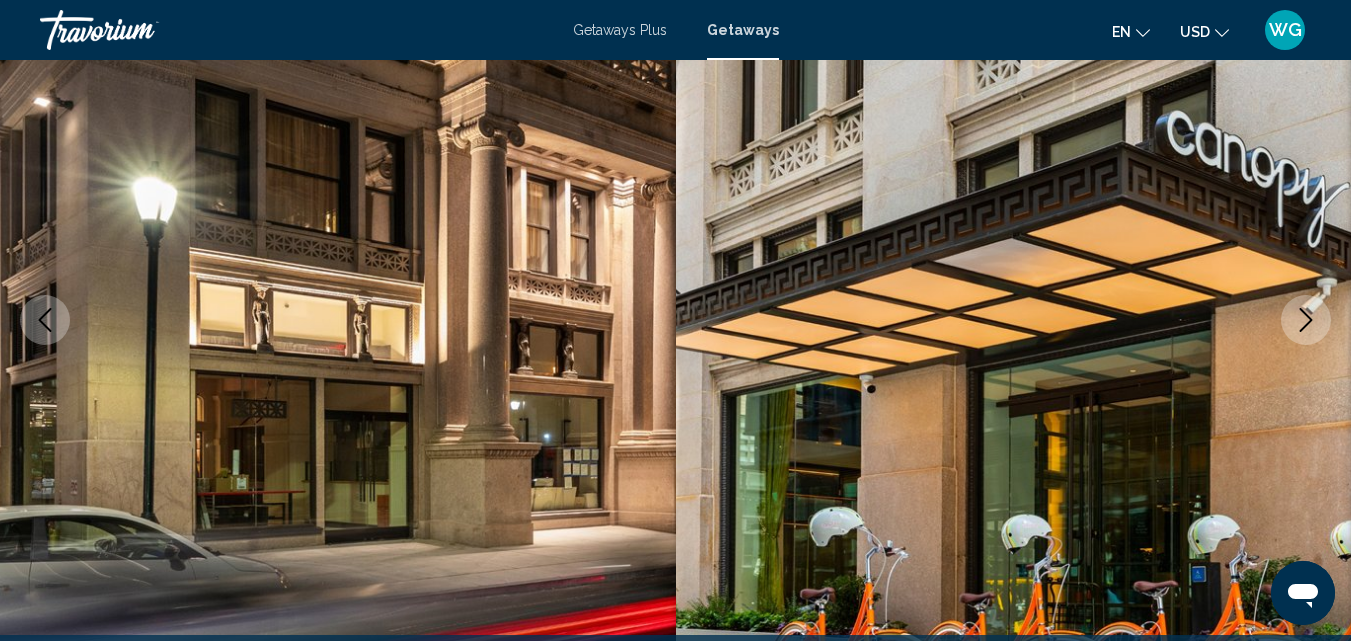 click 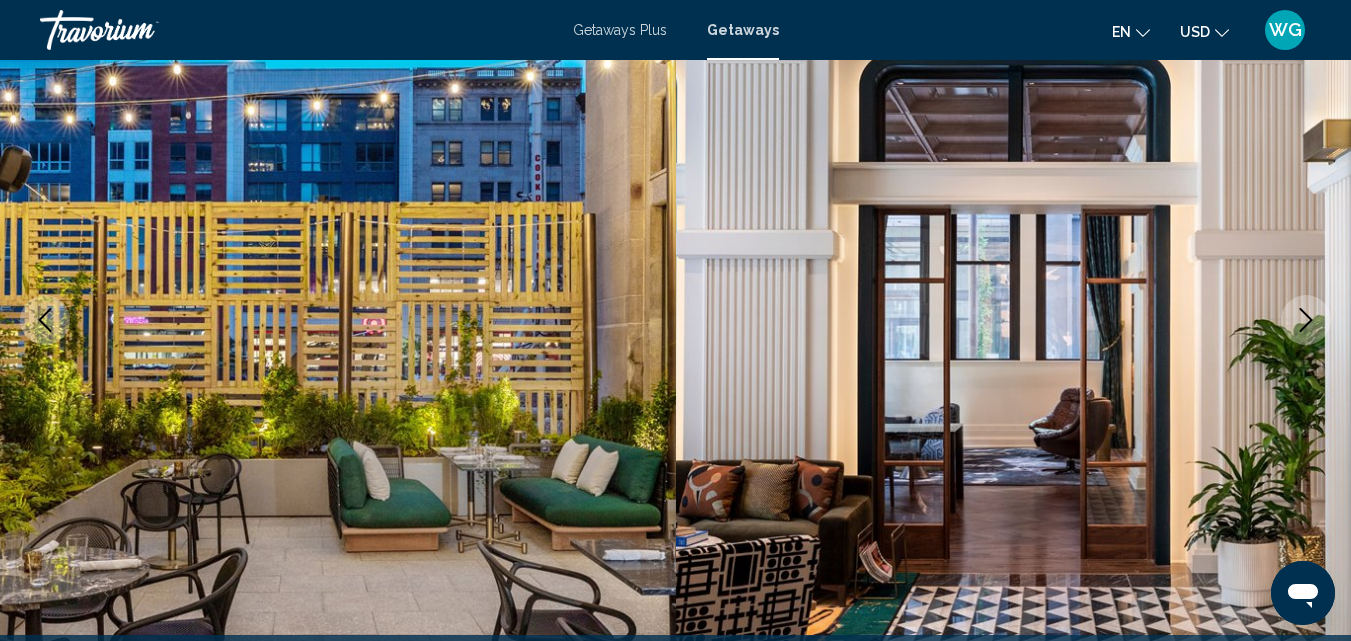 click 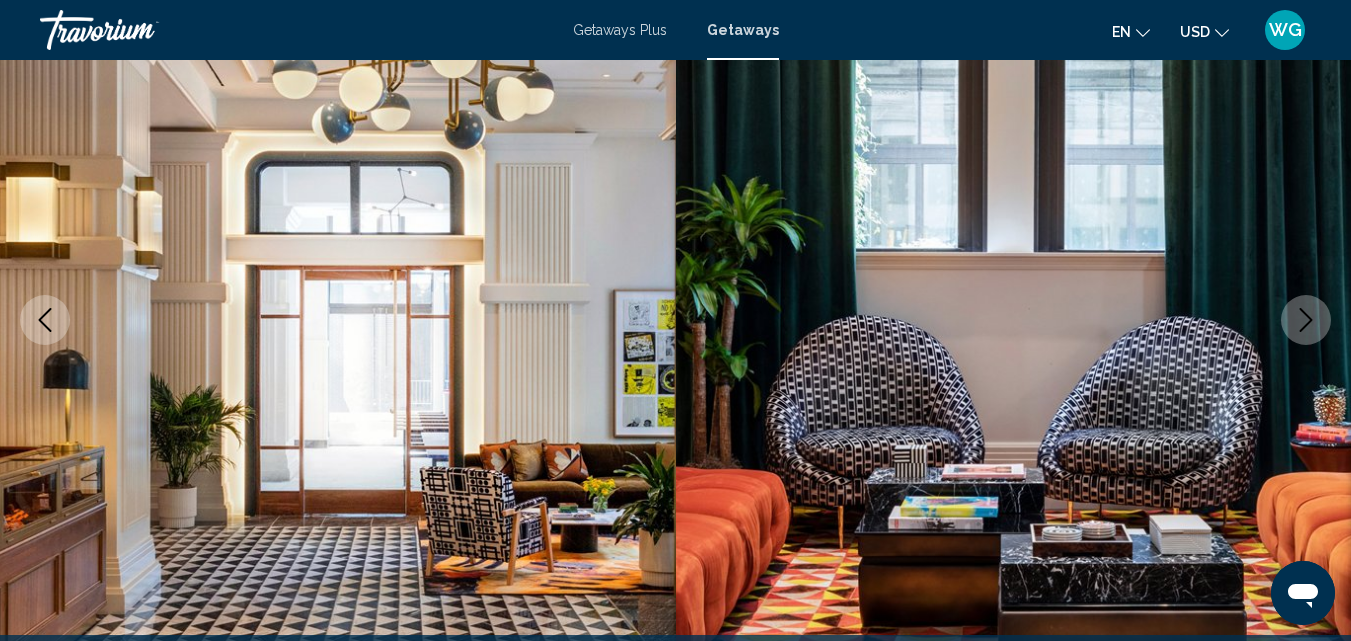 click 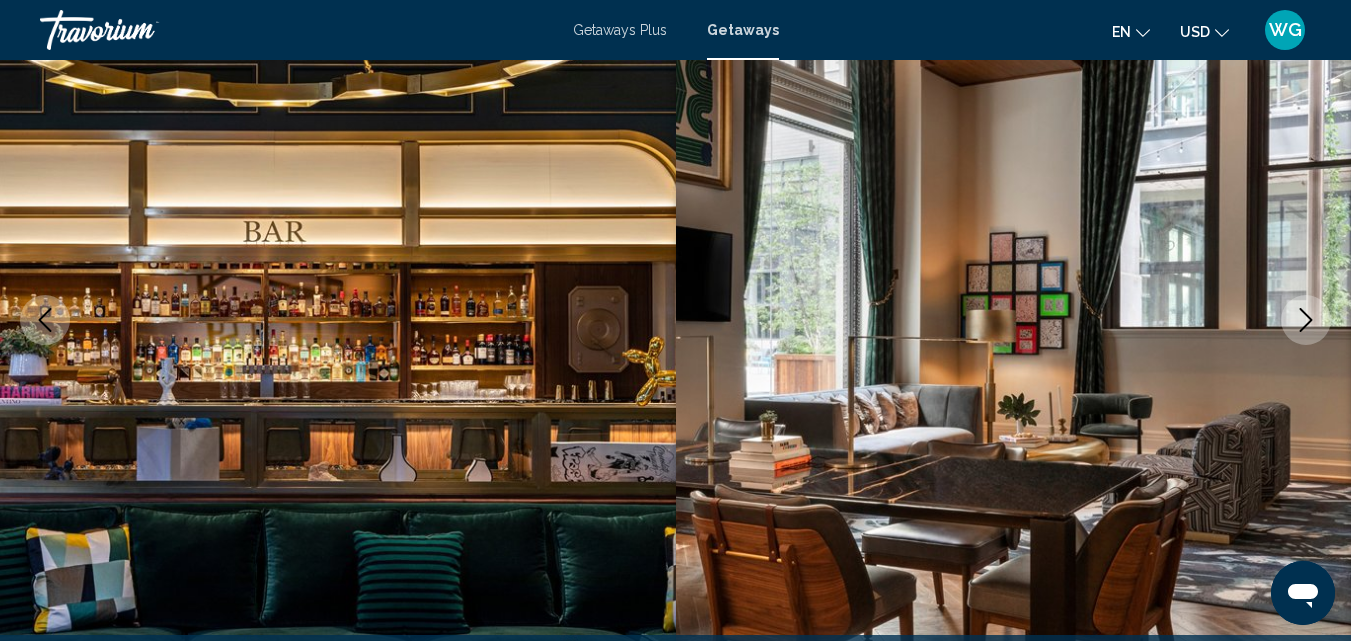 click 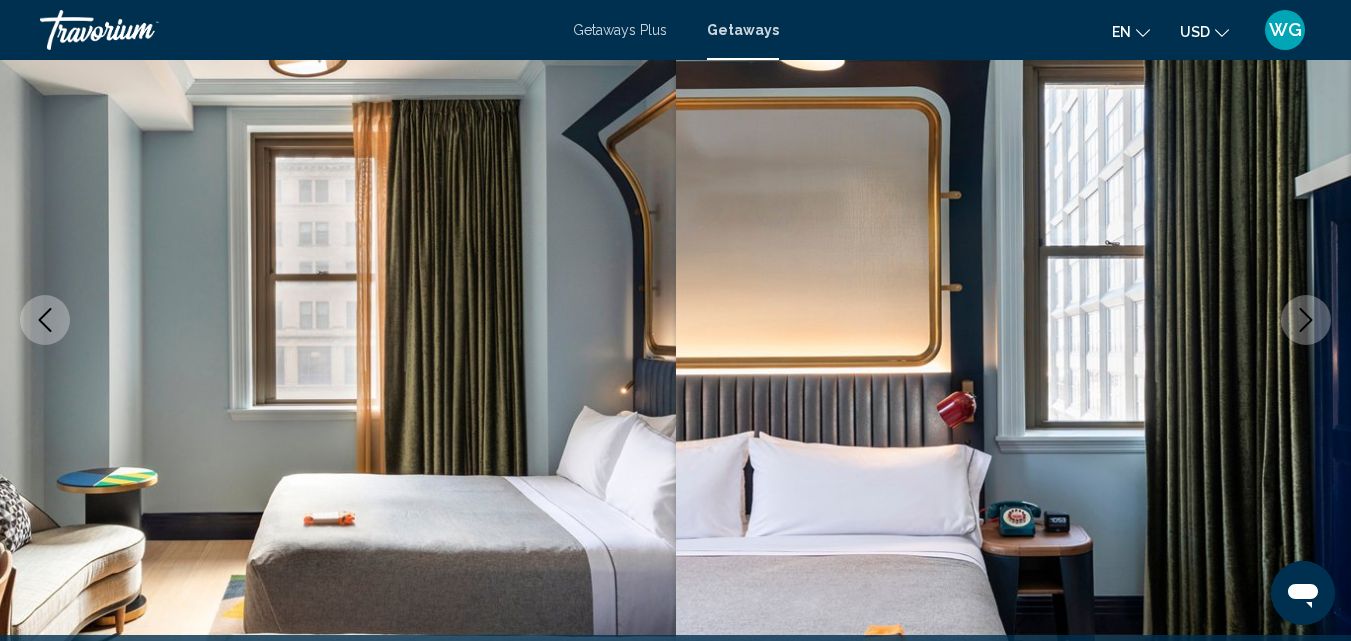 click 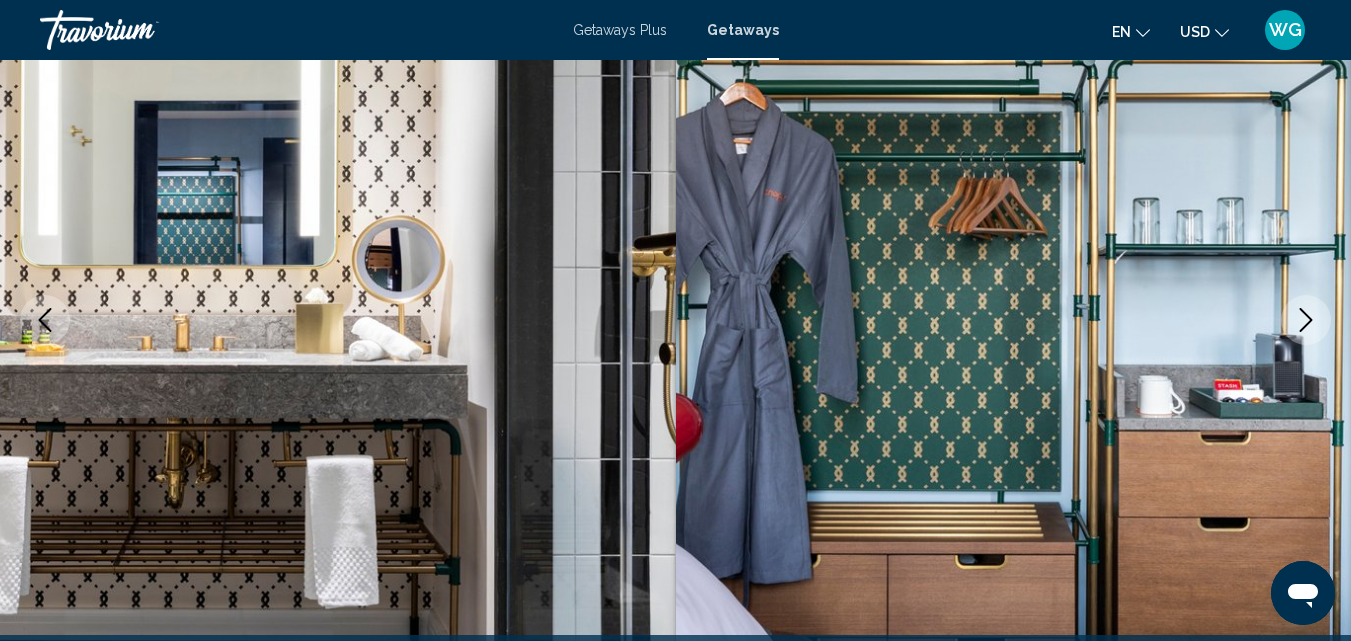 scroll, scrollTop: 315, scrollLeft: 0, axis: vertical 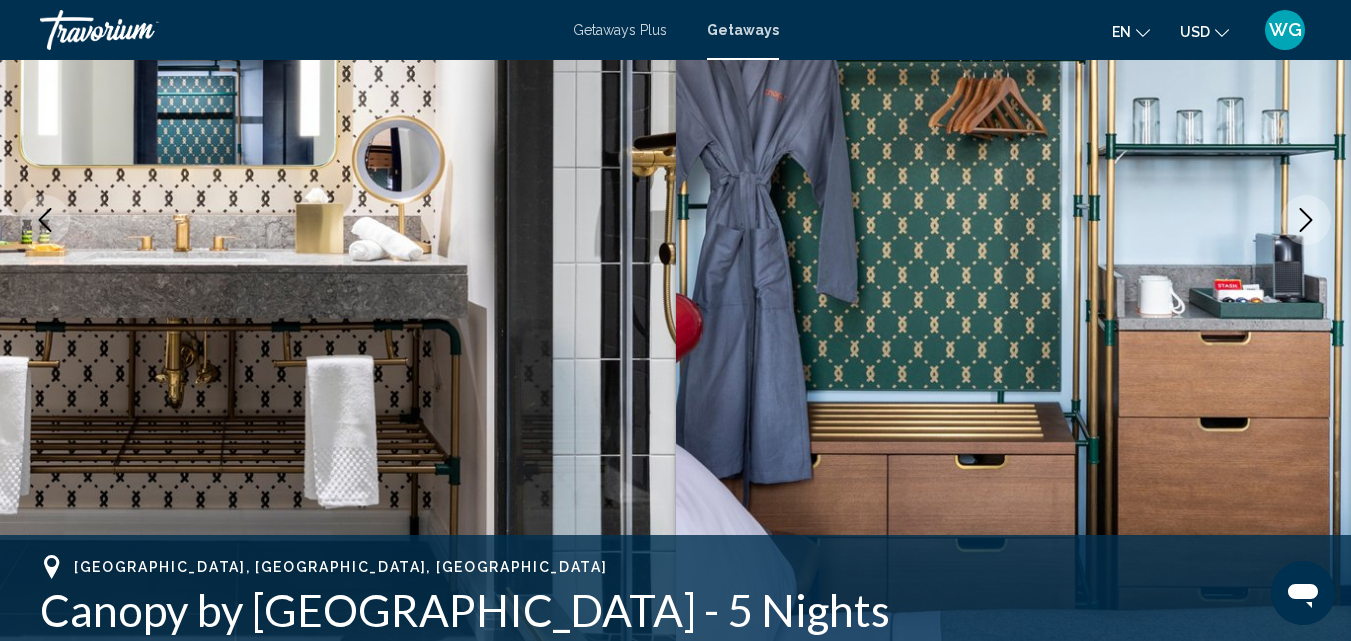 click 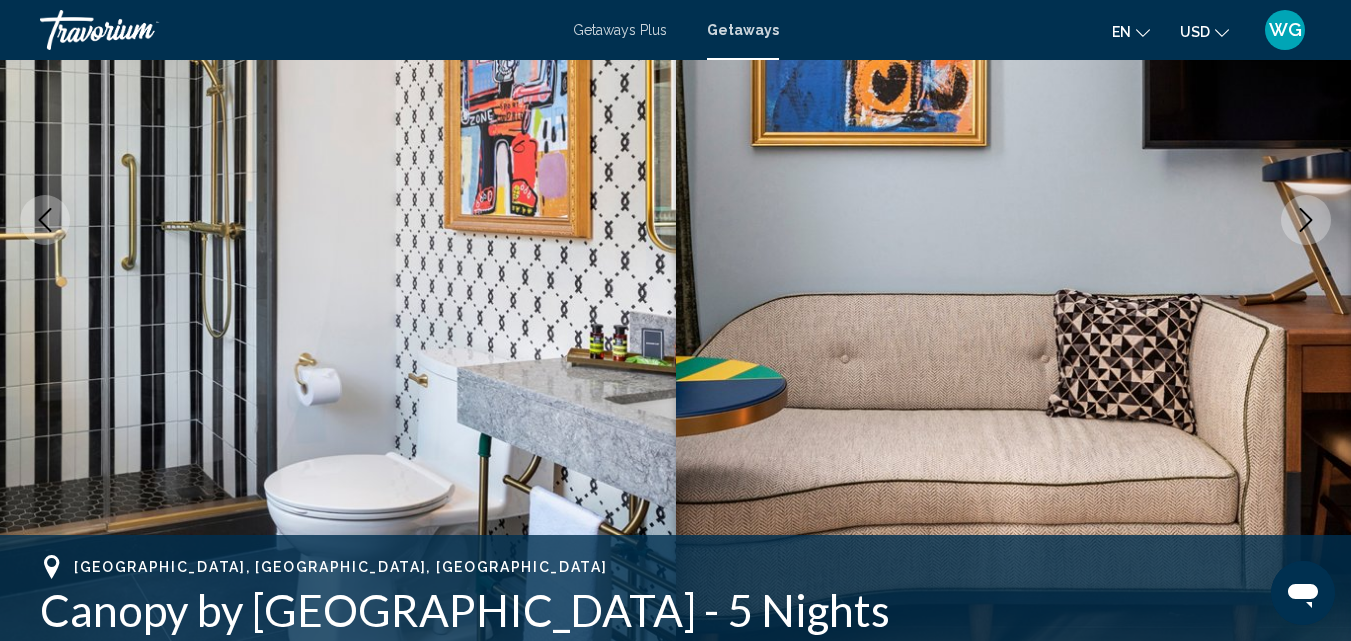 click 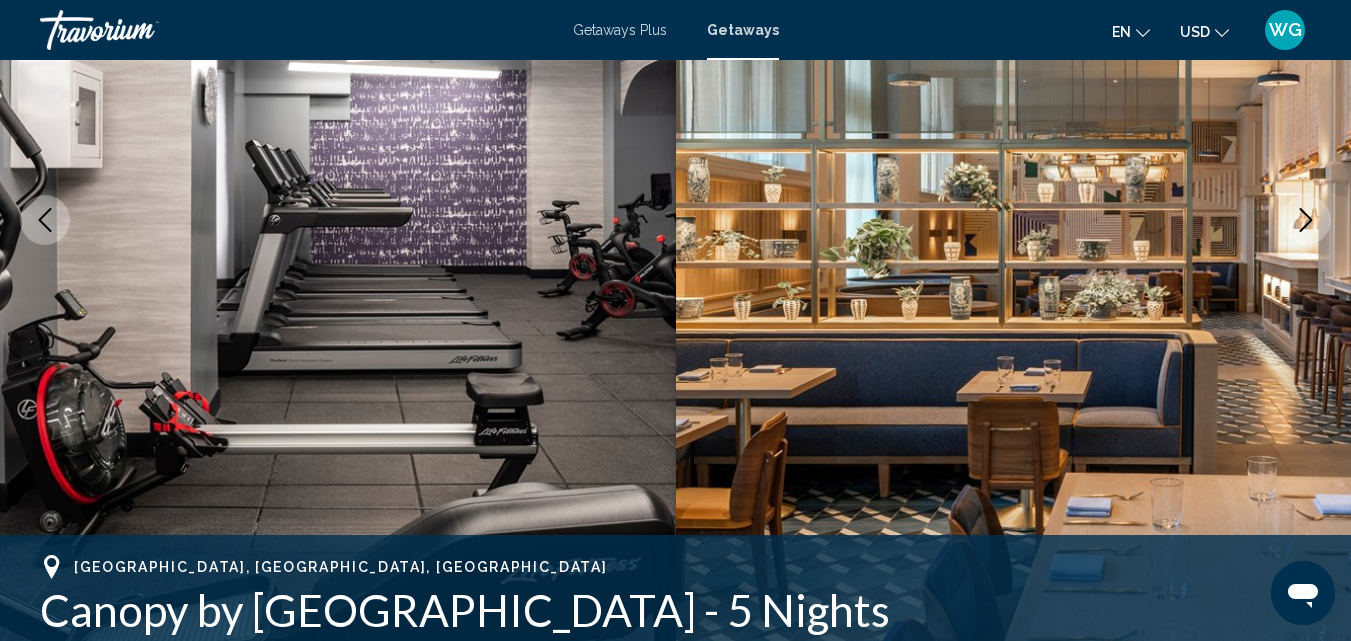 click 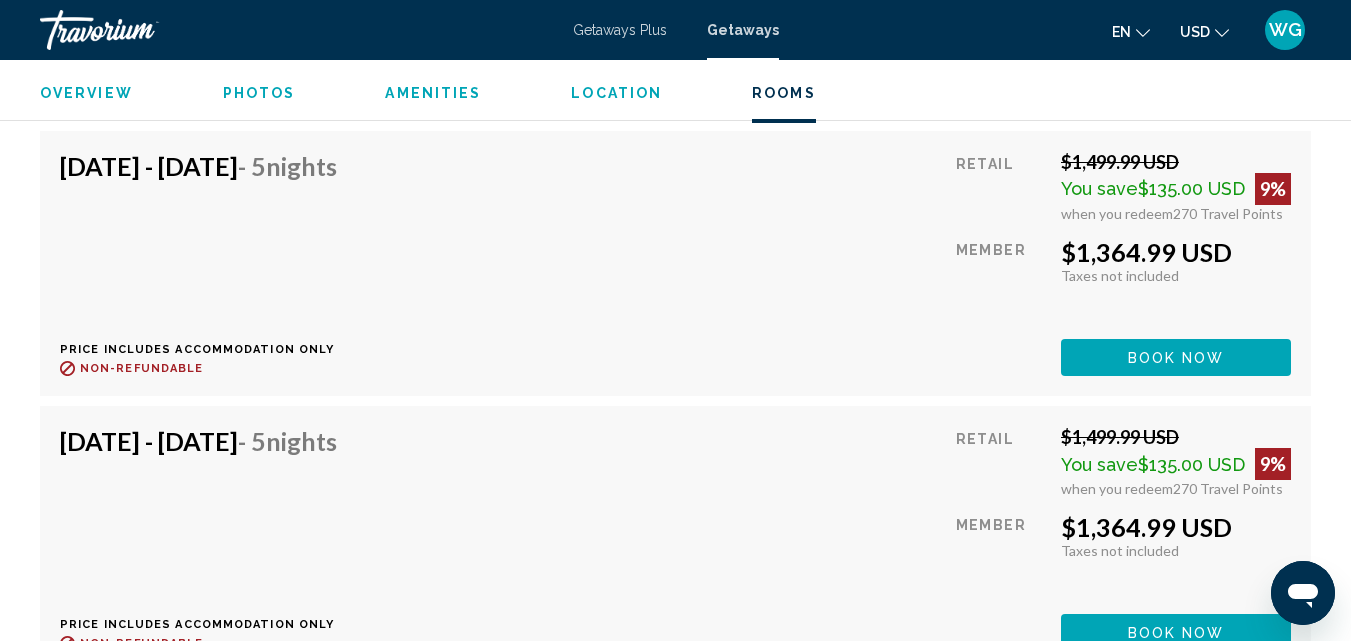 scroll, scrollTop: 5915, scrollLeft: 0, axis: vertical 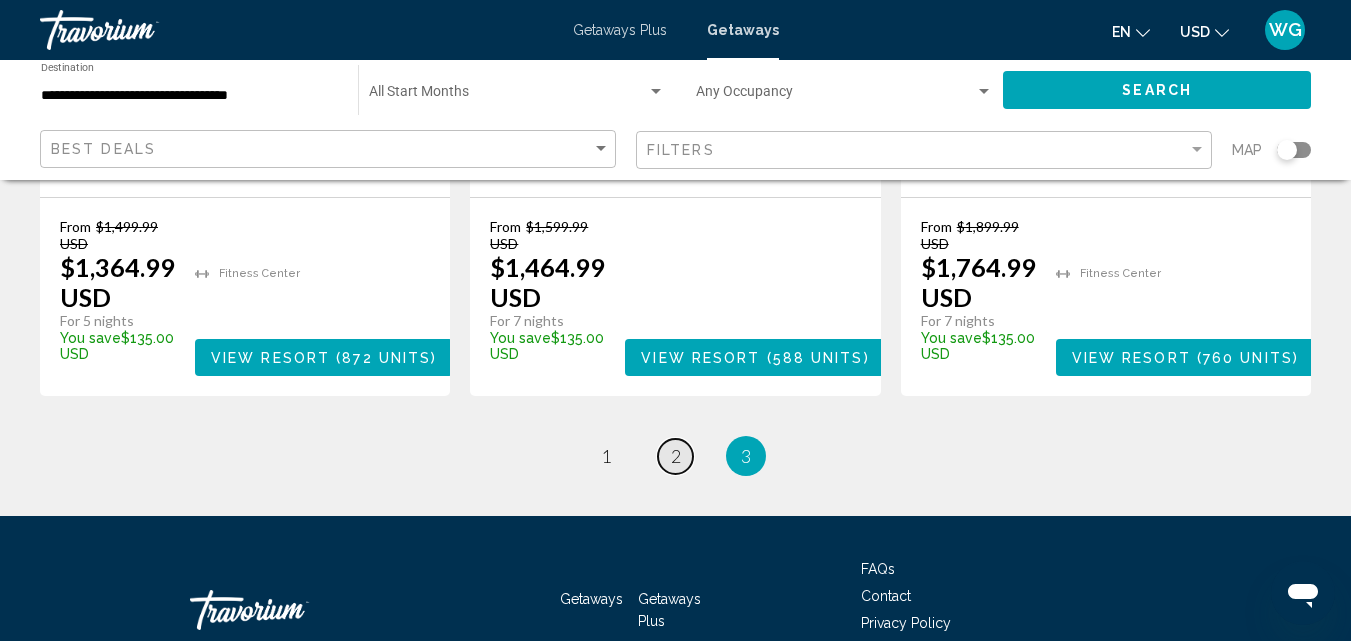 click on "page  2" at bounding box center [675, 456] 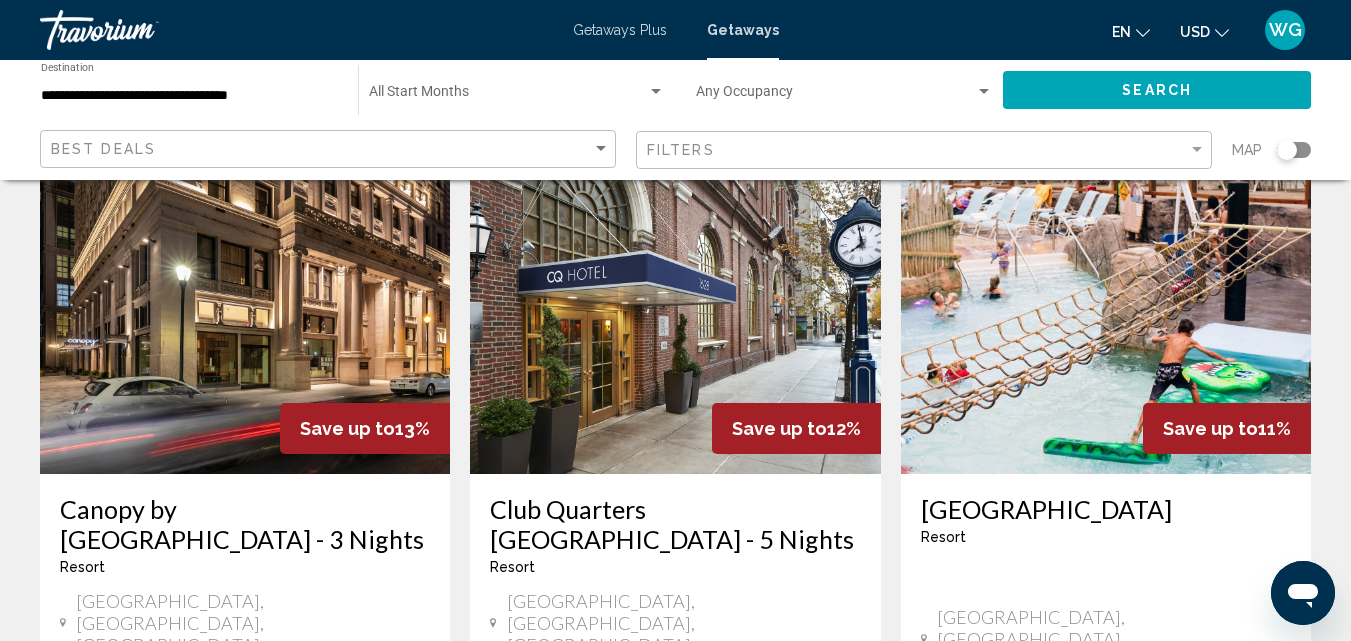 scroll, scrollTop: 2600, scrollLeft: 0, axis: vertical 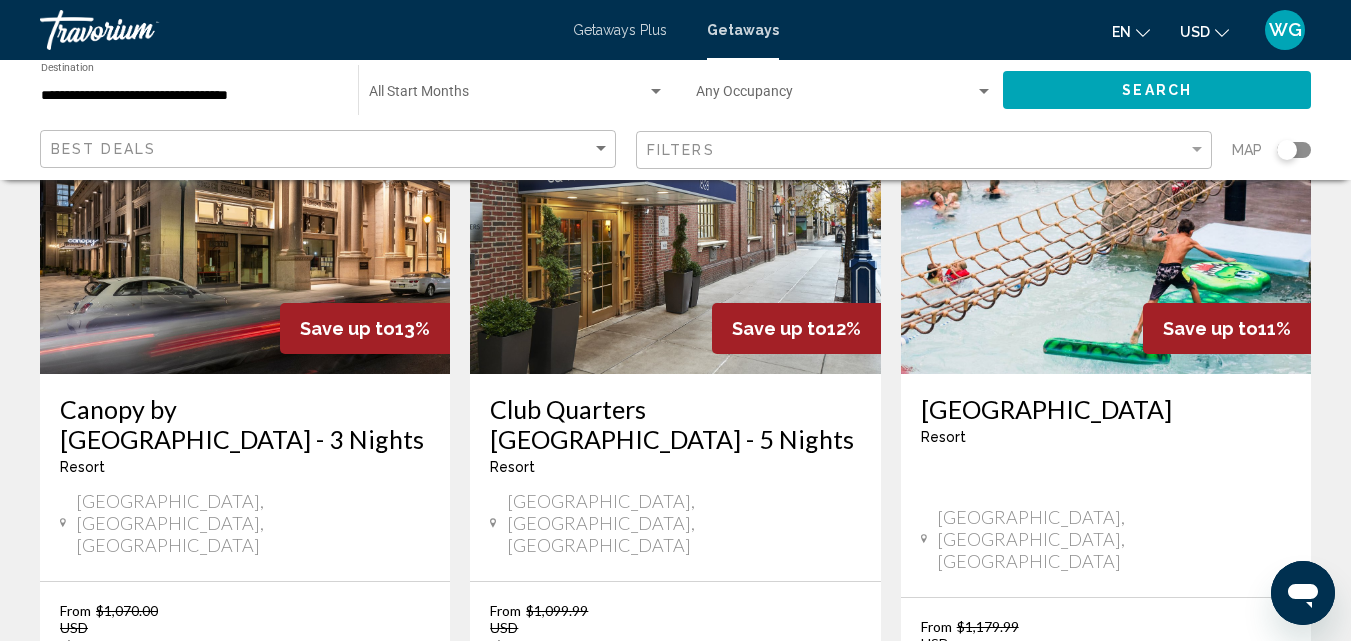 click on "View Resort" at bounding box center (253, 758) 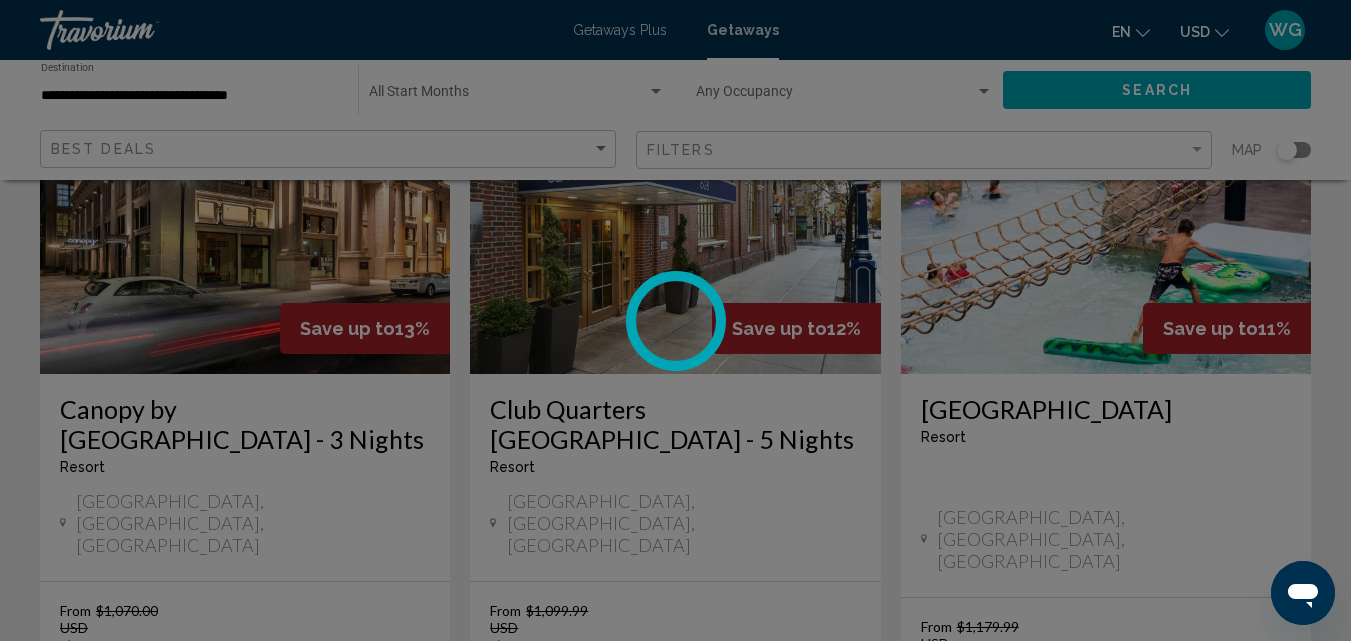 scroll, scrollTop: 215, scrollLeft: 0, axis: vertical 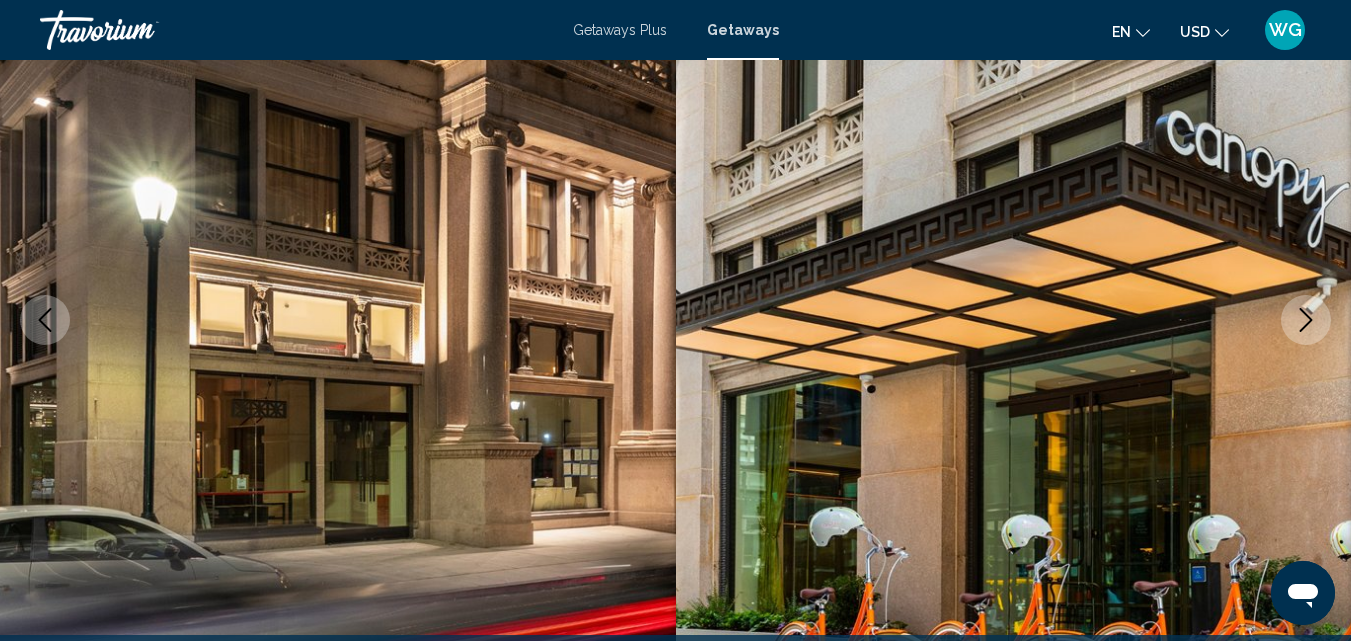 click at bounding box center [1306, 320] 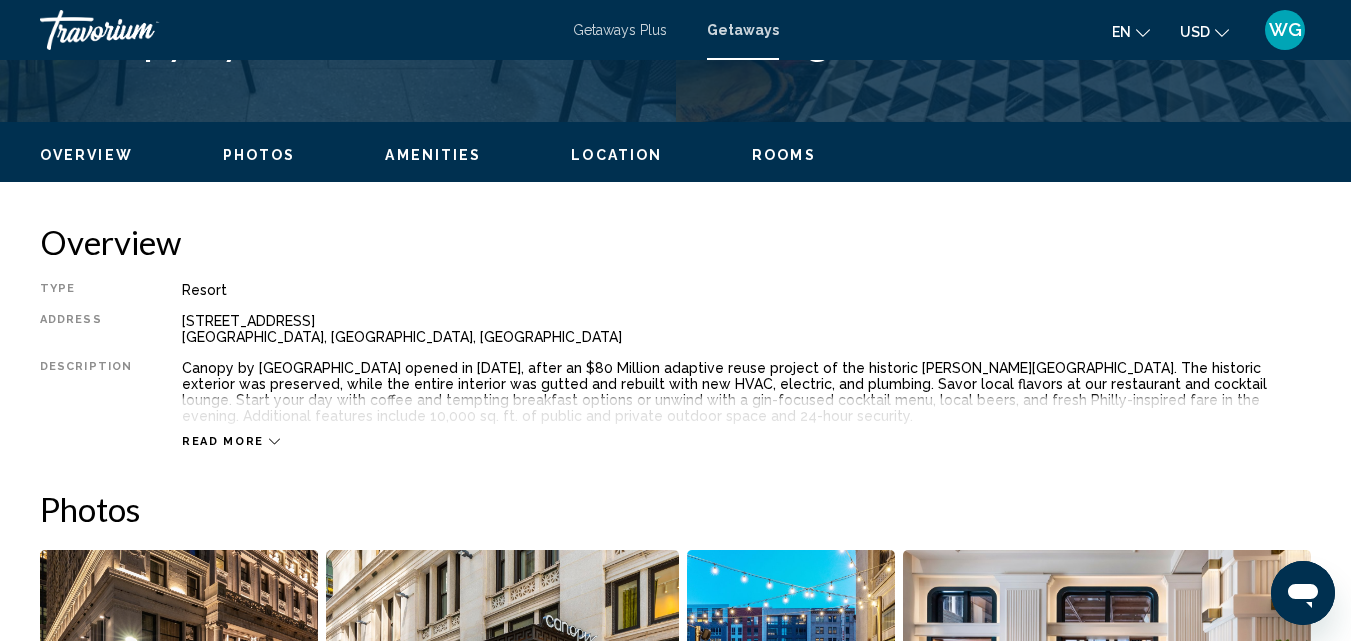 scroll, scrollTop: 915, scrollLeft: 0, axis: vertical 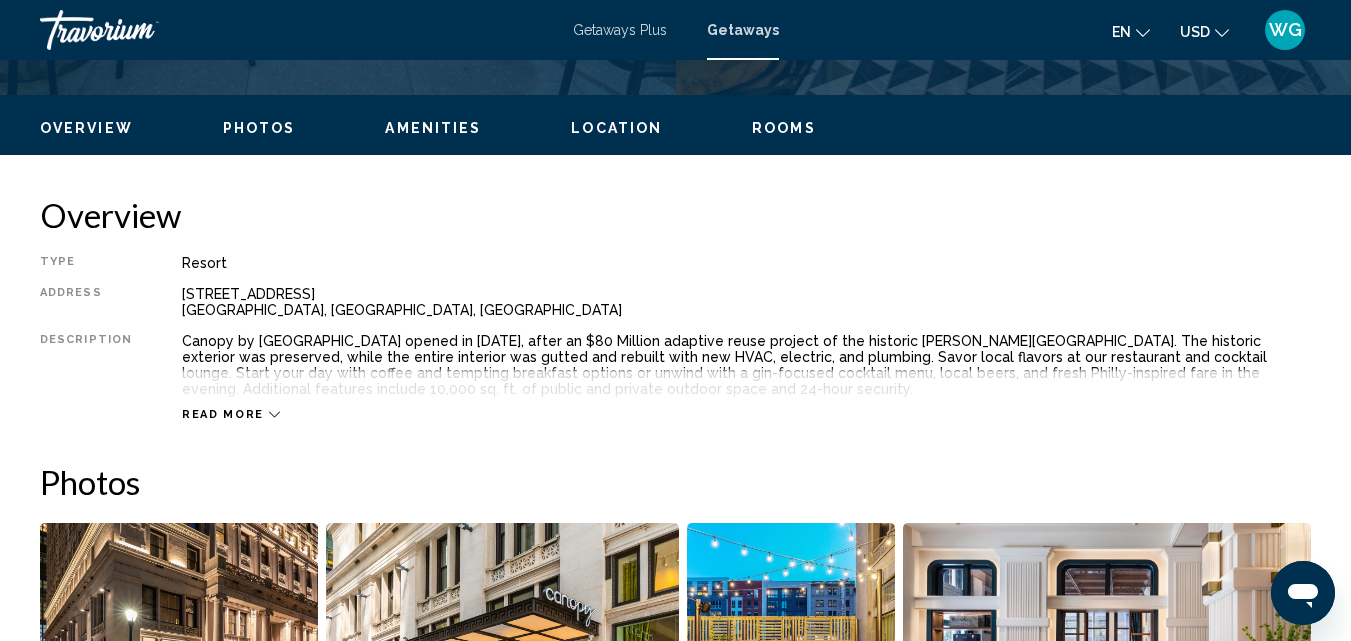 click on "Read more" at bounding box center (231, 414) 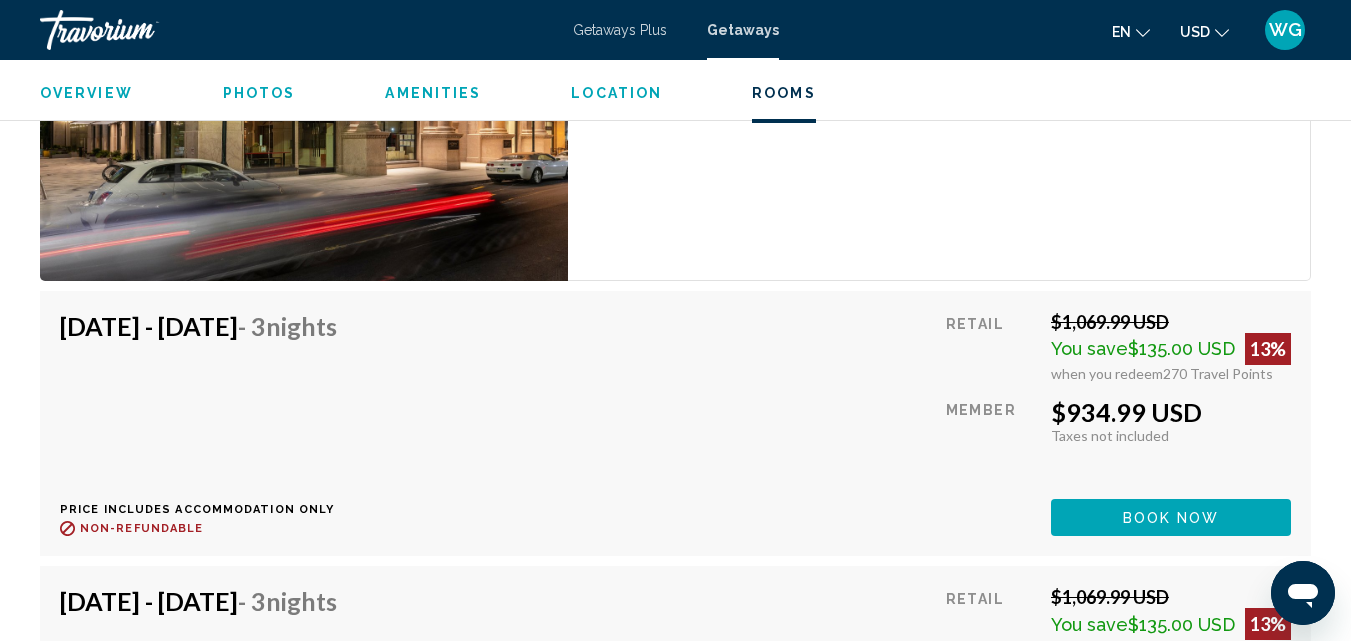 scroll, scrollTop: 3615, scrollLeft: 0, axis: vertical 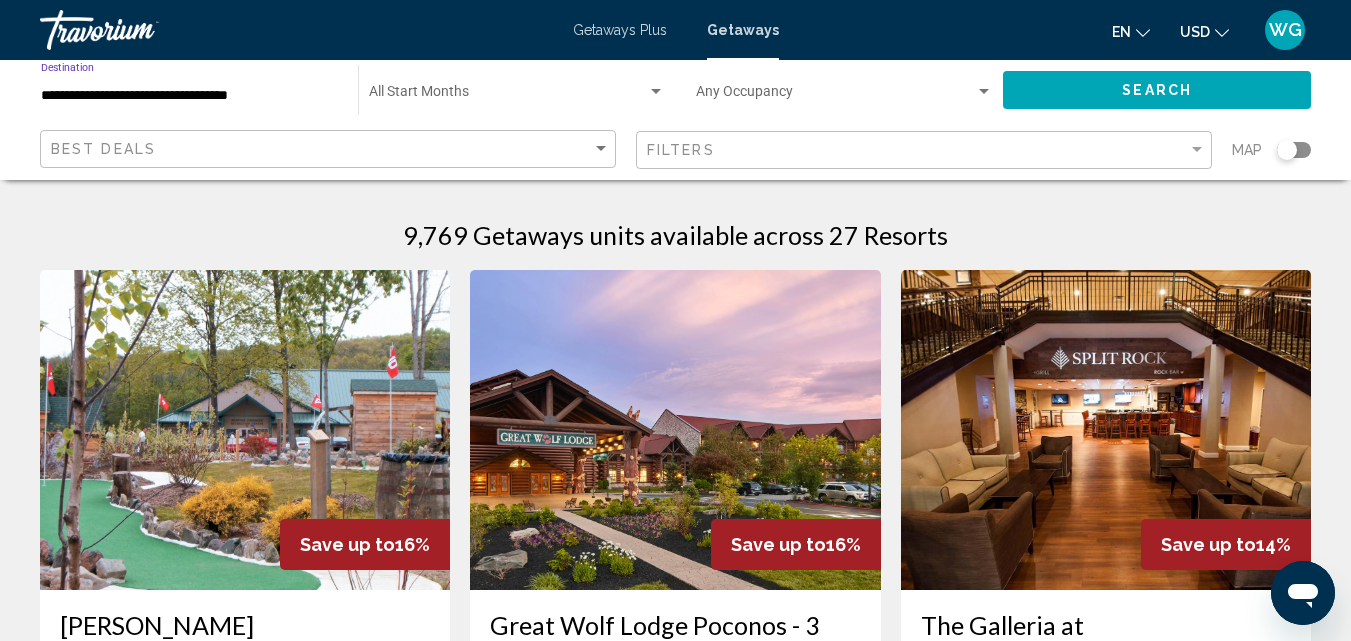 click on "**********" at bounding box center (189, 96) 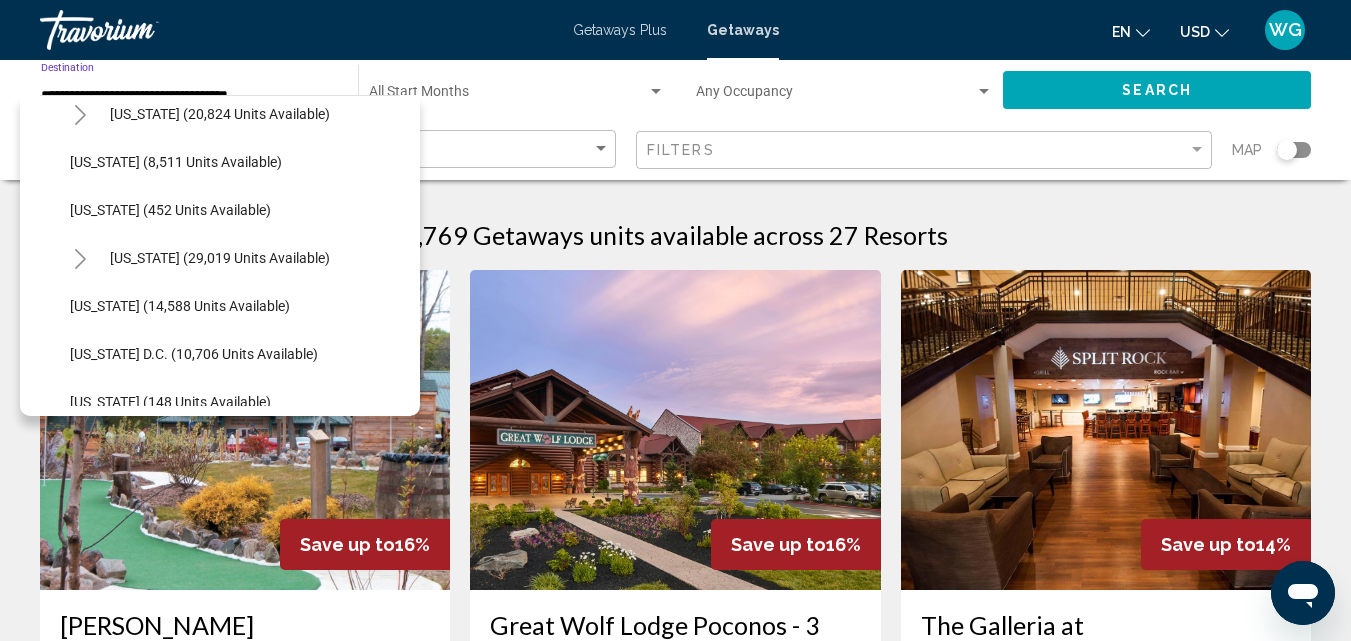 scroll, scrollTop: 2019, scrollLeft: 0, axis: vertical 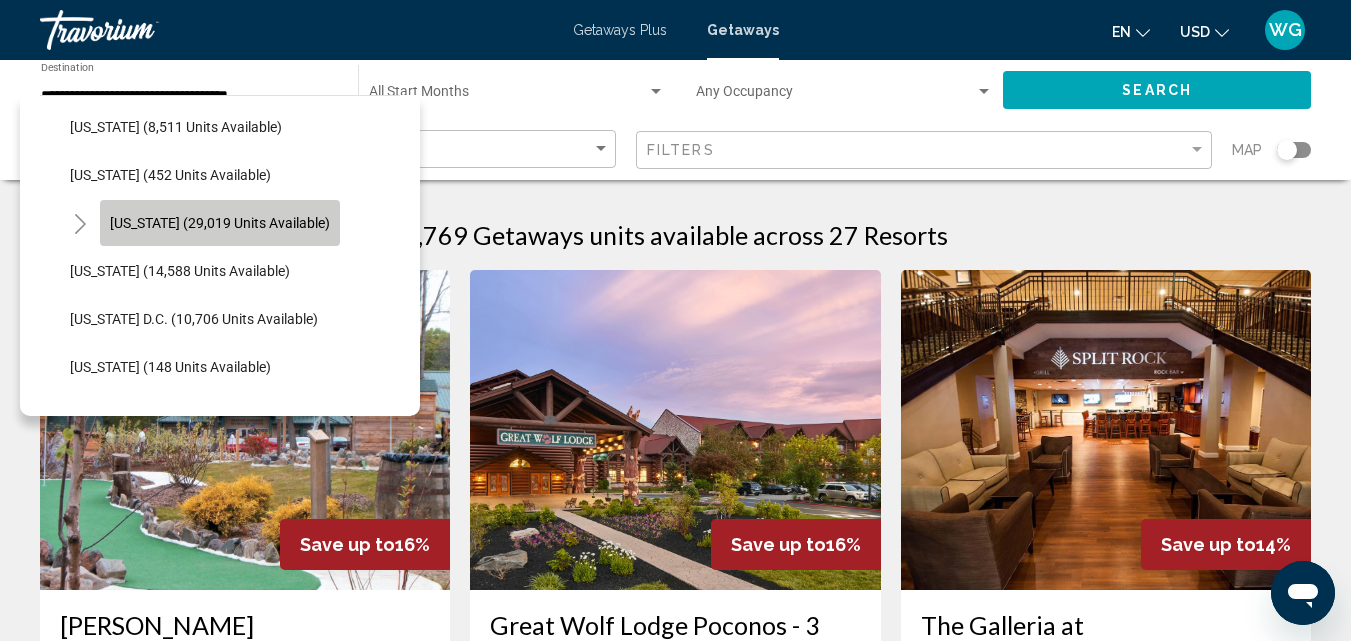 click on "[US_STATE] (29,019 units available)" 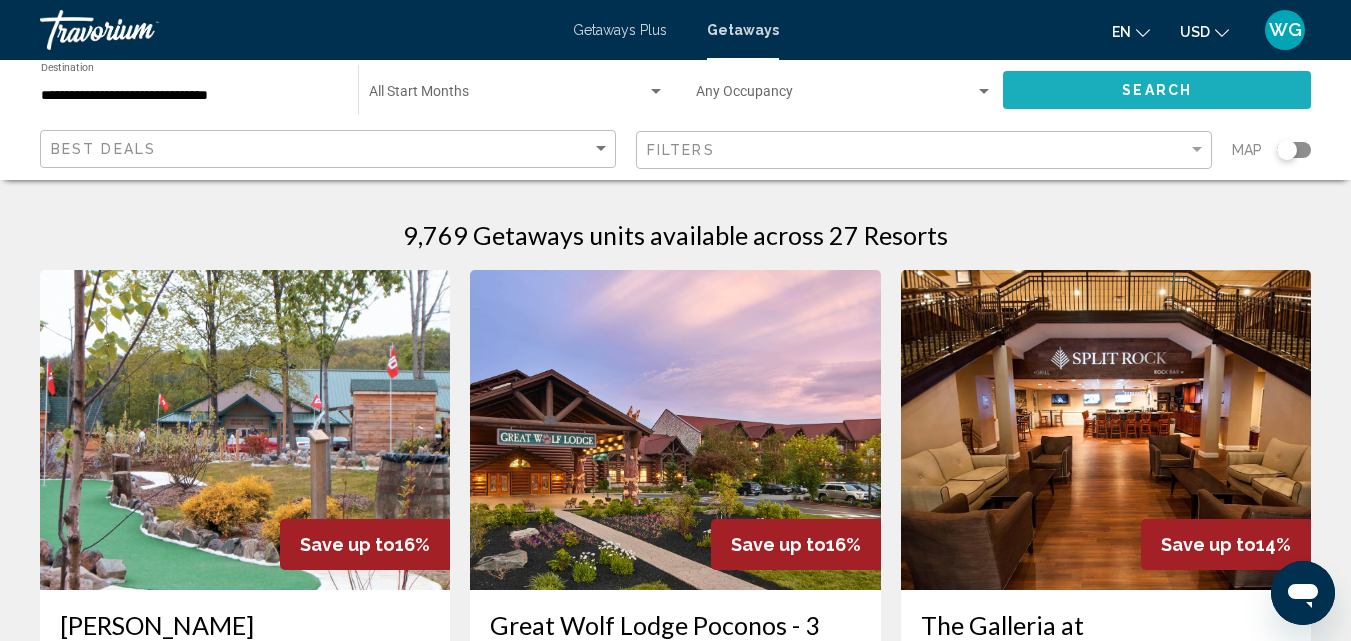 click on "Search" 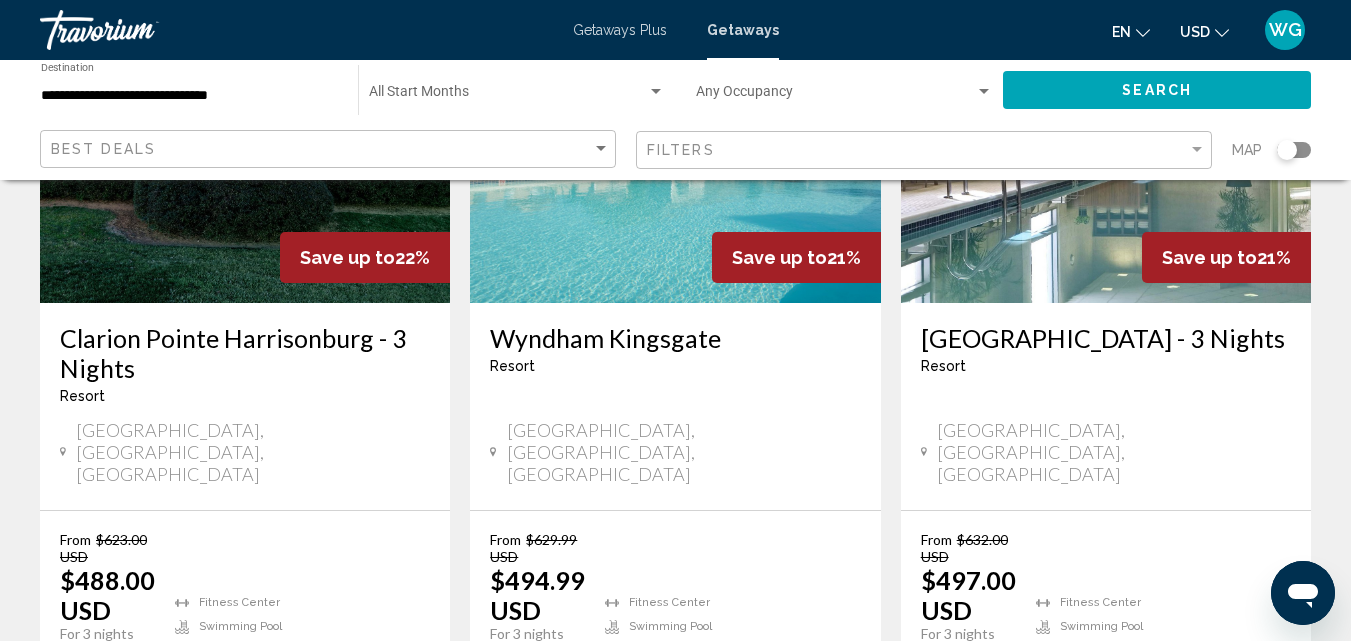 scroll, scrollTop: 1100, scrollLeft: 0, axis: vertical 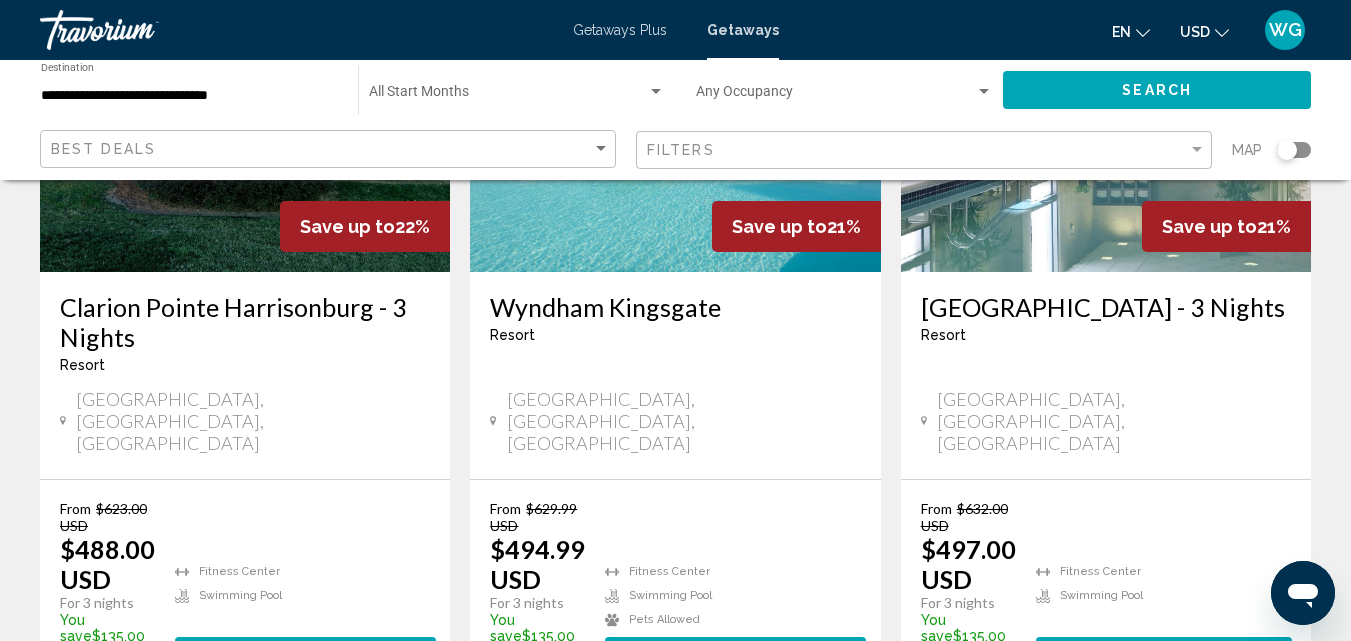 click on "Fitness Center
Swimming Pool" at bounding box center (1164, 601) 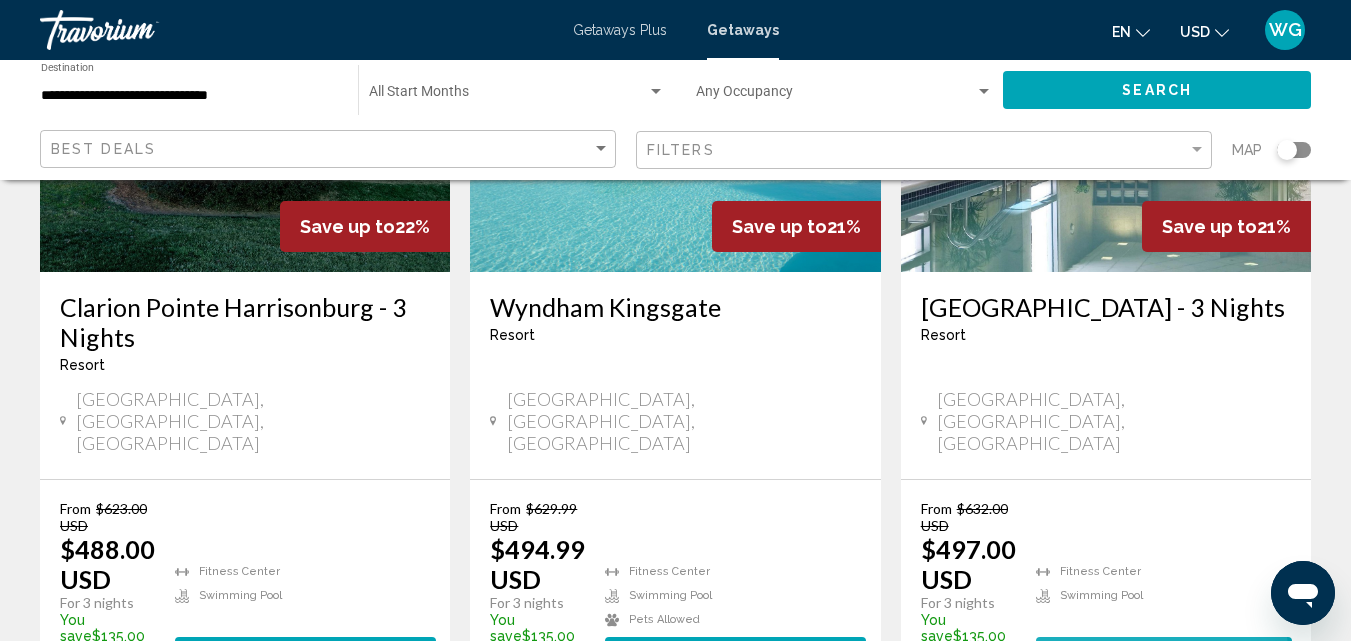 click on "View Resort" at bounding box center [1111, 656] 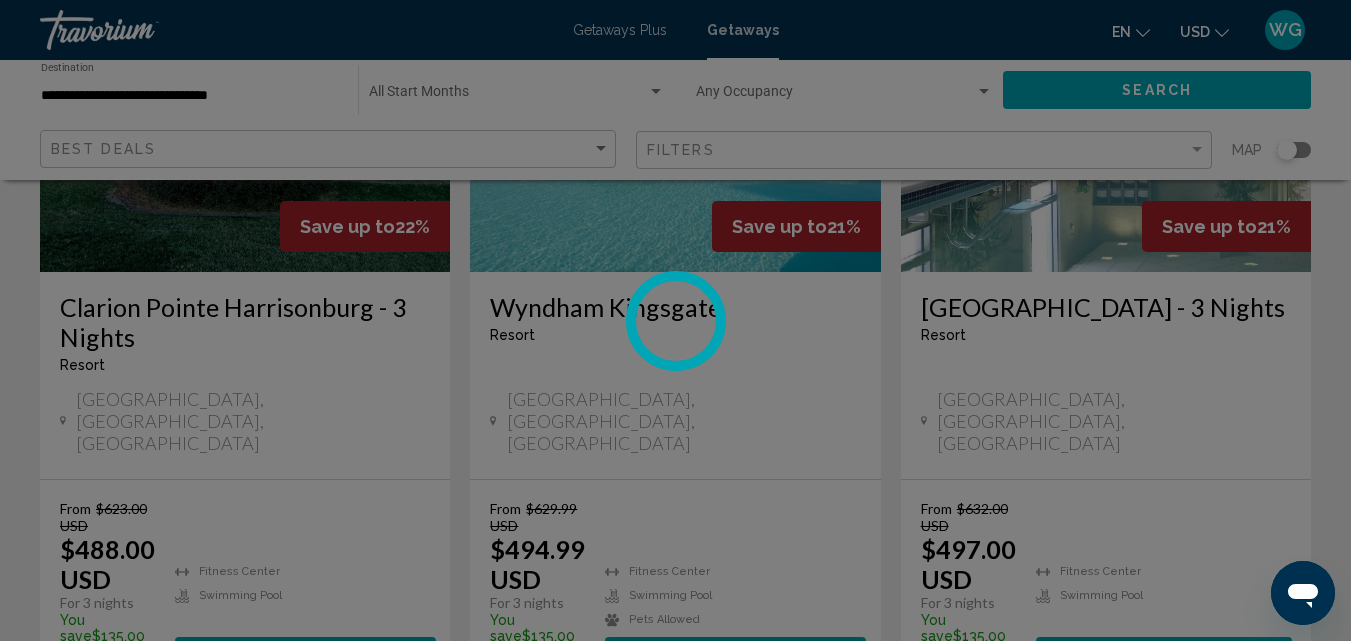 scroll, scrollTop: 215, scrollLeft: 0, axis: vertical 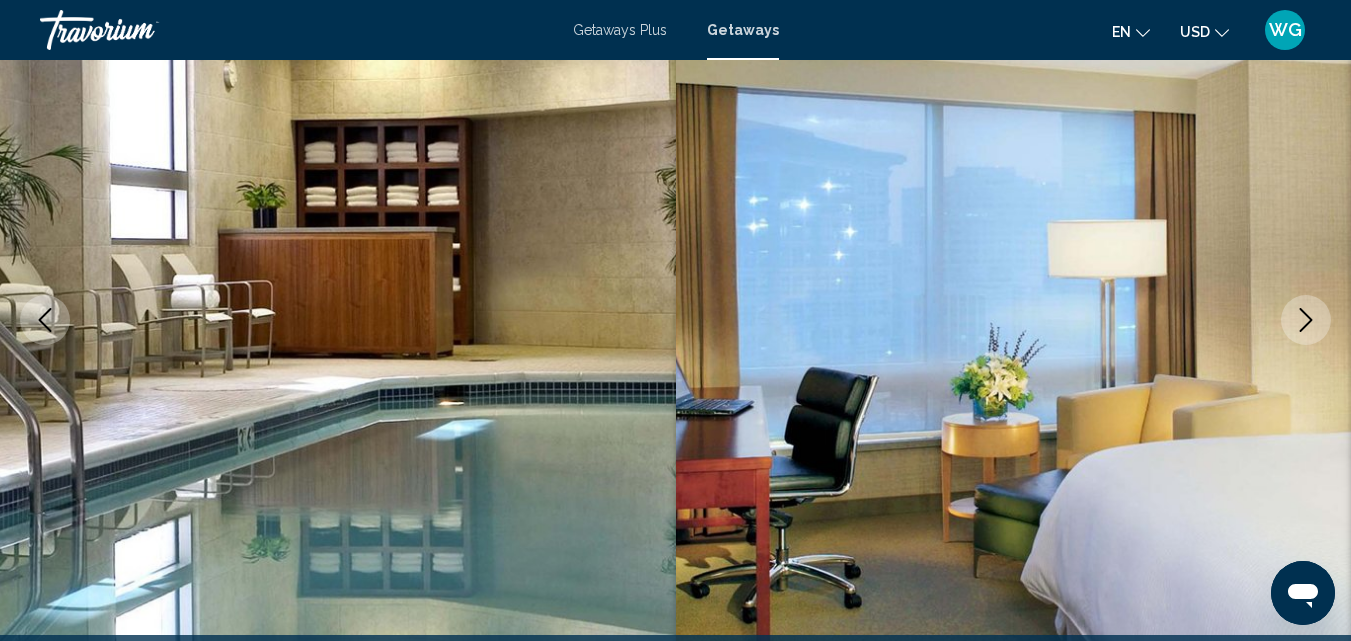 click at bounding box center (1306, 320) 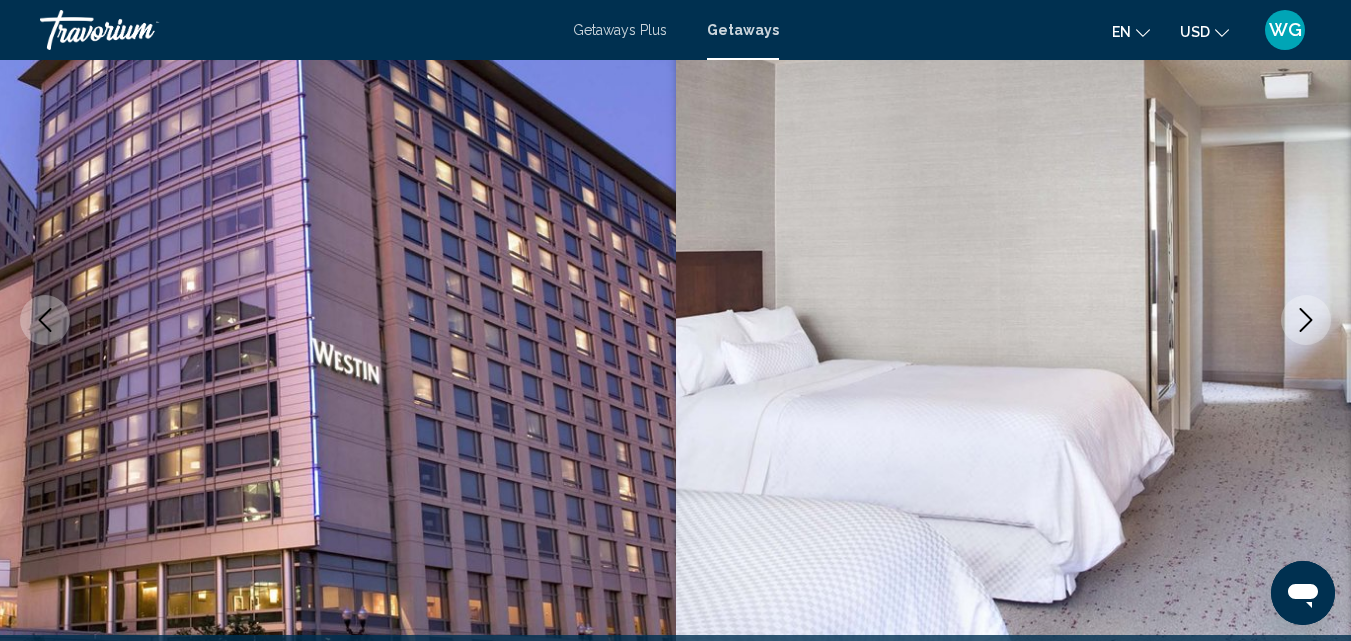 click 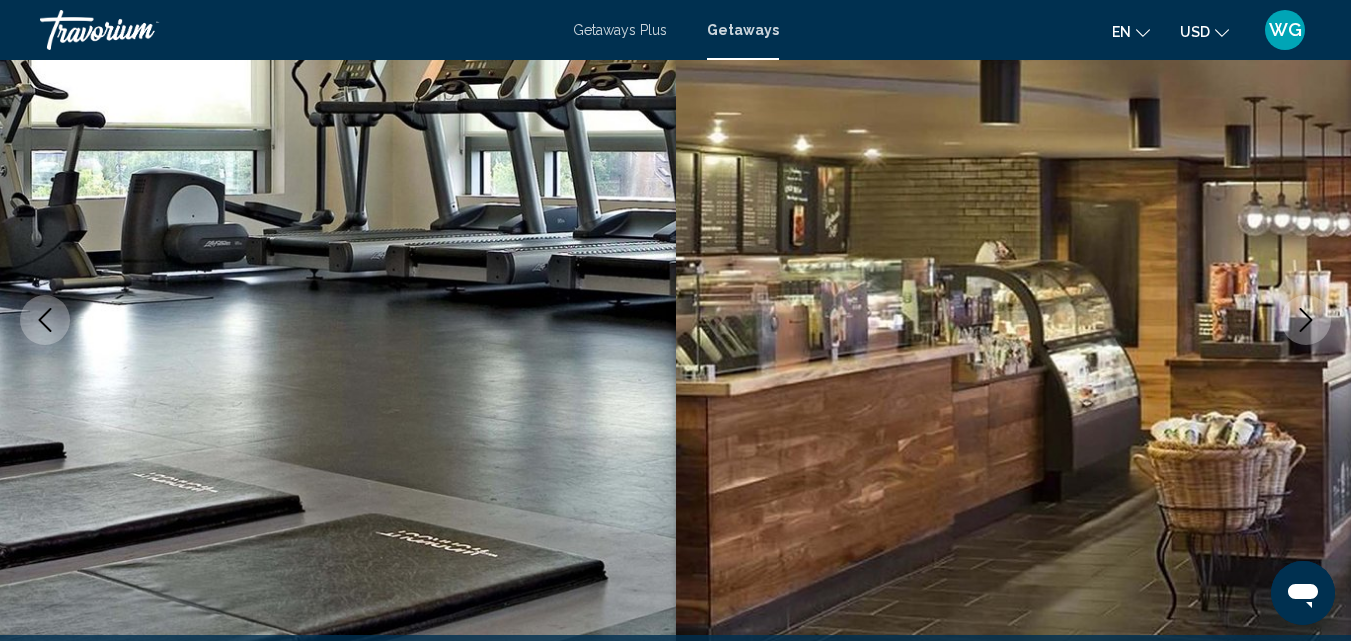 click 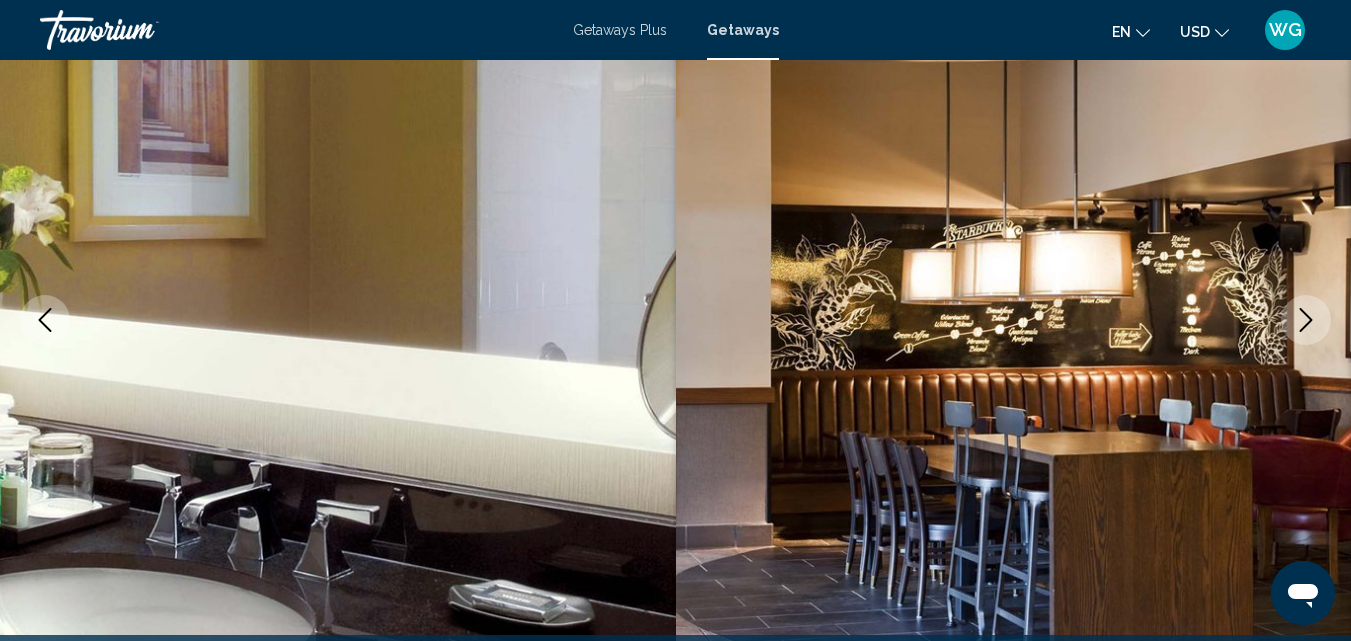click 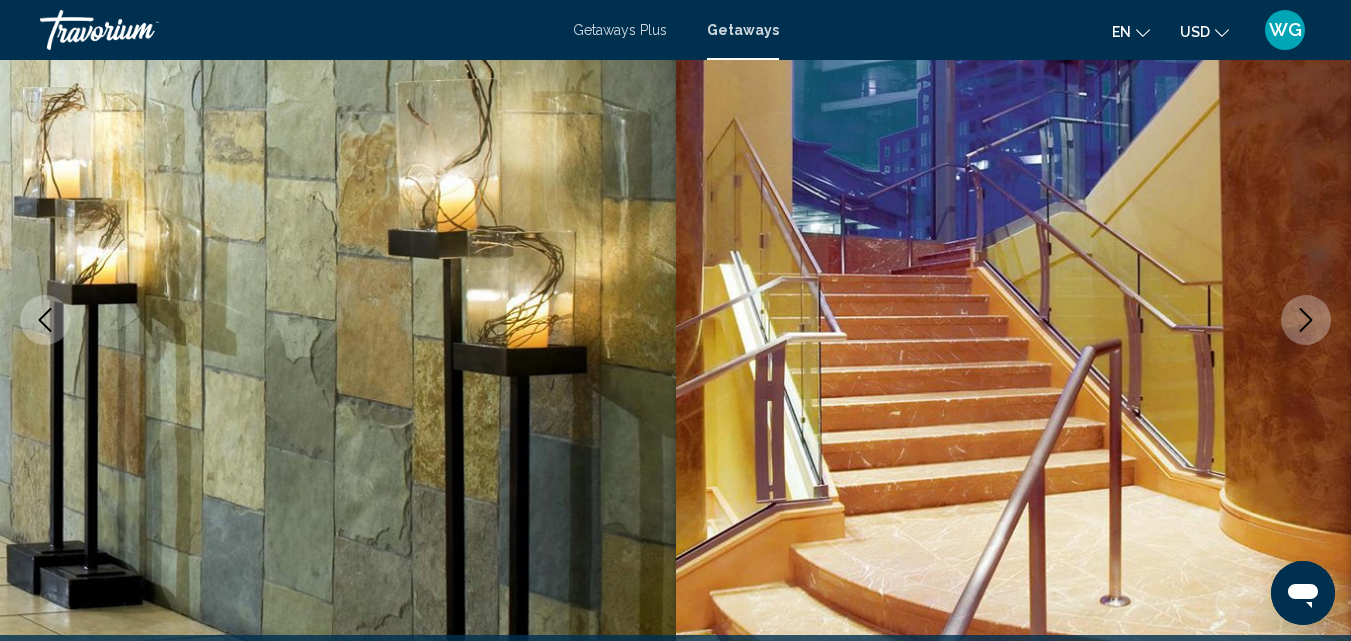 click 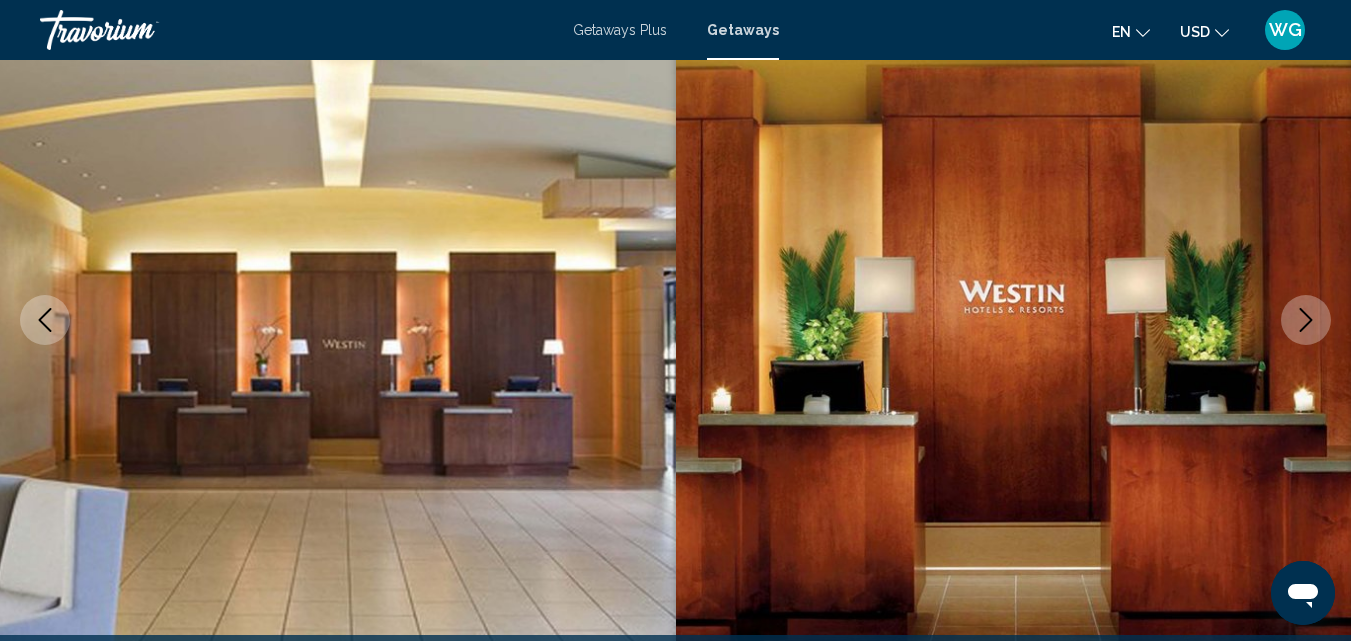 click 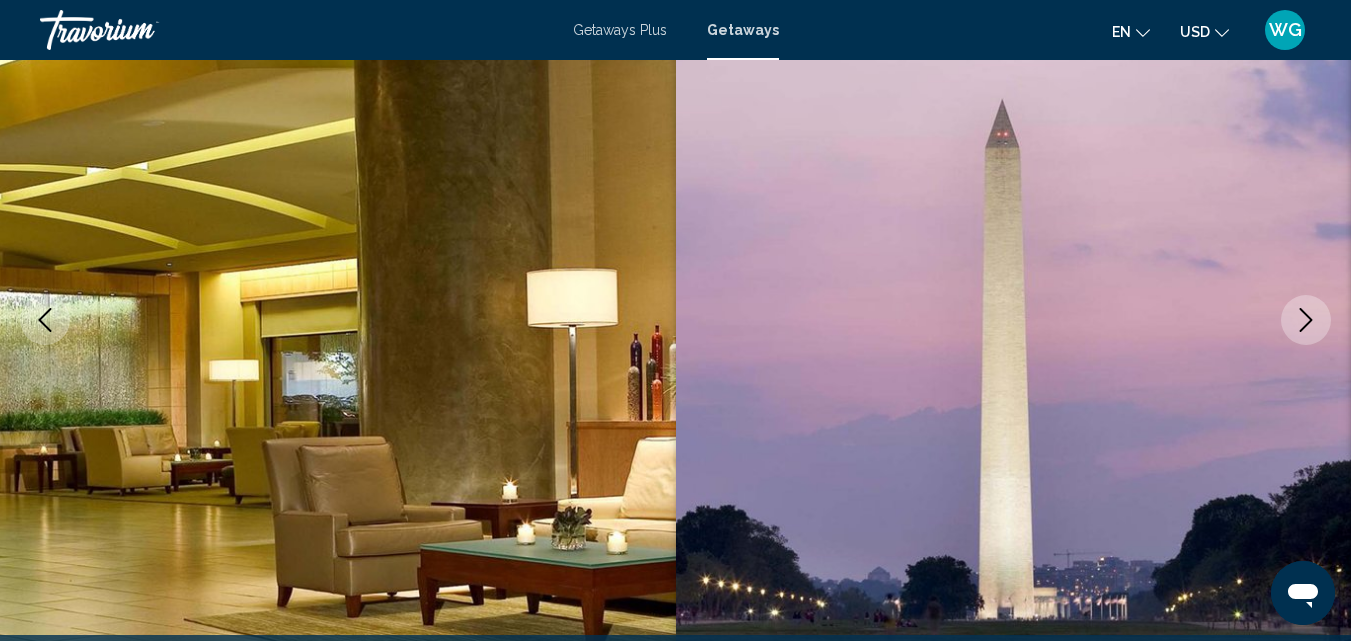 click 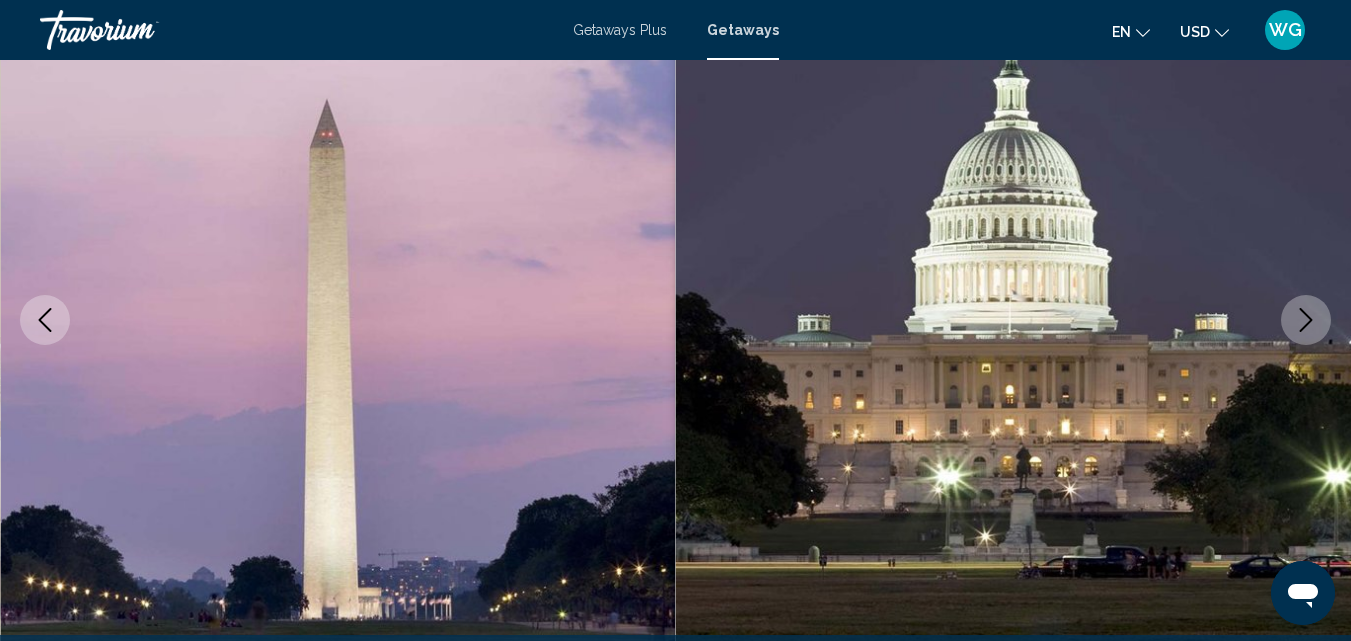 click 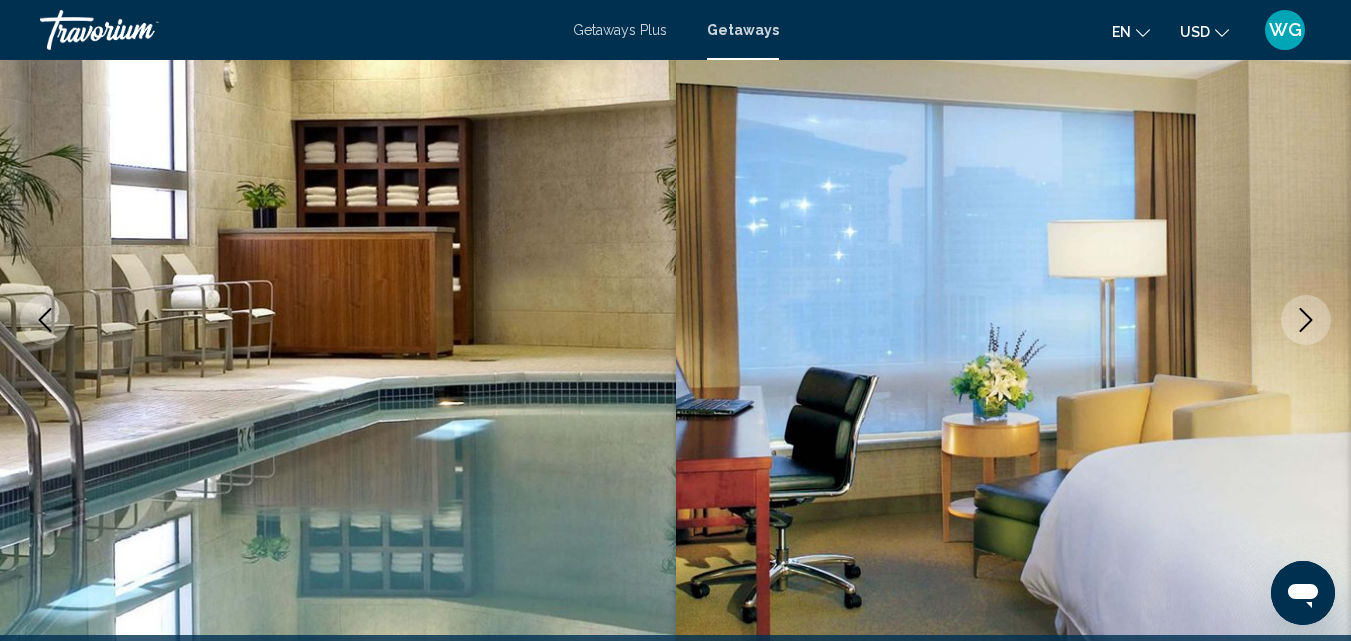 click 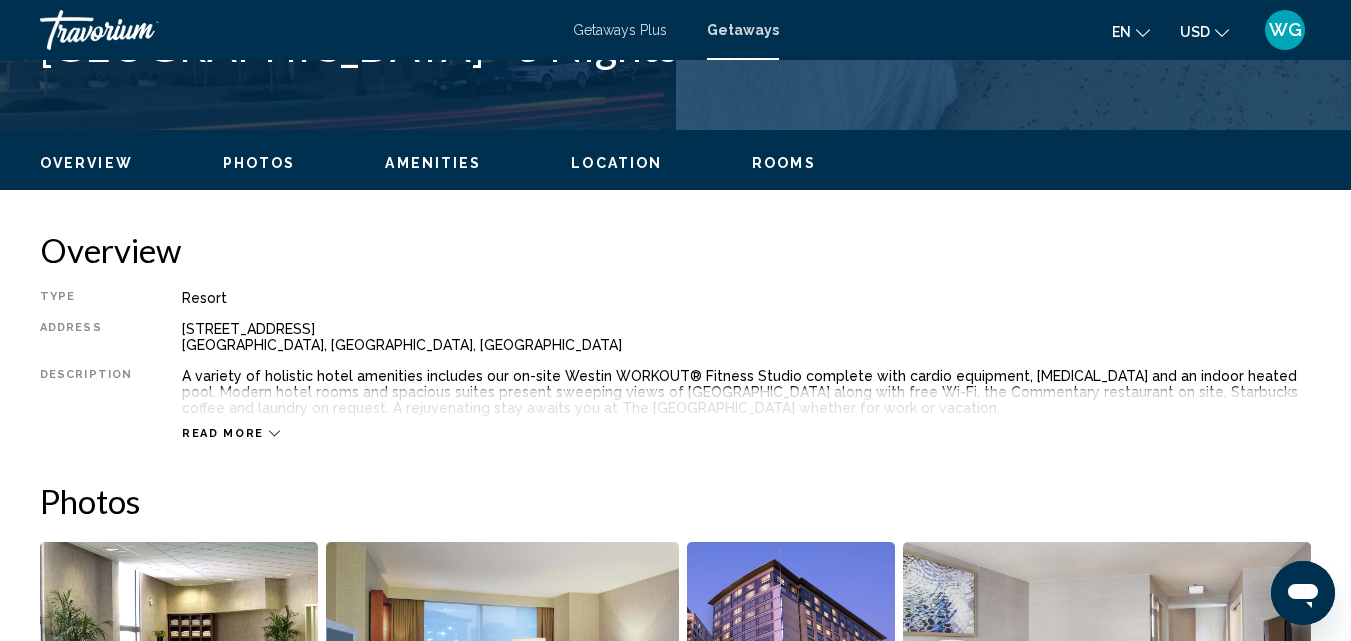 scroll, scrollTop: 915, scrollLeft: 0, axis: vertical 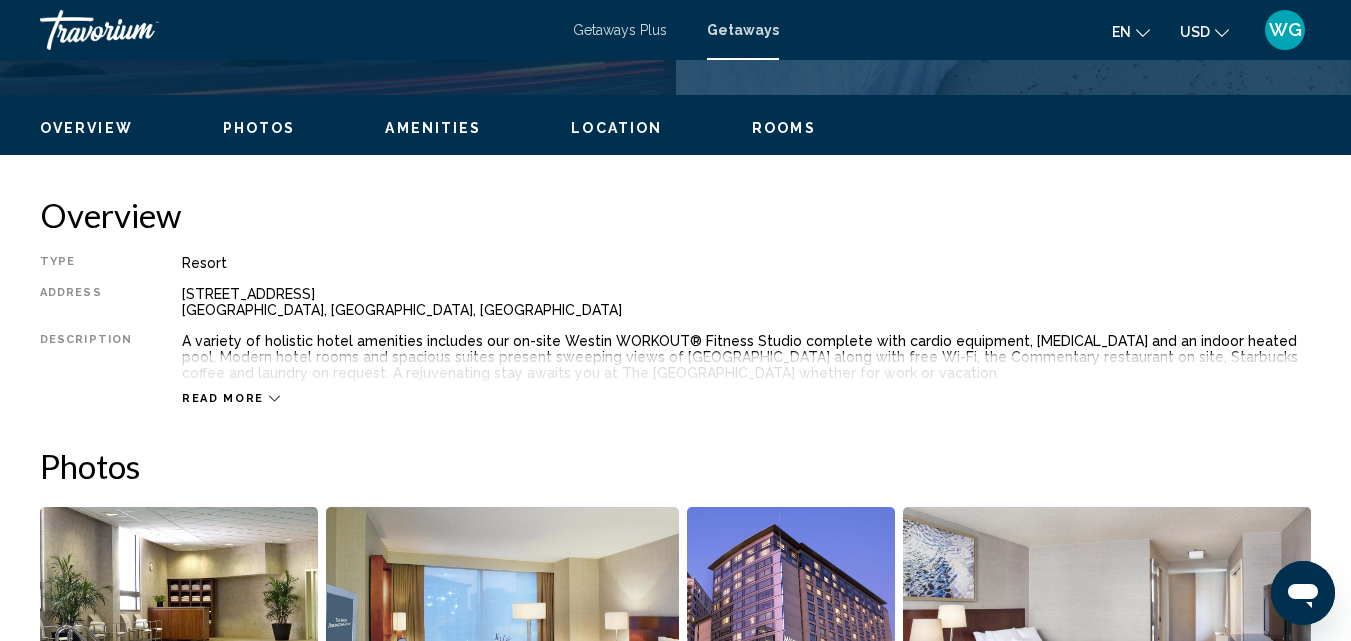click on "Read more" at bounding box center [223, 398] 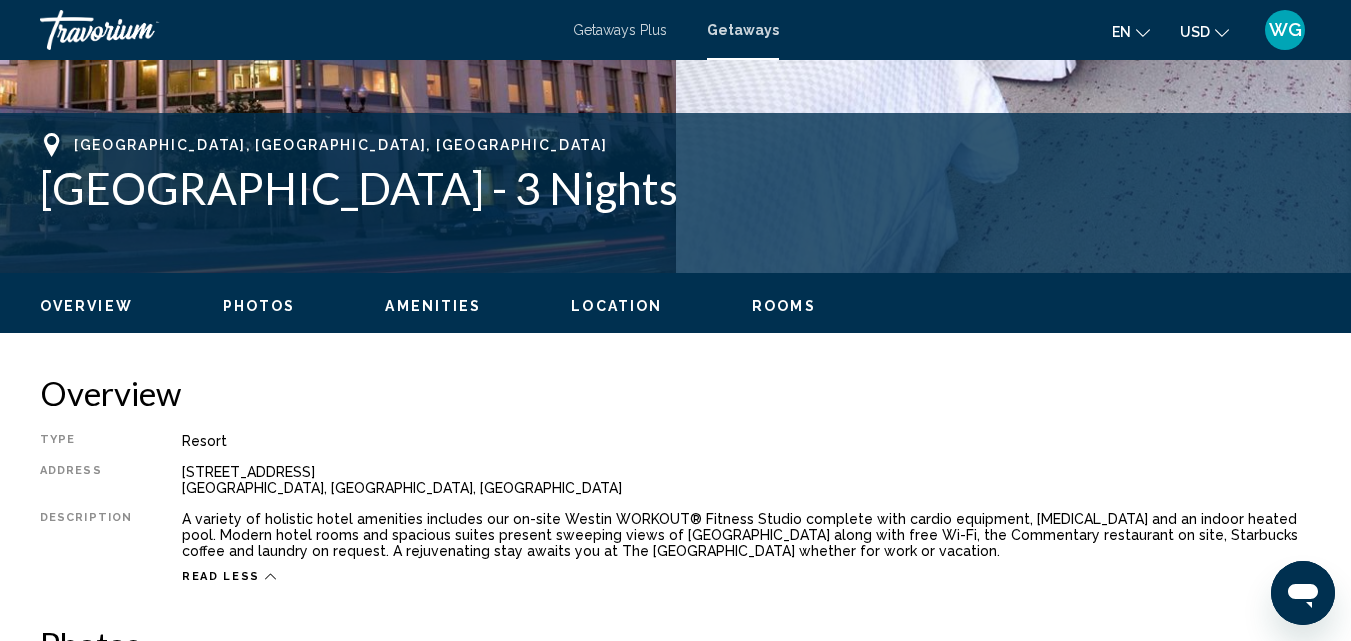 scroll, scrollTop: 715, scrollLeft: 0, axis: vertical 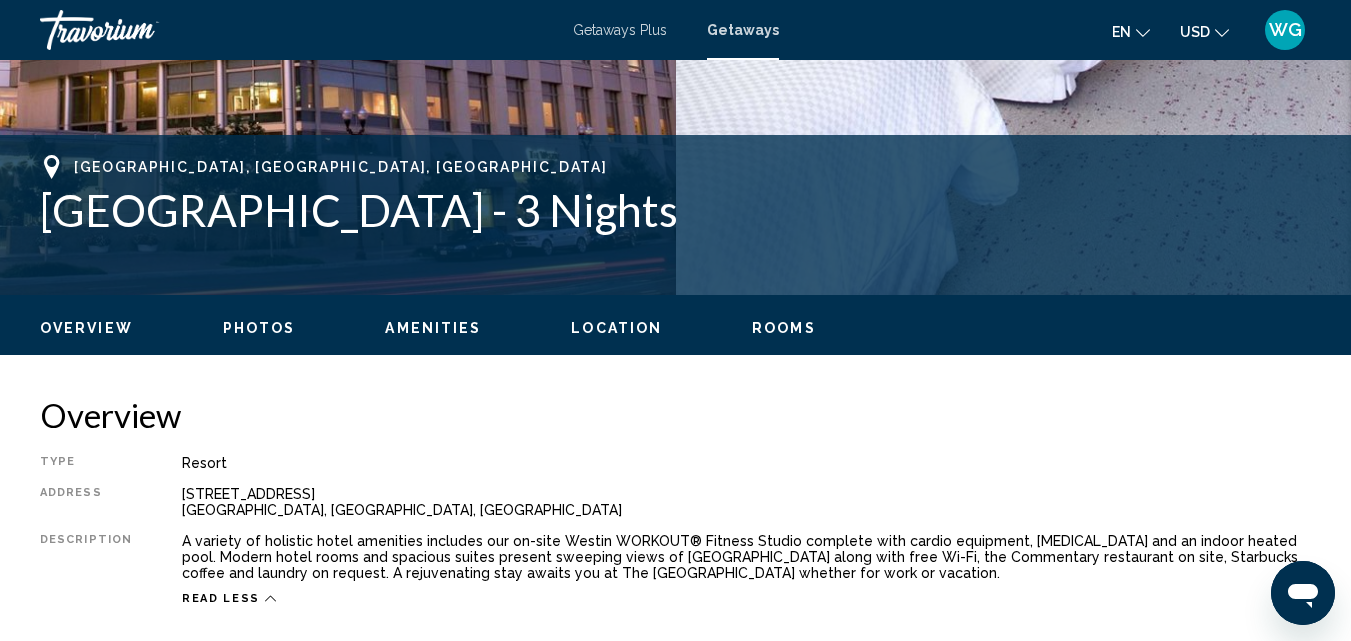 click on "Rooms" at bounding box center (784, 328) 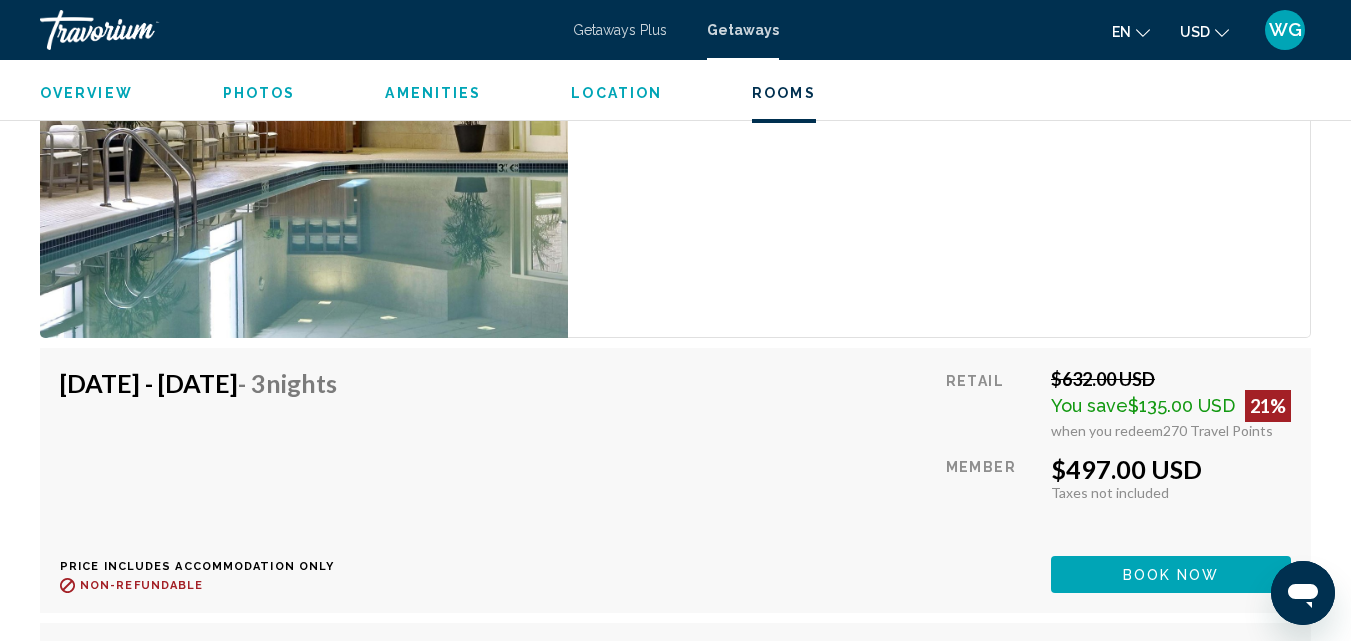 scroll, scrollTop: 3498, scrollLeft: 0, axis: vertical 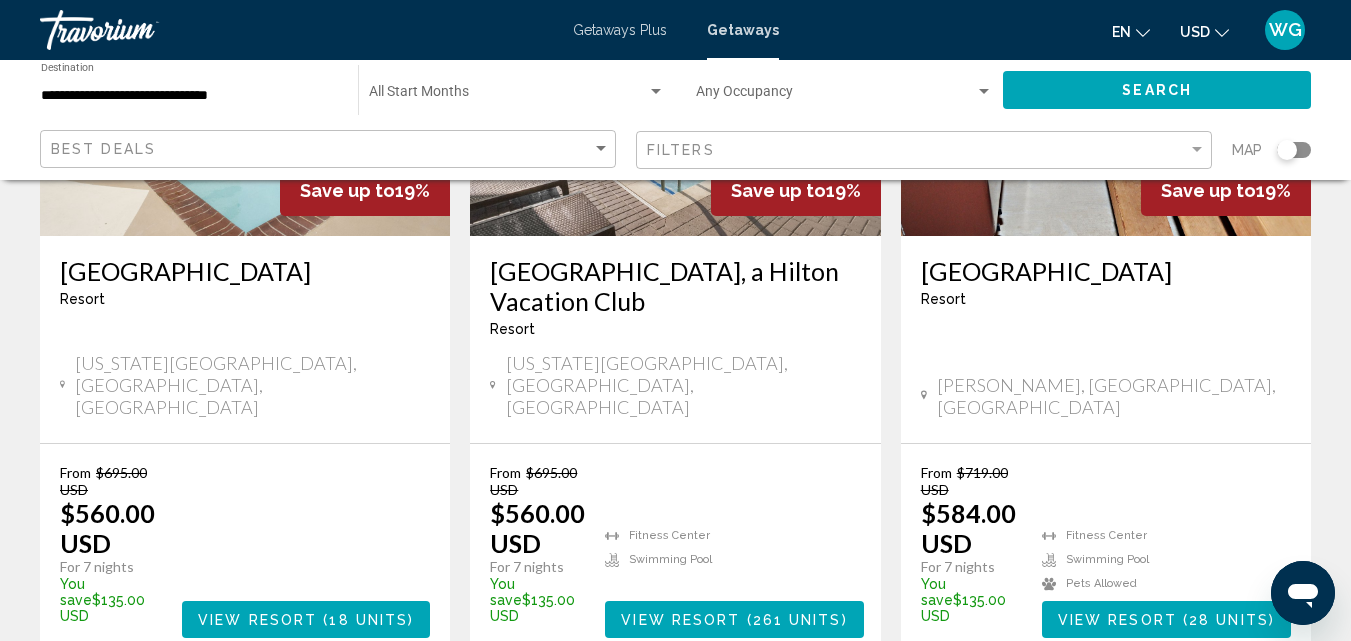 click on "2" at bounding box center [606, 718] 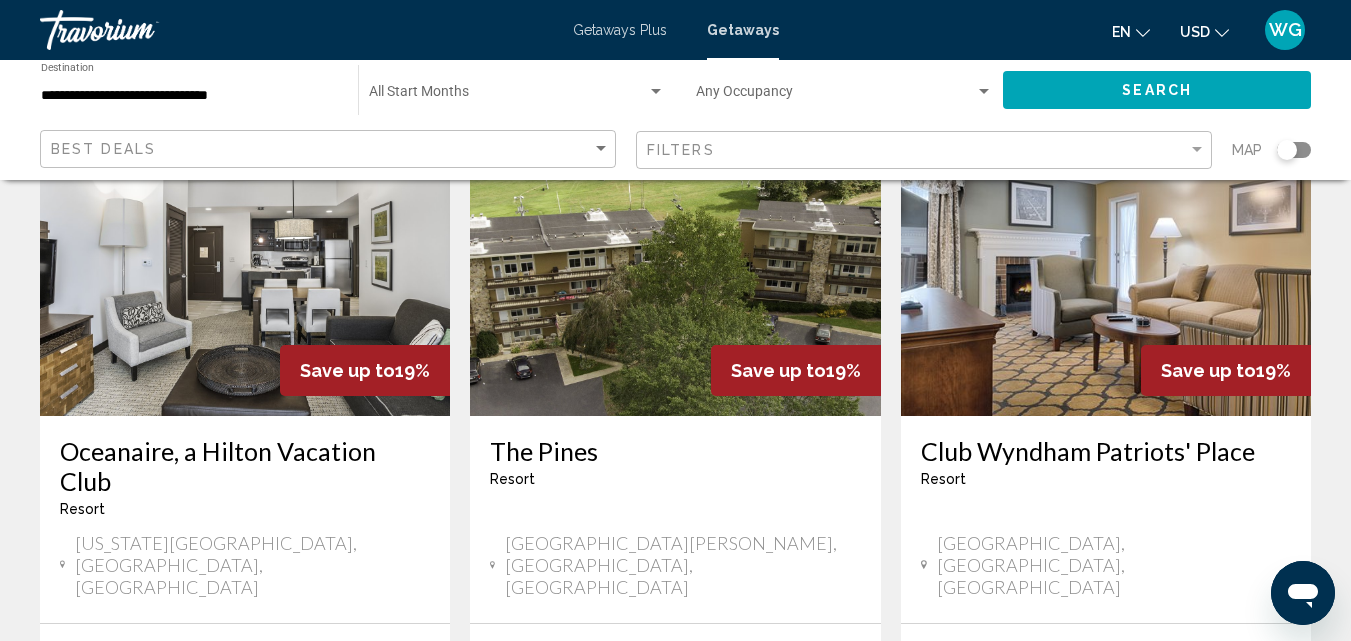 scroll, scrollTop: 200, scrollLeft: 0, axis: vertical 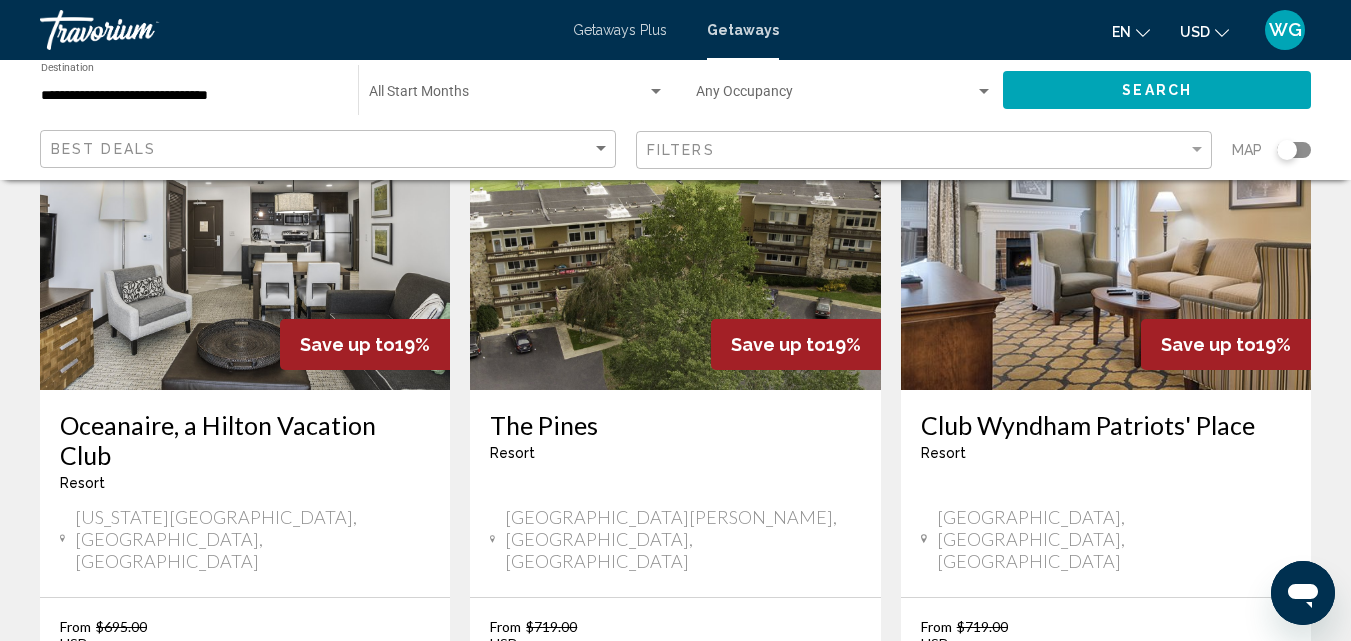 click on "Oceanaire, a Hilton Vacation Club" at bounding box center (245, 440) 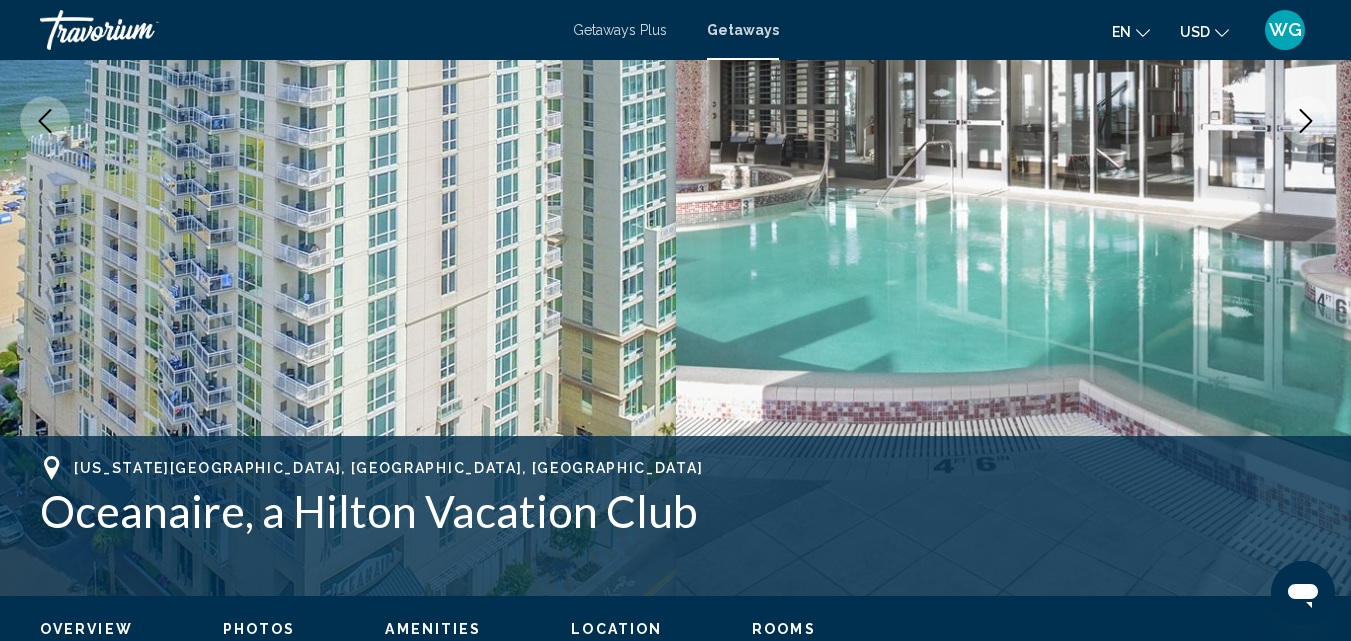 scroll, scrollTop: 415, scrollLeft: 0, axis: vertical 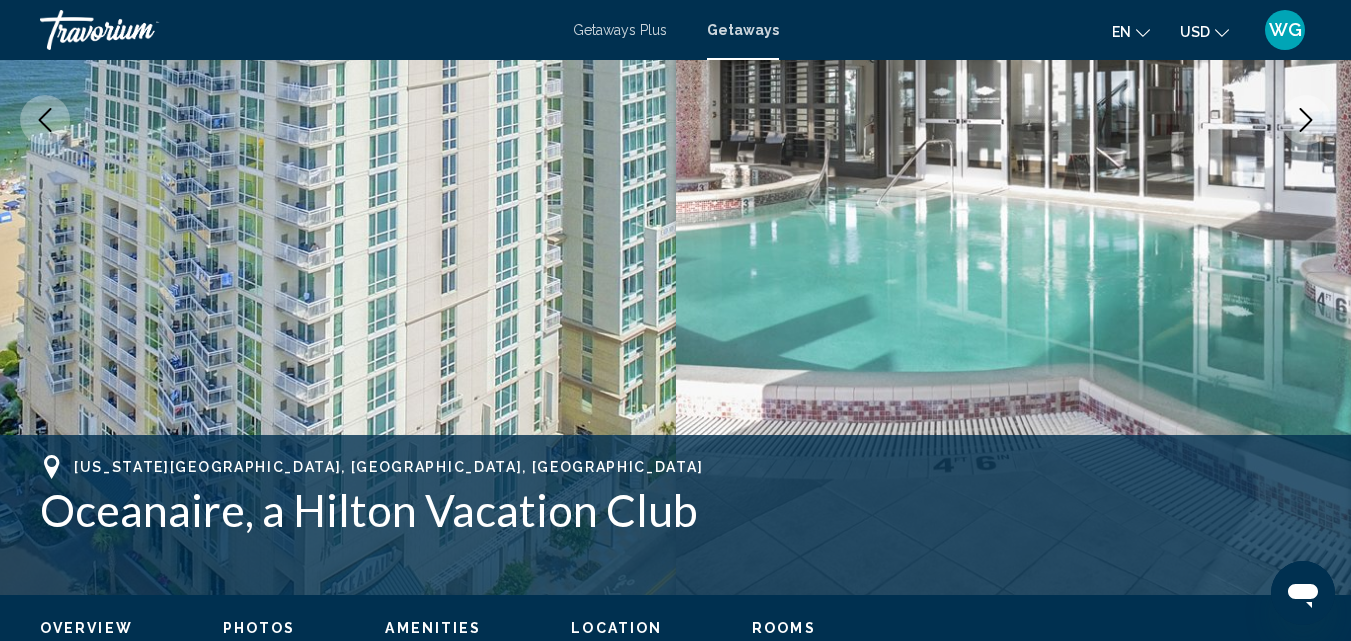 click at bounding box center [1306, 120] 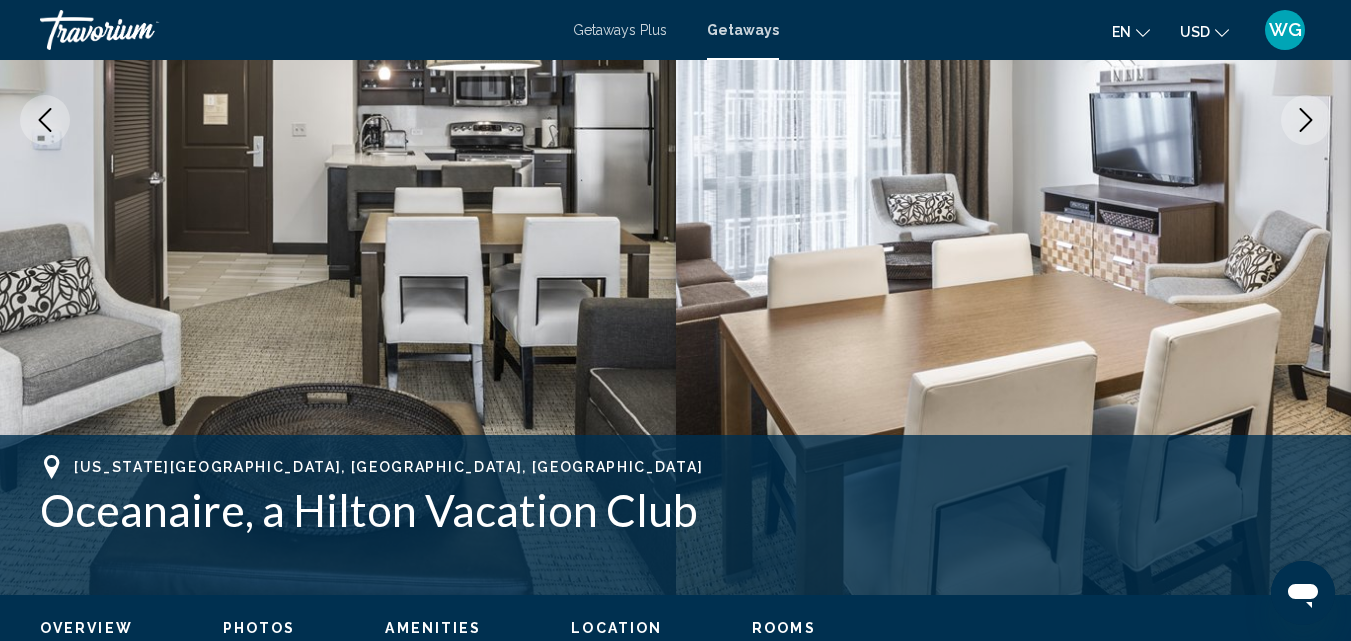 click at bounding box center (1306, 120) 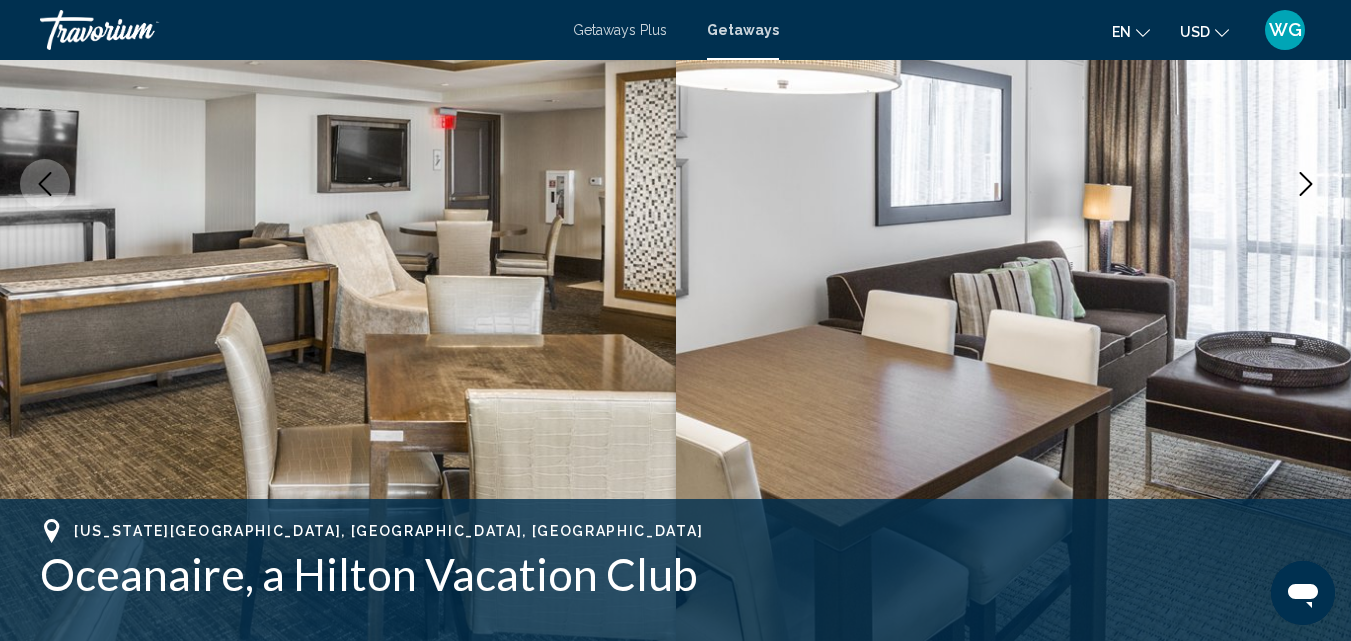 scroll, scrollTop: 315, scrollLeft: 0, axis: vertical 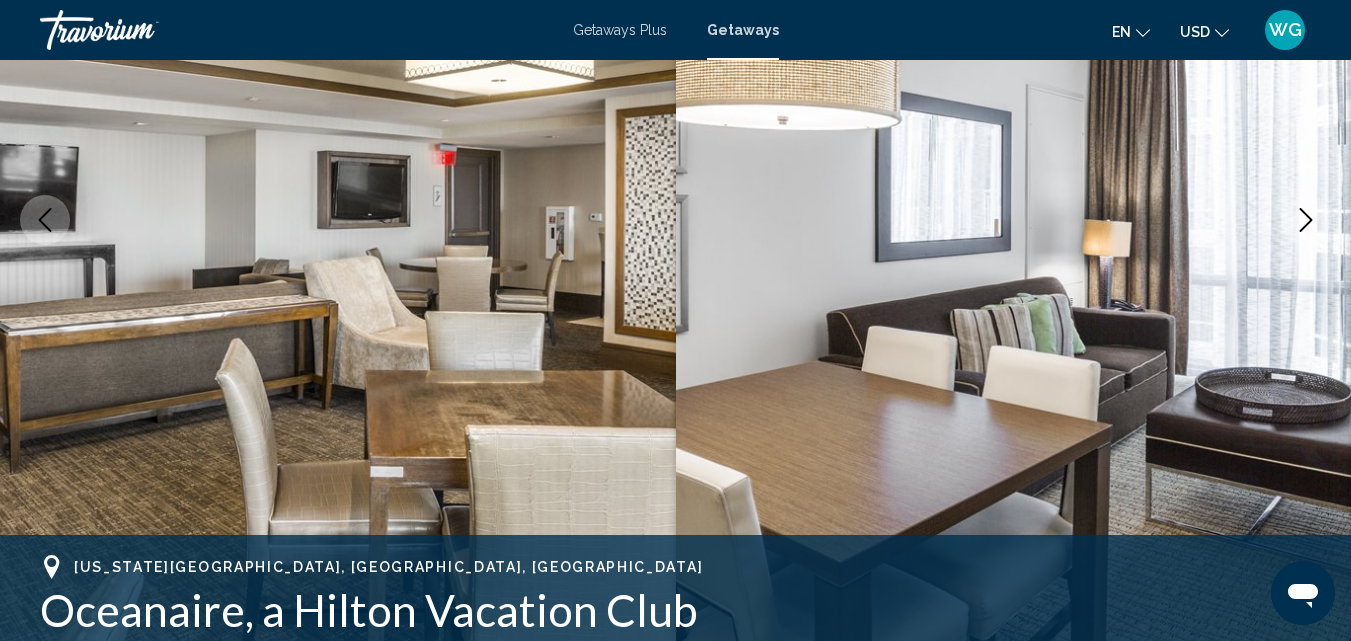 click 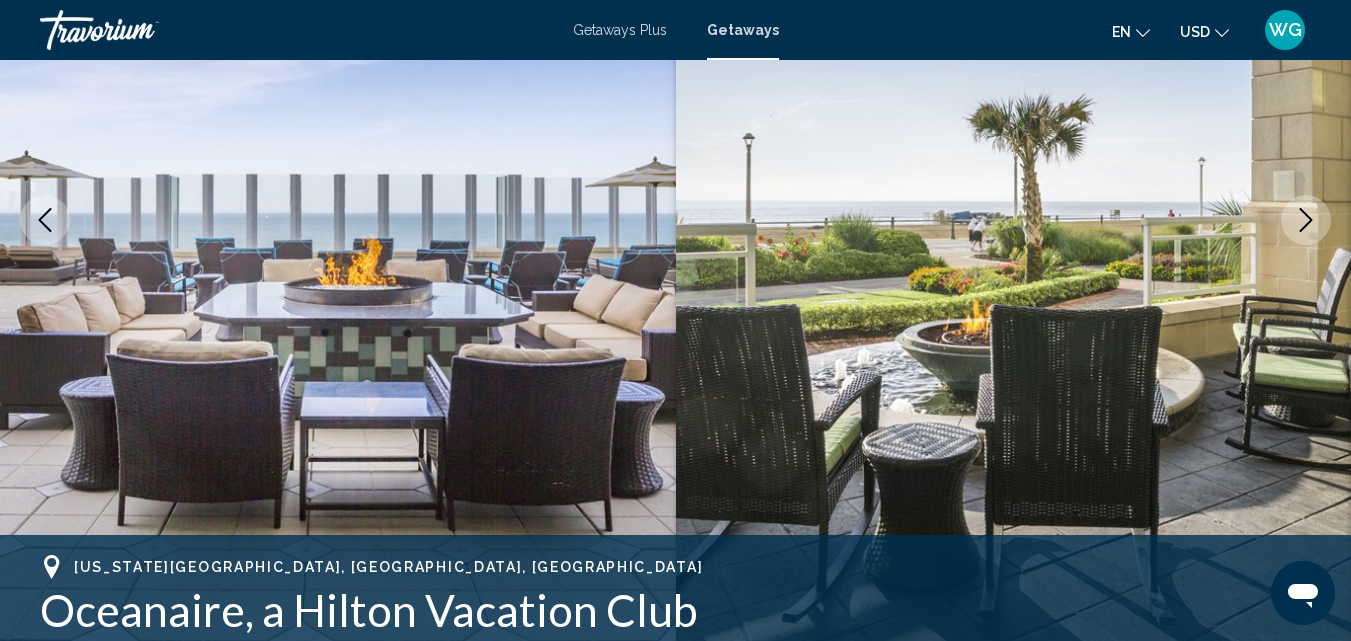click 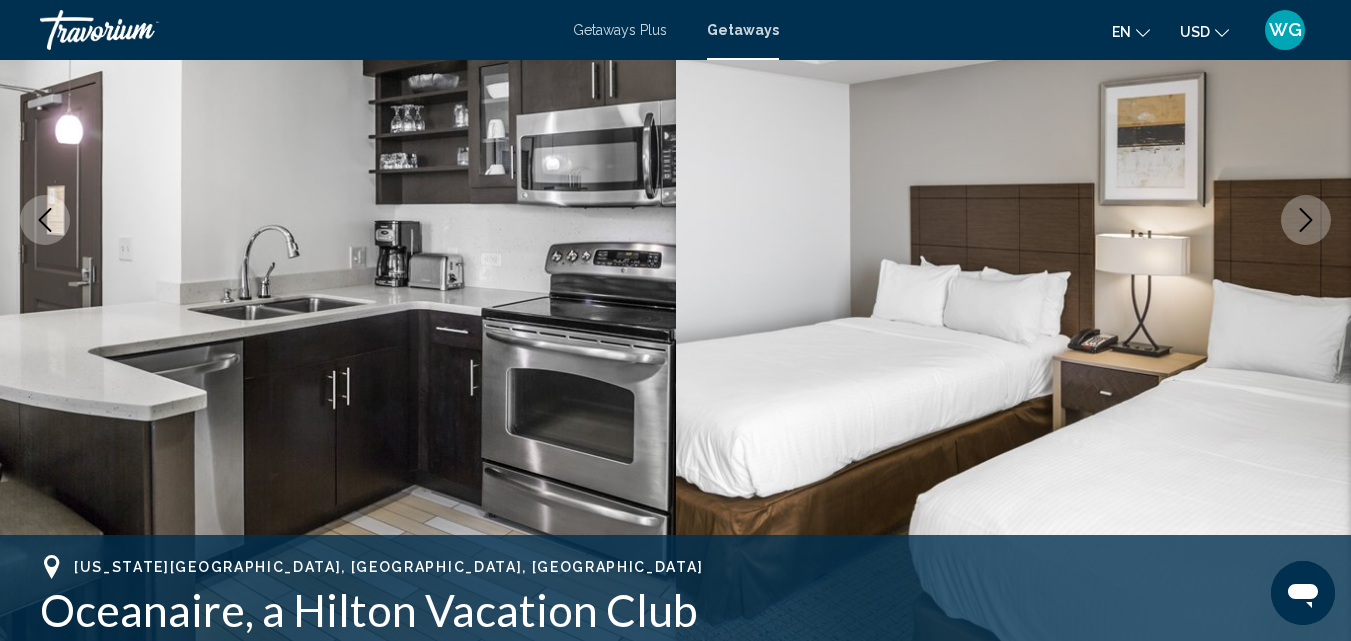 click 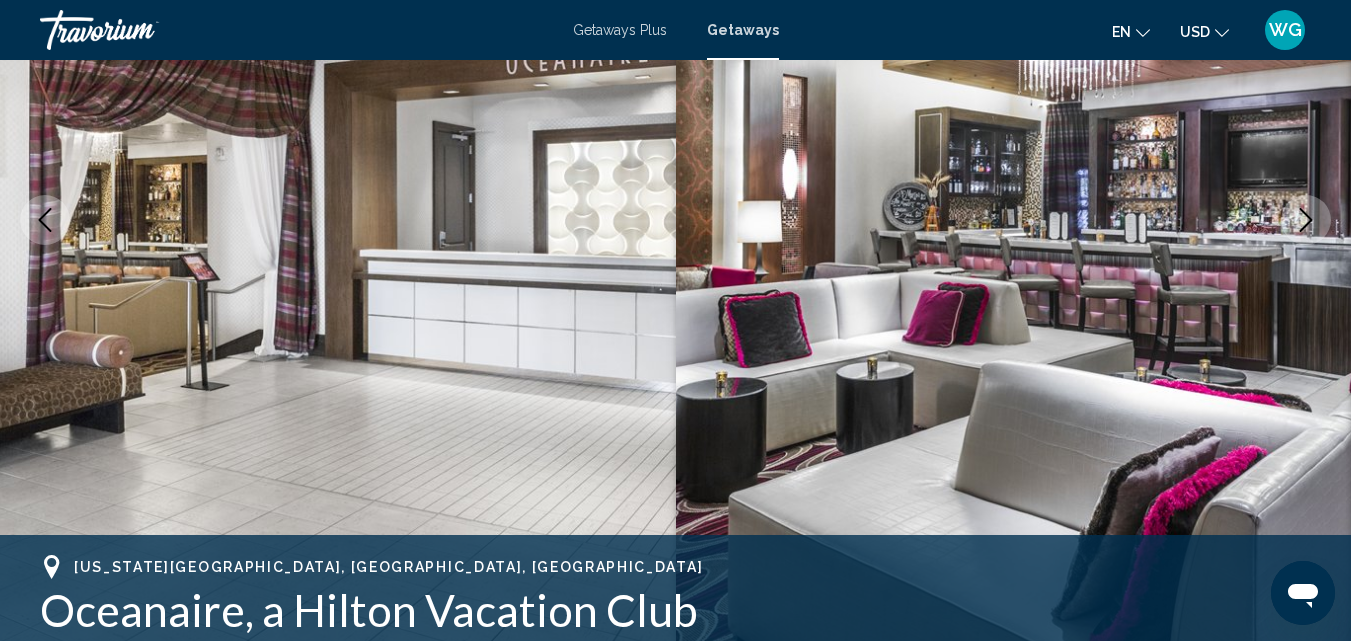 click 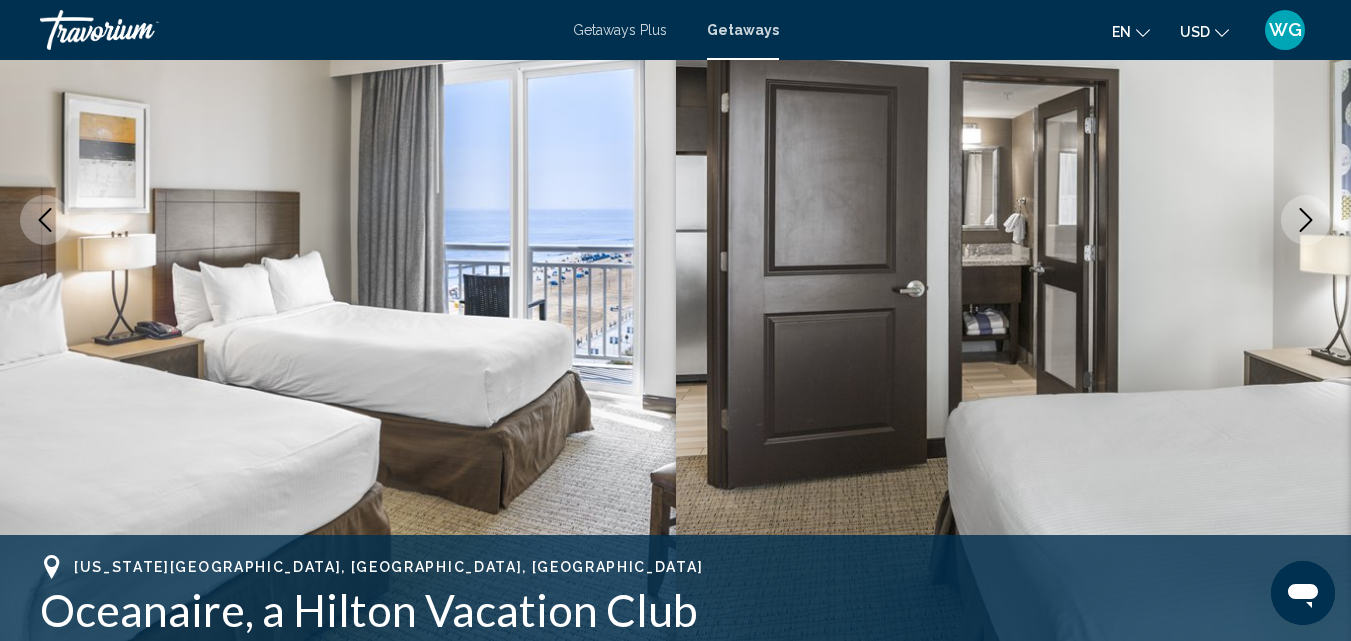 click 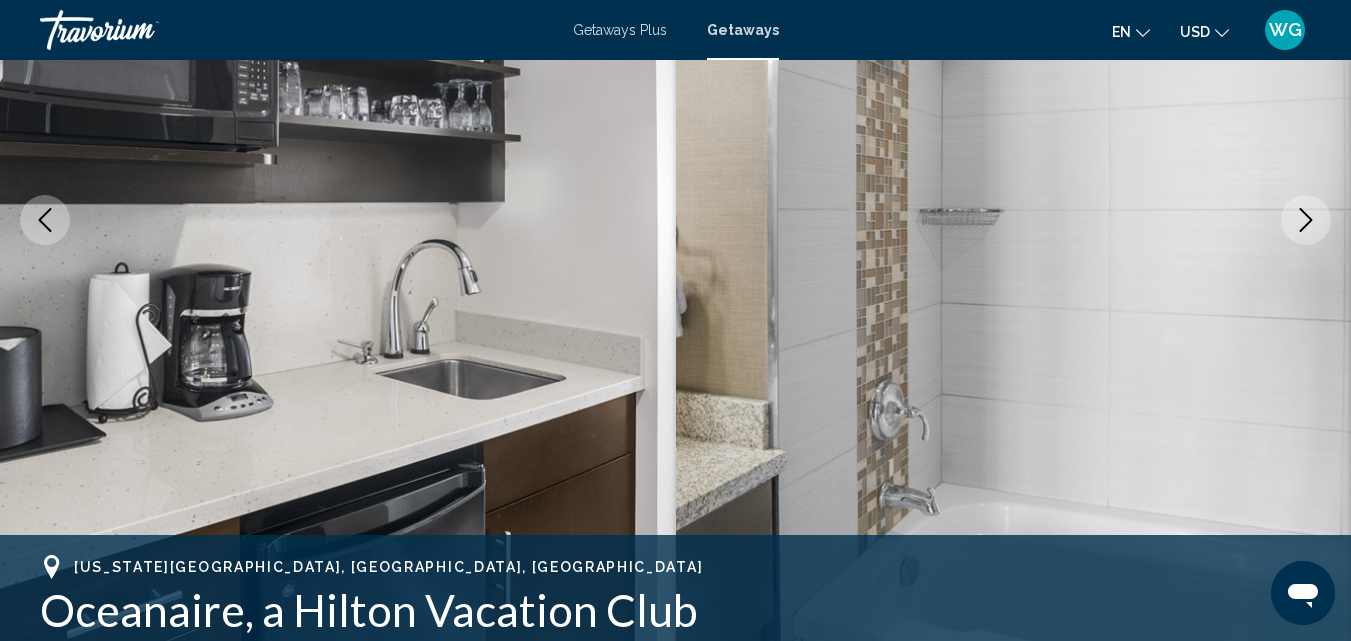 click 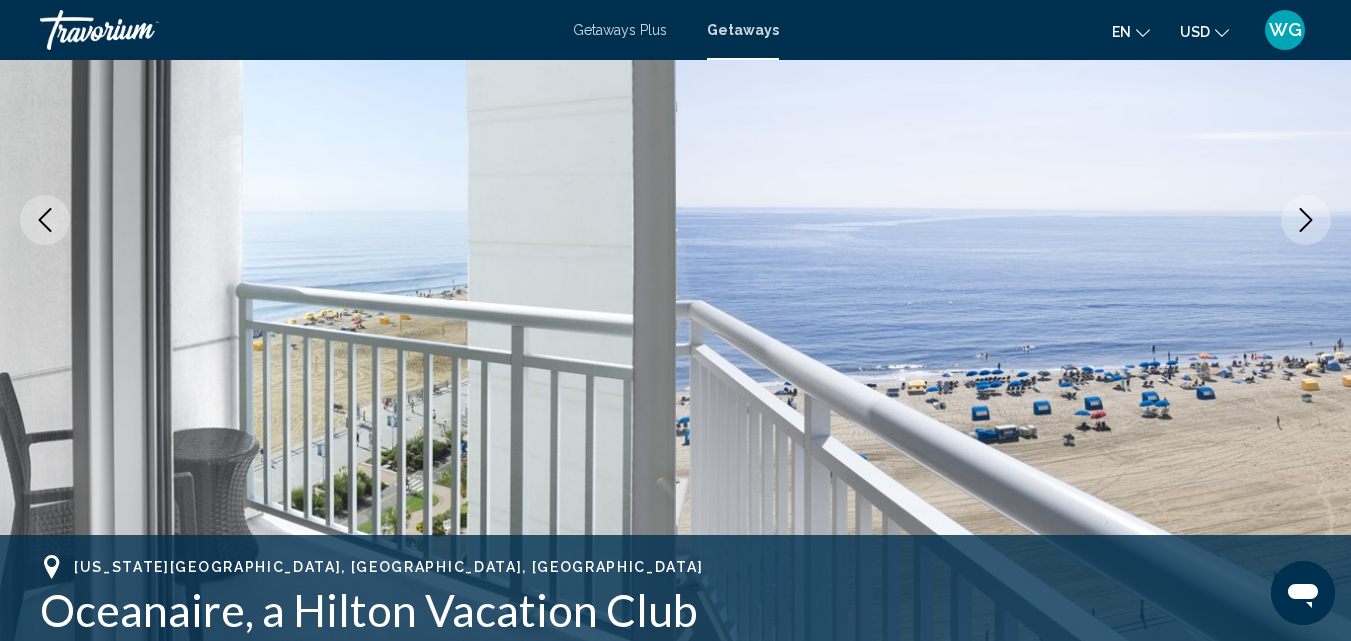 click 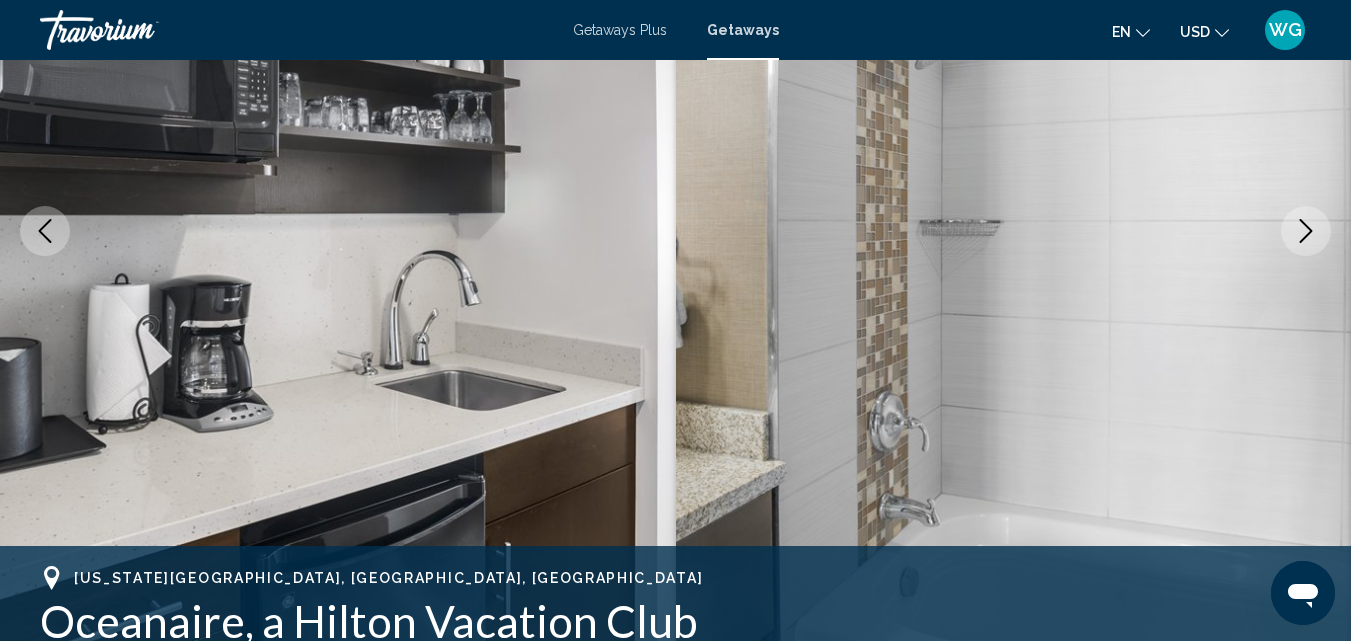 scroll, scrollTop: 515, scrollLeft: 0, axis: vertical 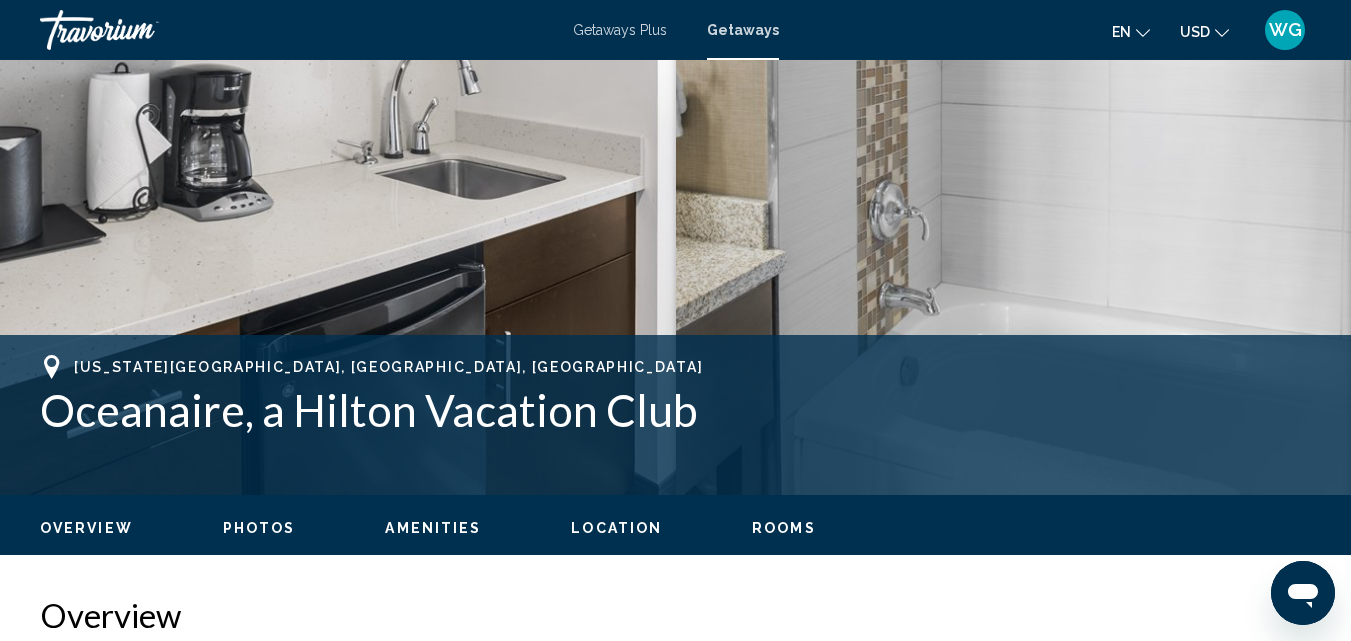 click on "Rooms" at bounding box center [784, 528] 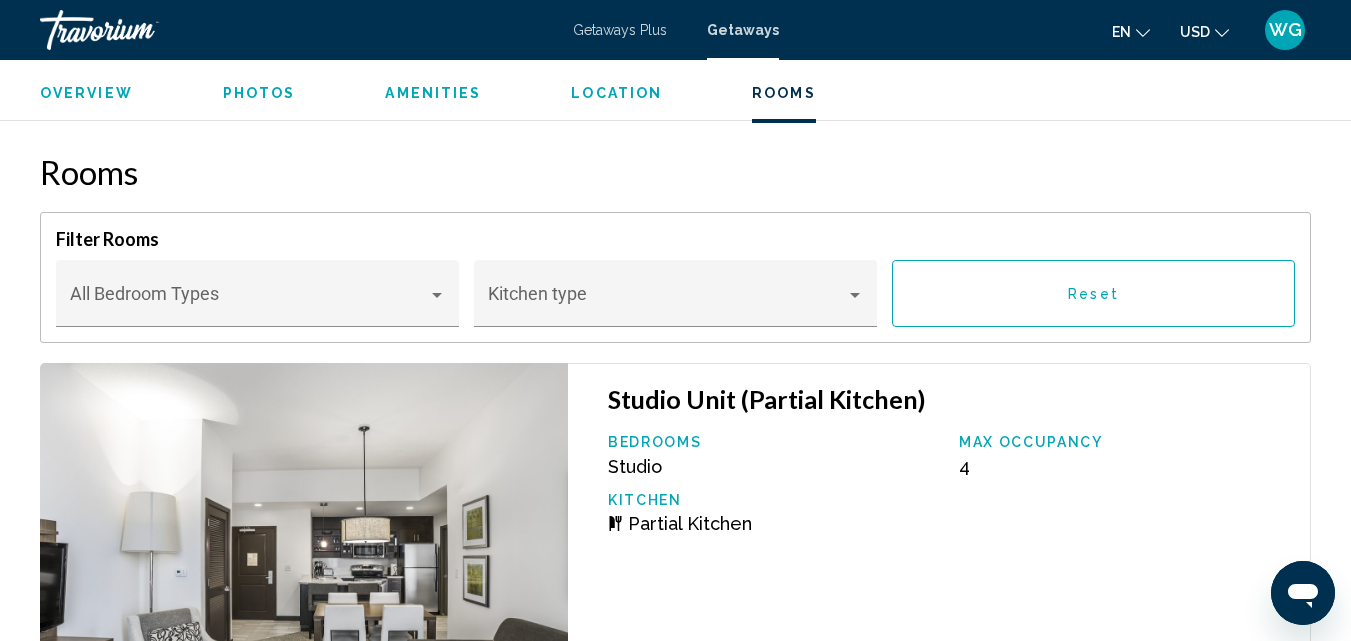 scroll, scrollTop: 2943, scrollLeft: 0, axis: vertical 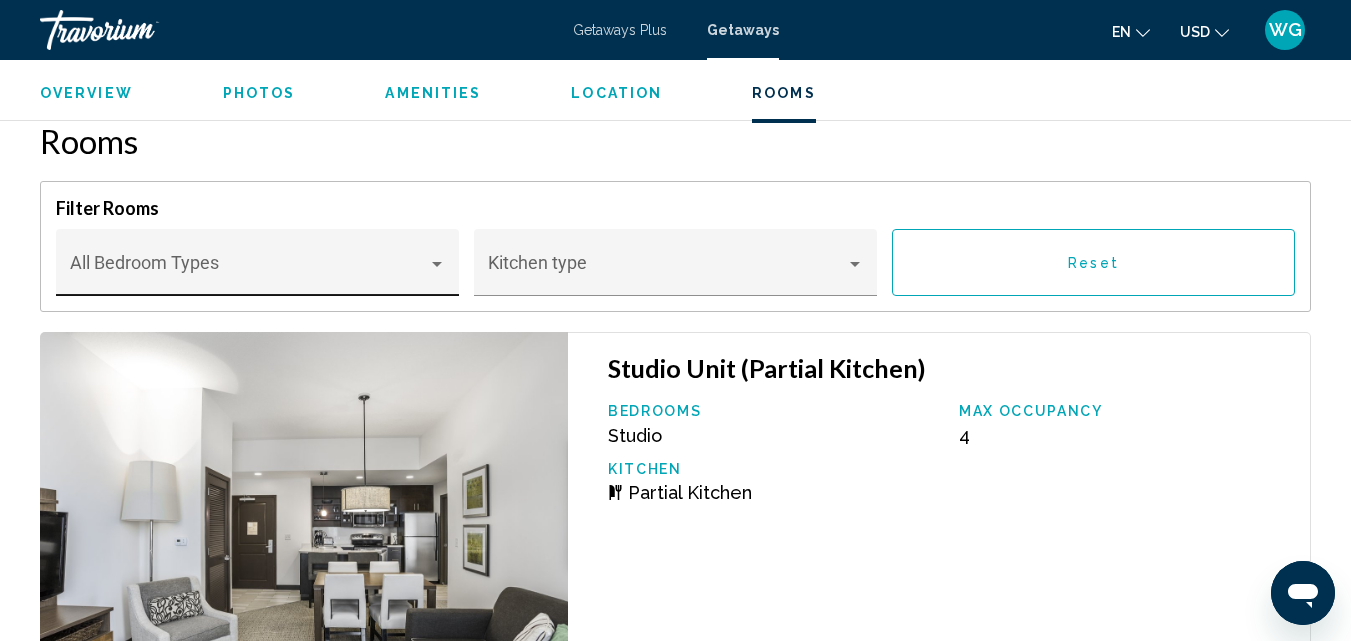 click at bounding box center [437, 264] 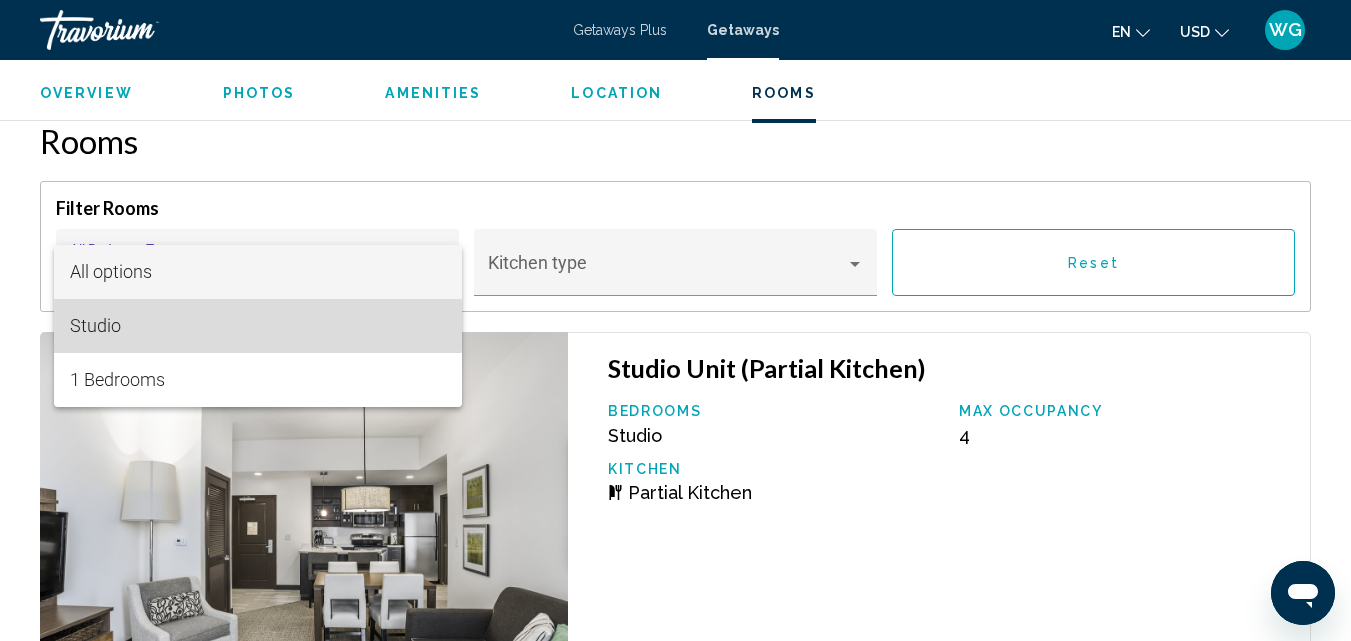 click on "Studio" at bounding box center [258, 326] 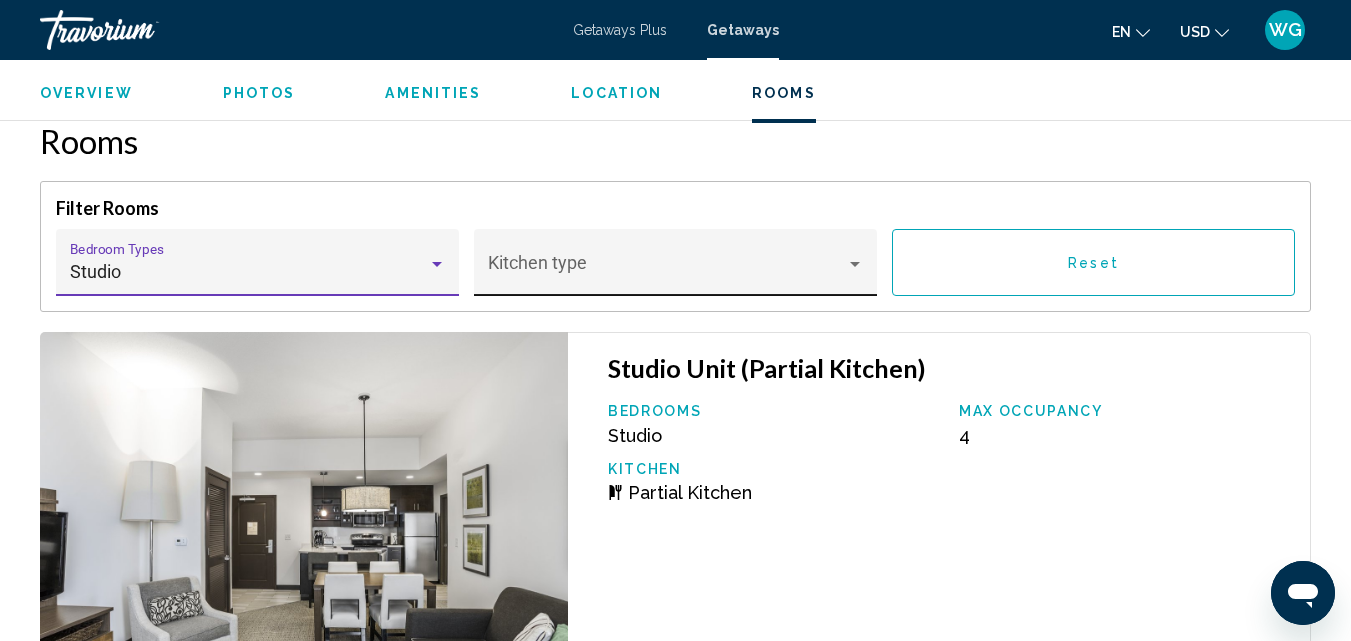 click at bounding box center (667, 272) 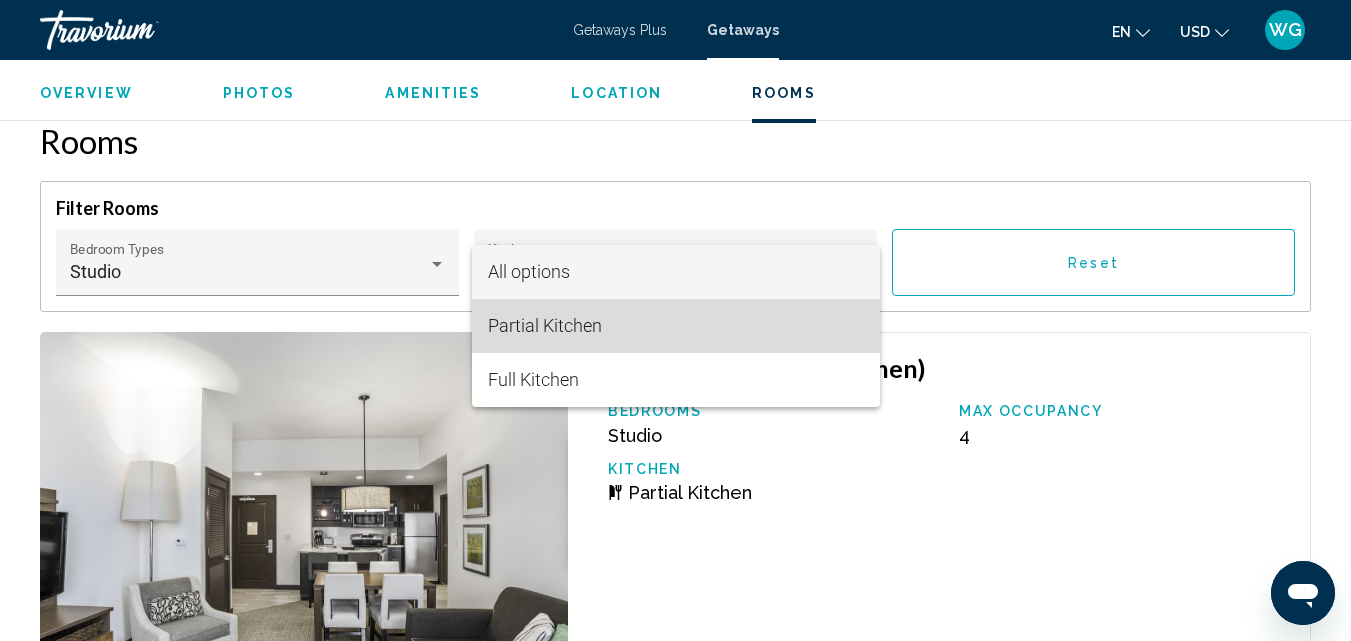 click on "Partial Kitchen" at bounding box center (545, 325) 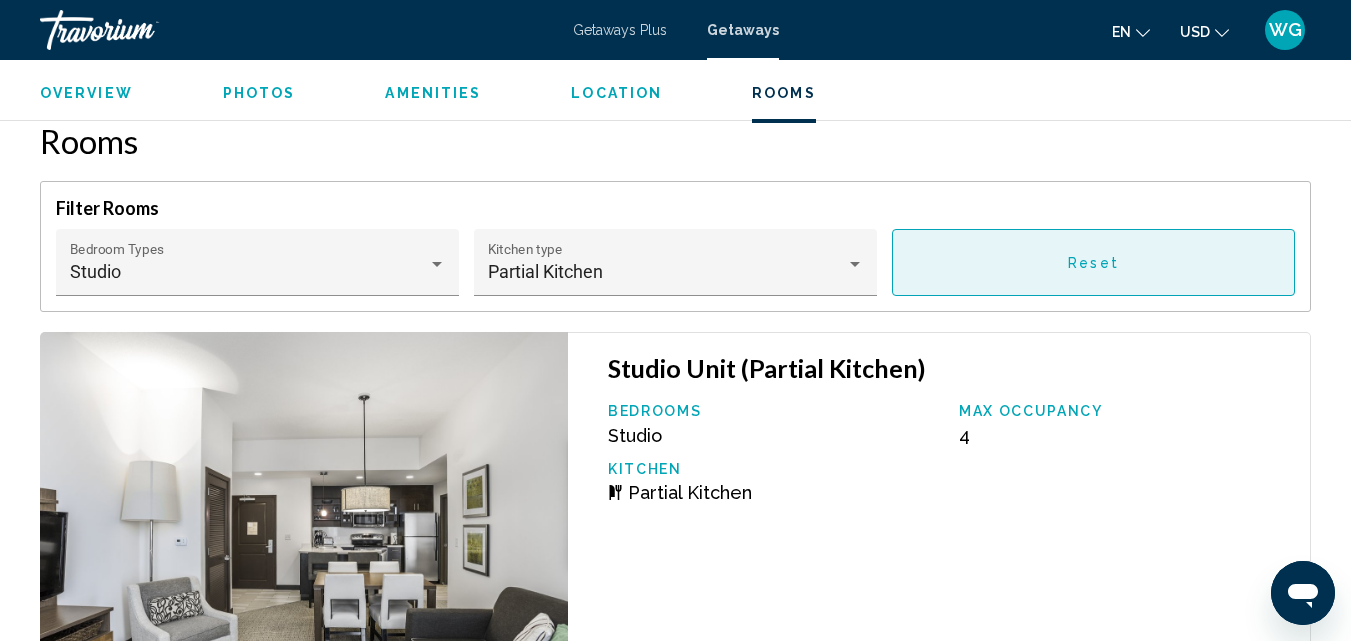 click on "Reset" at bounding box center [1093, 263] 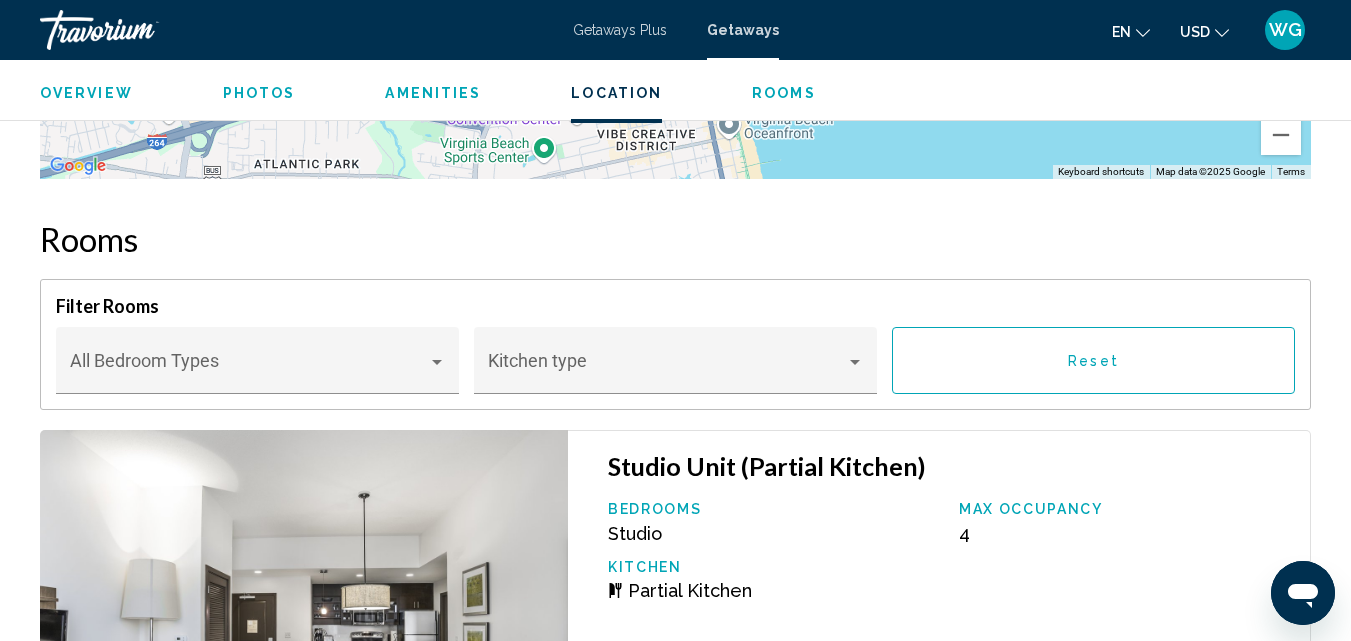scroll, scrollTop: 2843, scrollLeft: 0, axis: vertical 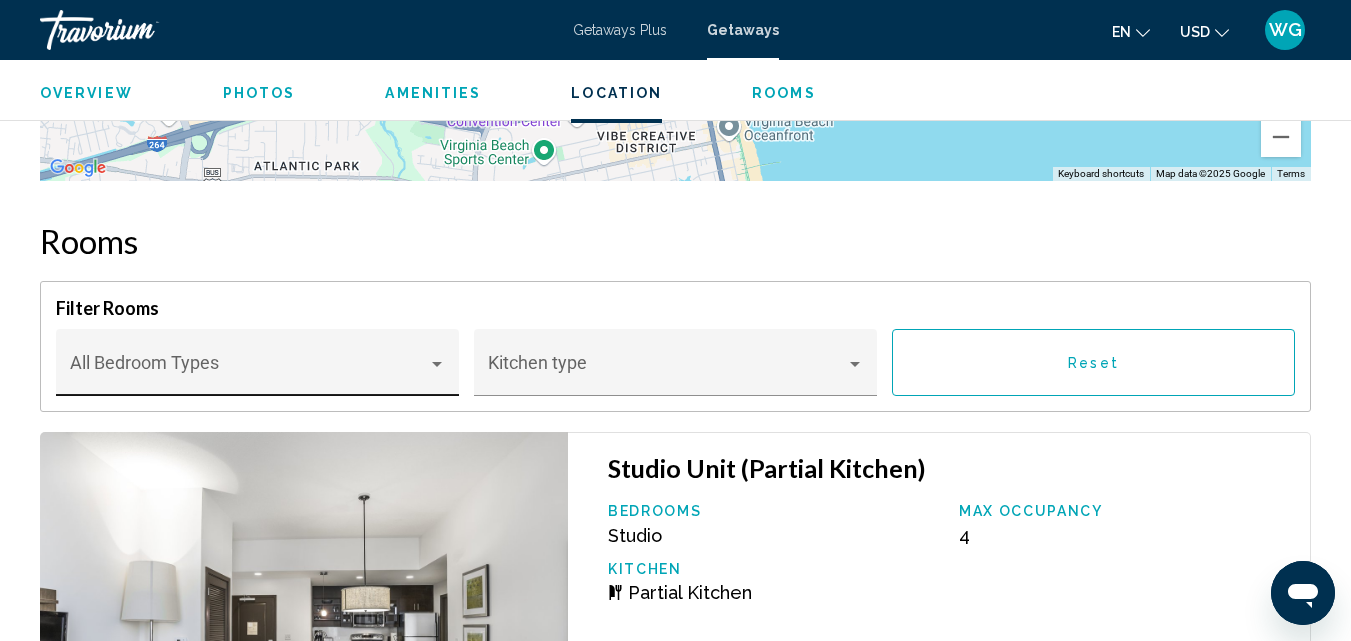 click on "Bedroom Types All Bedroom Types" at bounding box center (258, 369) 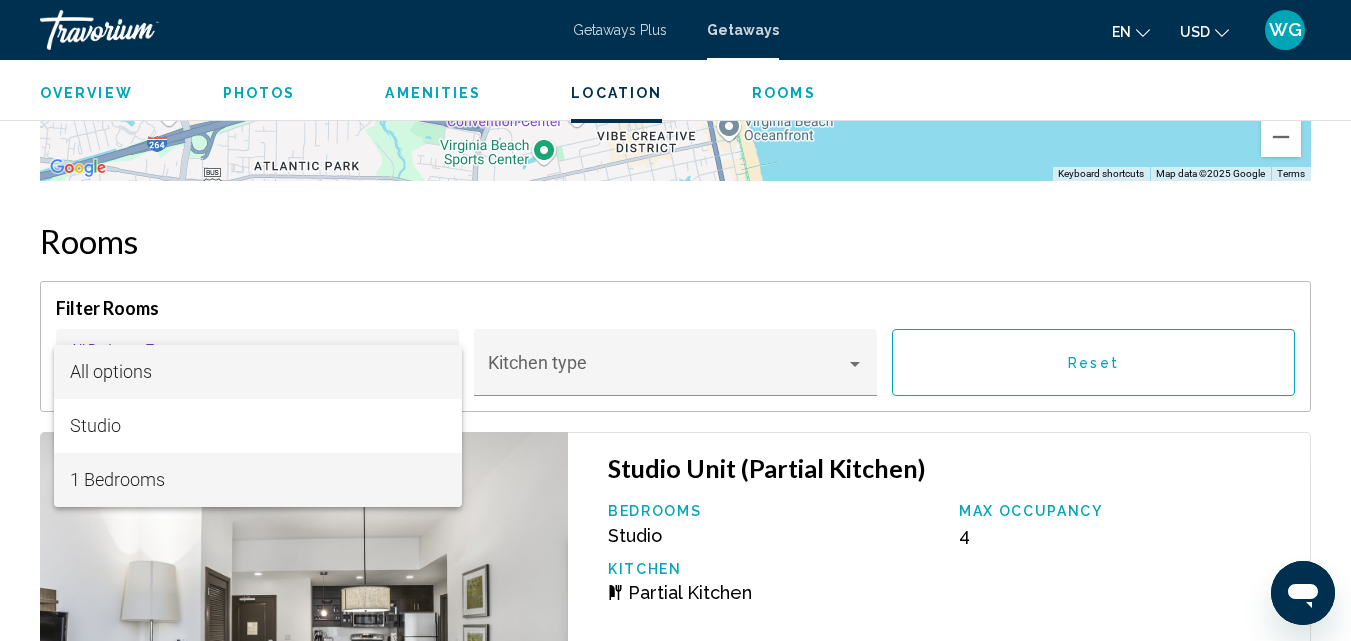 click on "1 Bedrooms" at bounding box center (258, 480) 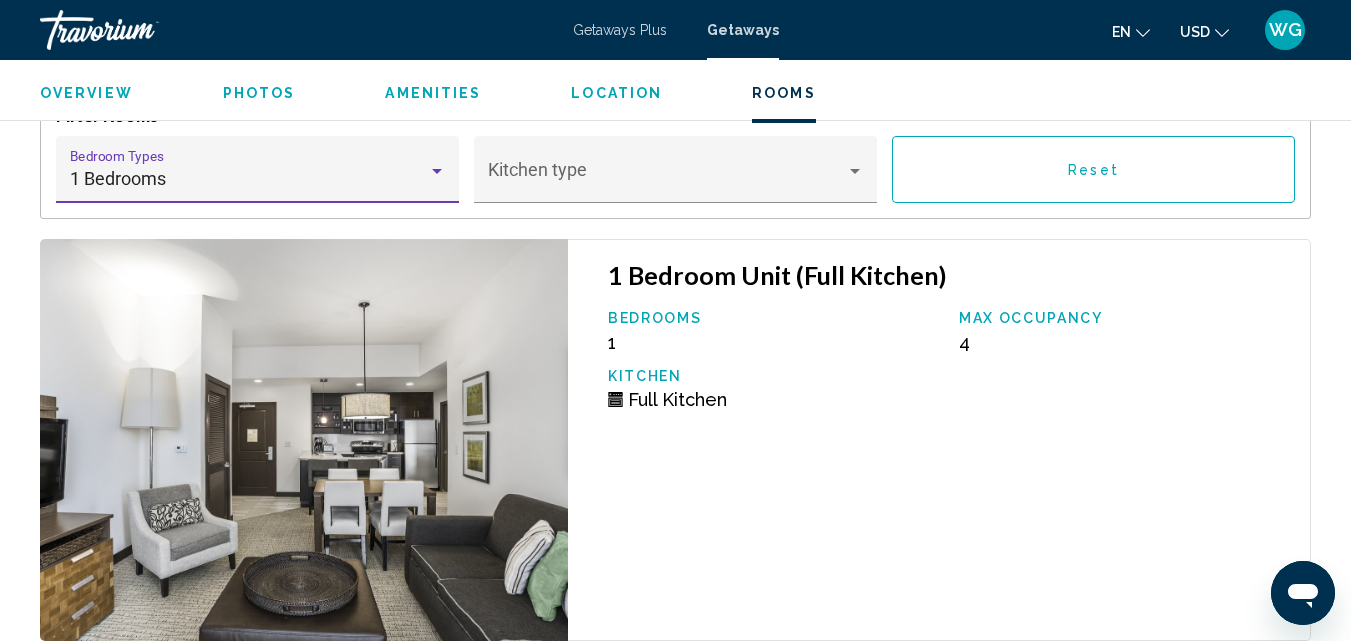 scroll, scrollTop: 3043, scrollLeft: 0, axis: vertical 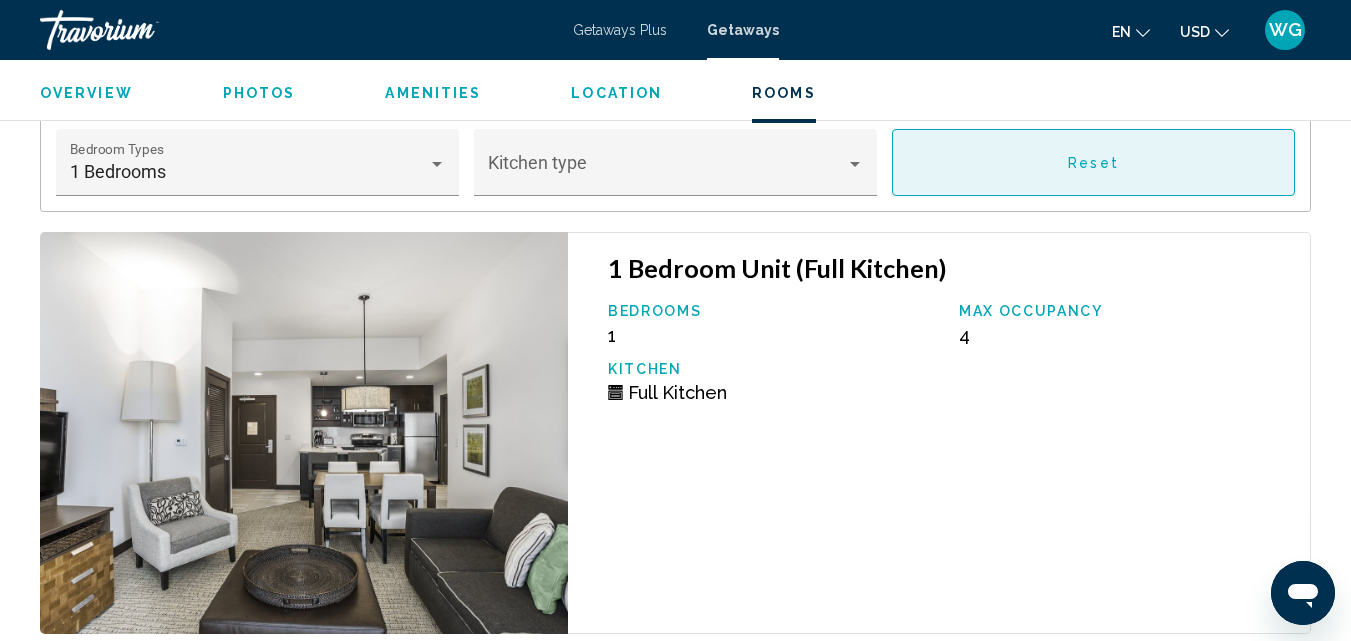 click on "Reset" at bounding box center [1093, 163] 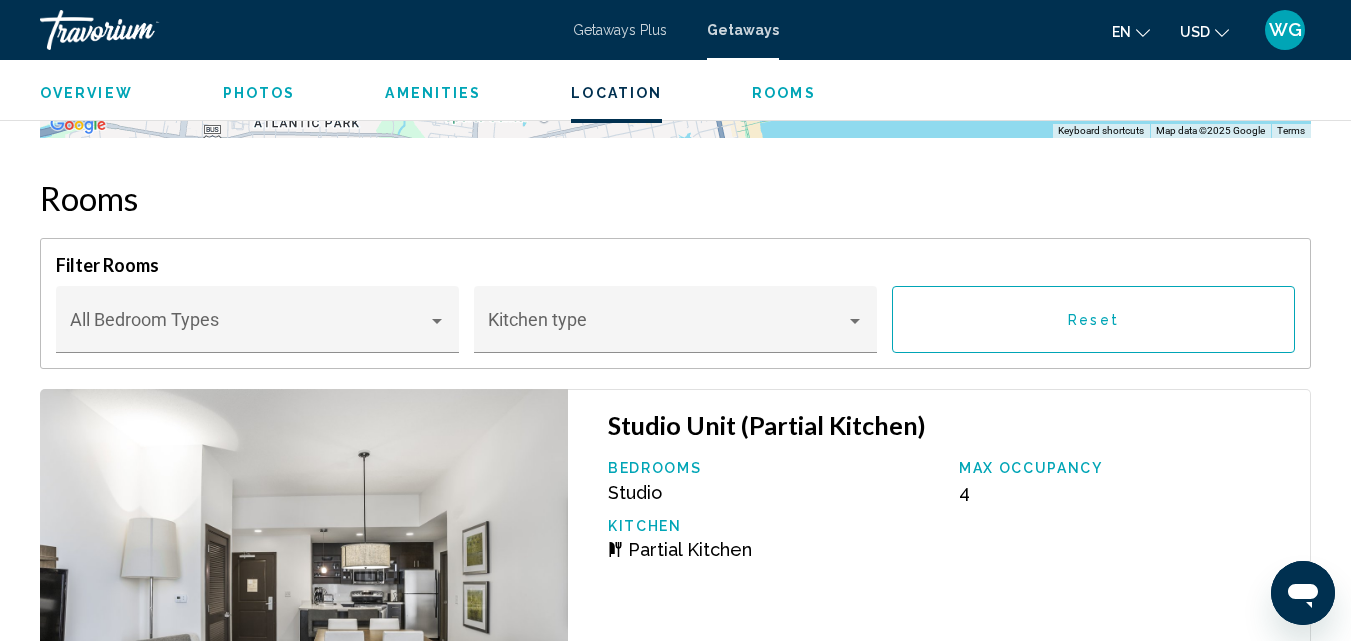 scroll, scrollTop: 2843, scrollLeft: 0, axis: vertical 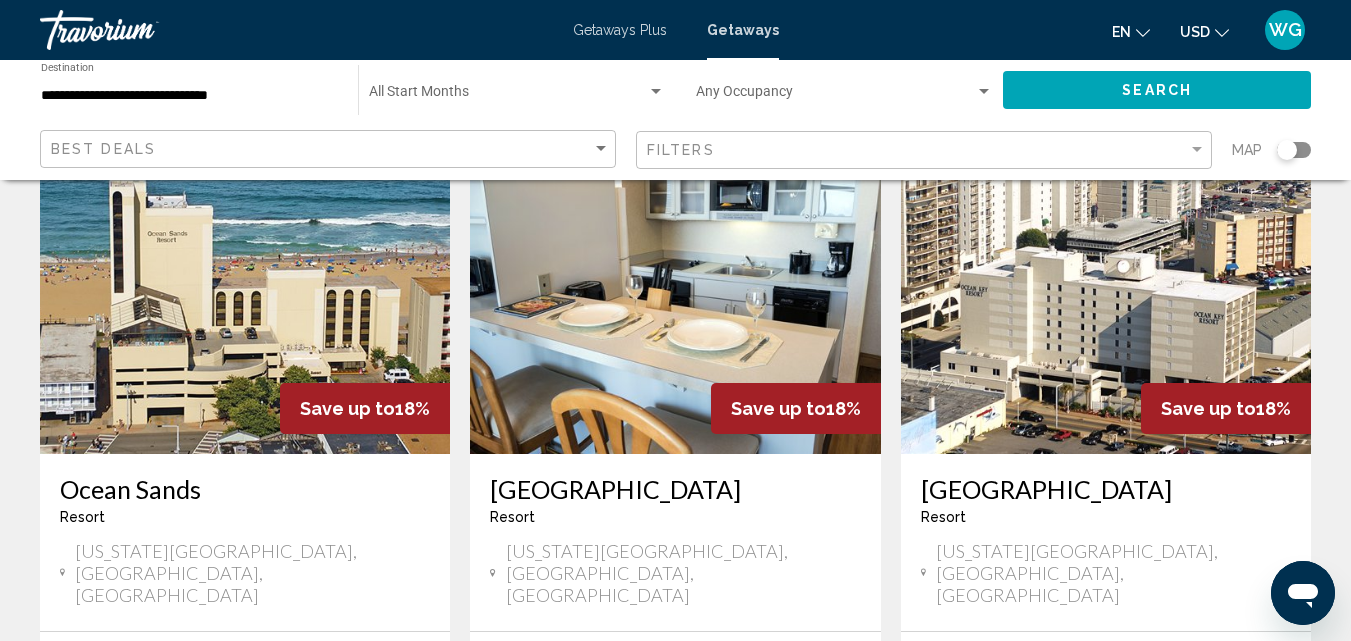 click on "View Resort    ( 94 units )" at bounding box center (735, 807) 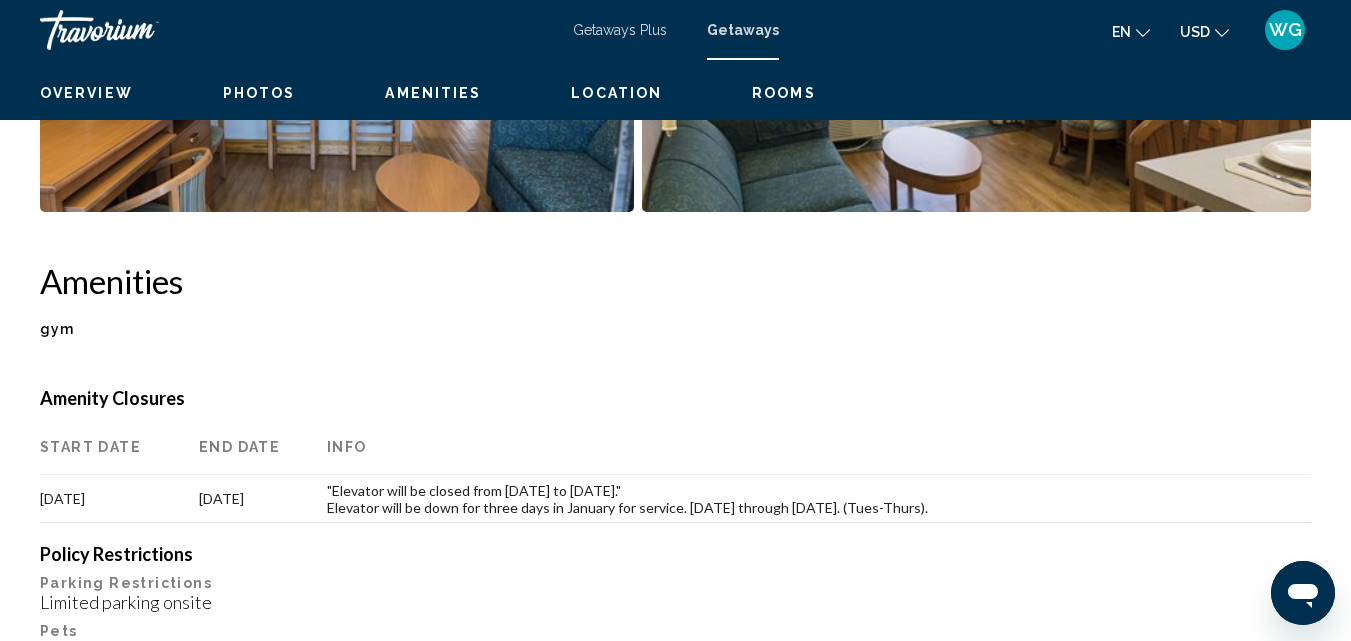 scroll, scrollTop: 215, scrollLeft: 0, axis: vertical 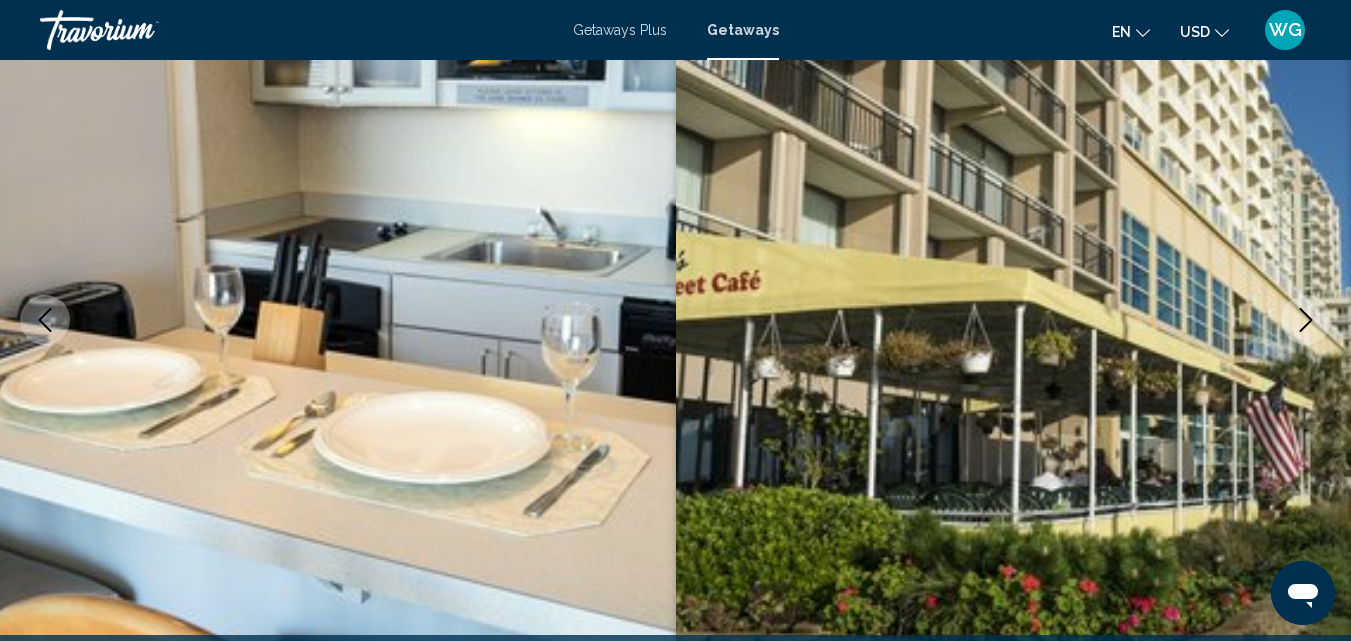 click at bounding box center (1306, 320) 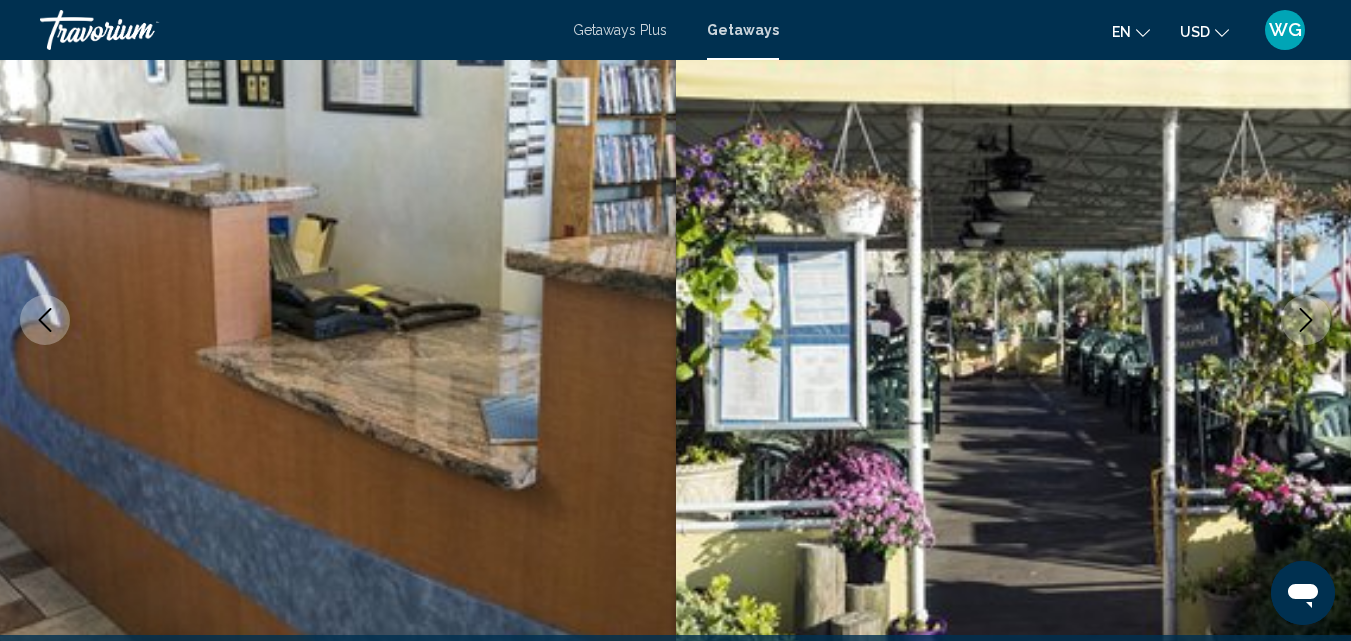 click at bounding box center [1306, 320] 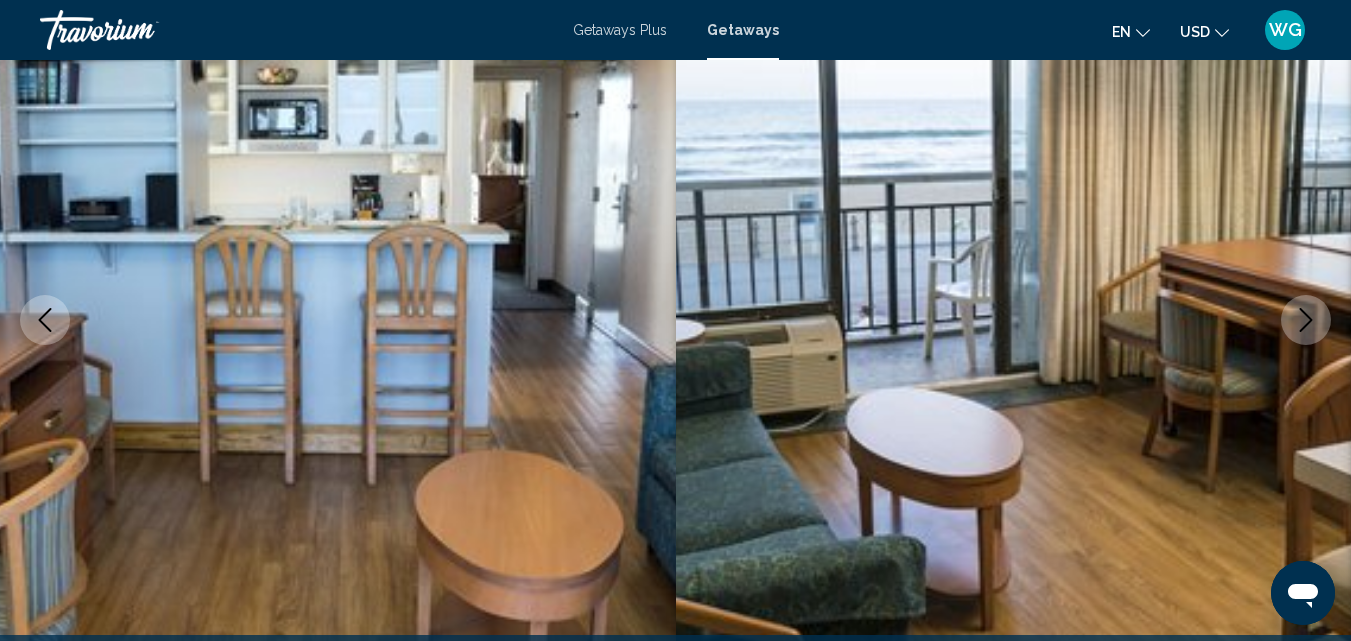 click 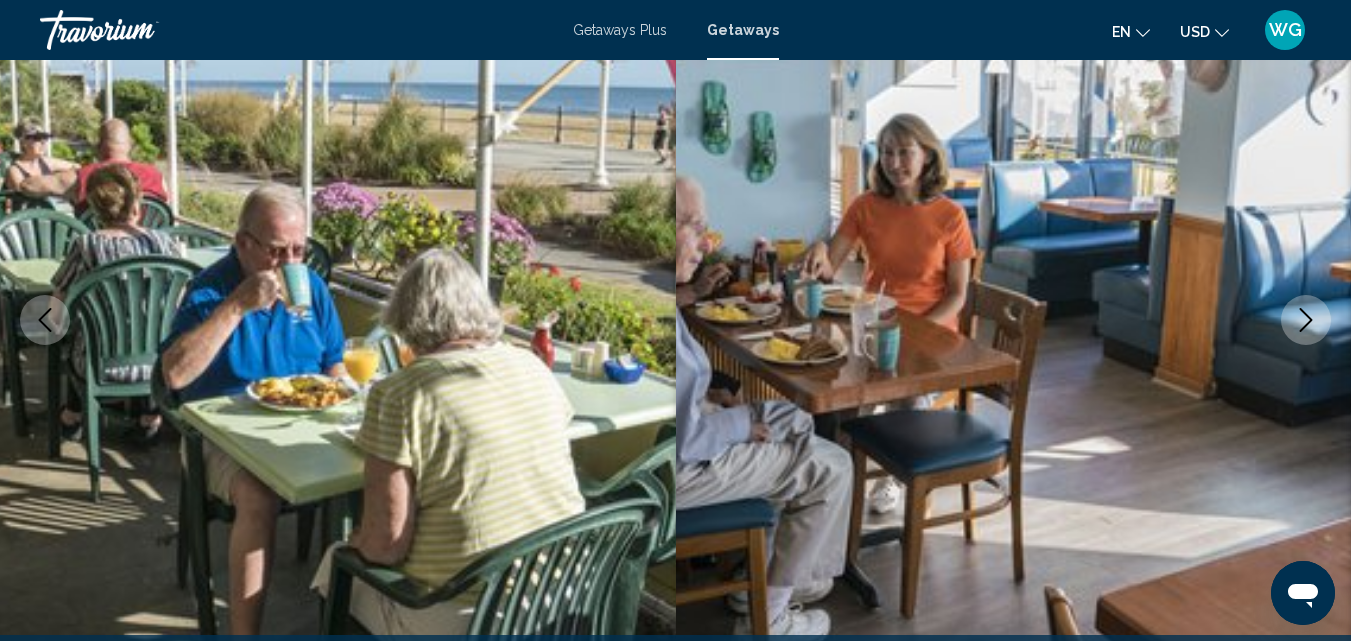 click 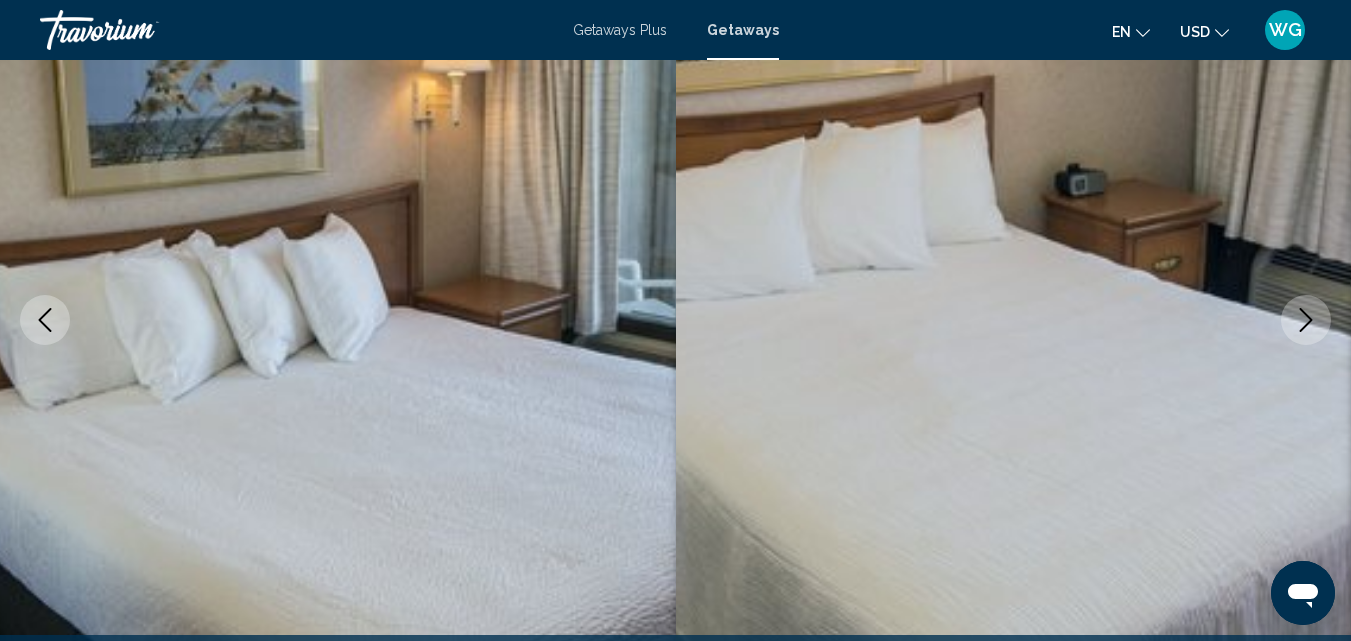 click 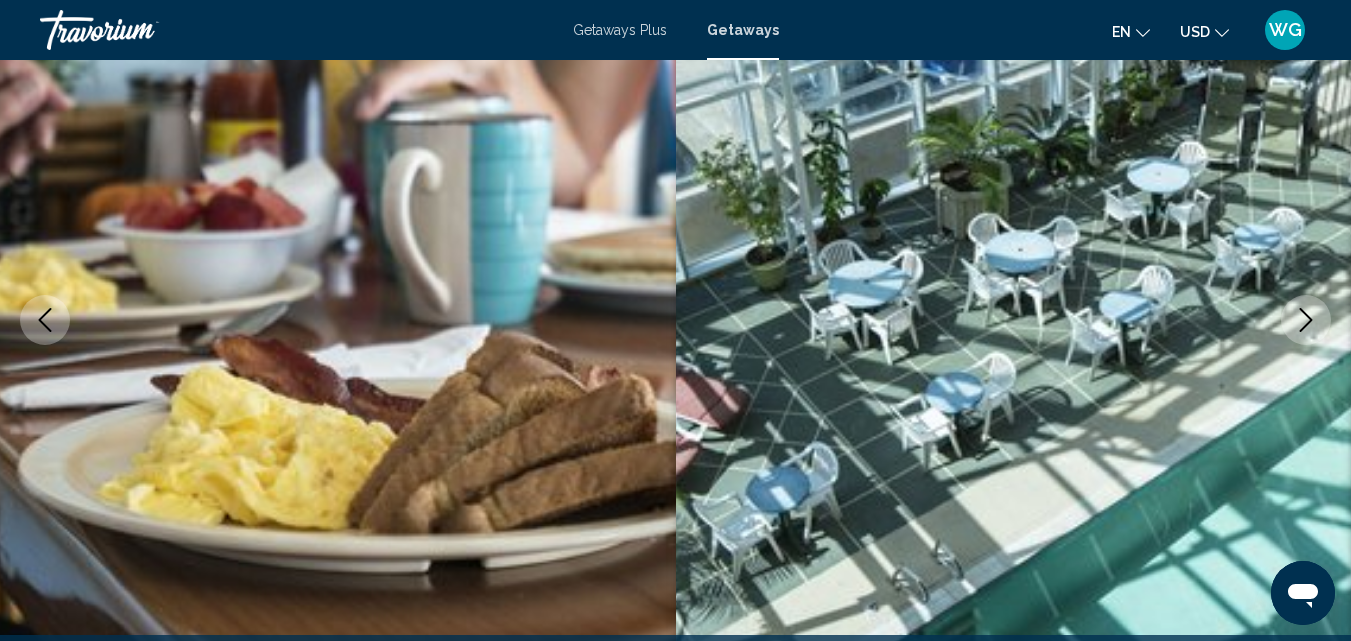 click 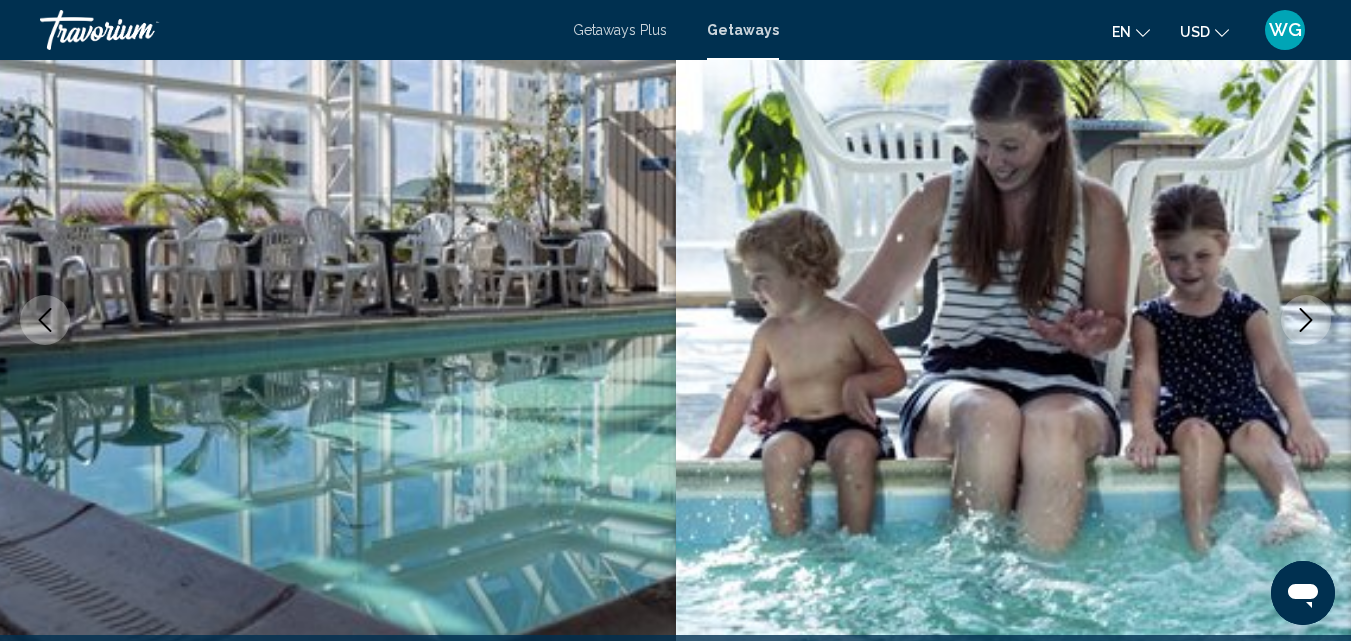 click 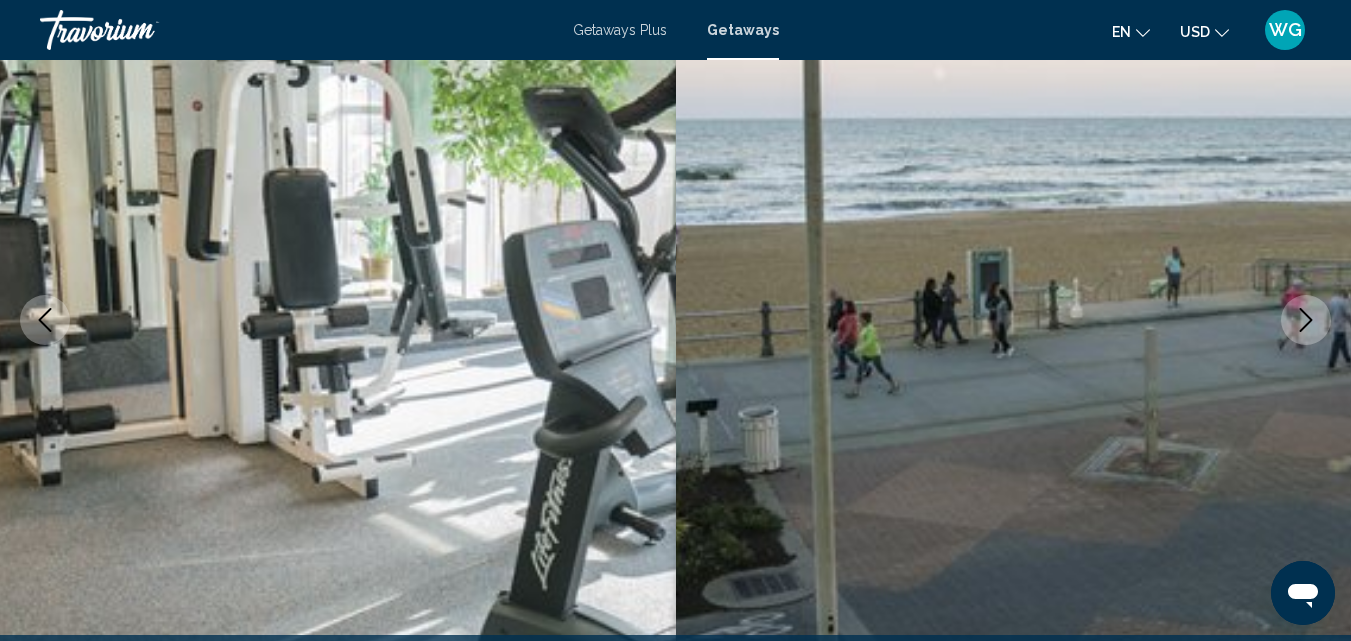 click 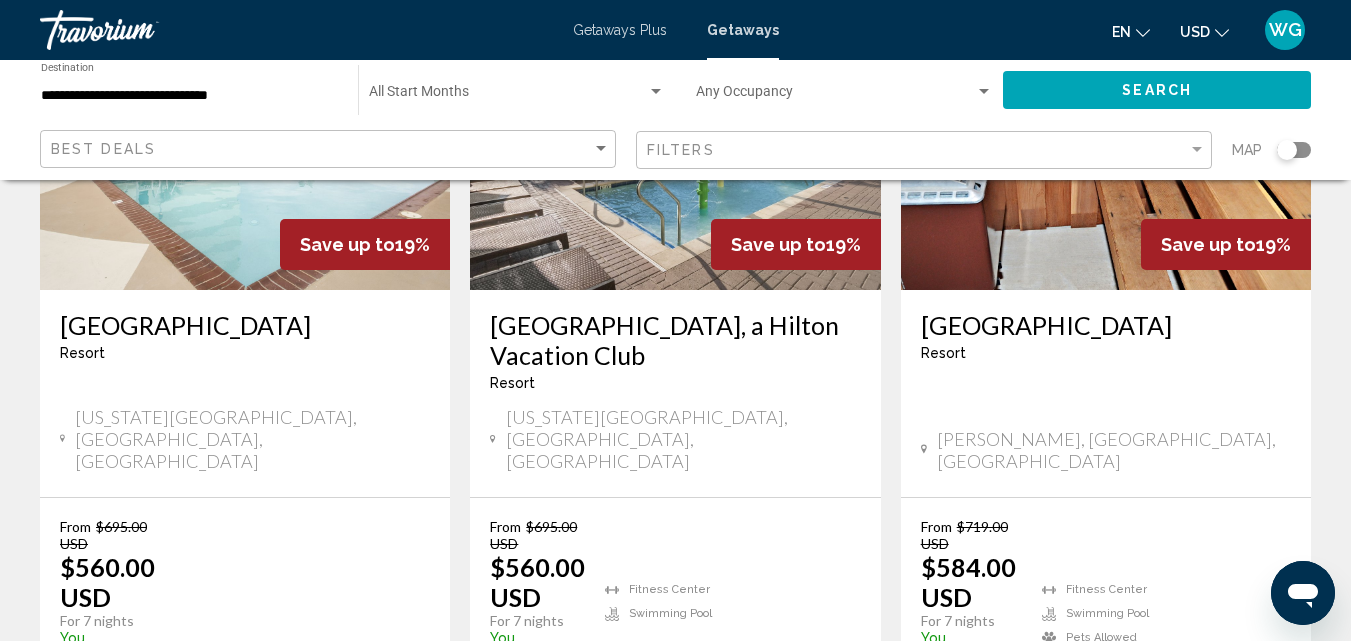 scroll, scrollTop: 2842, scrollLeft: 0, axis: vertical 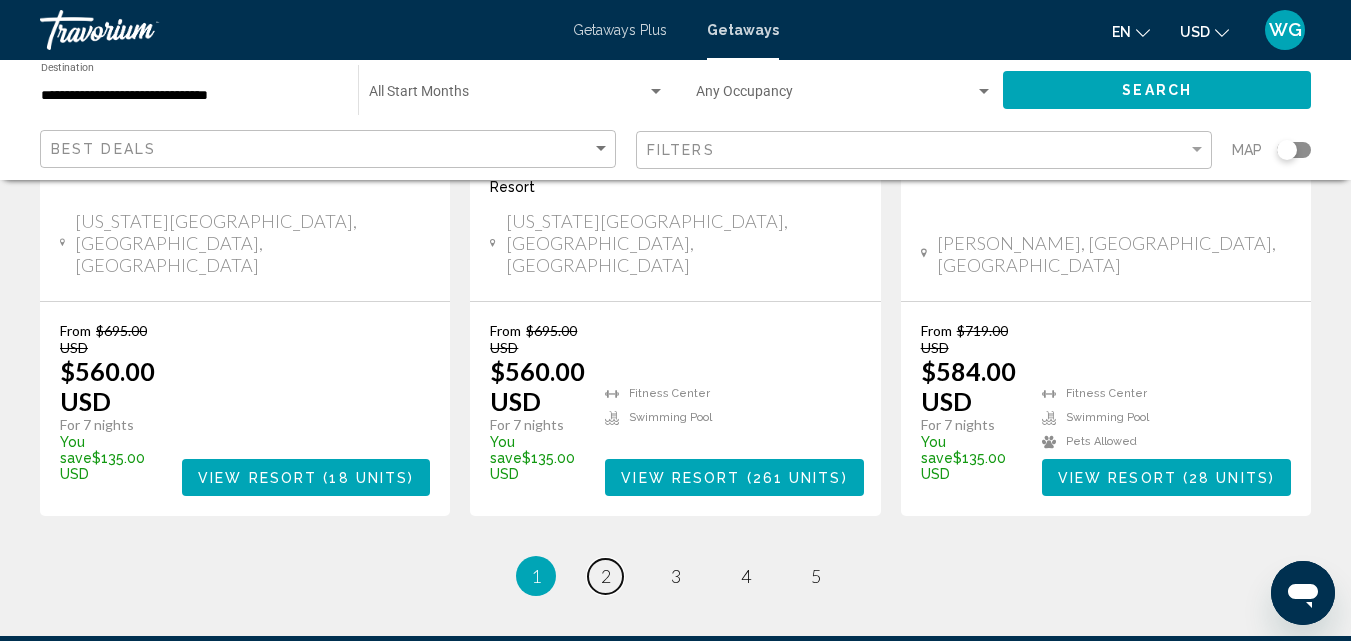 drag, startPoint x: 609, startPoint y: 328, endPoint x: 619, endPoint y: 323, distance: 11.18034 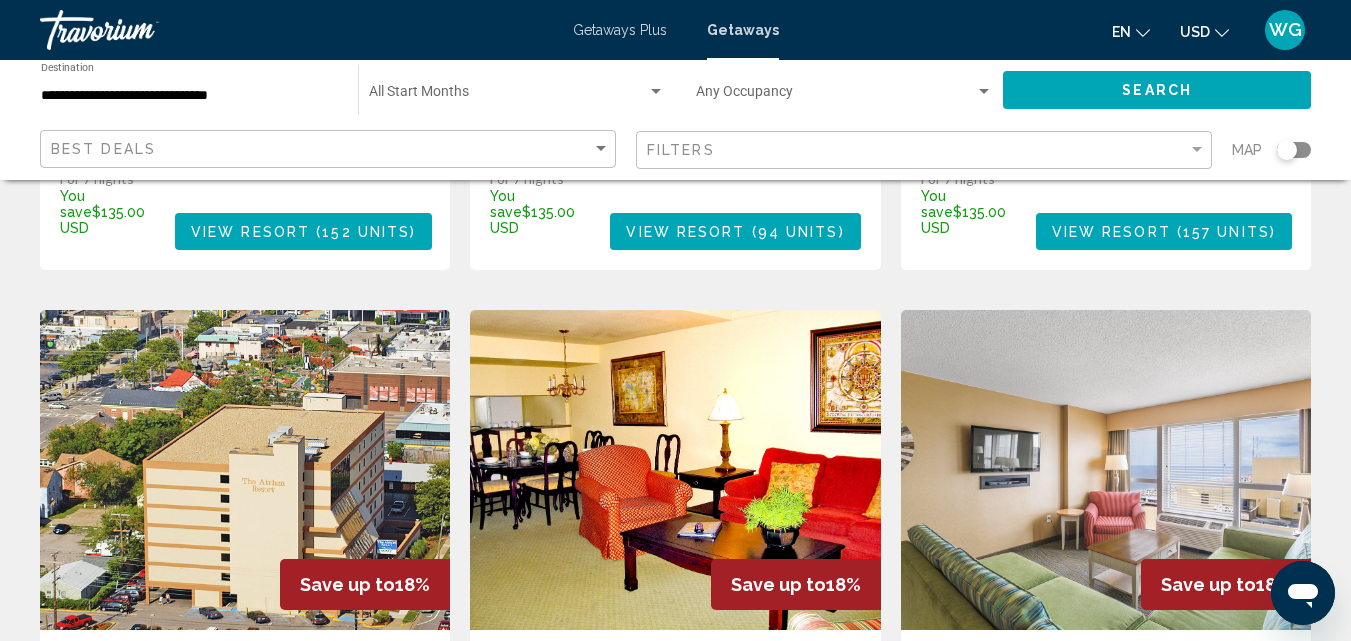scroll, scrollTop: 2600, scrollLeft: 0, axis: vertical 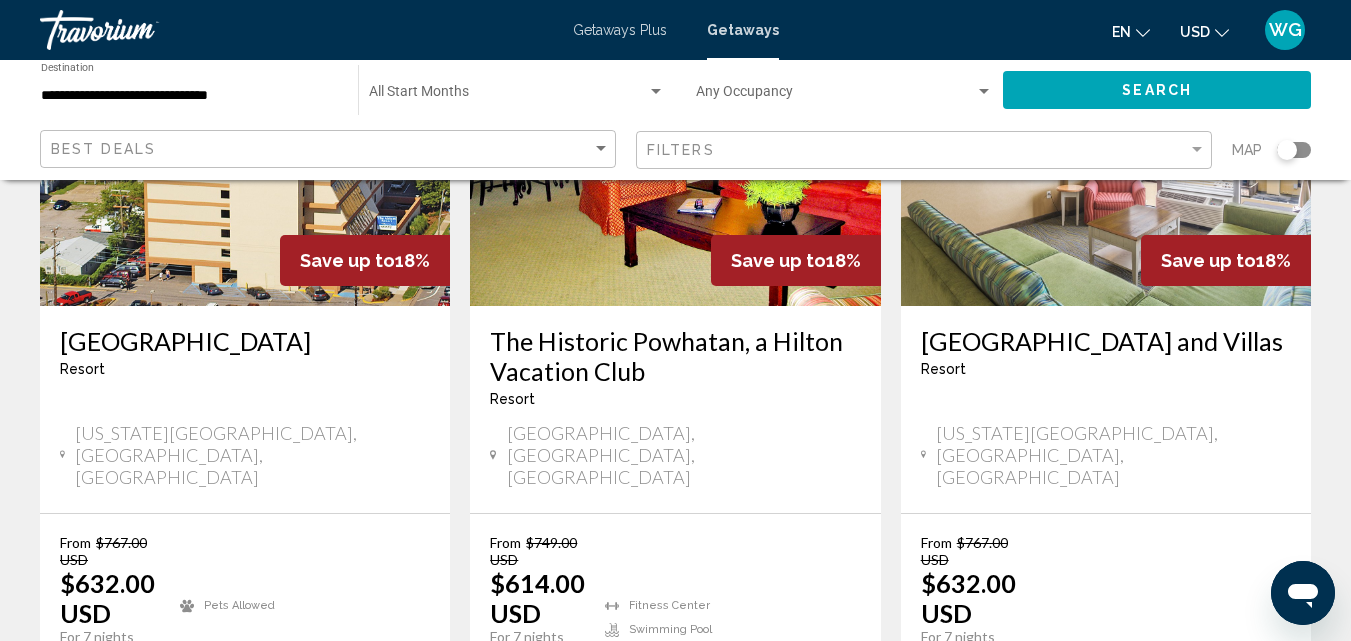 click on "page  3" at bounding box center (675, 788) 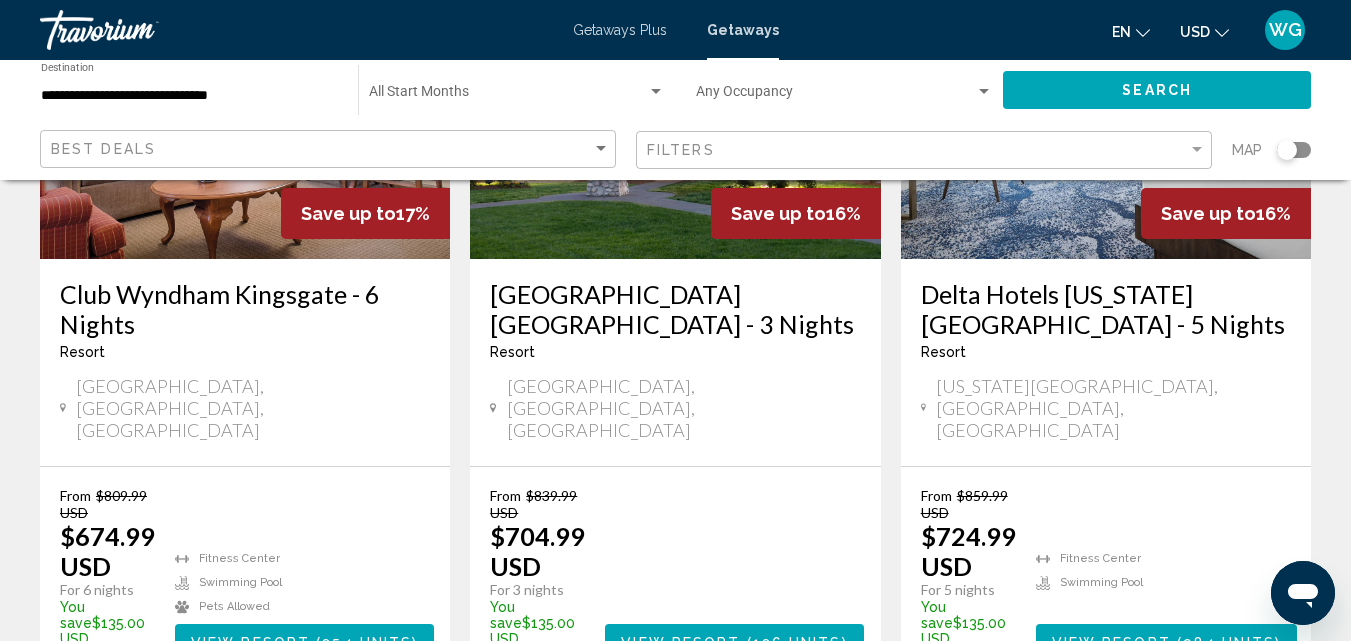 scroll, scrollTop: 2700, scrollLeft: 0, axis: vertical 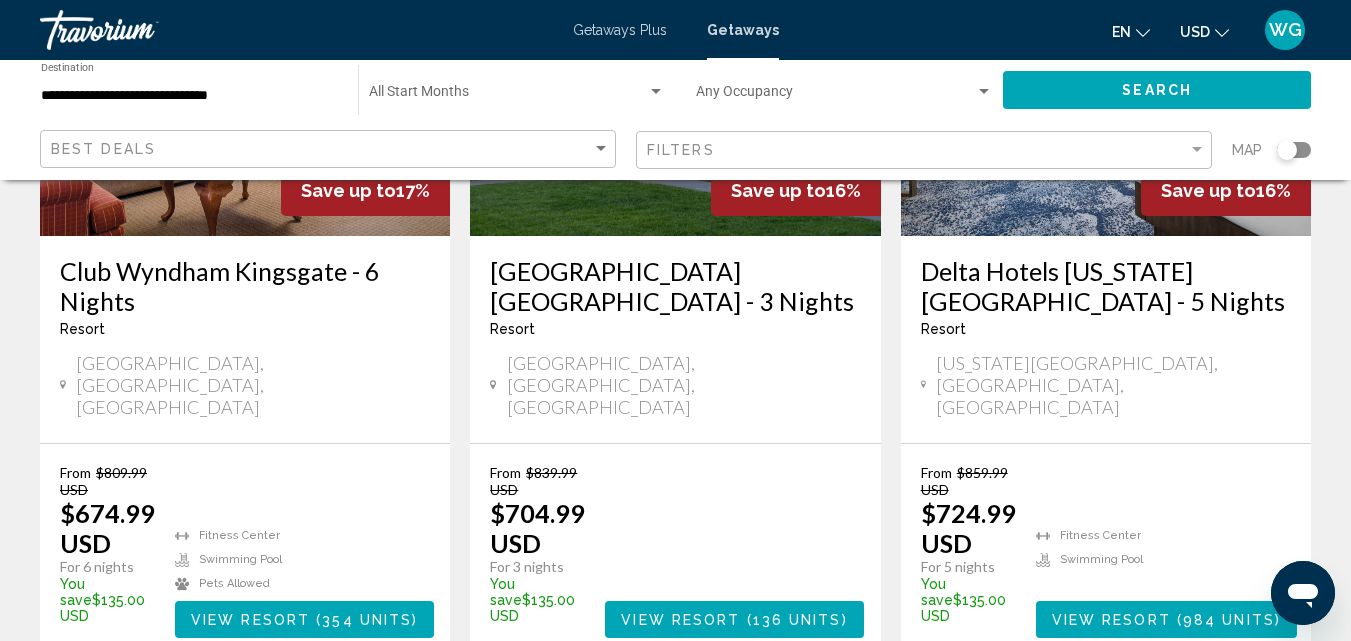 click on "page  4" at bounding box center [745, 718] 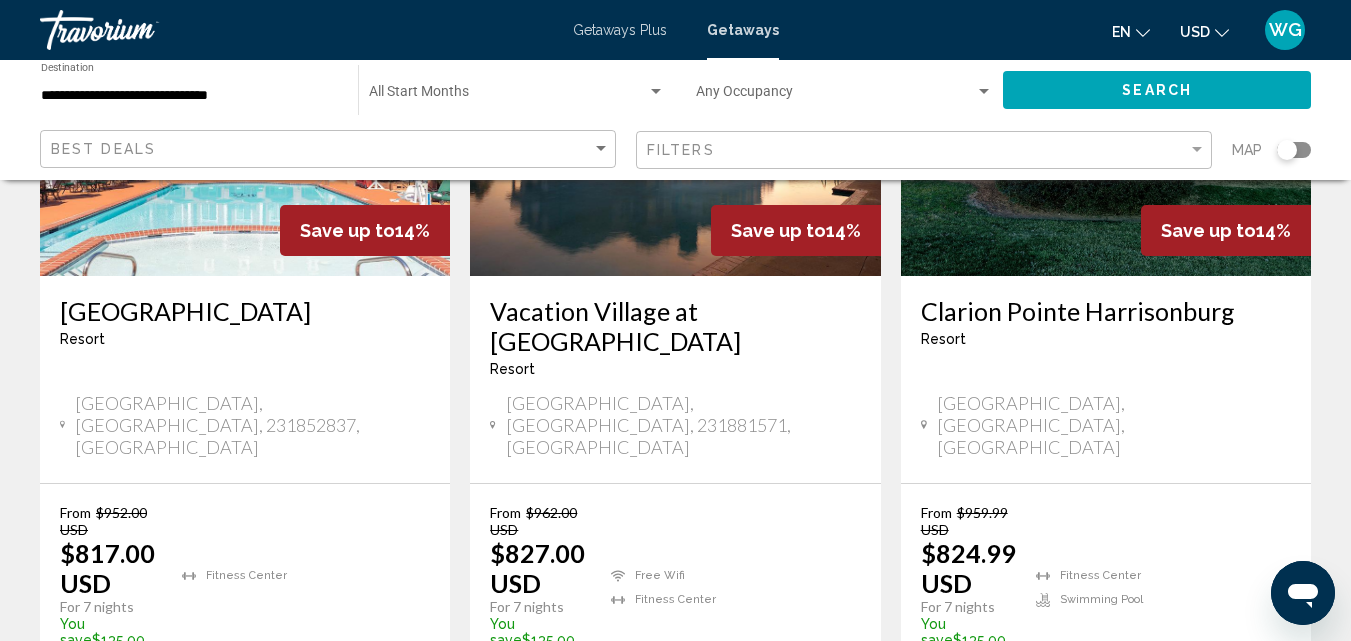 scroll, scrollTop: 2700, scrollLeft: 0, axis: vertical 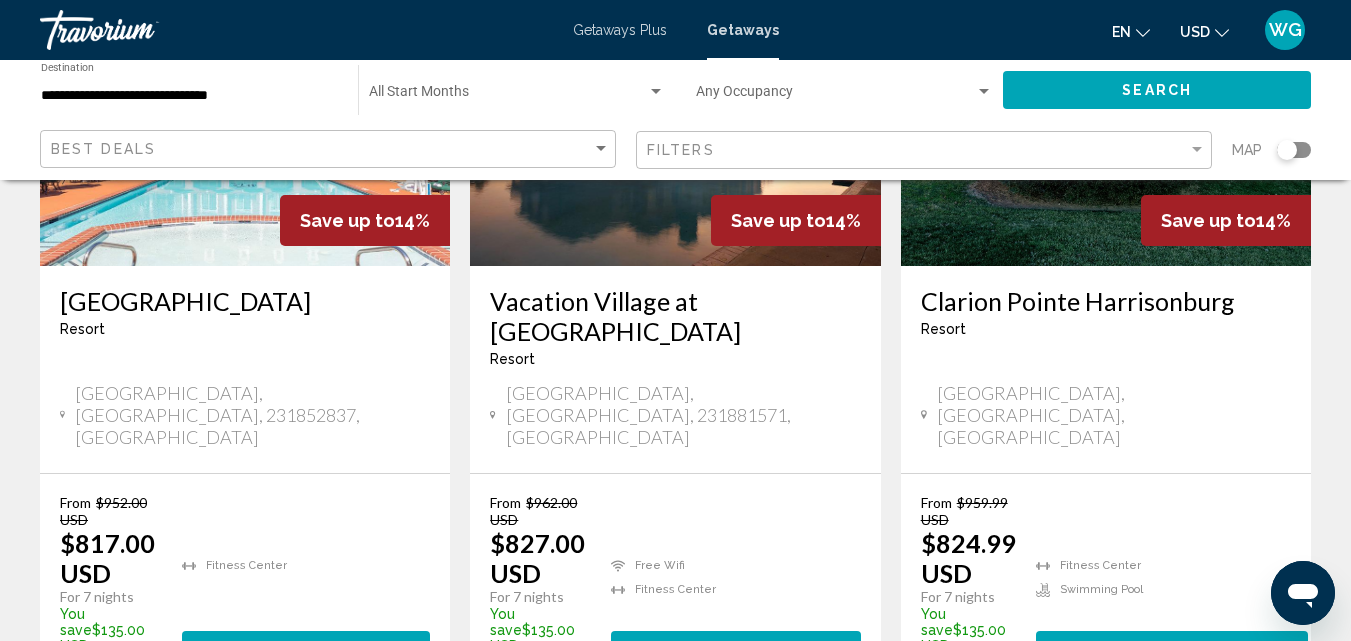 click on "5" at bounding box center [816, 748] 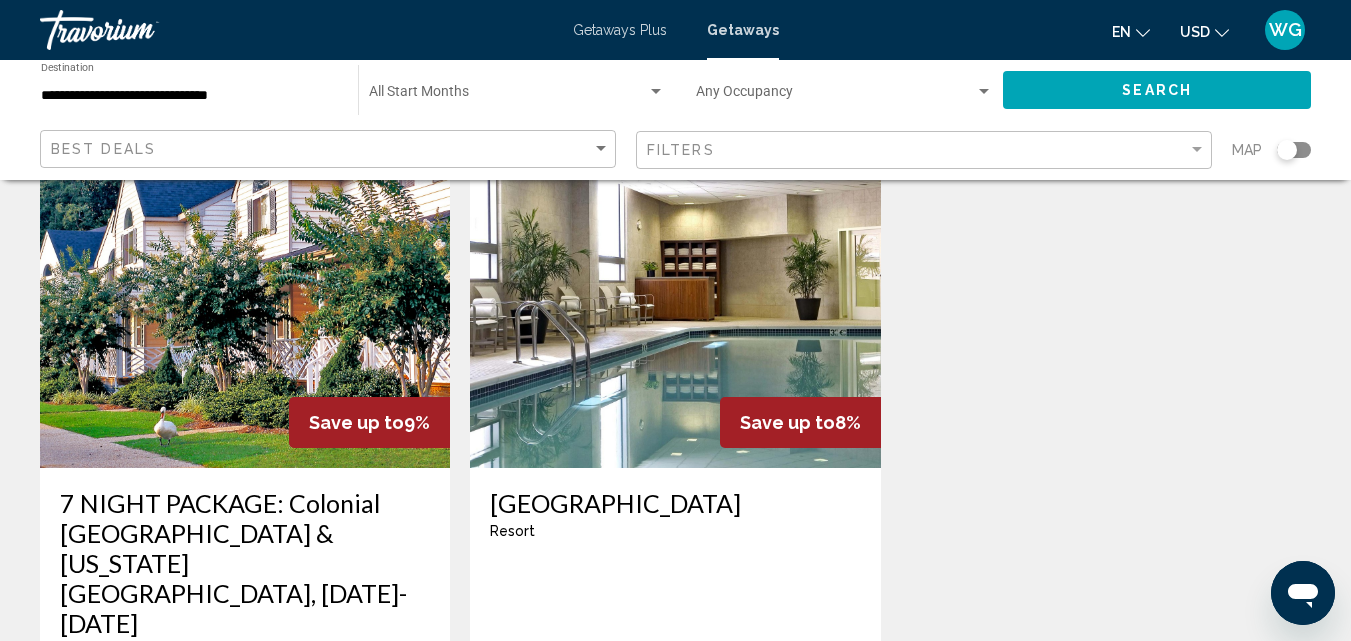 scroll, scrollTop: 2300, scrollLeft: 0, axis: vertical 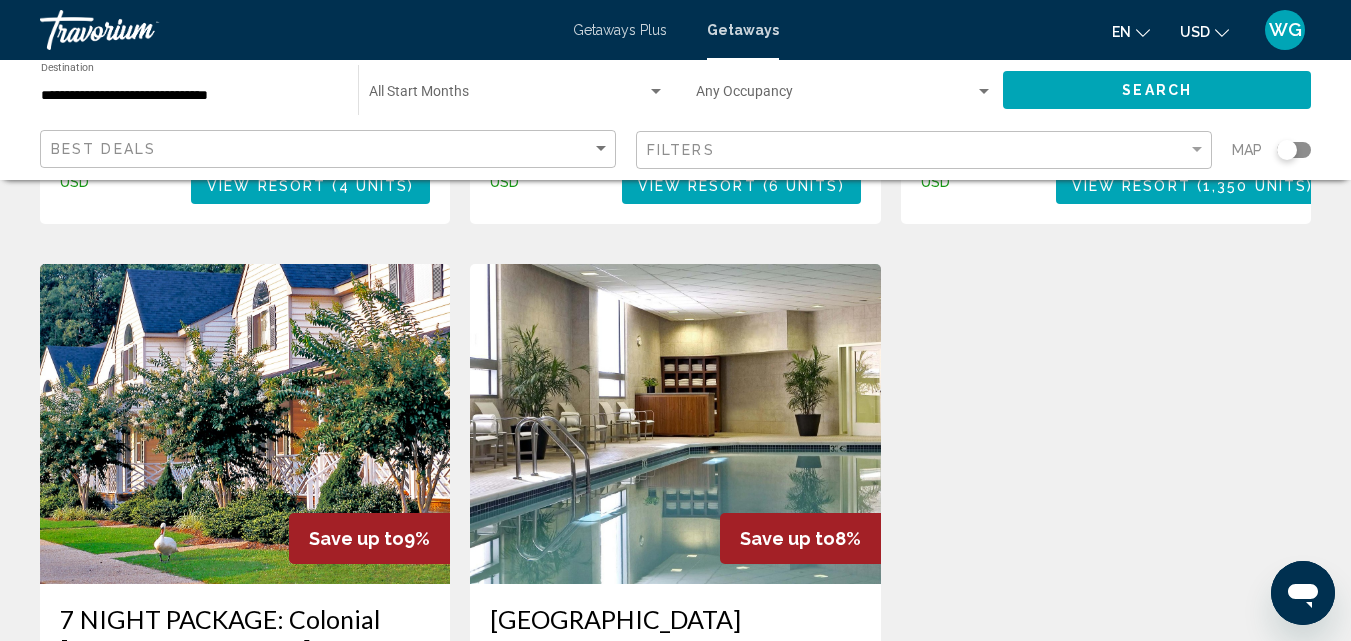 click on "**********" at bounding box center [189, 96] 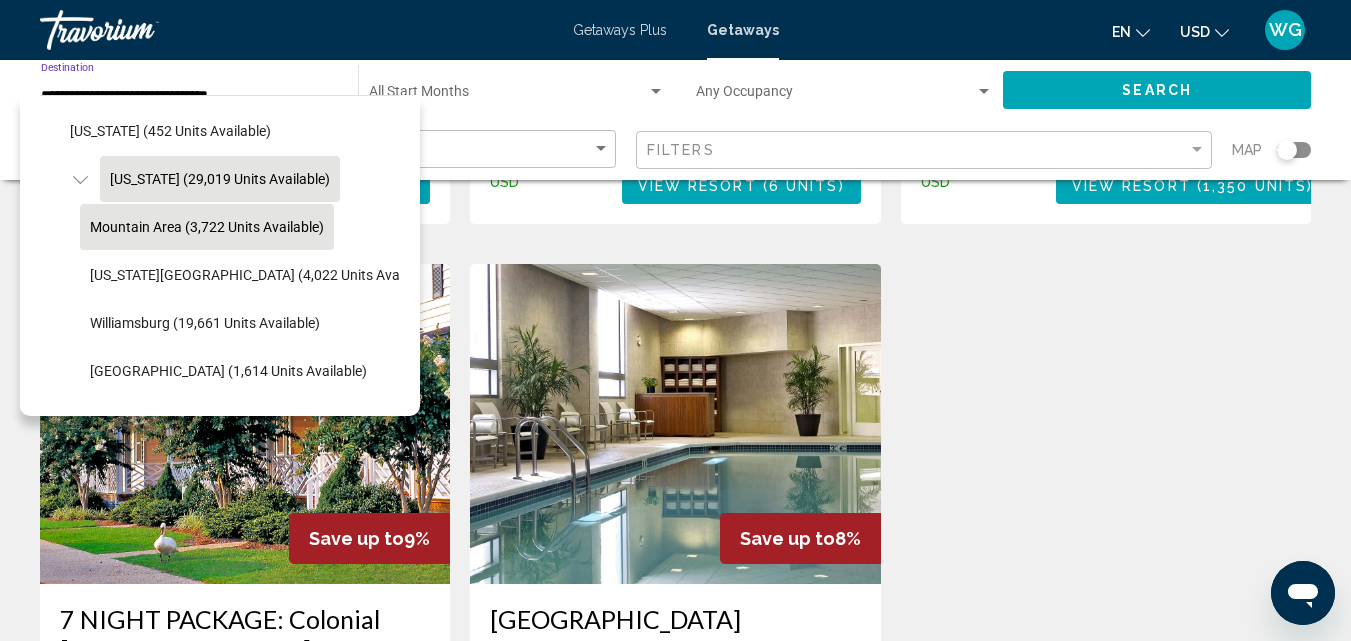 scroll, scrollTop: 1955, scrollLeft: 0, axis: vertical 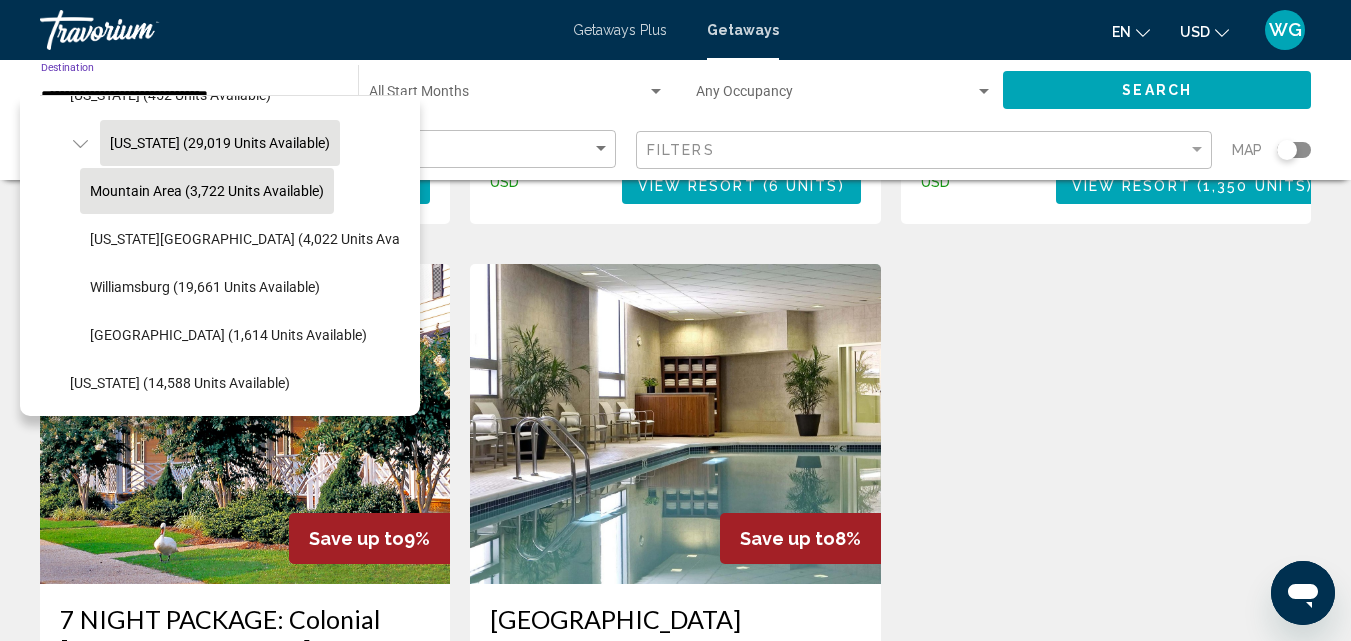 click on "Mountain Area (3,722 units available)" 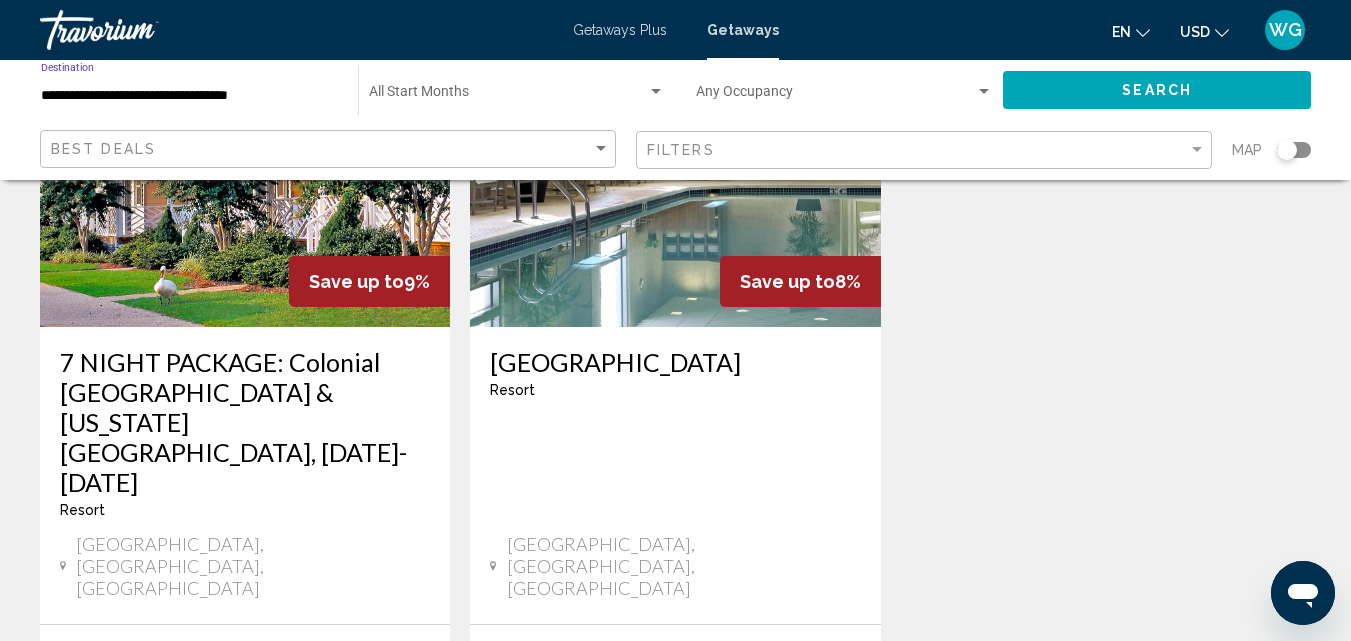 scroll, scrollTop: 2500, scrollLeft: 0, axis: vertical 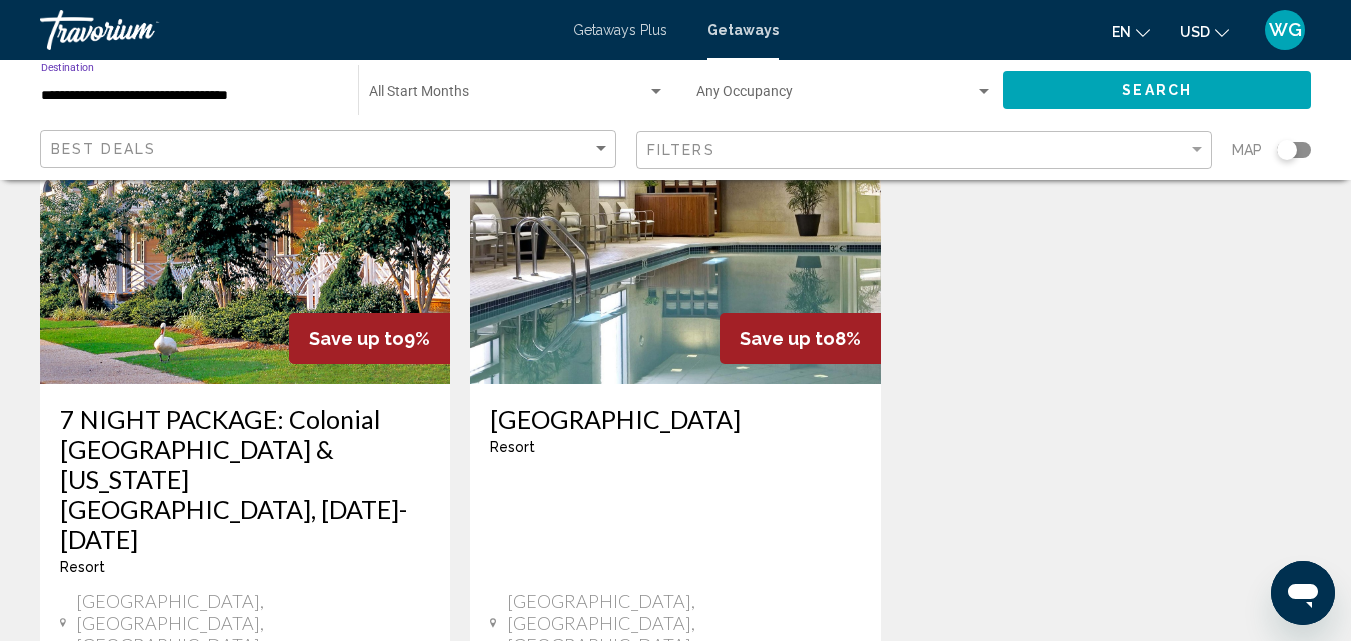 click on "Search" 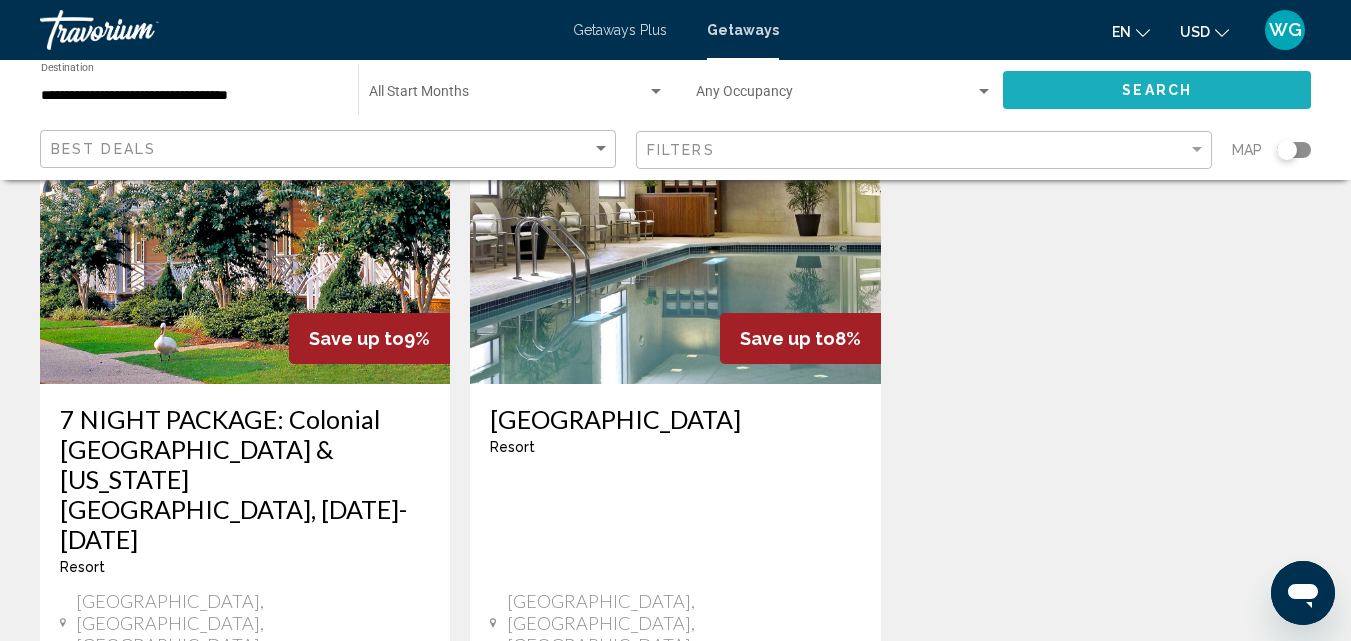 click on "Search" 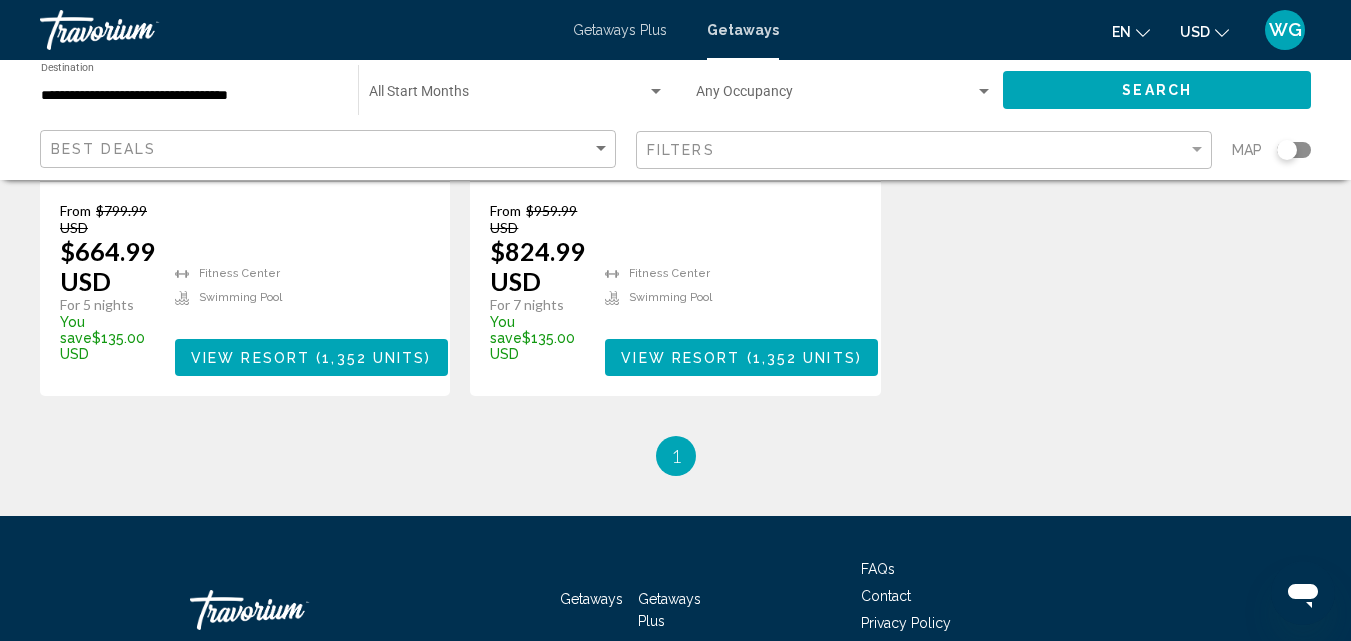 scroll, scrollTop: 1198, scrollLeft: 0, axis: vertical 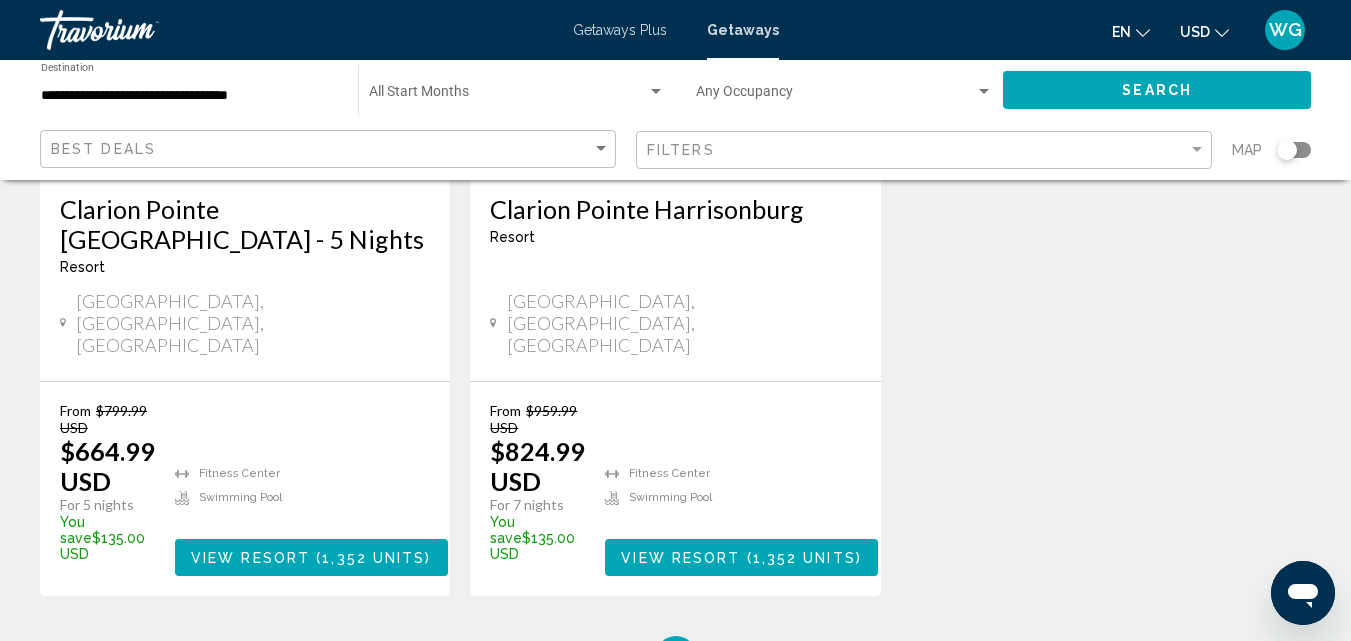 click on "**********" at bounding box center [189, 96] 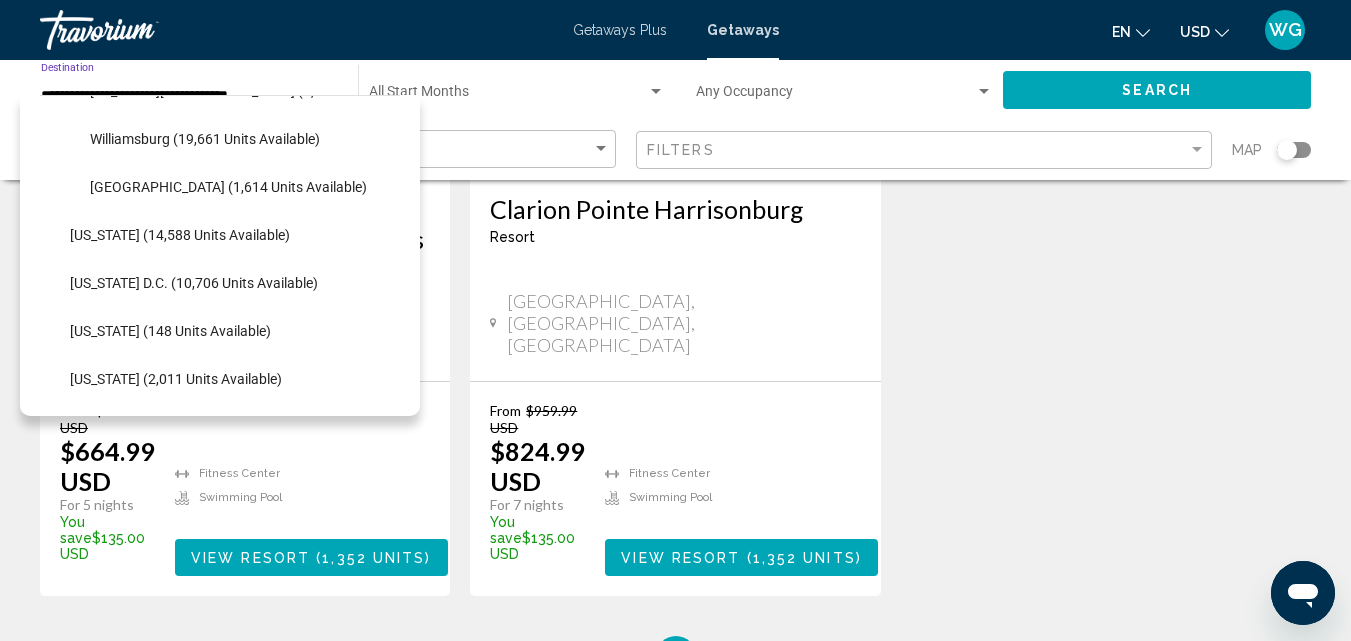 scroll, scrollTop: 2203, scrollLeft: 0, axis: vertical 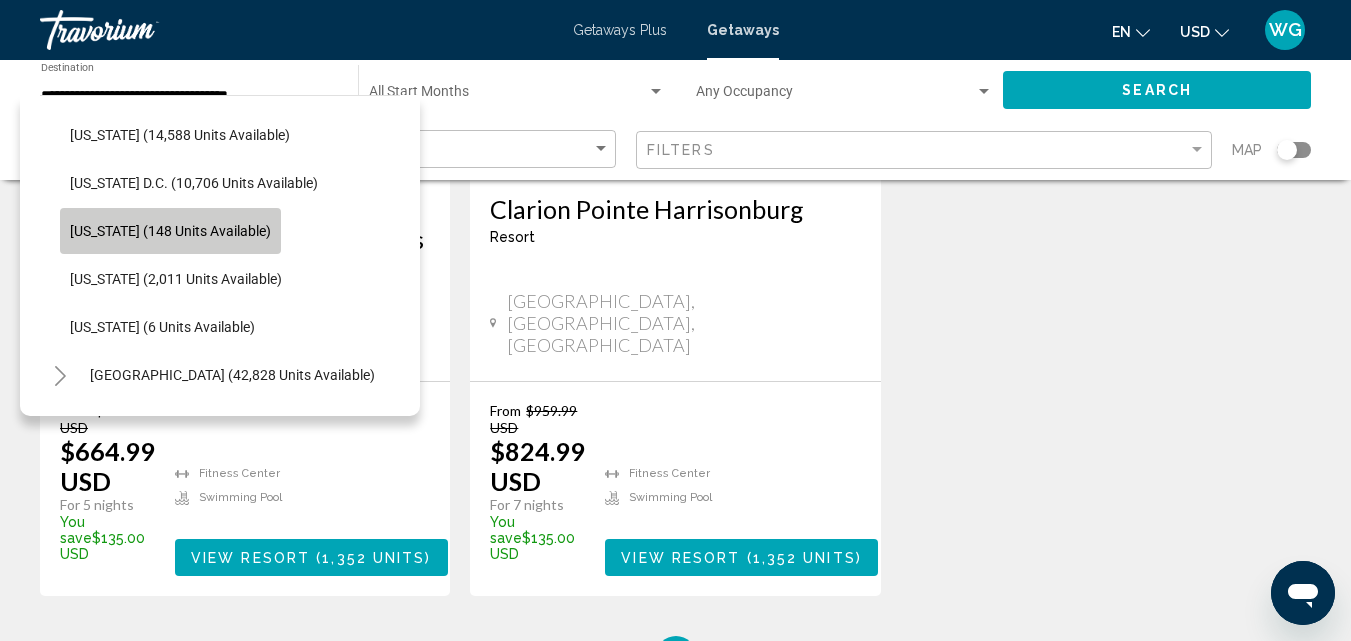 click on "[US_STATE] (148 units available)" 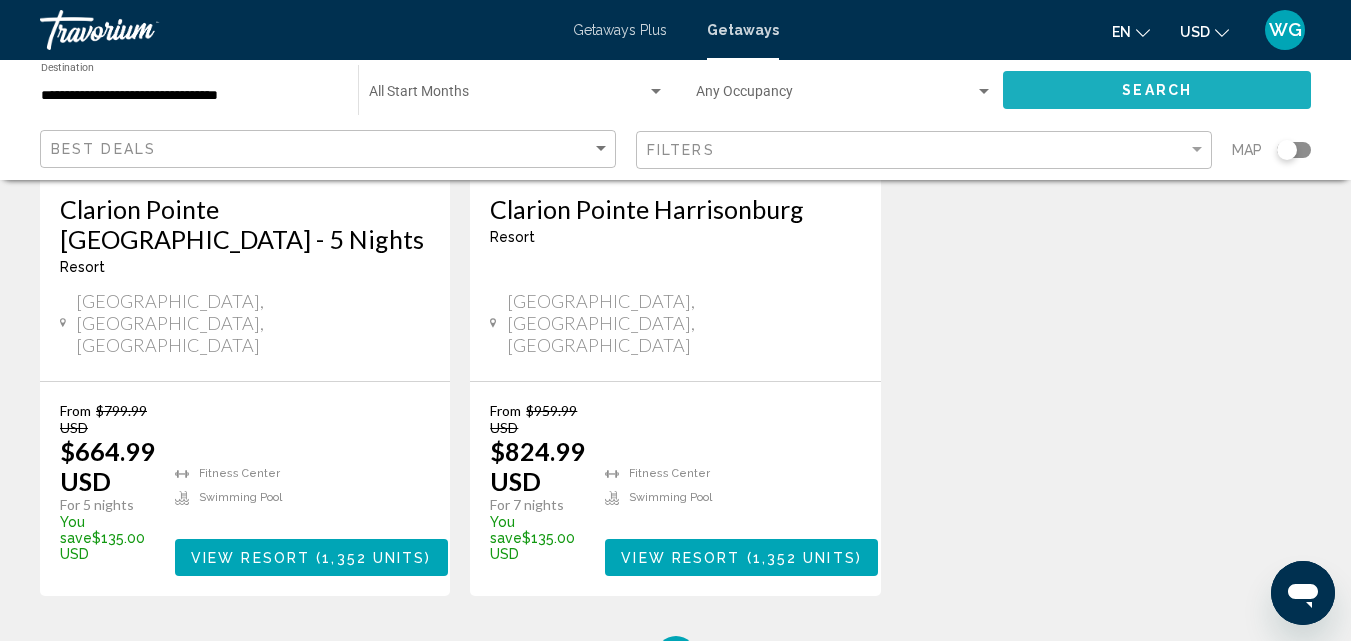 click on "Search" 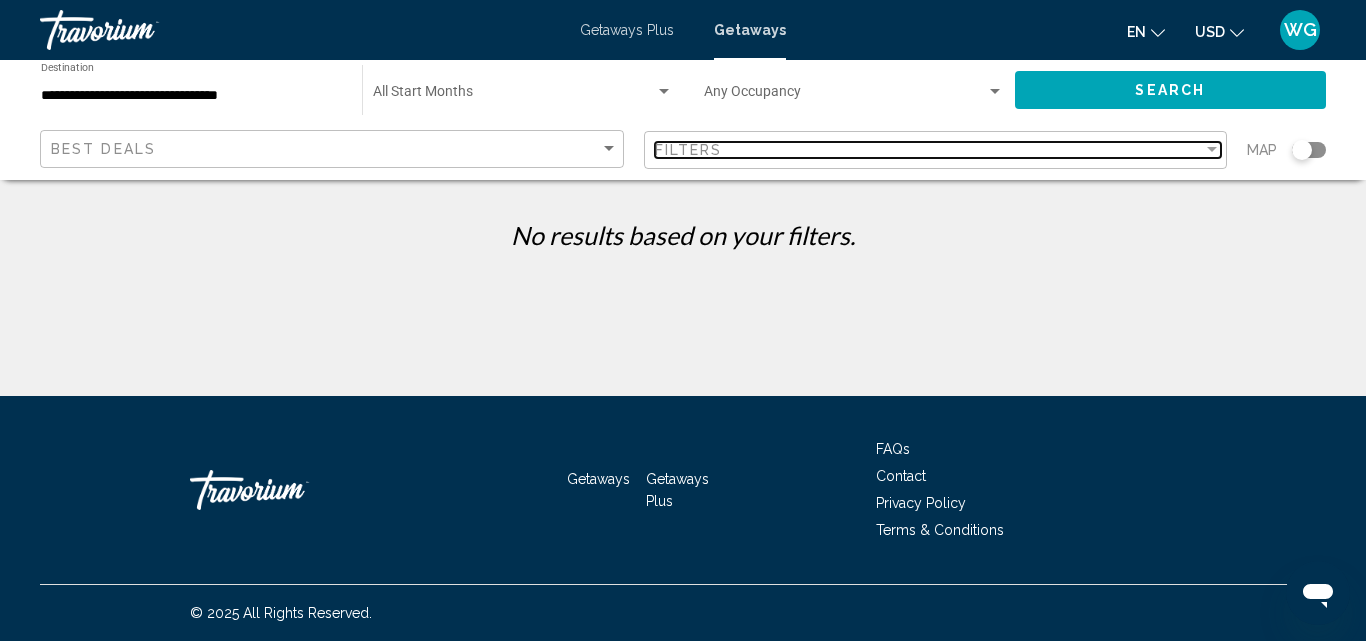 click on "Filters" at bounding box center [929, 150] 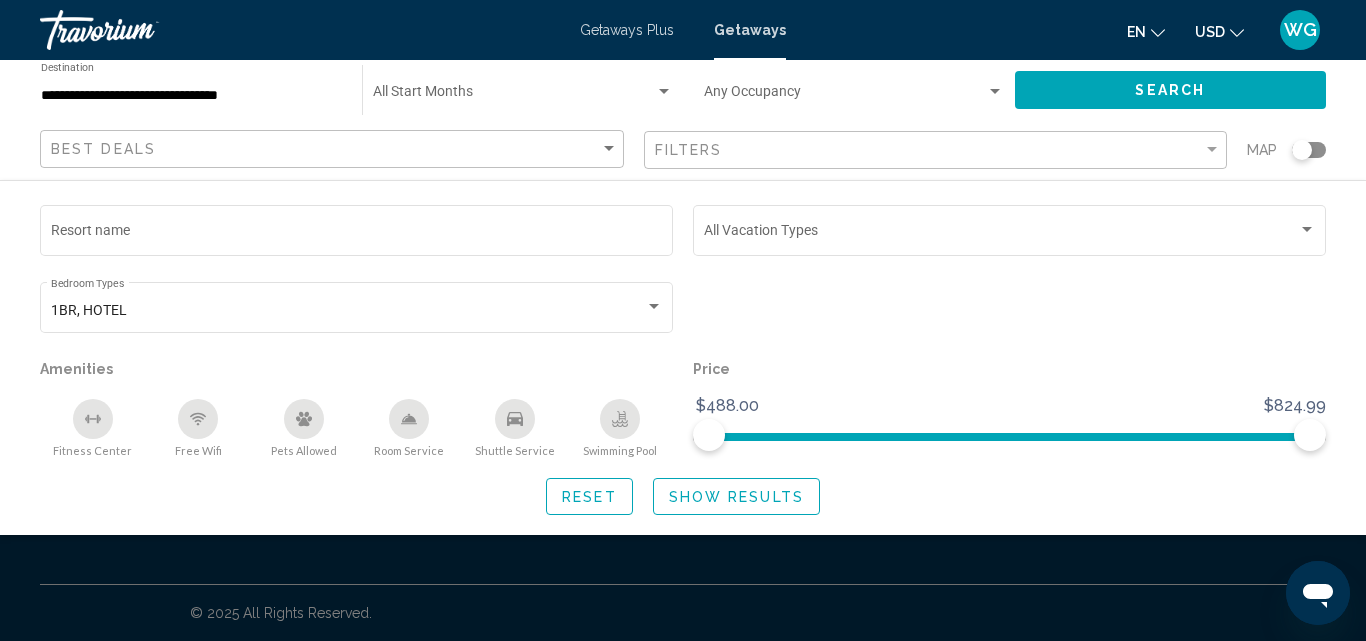 click on "1BR, HOTEL Bedroom Types All Bedroom Types" 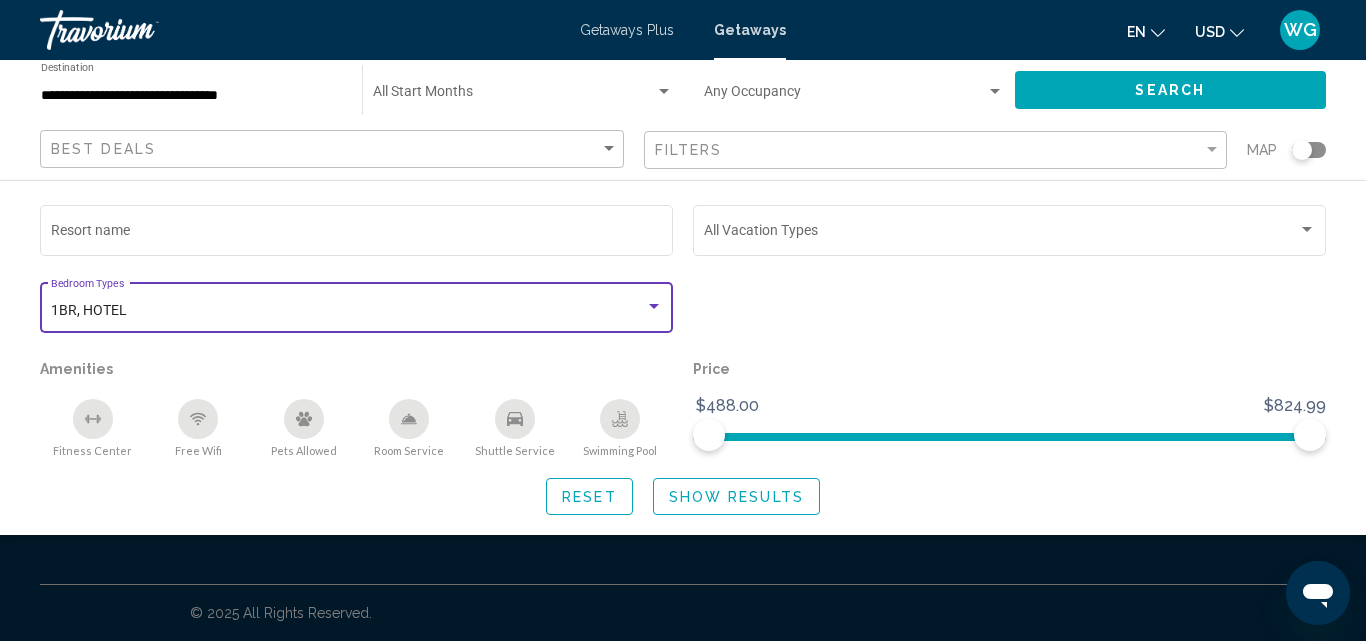 click on "1BR, HOTEL" at bounding box center (348, 311) 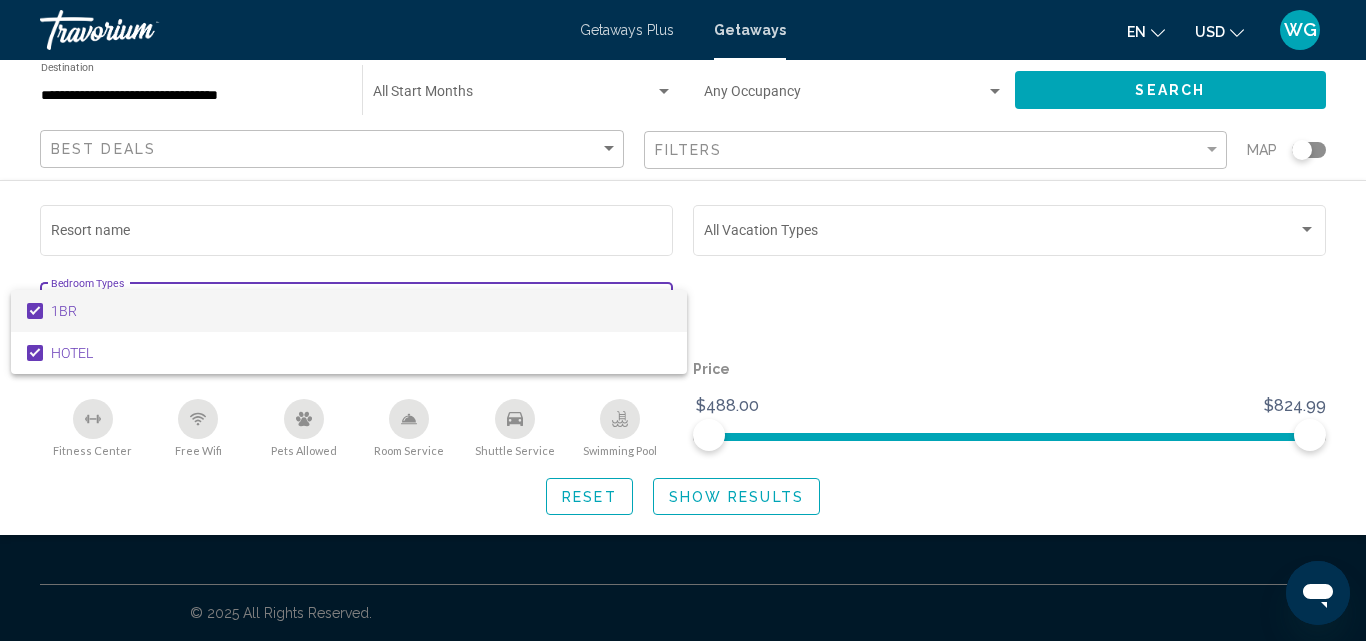 click at bounding box center (35, 311) 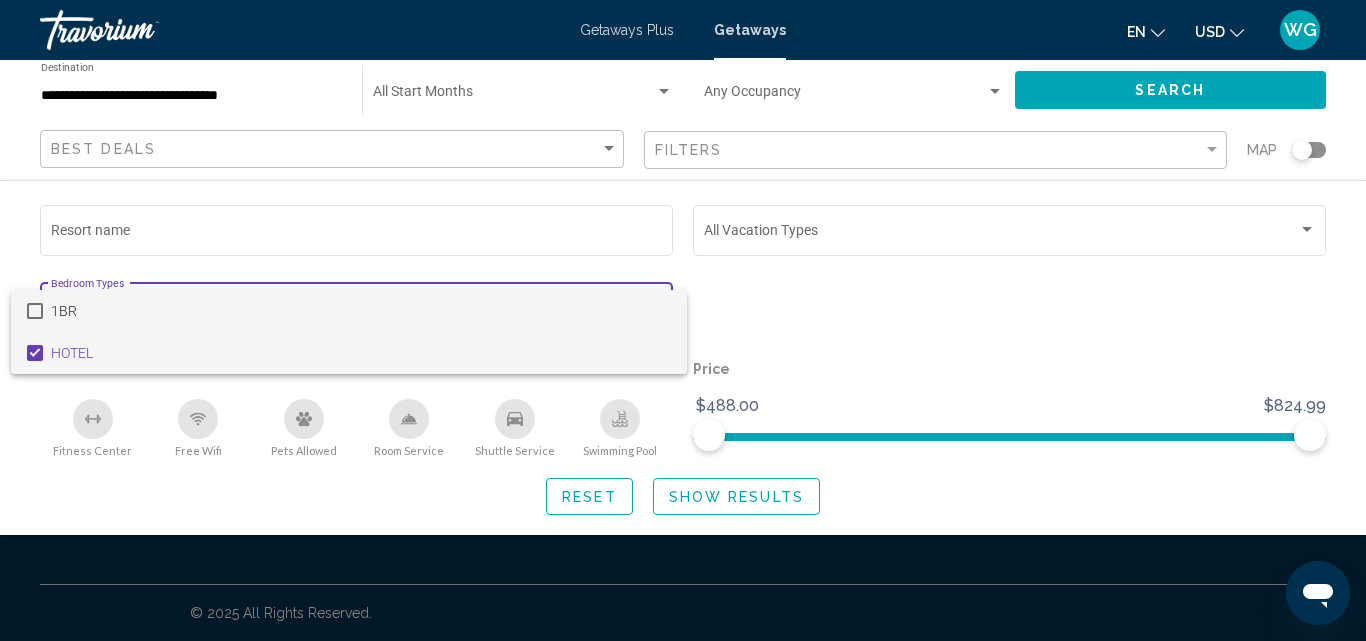 click at bounding box center (35, 353) 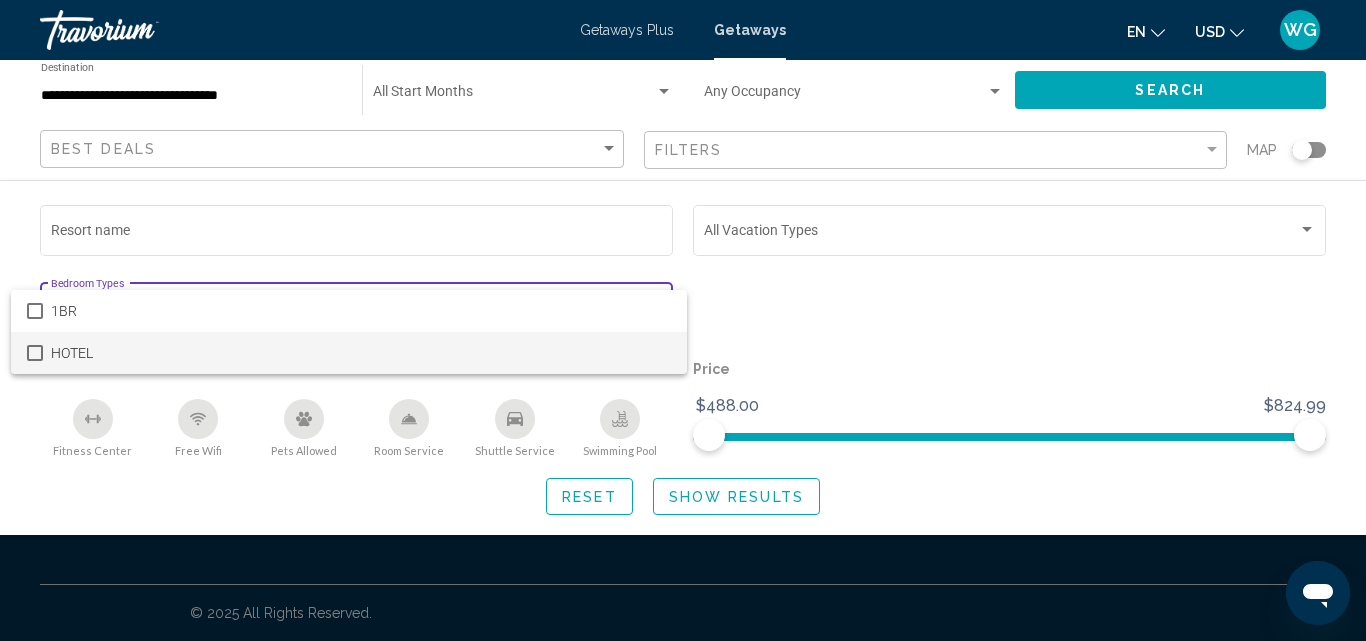 click at bounding box center [683, 320] 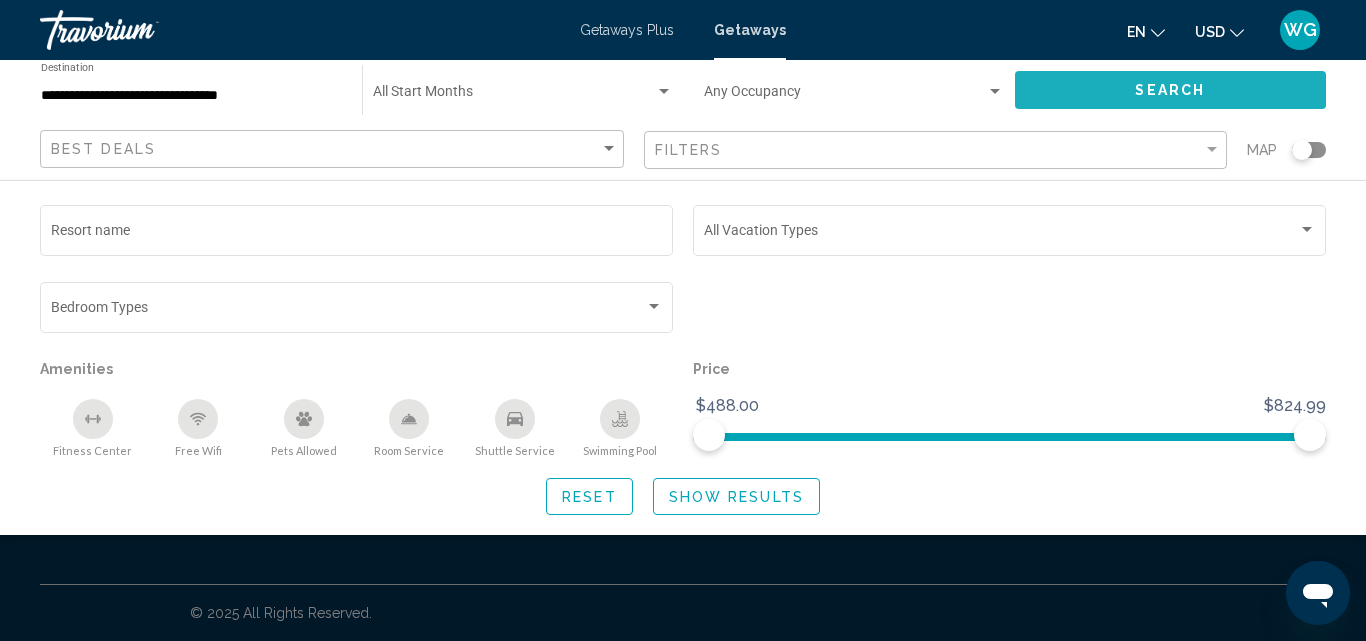 click on "Search" 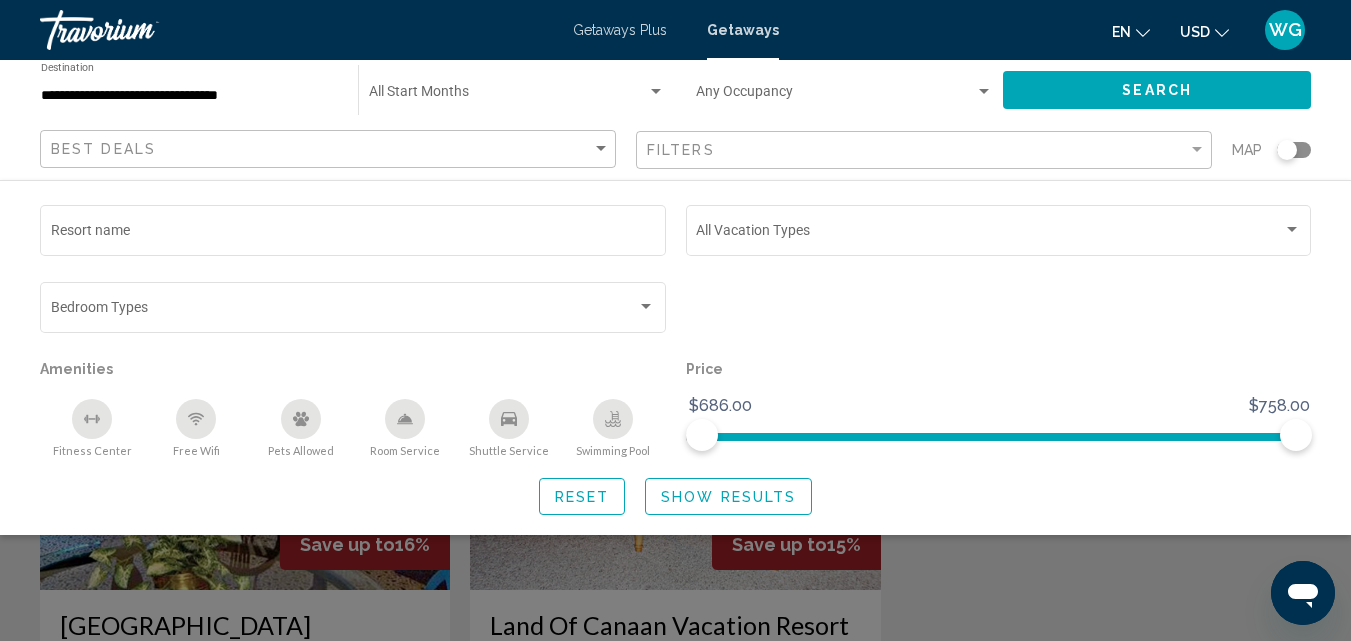 click 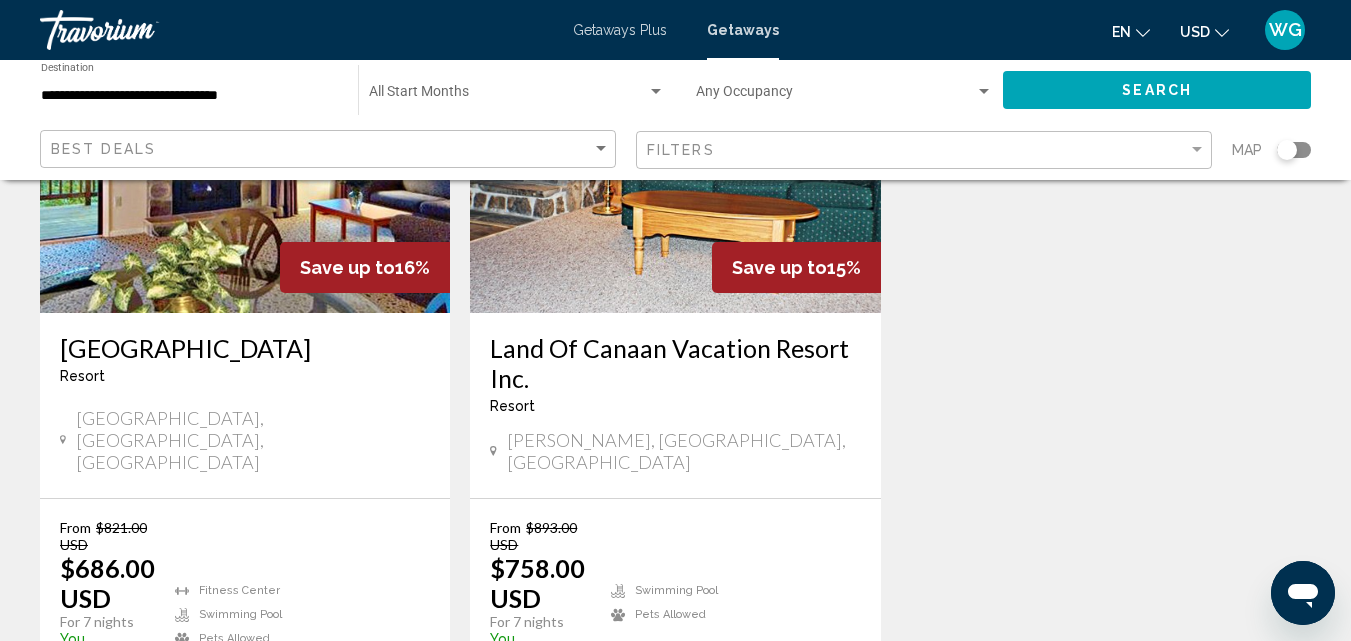 scroll, scrollTop: 276, scrollLeft: 0, axis: vertical 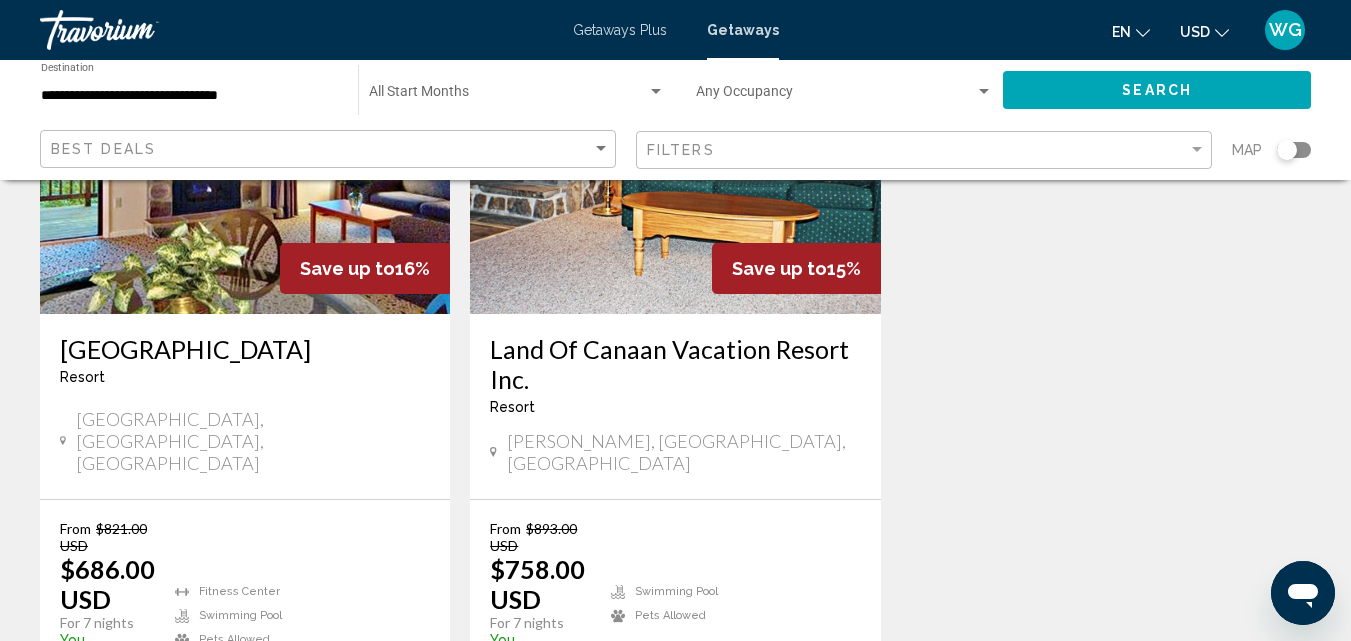click on "[GEOGRAPHIC_DATA]" at bounding box center [245, 349] 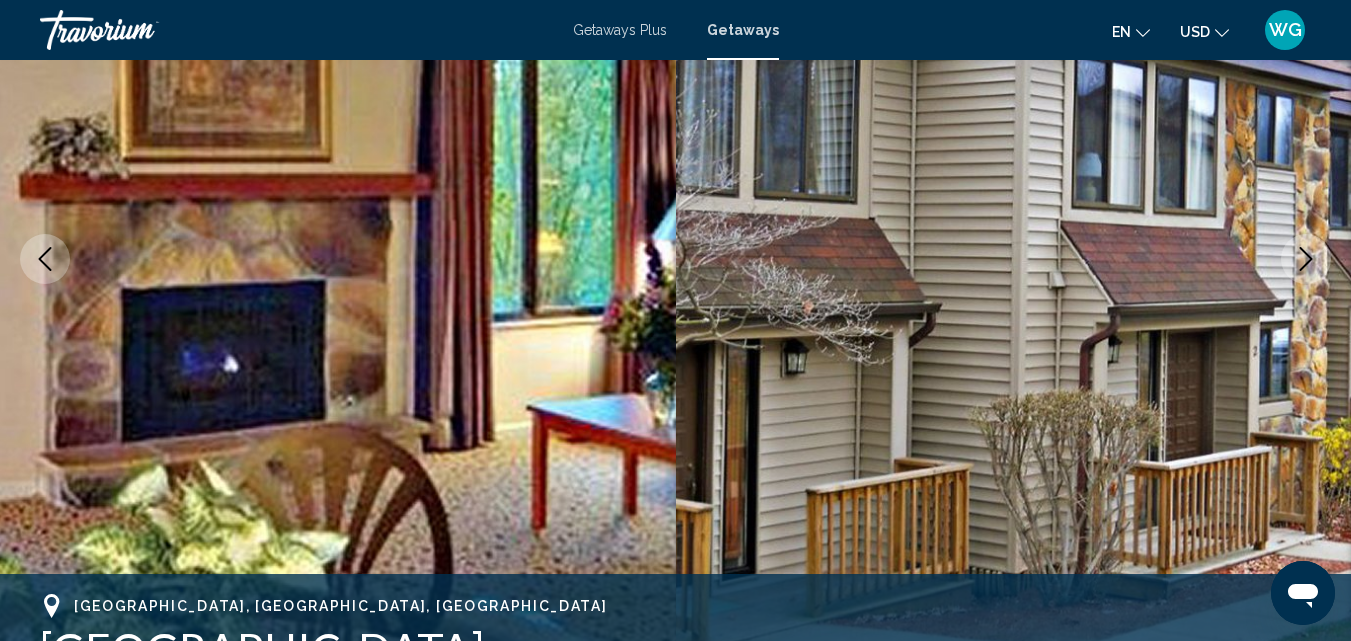 scroll, scrollTop: 215, scrollLeft: 0, axis: vertical 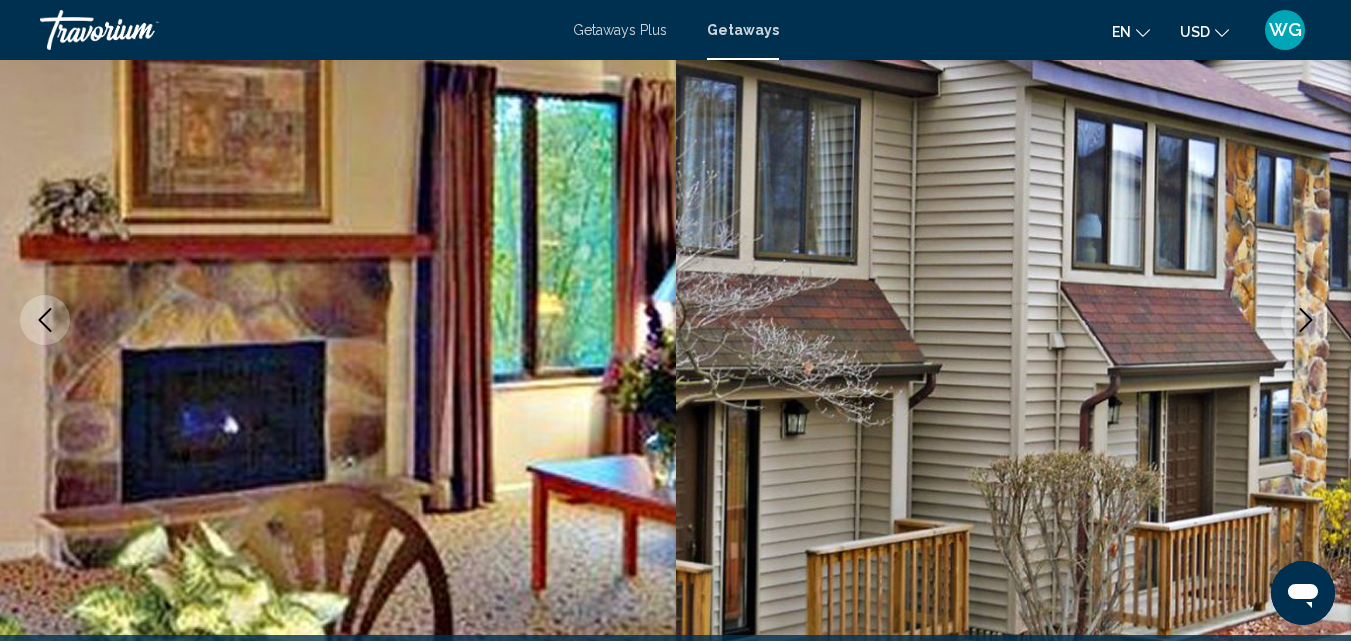 click 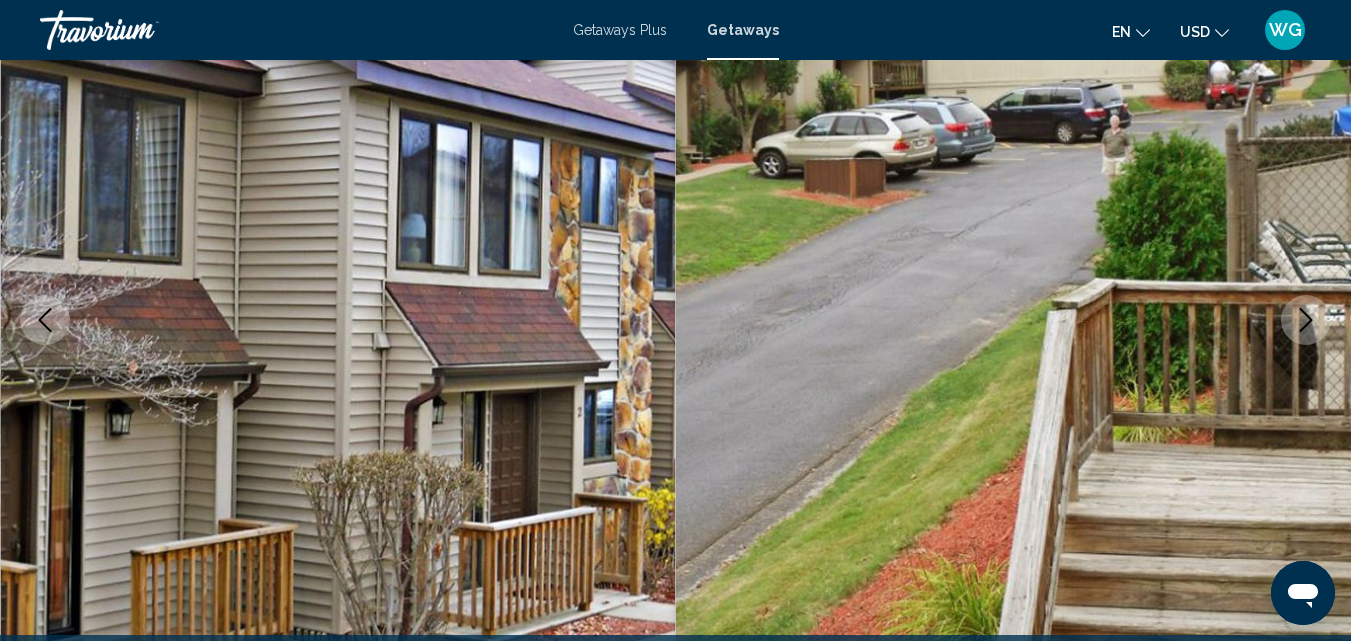 click 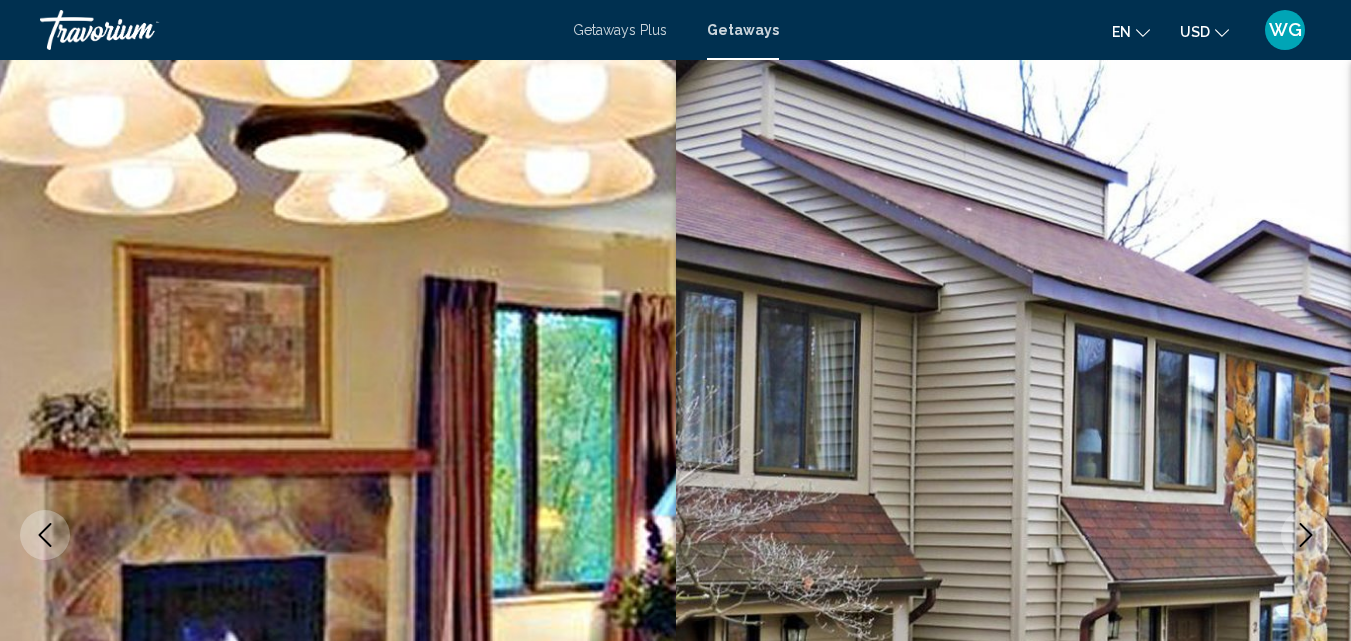scroll, scrollTop: 215, scrollLeft: 0, axis: vertical 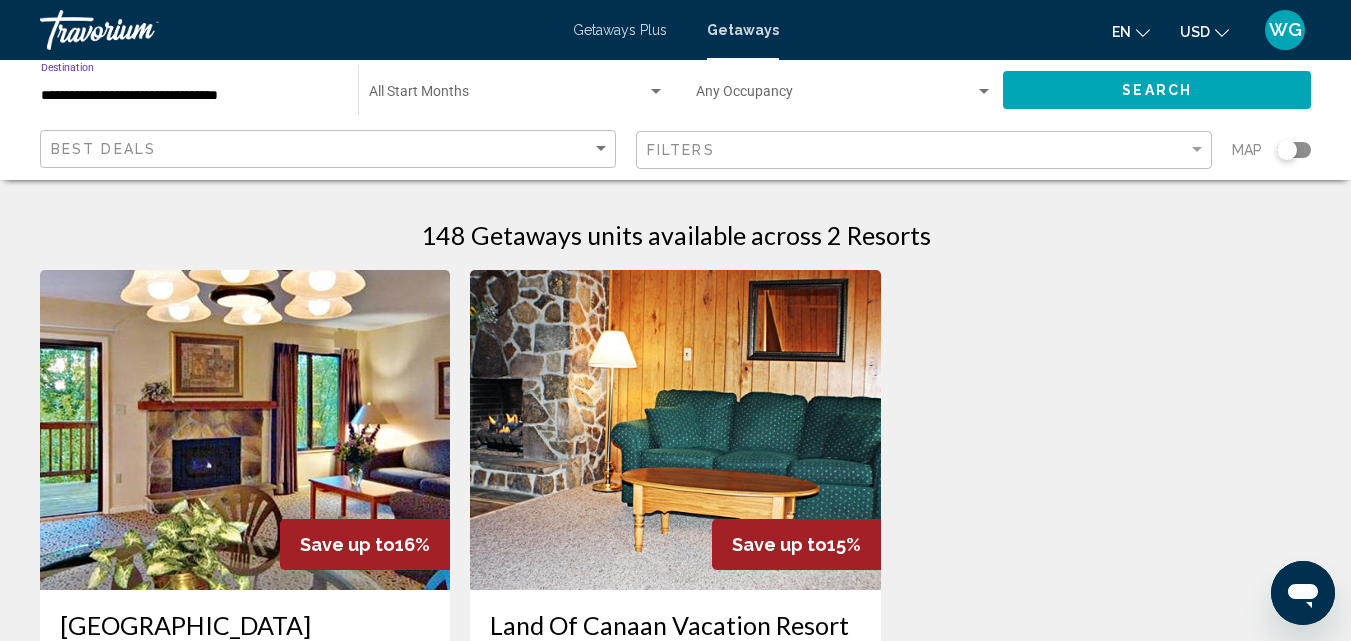 click on "**********" at bounding box center (189, 96) 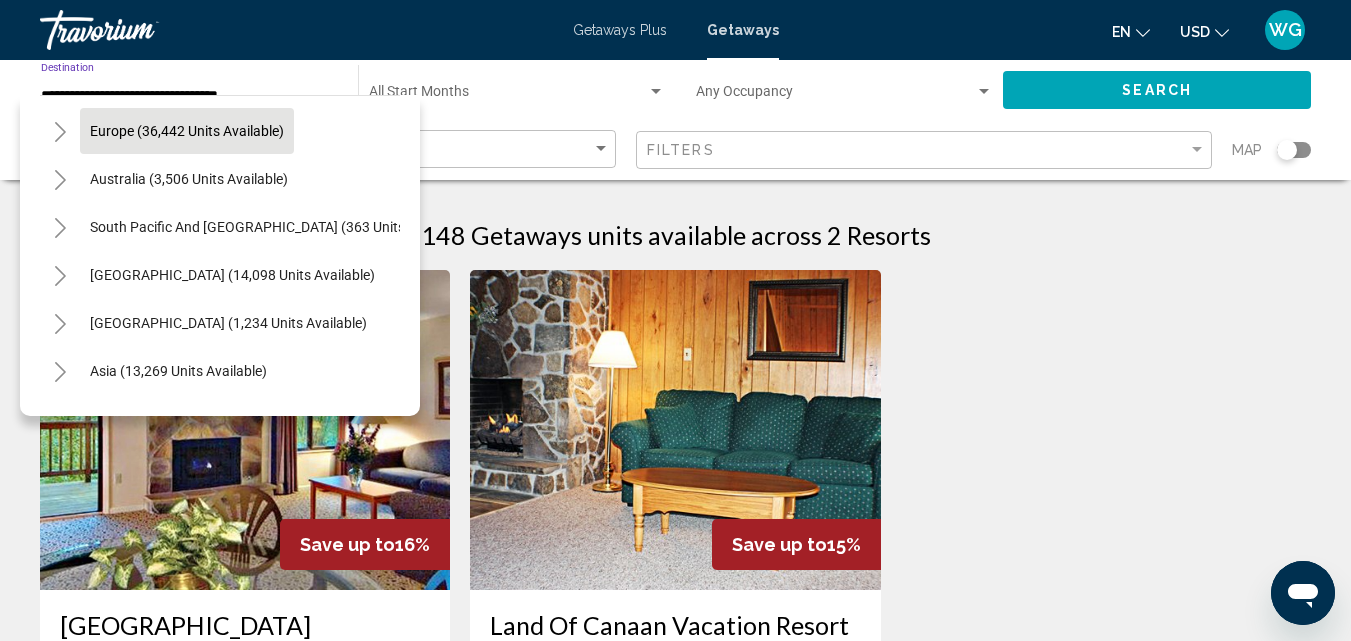 scroll, scrollTop: 2499, scrollLeft: 0, axis: vertical 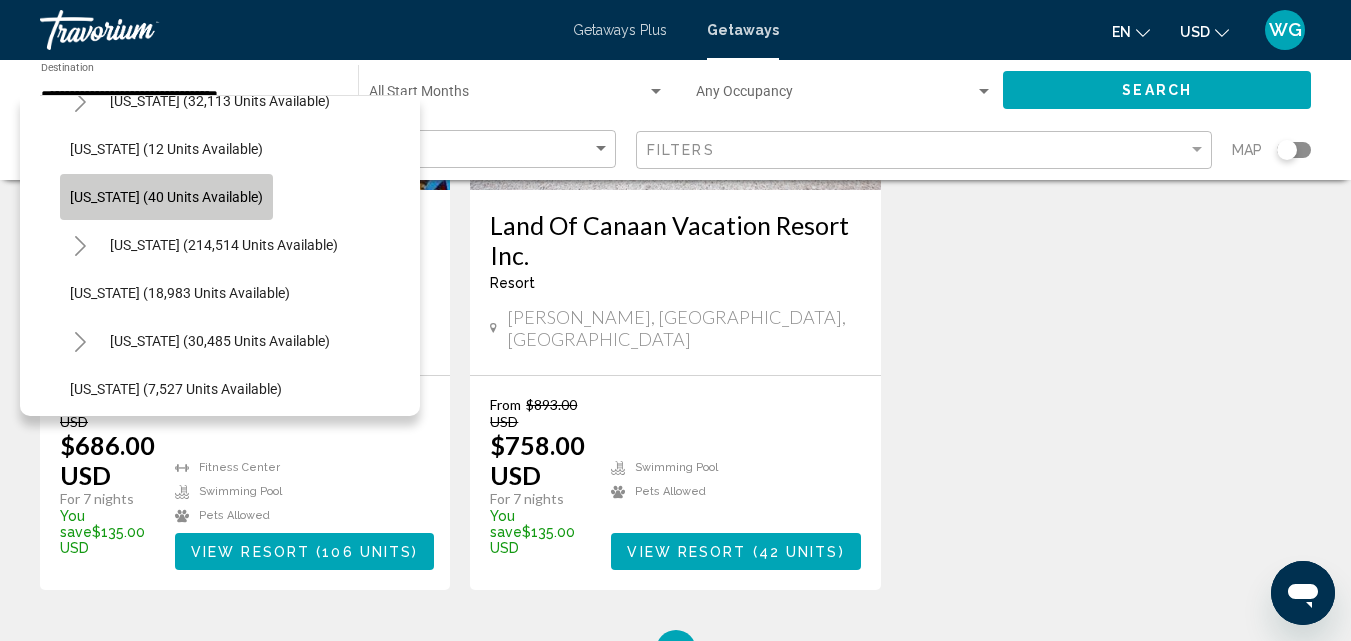 click on "Delaware (40 units available)" 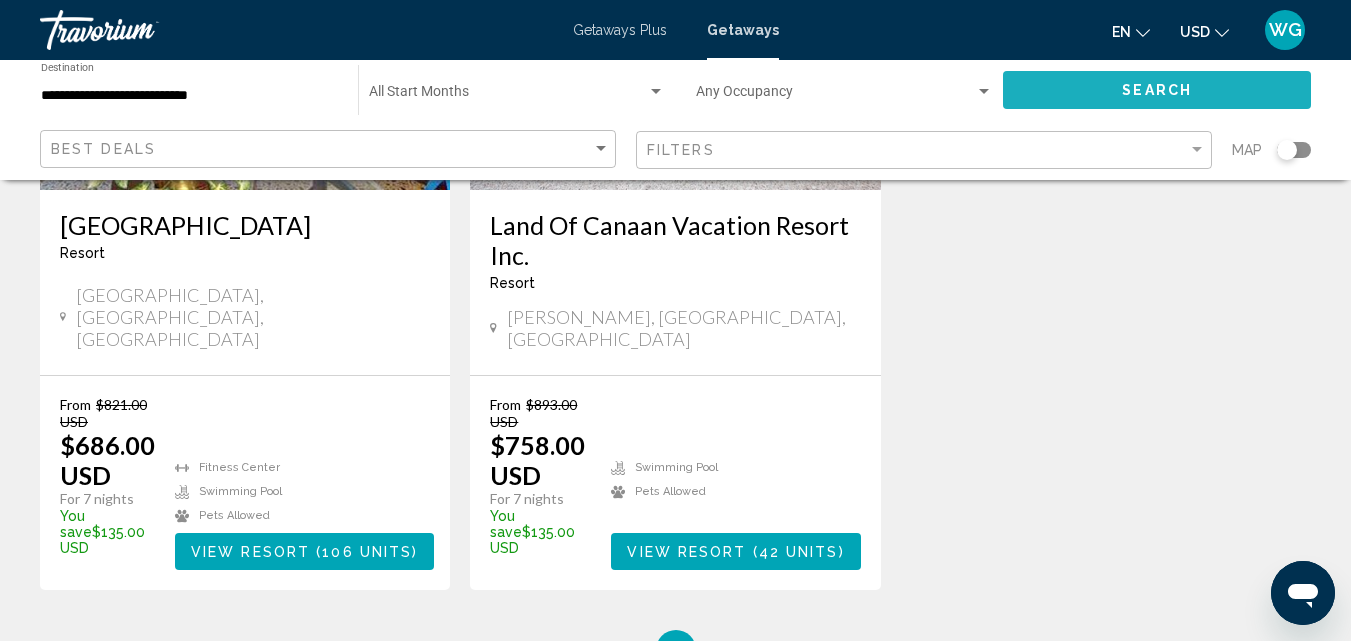 click on "Search" 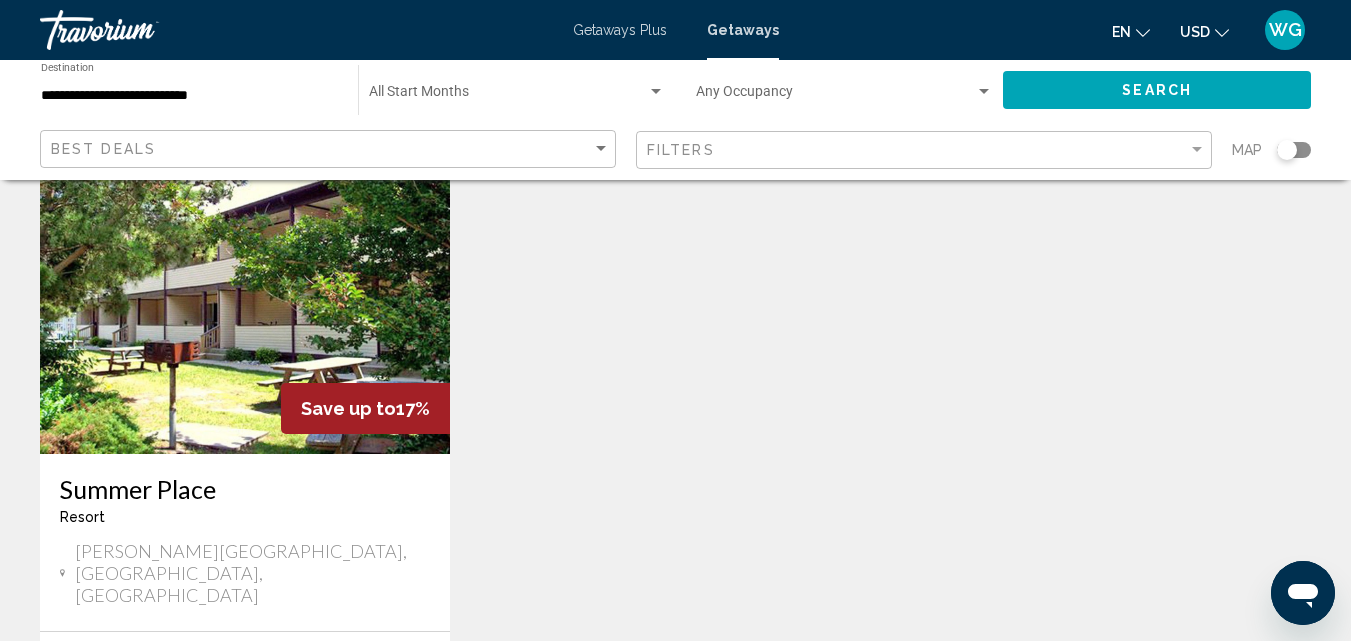 scroll, scrollTop: 100, scrollLeft: 0, axis: vertical 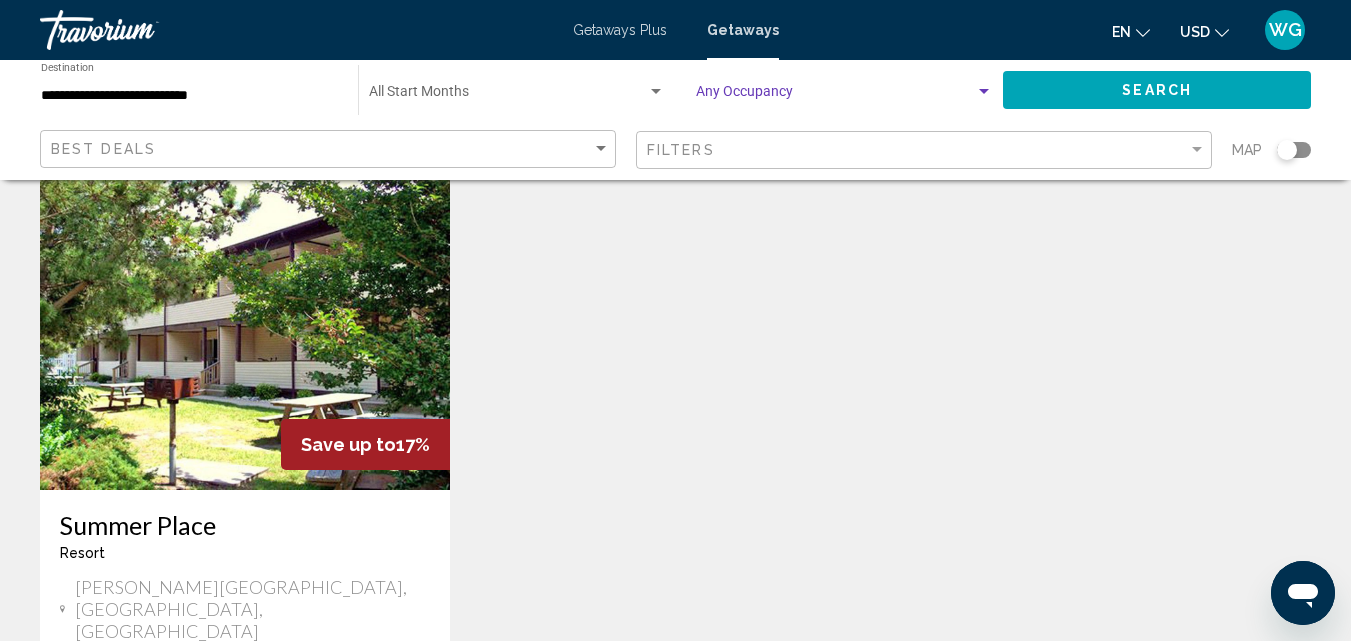 click at bounding box center (835, 96) 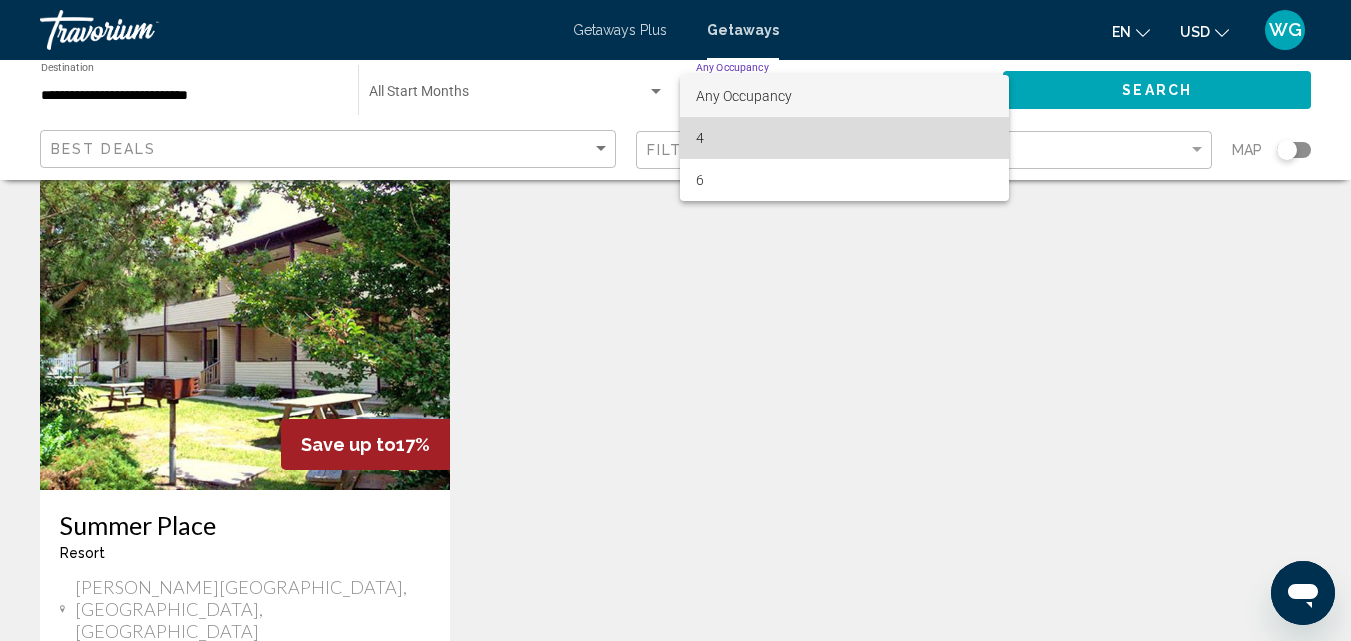 click on "4" at bounding box center (844, 138) 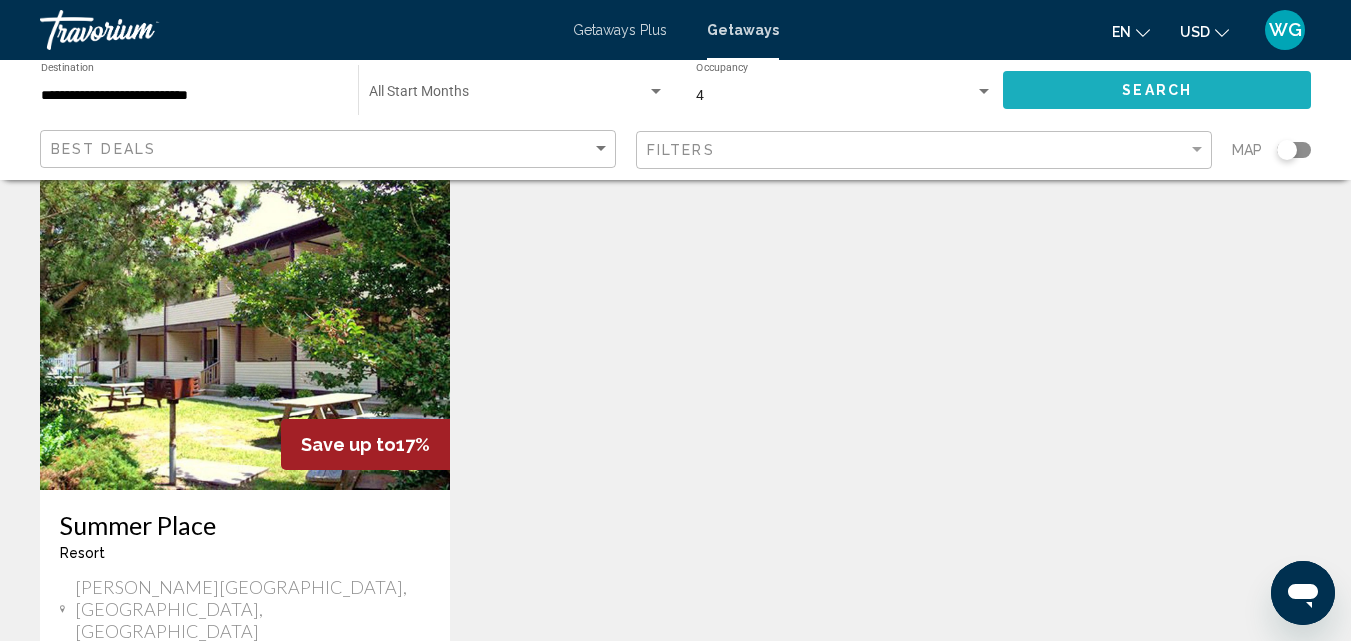 click on "Search" 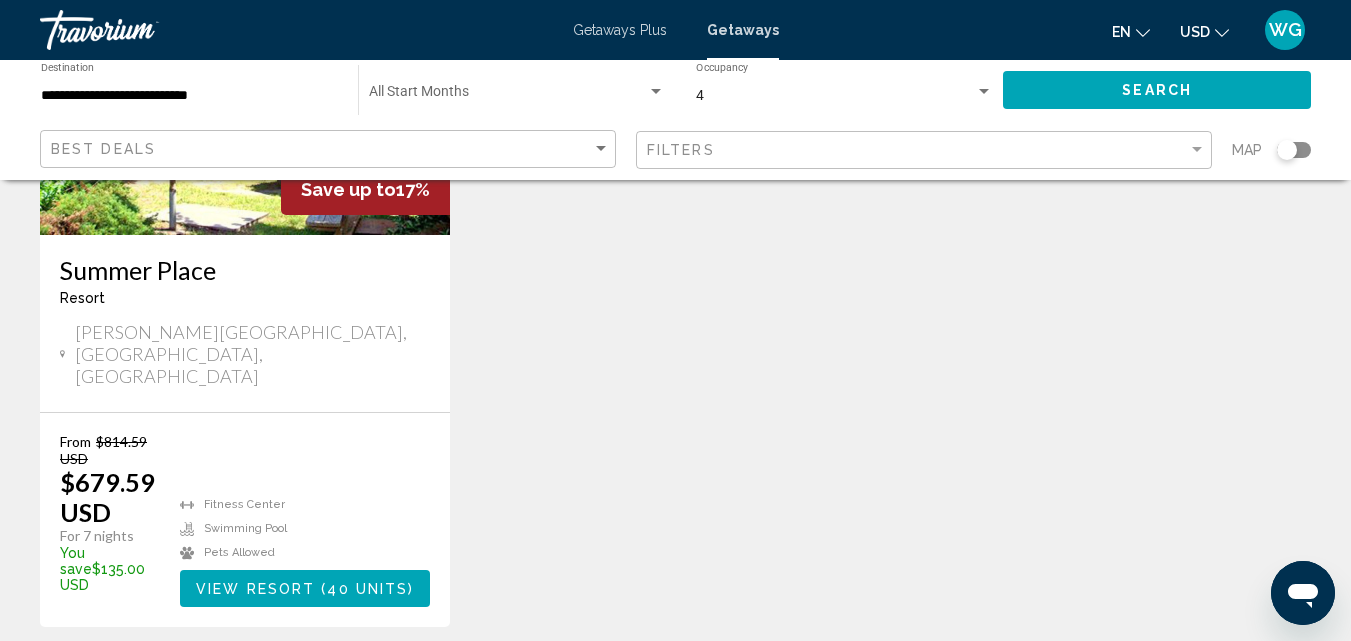 scroll, scrollTop: 500, scrollLeft: 0, axis: vertical 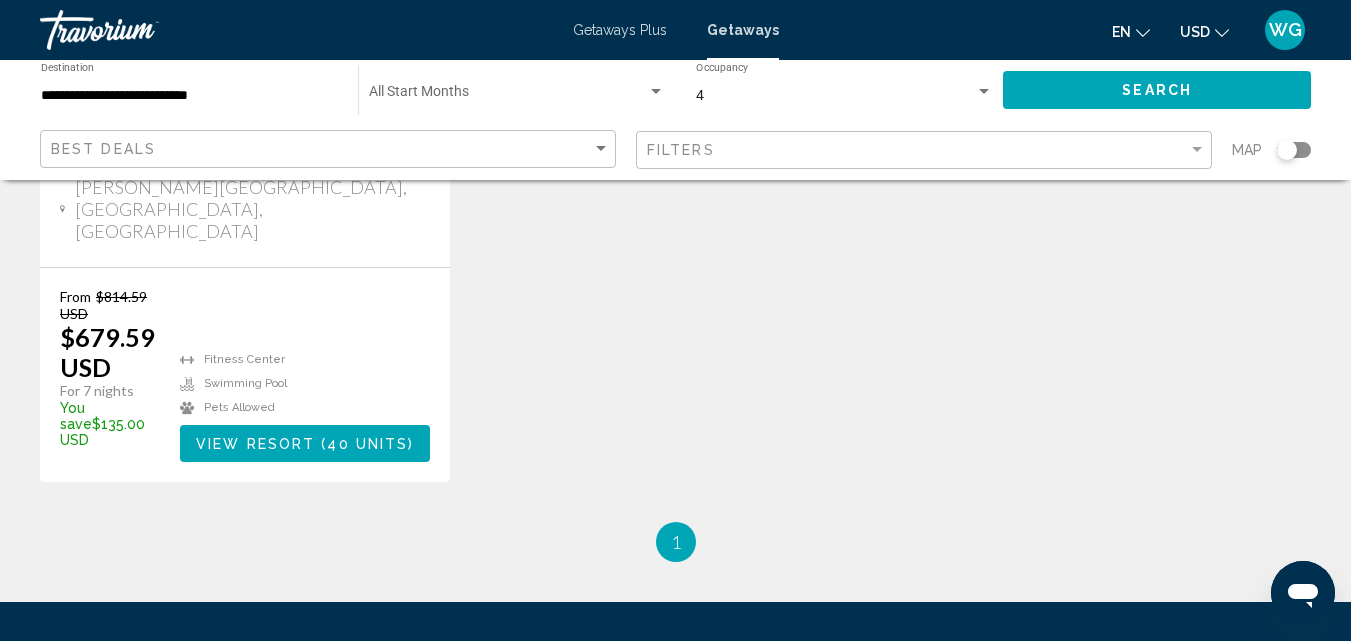 click on "View Resort" at bounding box center (255, 444) 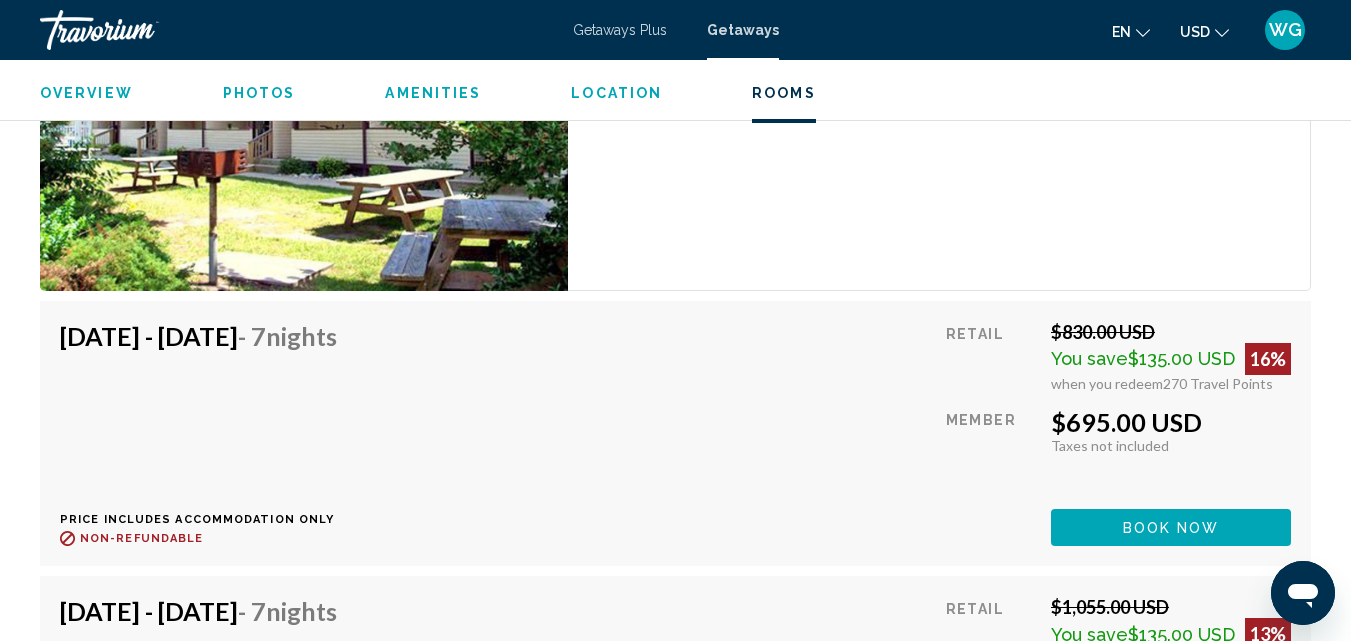 scroll, scrollTop: 3915, scrollLeft: 0, axis: vertical 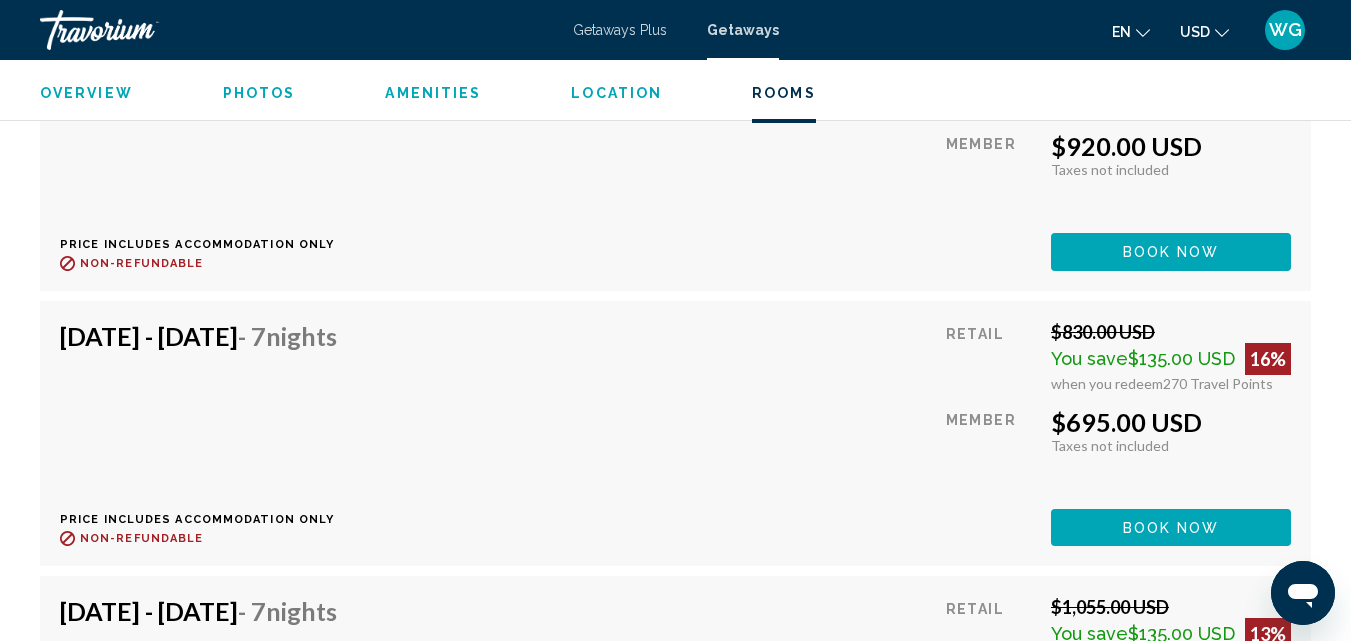 type 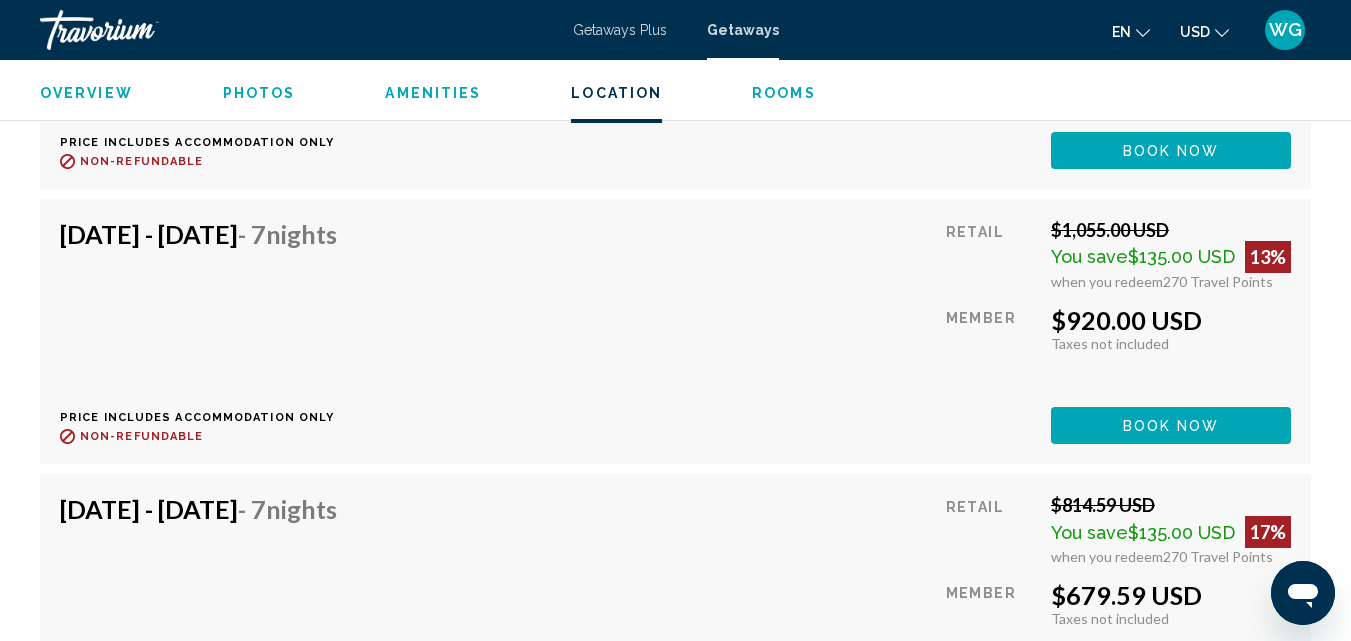 scroll, scrollTop: 4715, scrollLeft: 0, axis: vertical 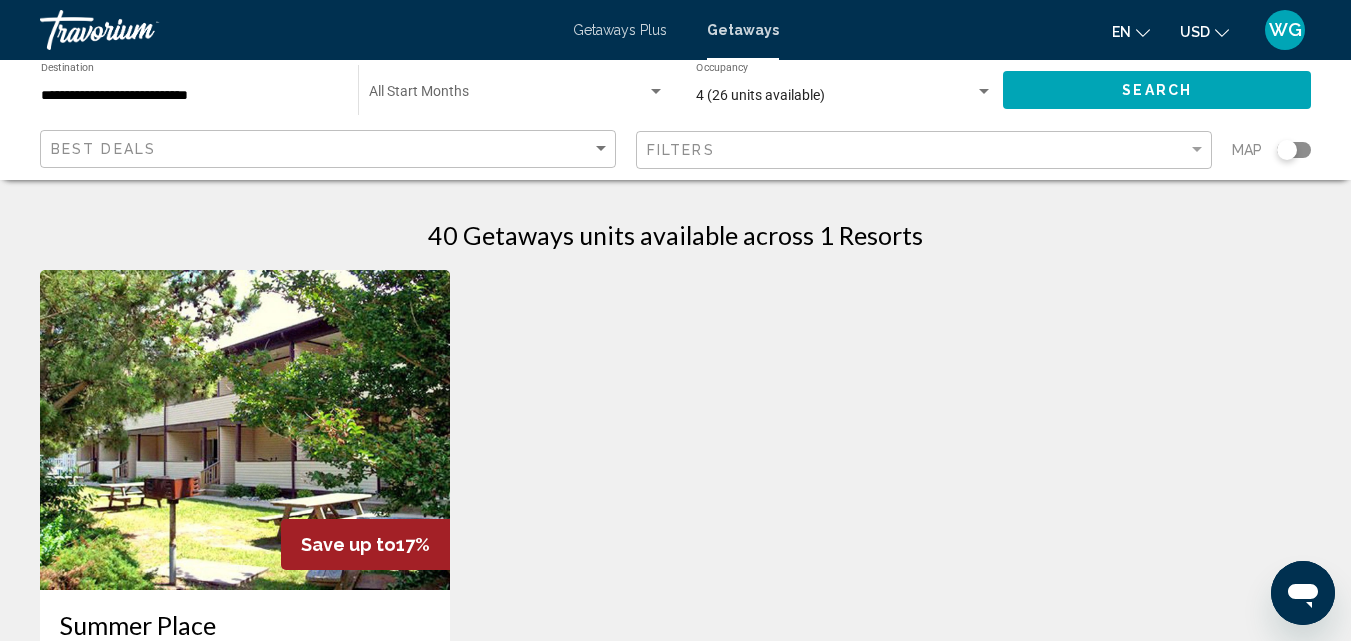 click on "Getaways Plus" at bounding box center (620, 30) 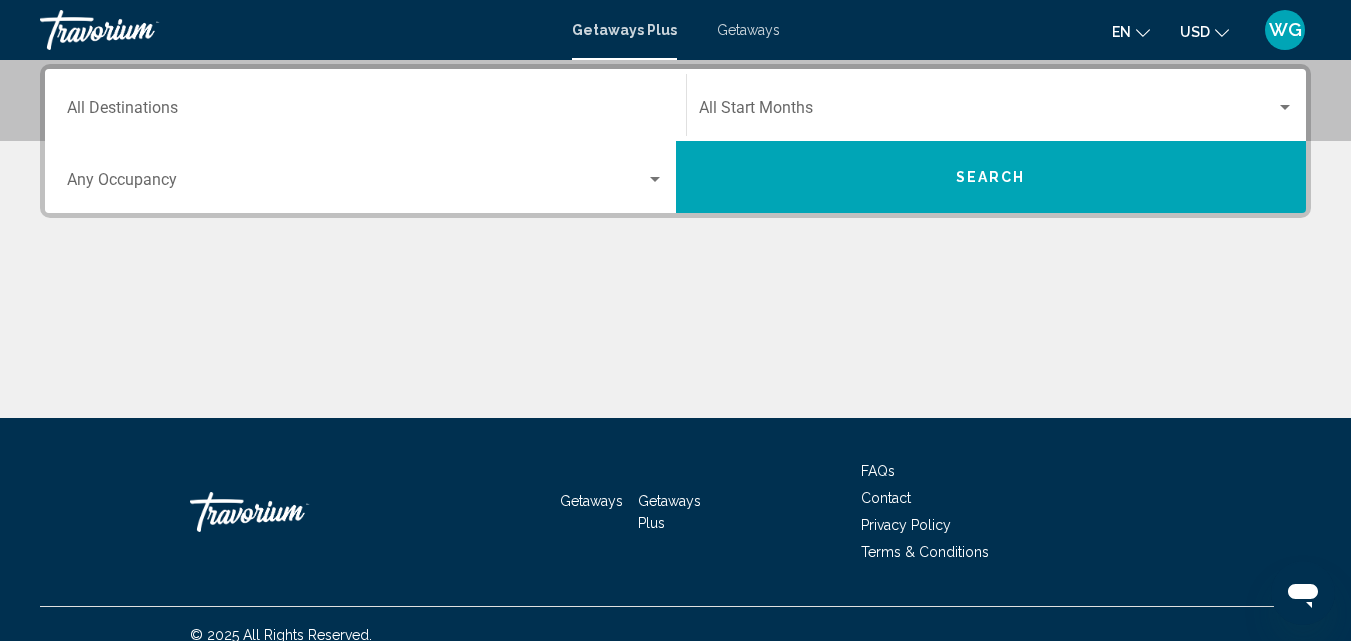scroll, scrollTop: 481, scrollLeft: 0, axis: vertical 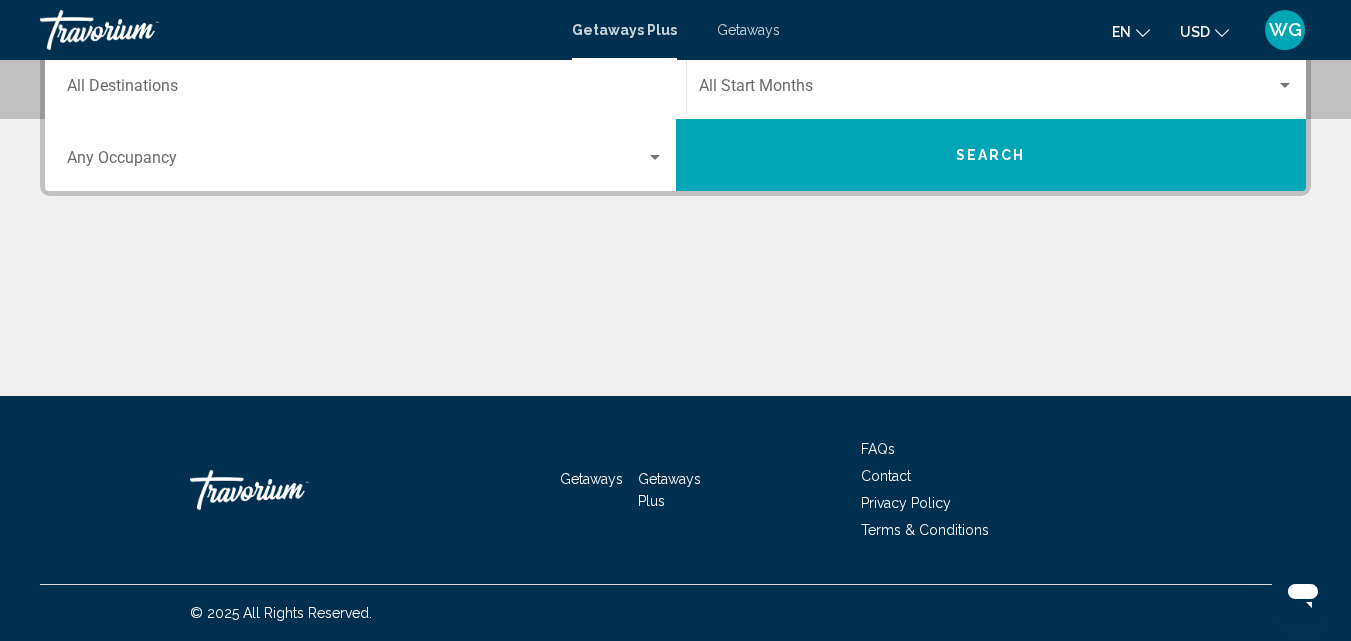 click on "Destination All Destinations" at bounding box center (365, 83) 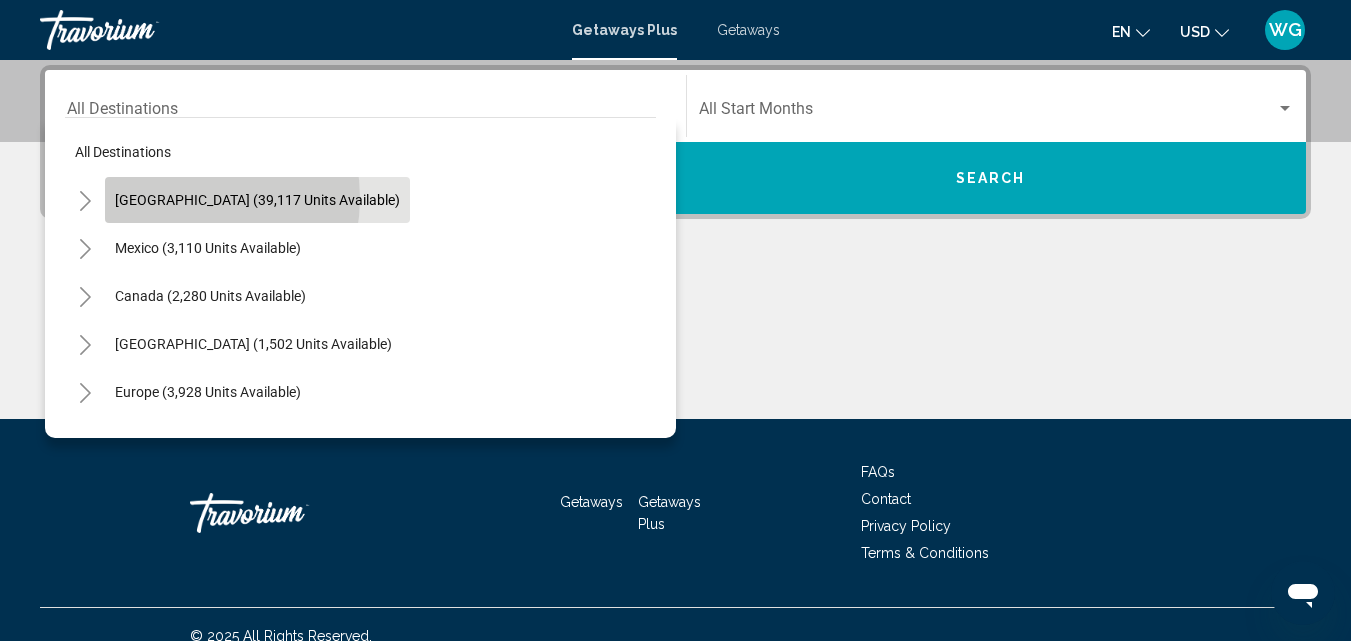 click on "[GEOGRAPHIC_DATA] (39,117 units available)" 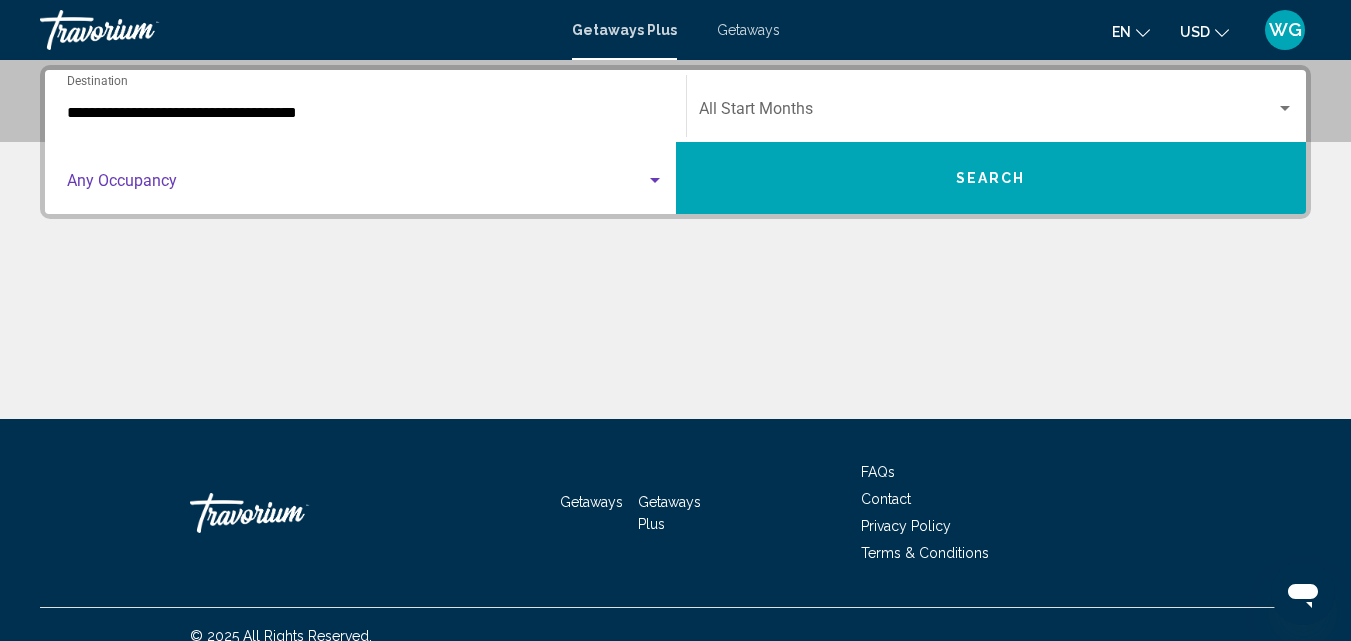 click at bounding box center (356, 185) 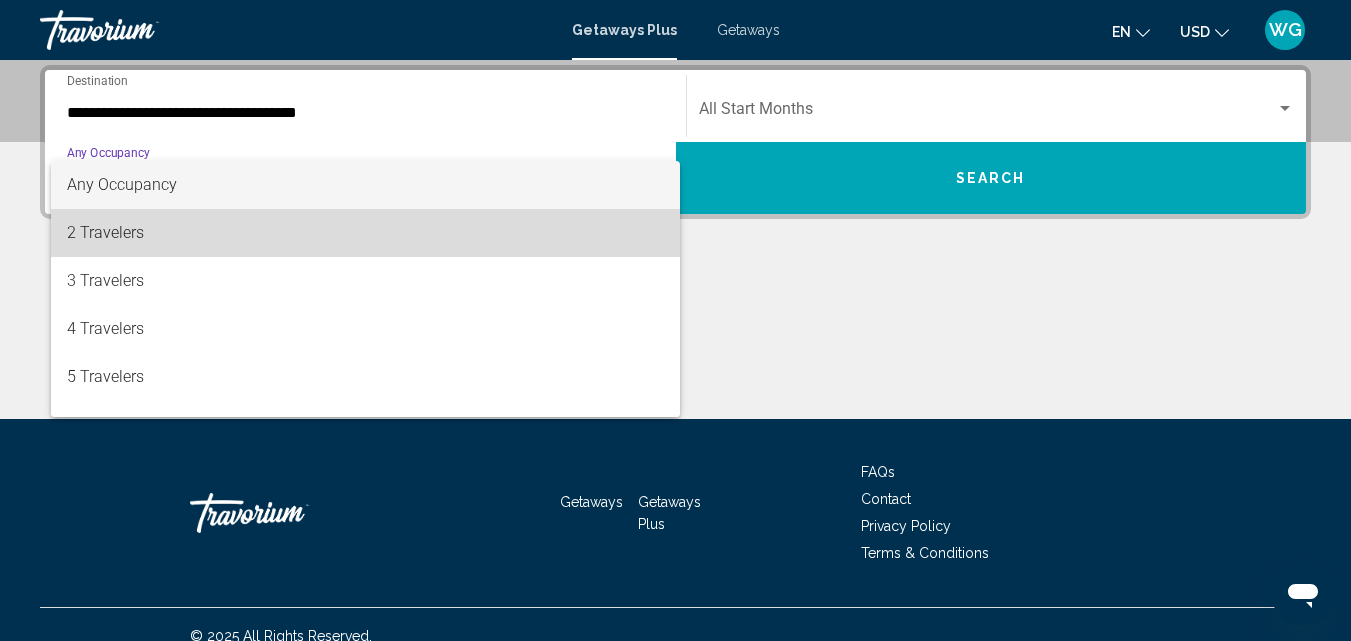 click on "2 Travelers" at bounding box center [365, 233] 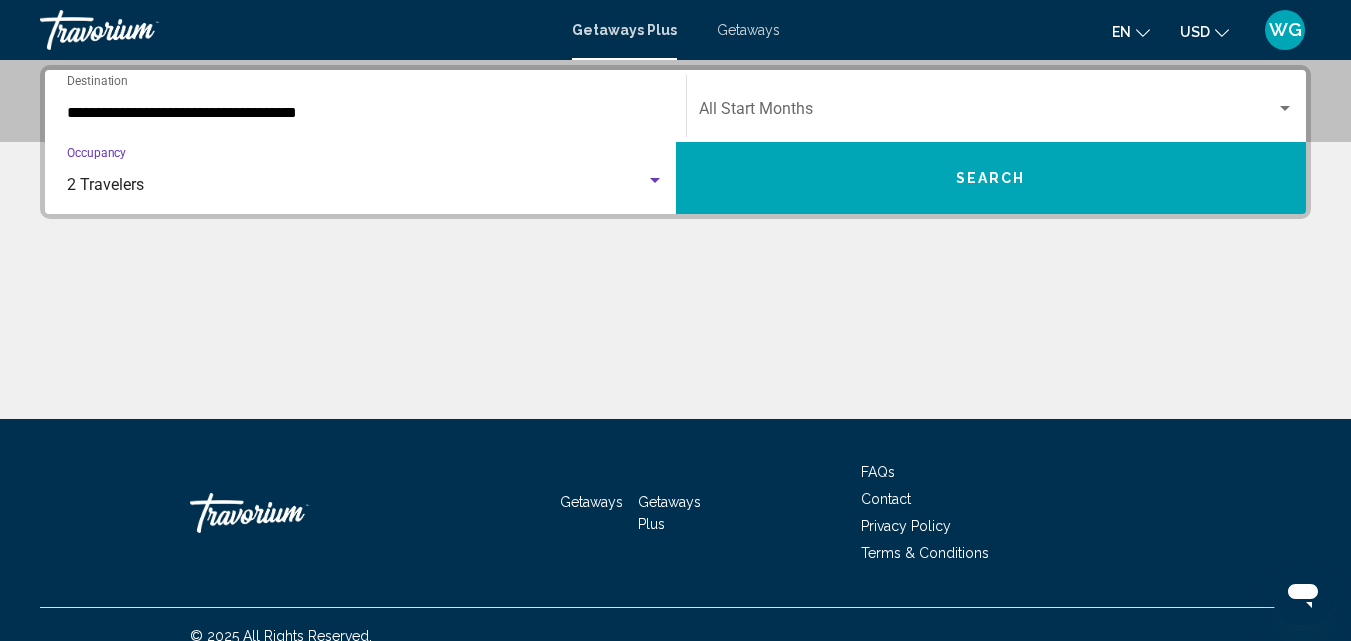 click at bounding box center [988, 113] 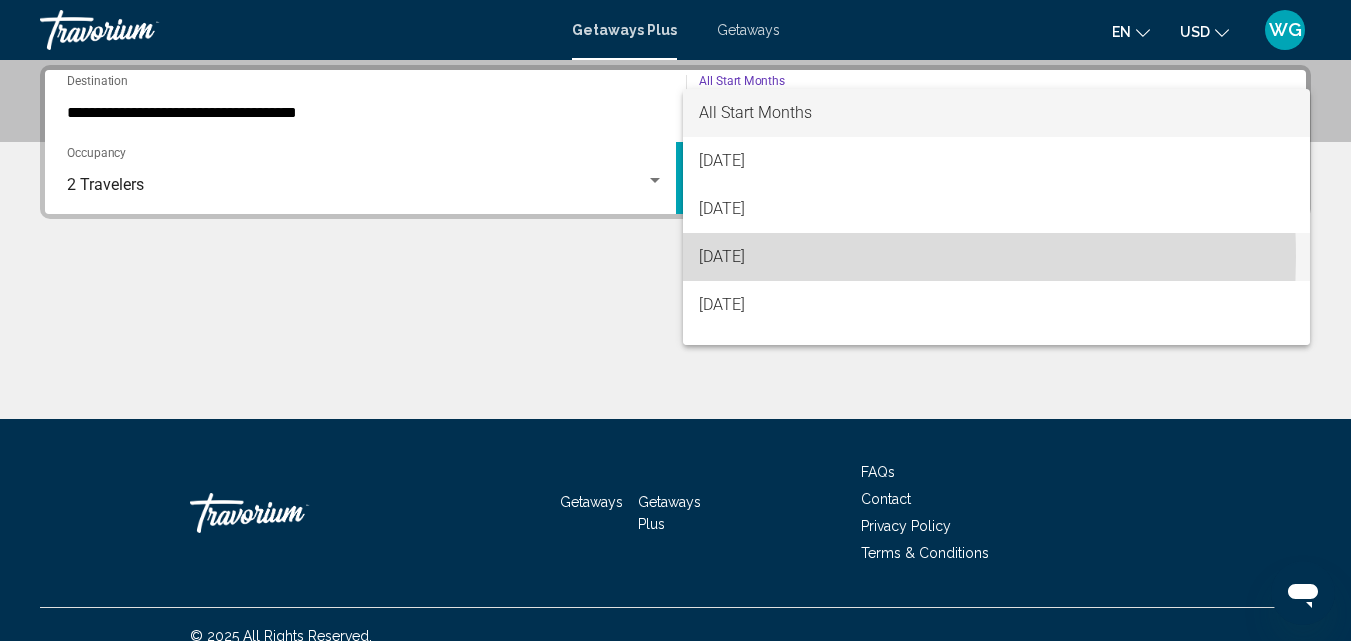 click on "[DATE]" at bounding box center (997, 257) 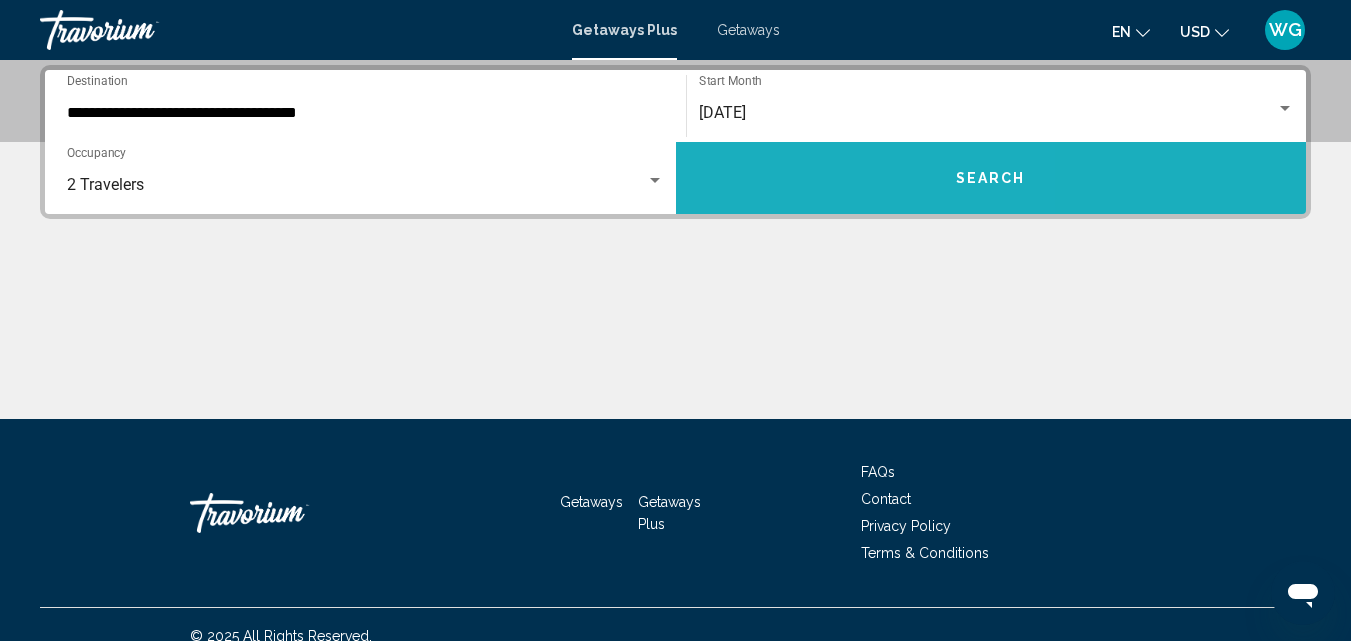 click on "Search" at bounding box center [991, 178] 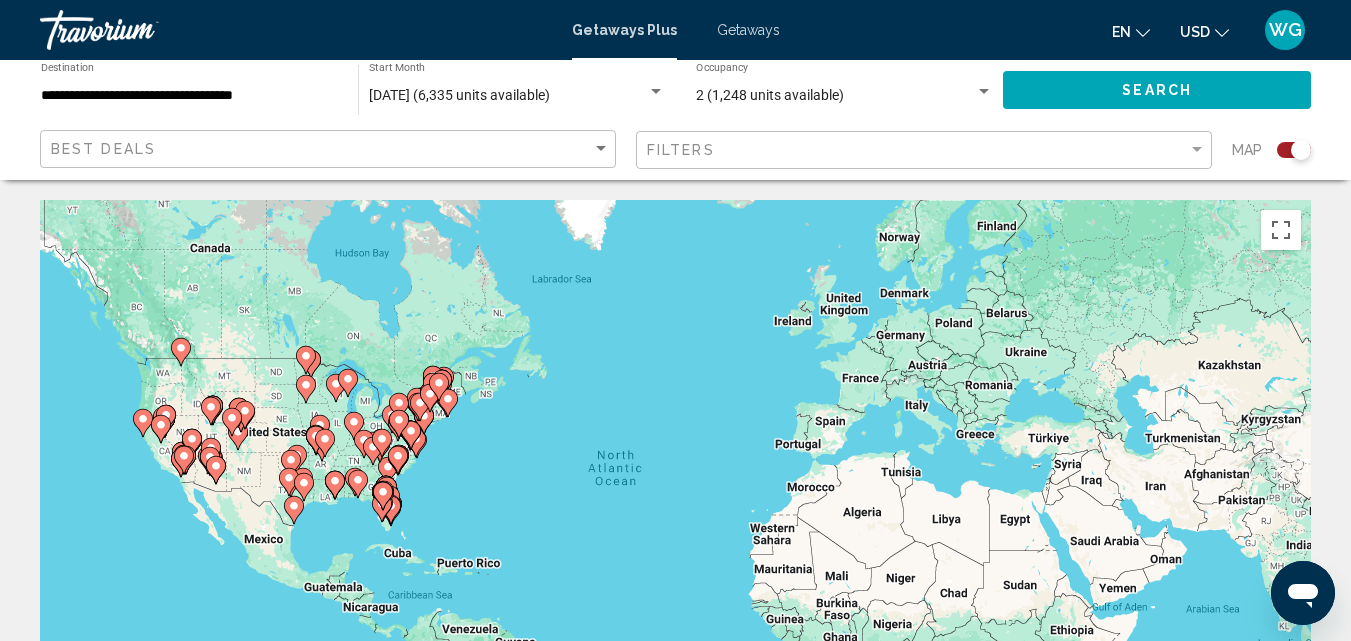 click on "**********" at bounding box center [189, 96] 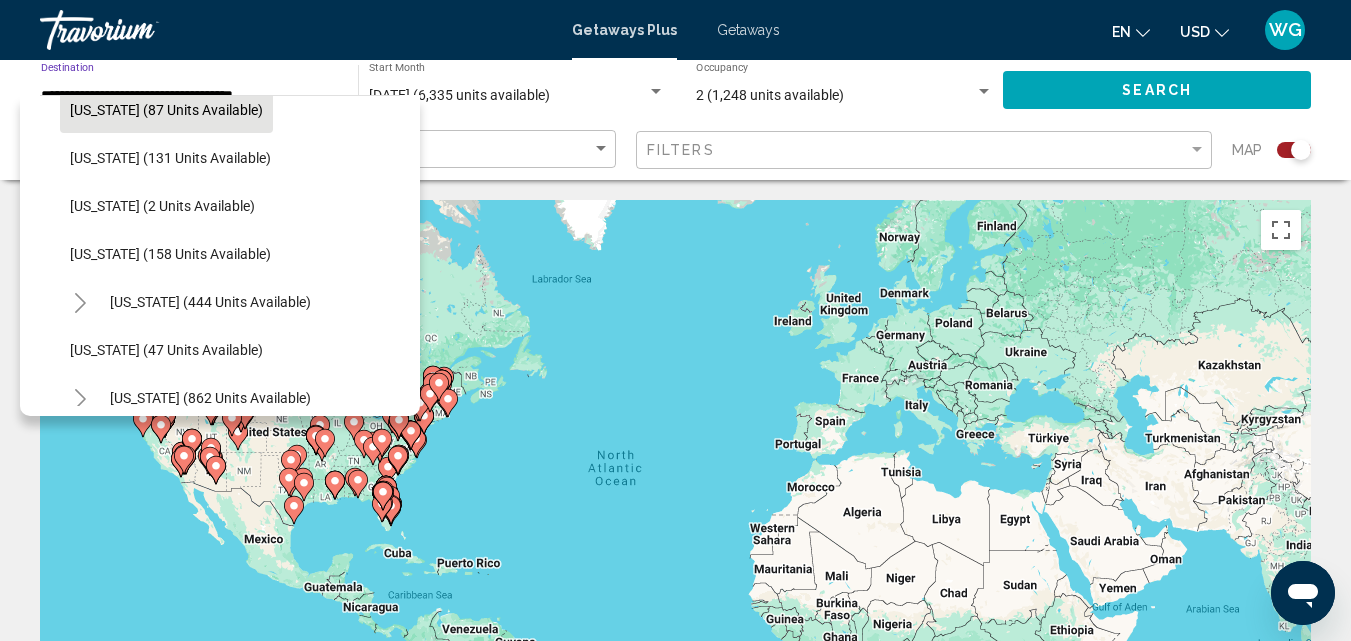 scroll, scrollTop: 600, scrollLeft: 0, axis: vertical 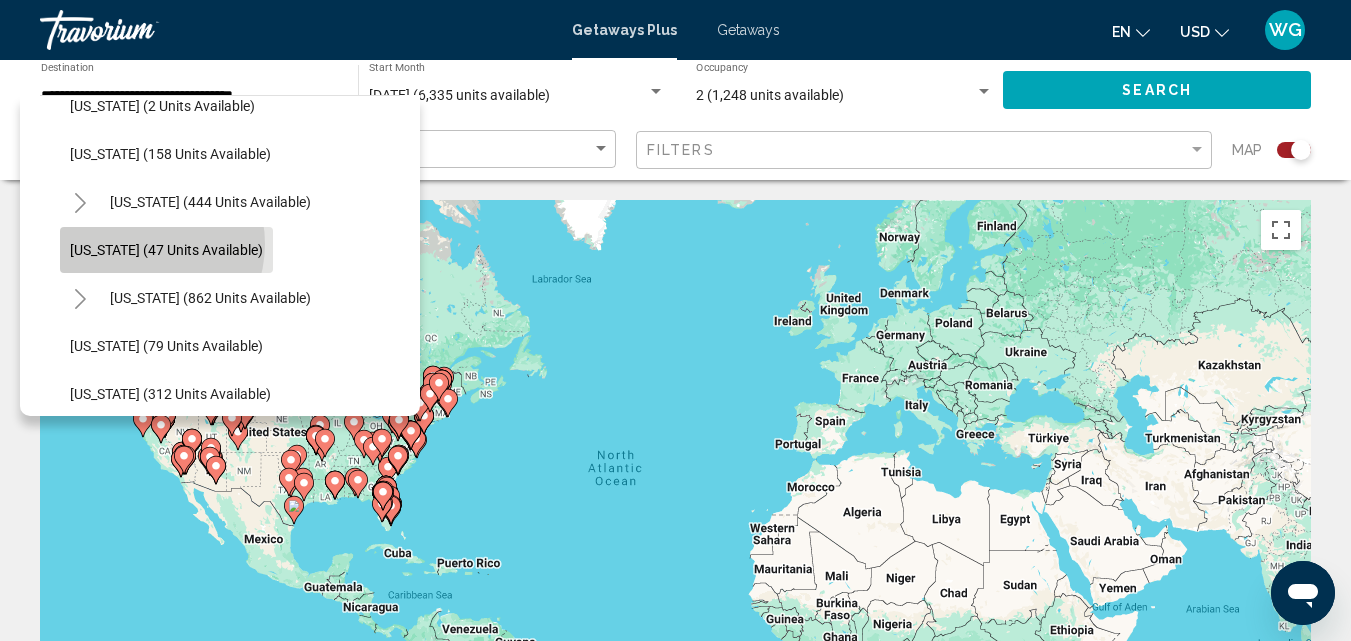 click on "[US_STATE] (47 units available)" 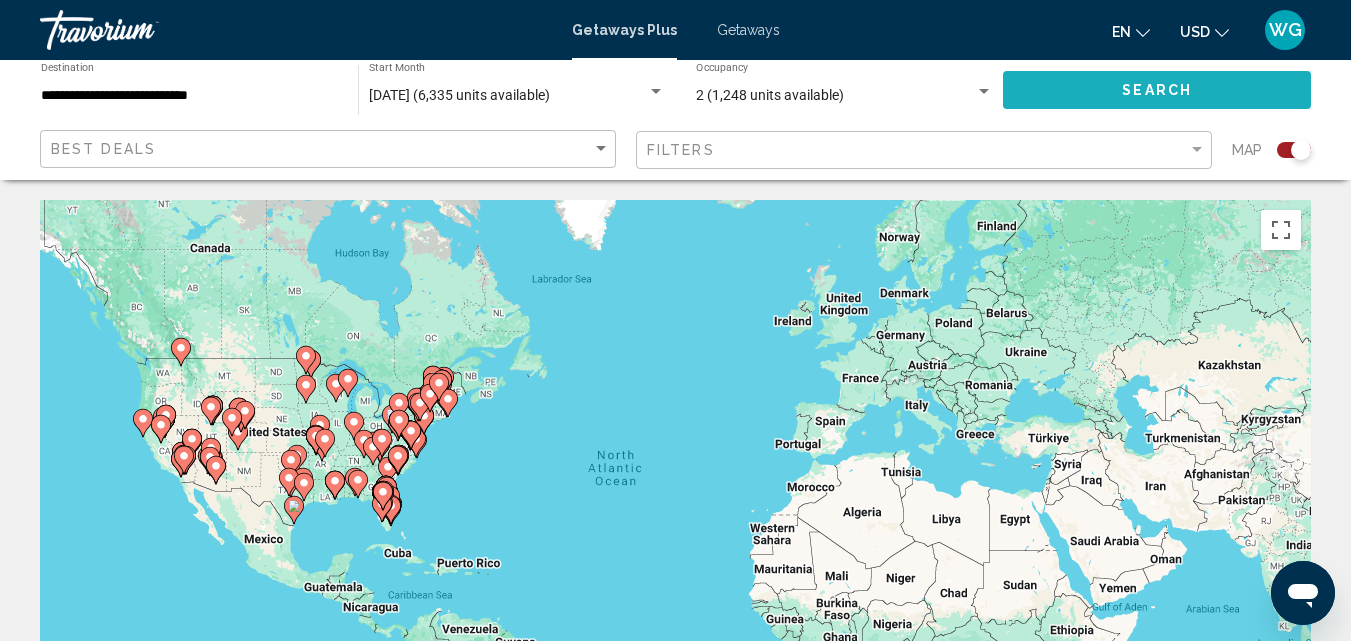 click on "Search" 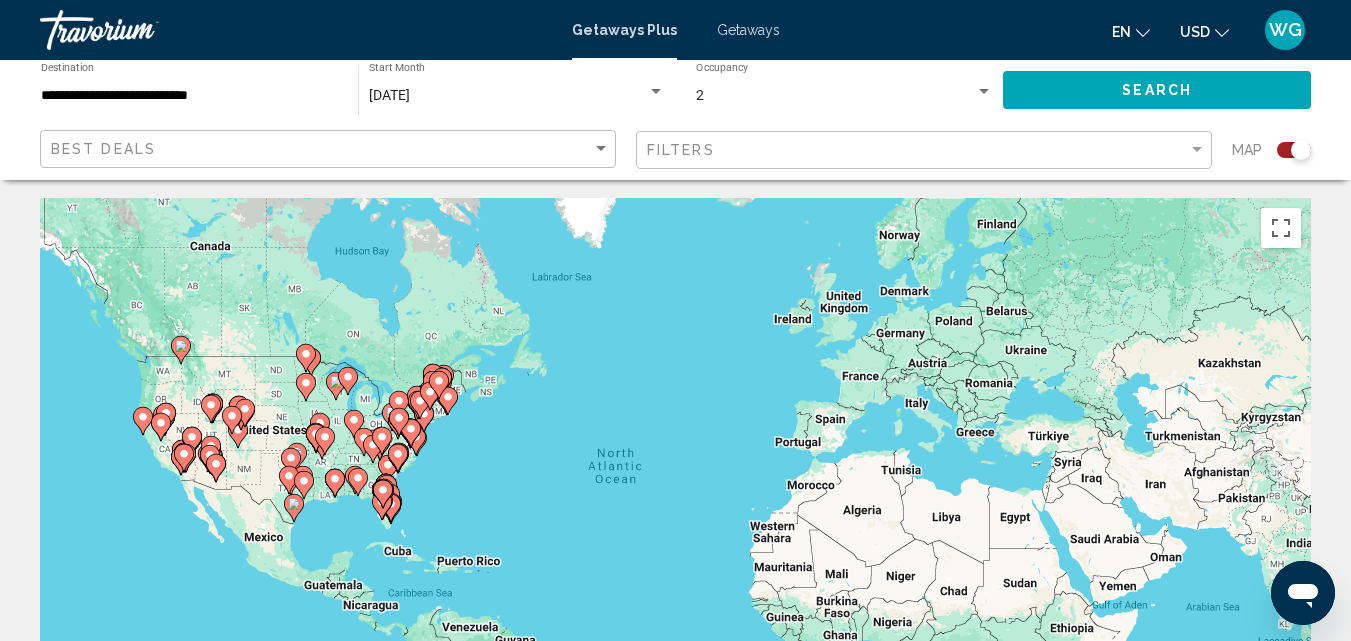 scroll, scrollTop: 0, scrollLeft: 0, axis: both 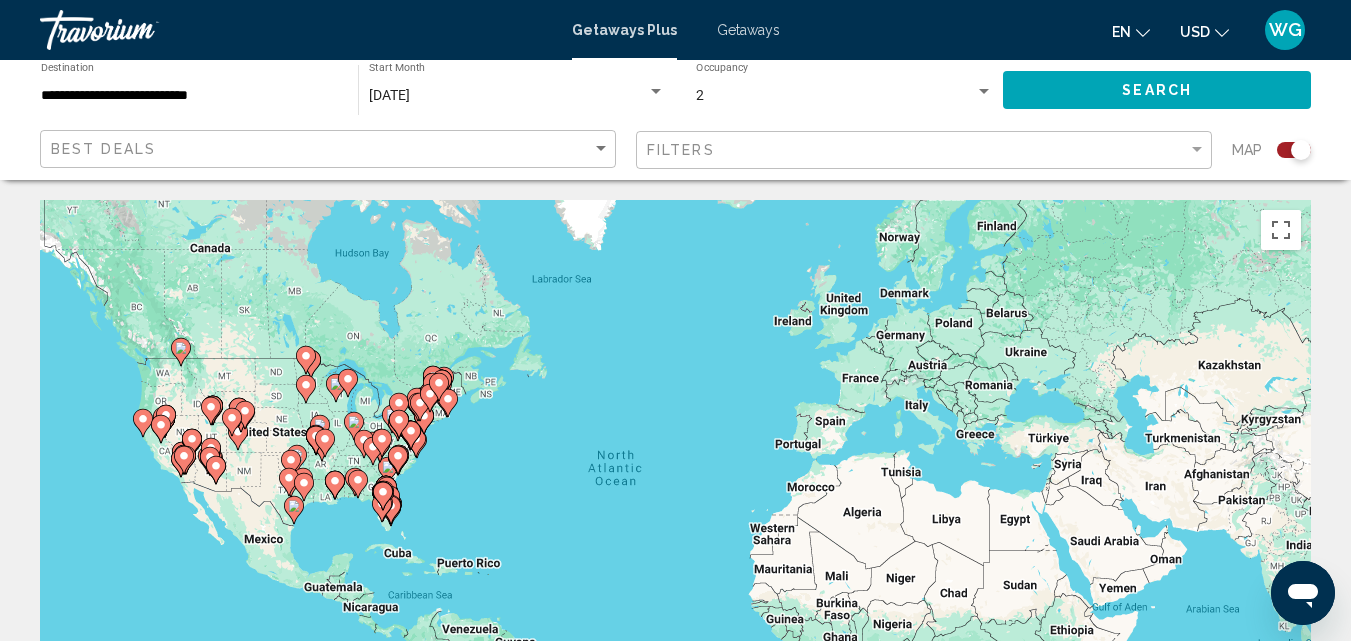 click on "**********" at bounding box center (189, 96) 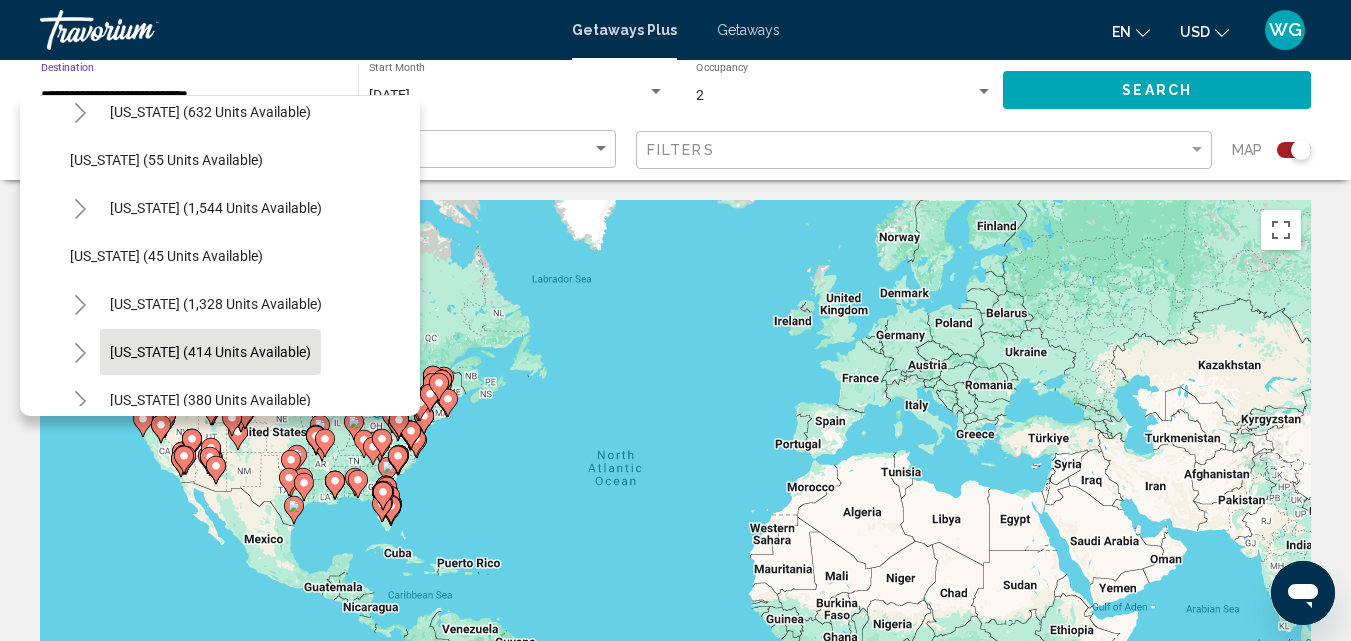 scroll, scrollTop: 1300, scrollLeft: 0, axis: vertical 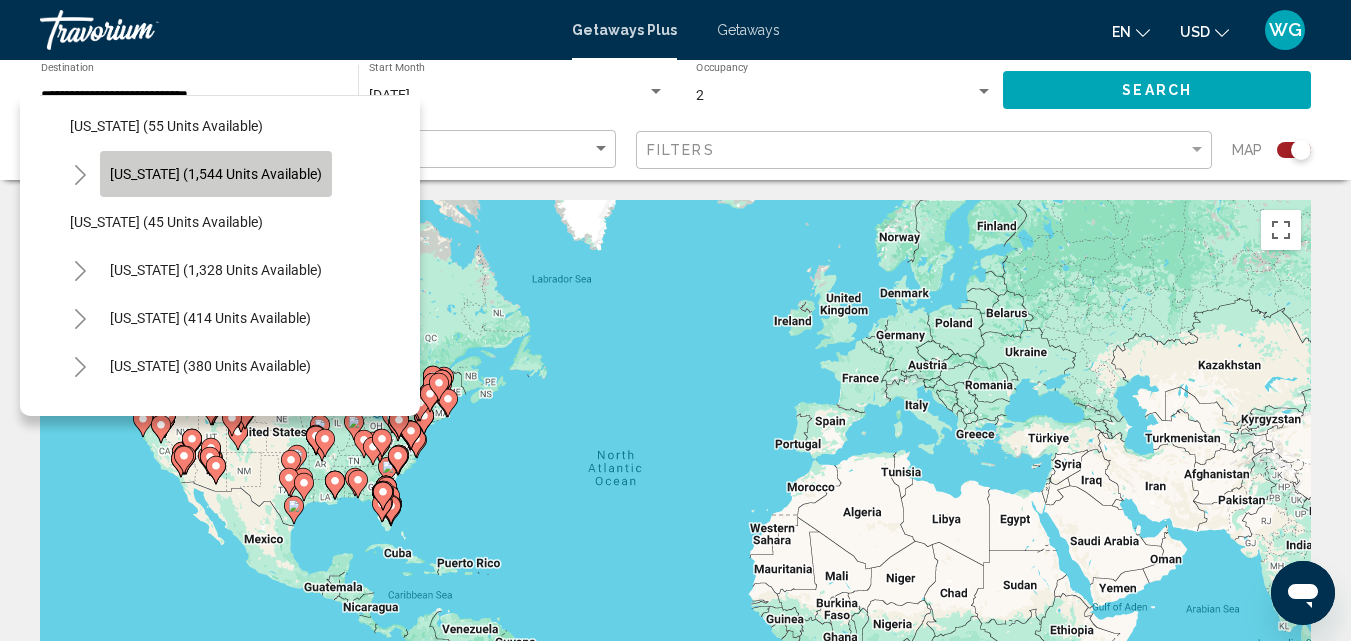 click on "[US_STATE] (1,544 units available)" 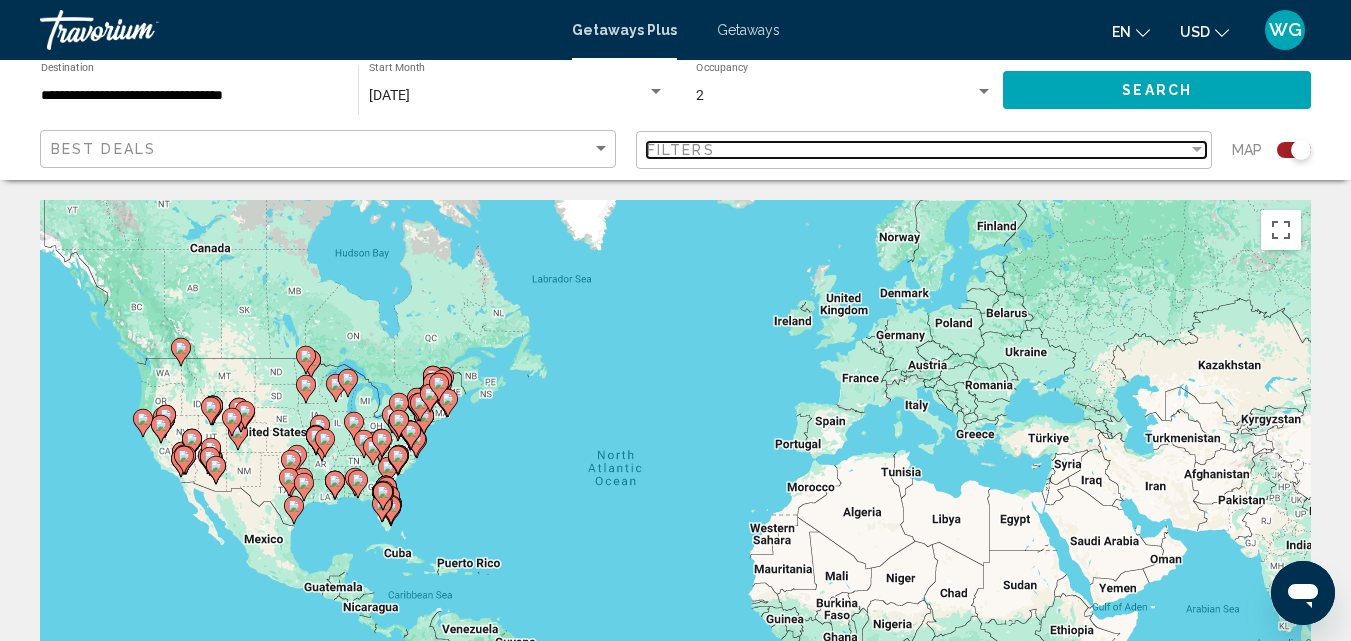 click on "Filters" at bounding box center (917, 150) 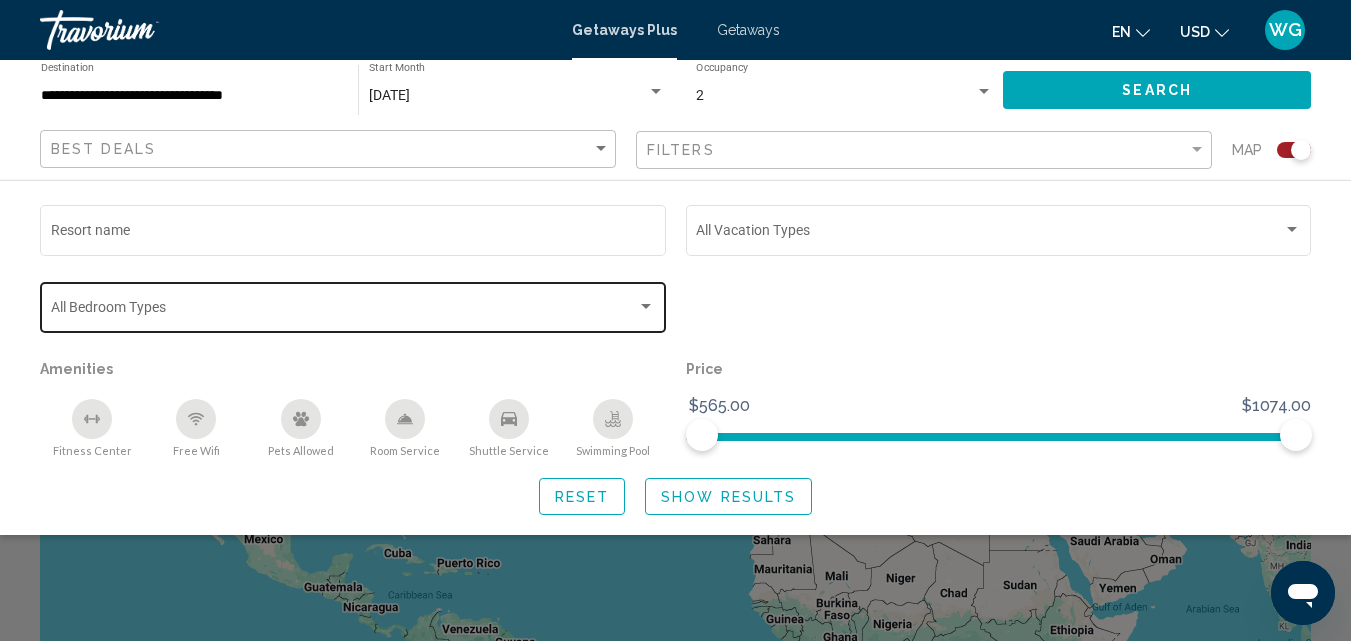 click on "Bedroom Types All Bedroom Types" 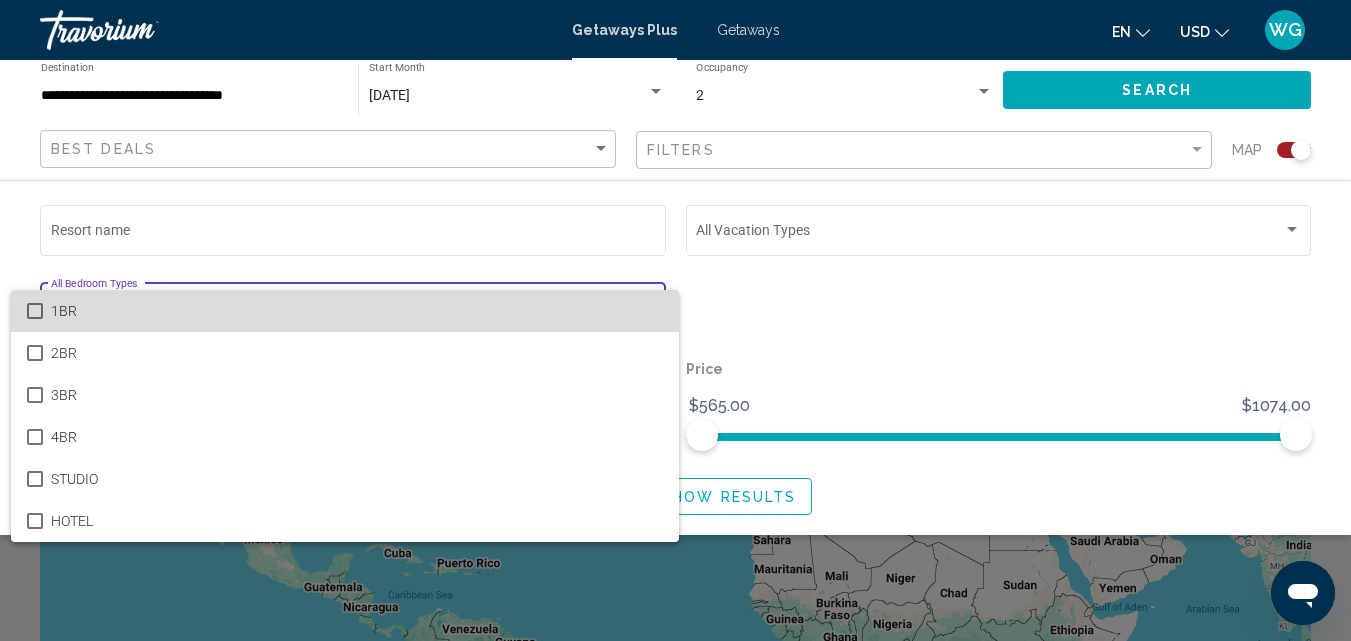 click on "1BR" at bounding box center (345, 311) 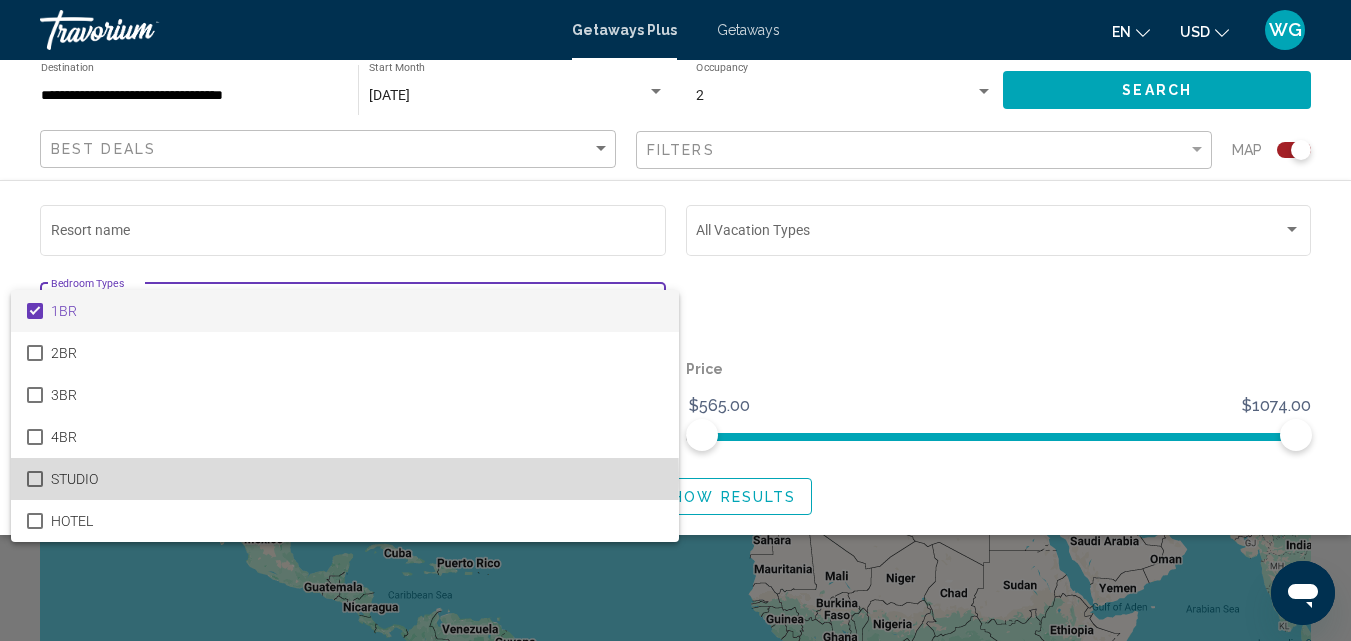 click on "STUDIO" at bounding box center (345, 479) 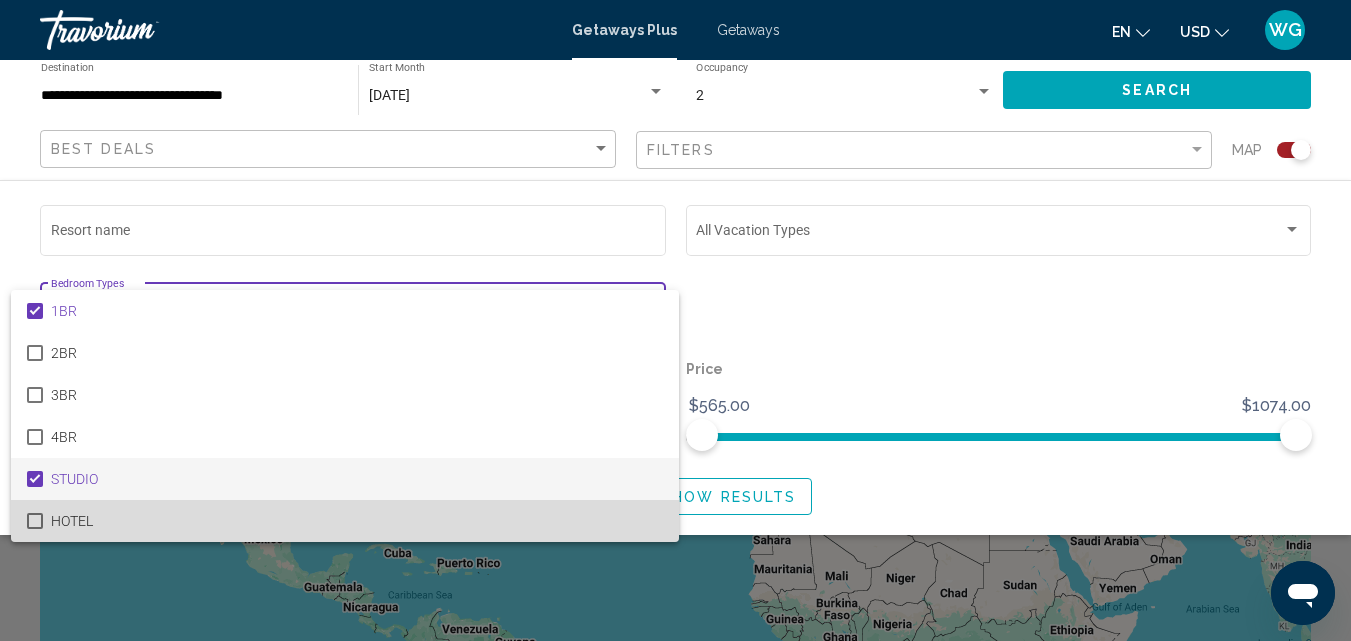 click at bounding box center (35, 521) 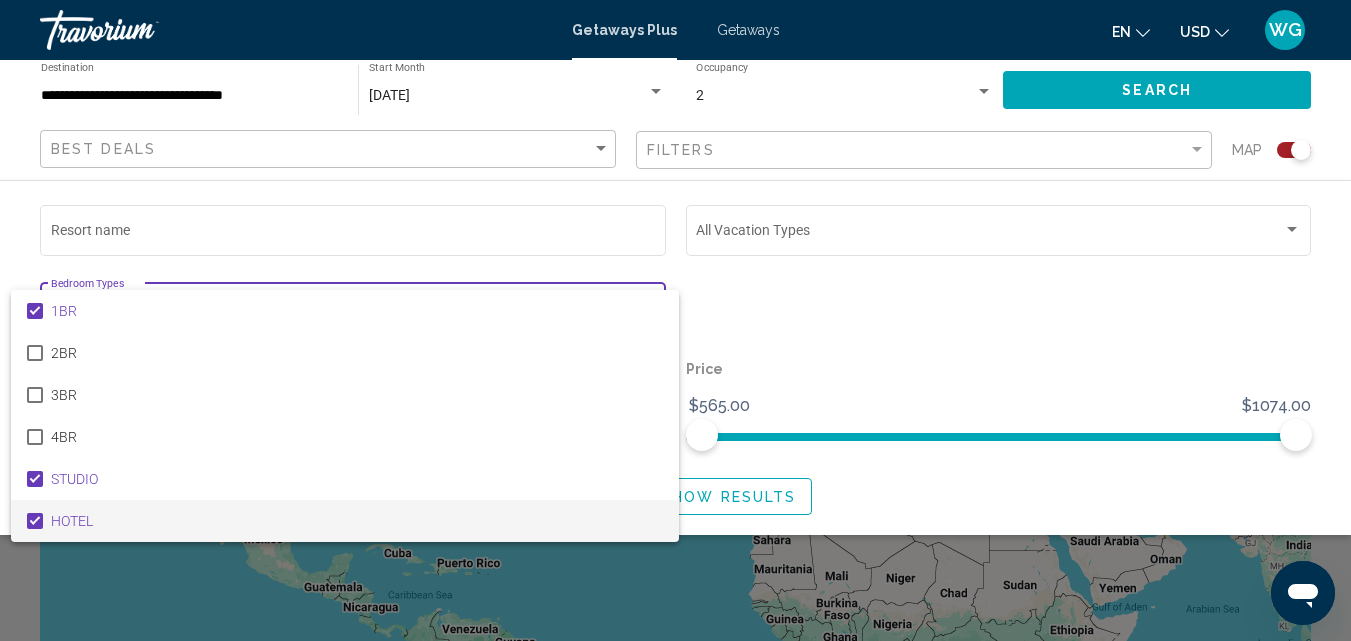 click at bounding box center [675, 320] 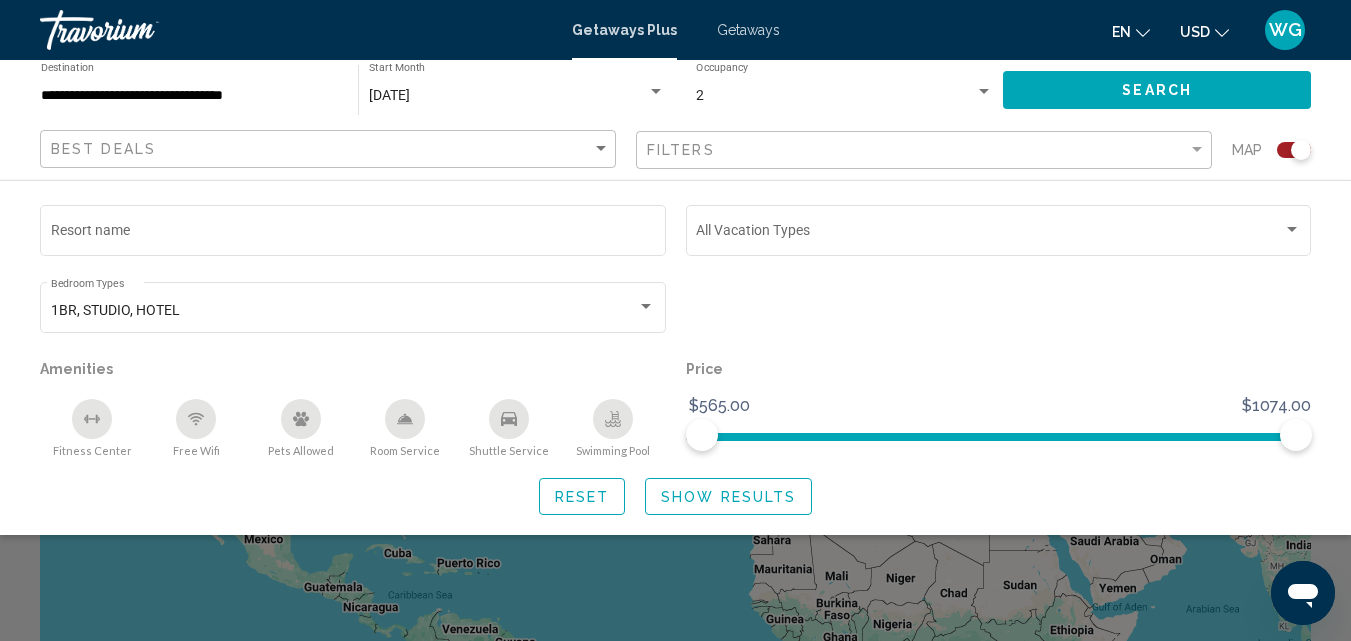 click on "Search" 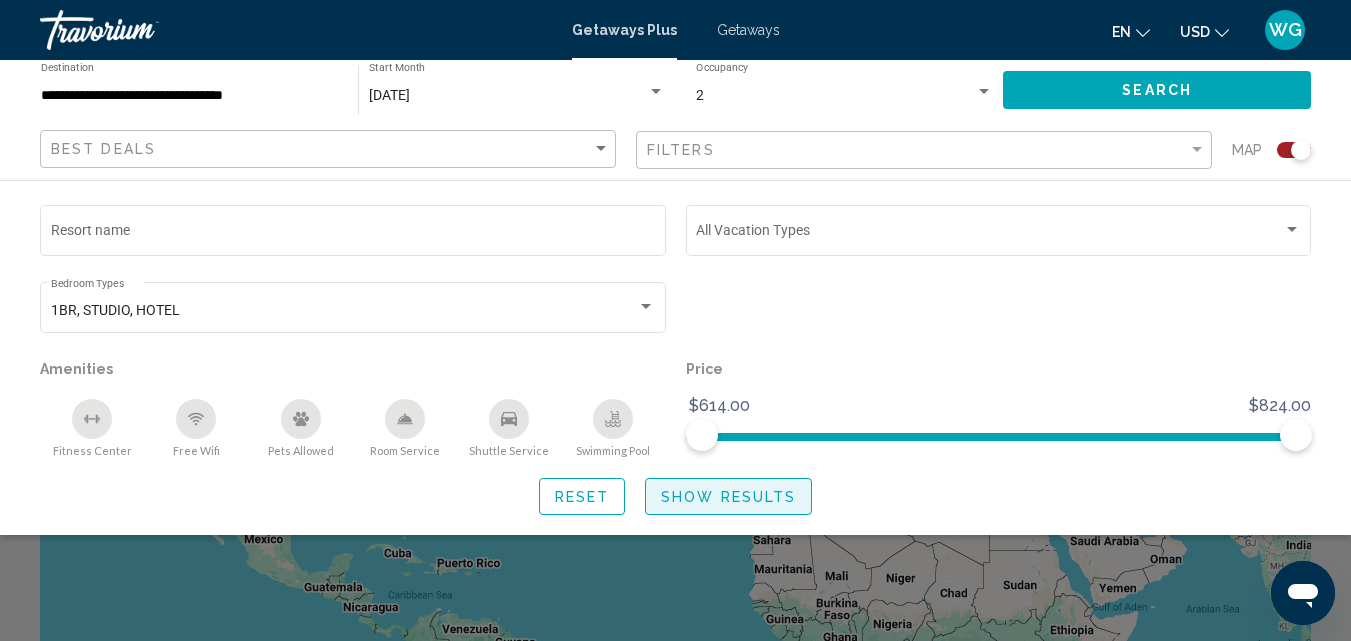 click on "Show Results" 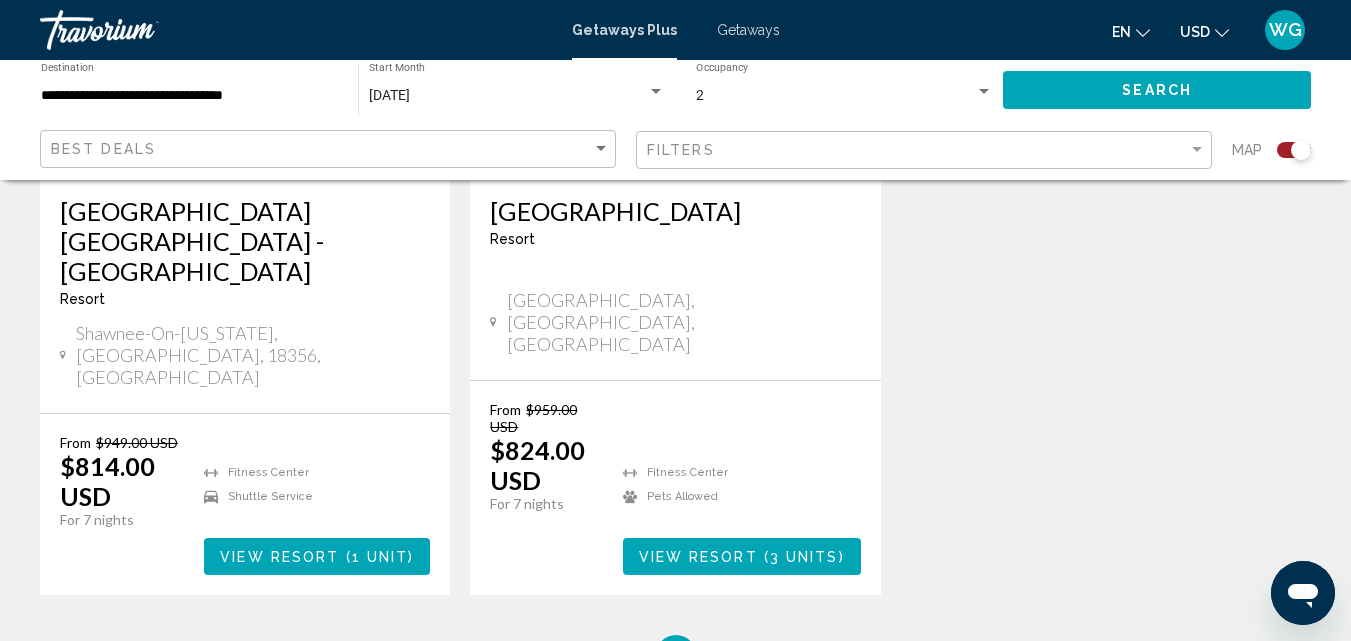 scroll, scrollTop: 2693, scrollLeft: 0, axis: vertical 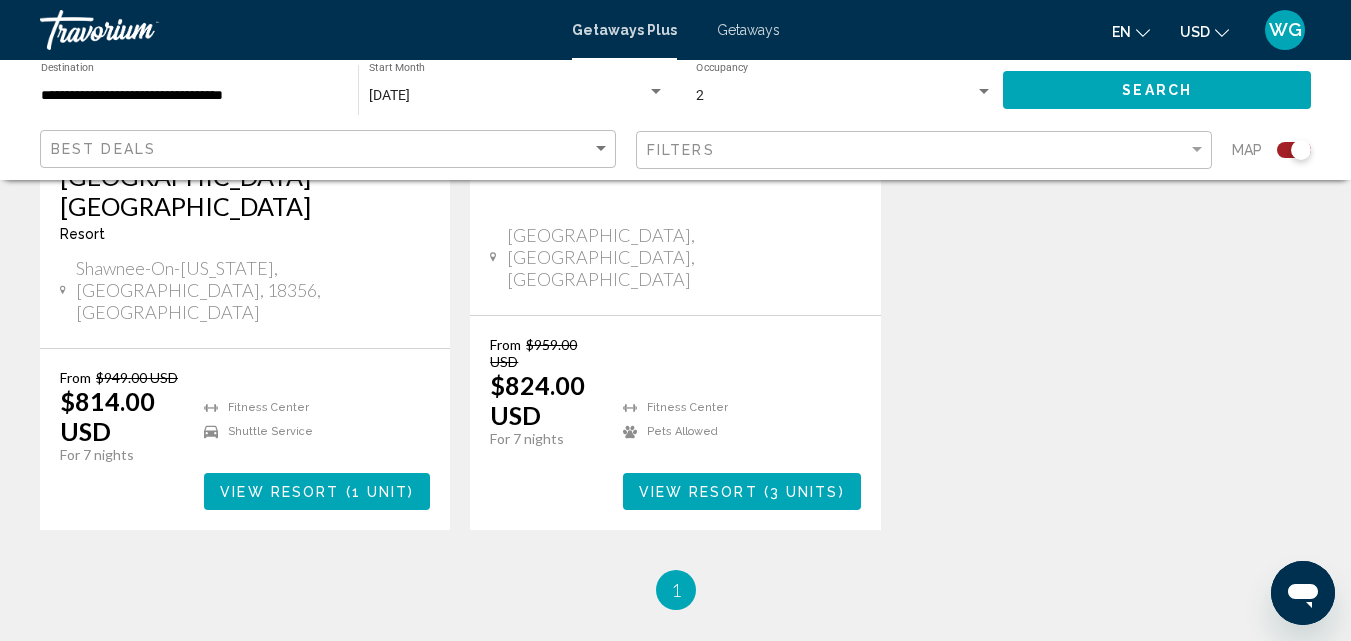 click on "**********" at bounding box center (189, 96) 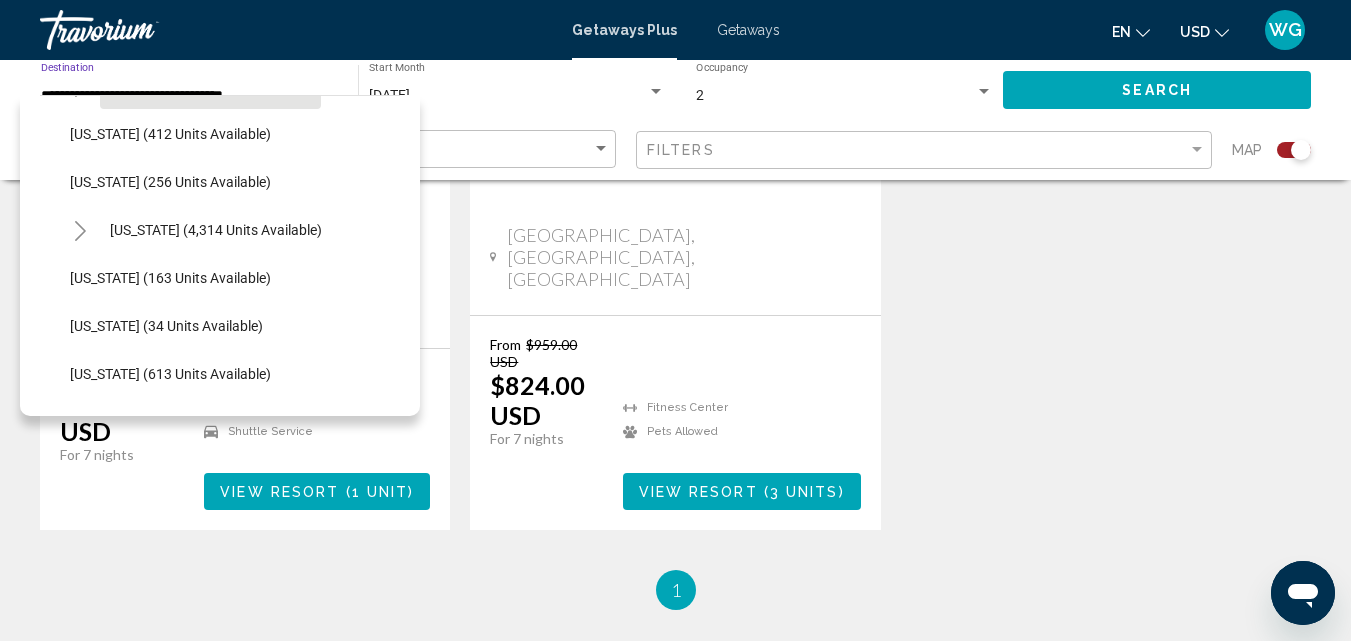 scroll, scrollTop: 1731, scrollLeft: 0, axis: vertical 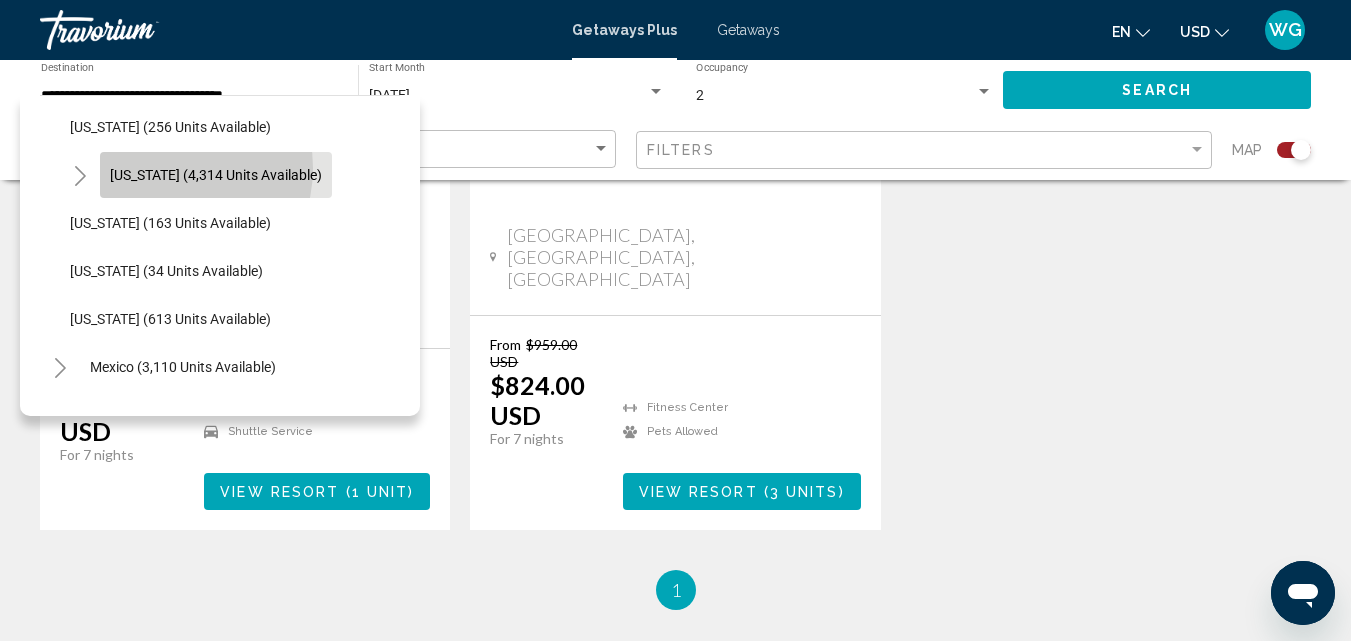 click on "[US_STATE] (4,314 units available)" 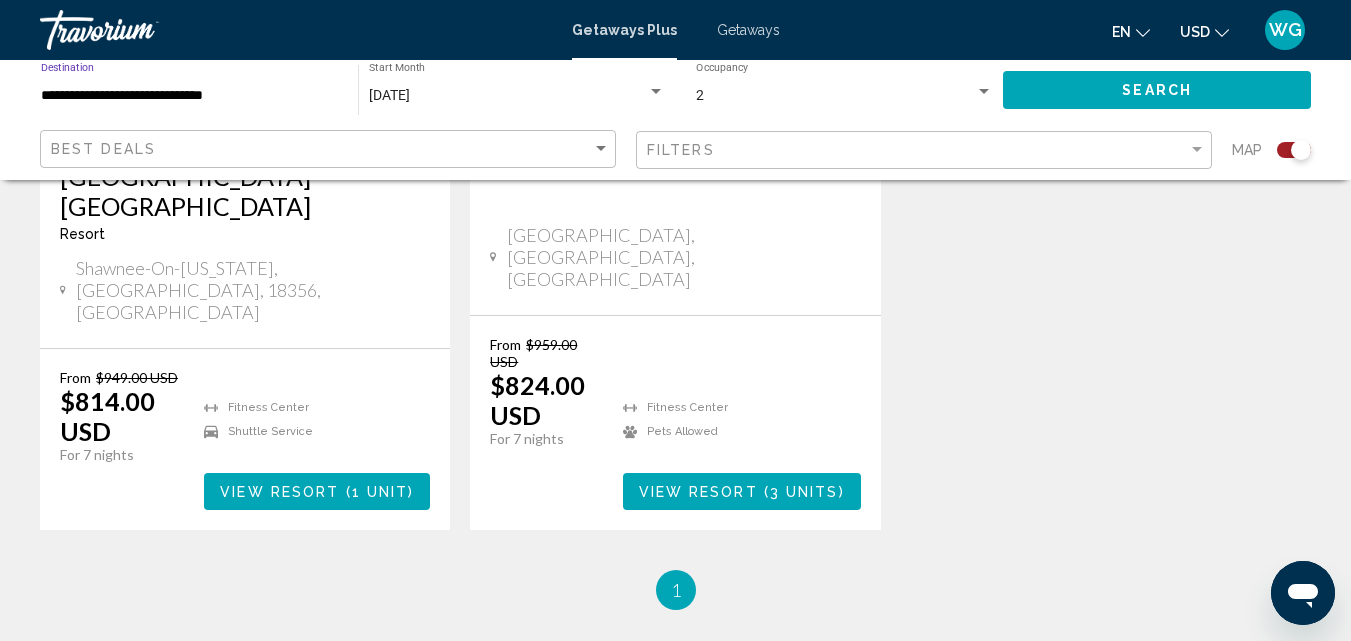 click on "**********" at bounding box center [189, 96] 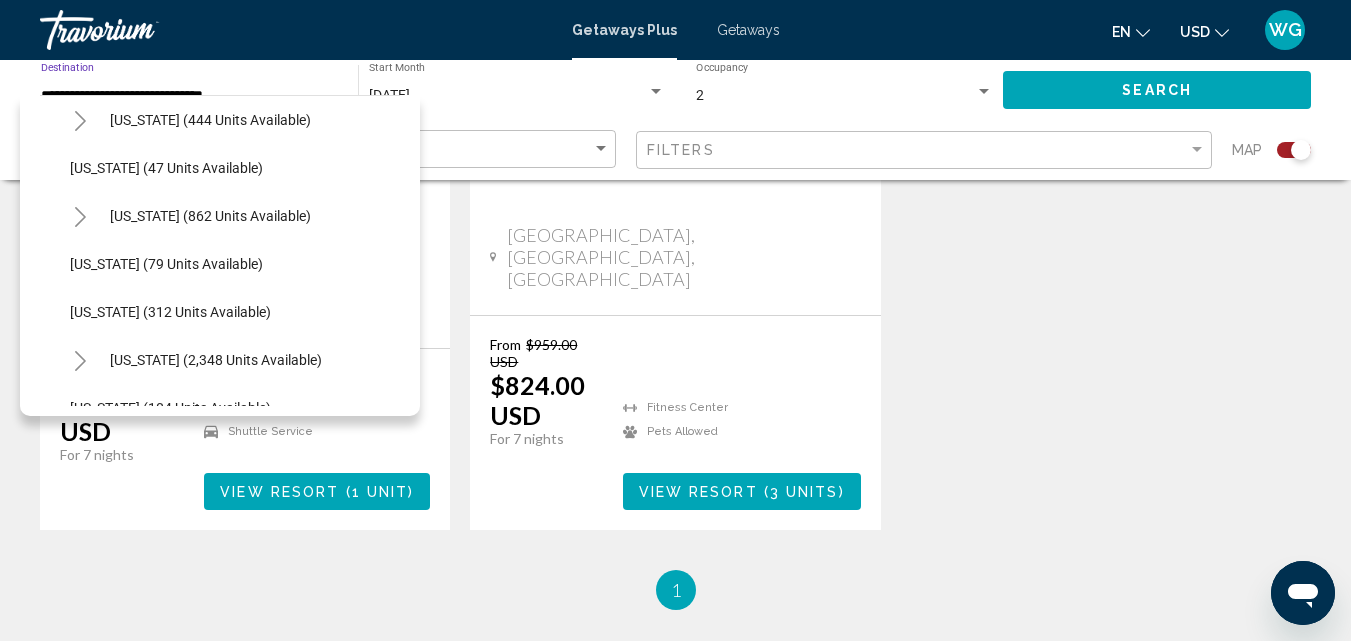 scroll, scrollTop: 663, scrollLeft: 0, axis: vertical 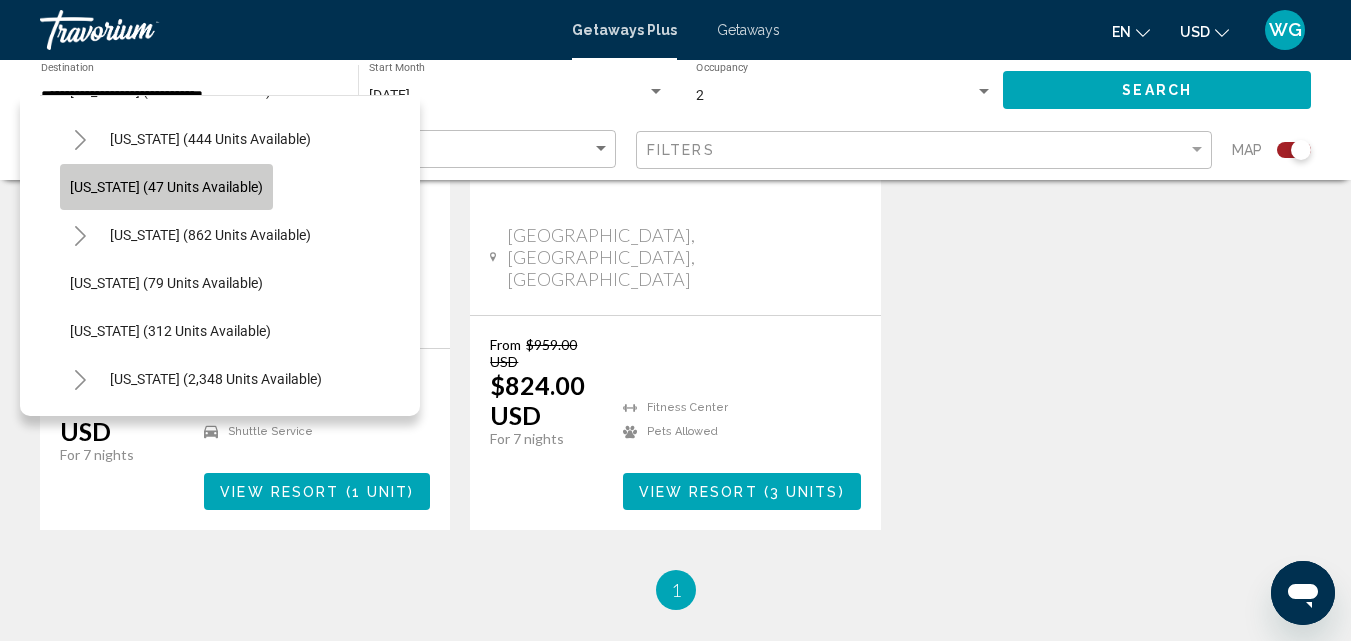 click on "[US_STATE] (47 units available)" 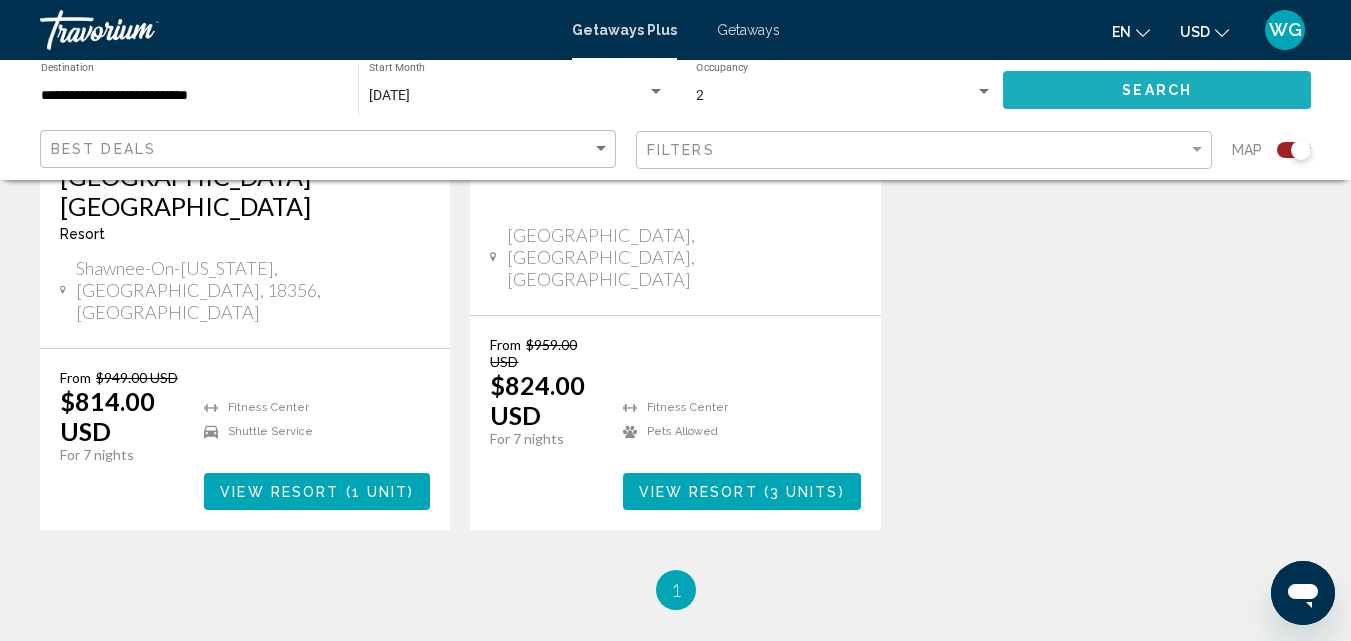 click on "Search" 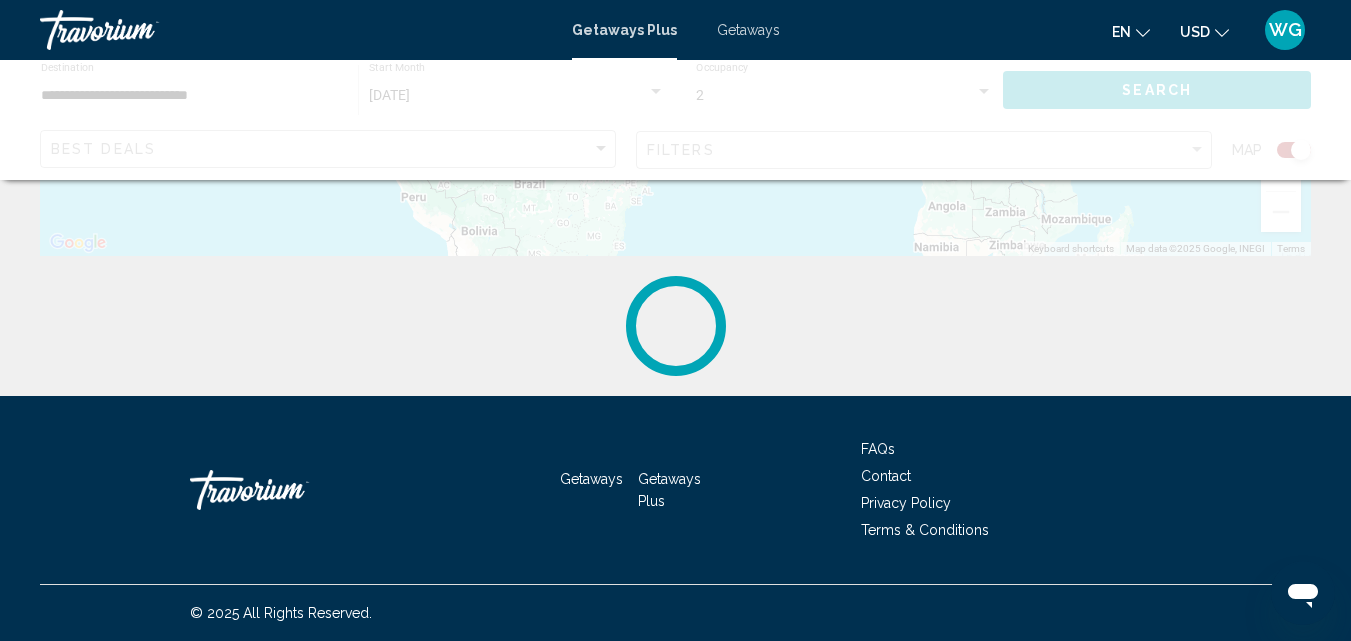 scroll, scrollTop: 0, scrollLeft: 0, axis: both 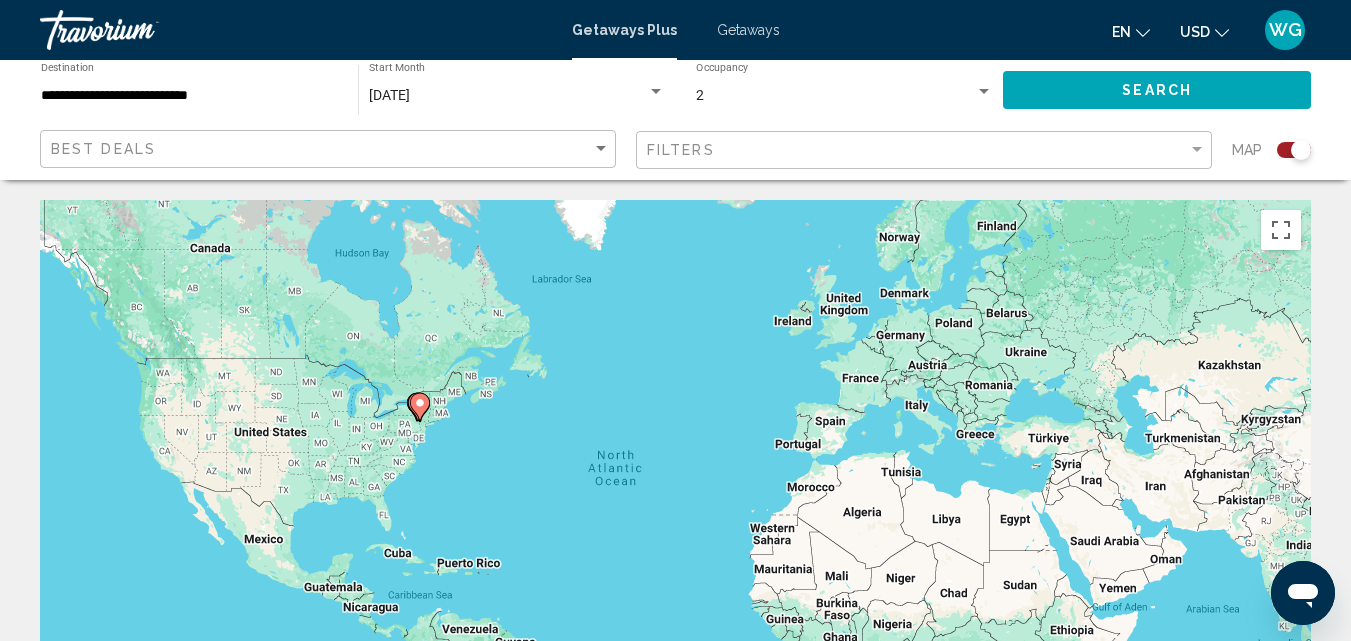 click on "Search" 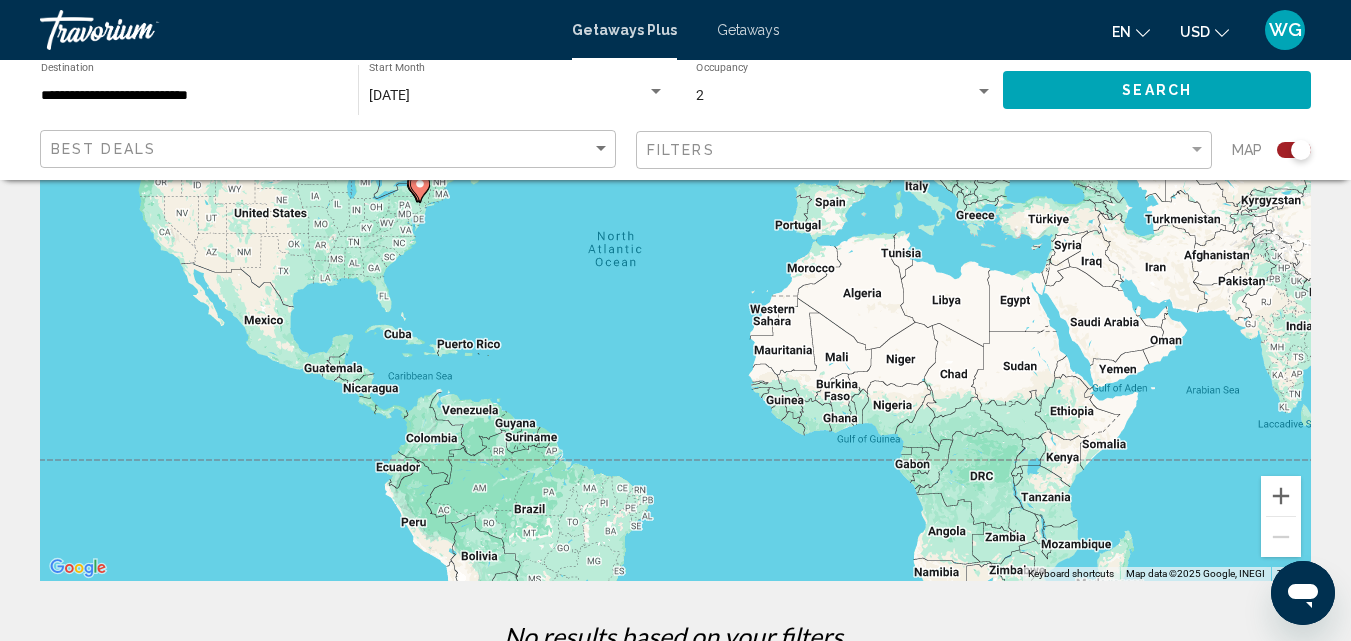 scroll, scrollTop: 0, scrollLeft: 0, axis: both 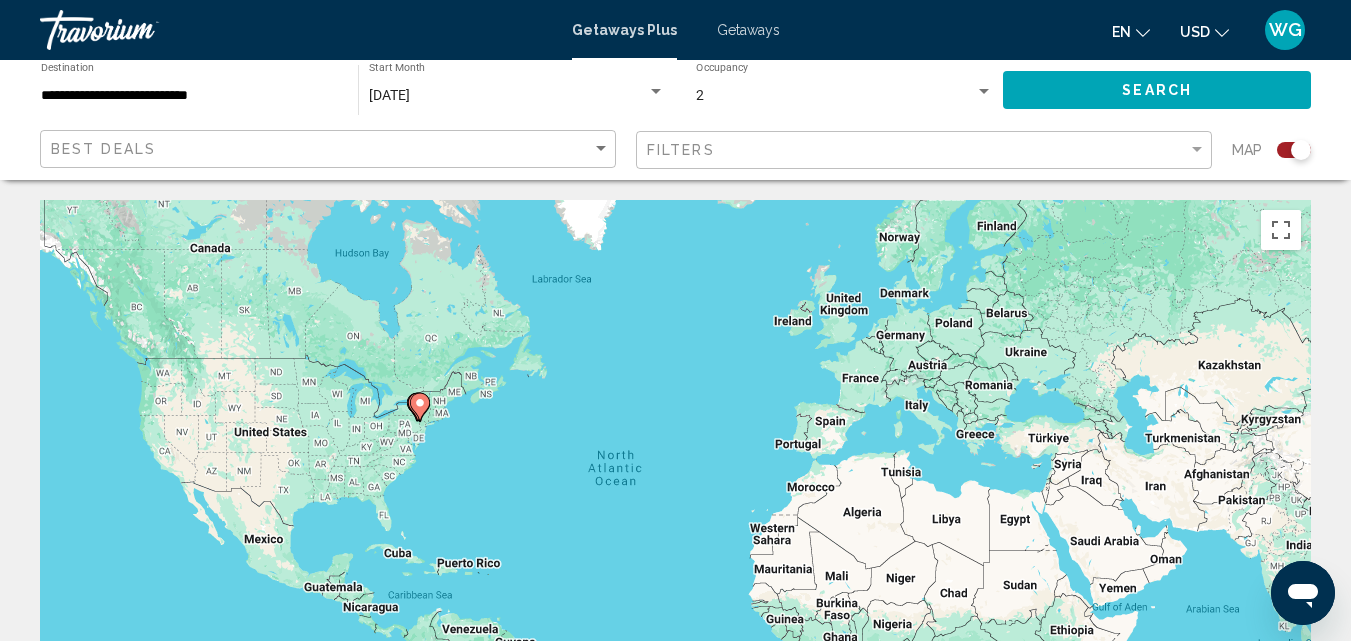 click 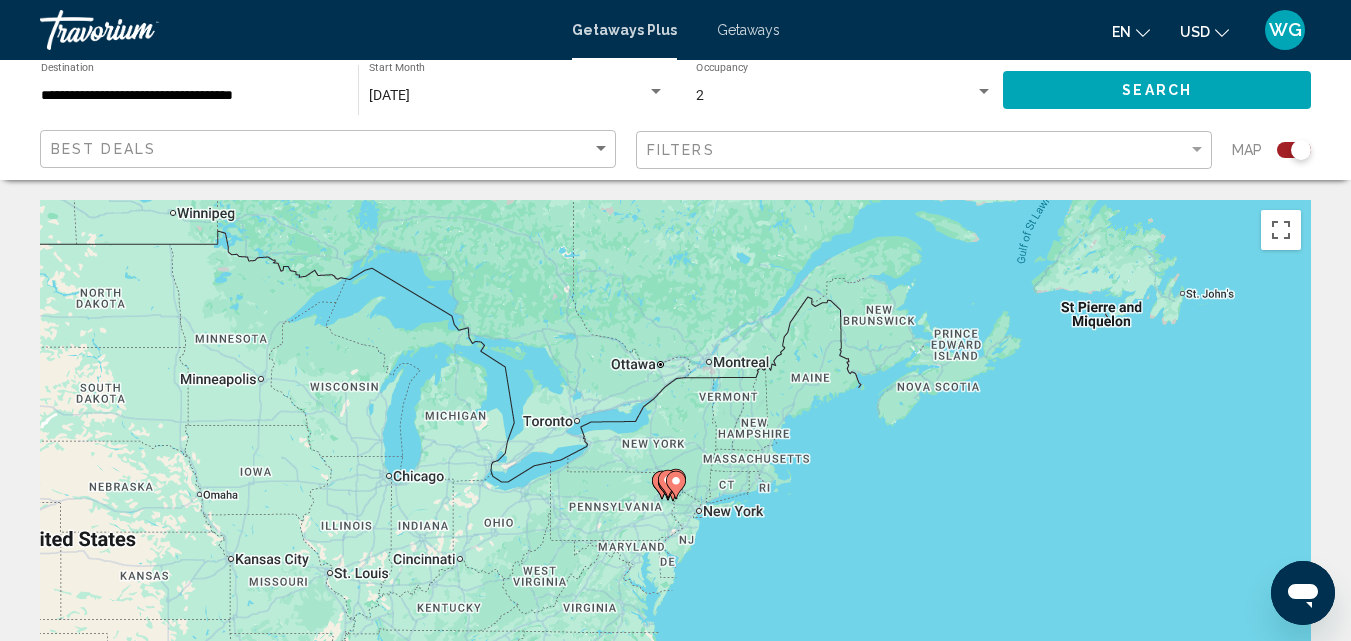 click 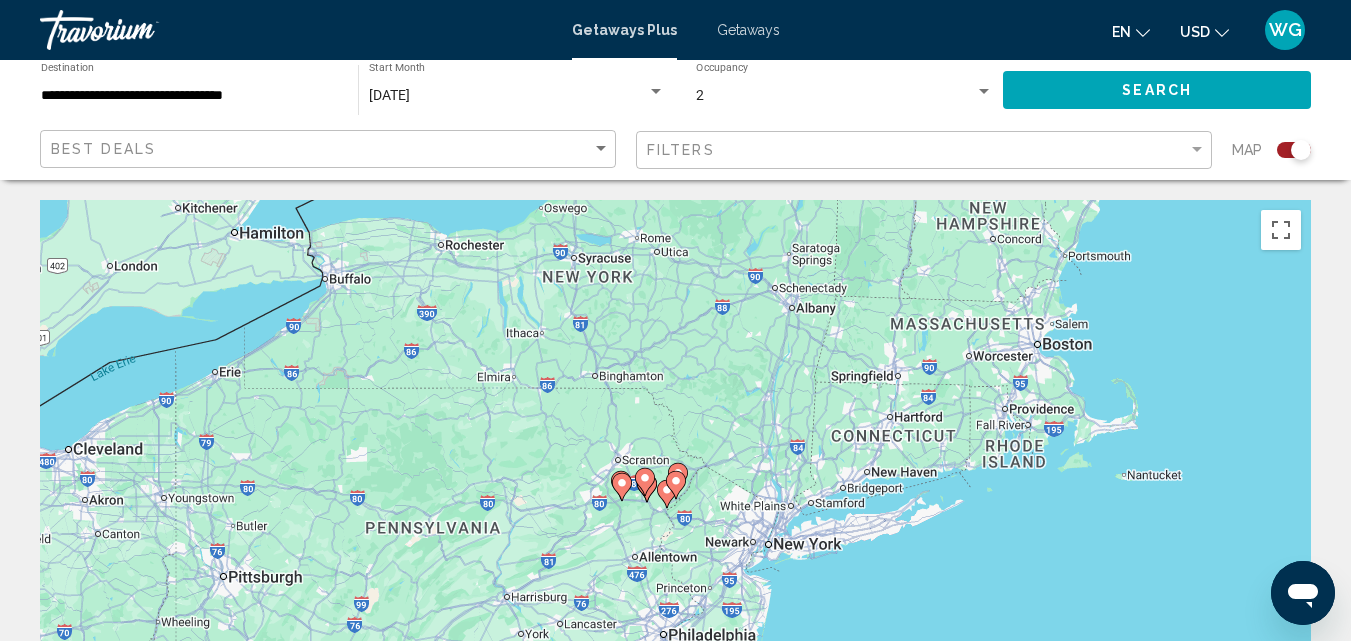click 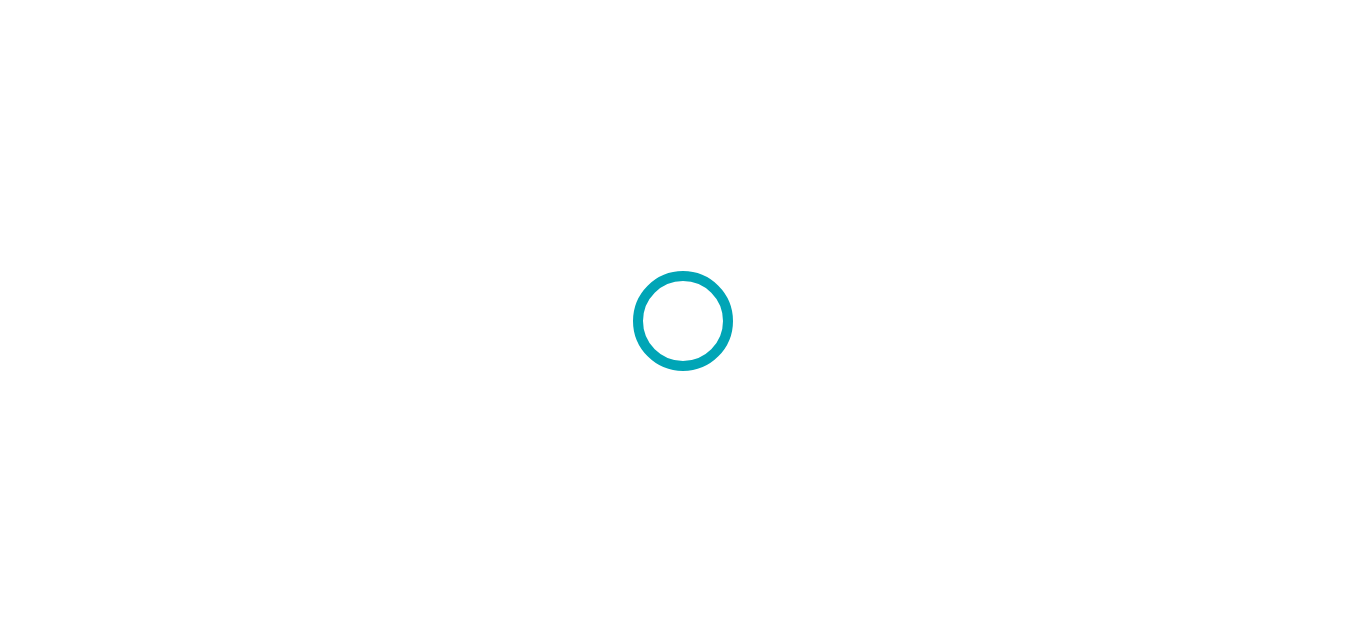 scroll, scrollTop: 0, scrollLeft: 0, axis: both 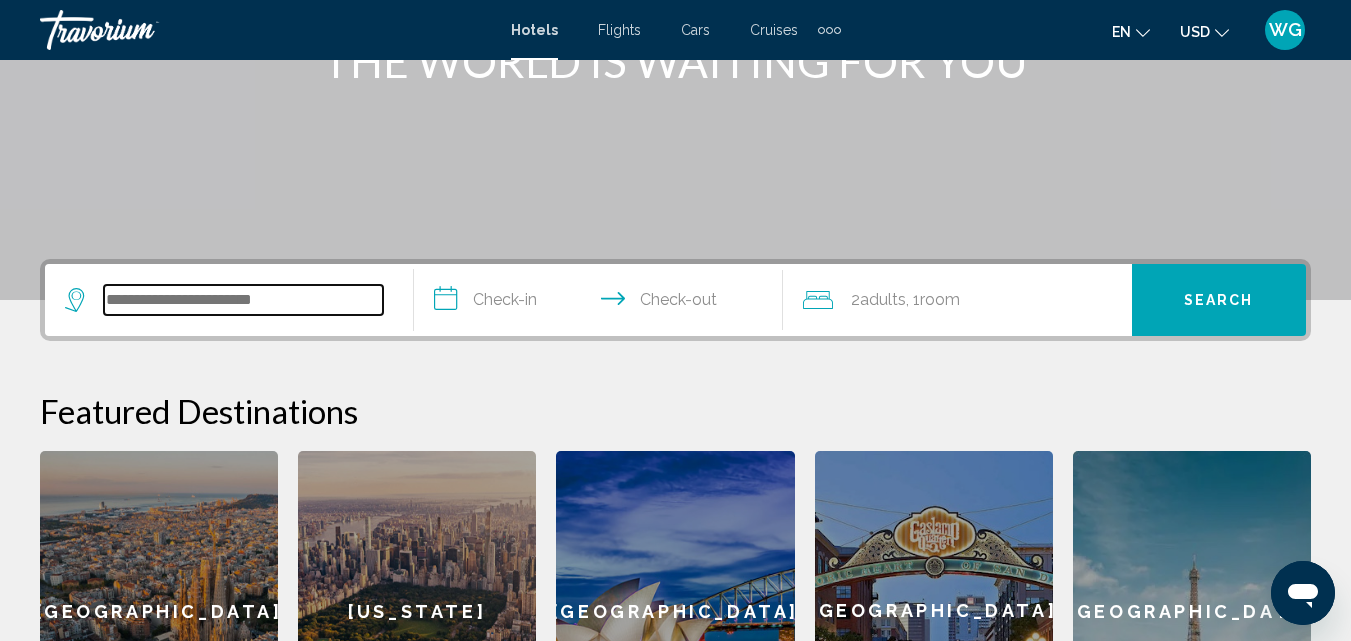 click at bounding box center [243, 300] 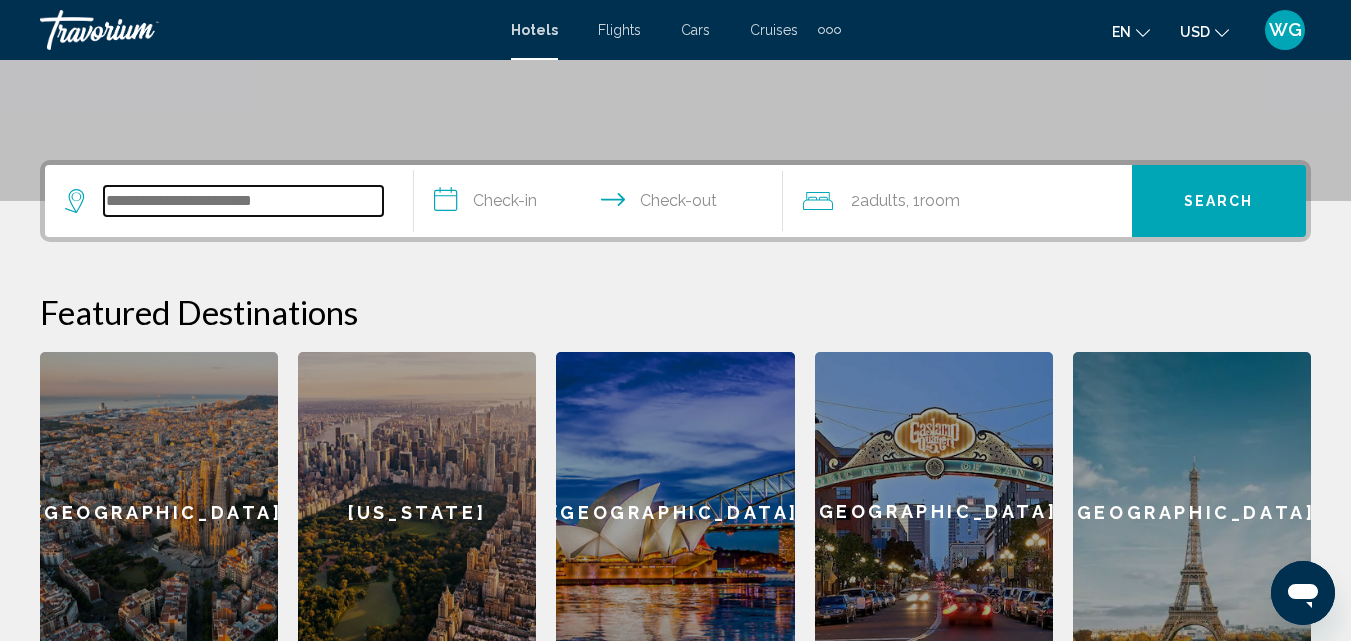 scroll, scrollTop: 325, scrollLeft: 0, axis: vertical 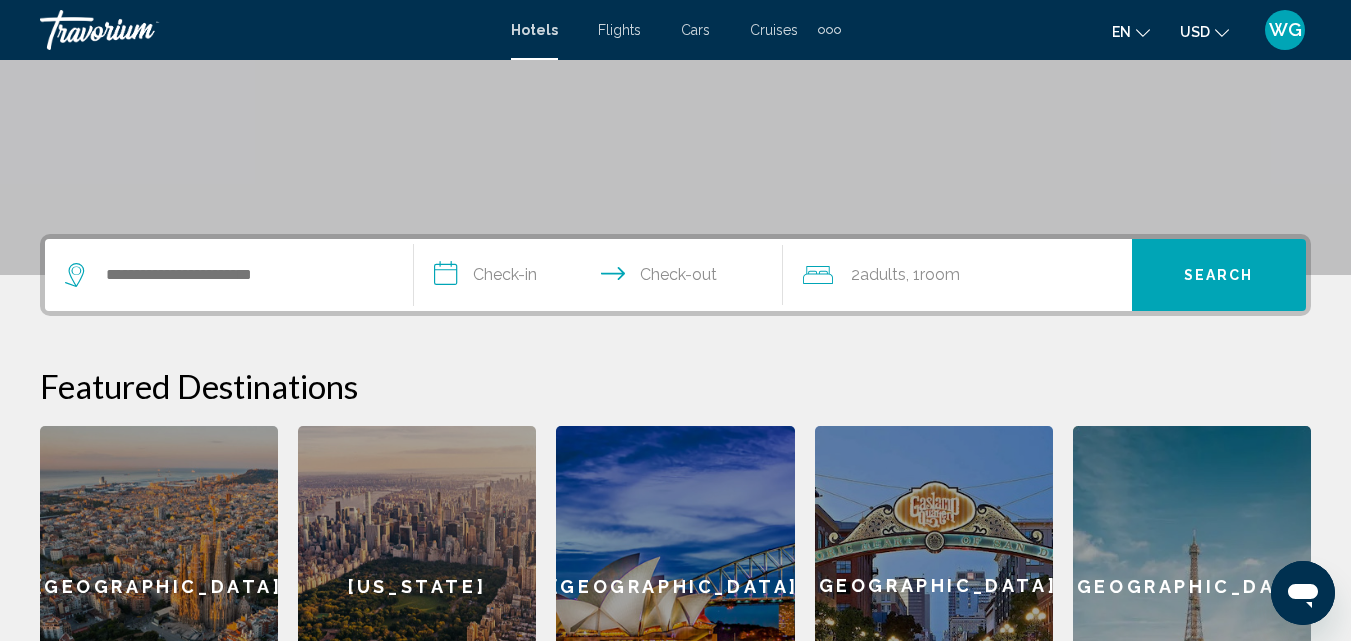 click on "**********" at bounding box center (602, 278) 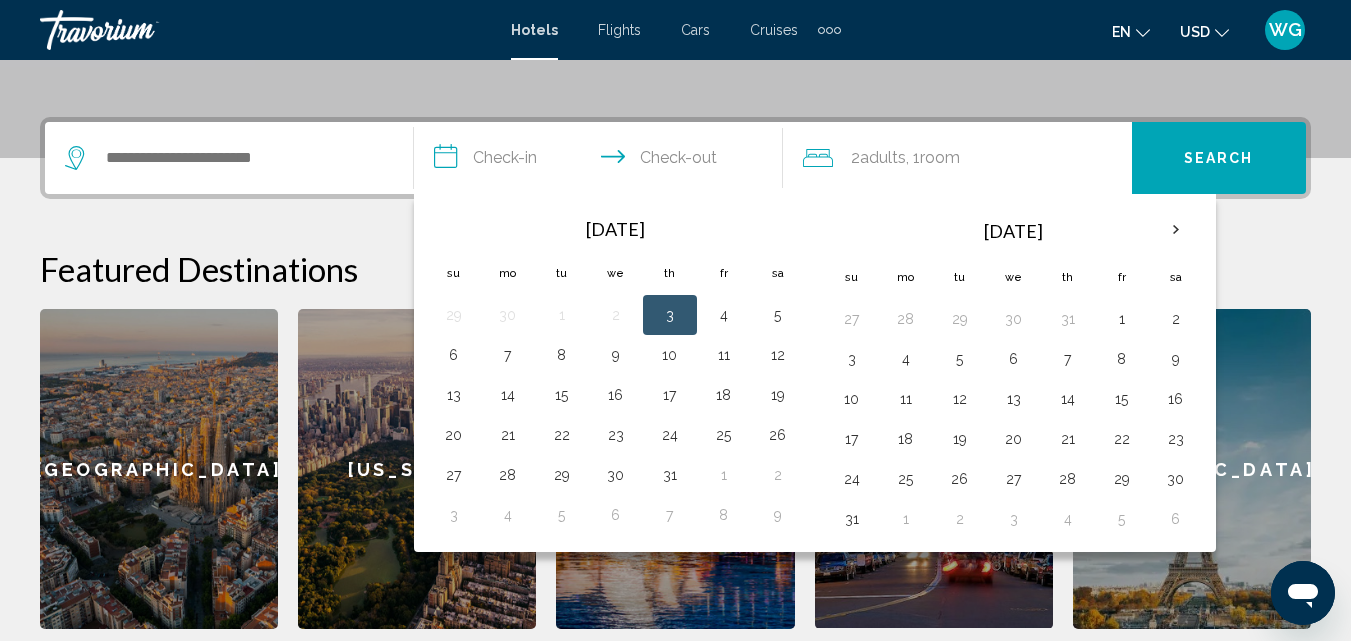 scroll, scrollTop: 494, scrollLeft: 0, axis: vertical 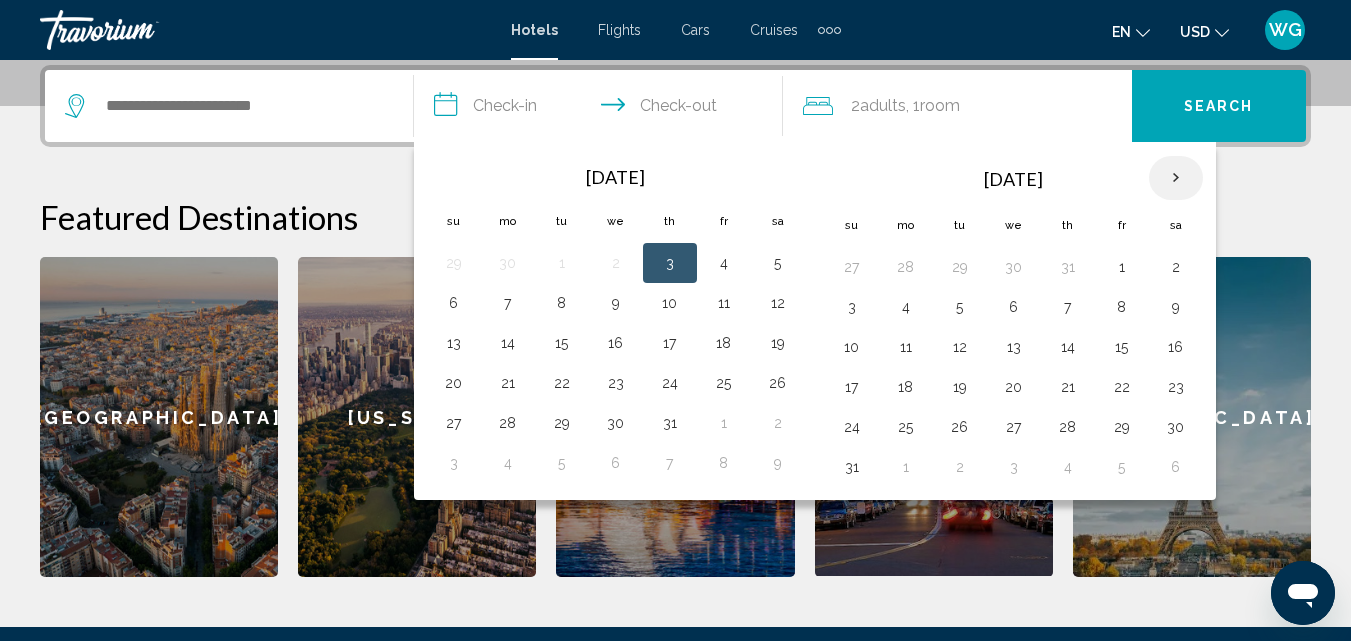 click at bounding box center [1176, 178] 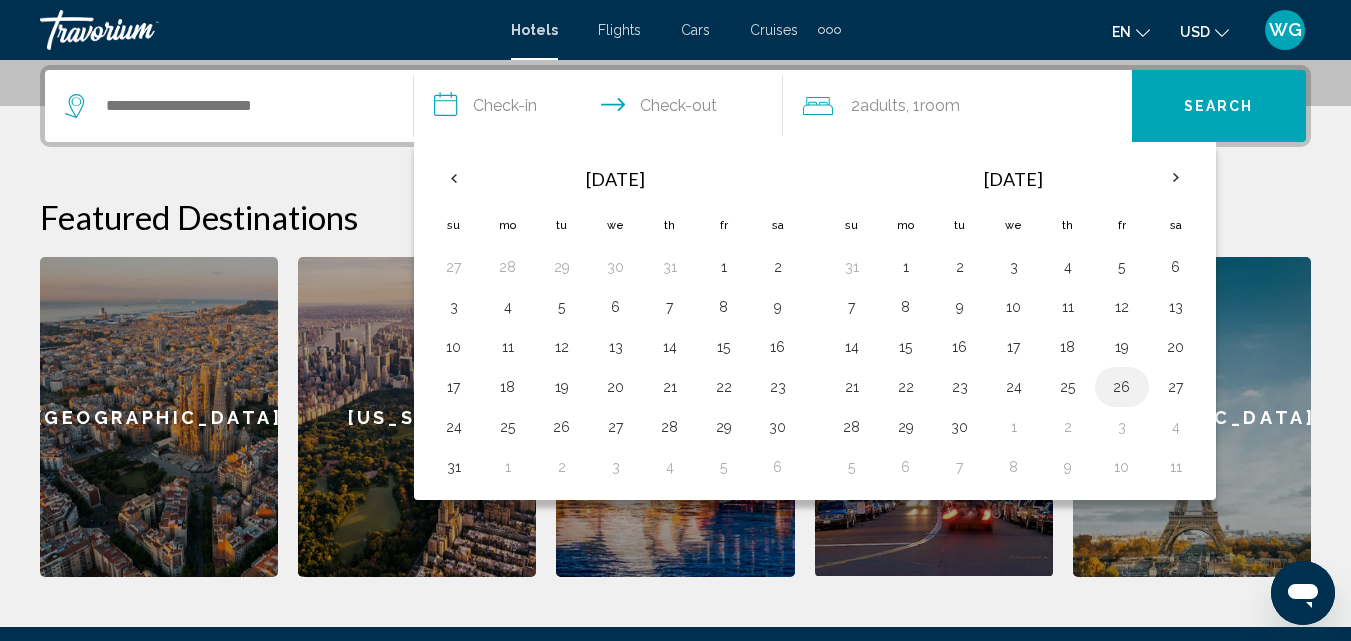 click on "26" at bounding box center (1122, 387) 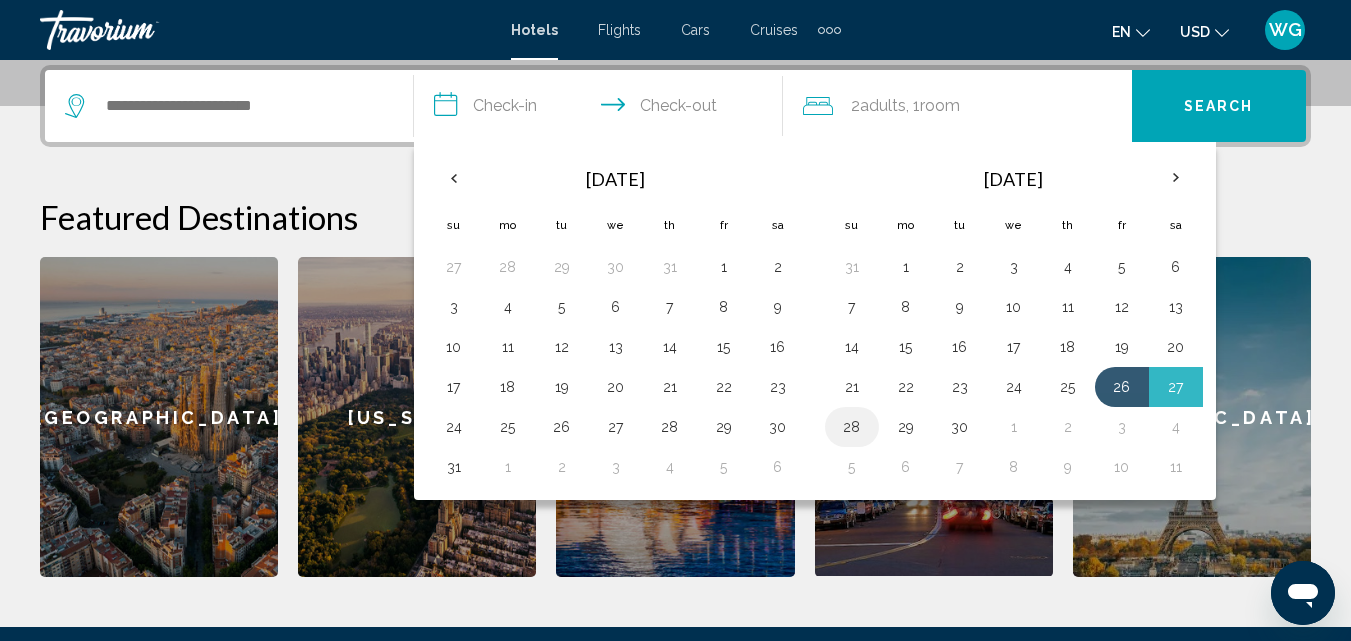click on "28" at bounding box center [852, 427] 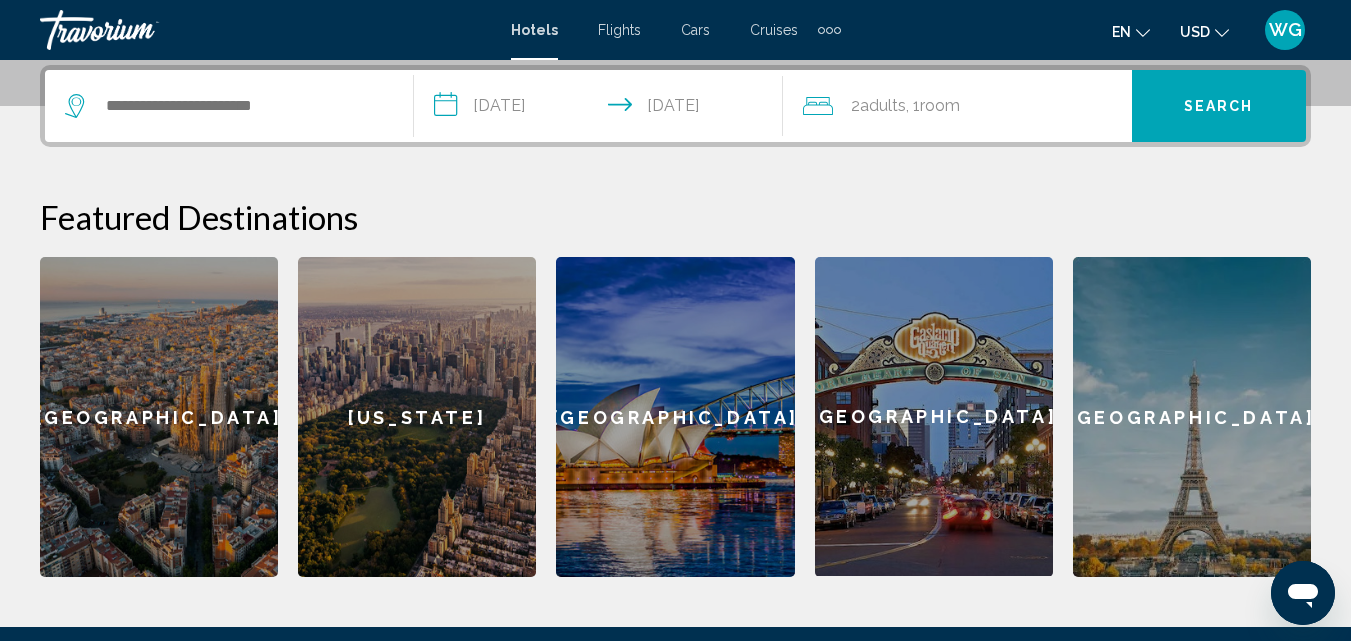 click on "Search" at bounding box center [1219, 106] 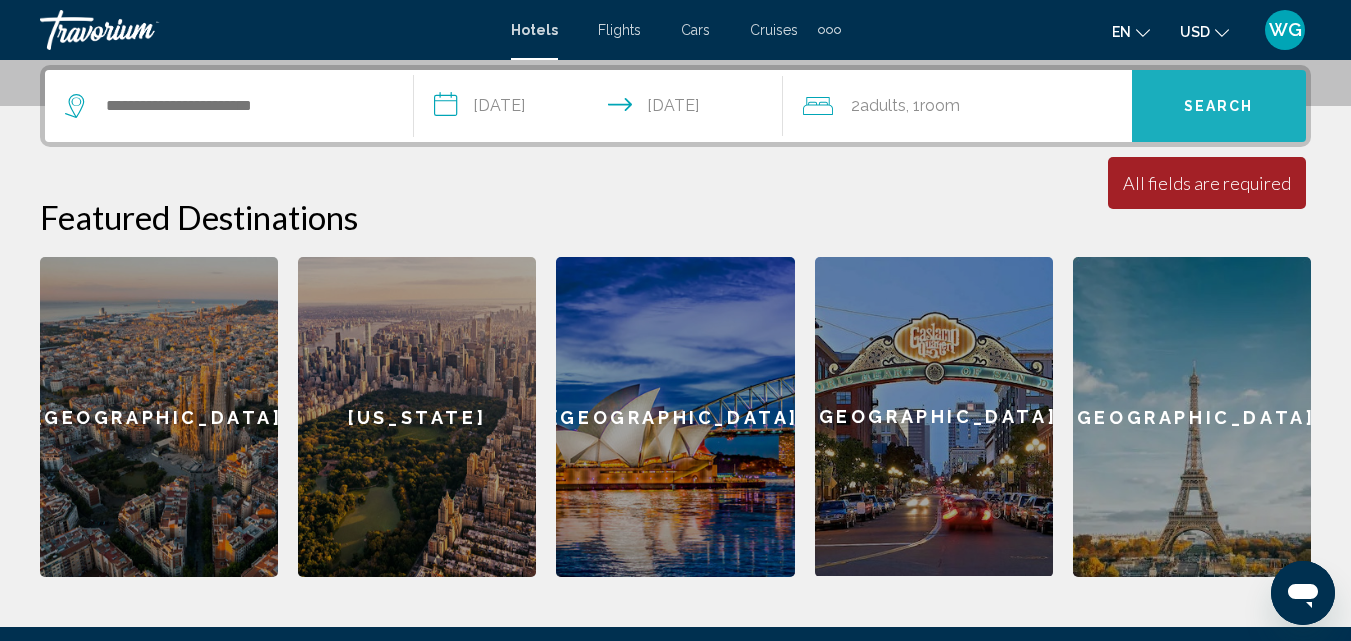 click on "Search" at bounding box center (1219, 107) 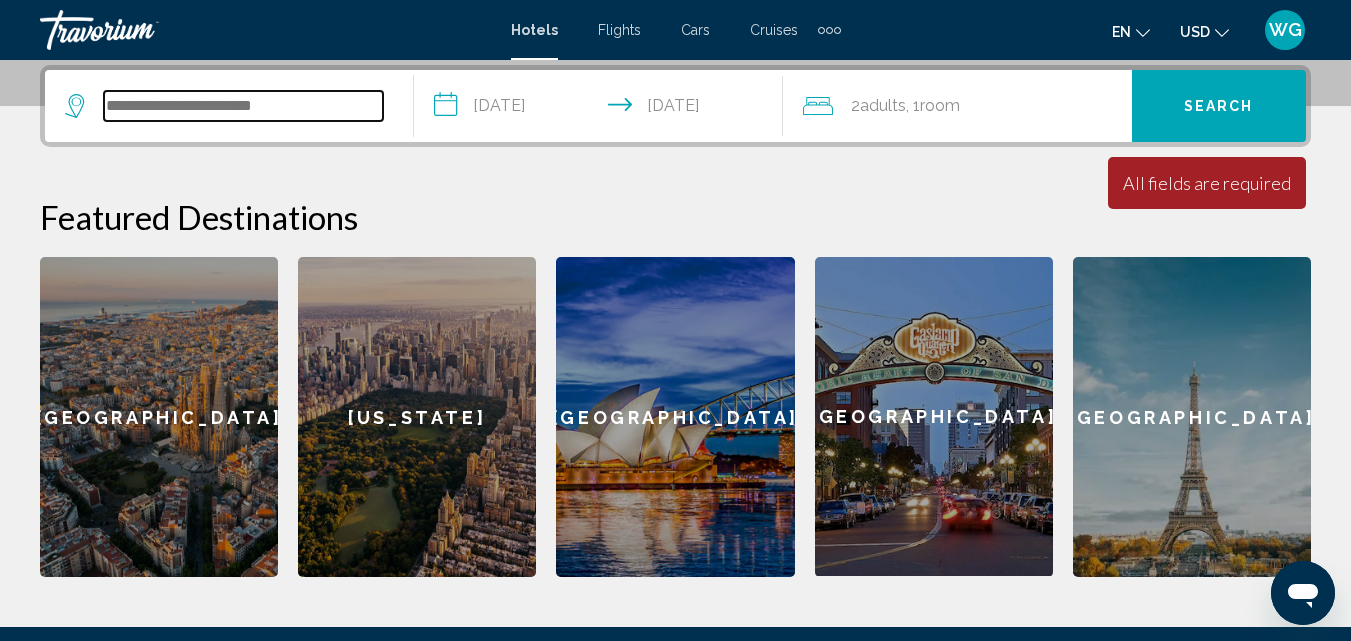 click at bounding box center [243, 106] 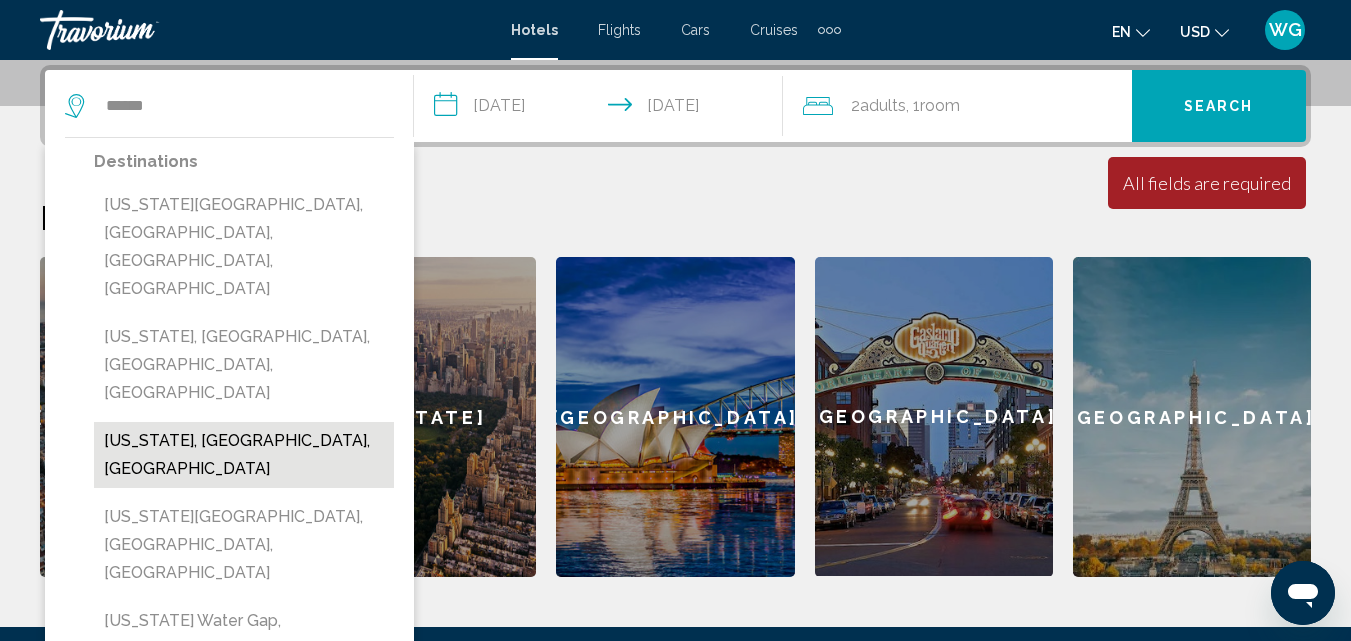 click on "Delaware, DE, United States" at bounding box center [244, 455] 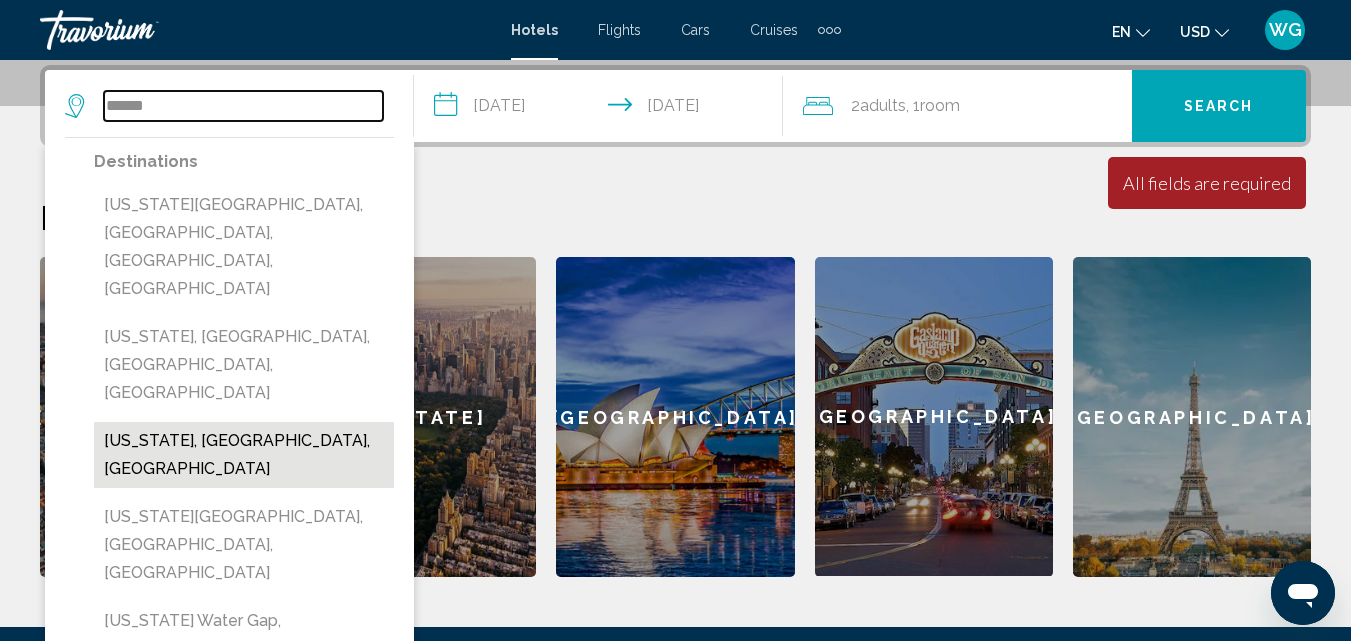 type on "**********" 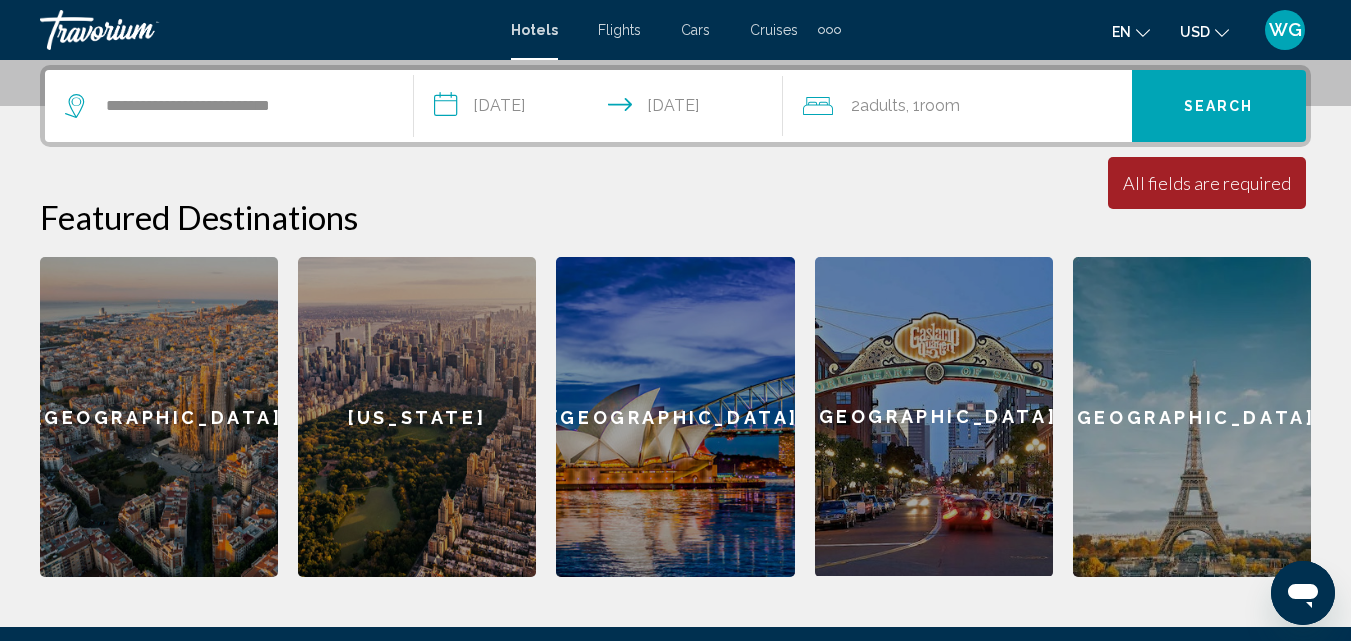 click on "Search" at bounding box center (1219, 107) 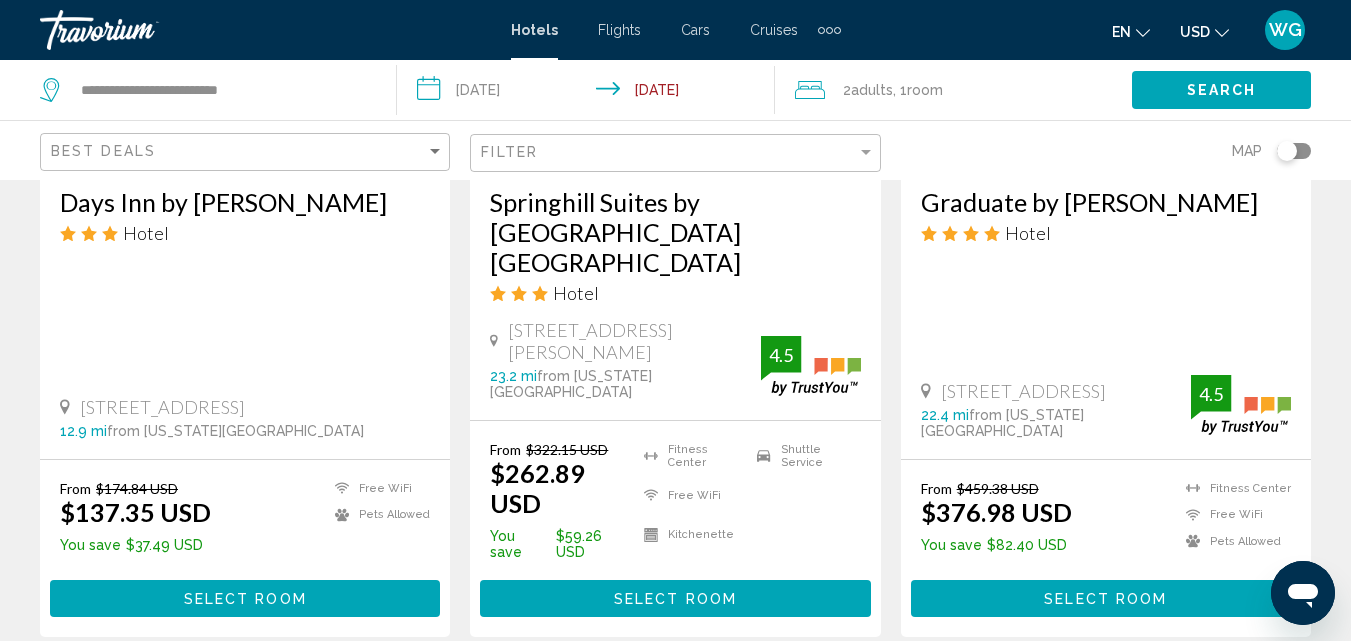 scroll, scrollTop: 1174, scrollLeft: 0, axis: vertical 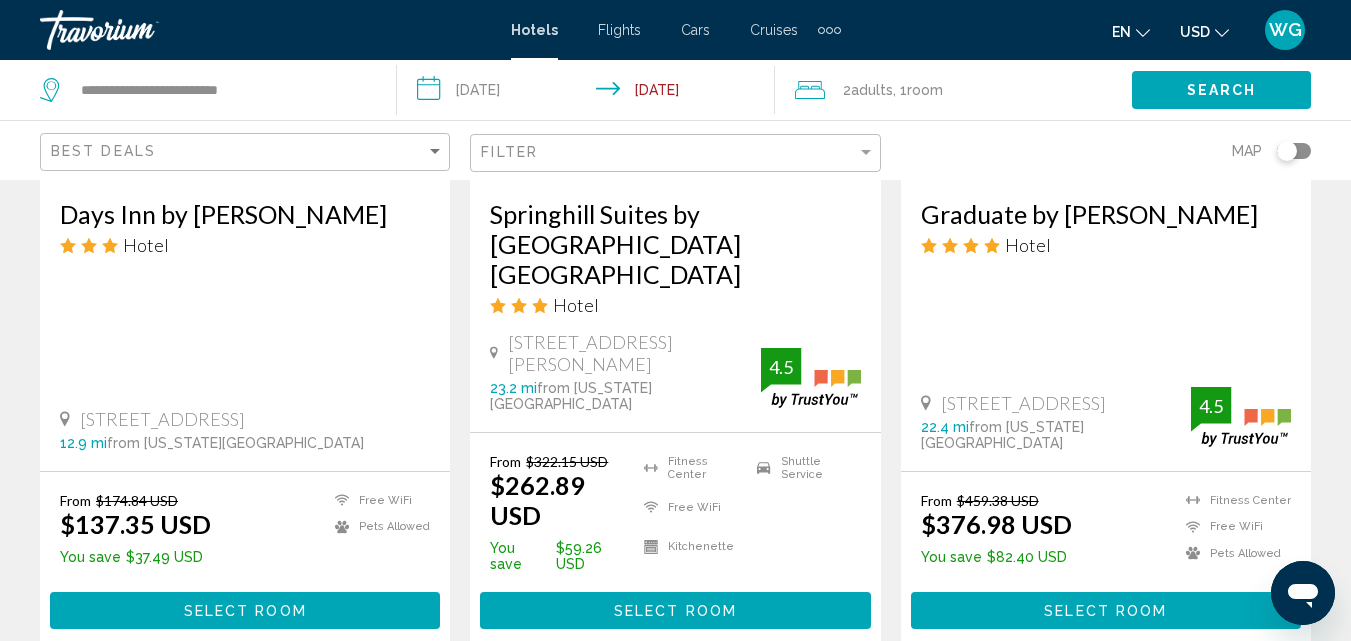 click on "Best Deals" 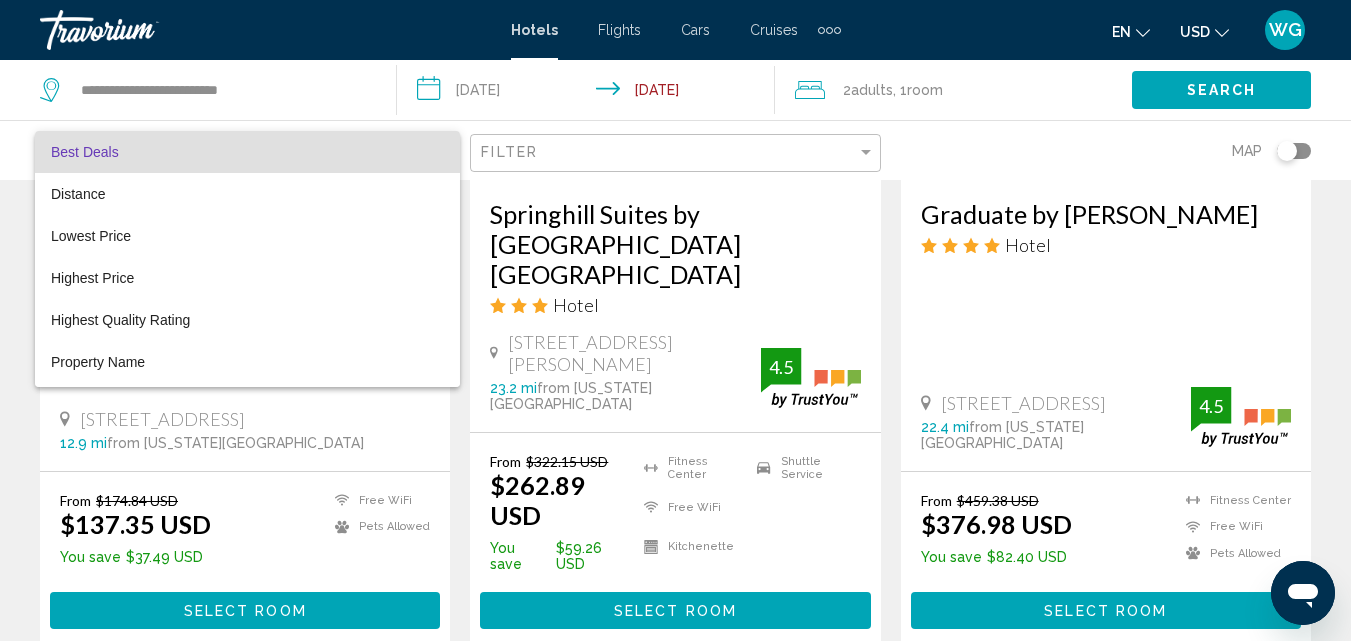 click at bounding box center [675, 320] 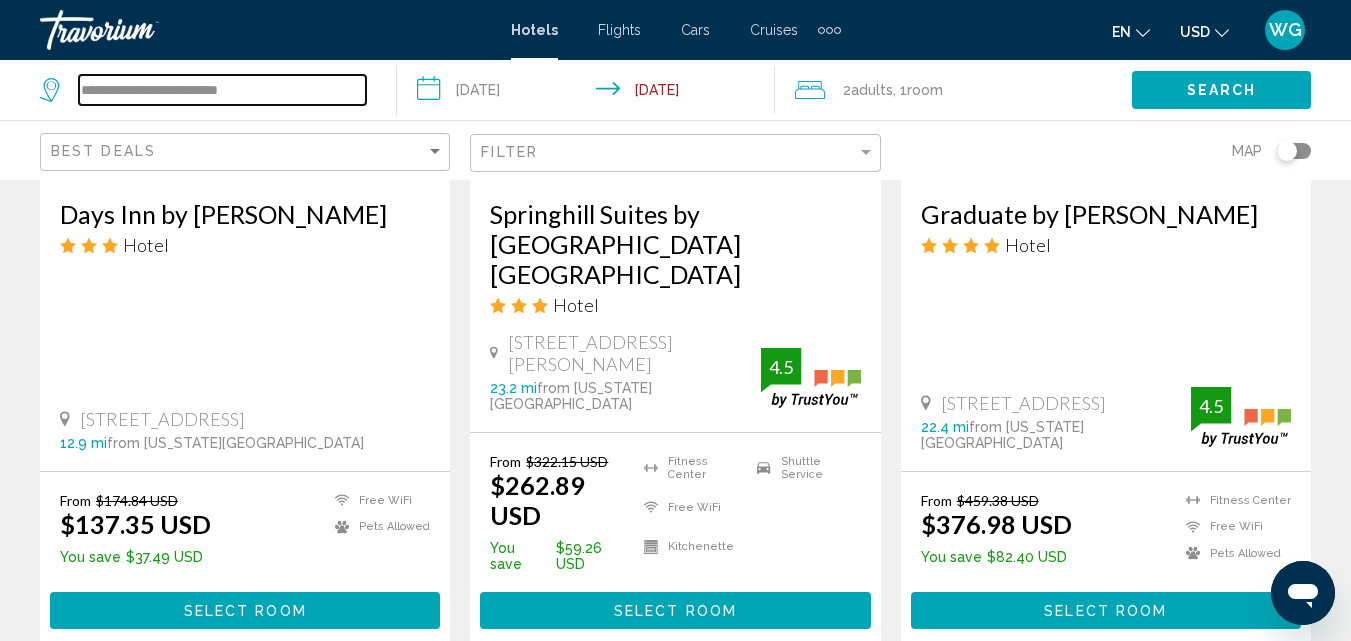 click on "**********" at bounding box center (222, 90) 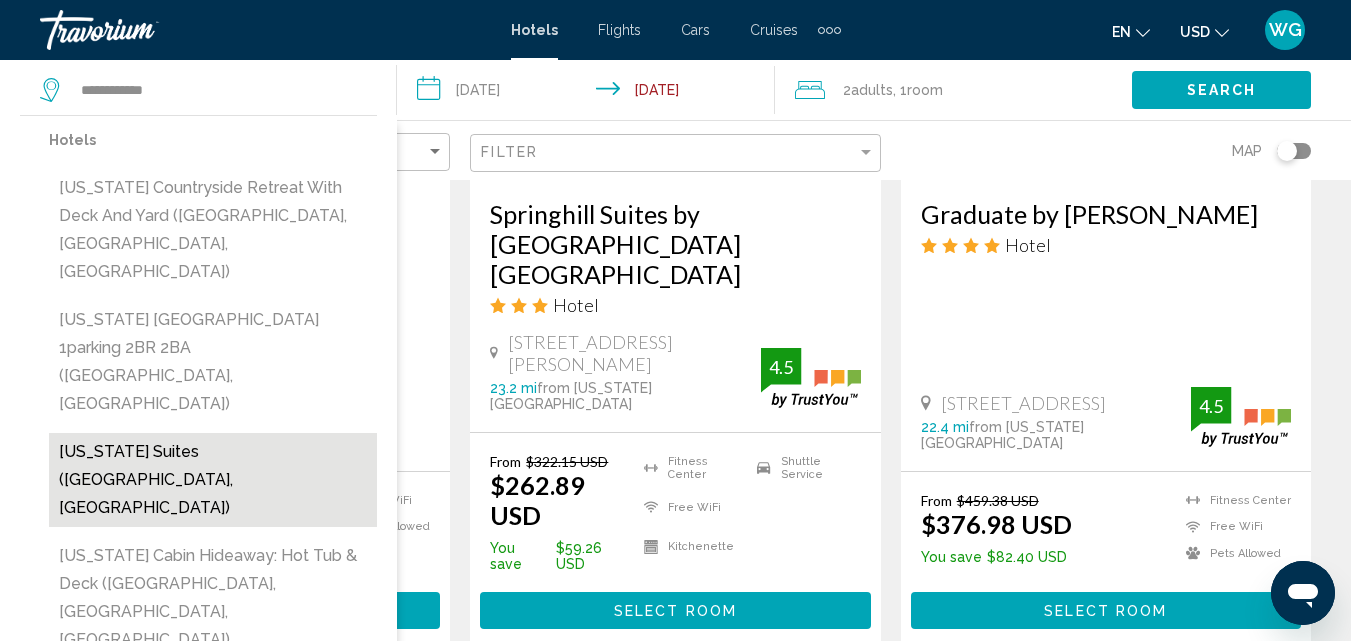 click on "Pennsylvania Suites (Mexico City, MX)" at bounding box center (213, 480) 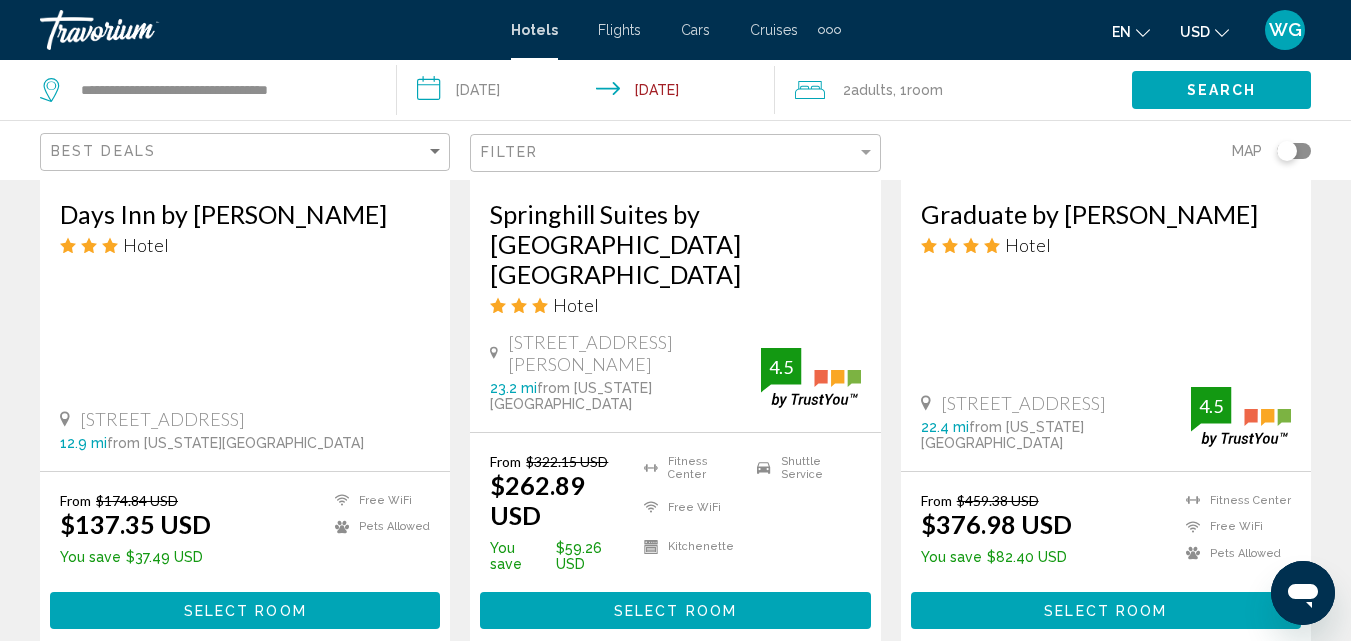 click on "Search" 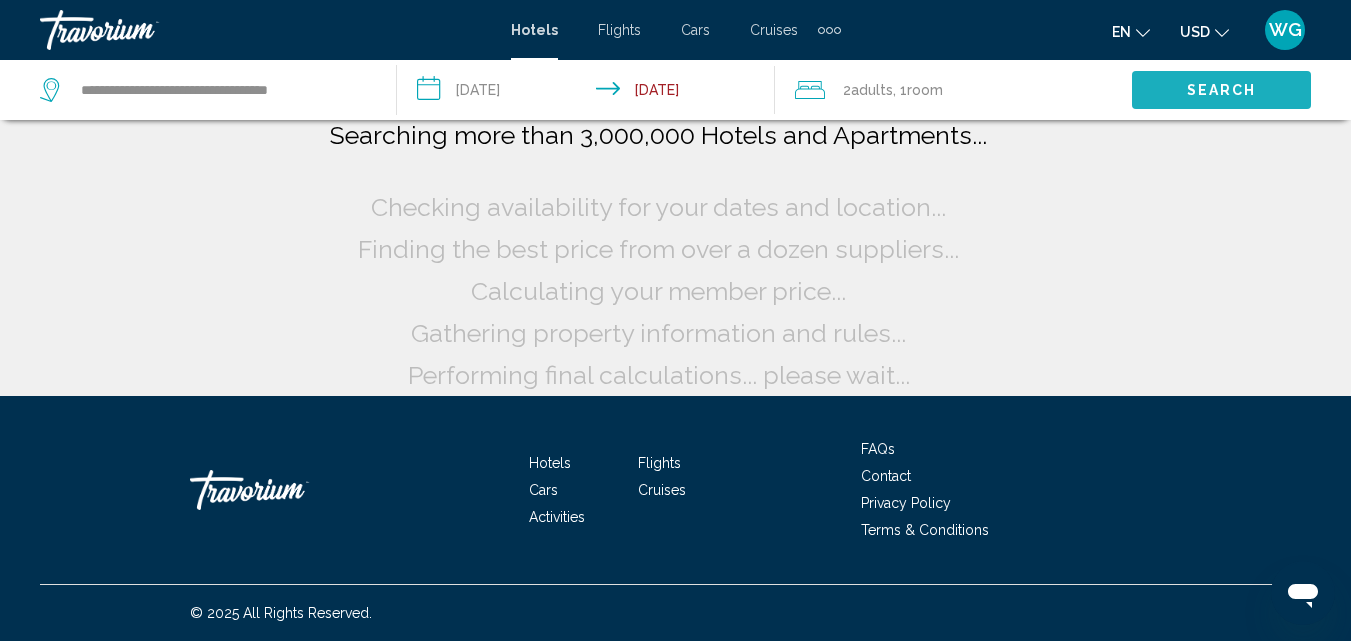 scroll, scrollTop: 16, scrollLeft: 0, axis: vertical 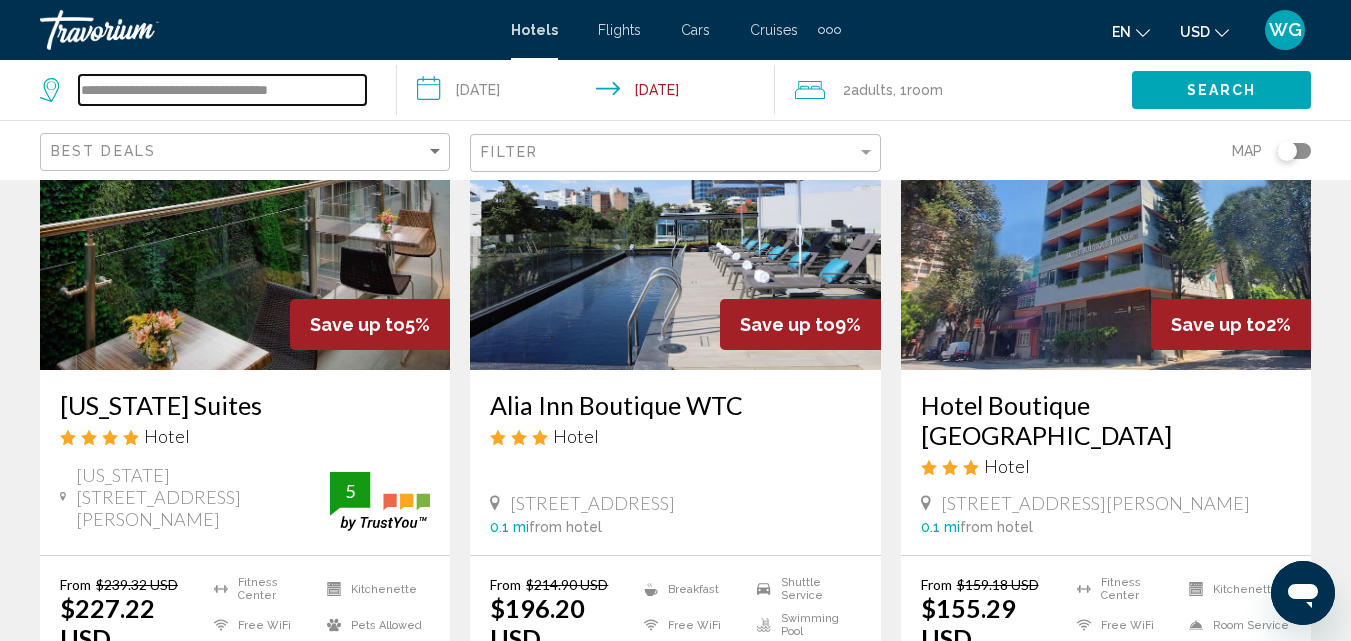 click on "**********" at bounding box center (222, 90) 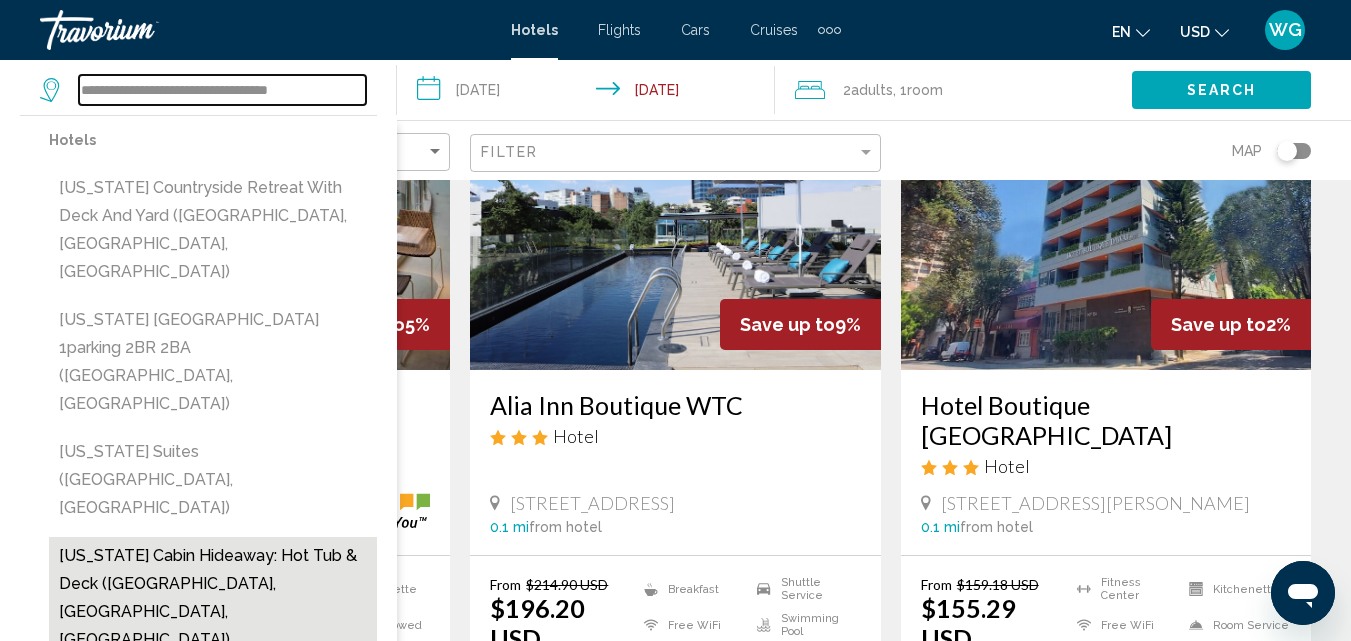 scroll, scrollTop: 300, scrollLeft: 0, axis: vertical 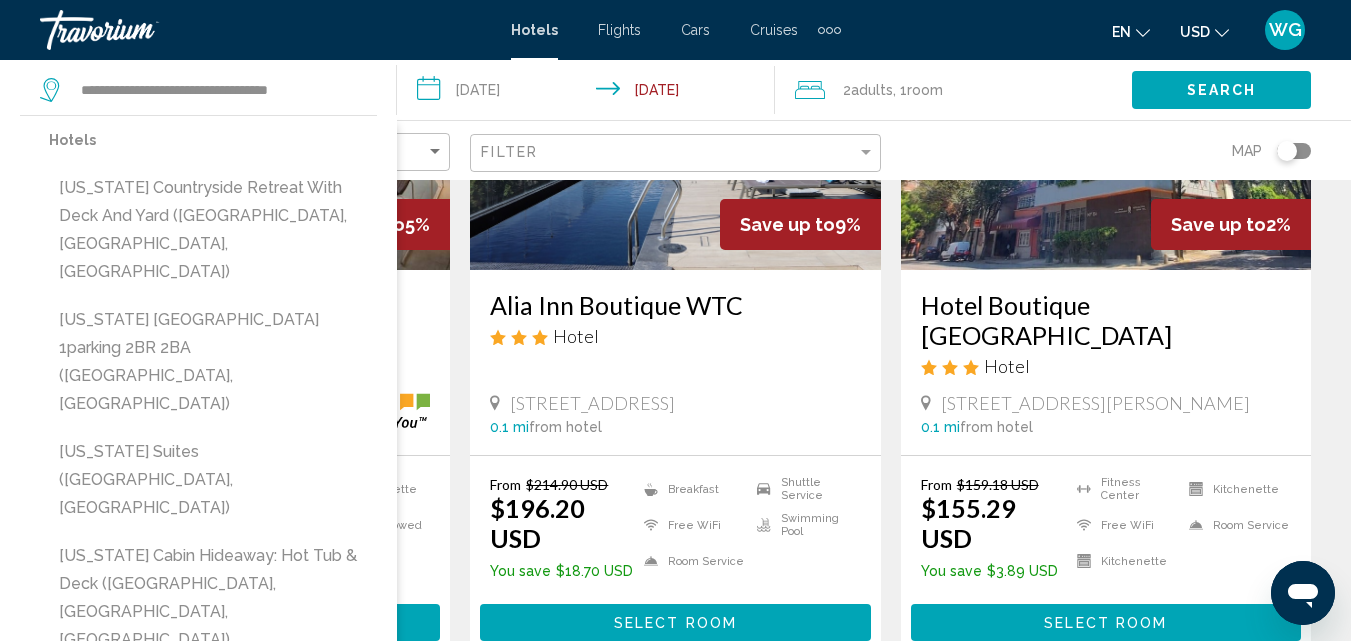 click on "Pennsylvania Avenue 34 (Rehoboth Beach, DE, US)" at bounding box center [213, 730] 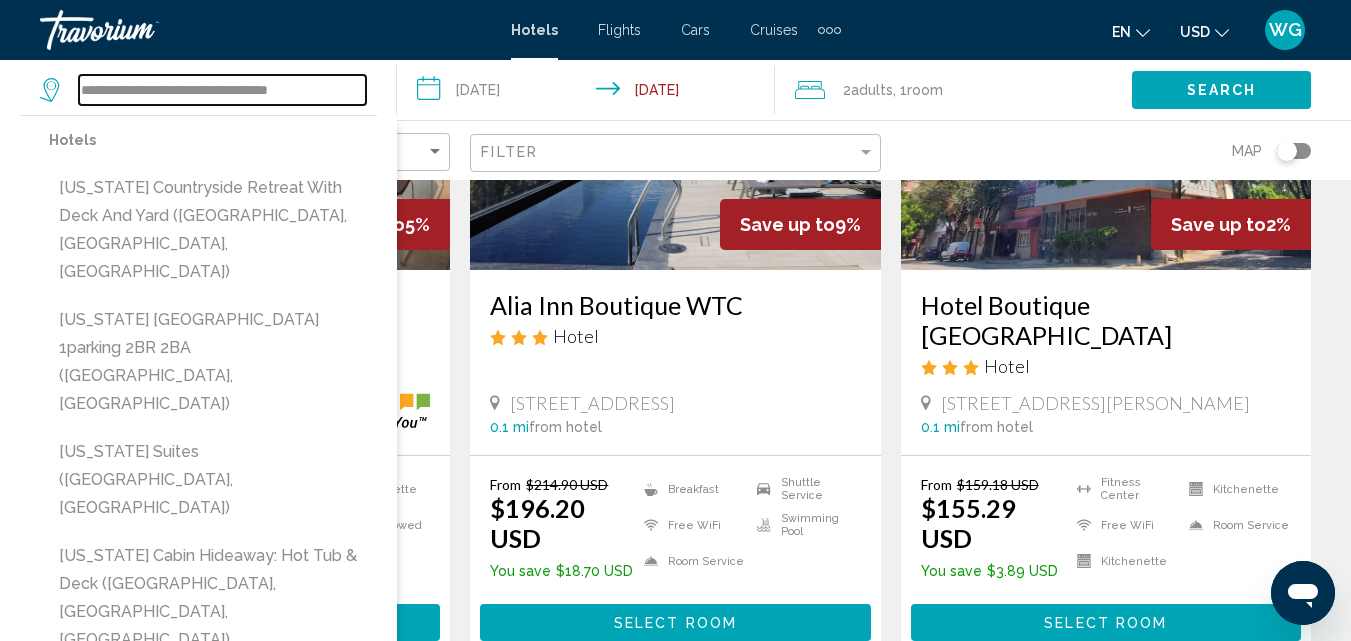 type on "**********" 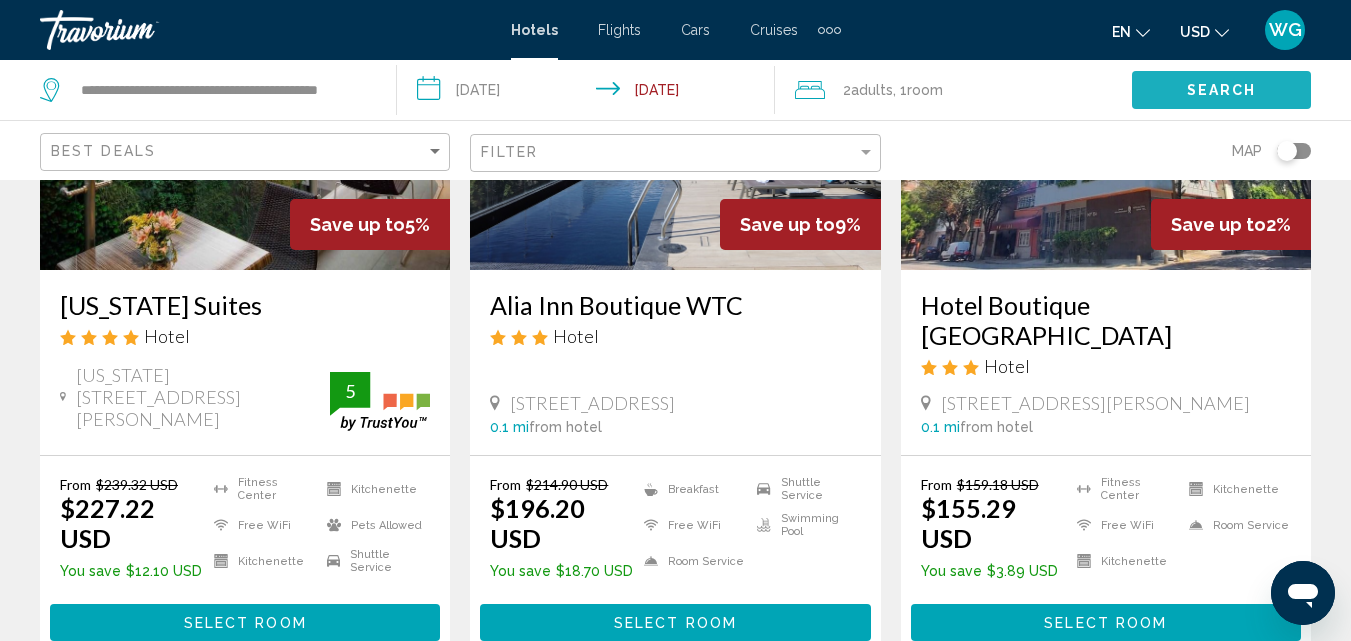 click on "Search" 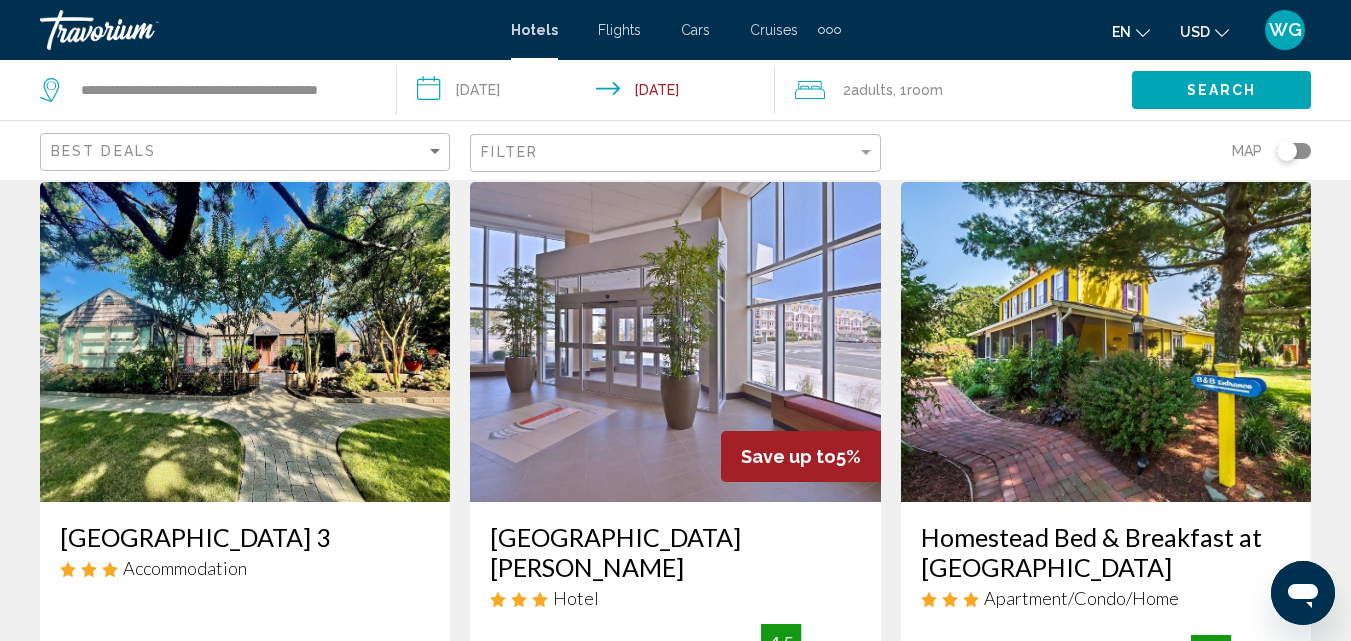 scroll, scrollTop: 1600, scrollLeft: 0, axis: vertical 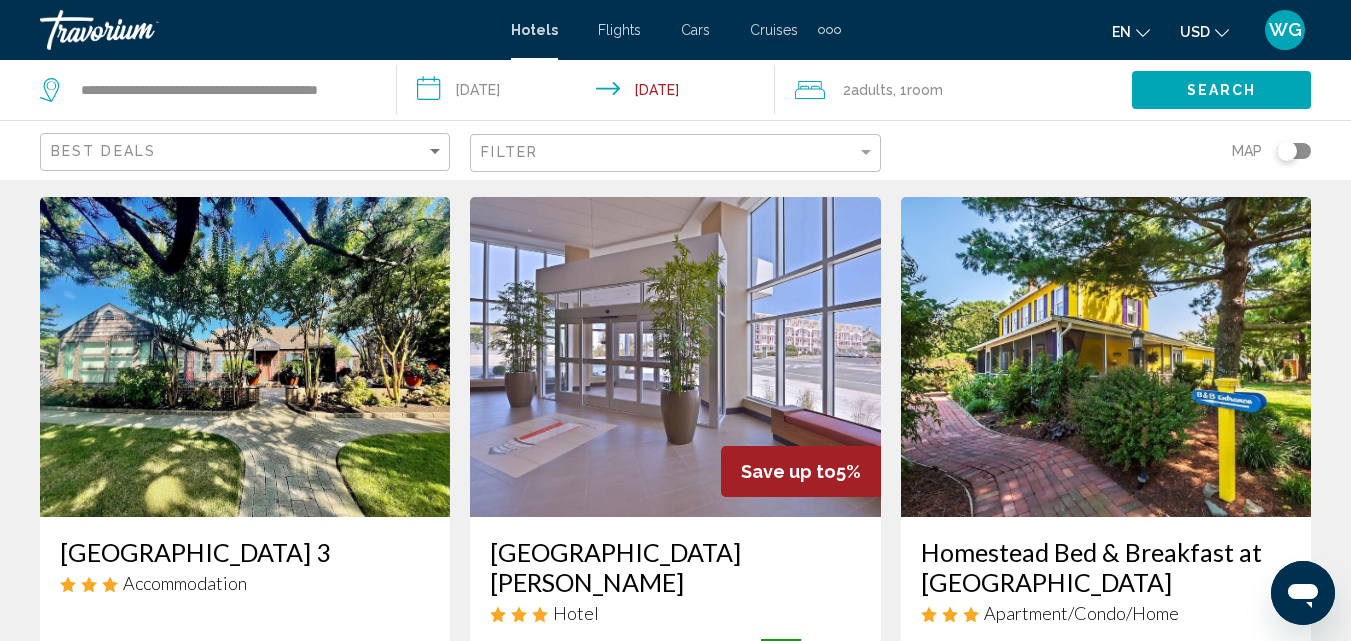 click at bounding box center [675, 357] 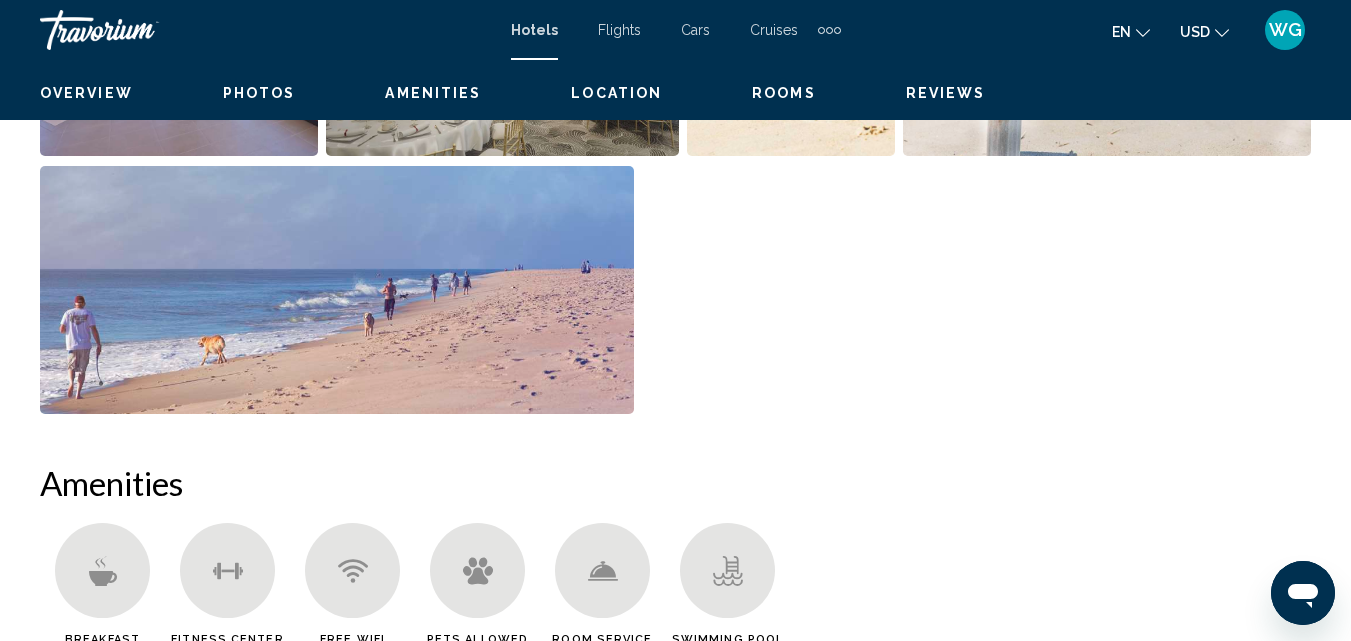 scroll, scrollTop: 215, scrollLeft: 0, axis: vertical 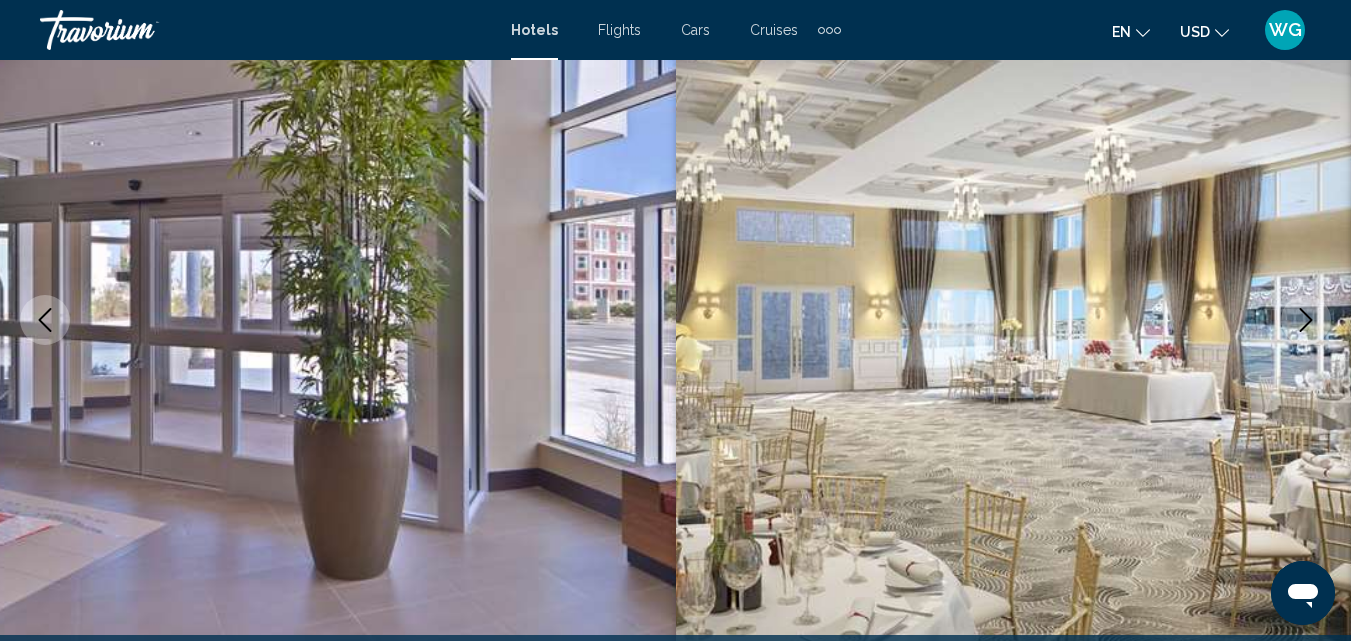 click 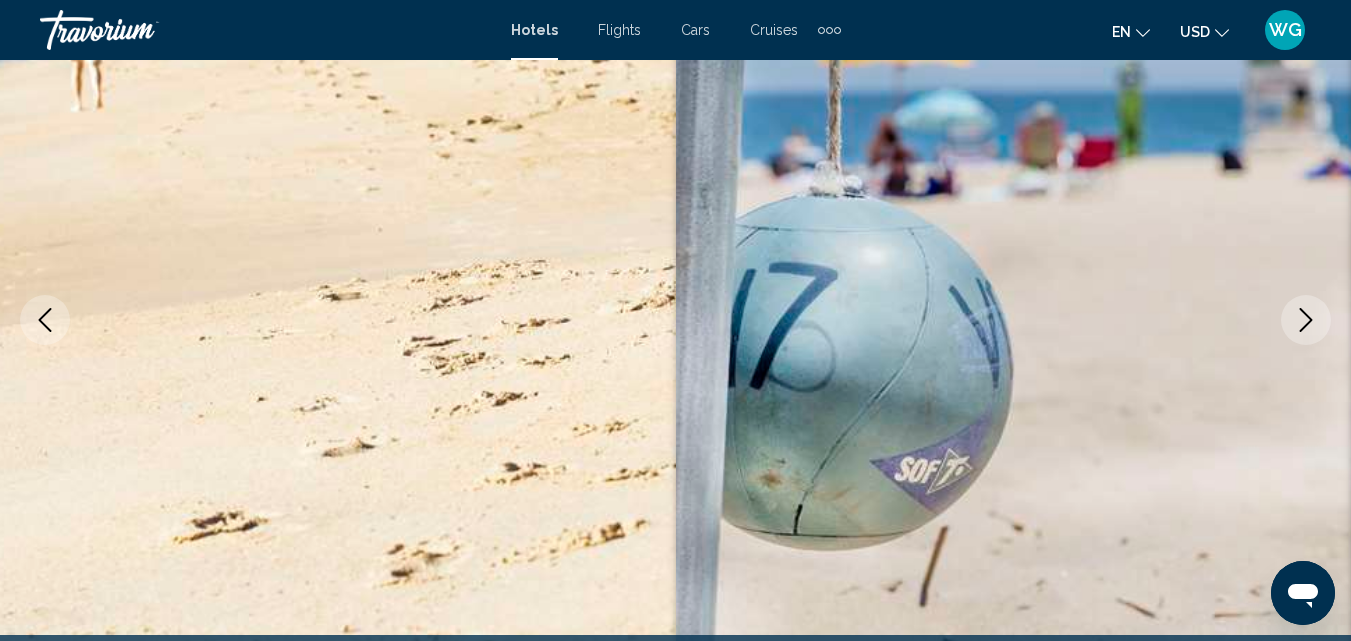 click 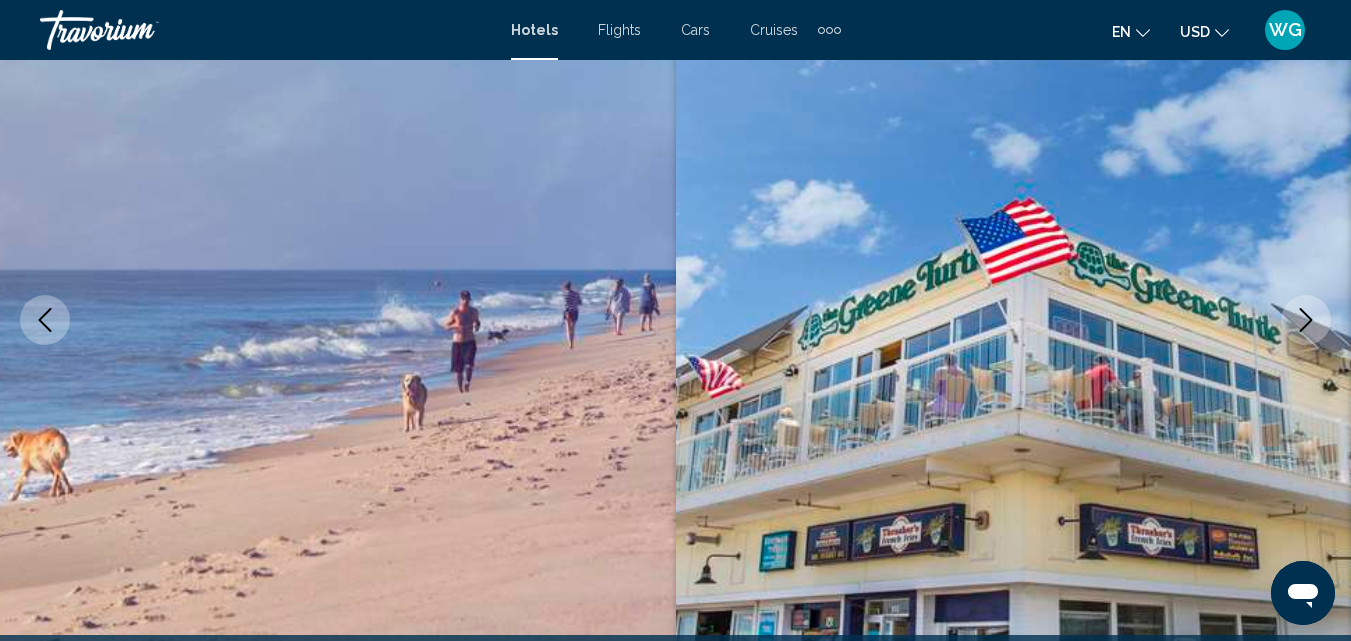 click 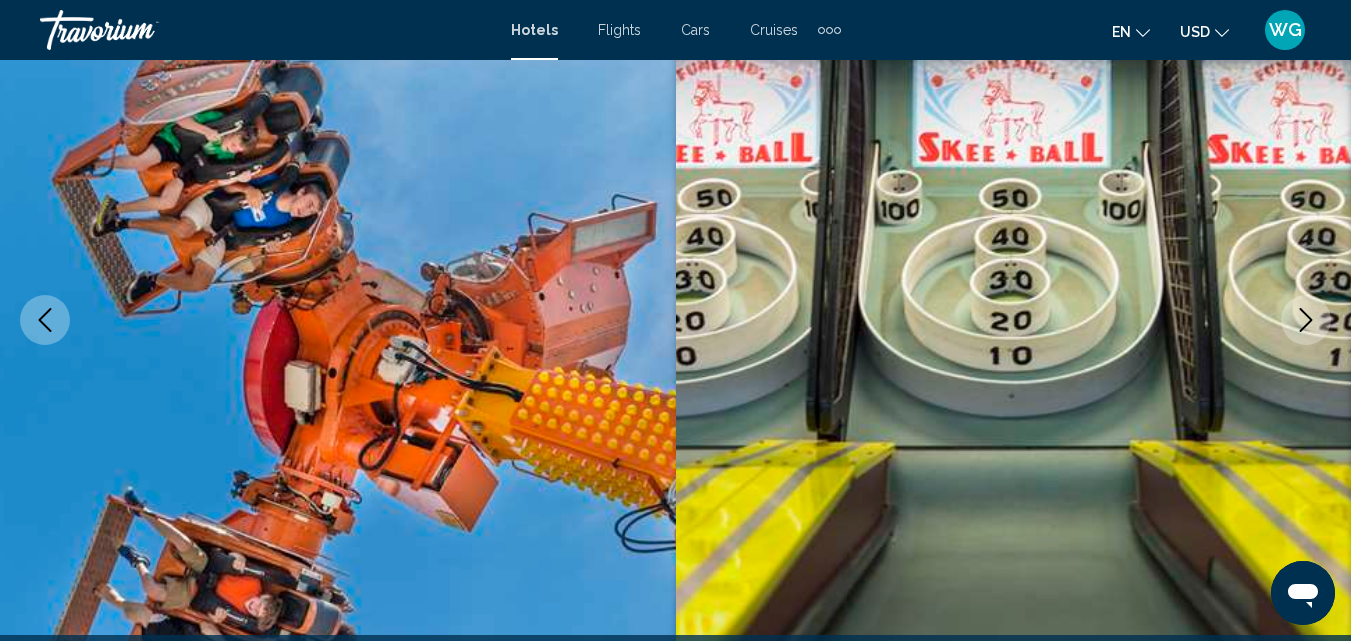 click 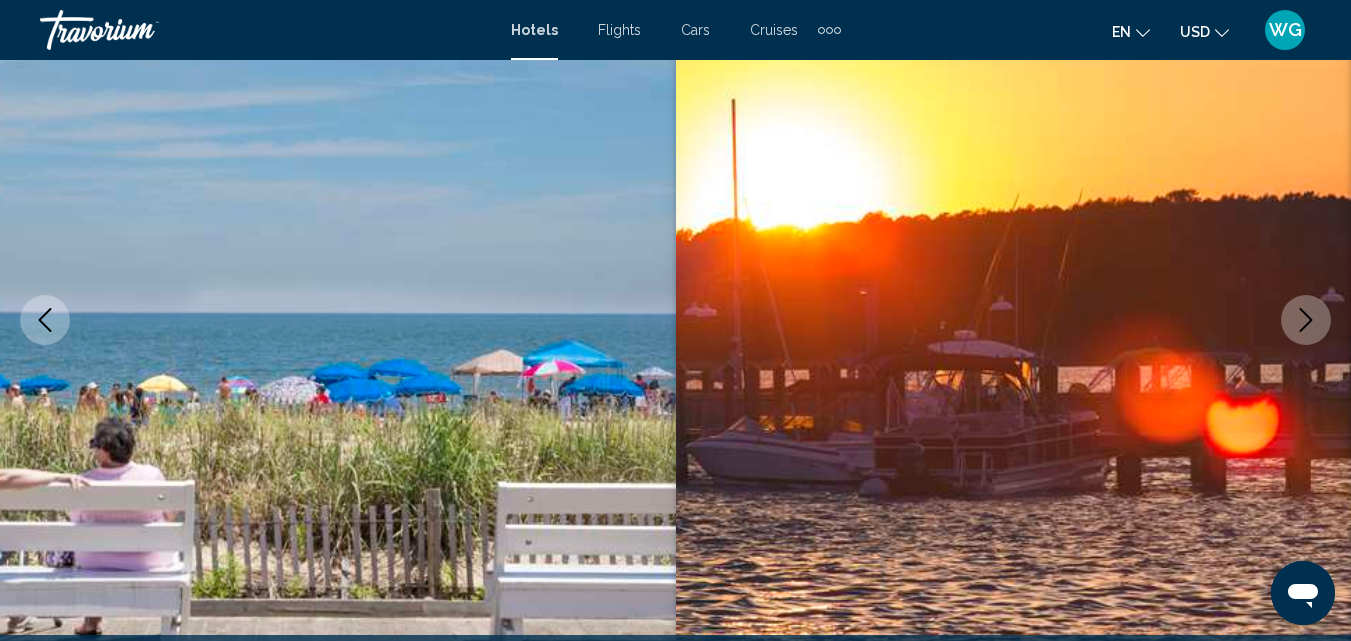 click 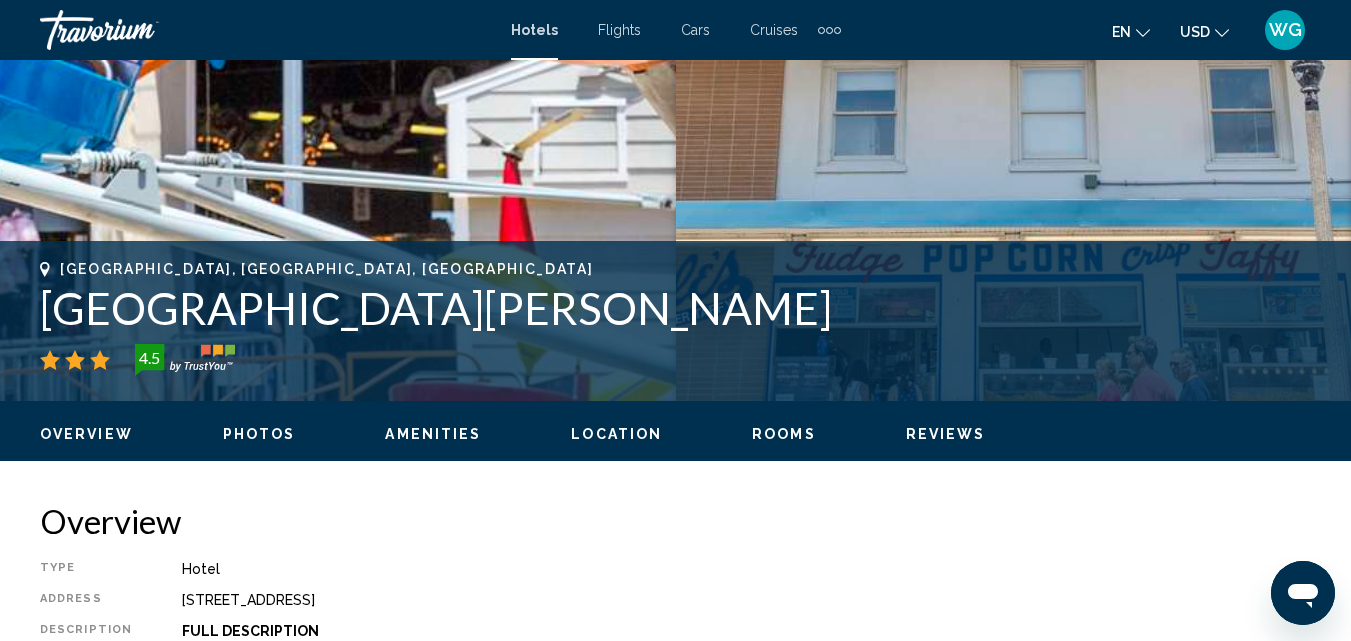 scroll, scrollTop: 615, scrollLeft: 0, axis: vertical 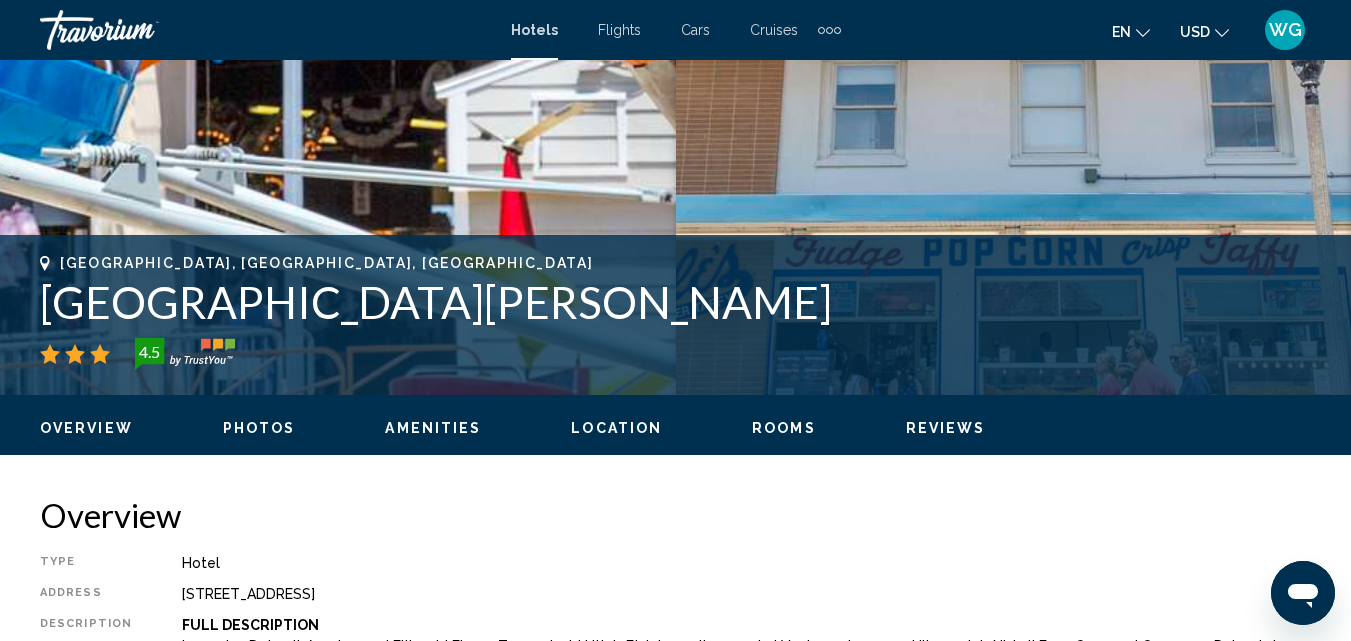 click on "Rooms" at bounding box center [784, 428] 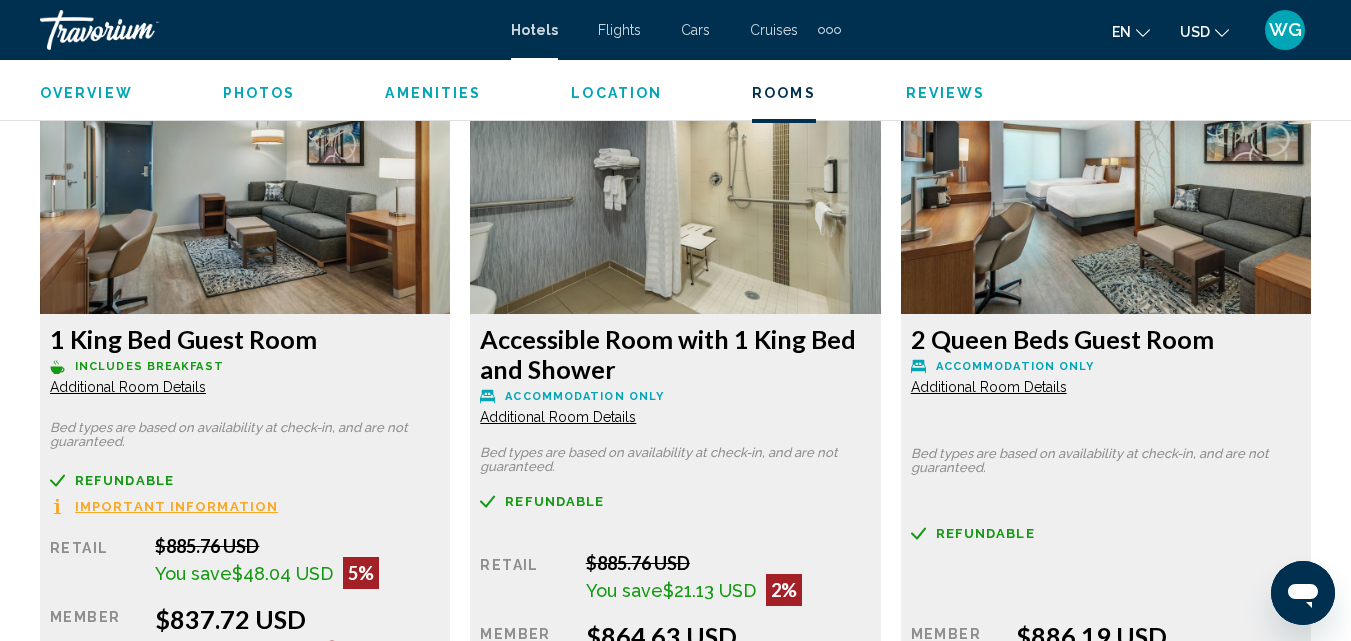 scroll, scrollTop: 3081, scrollLeft: 0, axis: vertical 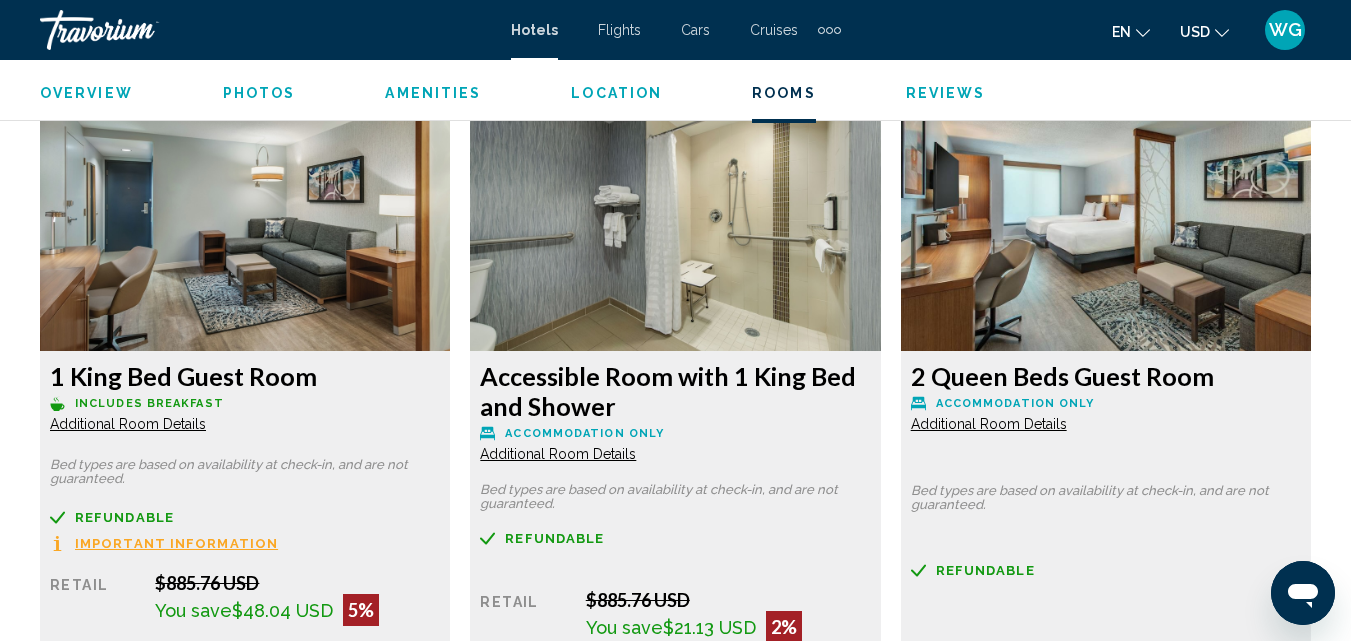 click at bounding box center [245, 226] 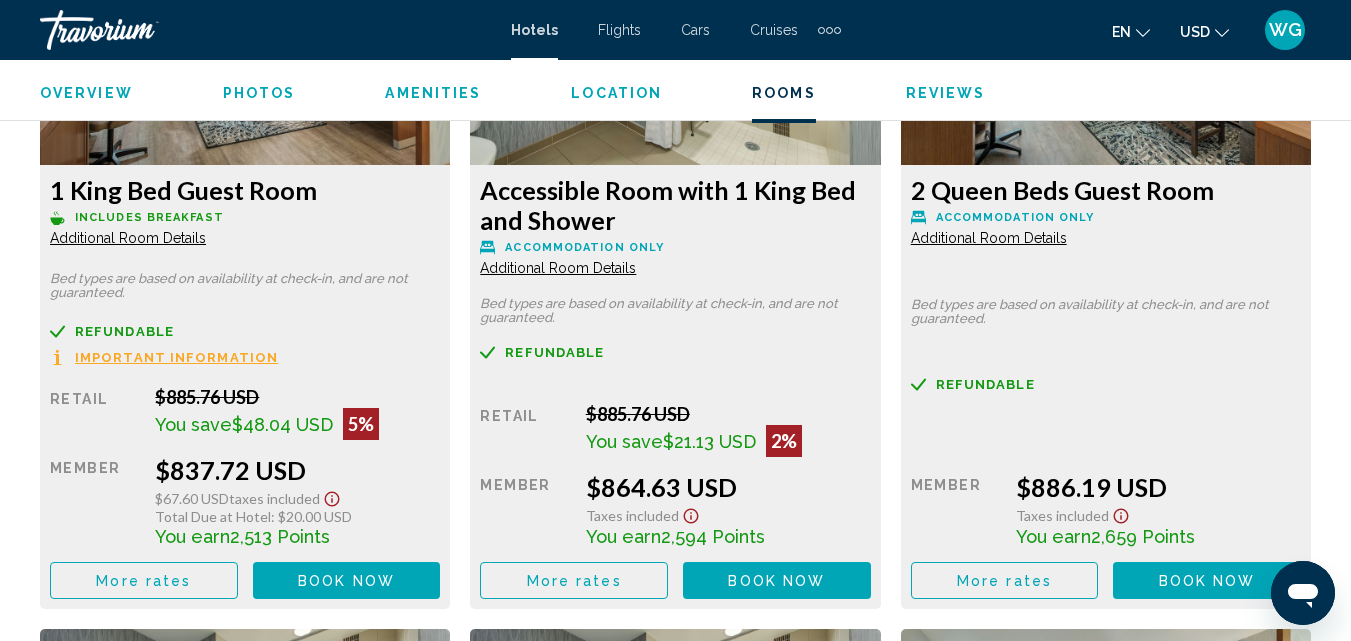 scroll, scrollTop: 3281, scrollLeft: 0, axis: vertical 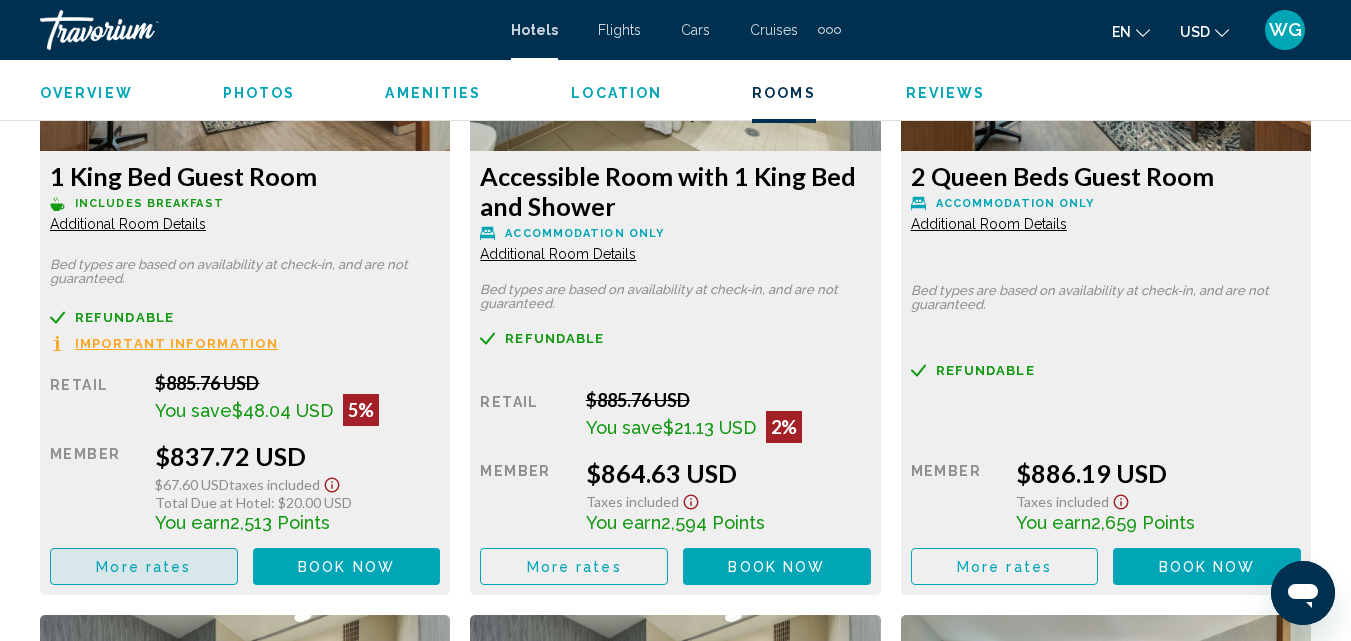 click on "More rates" at bounding box center [144, 566] 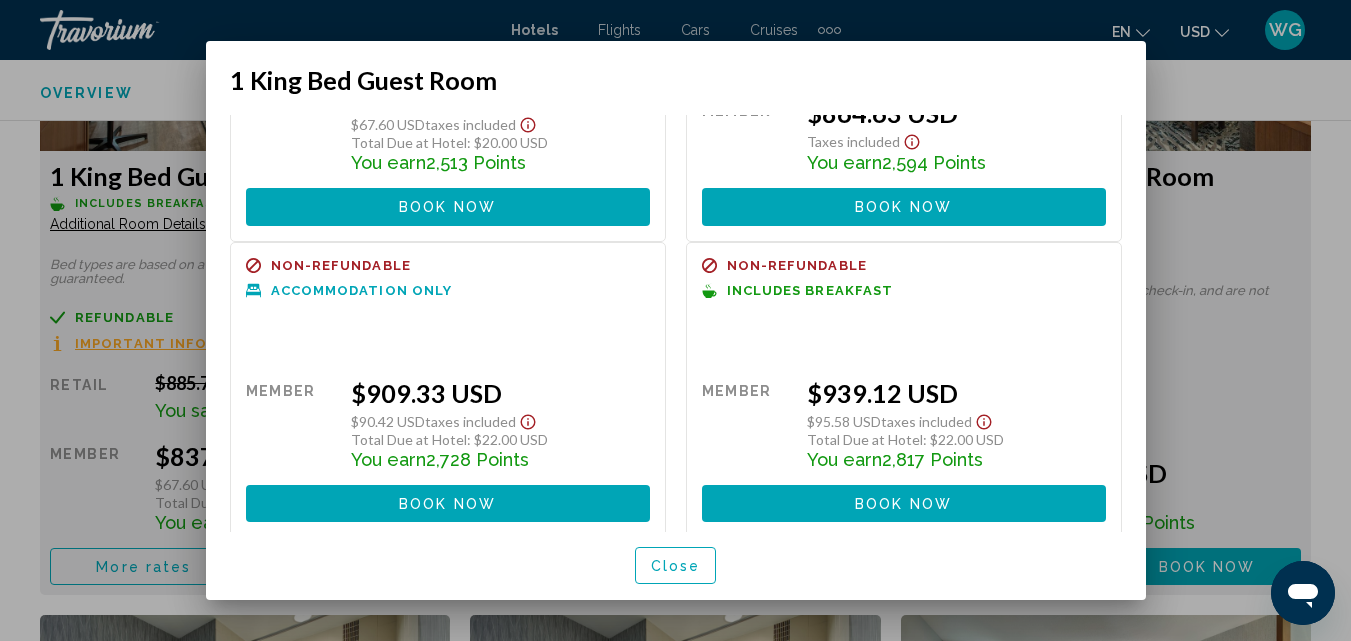 scroll, scrollTop: 232, scrollLeft: 0, axis: vertical 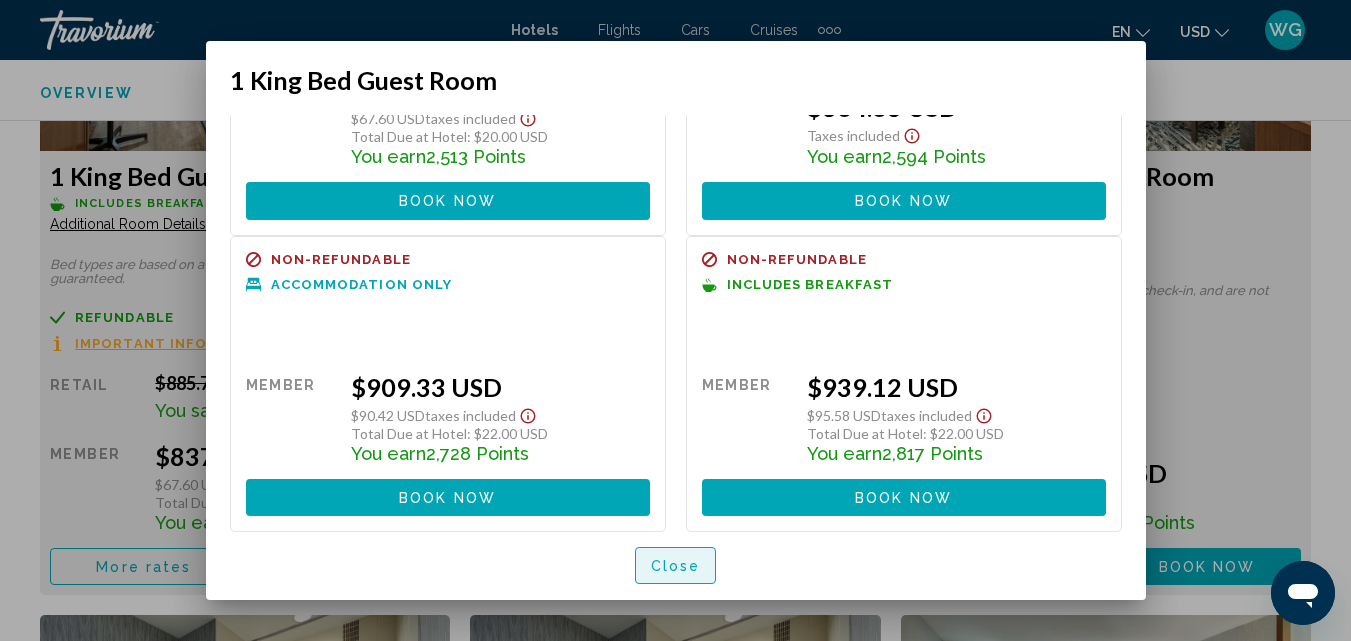 click on "Close" at bounding box center (676, 566) 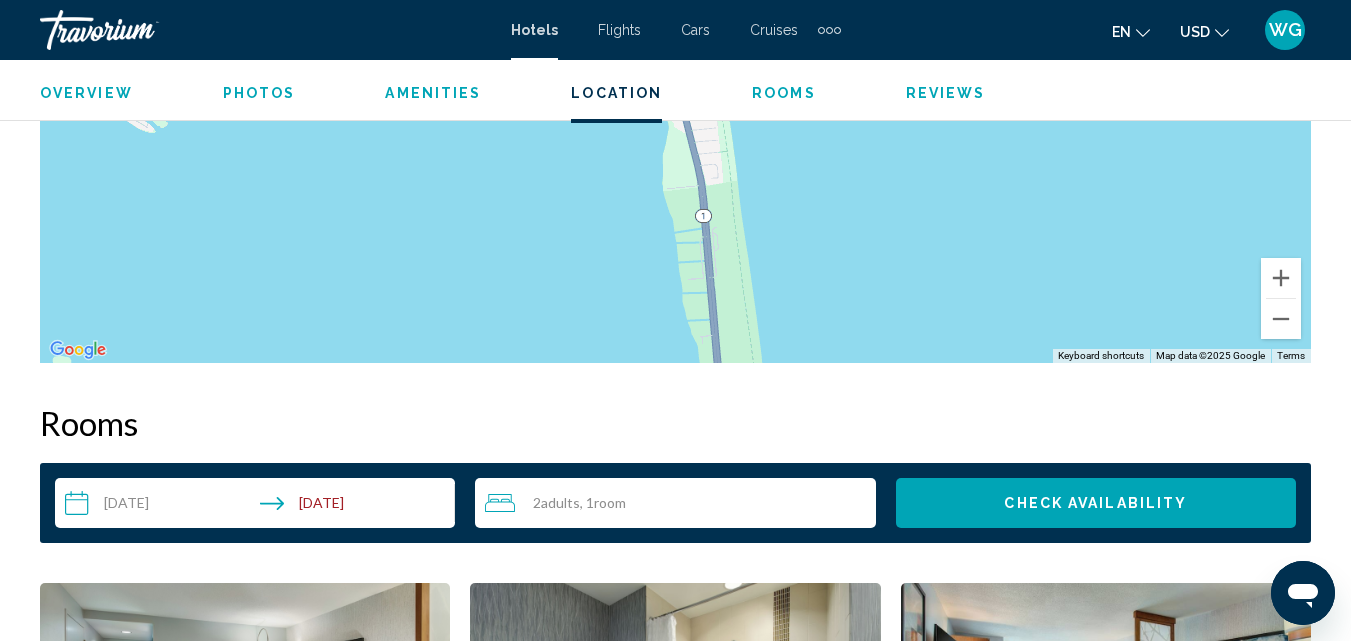 scroll, scrollTop: 2581, scrollLeft: 0, axis: vertical 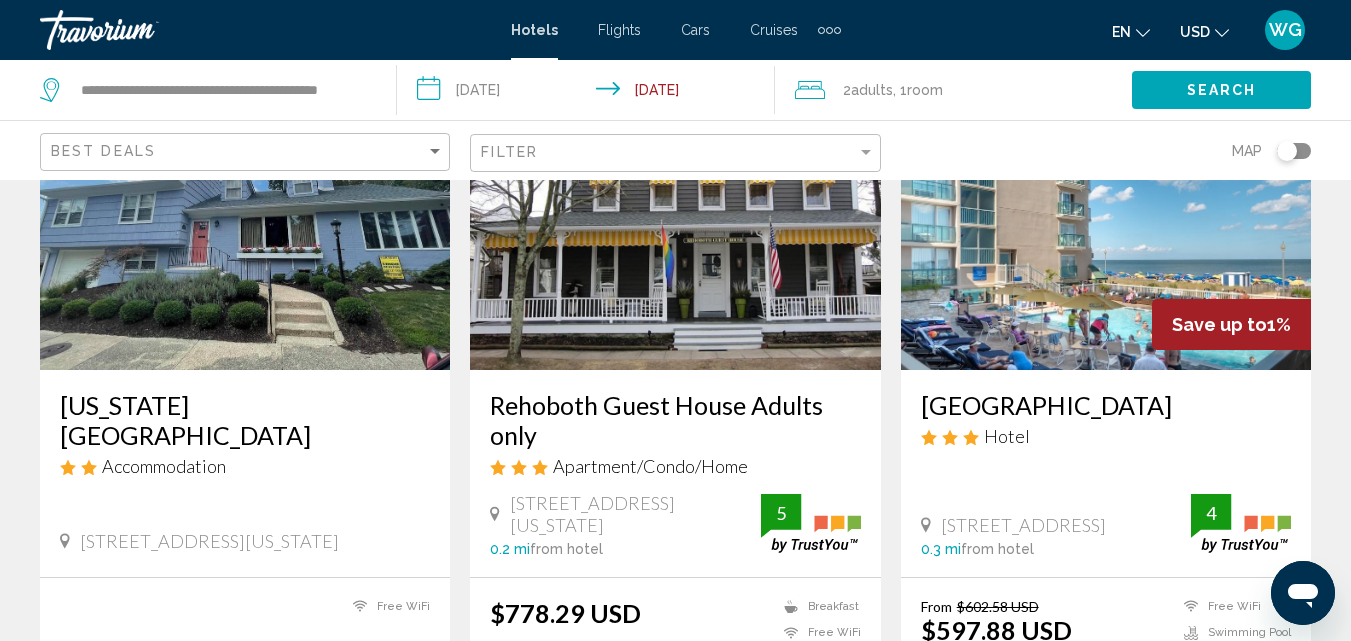 click on "Atlantic Sands Hotel & Conference Center" at bounding box center [1106, 405] 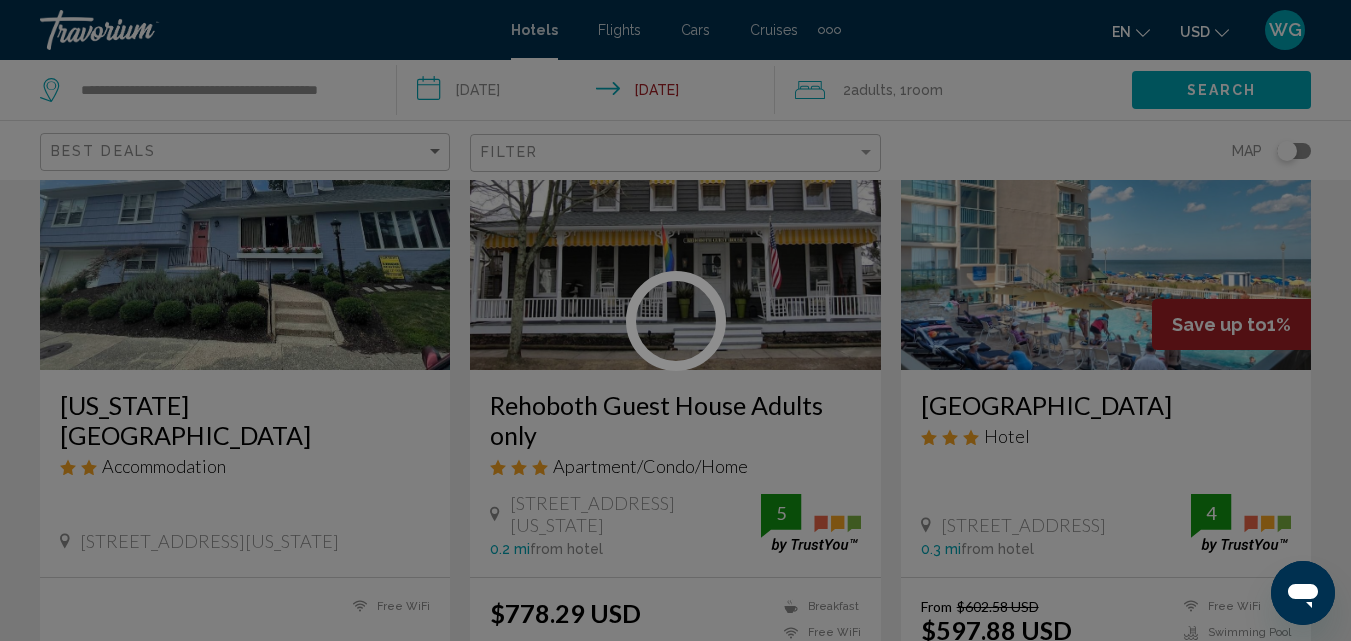 scroll, scrollTop: 215, scrollLeft: 0, axis: vertical 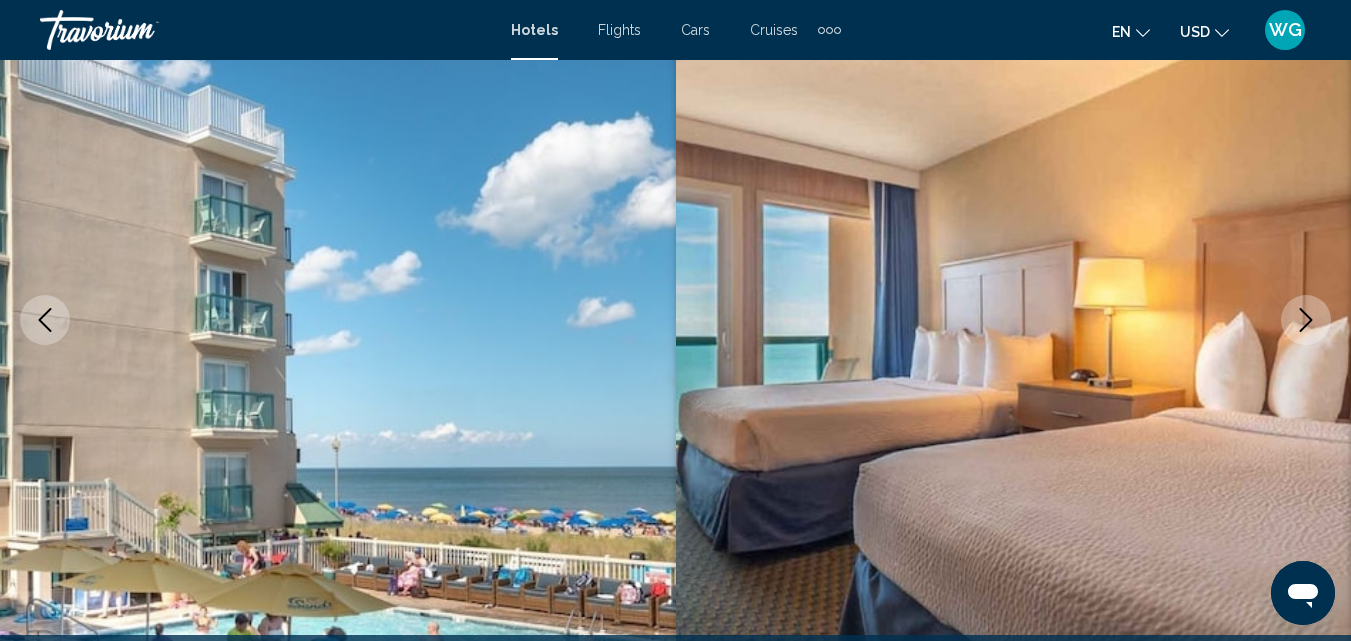 click at bounding box center (1306, 320) 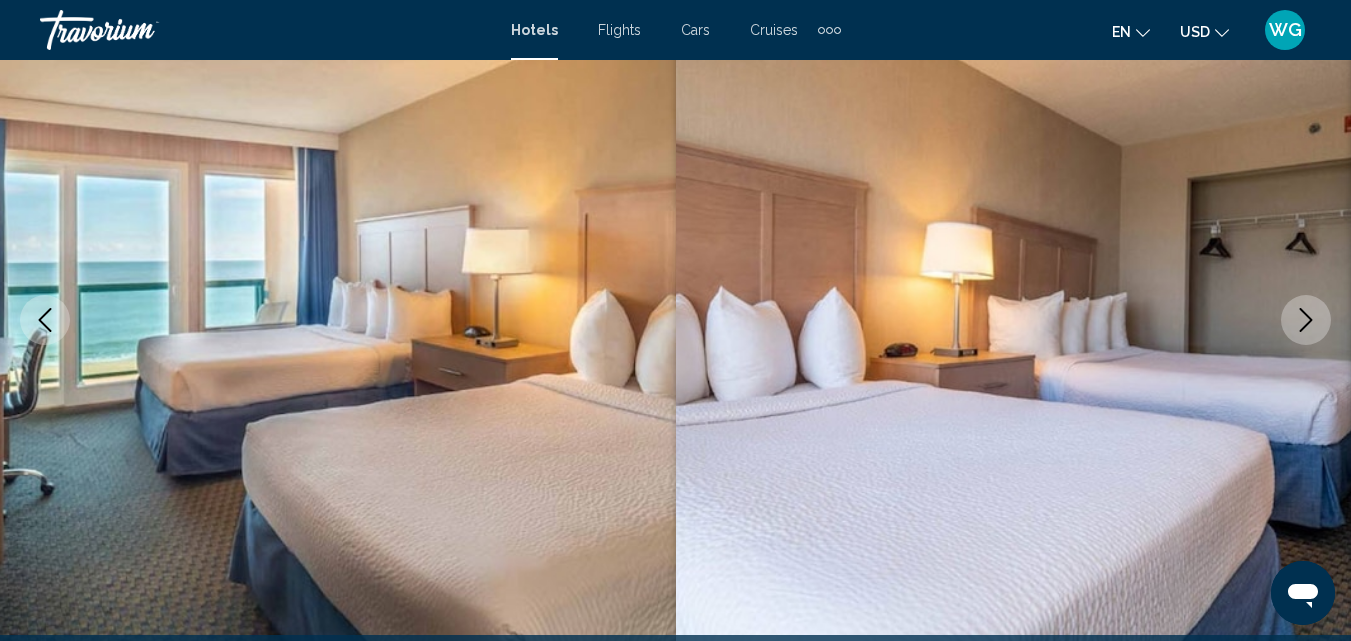 click at bounding box center (1306, 320) 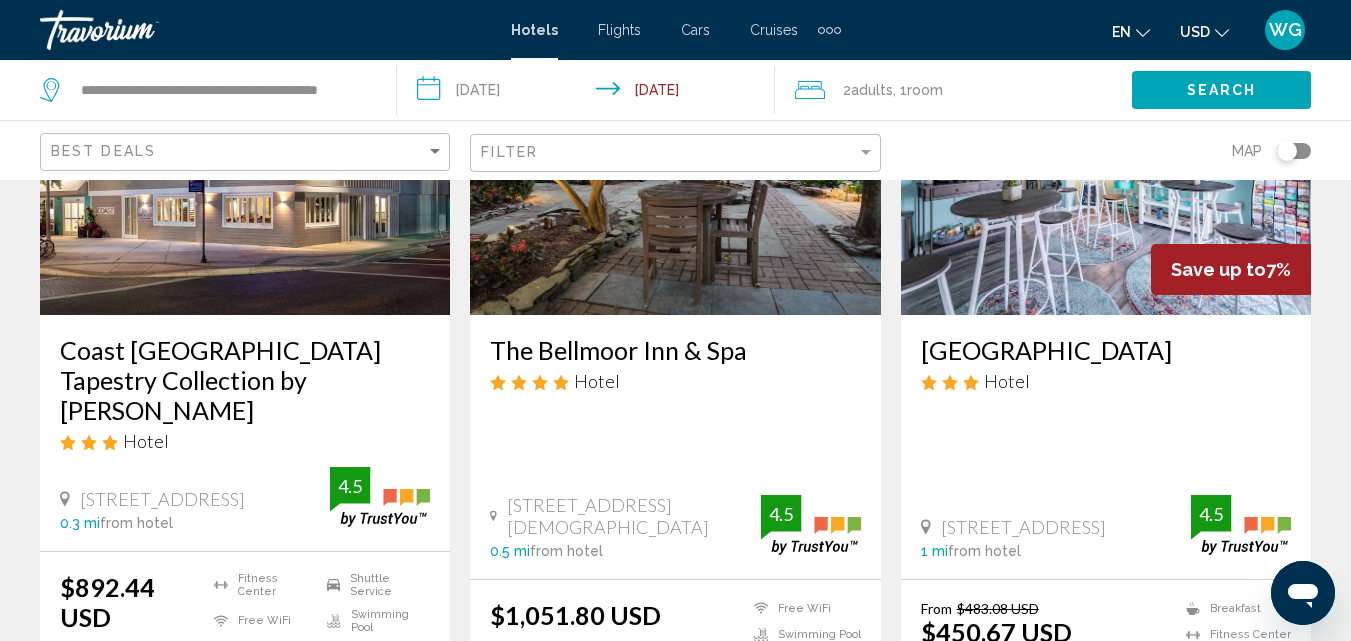 scroll, scrollTop: 900, scrollLeft: 0, axis: vertical 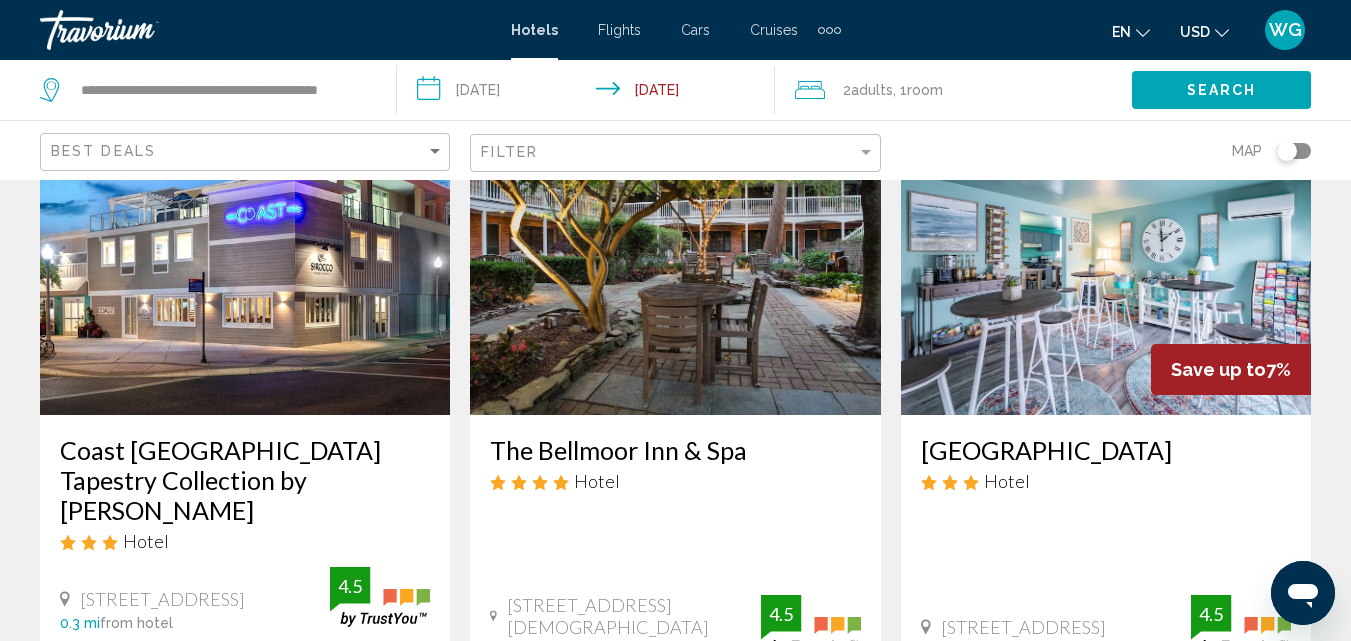 click at bounding box center (245, 255) 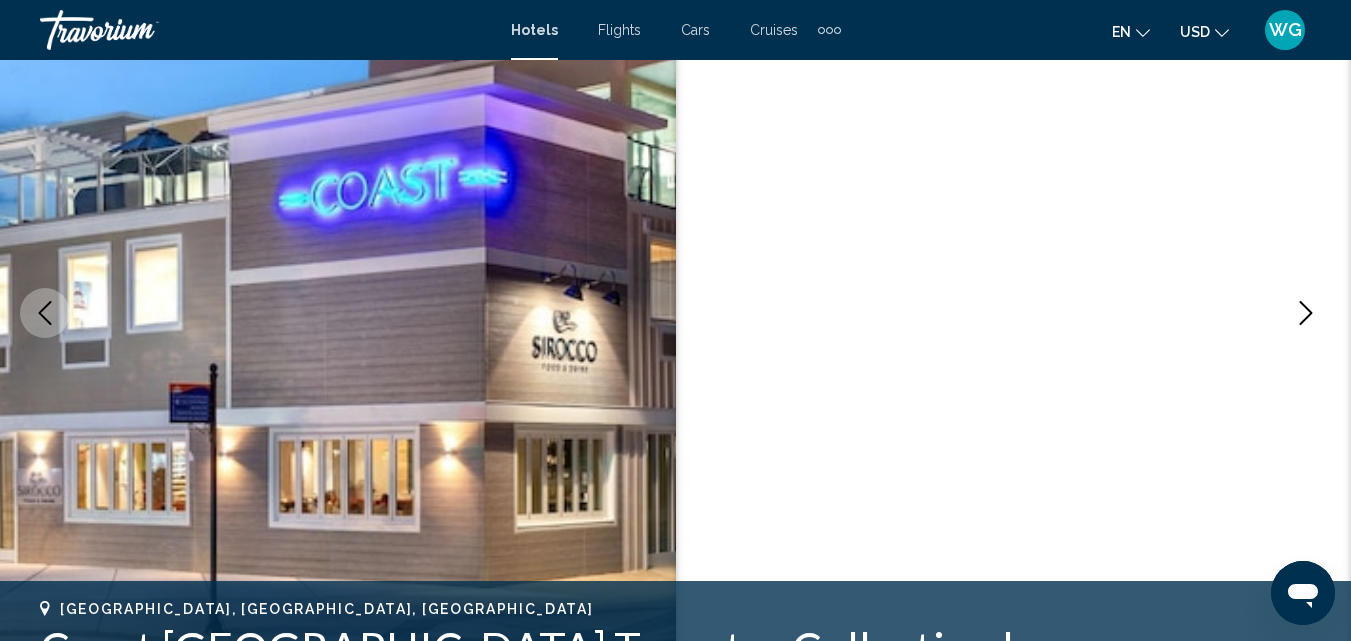 scroll, scrollTop: 215, scrollLeft: 0, axis: vertical 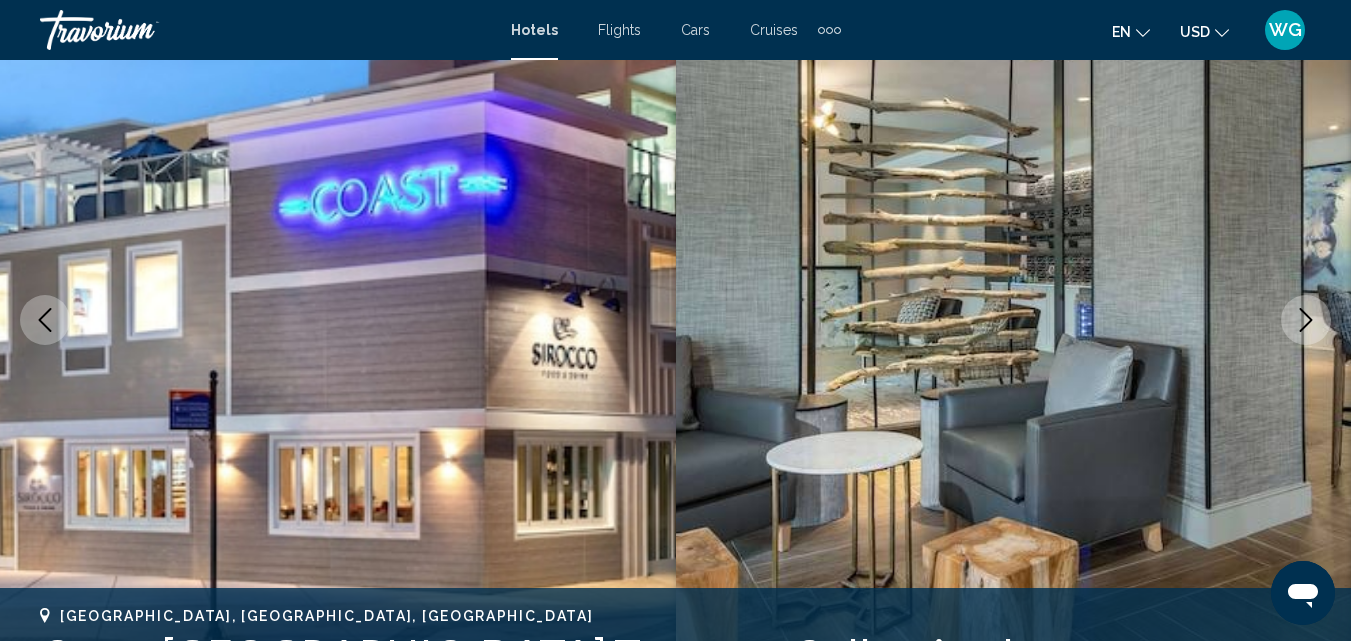 click 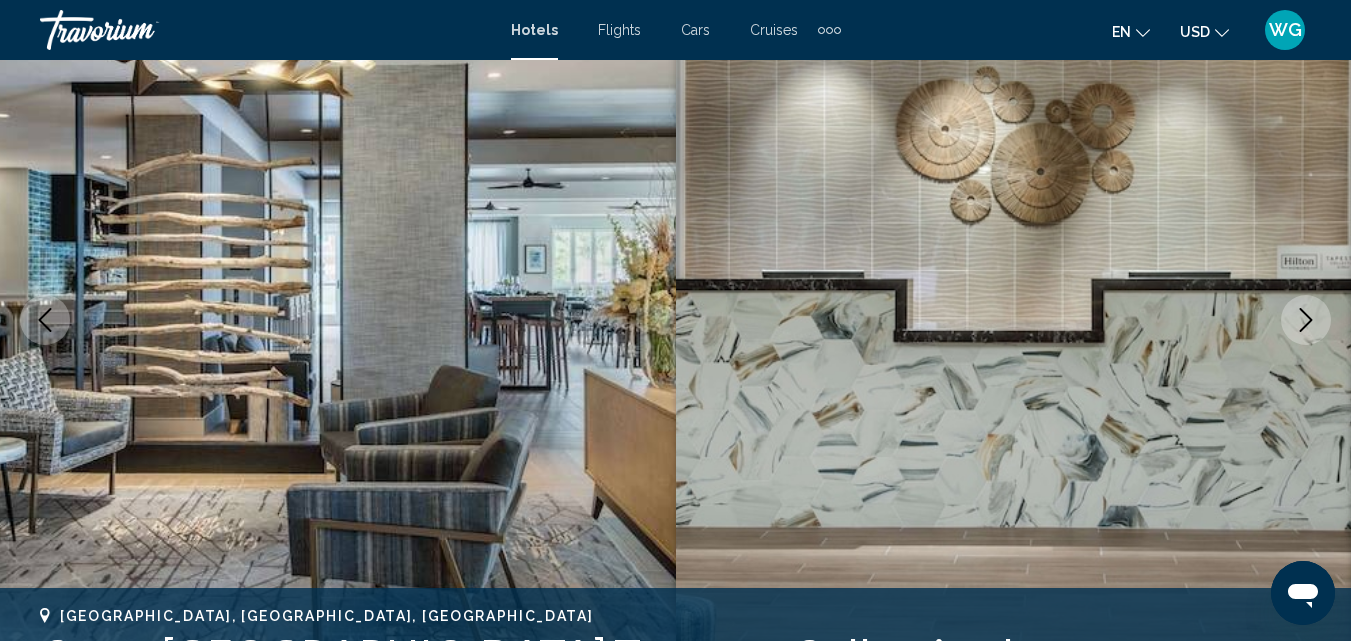 click 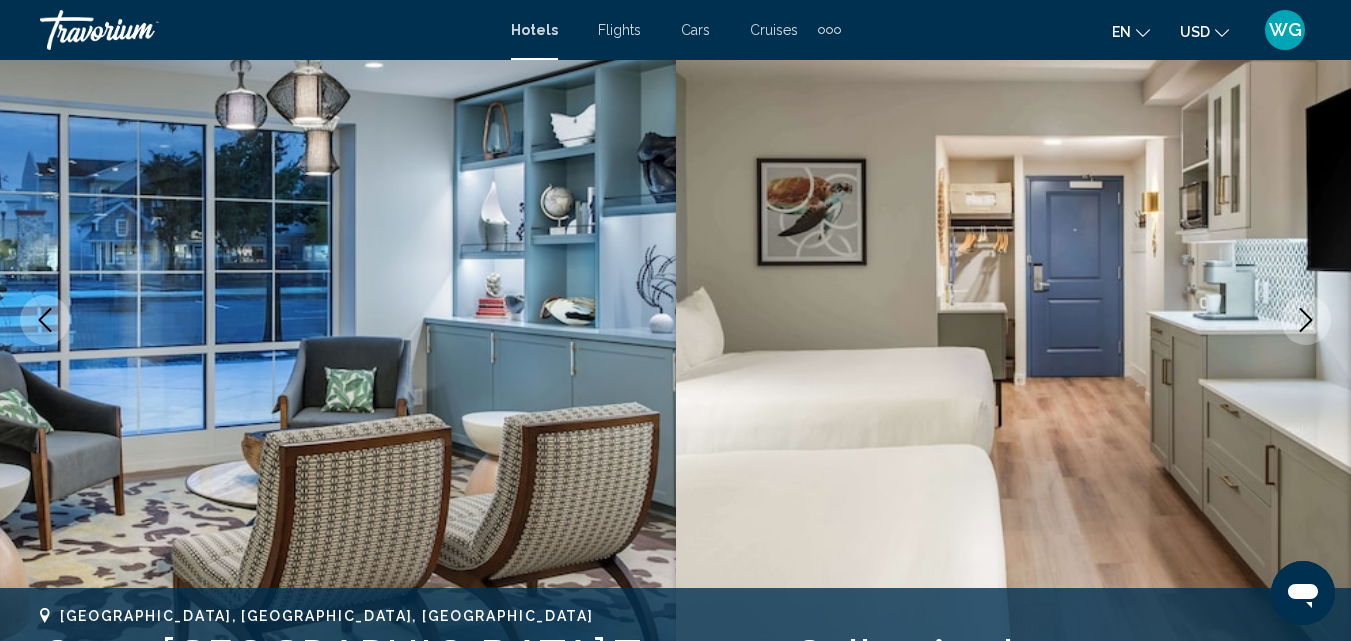 click at bounding box center (1306, 320) 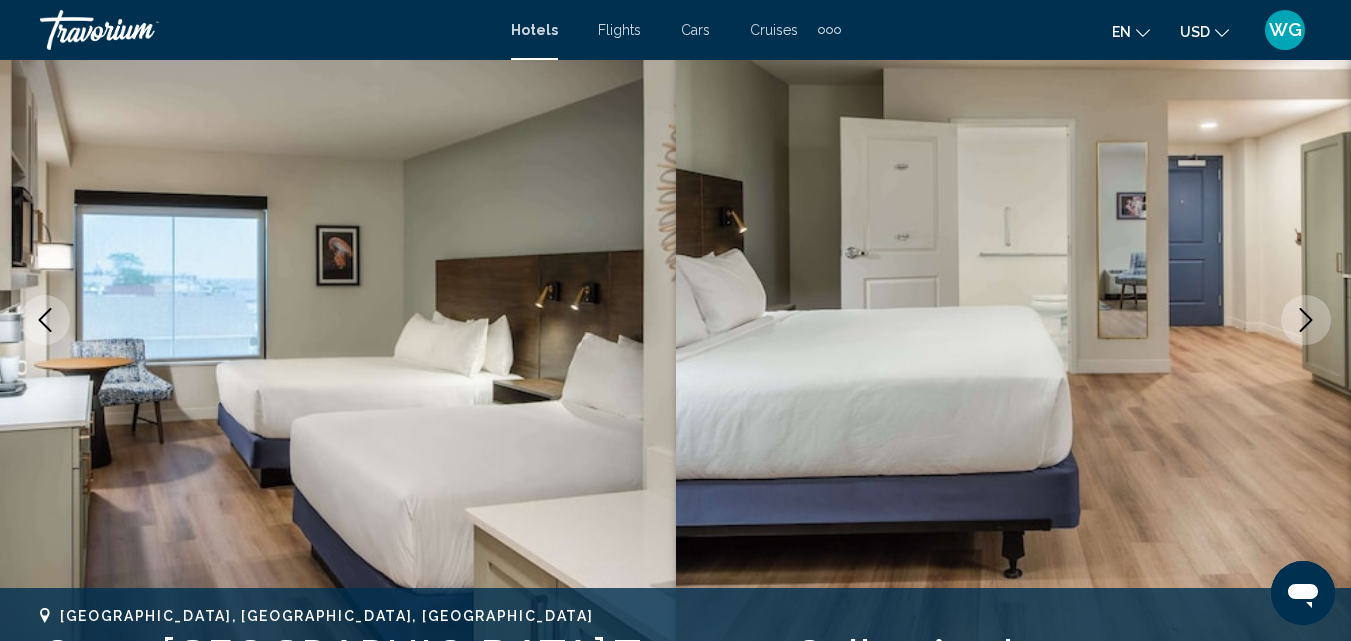 click at bounding box center (1306, 320) 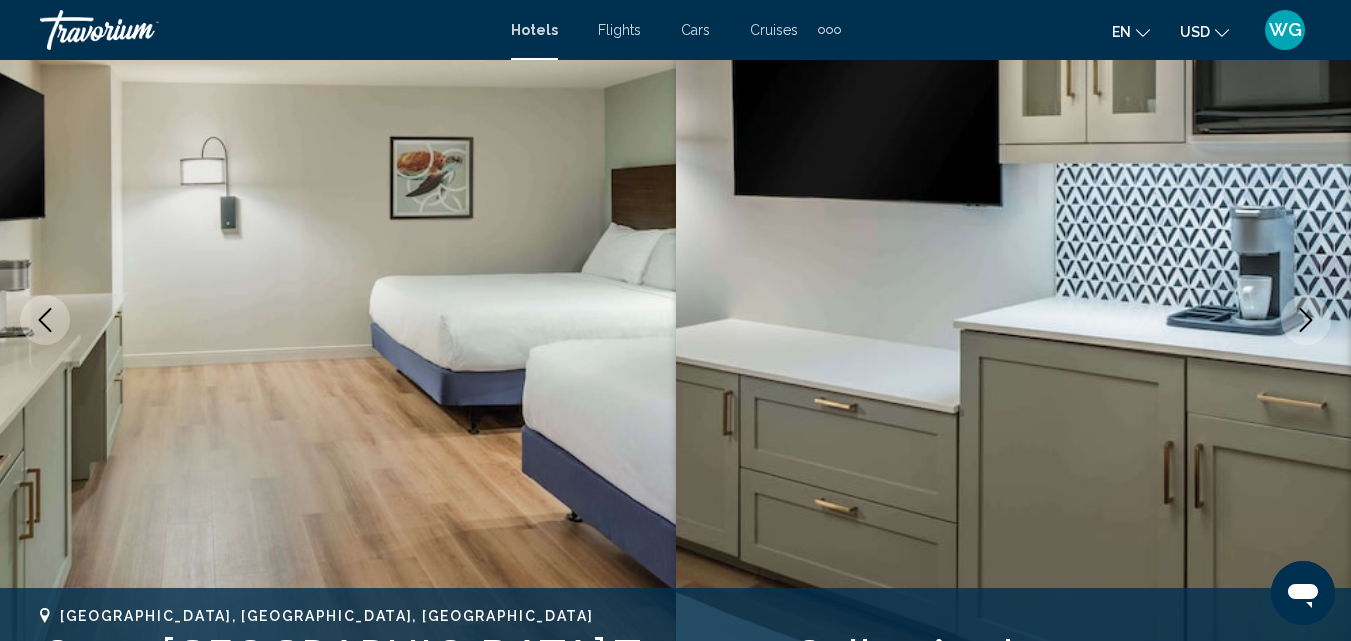 click at bounding box center (1306, 320) 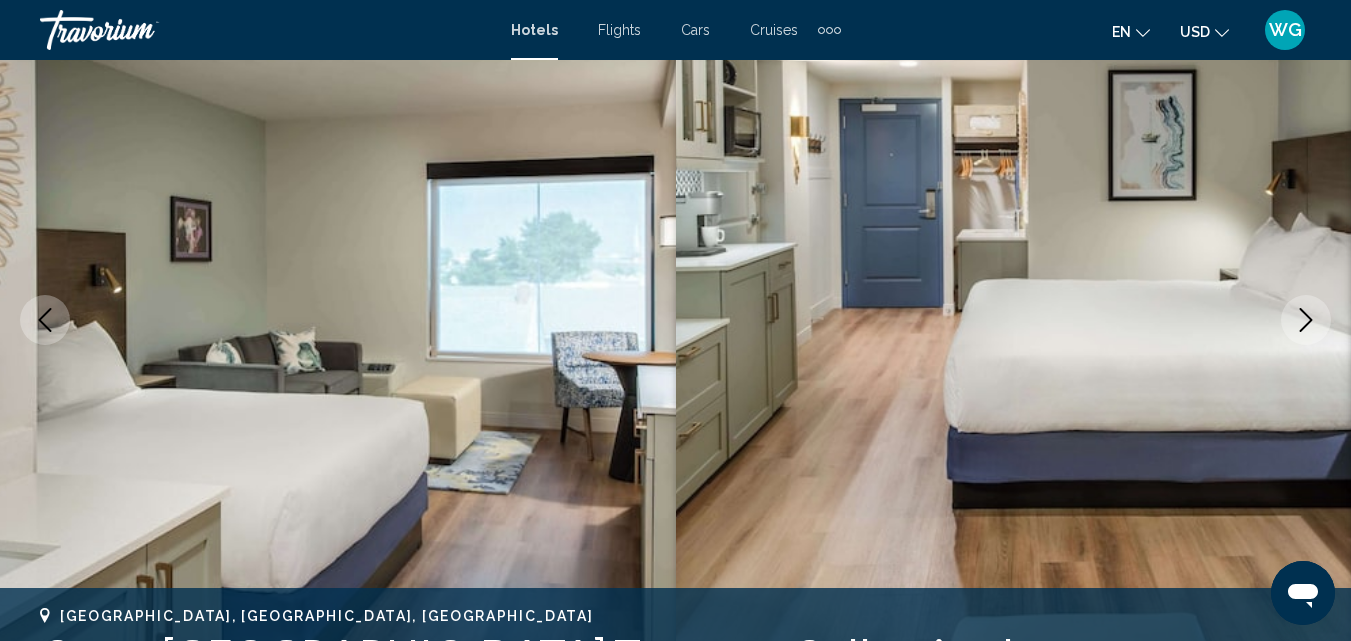 click at bounding box center [1306, 320] 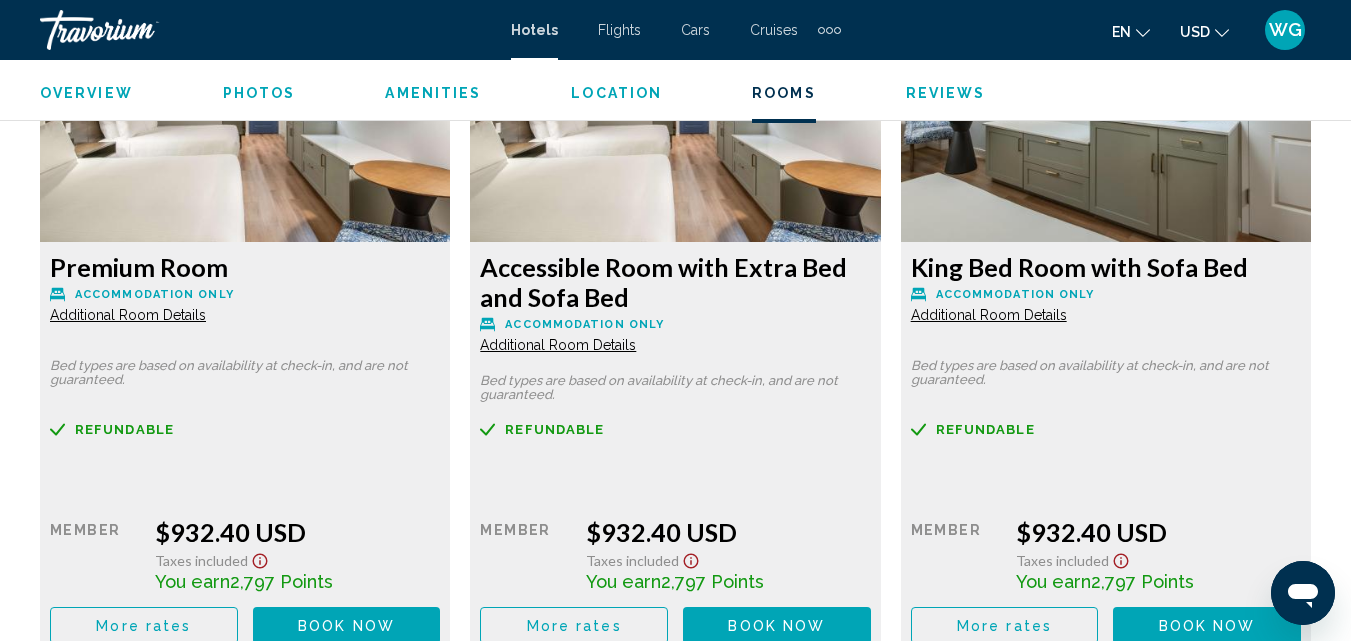 scroll, scrollTop: 4515, scrollLeft: 0, axis: vertical 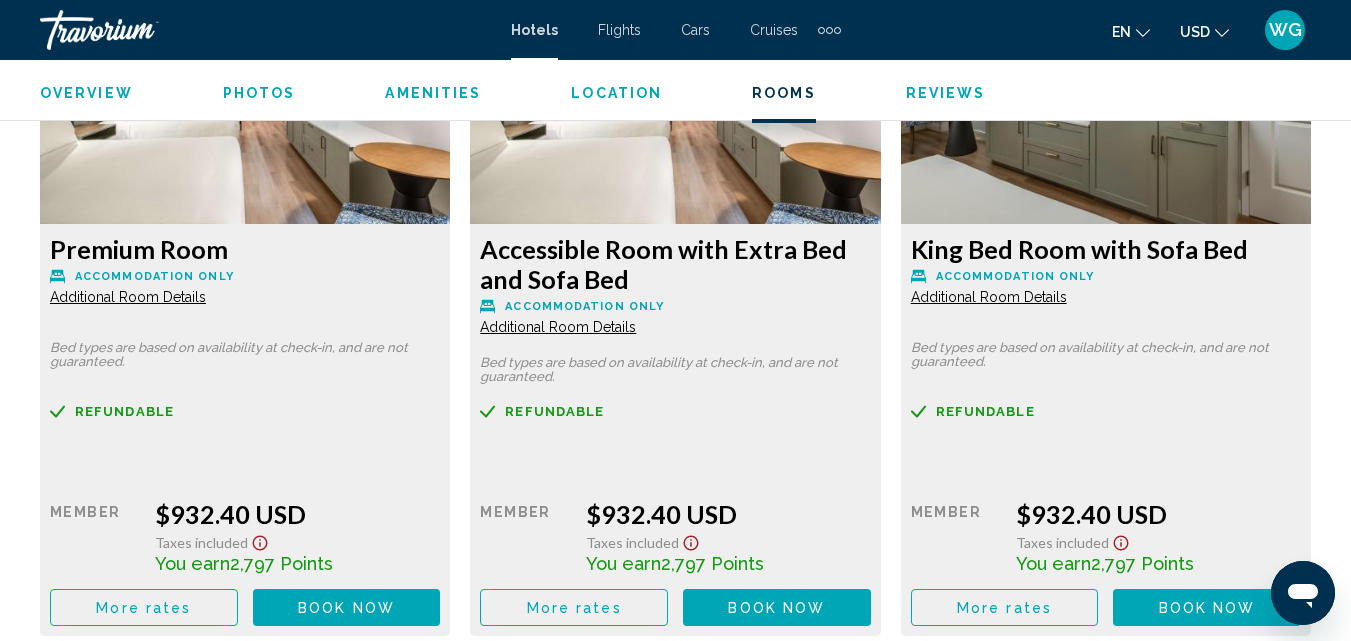 click 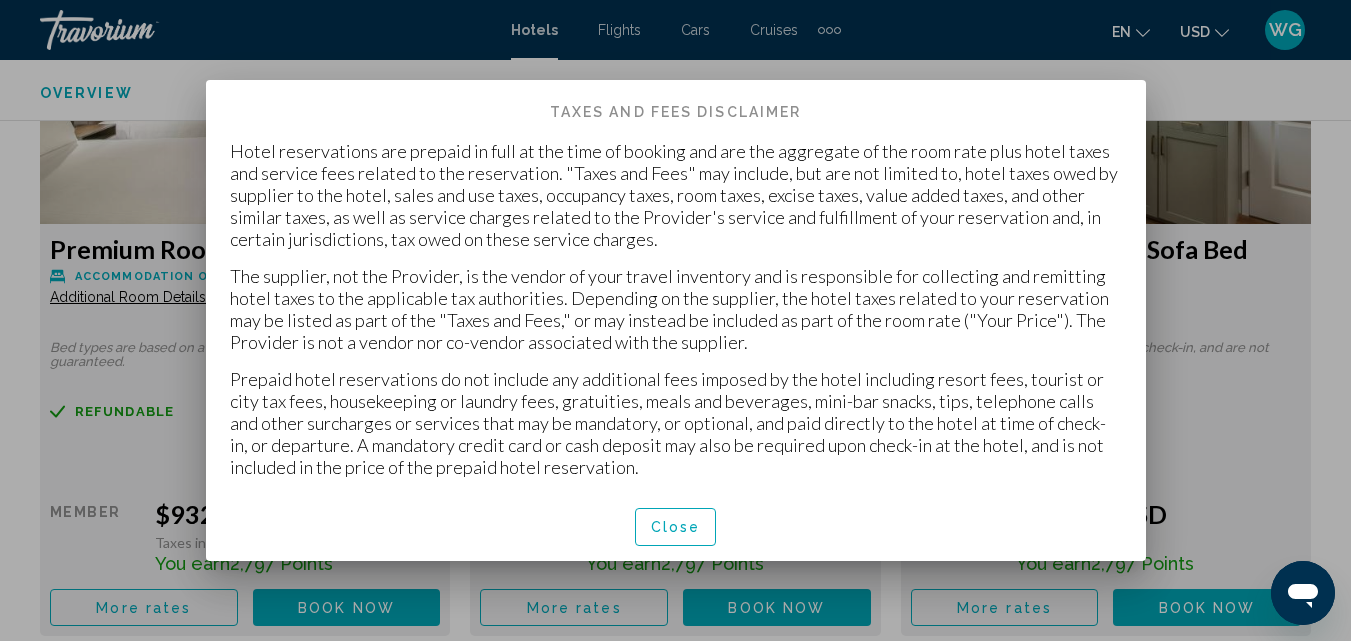 click at bounding box center (675, 320) 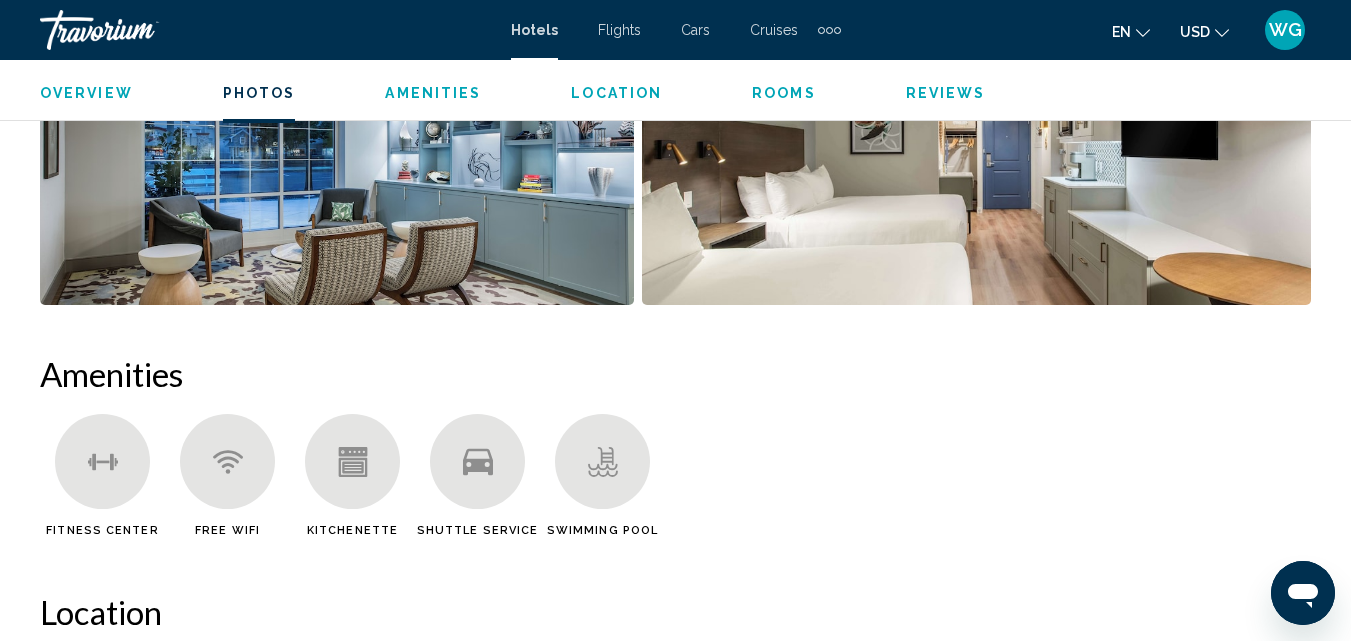 scroll, scrollTop: 1615, scrollLeft: 0, axis: vertical 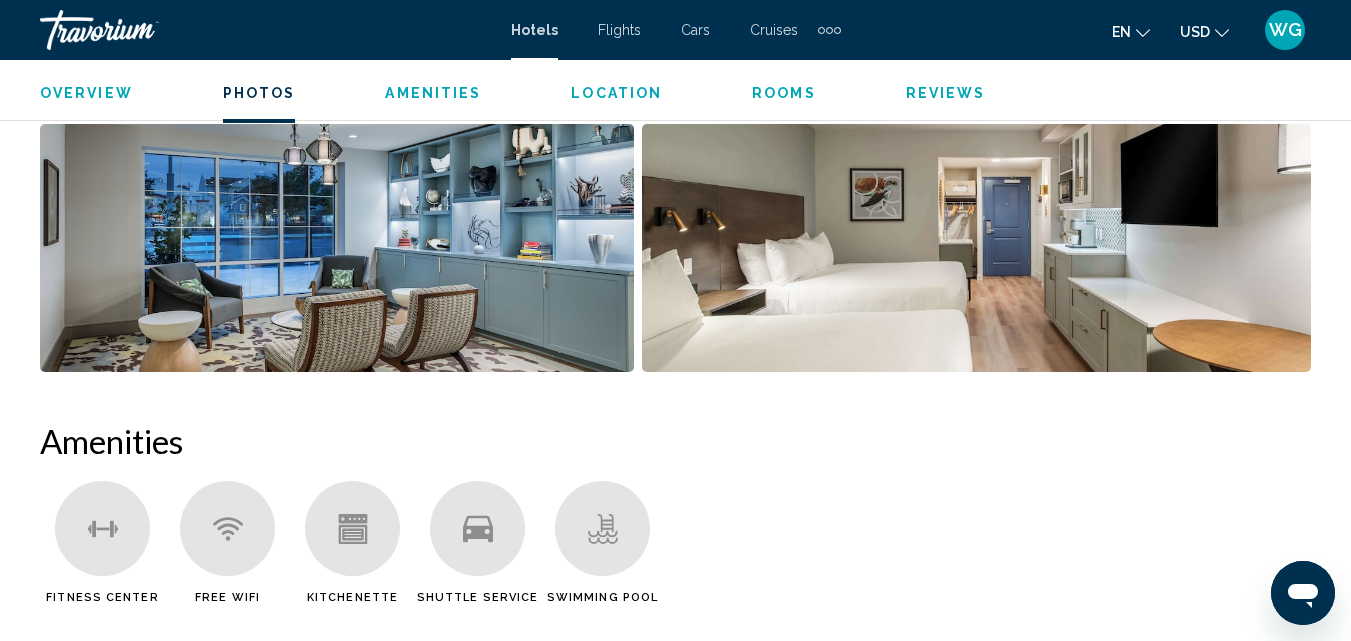 click on "Reviews" at bounding box center [946, 93] 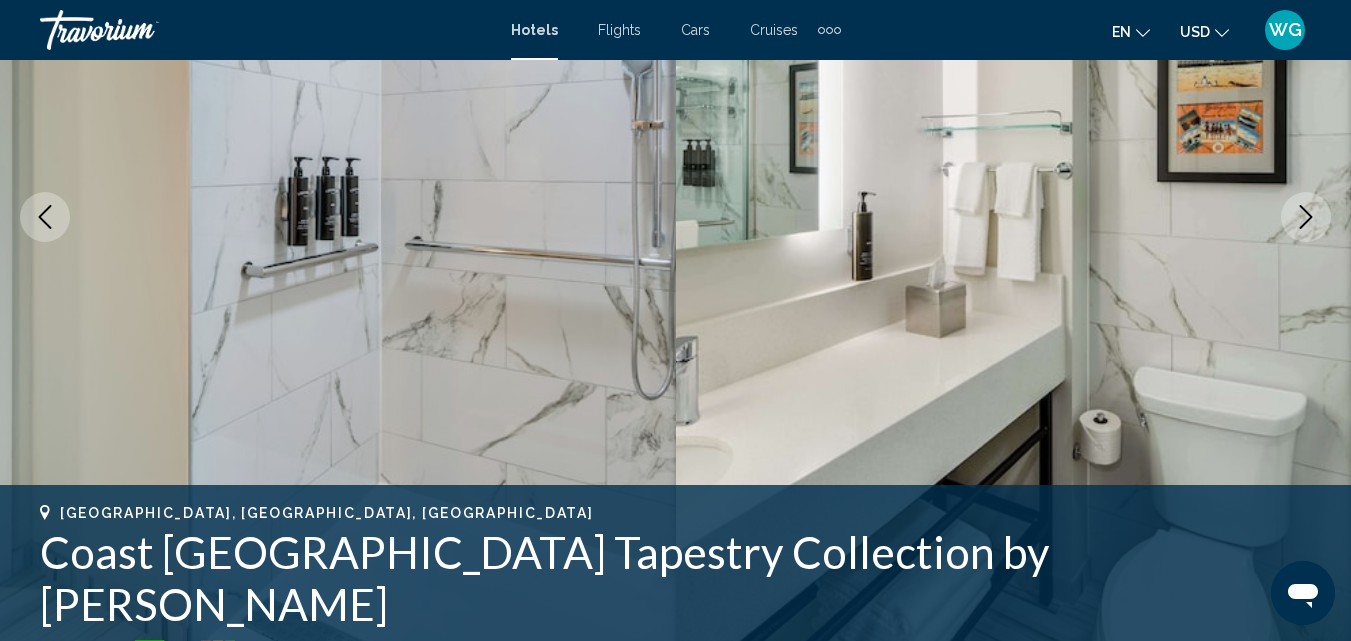 scroll, scrollTop: 0, scrollLeft: 0, axis: both 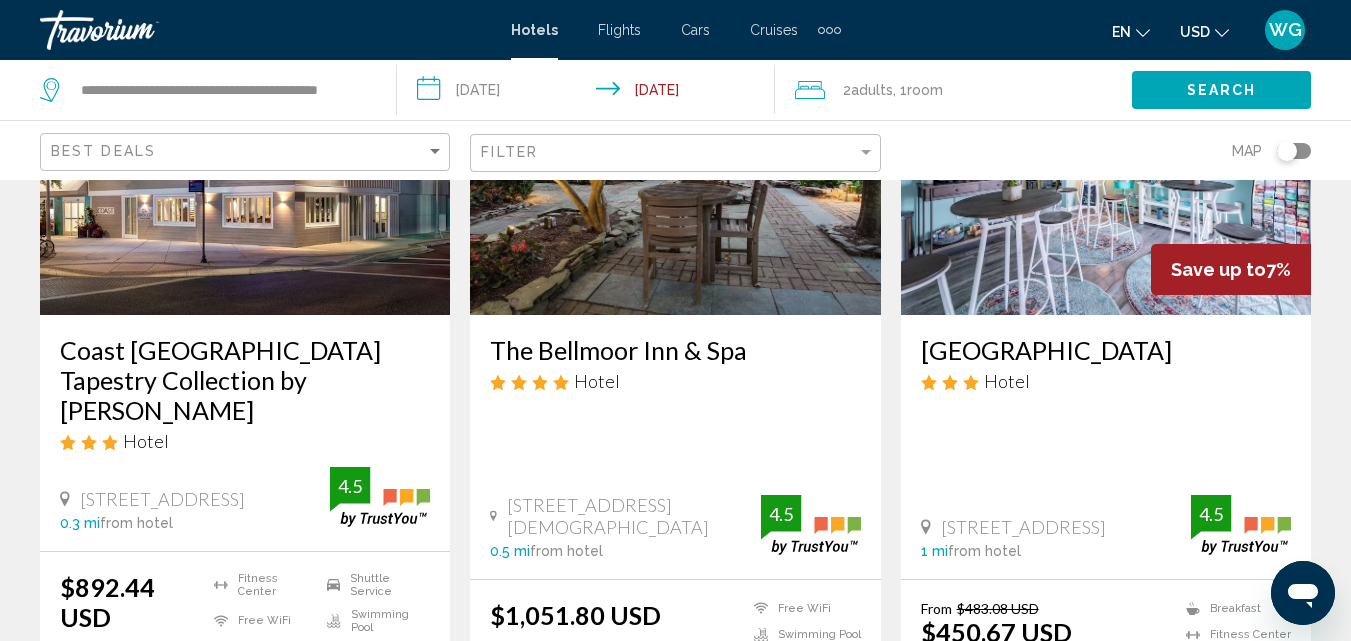 click on "The Bellmoor Inn & Spa" at bounding box center (675, 350) 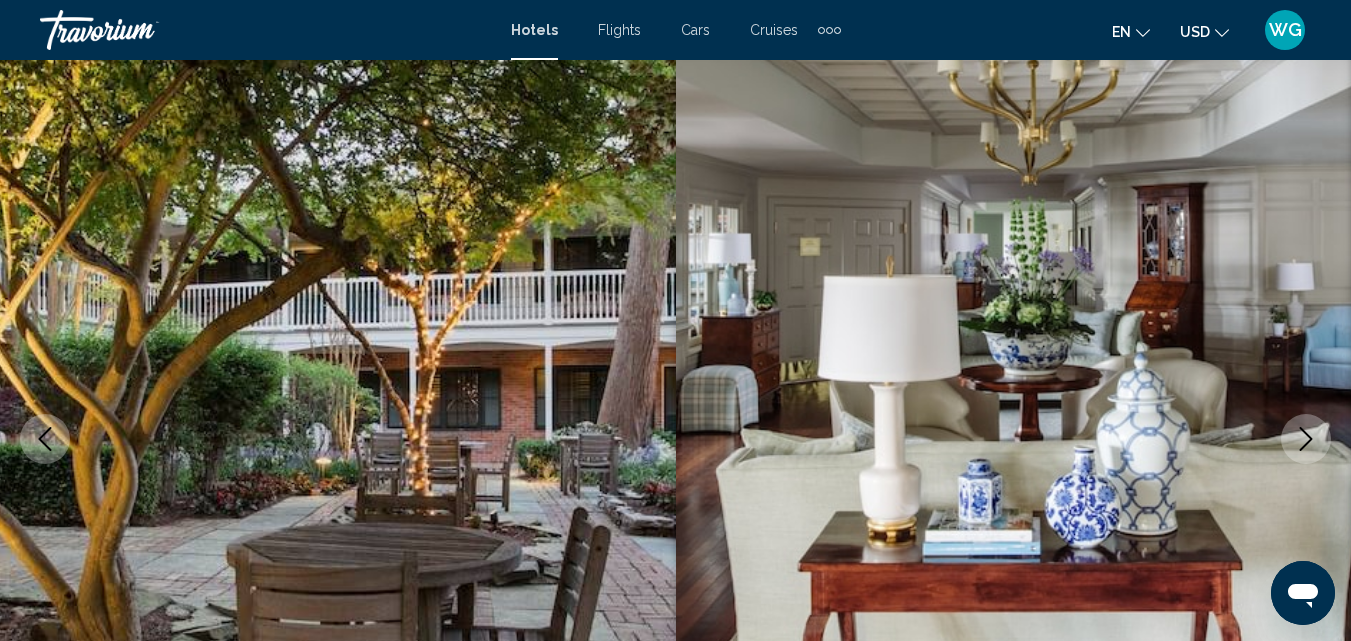 scroll, scrollTop: 215, scrollLeft: 0, axis: vertical 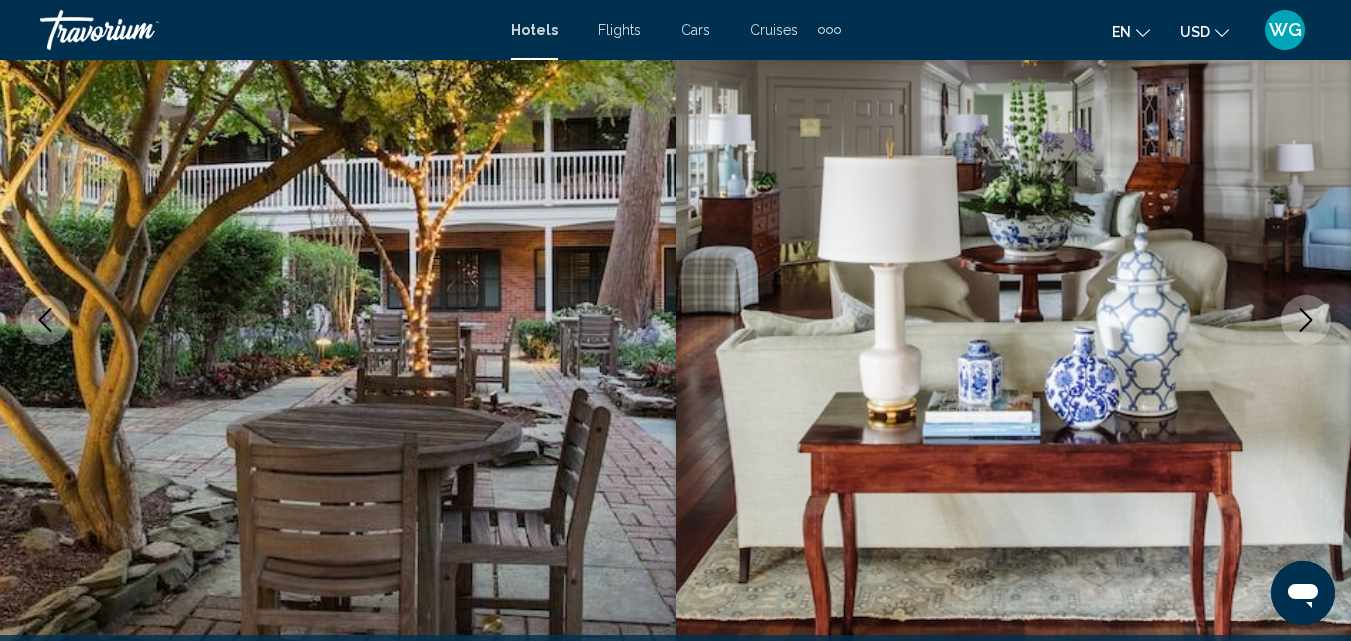 click at bounding box center (1306, 320) 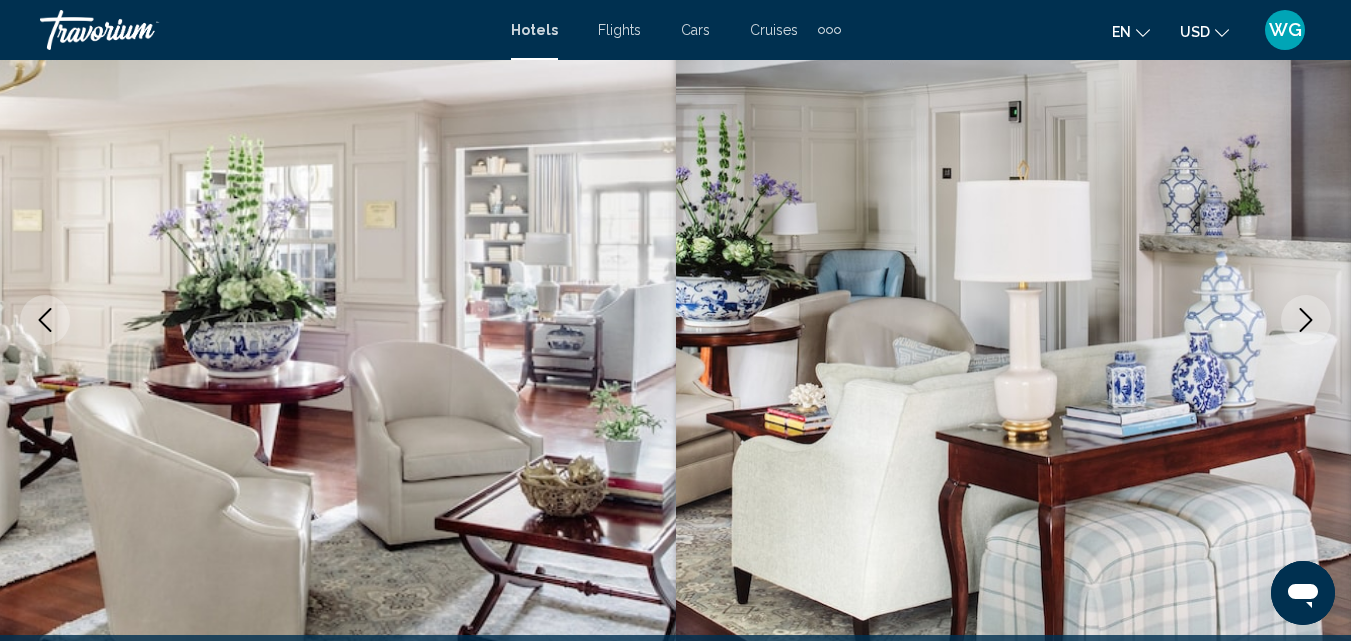 click at bounding box center [1306, 320] 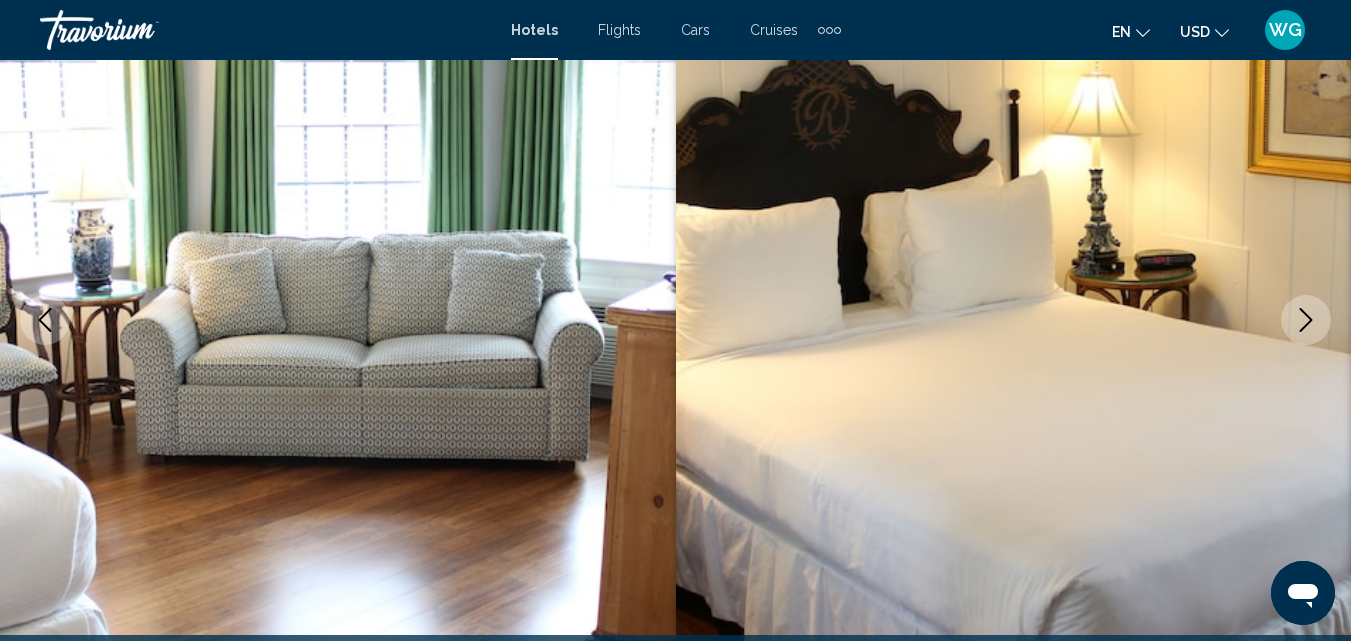 click at bounding box center [1014, 320] 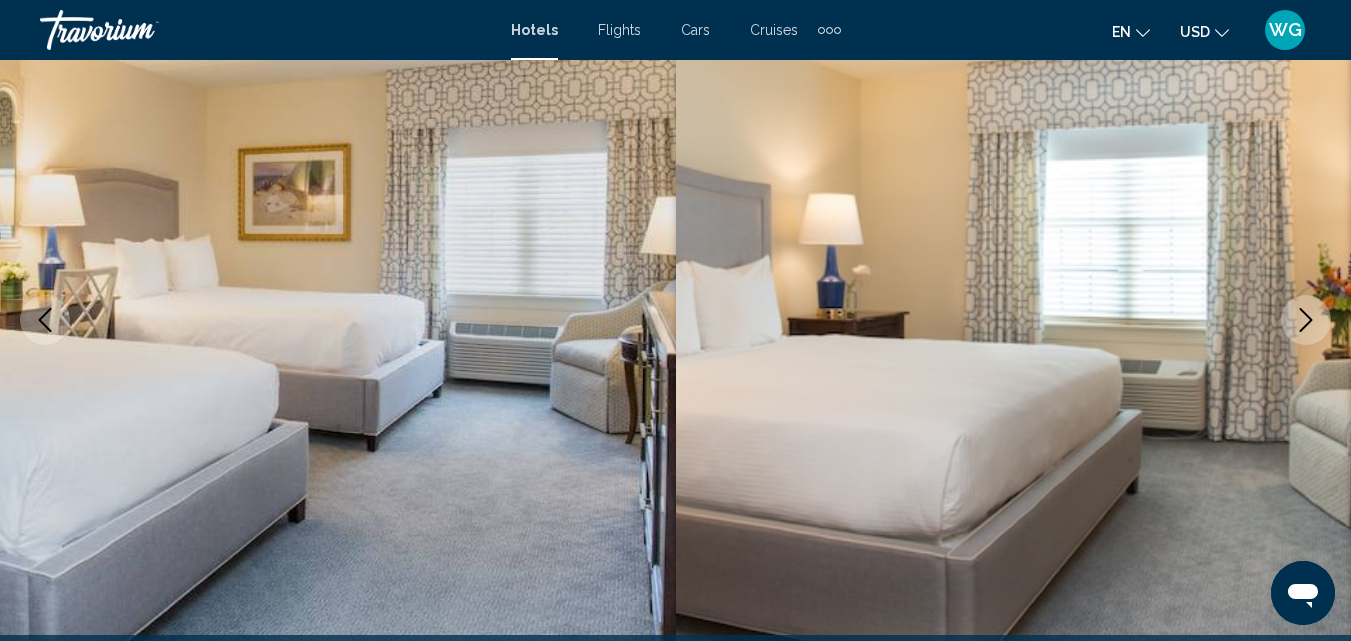 click 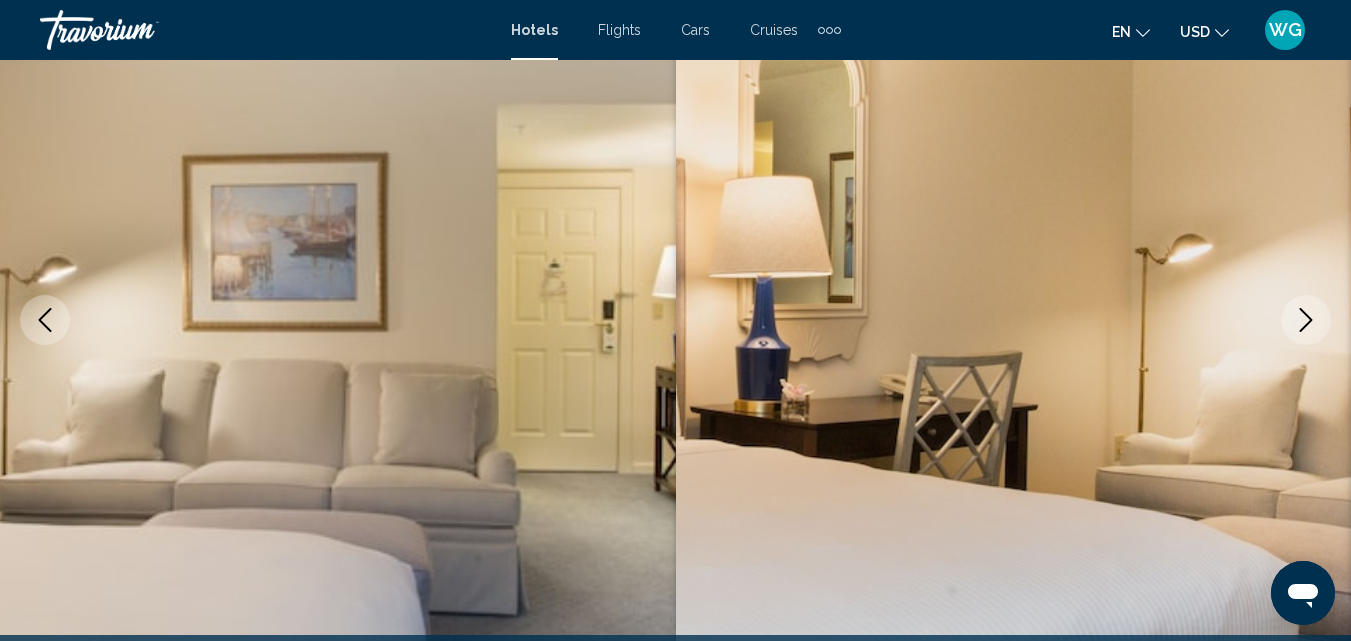 click 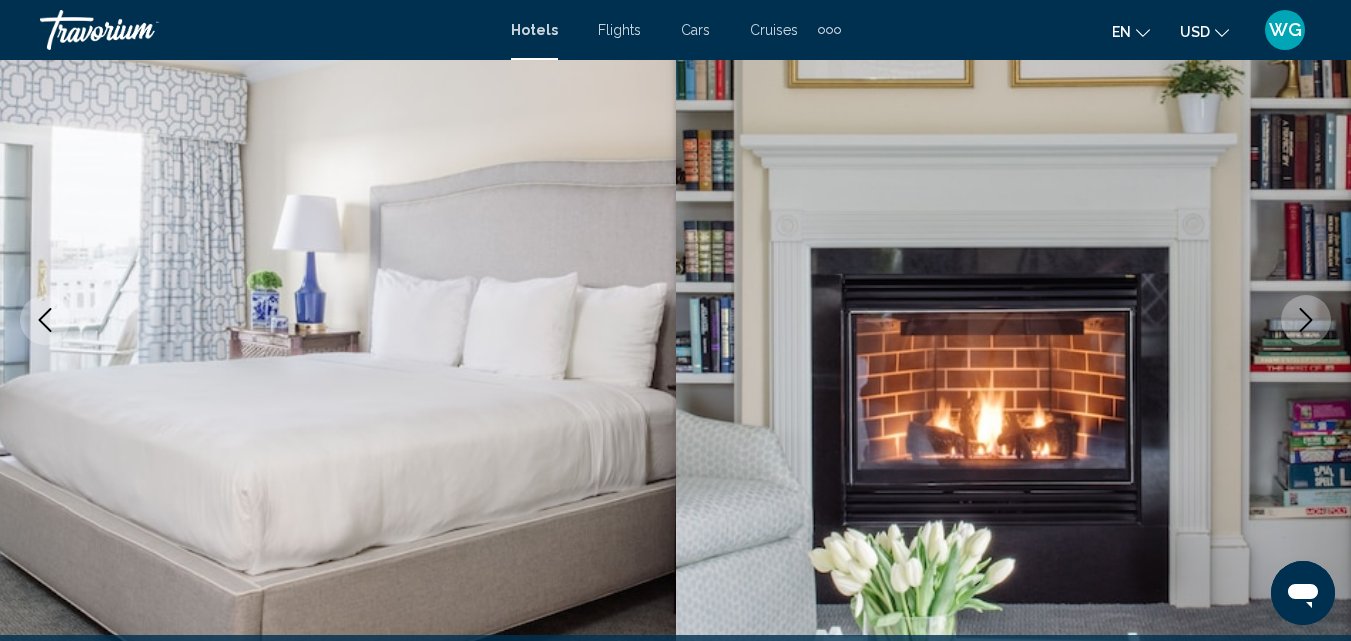 click 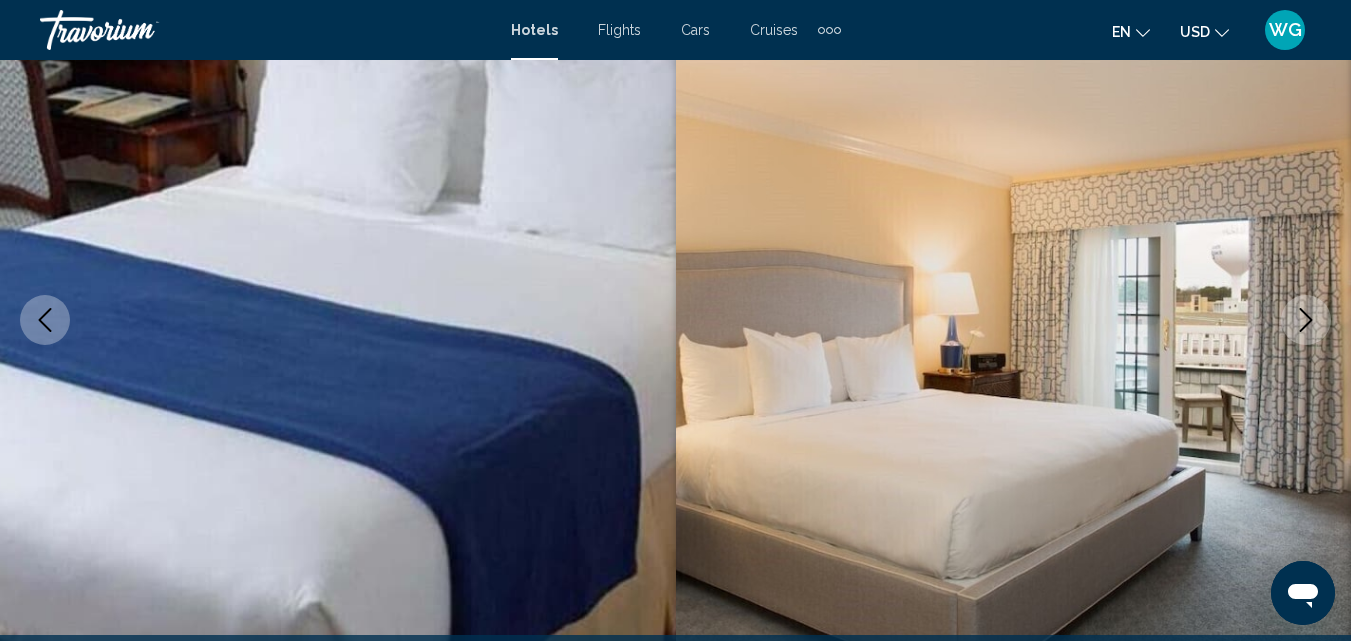 click 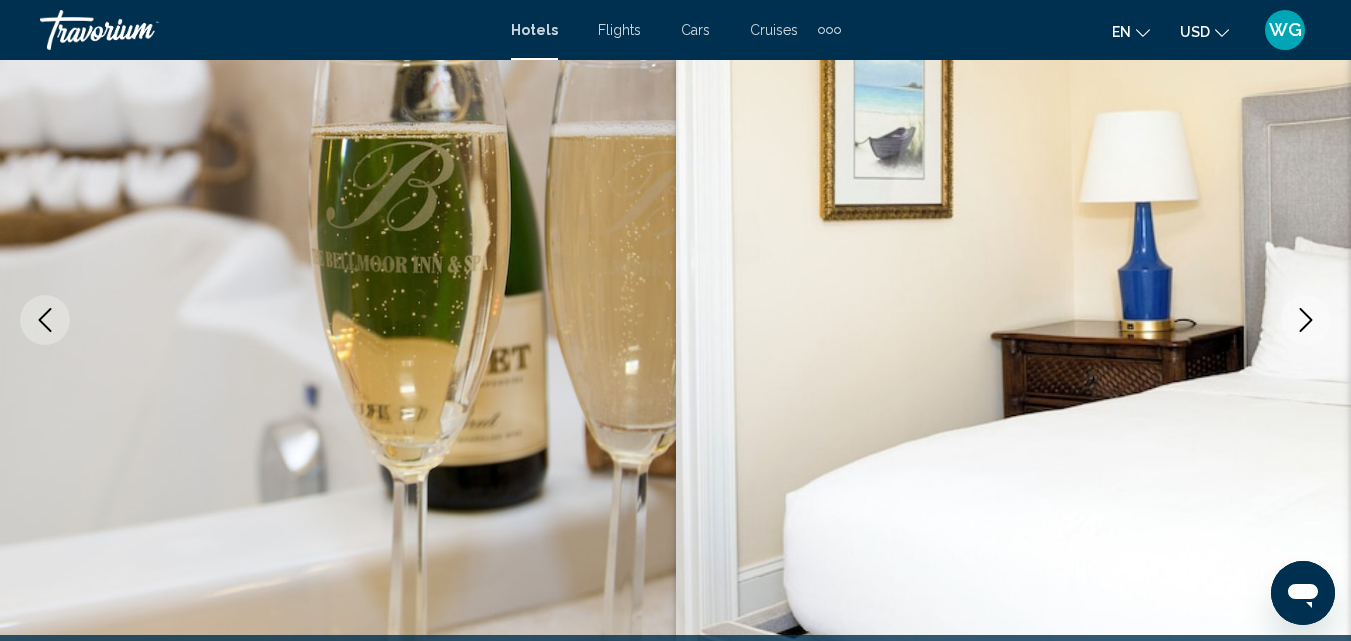 click 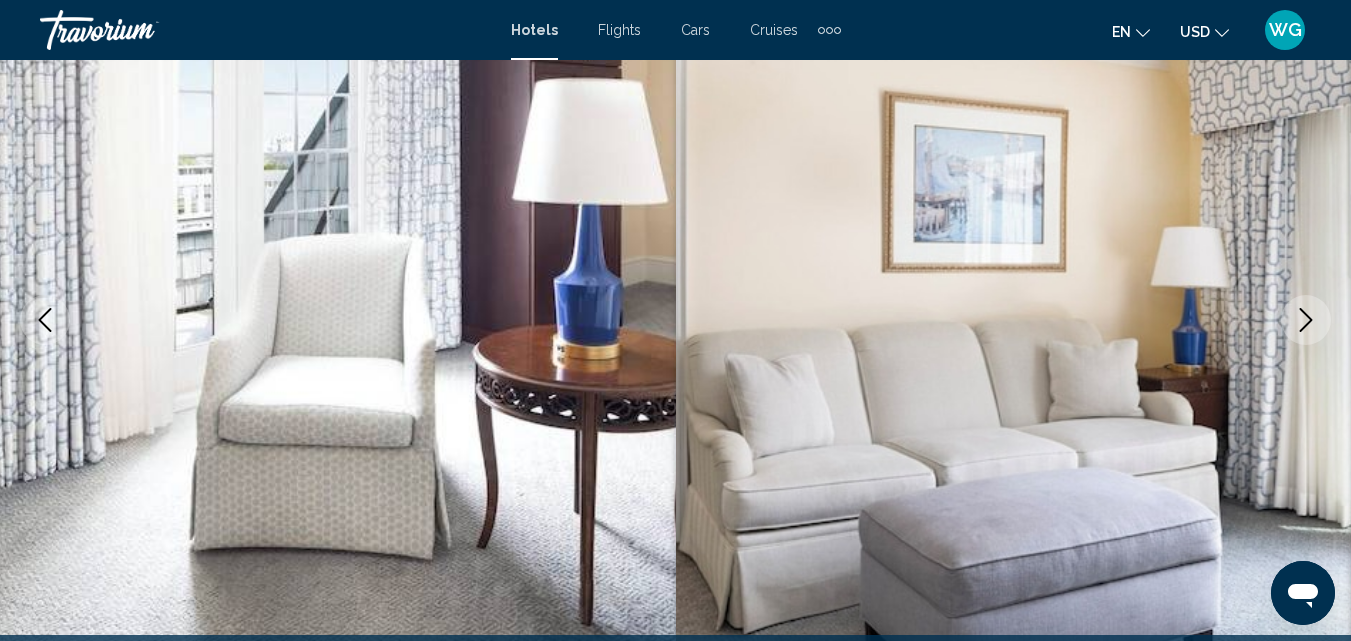 click 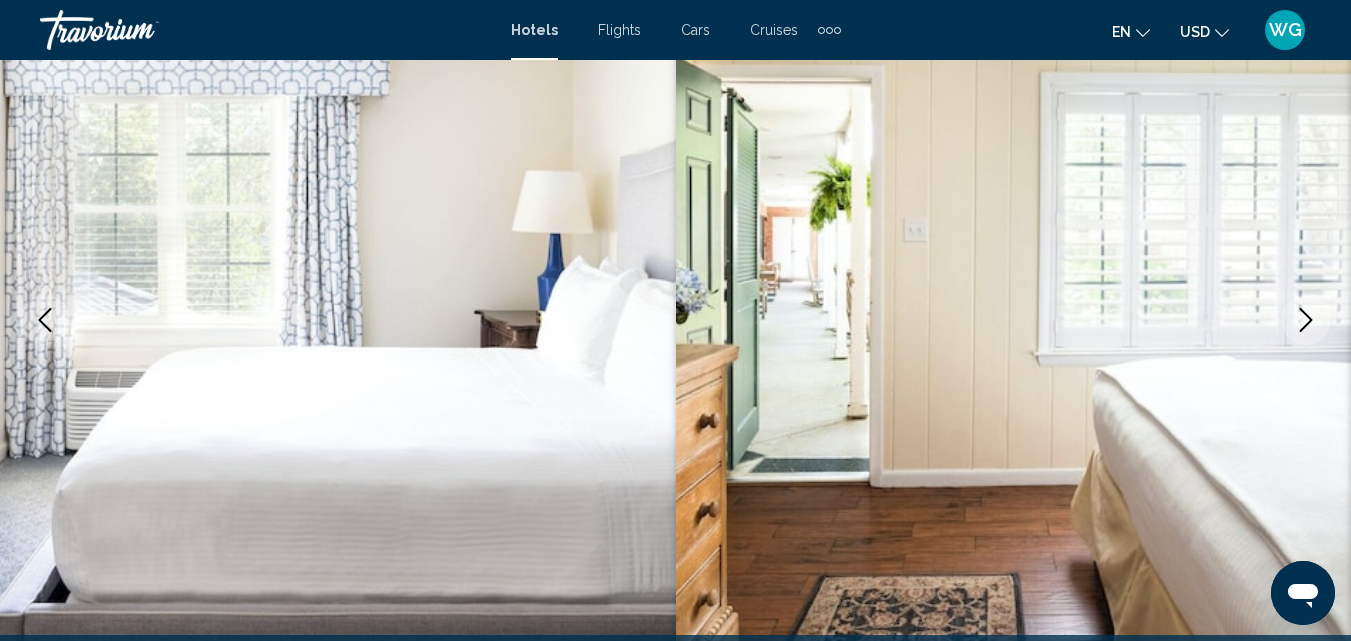 click 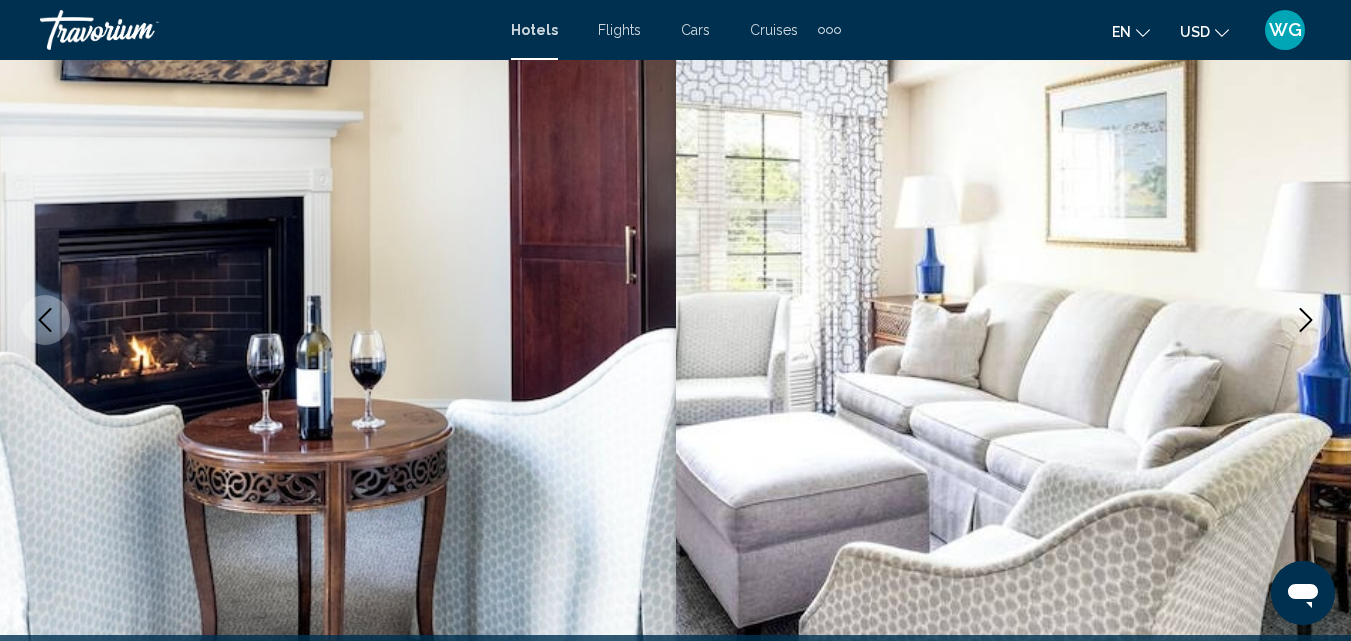 click 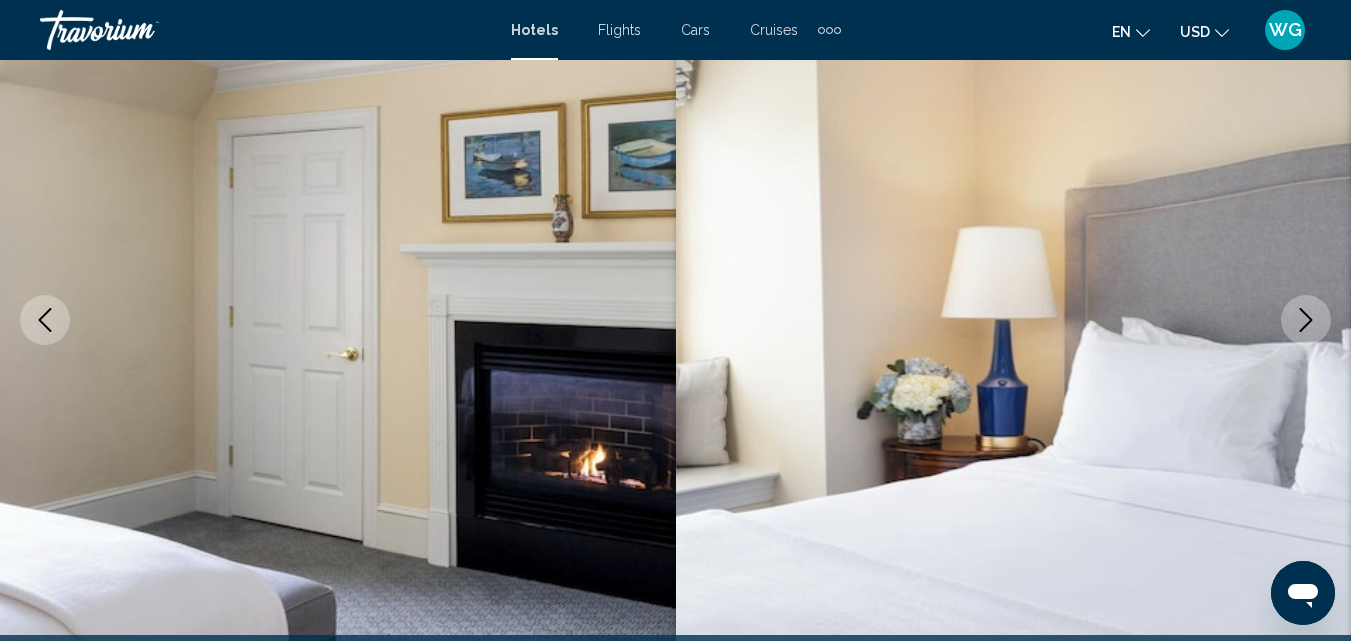 click 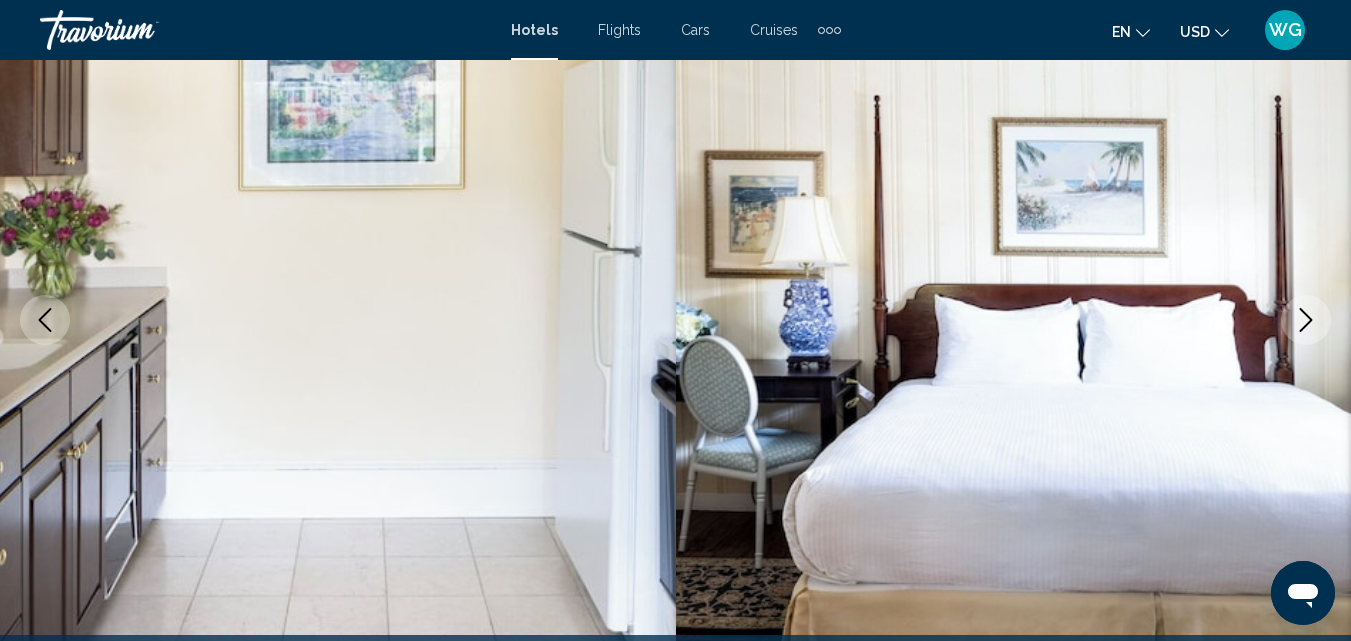 click 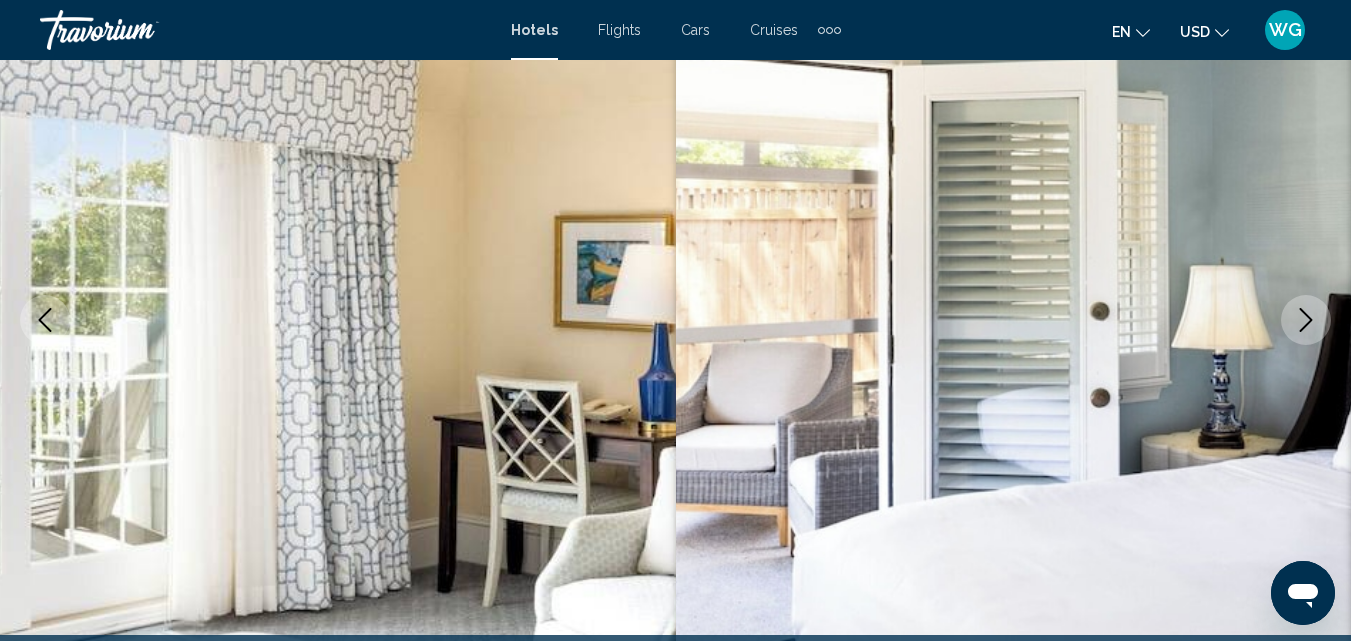 click 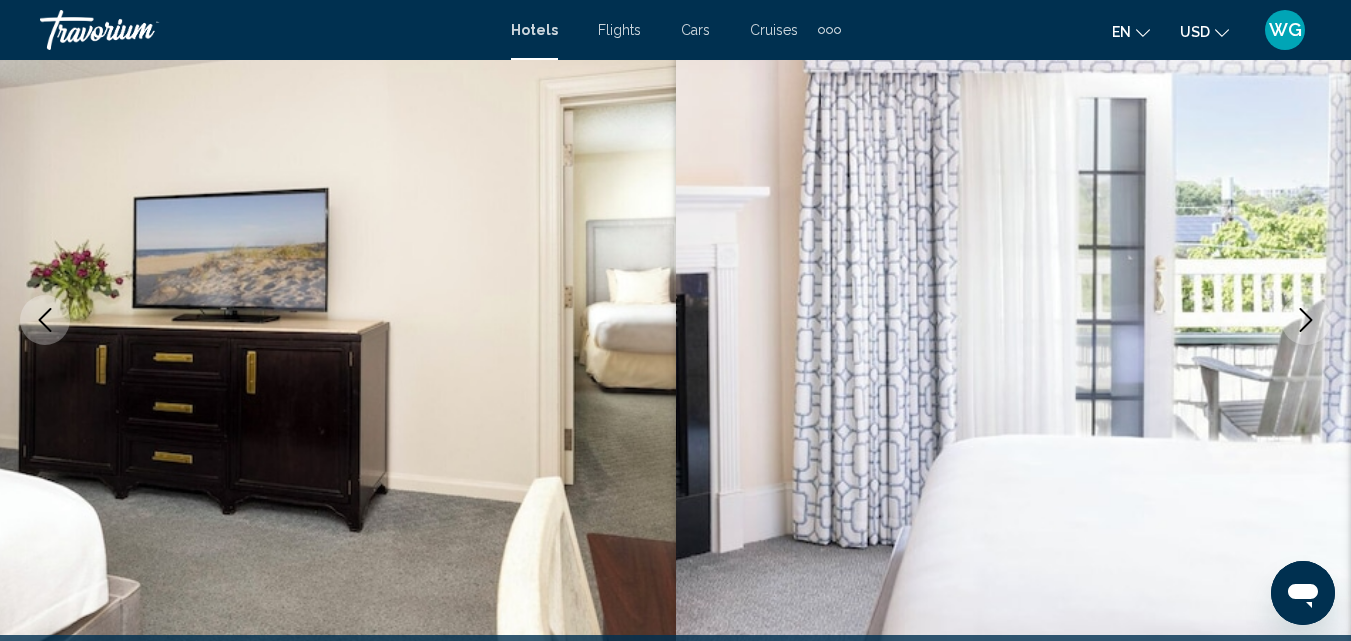 click 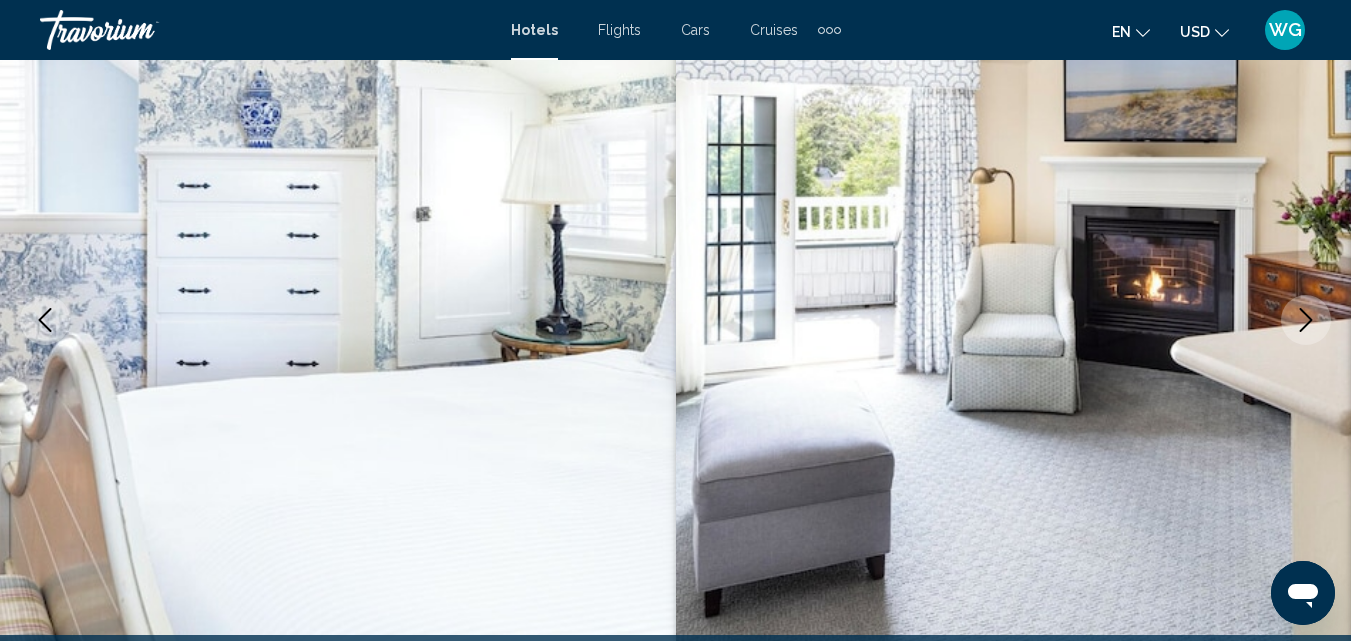 click 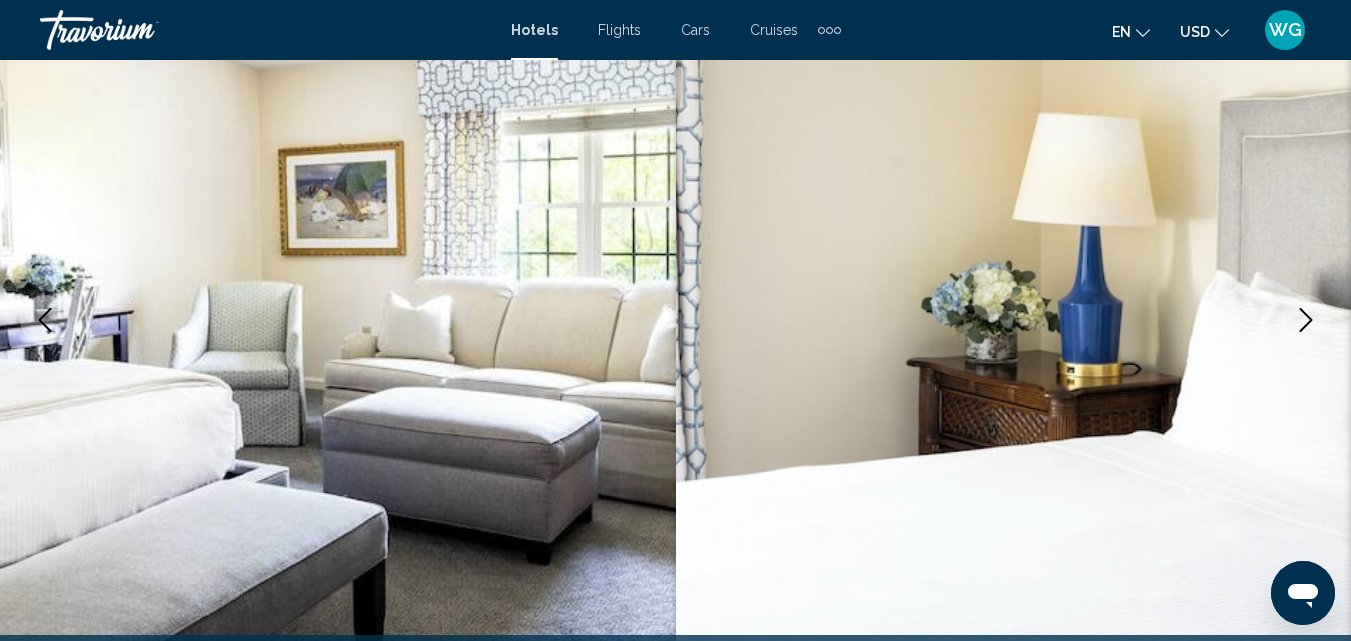 click 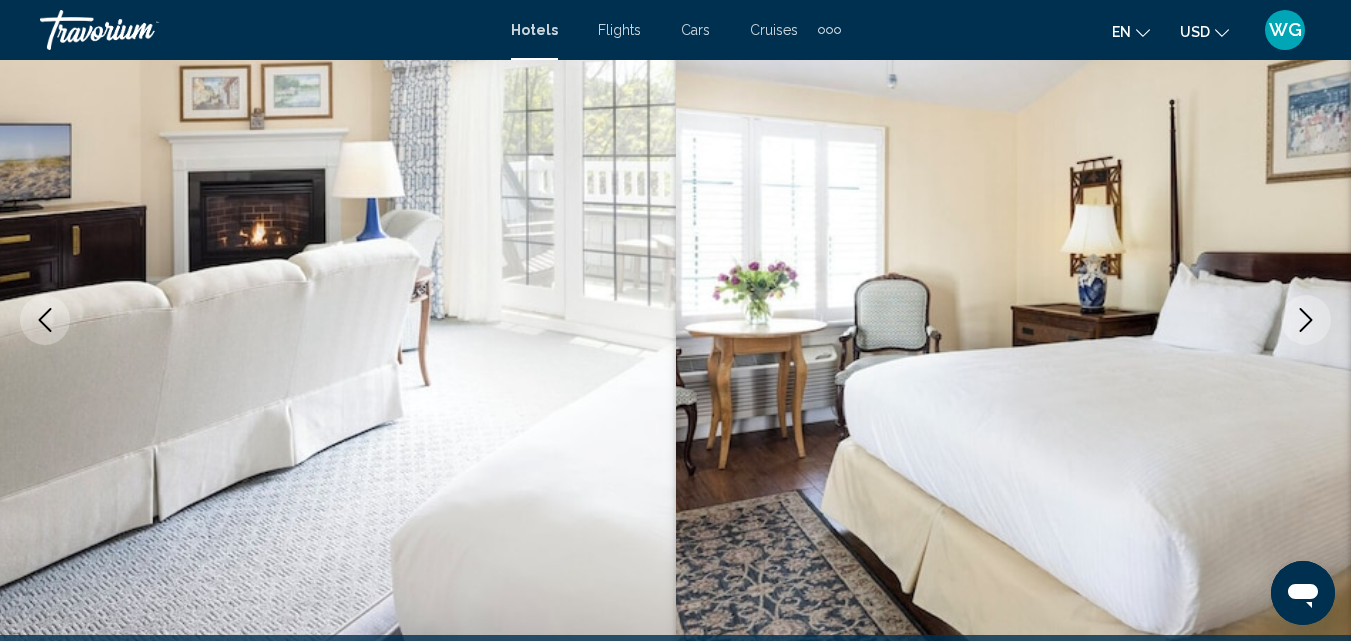 click 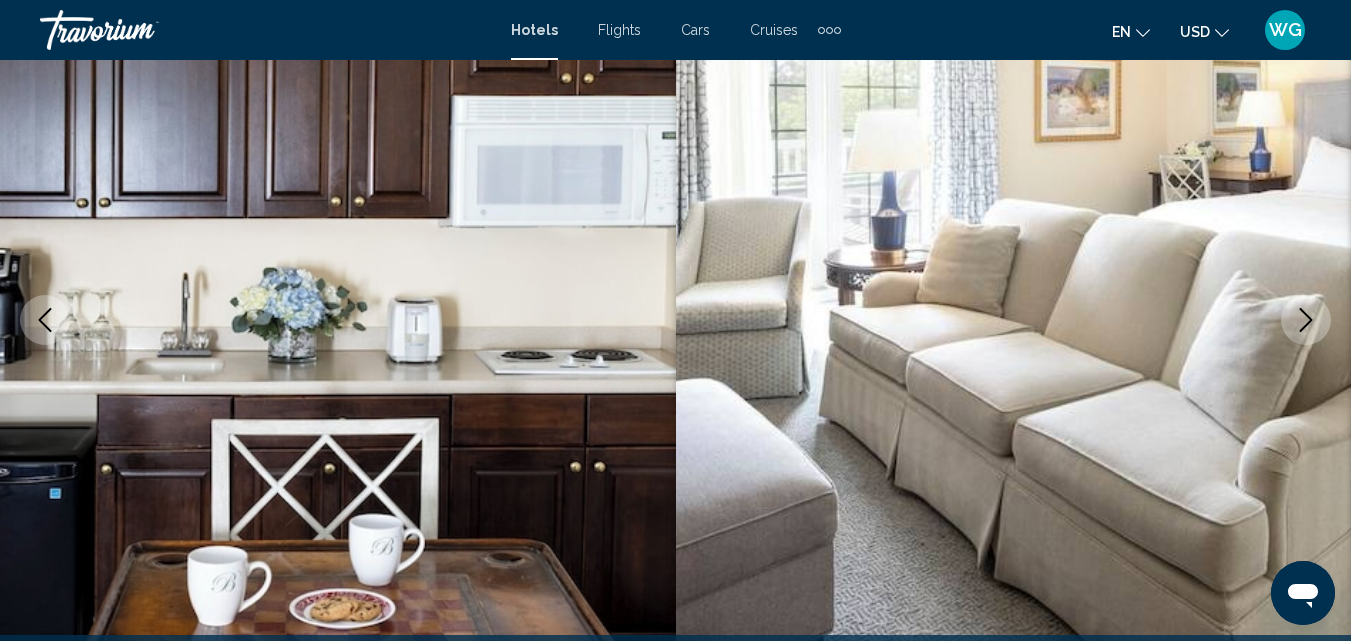 click 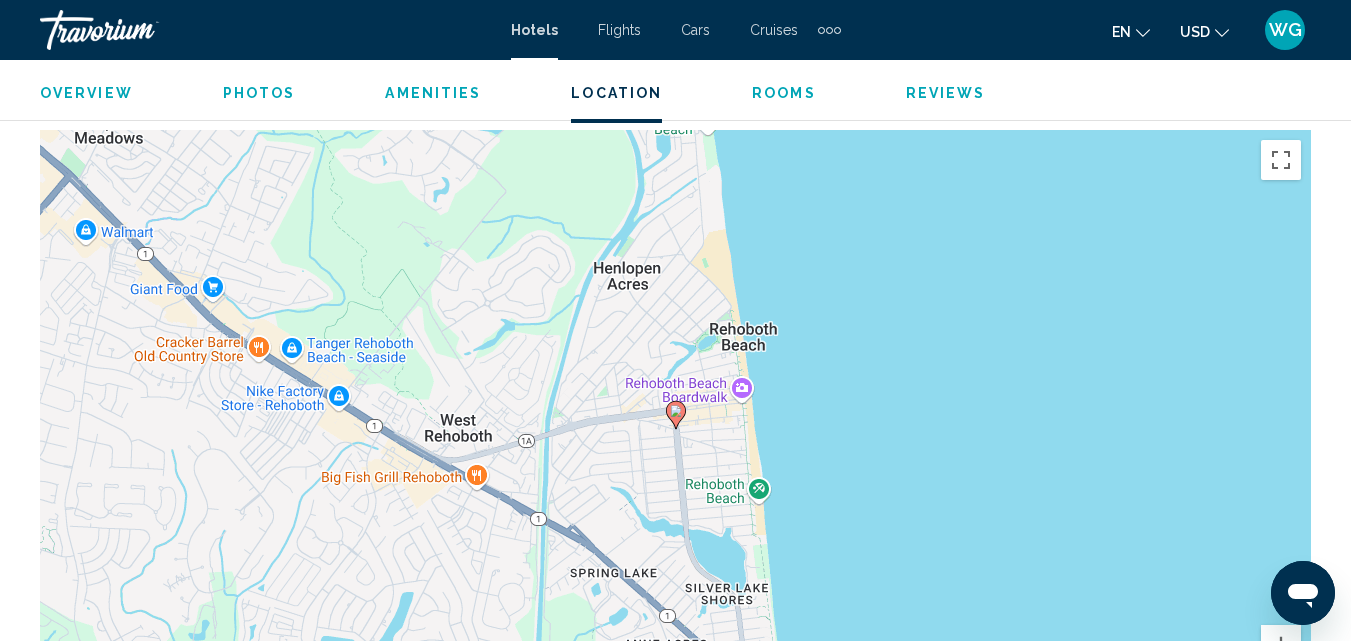 scroll, scrollTop: 2314, scrollLeft: 0, axis: vertical 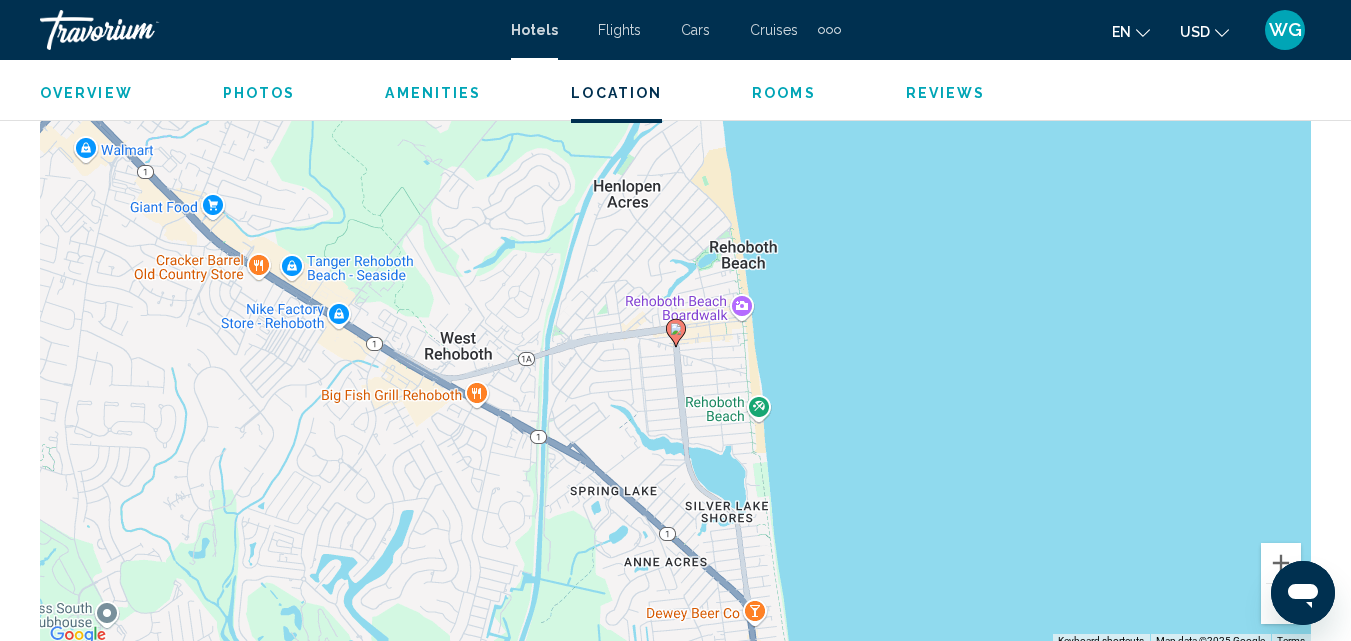 click on "Rooms" at bounding box center [784, 93] 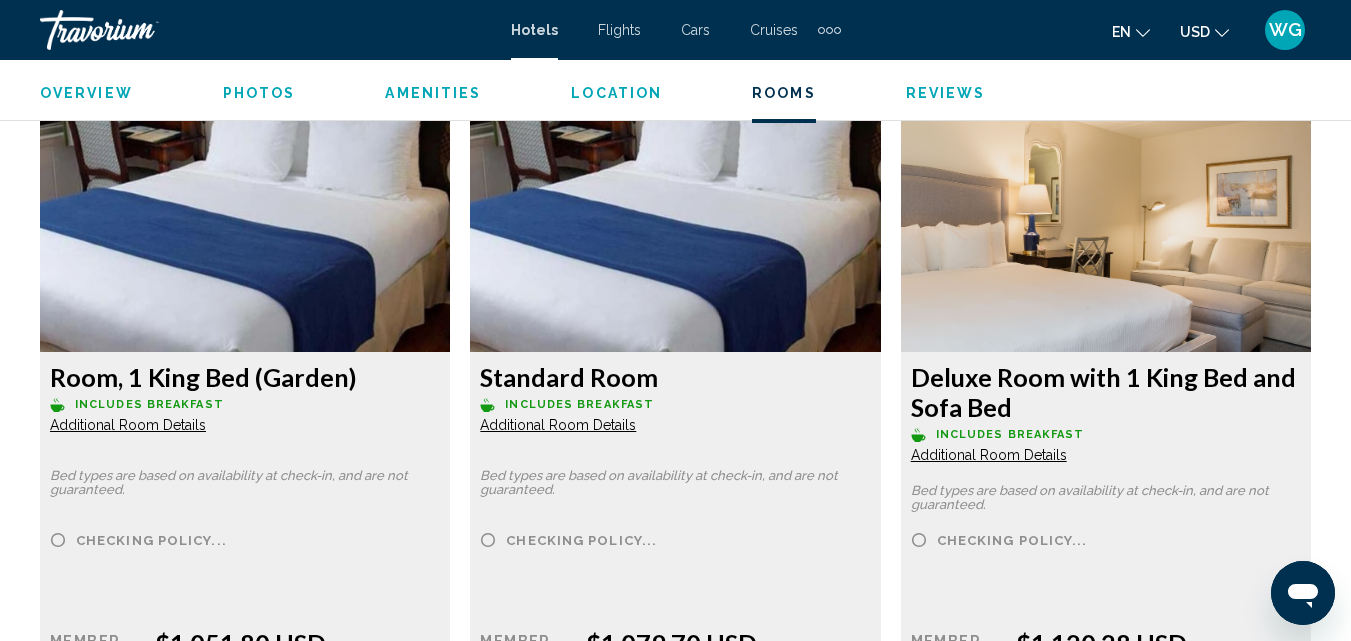 scroll, scrollTop: 3282, scrollLeft: 0, axis: vertical 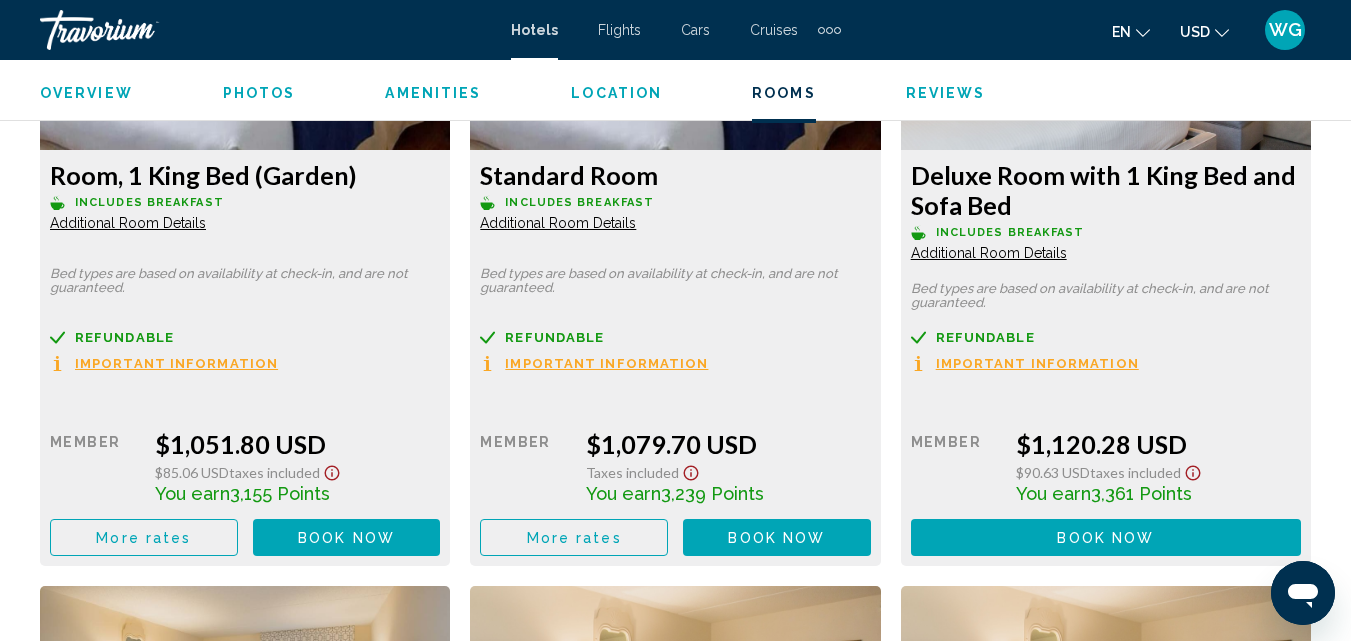 click on "Standard Room
Includes Breakfast Additional Room Details" at bounding box center (245, 196) 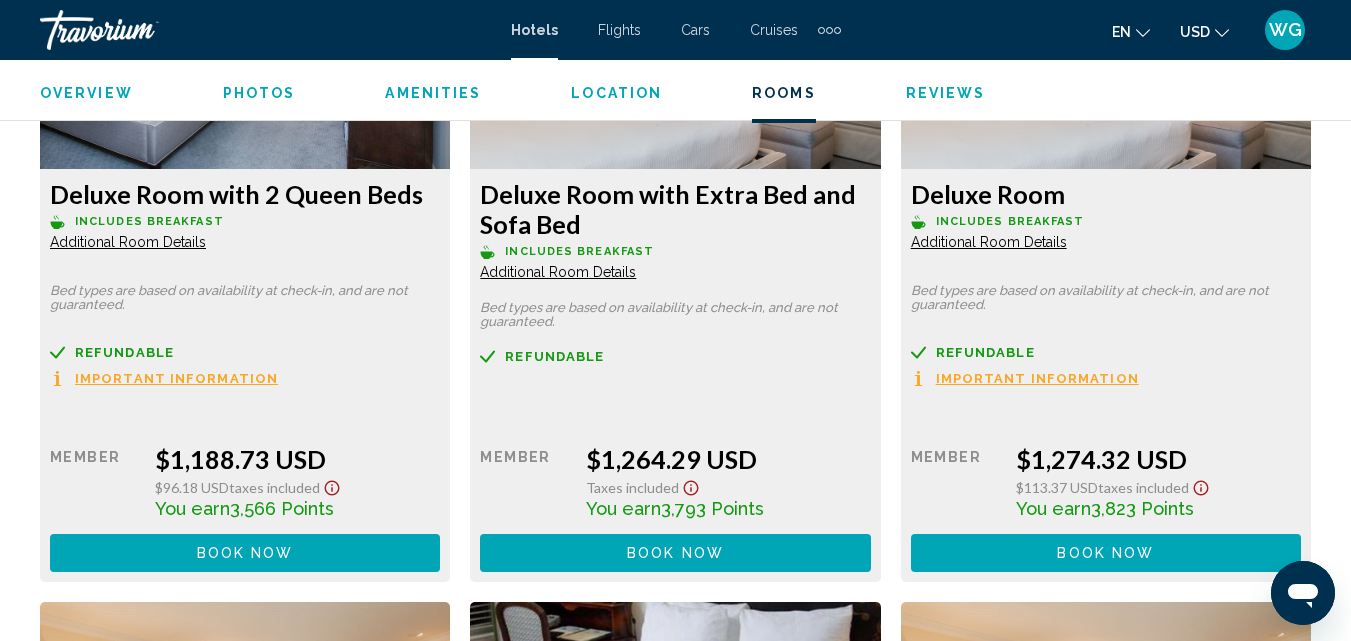 scroll, scrollTop: 3982, scrollLeft: 0, axis: vertical 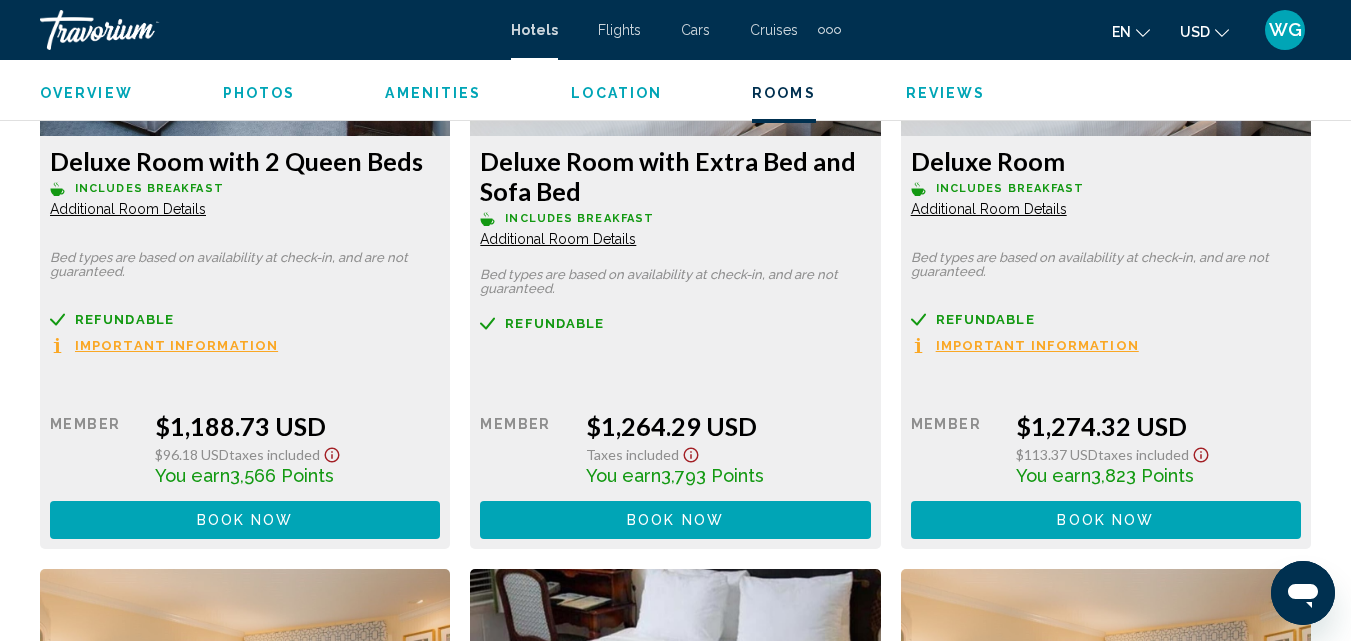 click on "Important Information" at bounding box center (176, -337) 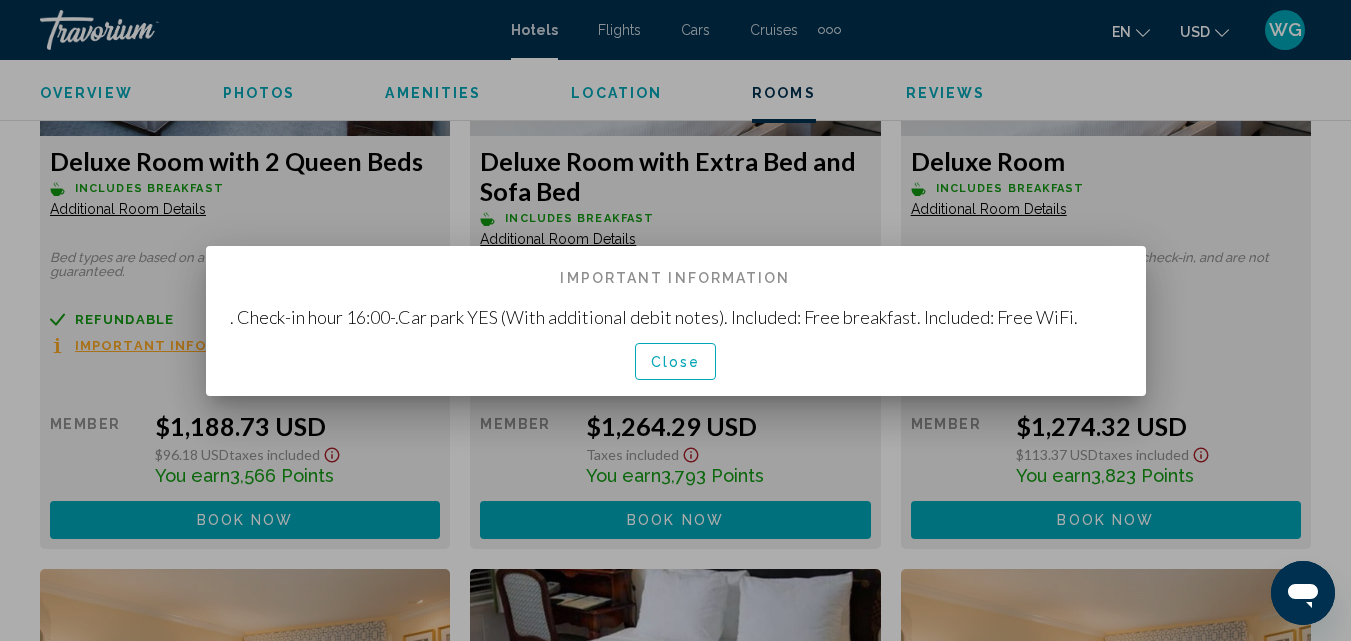 scroll, scrollTop: 0, scrollLeft: 0, axis: both 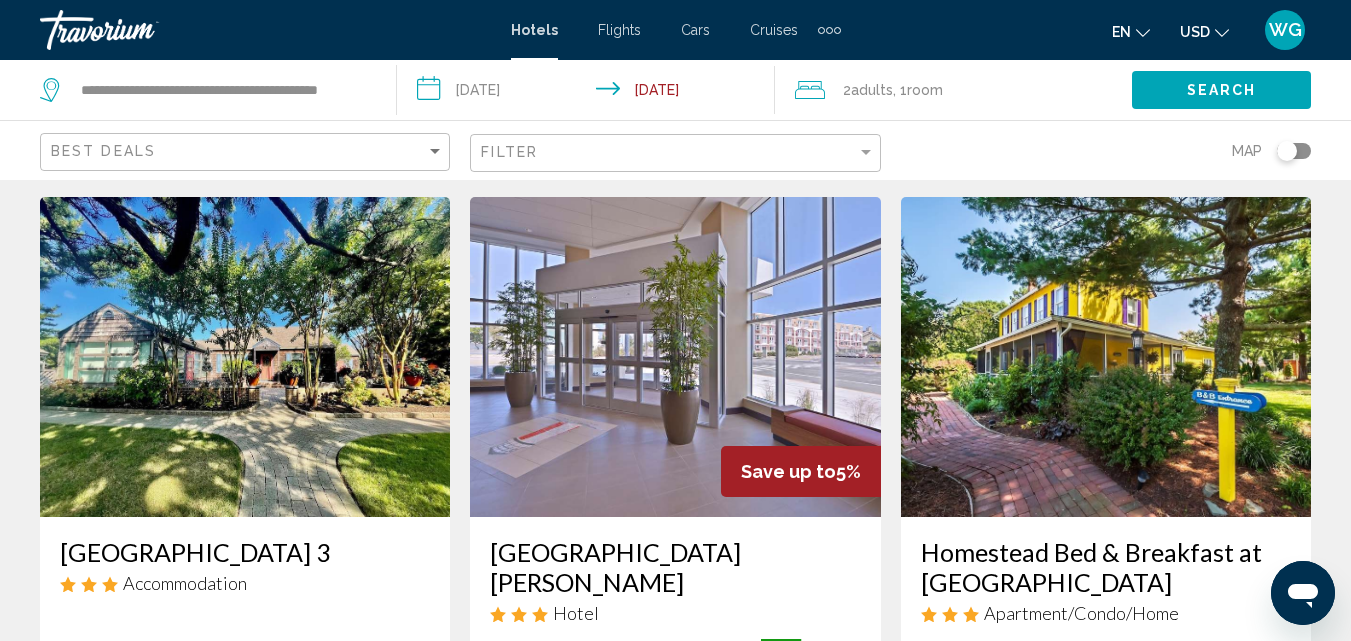 click on "Homestead Bed & Breakfast at Rehoboth" at bounding box center (1106, 567) 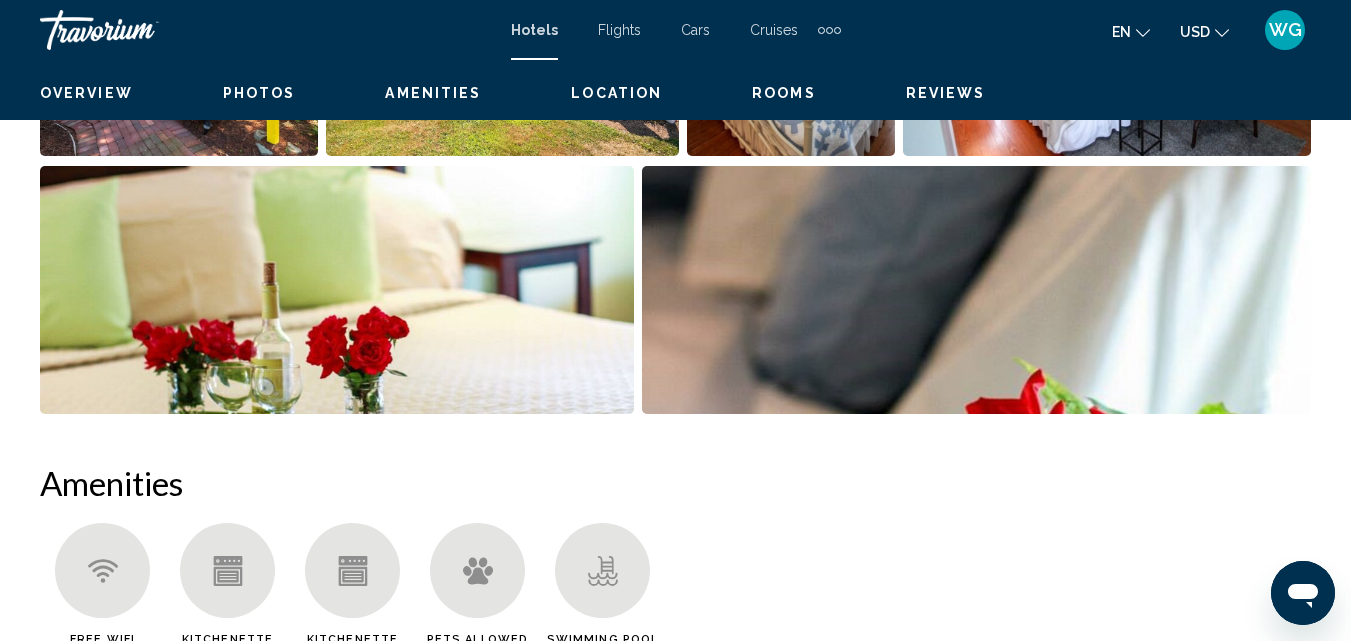 scroll, scrollTop: 215, scrollLeft: 0, axis: vertical 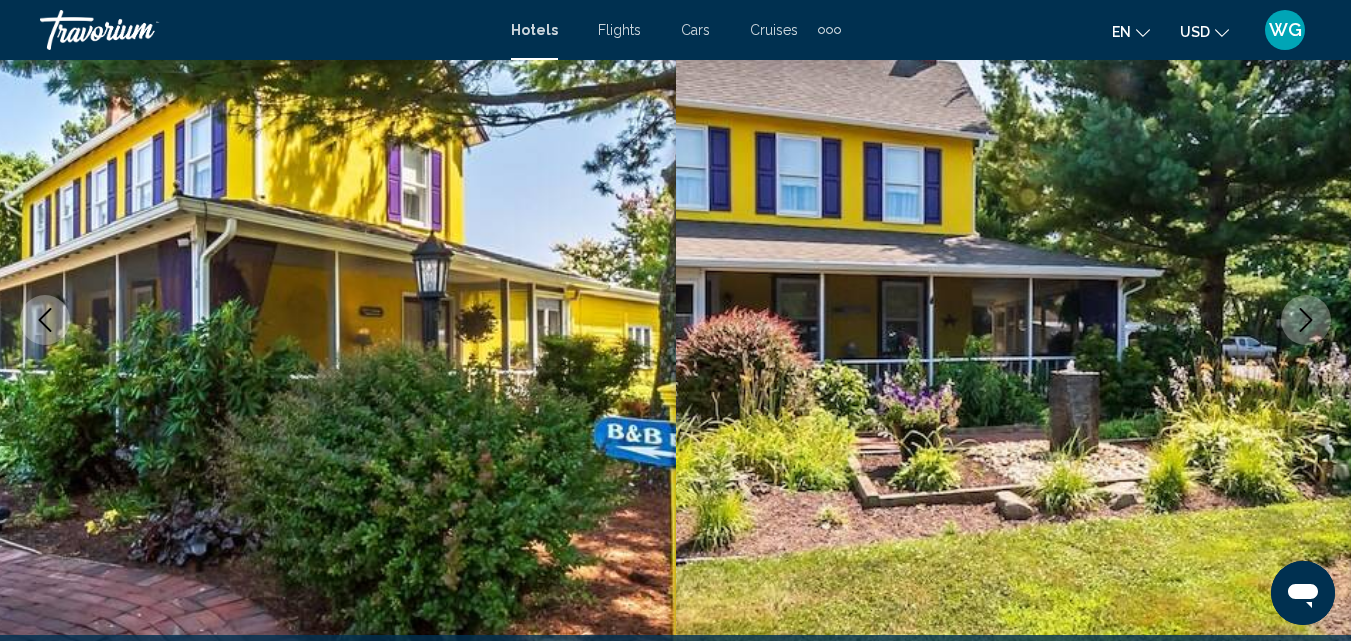 click 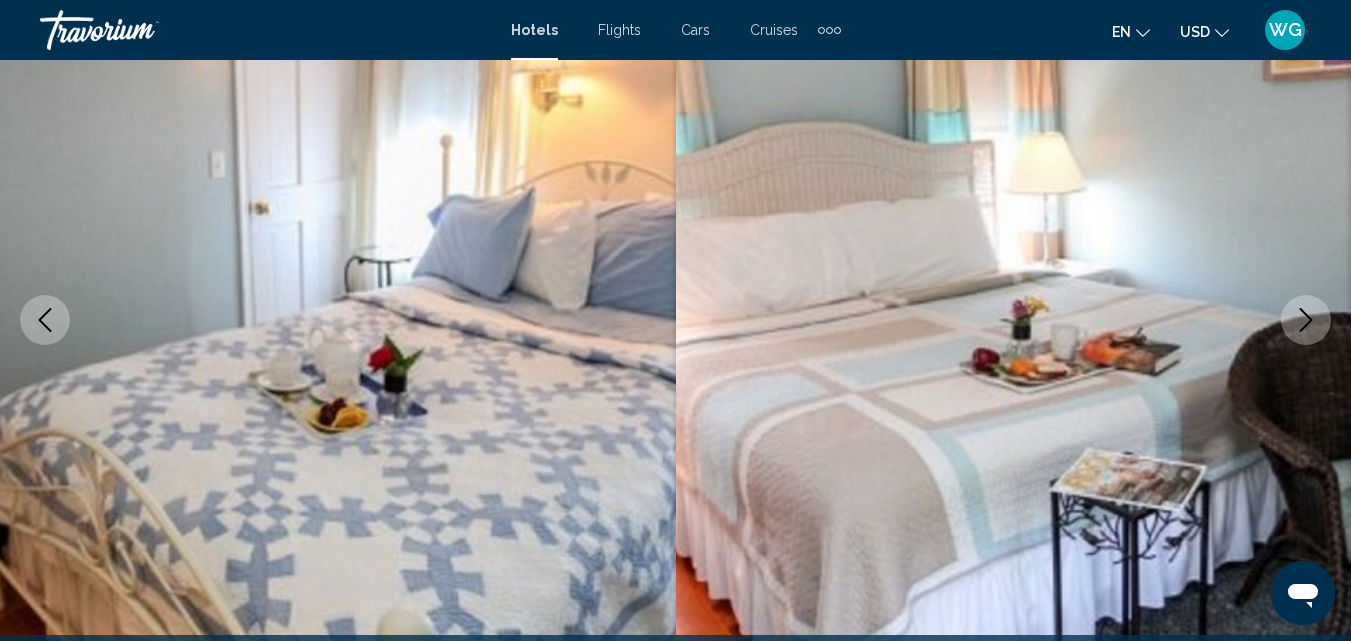 click at bounding box center (1014, 320) 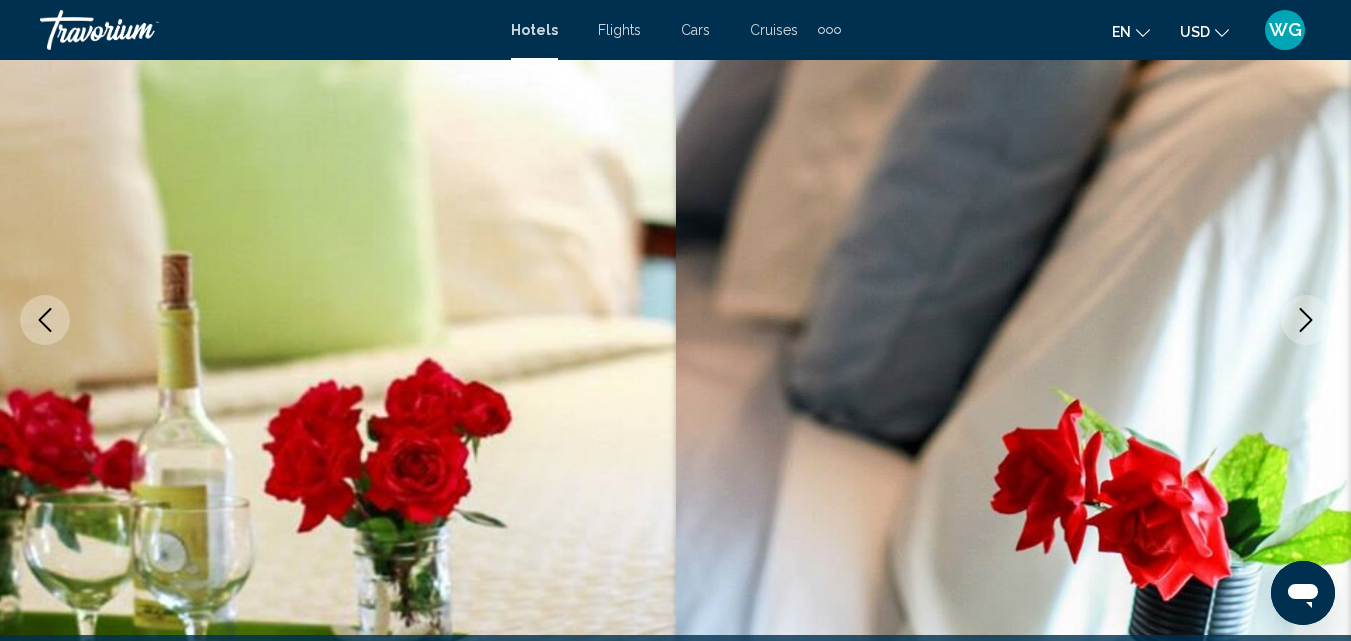 click at bounding box center (1306, 320) 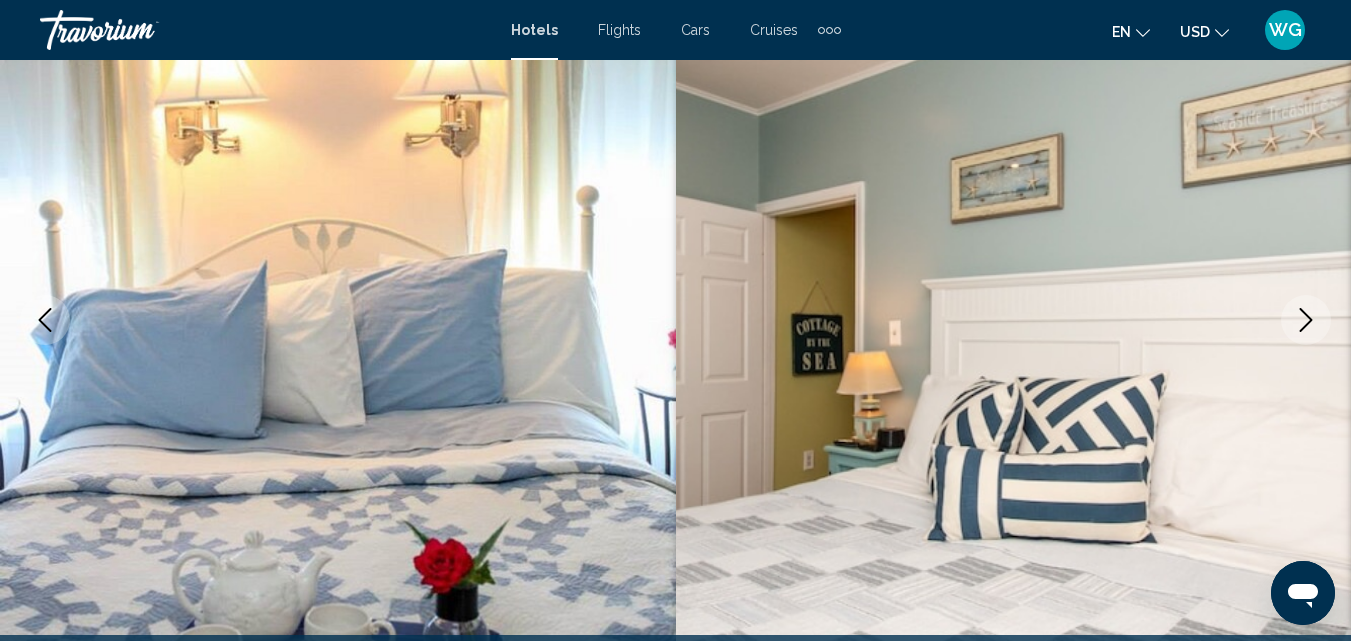 click at bounding box center [1306, 320] 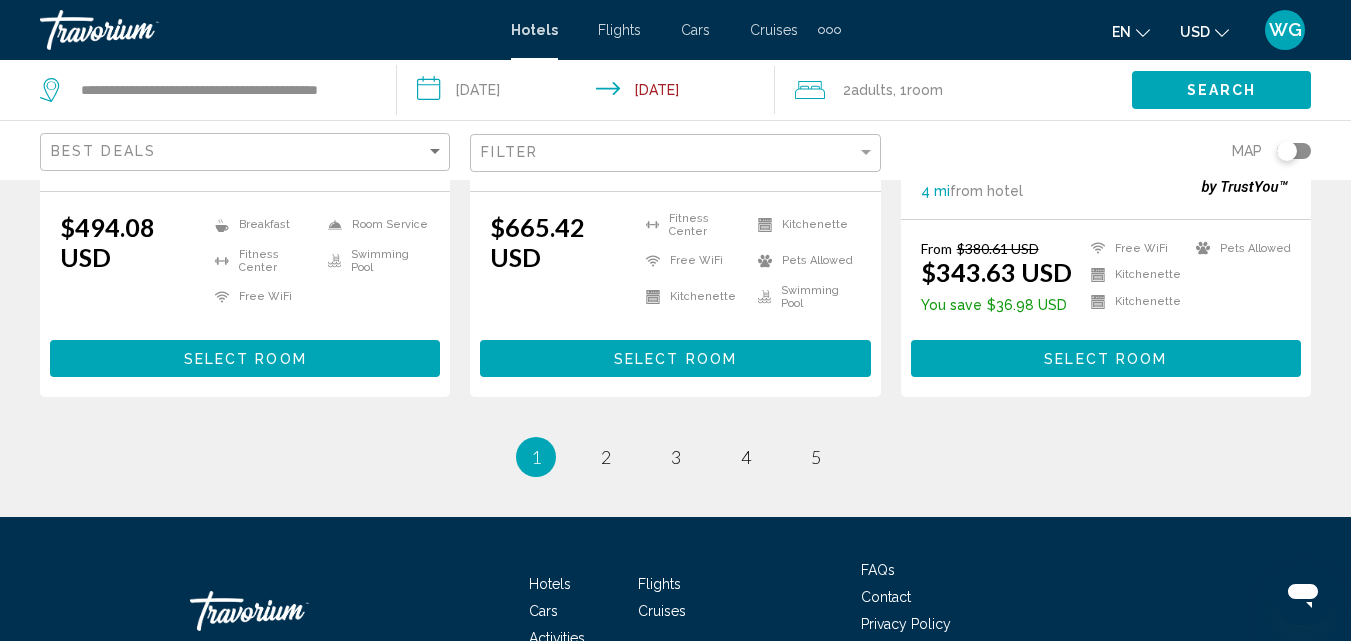 scroll, scrollTop: 2999, scrollLeft: 0, axis: vertical 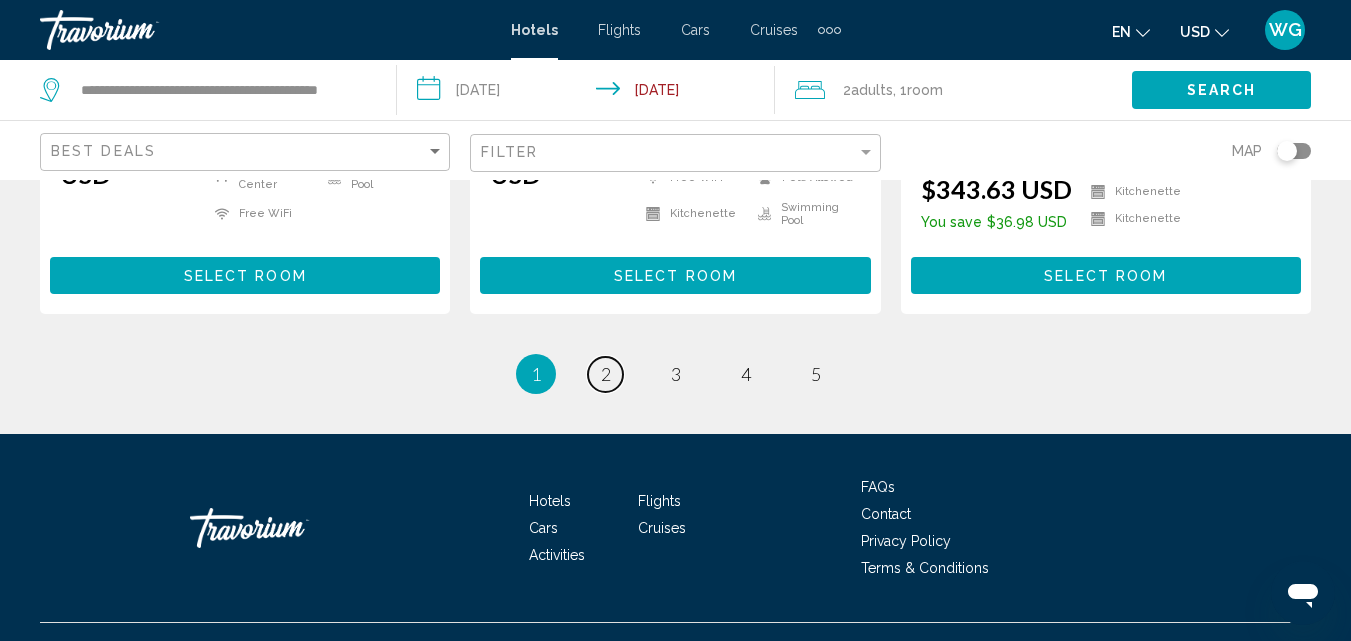 drag, startPoint x: 604, startPoint y: 325, endPoint x: 617, endPoint y: 329, distance: 13.601471 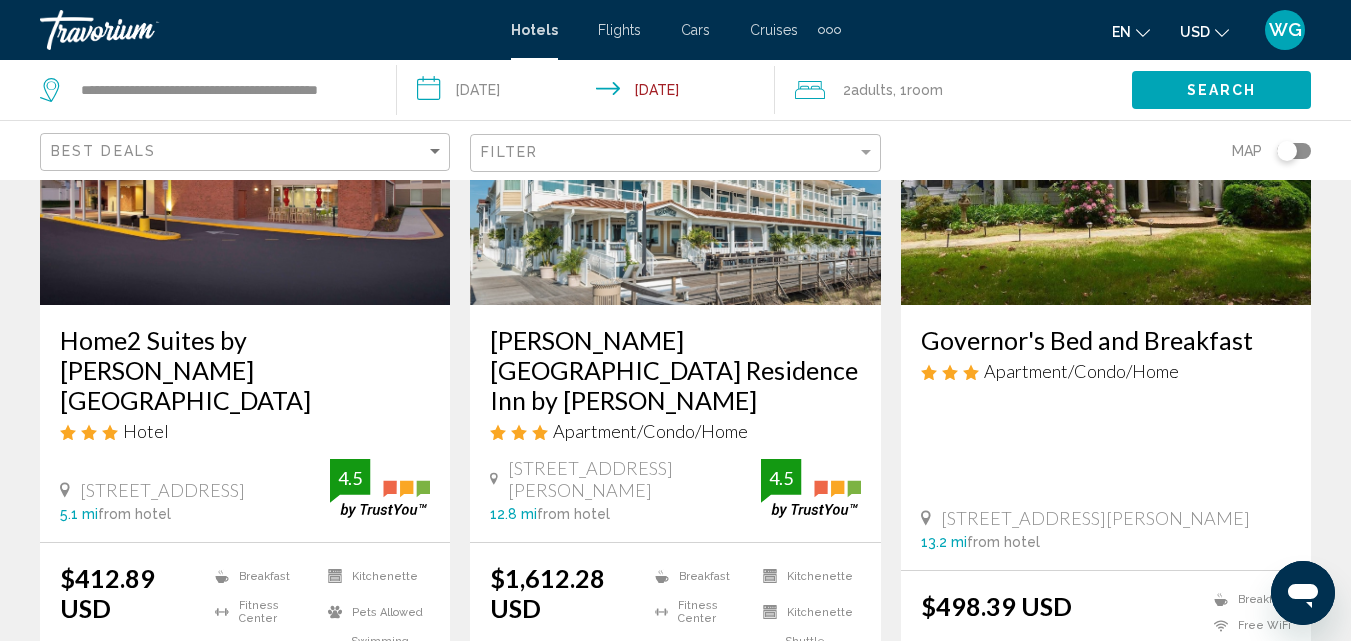 scroll, scrollTop: 300, scrollLeft: 0, axis: vertical 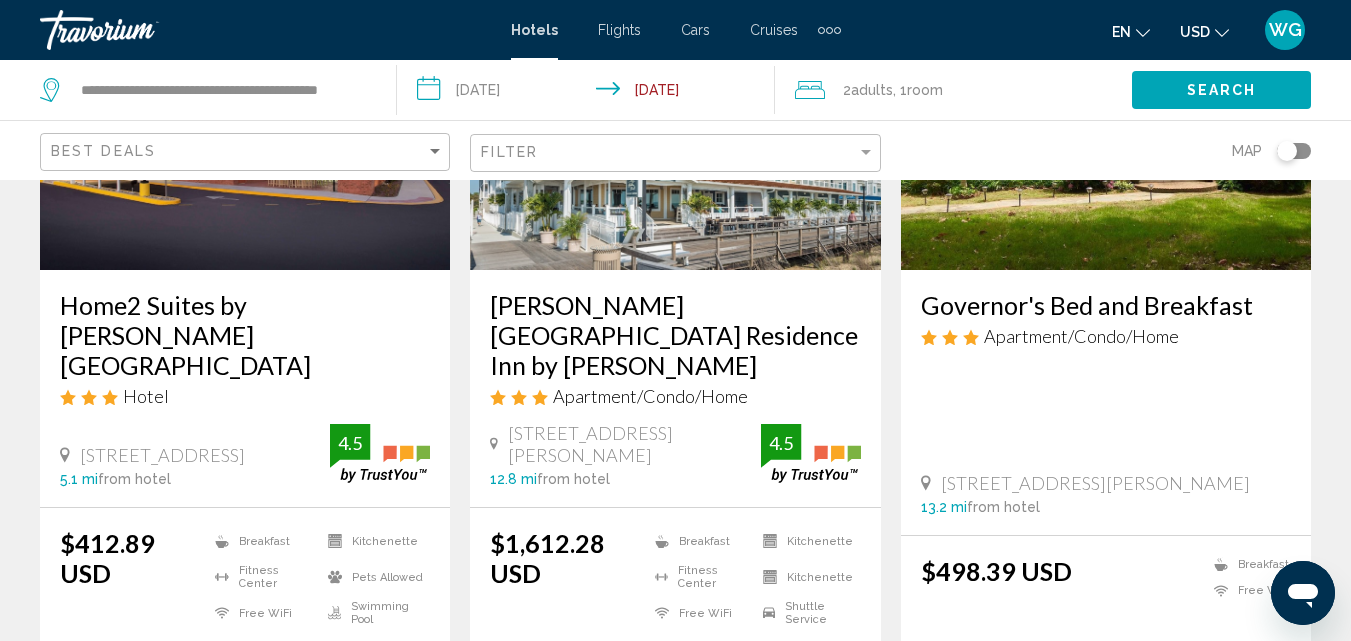 click on "Bethany Beach Ocean Suites Residence Inn by Marriott" at bounding box center [675, 335] 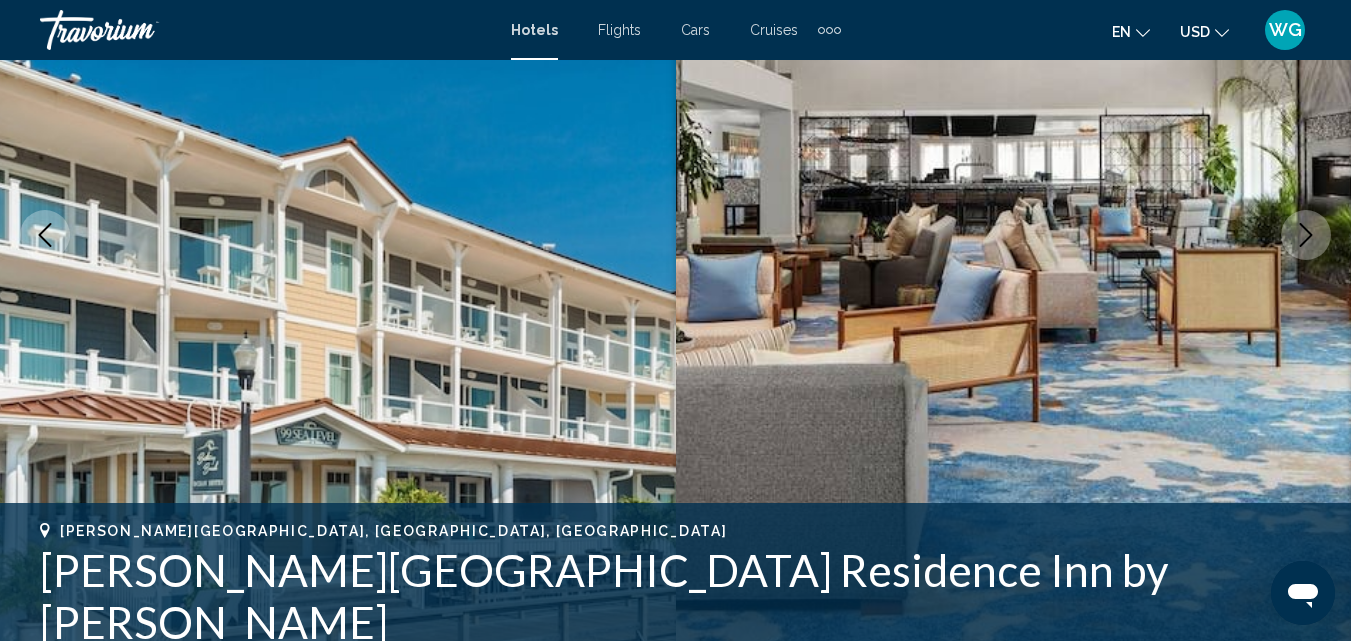 scroll, scrollTop: 214, scrollLeft: 0, axis: vertical 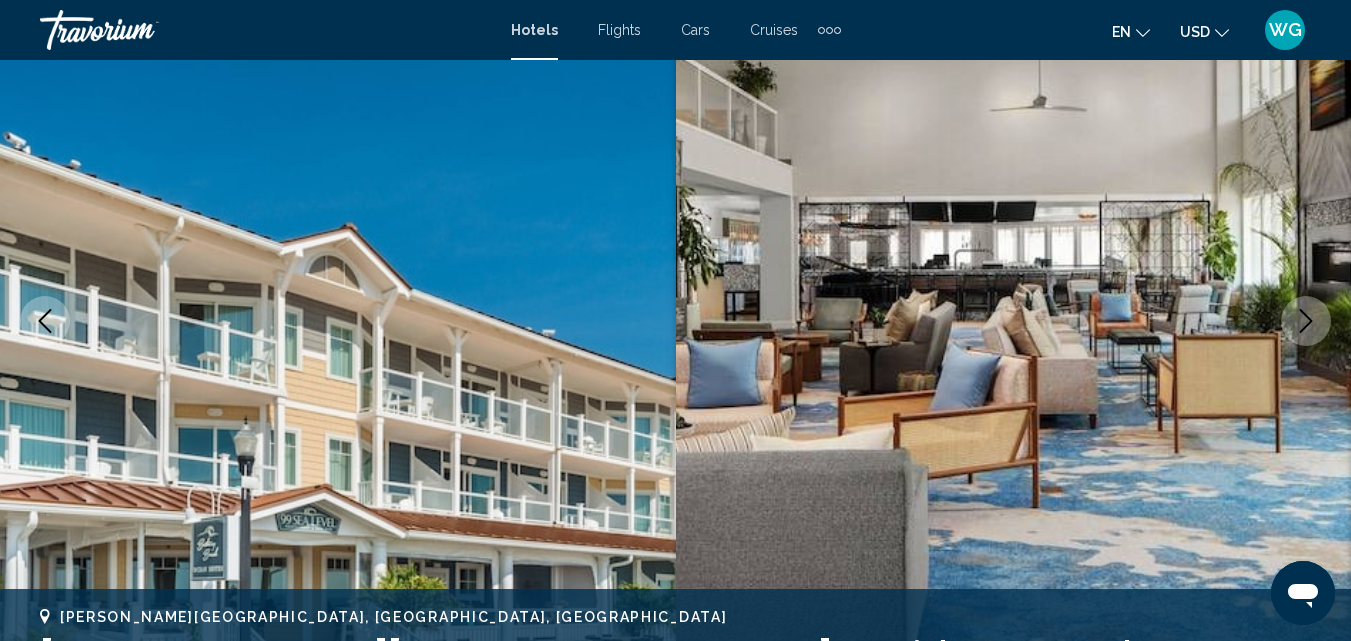click 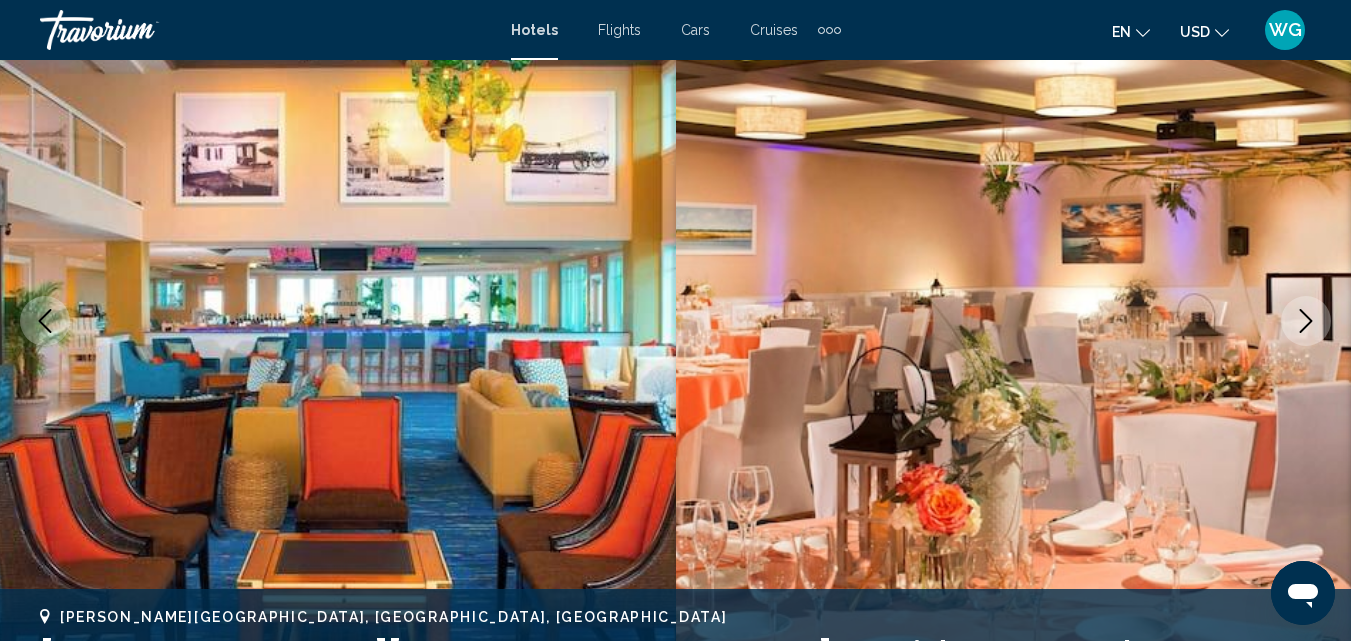click 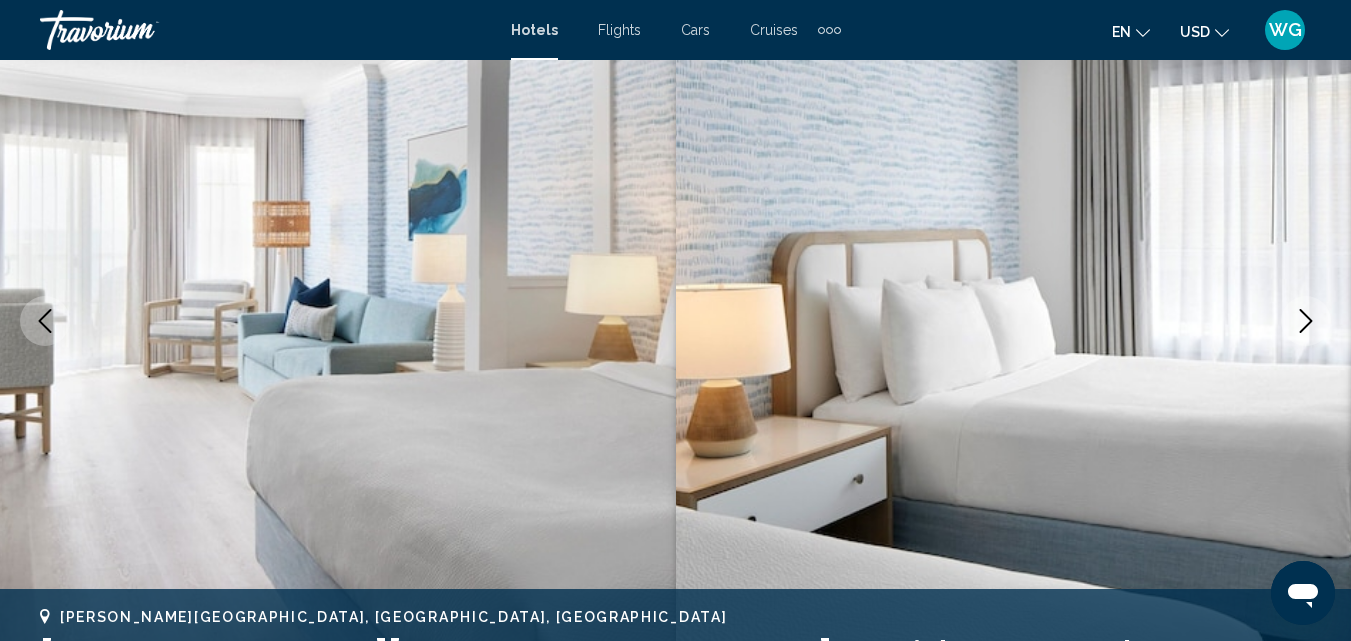 click 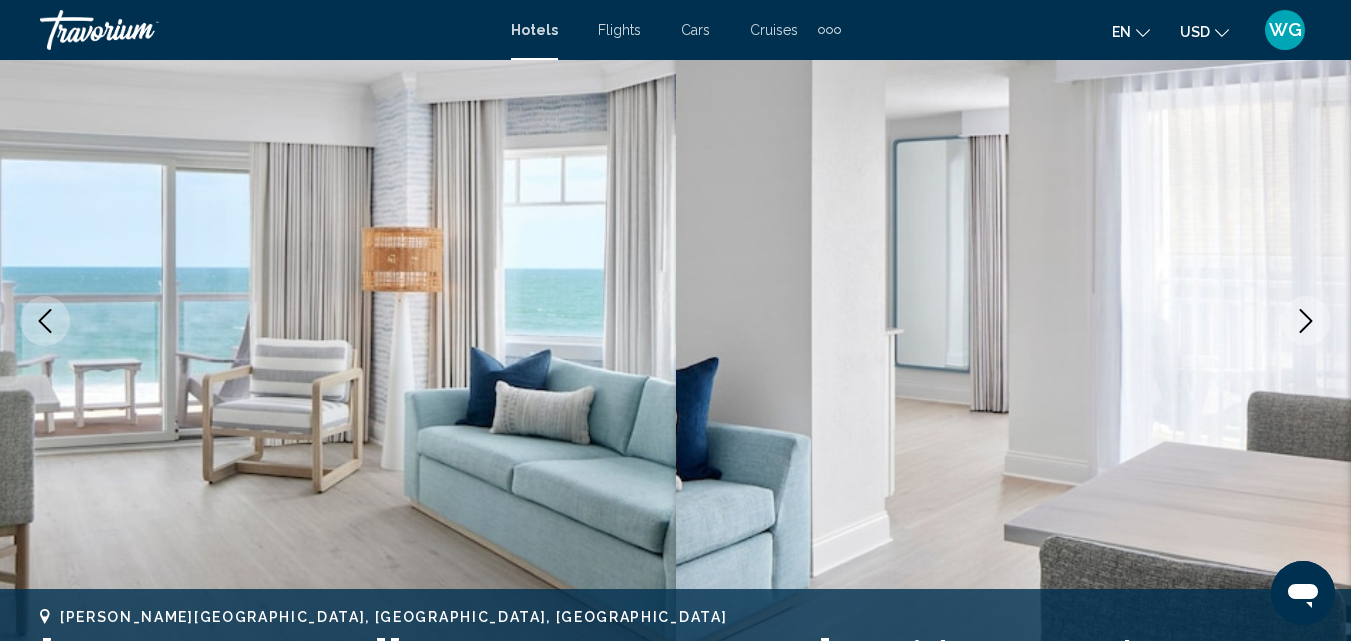 click 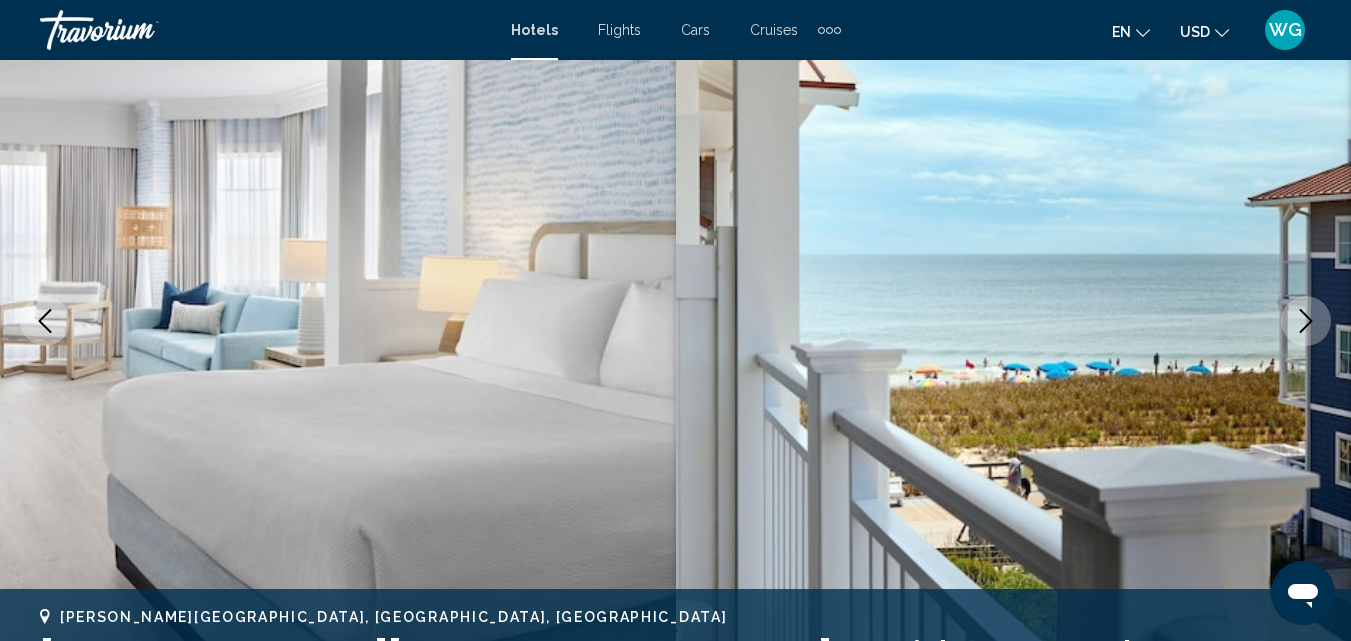 click 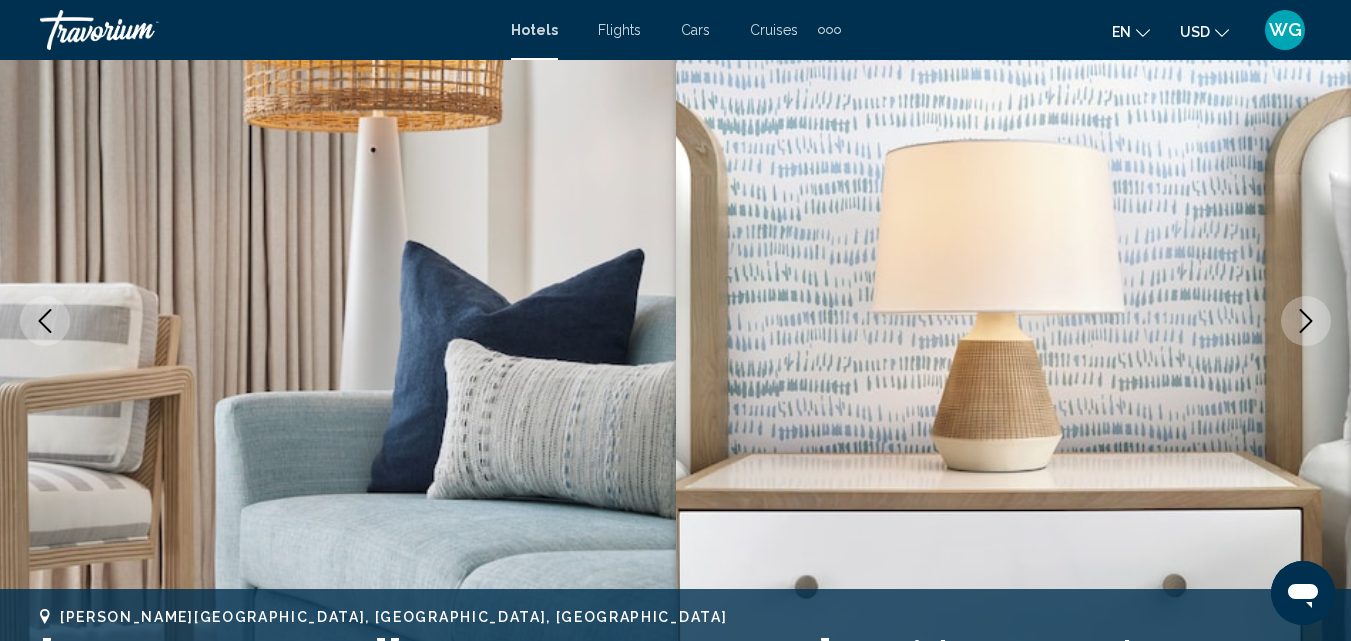 click 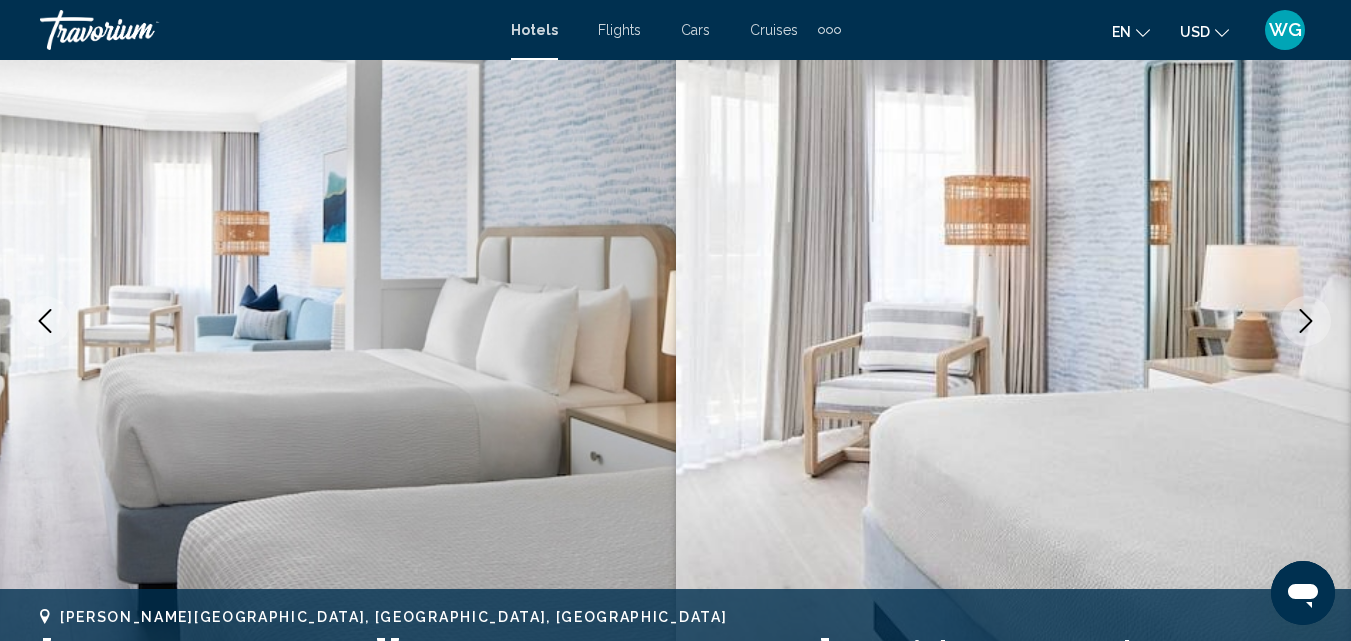 click 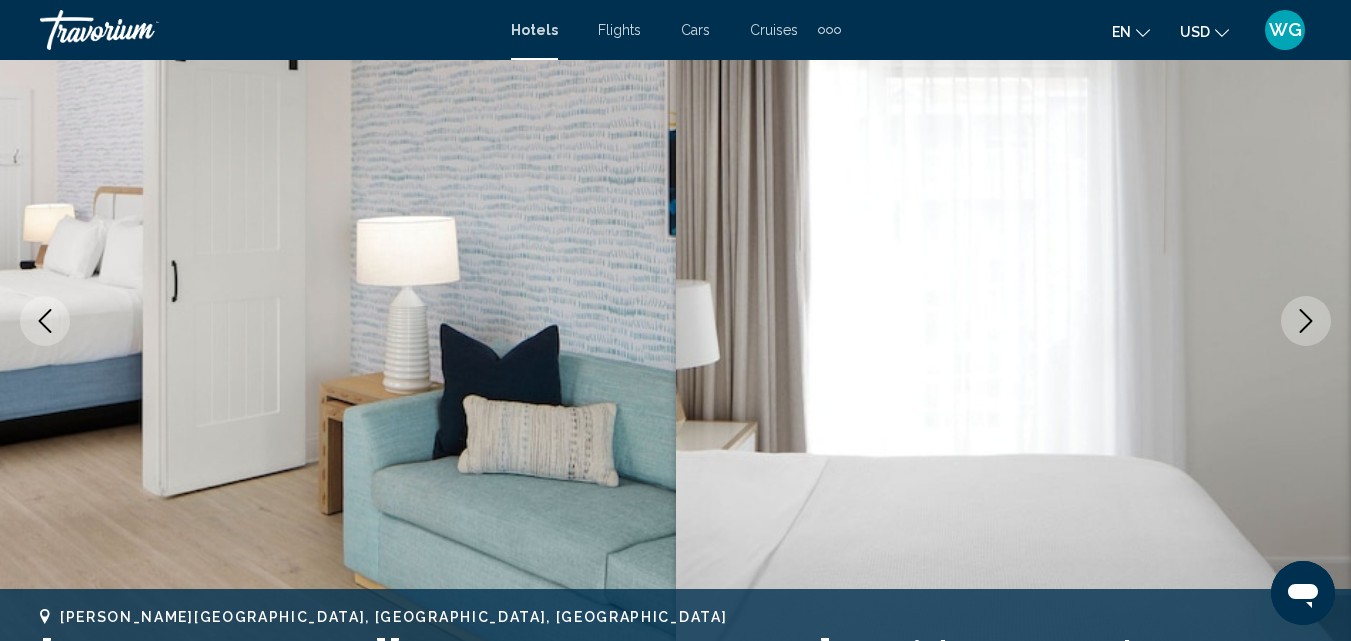 click 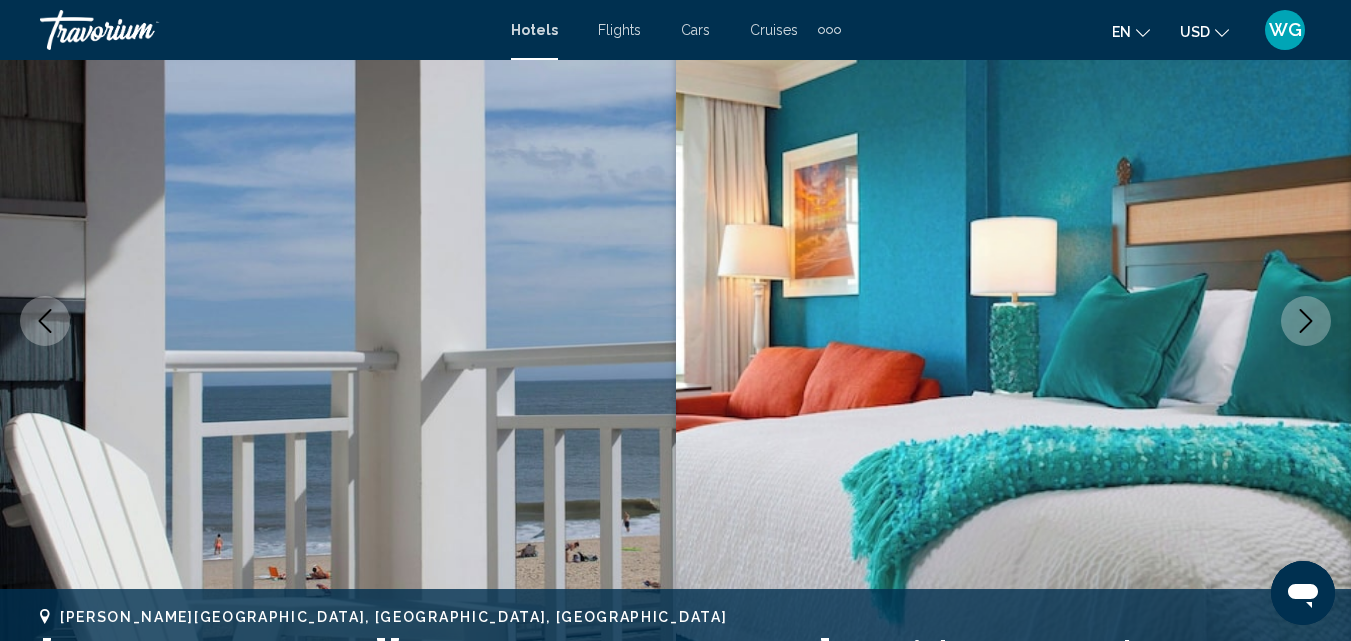 click 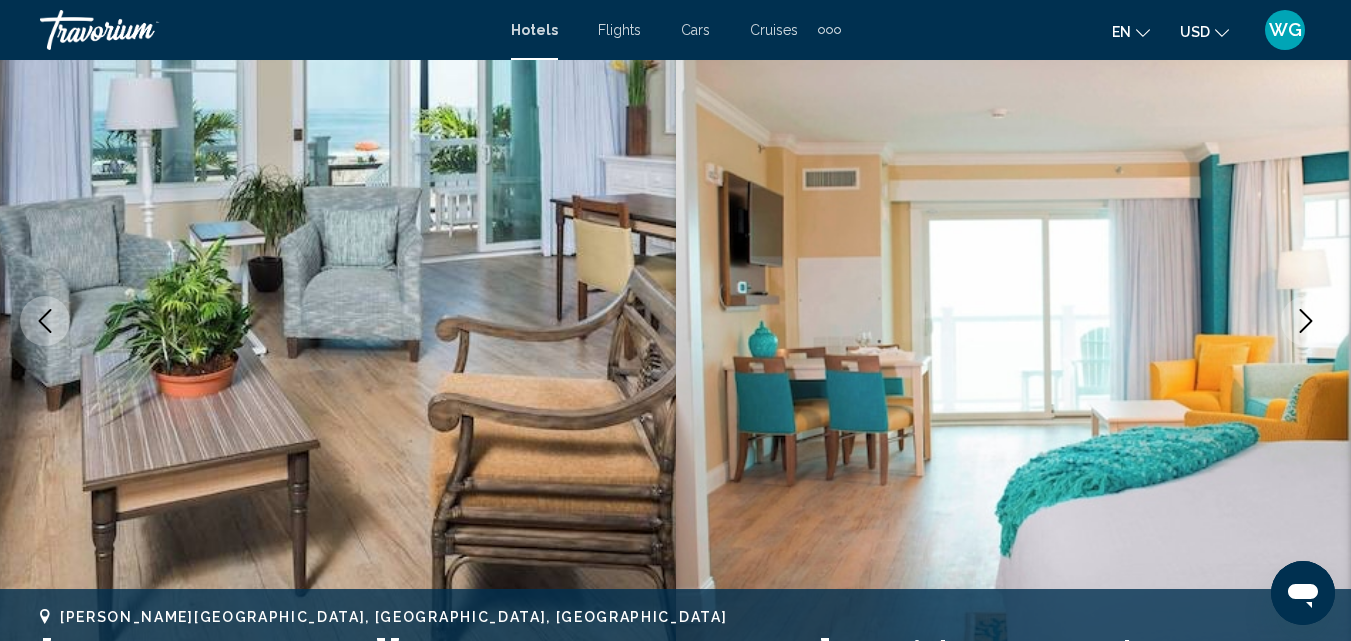 click 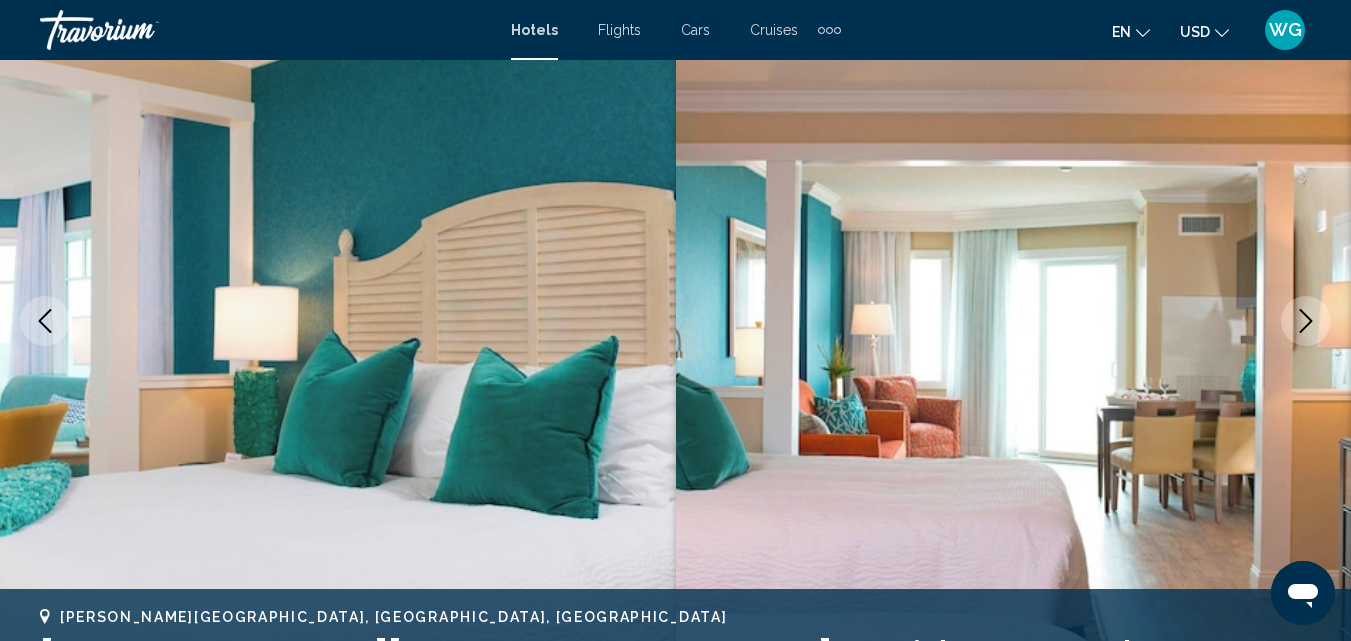 click 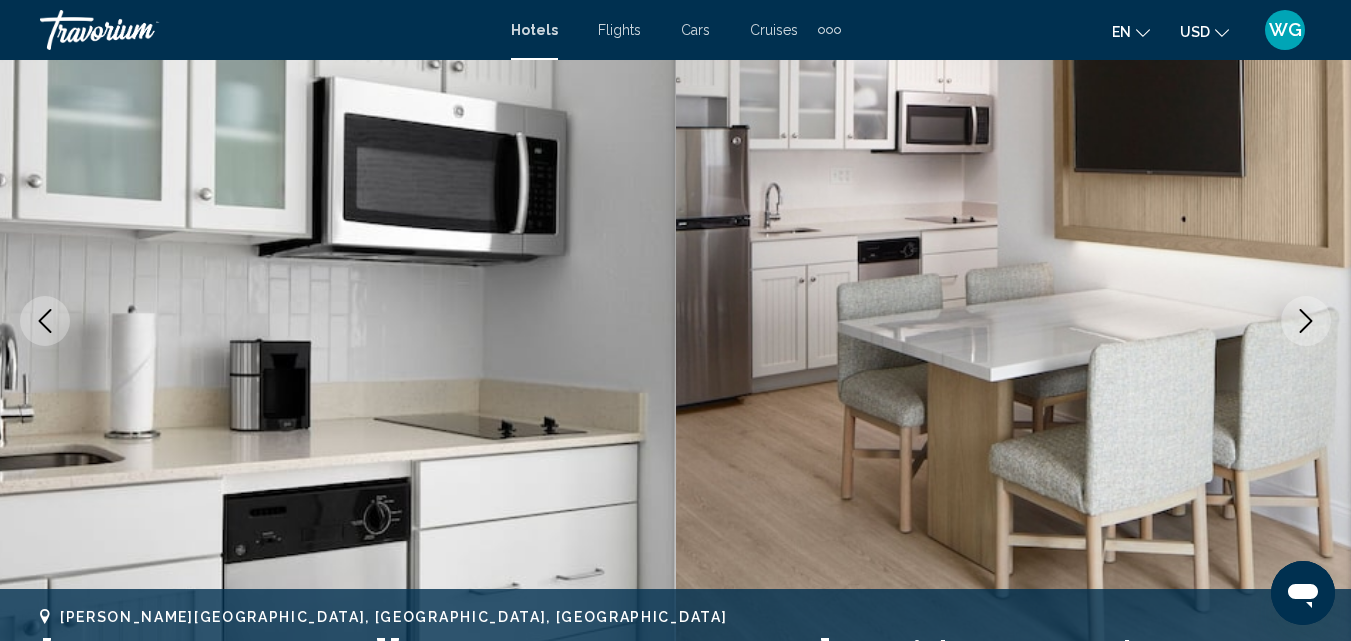 click 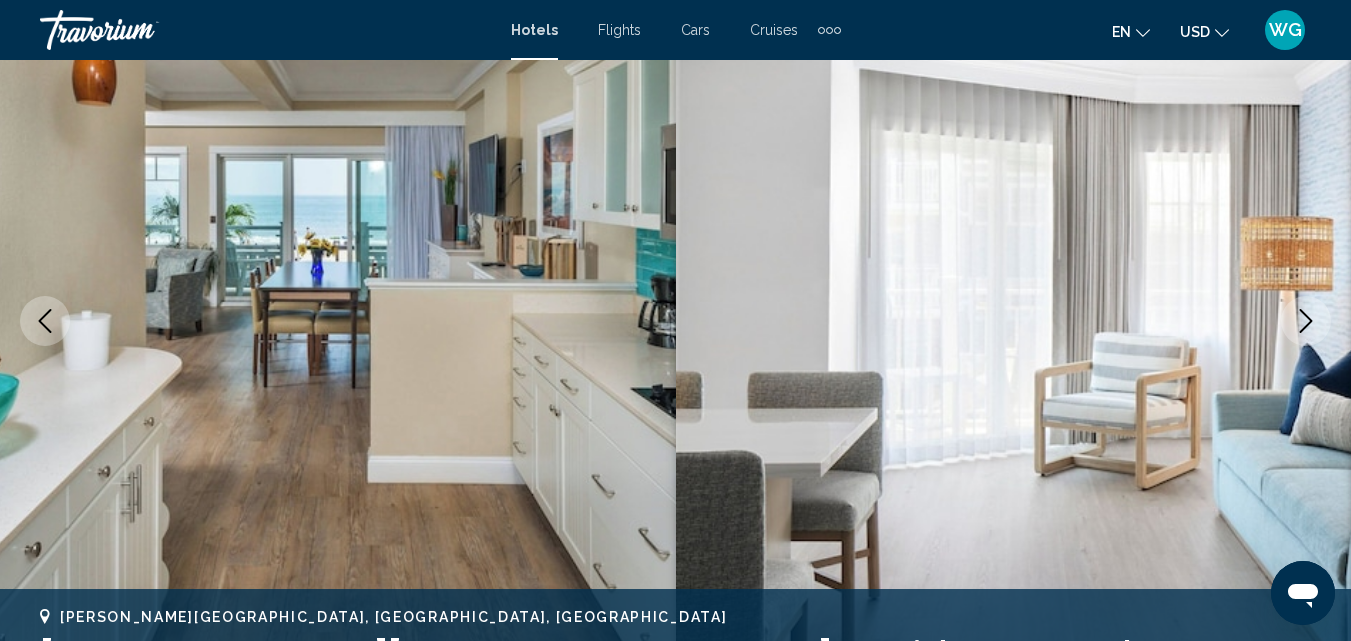 click 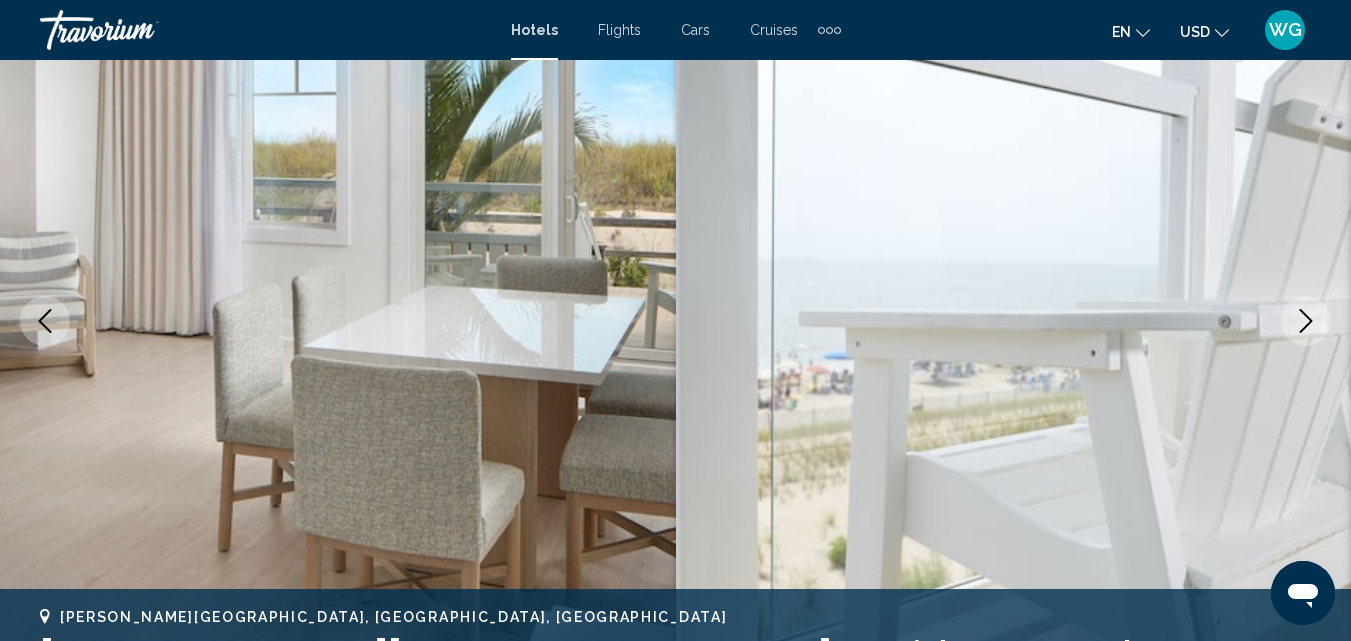 click 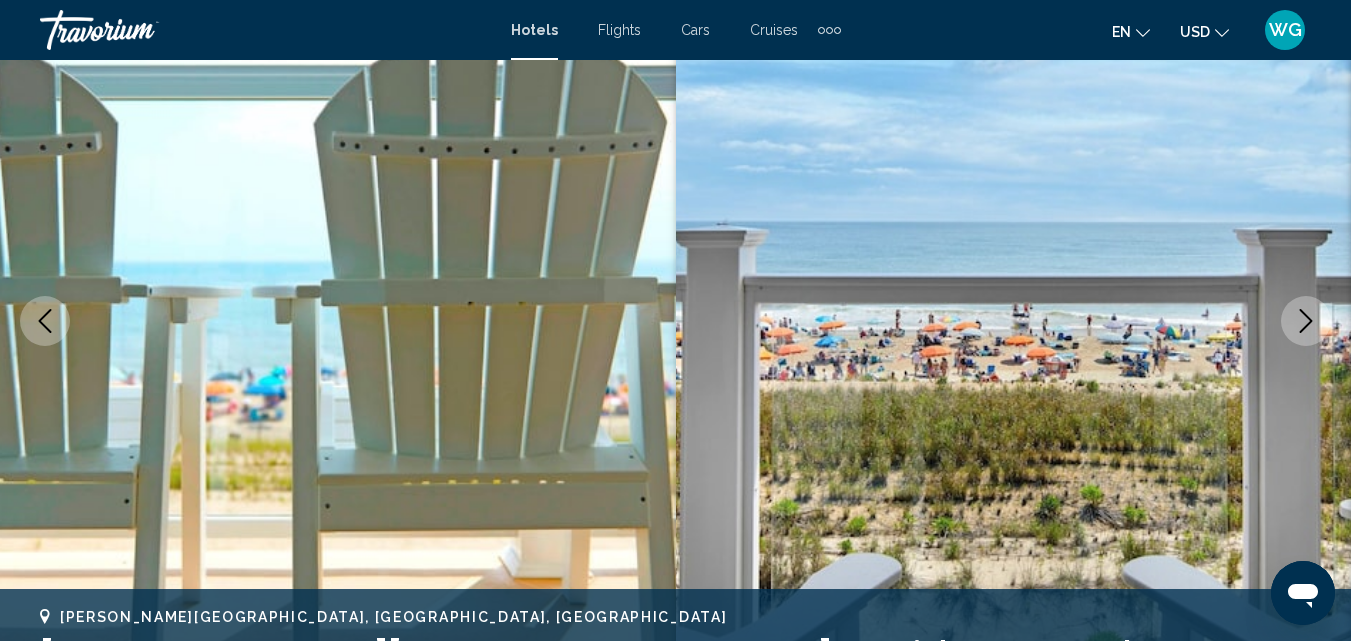 click 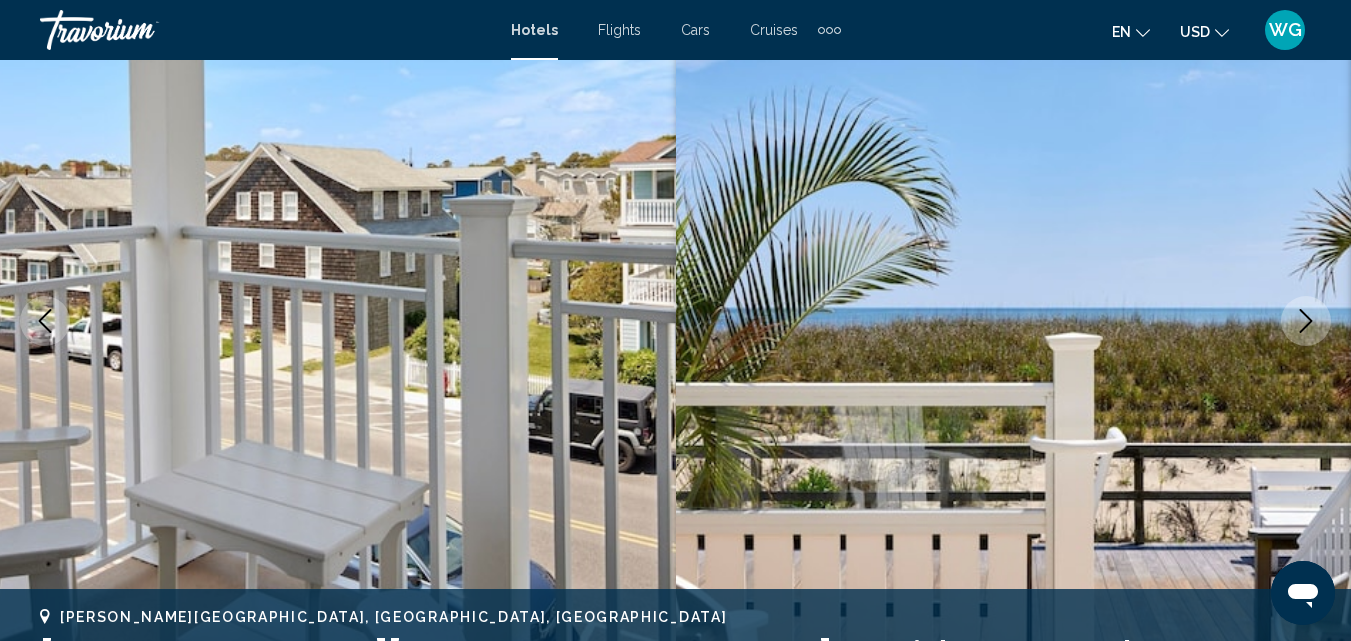 click 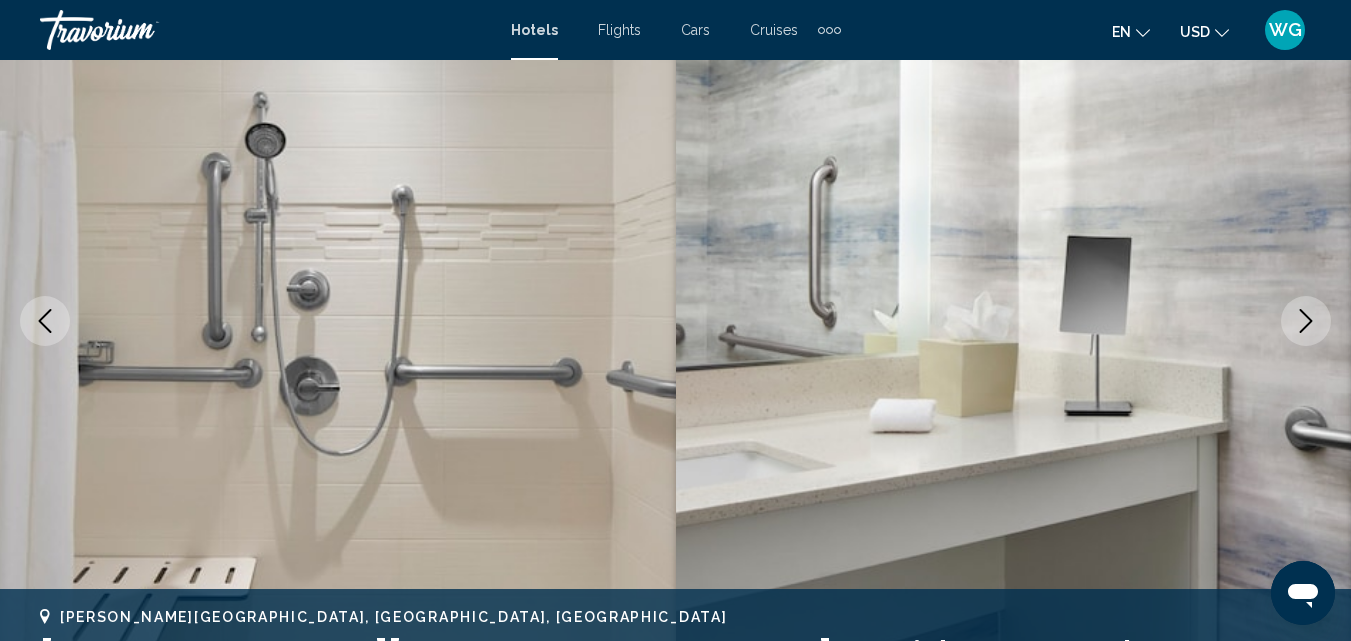 click 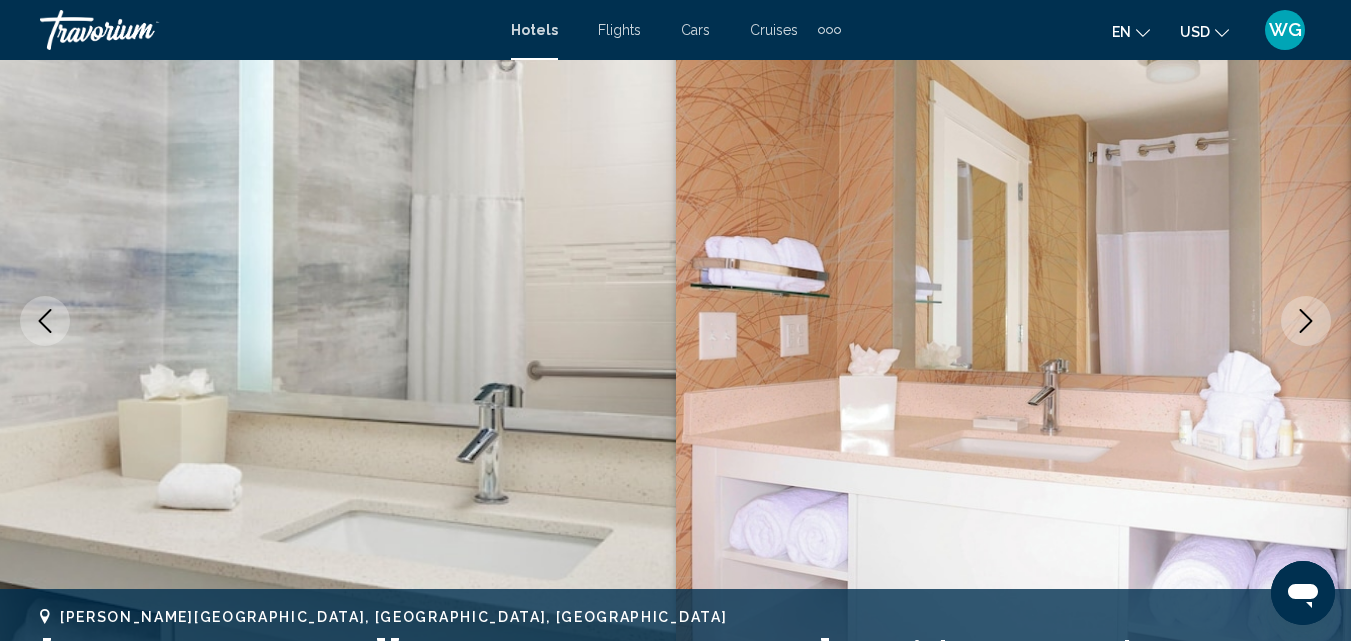 click 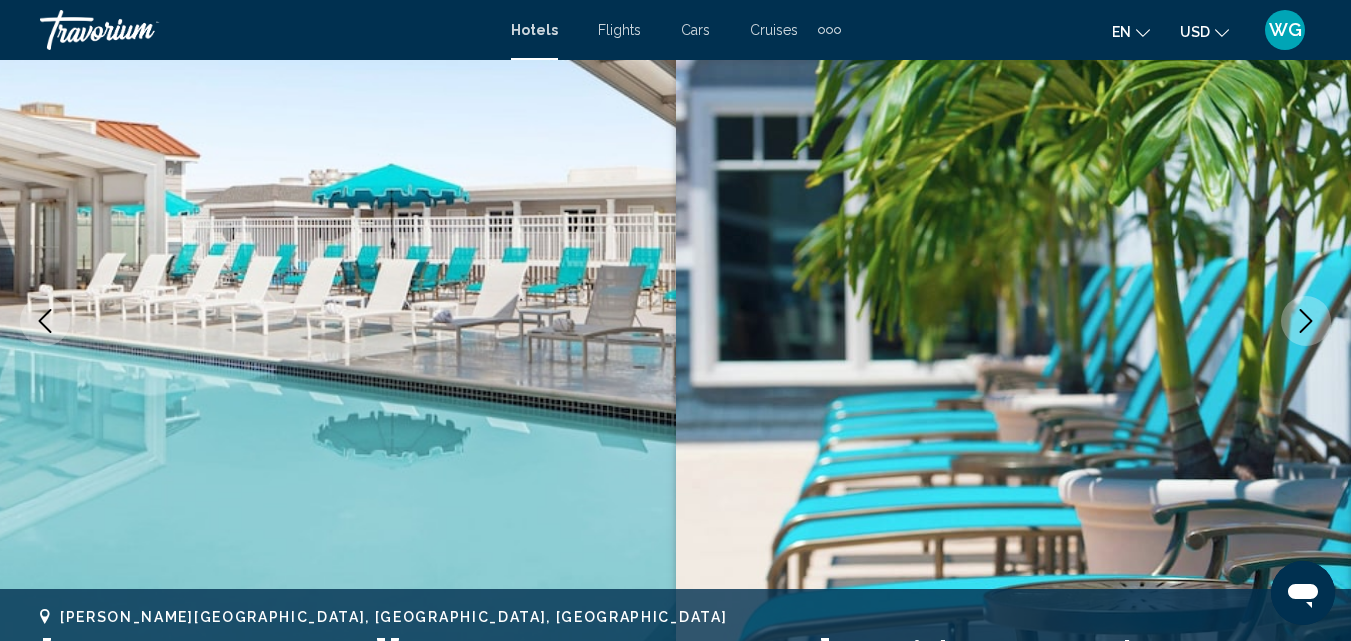 click 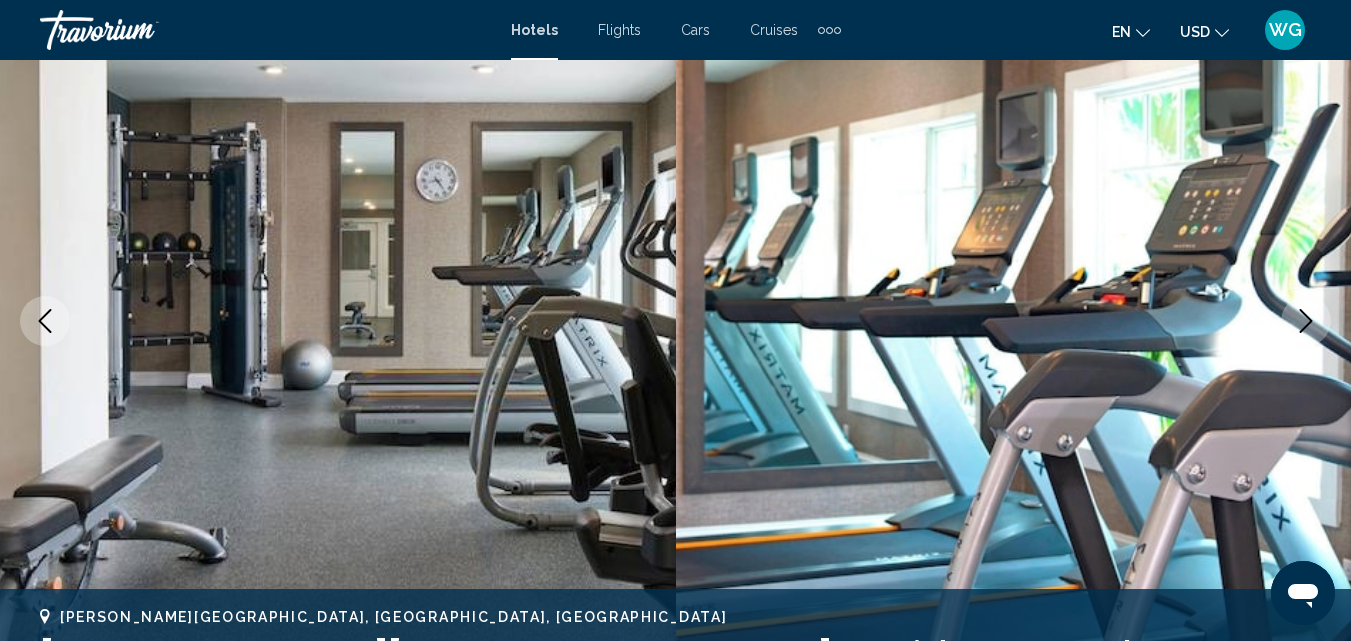 click 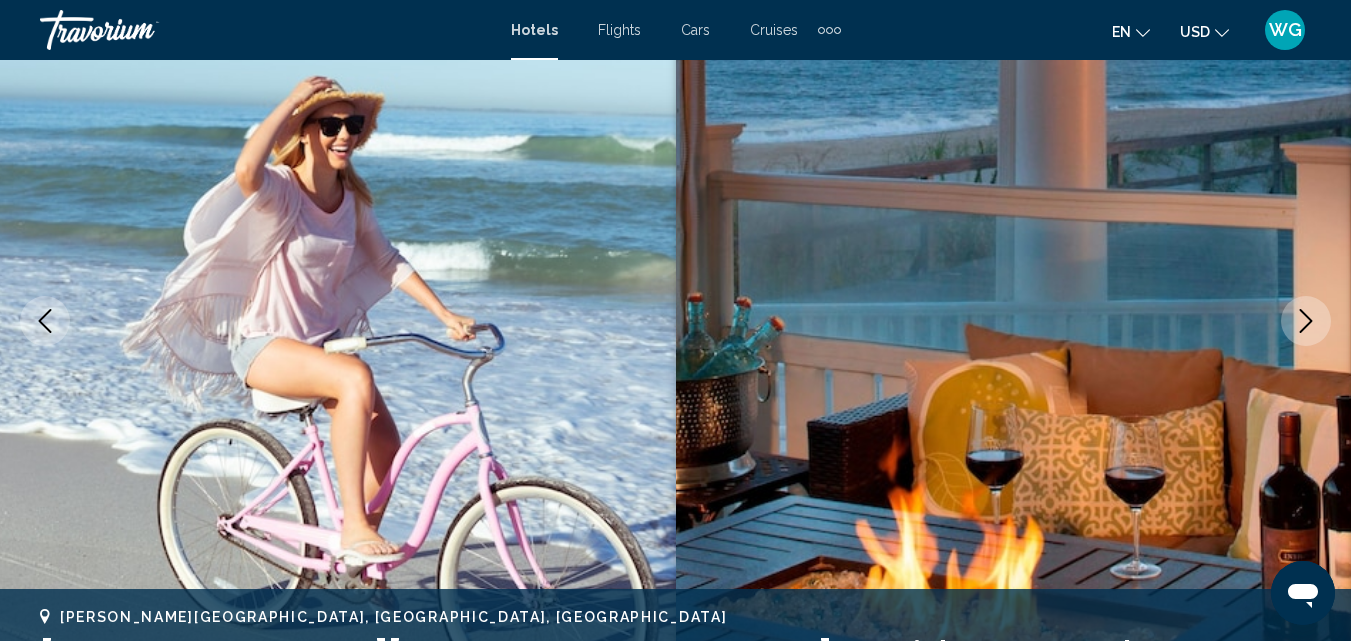 click 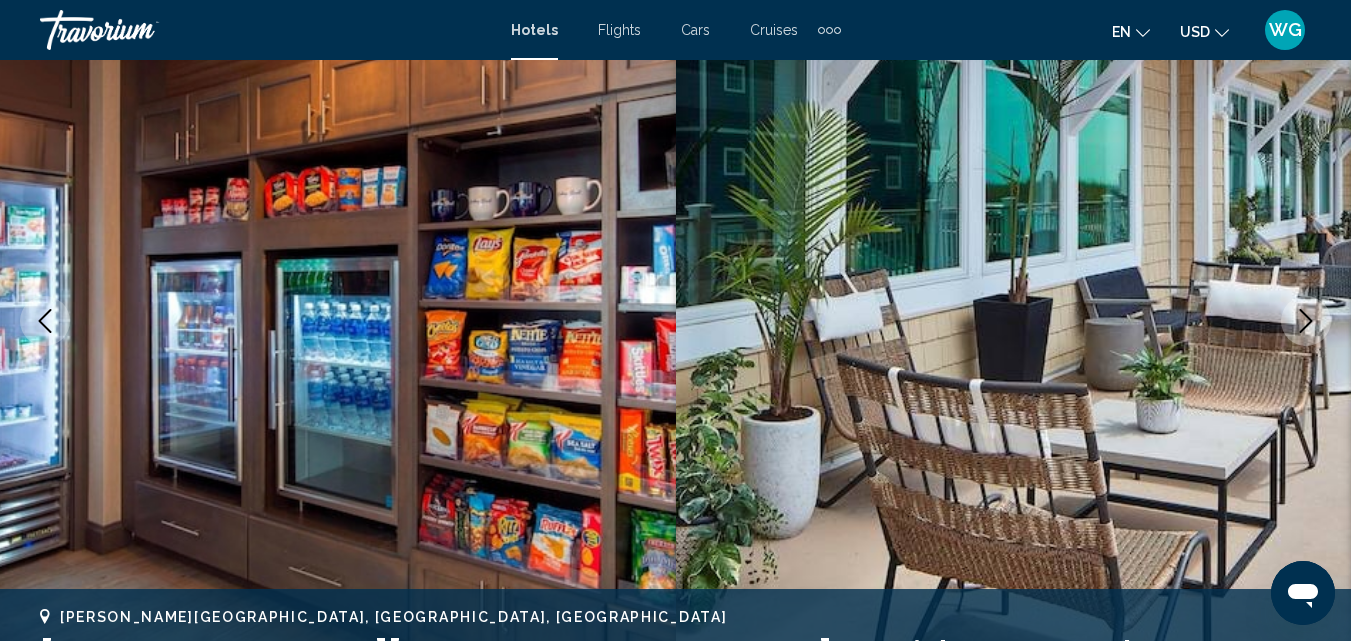 click 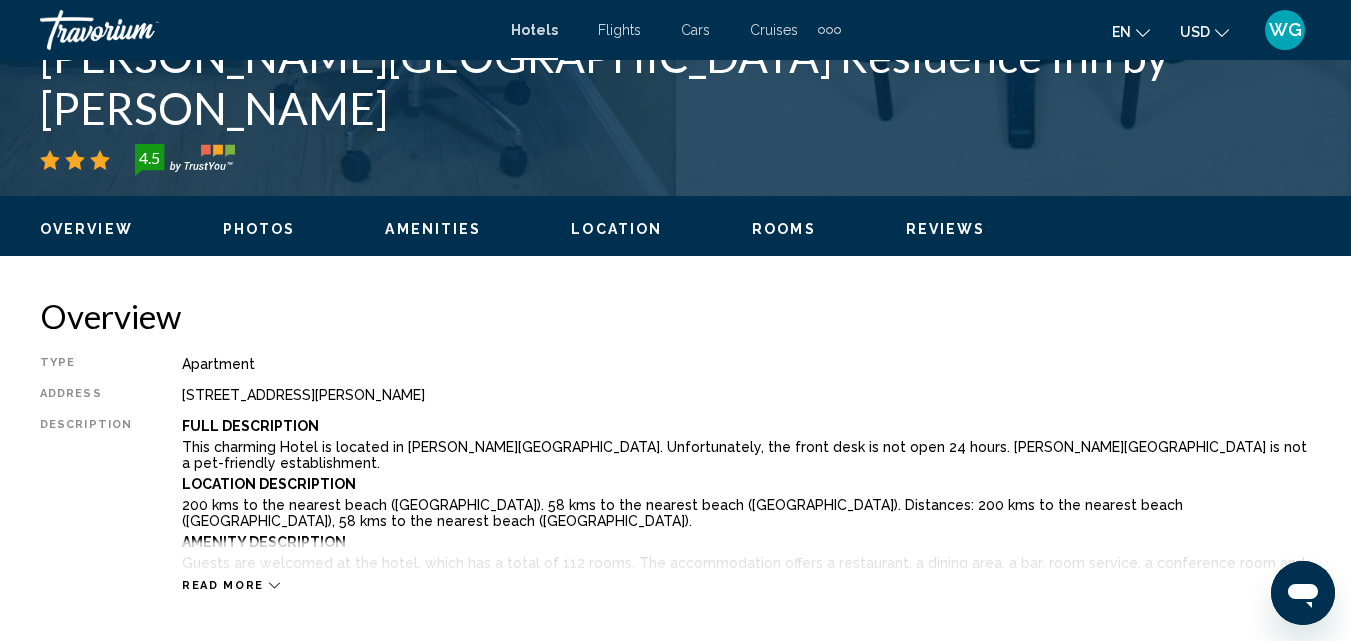 scroll, scrollTop: 914, scrollLeft: 0, axis: vertical 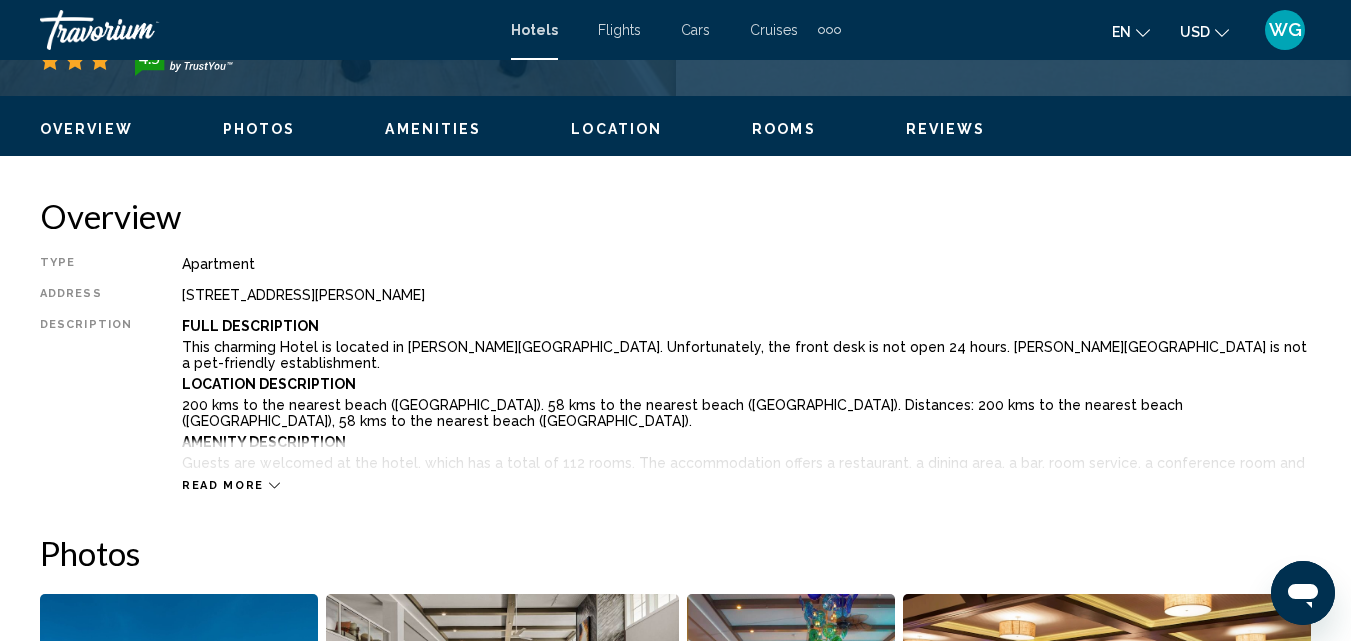 click on "Read more" at bounding box center (746, 465) 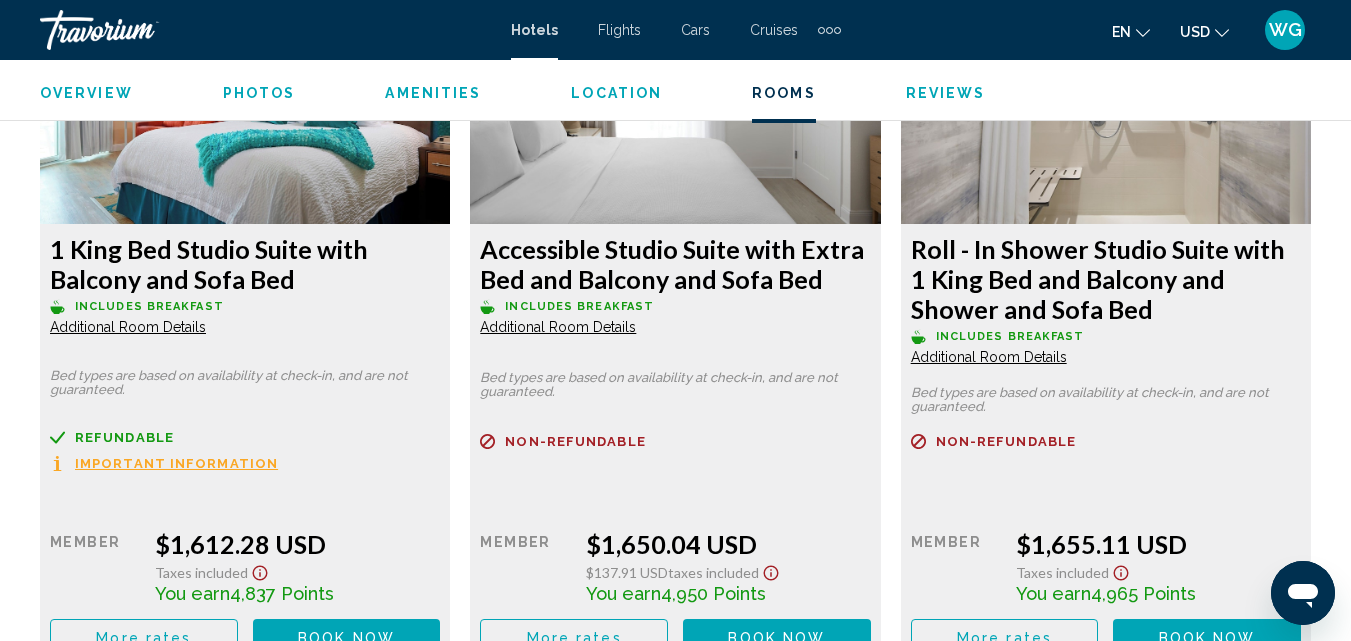 scroll, scrollTop: 3614, scrollLeft: 0, axis: vertical 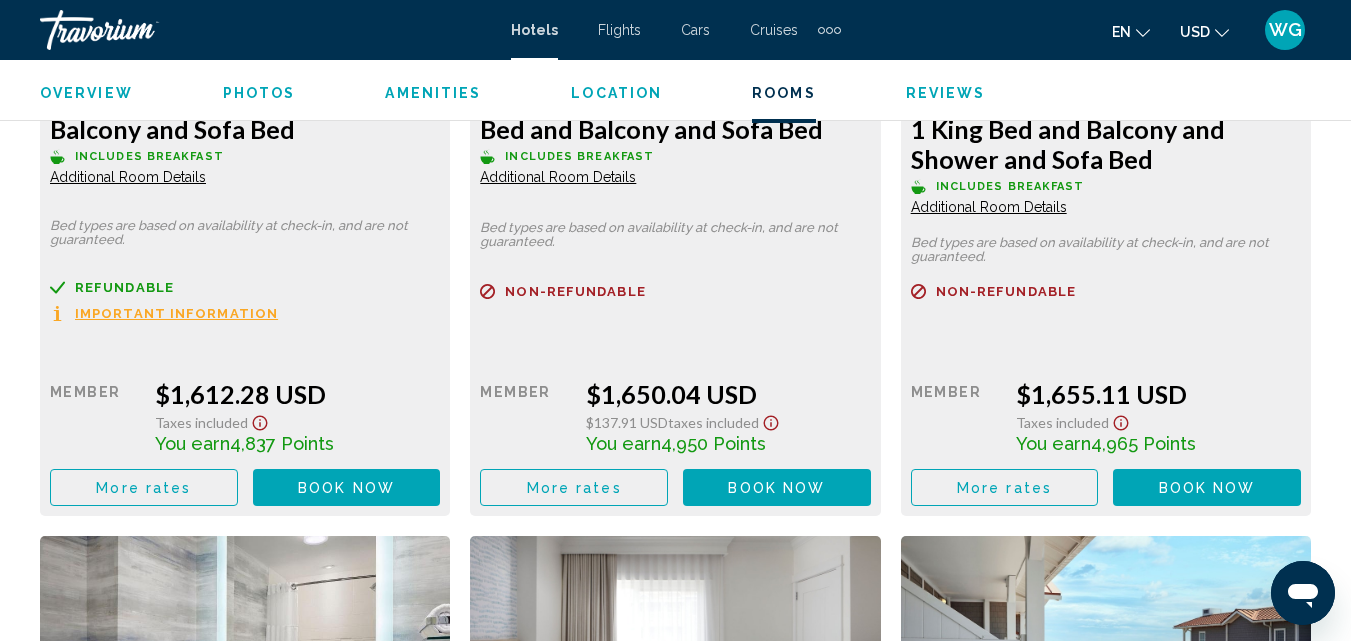 click on "Important Information" at bounding box center (176, 313) 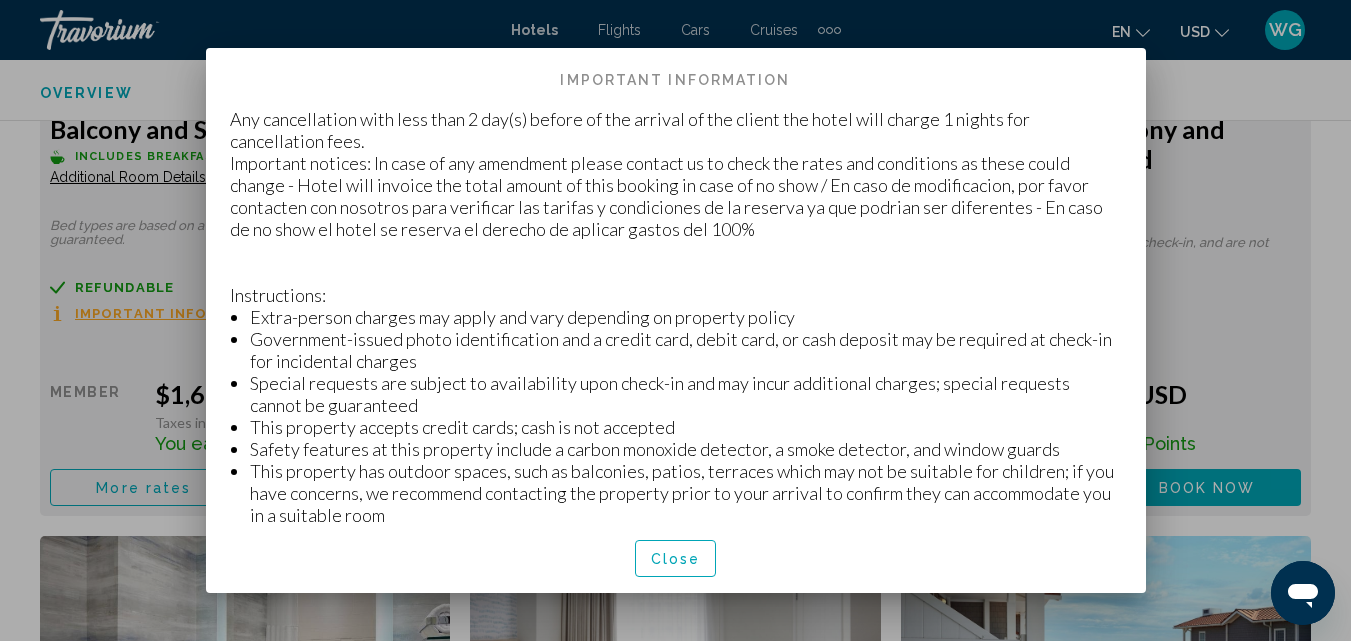 scroll, scrollTop: 0, scrollLeft: 0, axis: both 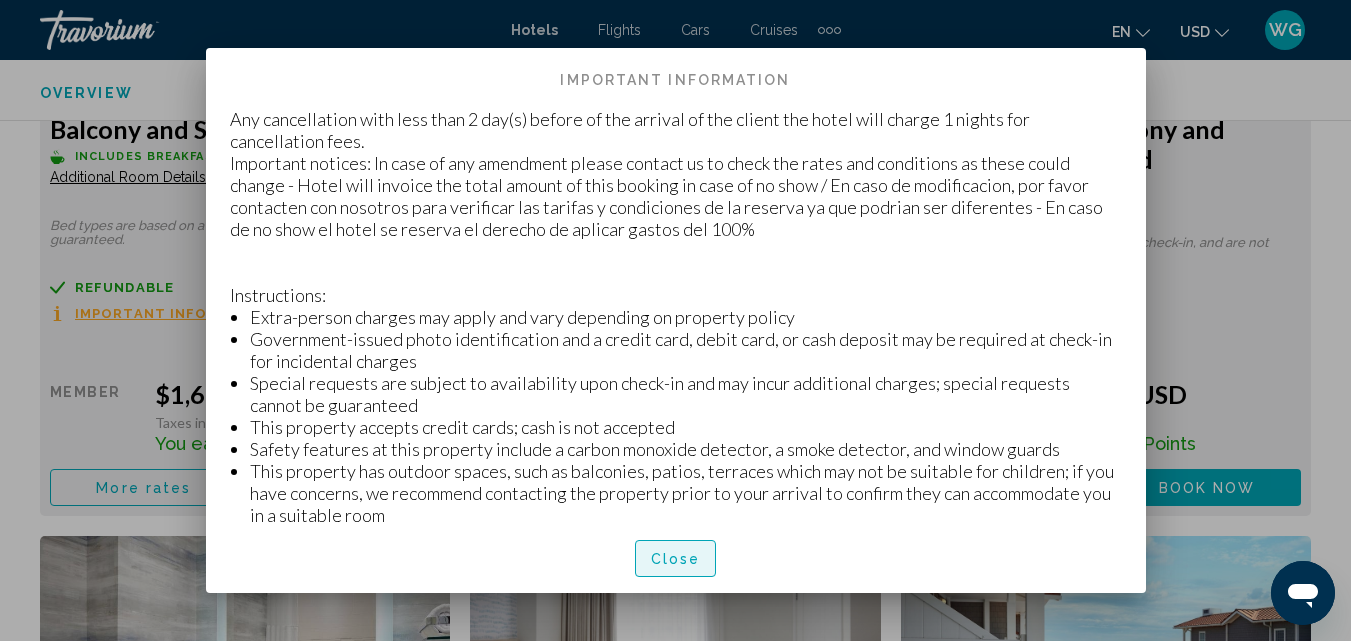 click on "Close" at bounding box center [676, 558] 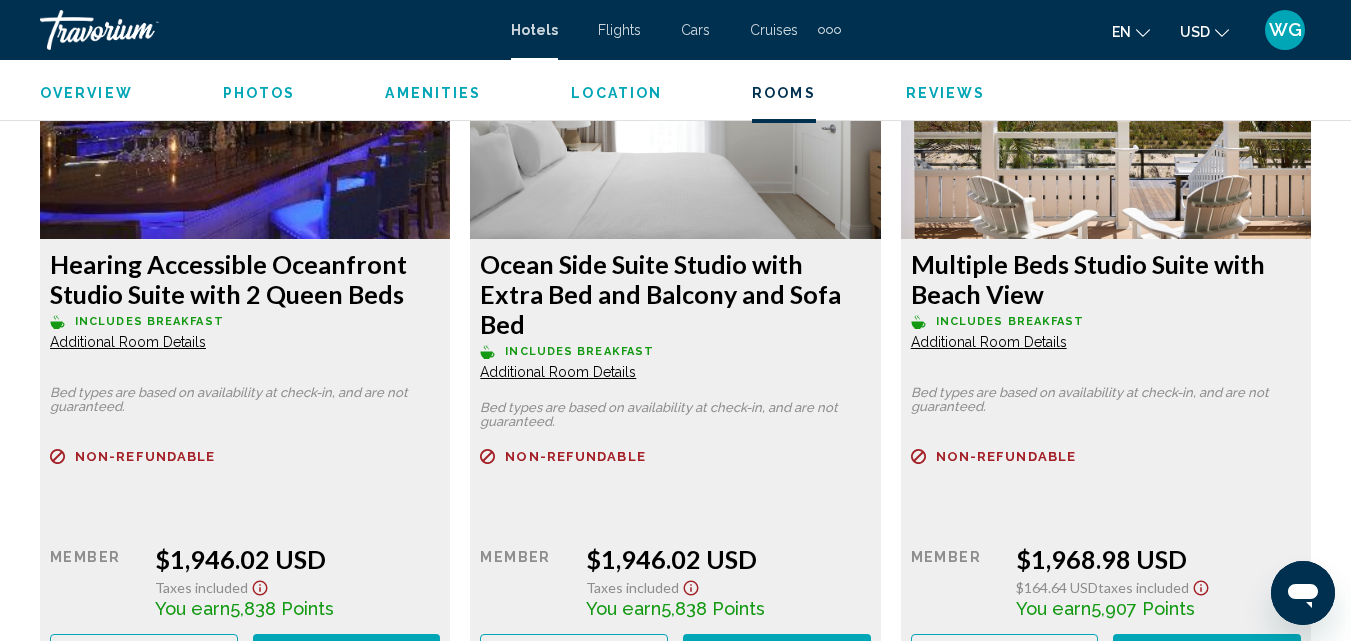 scroll, scrollTop: 7714, scrollLeft: 0, axis: vertical 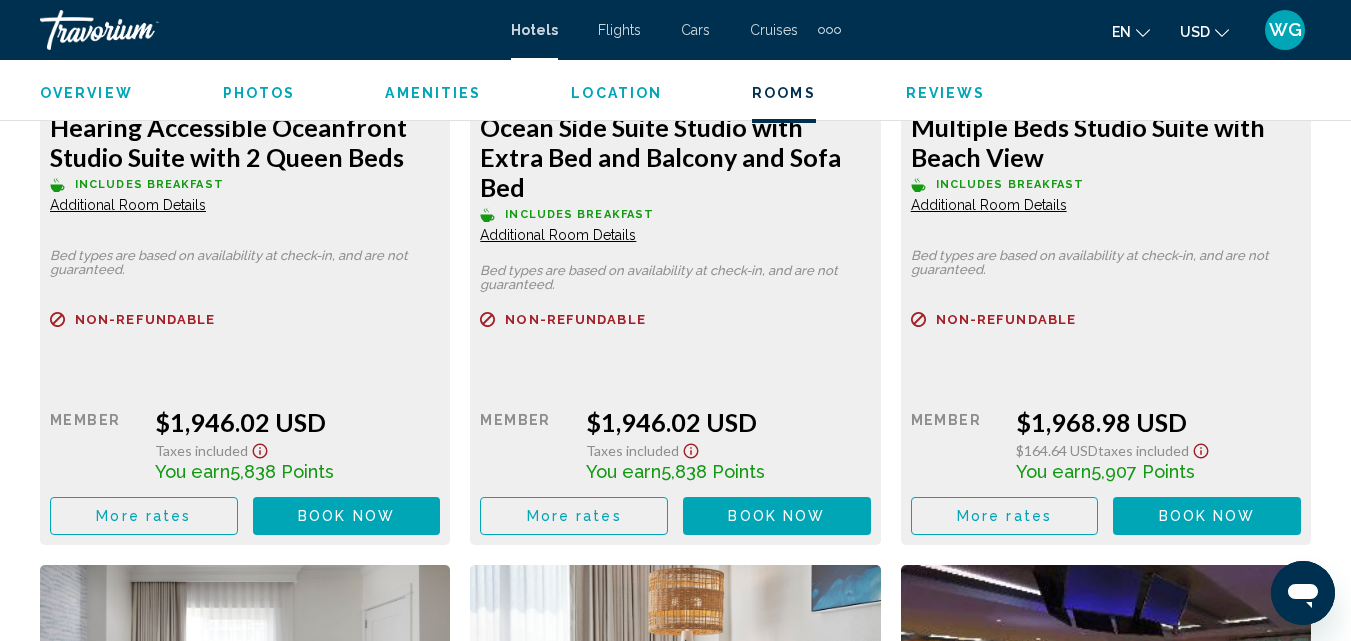click on "More rates" at bounding box center (144, -3613) 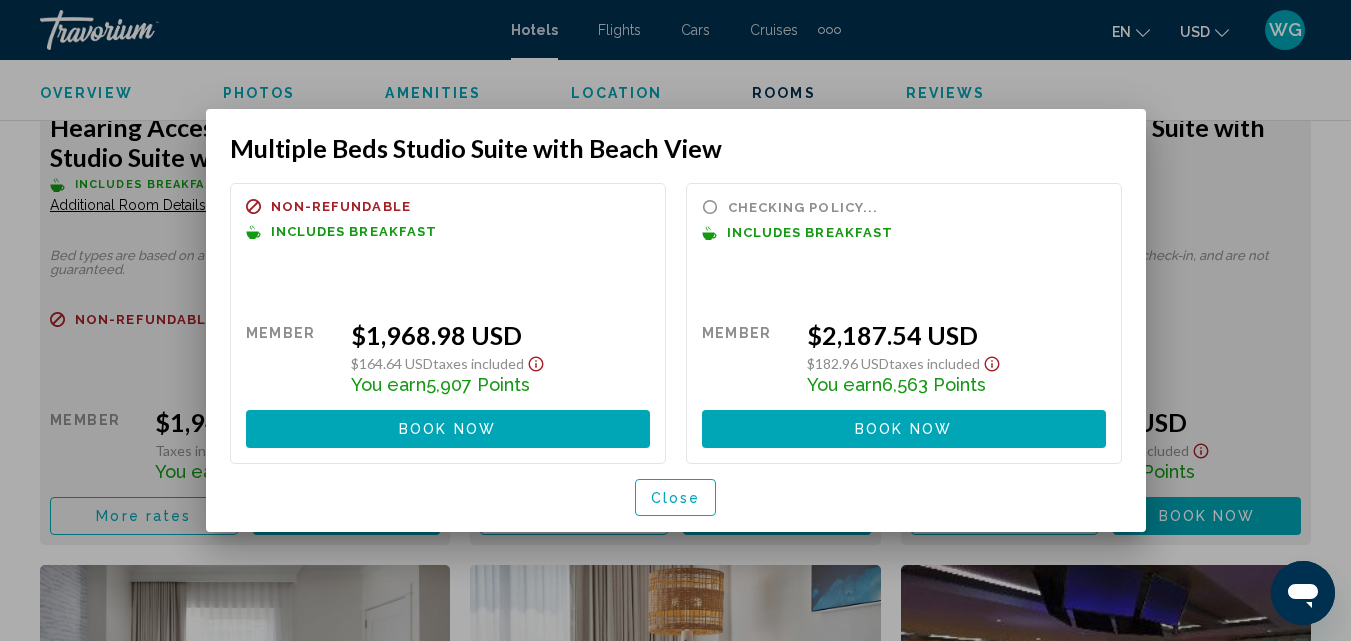 scroll, scrollTop: 0, scrollLeft: 0, axis: both 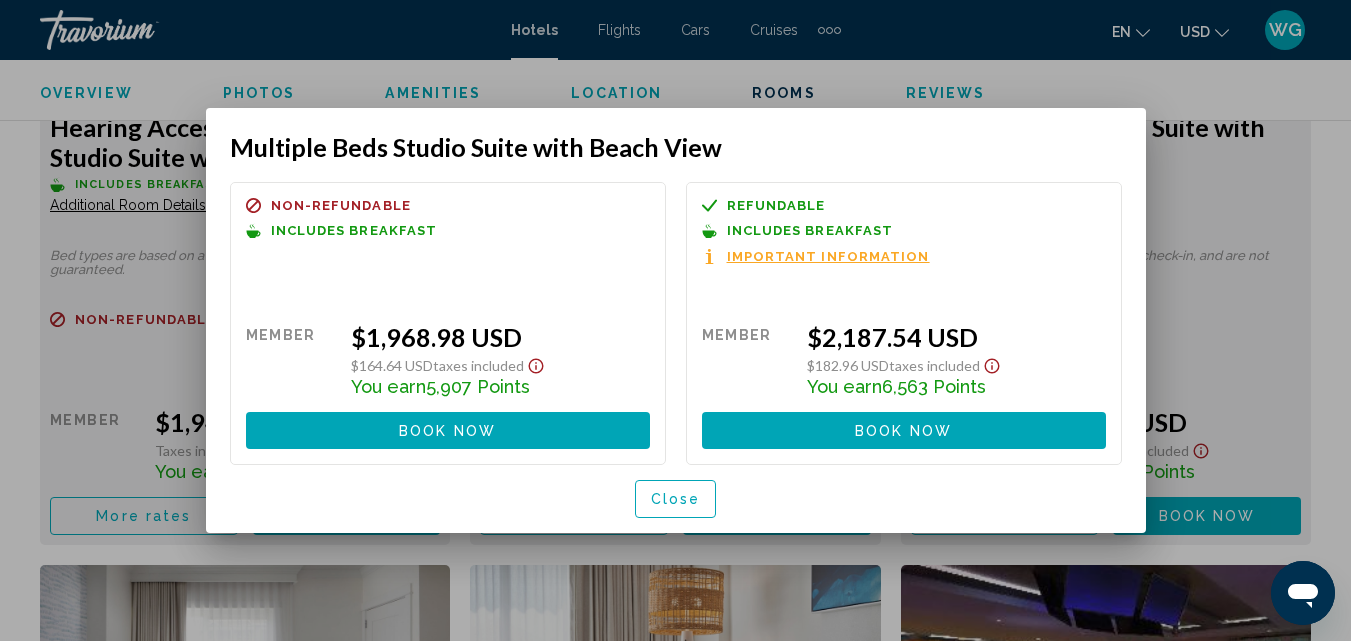 click on "Important Information" at bounding box center [828, 256] 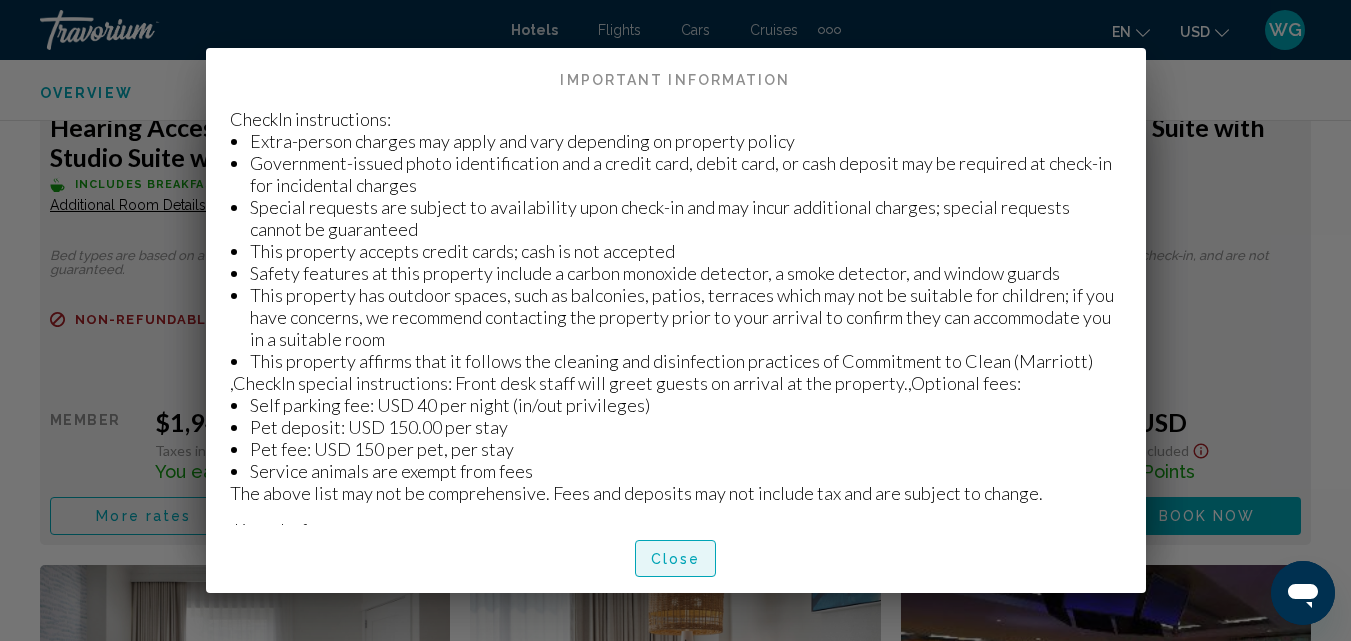 click on "Close" at bounding box center [676, 558] 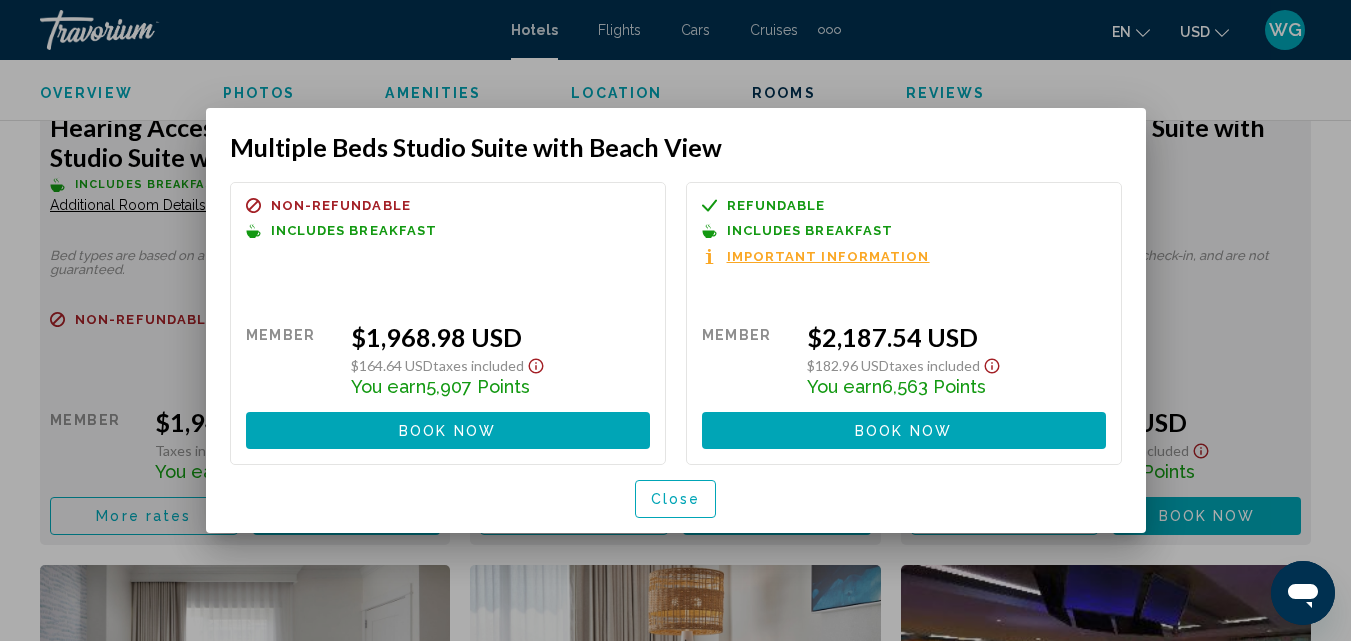 click on "Close" at bounding box center (676, 500) 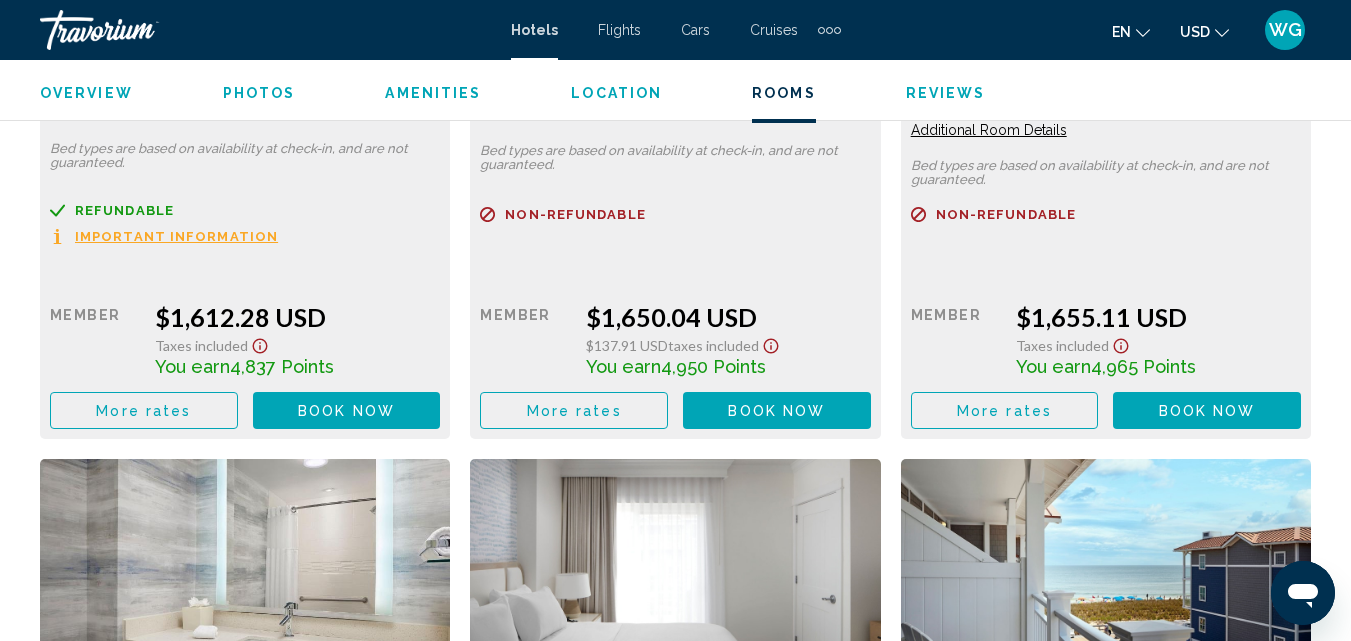 scroll, scrollTop: 3417, scrollLeft: 0, axis: vertical 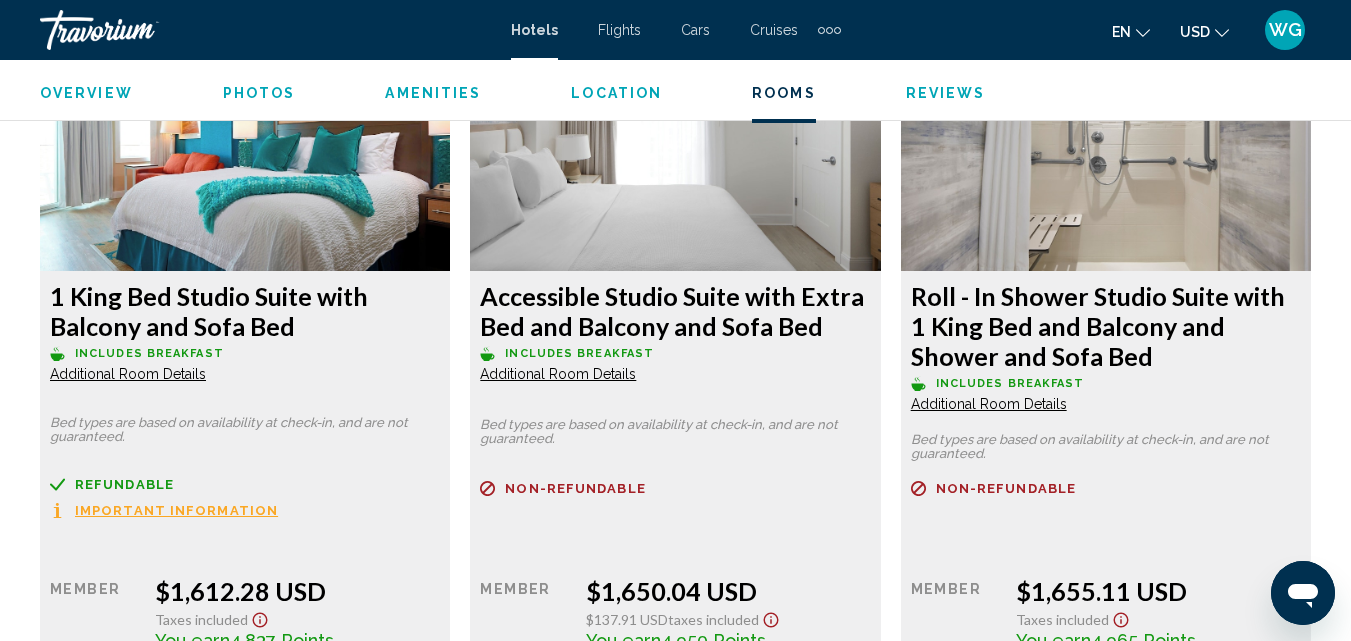 click on "Photos" at bounding box center [259, 93] 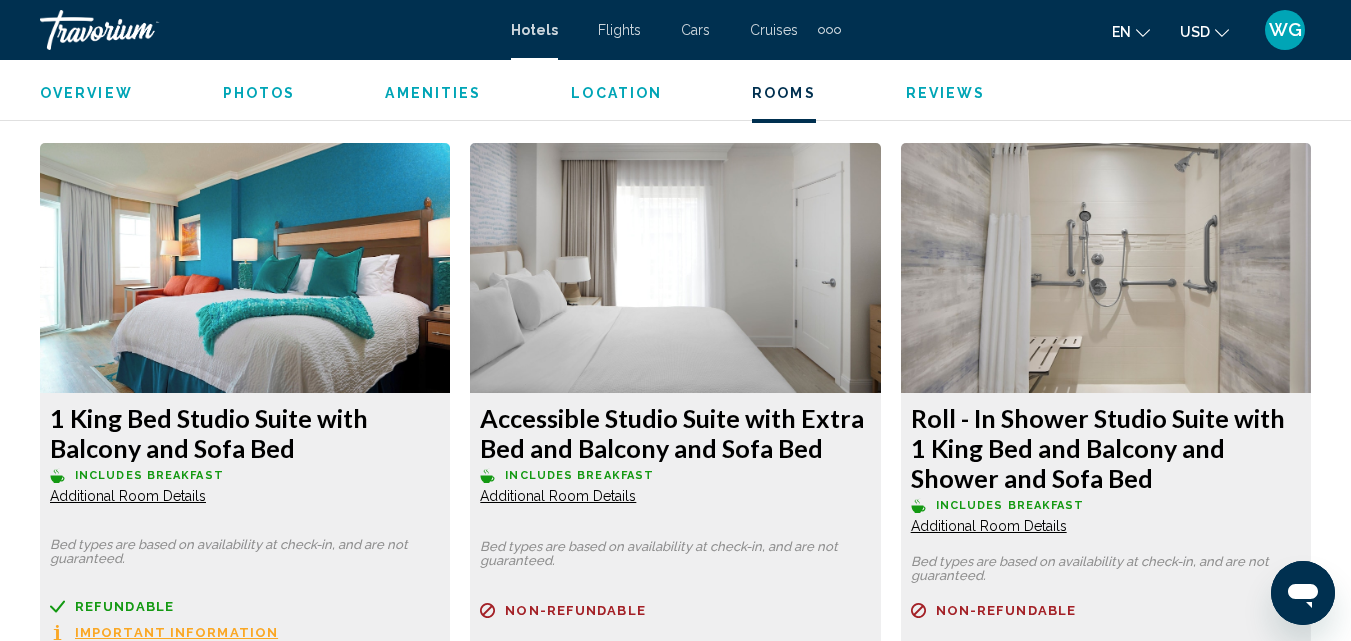 scroll, scrollTop: 3500, scrollLeft: 0, axis: vertical 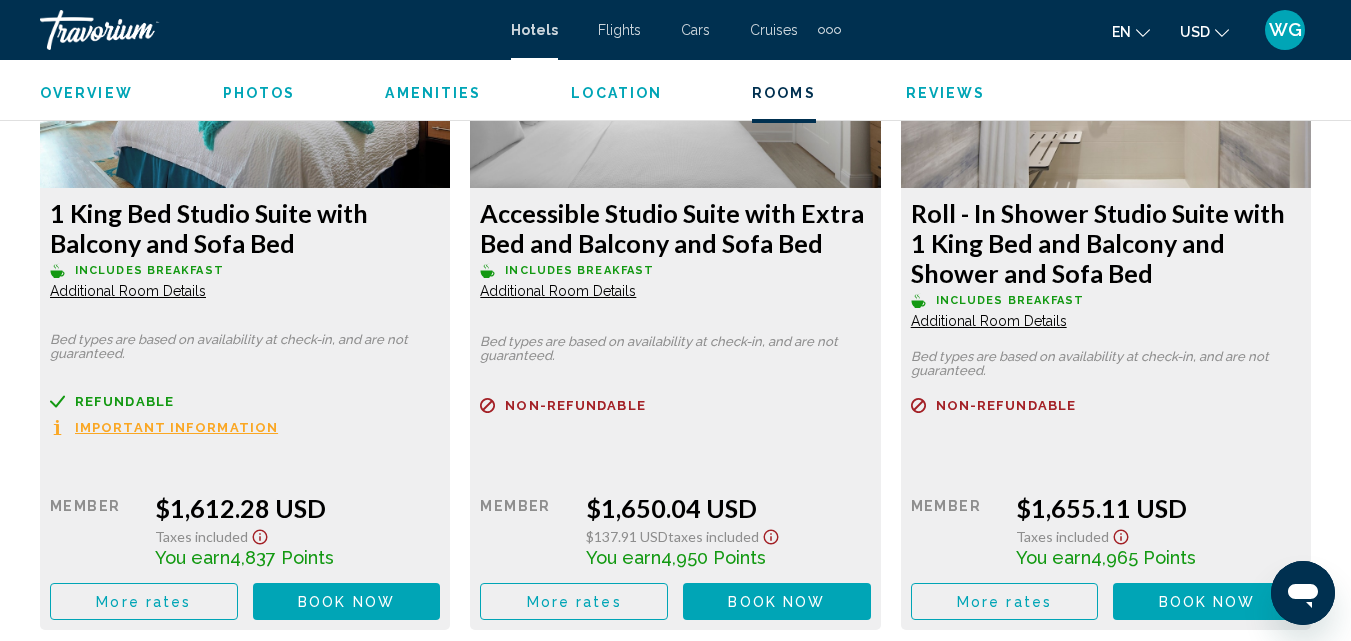 click on "More rates" at bounding box center [144, 601] 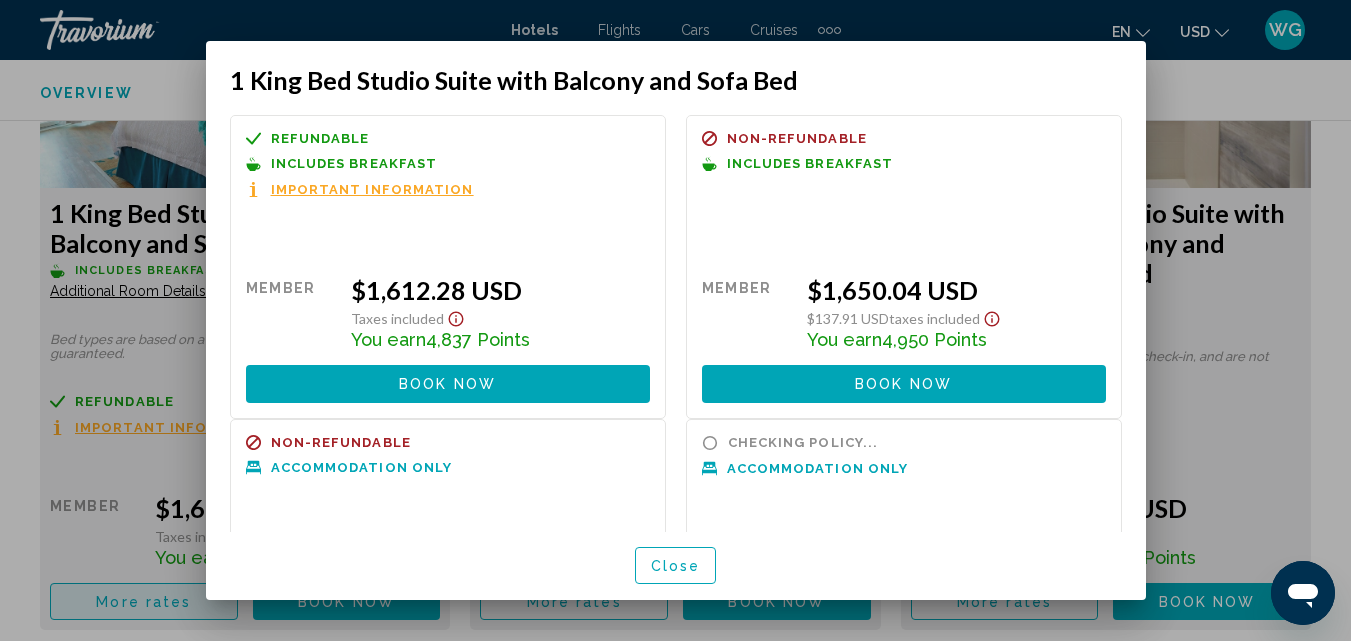 scroll, scrollTop: 0, scrollLeft: 0, axis: both 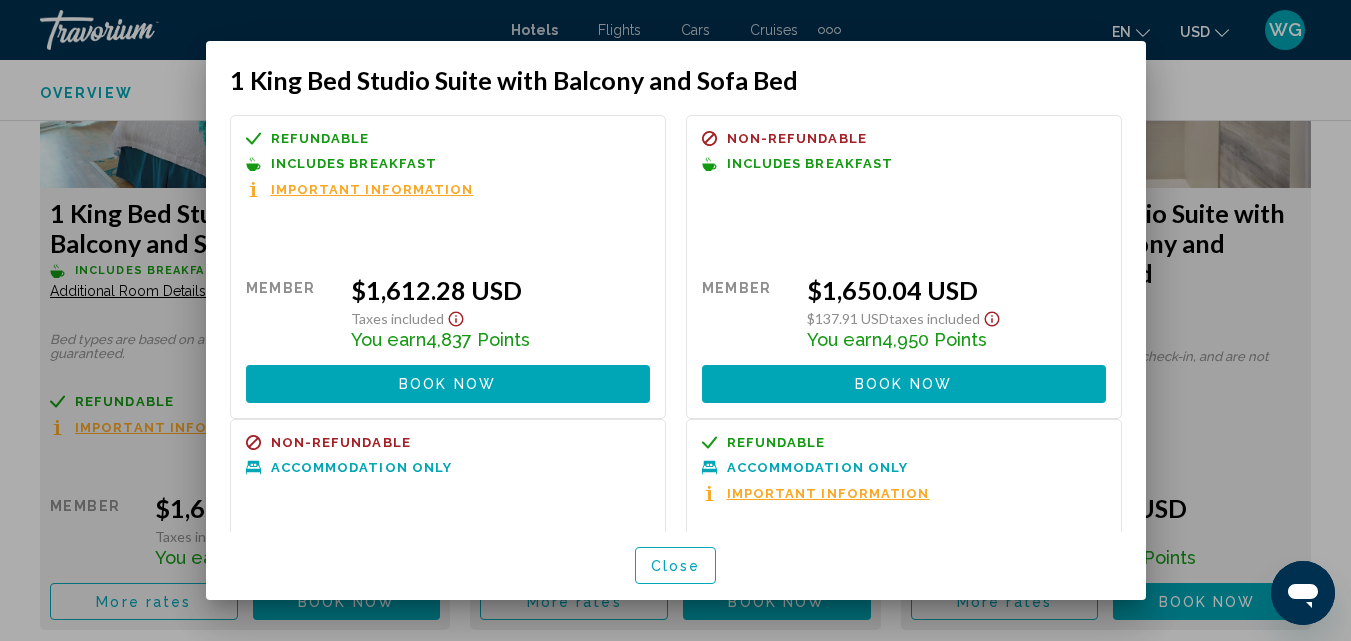 click on "Close" at bounding box center (676, 566) 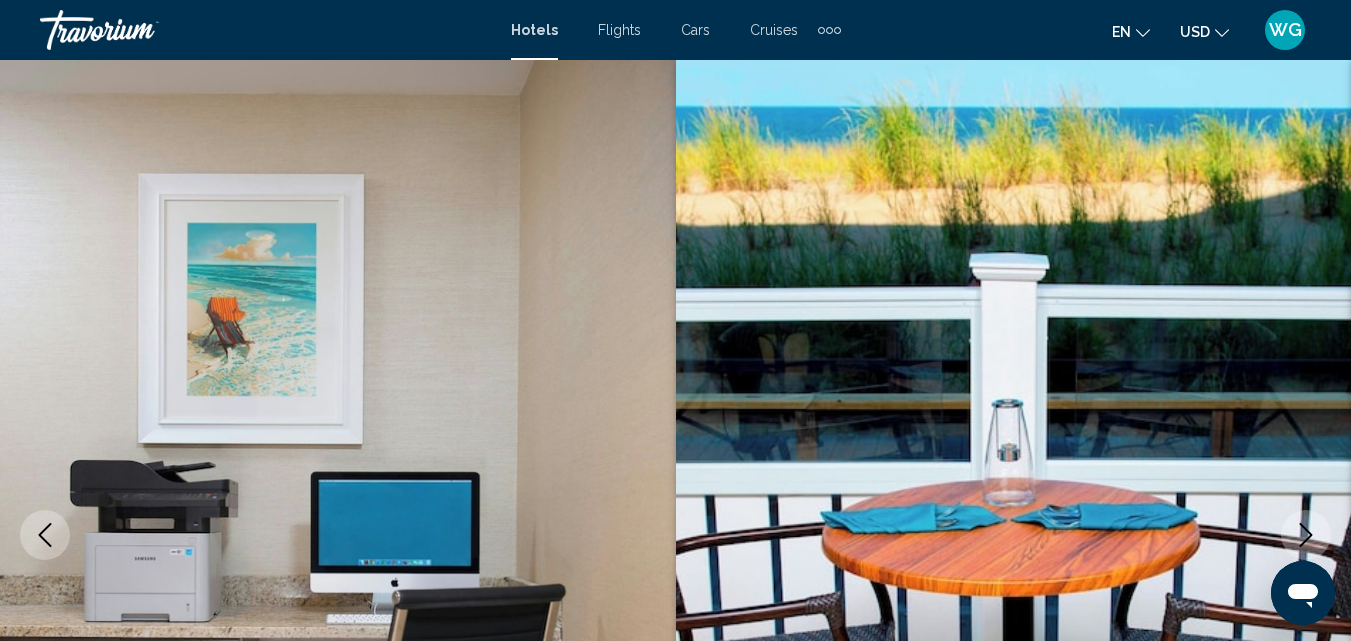 scroll, scrollTop: 3500, scrollLeft: 0, axis: vertical 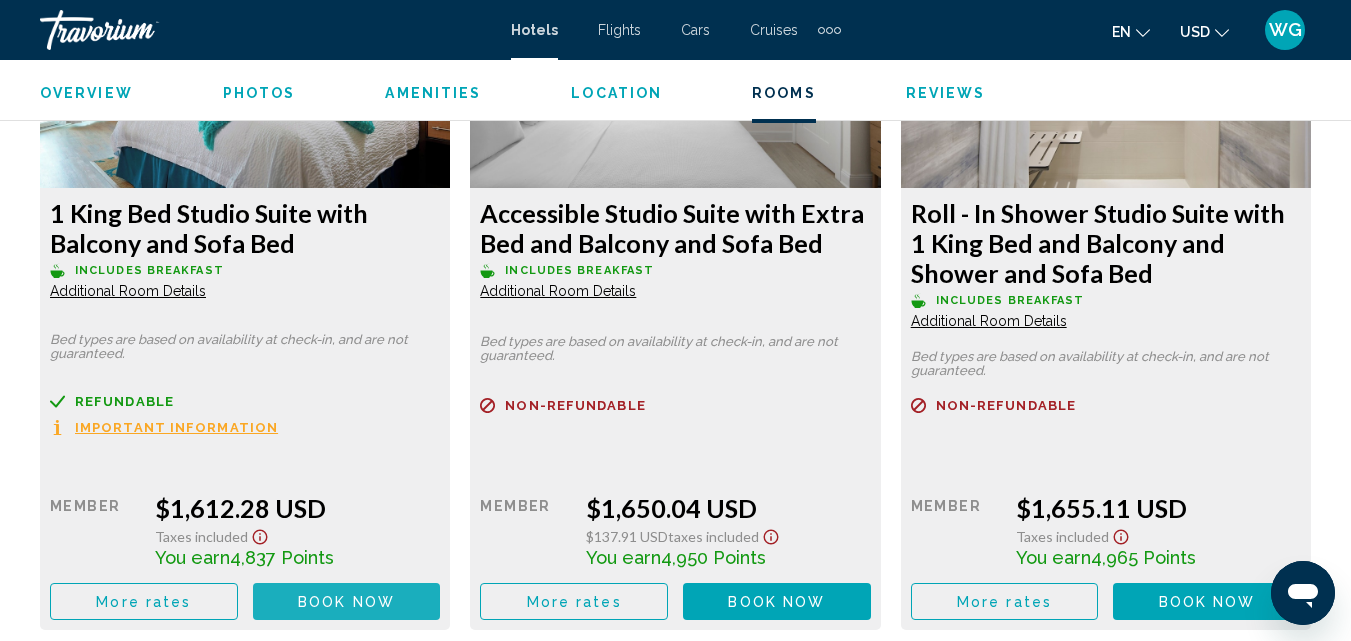 click on "Book now" at bounding box center (346, 602) 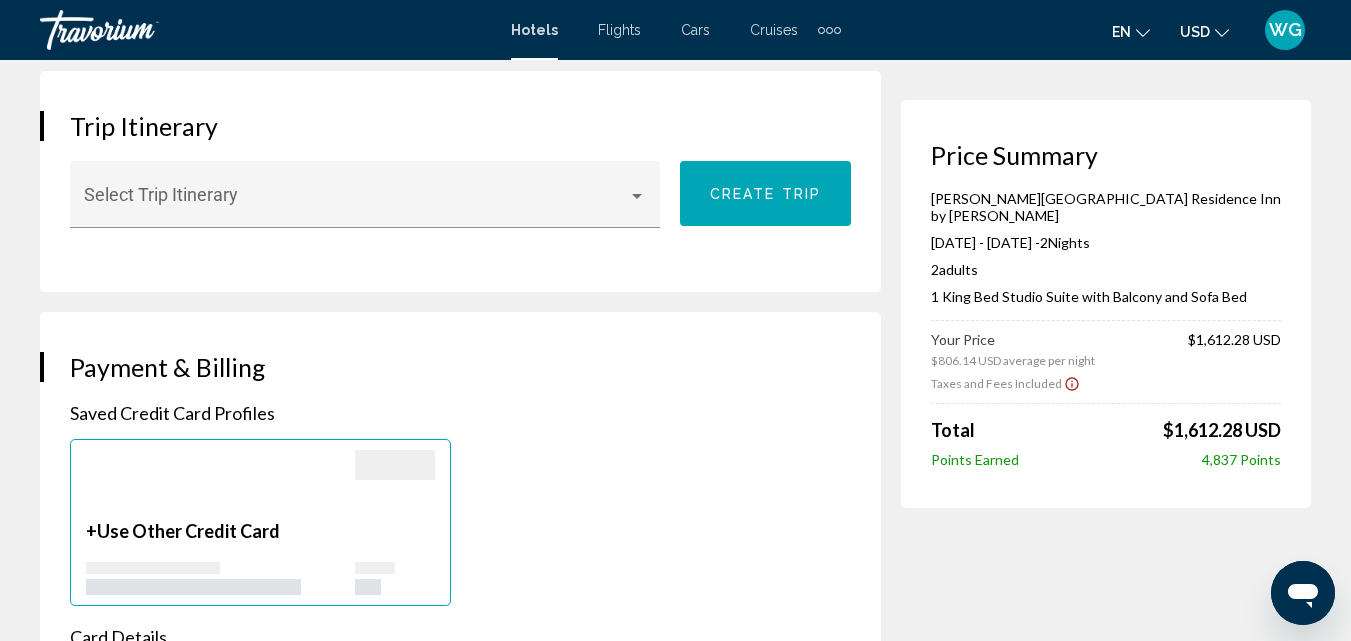 scroll, scrollTop: 1300, scrollLeft: 0, axis: vertical 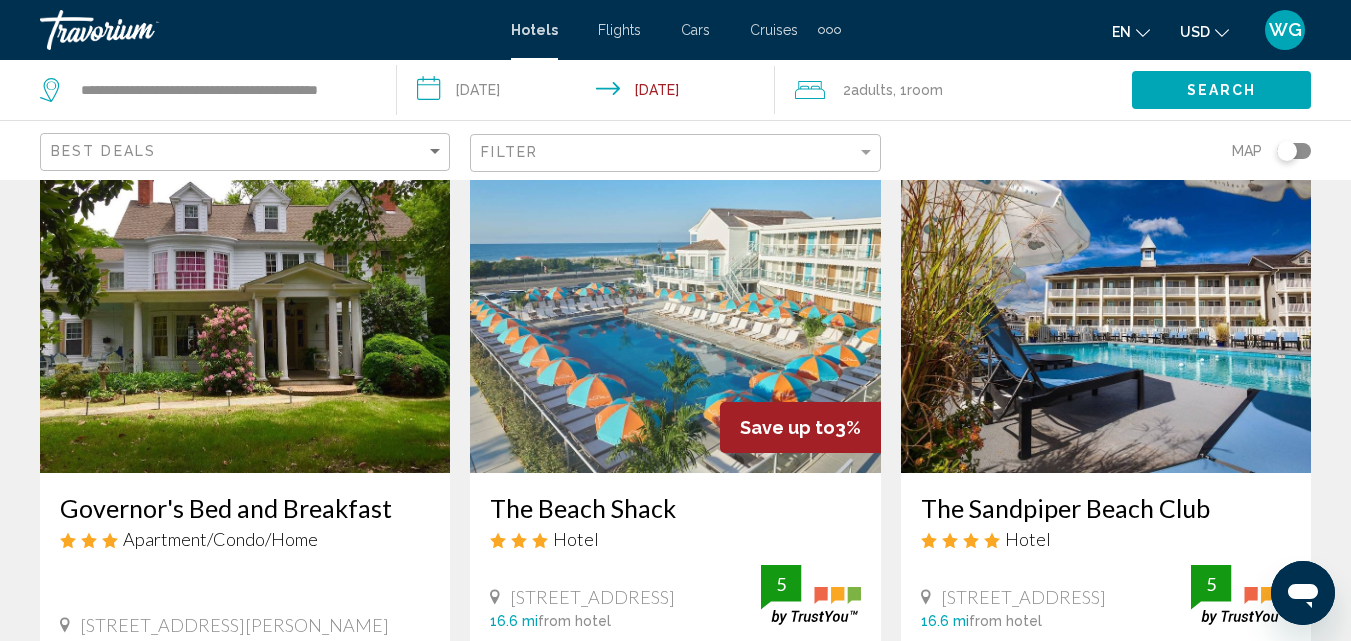 click on "The Sandpiper Beach Club" at bounding box center [1106, 508] 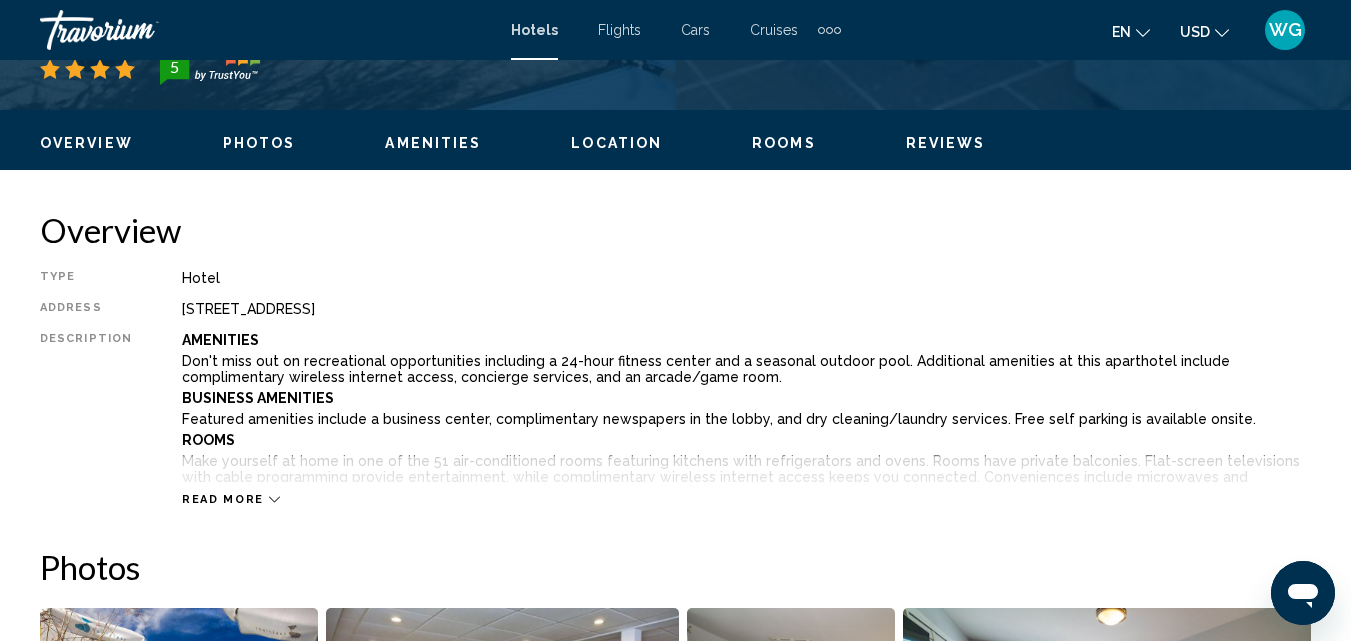scroll, scrollTop: 214, scrollLeft: 0, axis: vertical 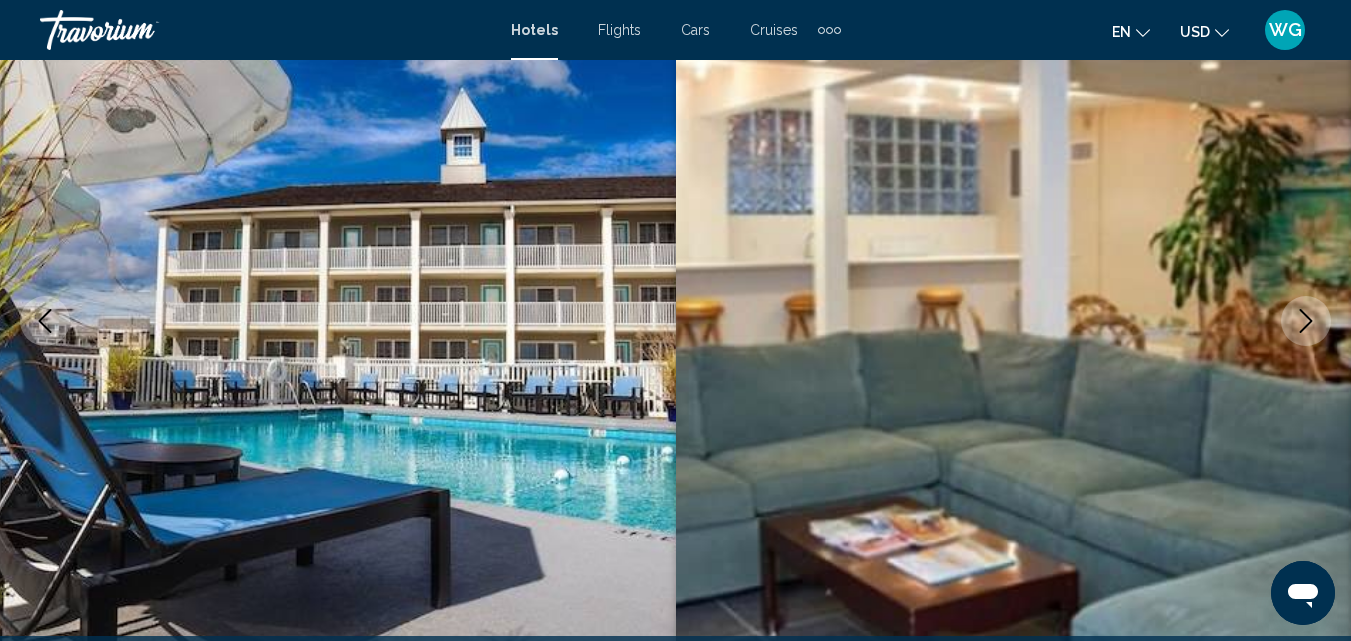 click at bounding box center [1306, 321] 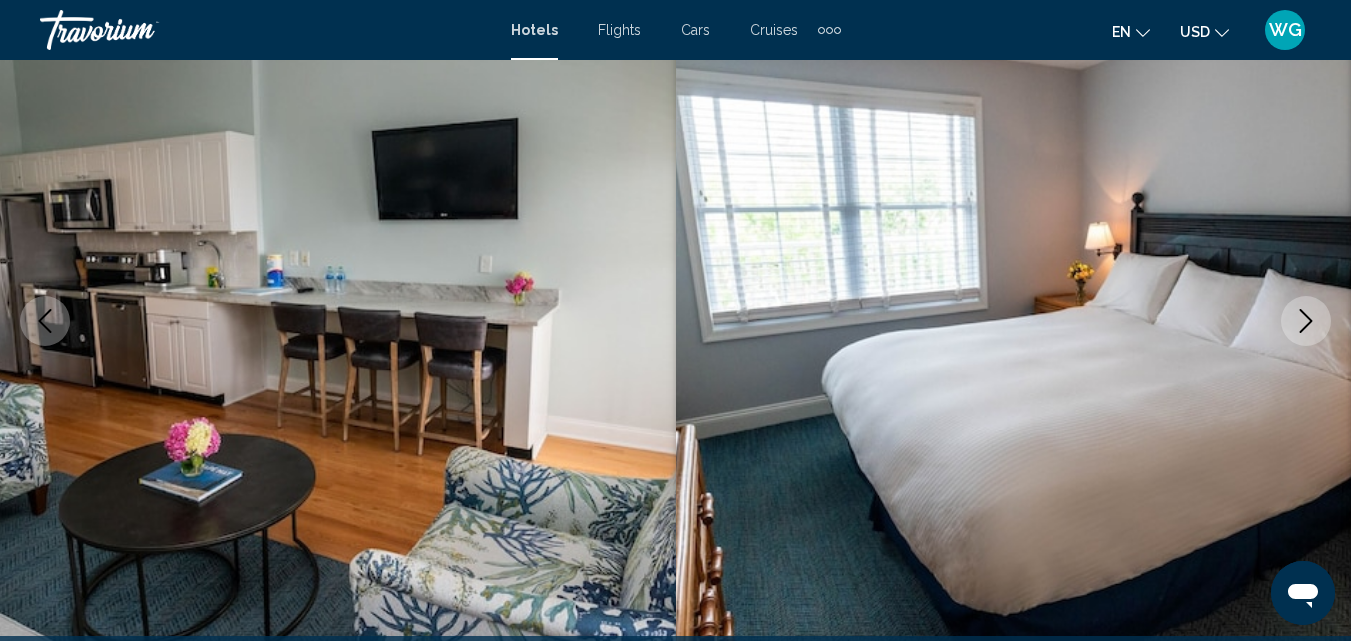 click at bounding box center (1306, 321) 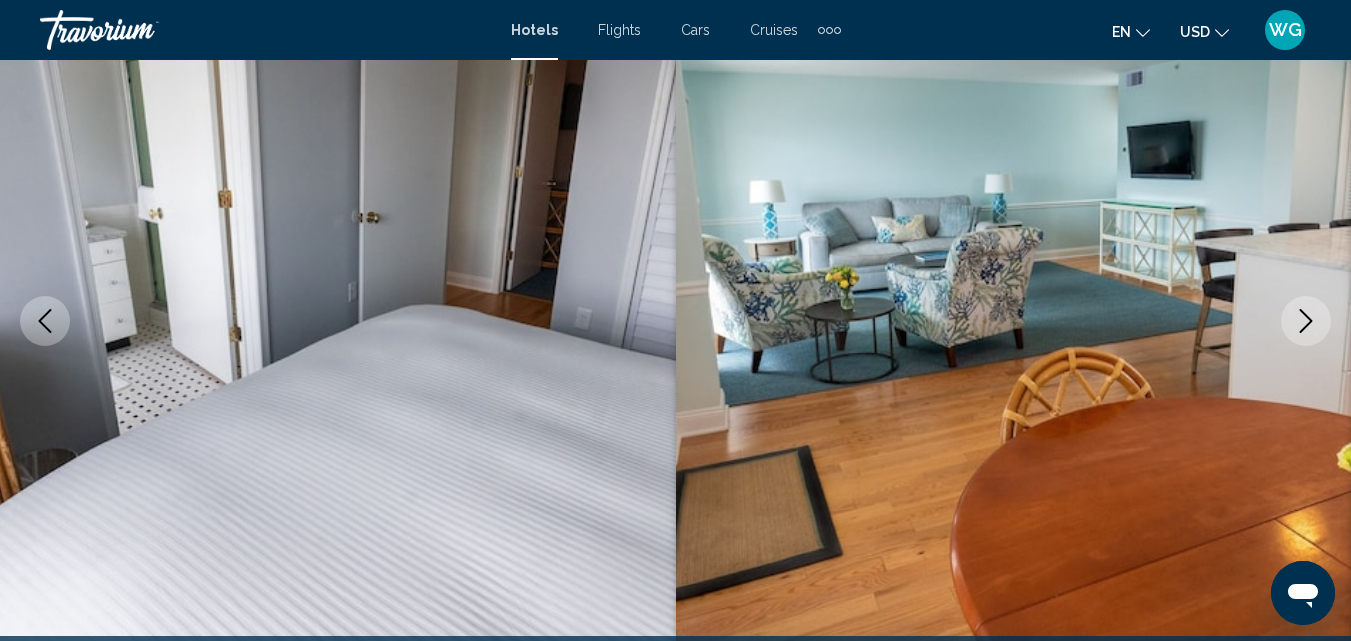 click at bounding box center (1306, 321) 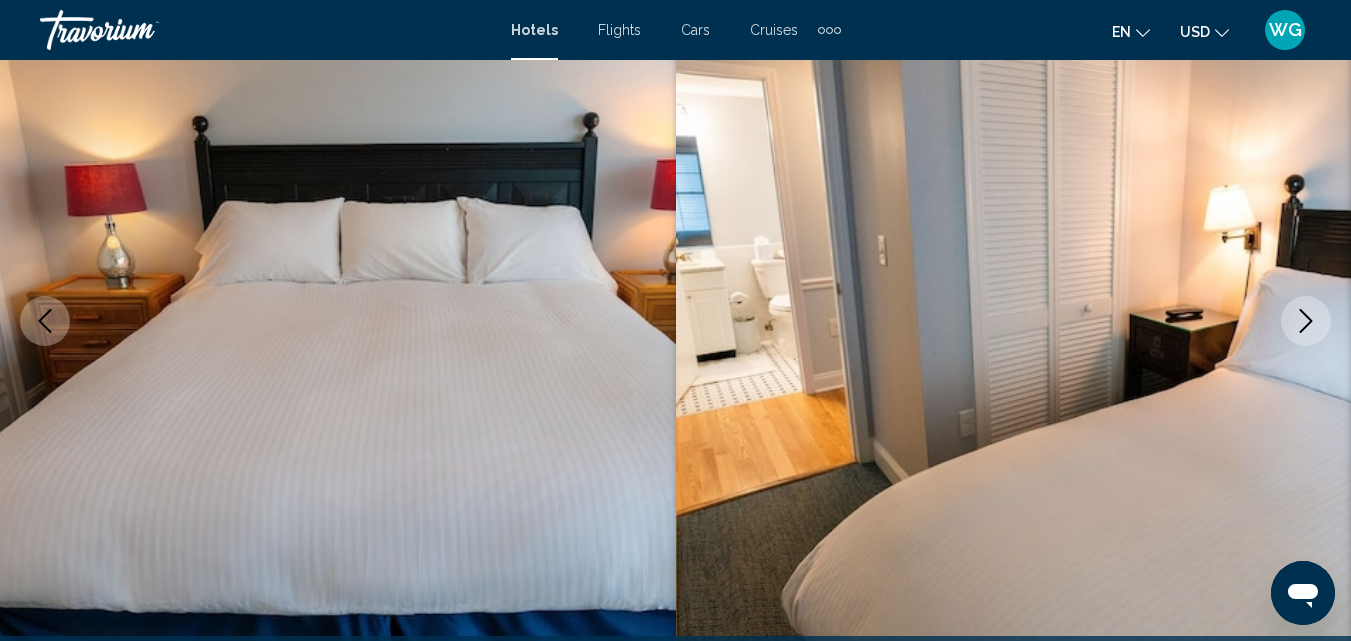 click at bounding box center (1306, 321) 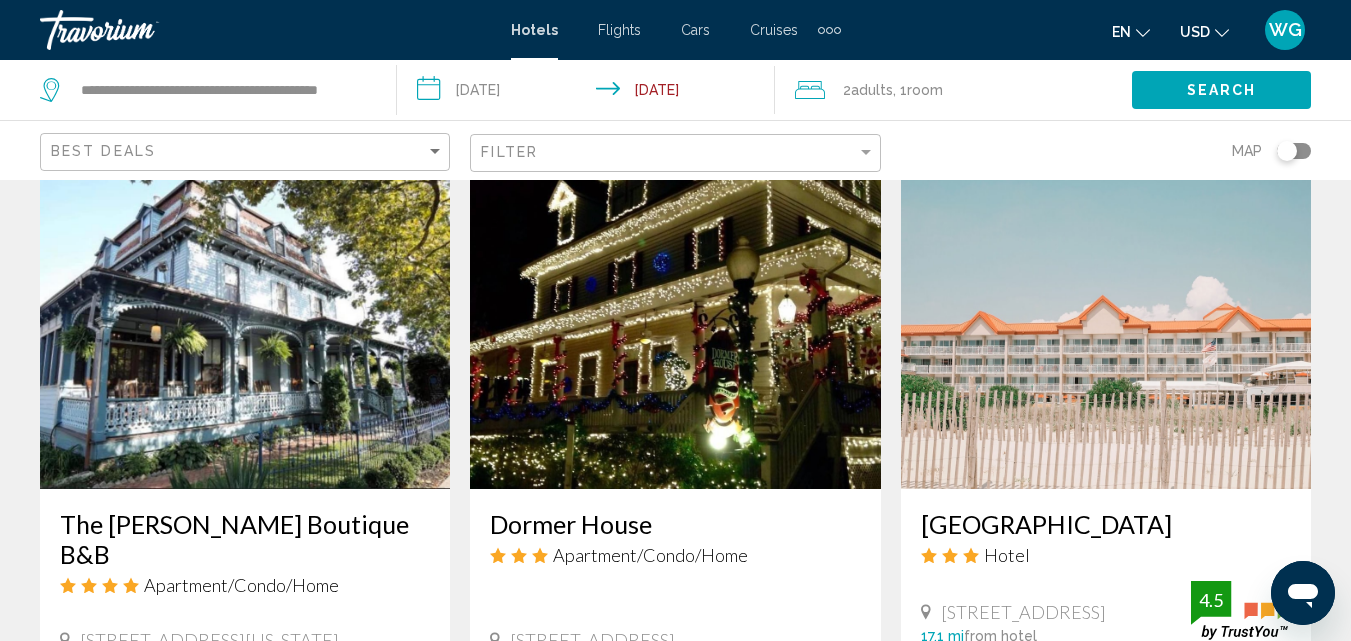 scroll, scrollTop: 2700, scrollLeft: 0, axis: vertical 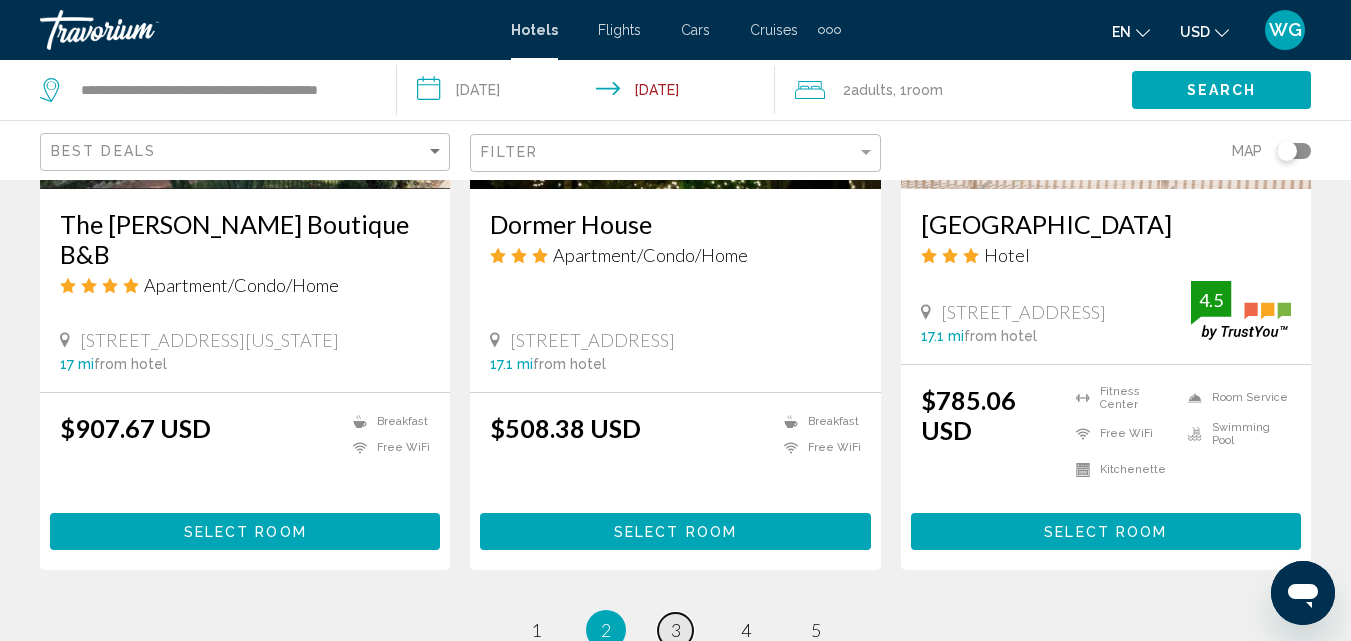 click on "3" at bounding box center [676, 630] 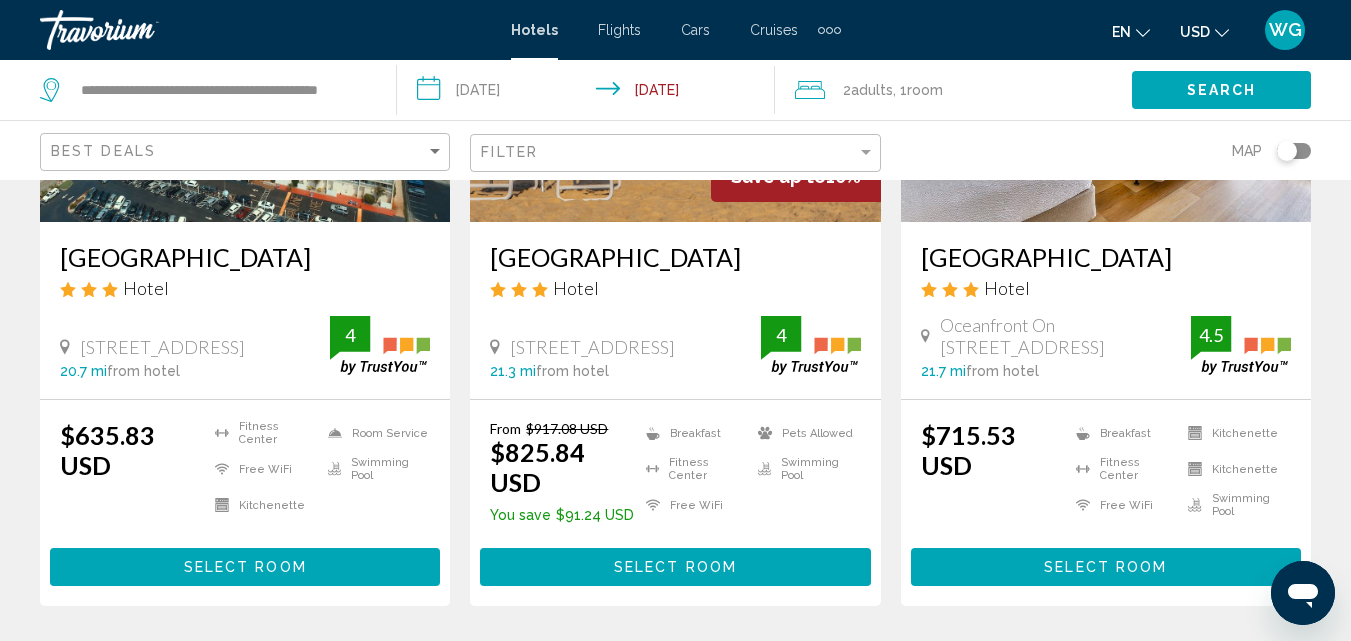 scroll, scrollTop: 1100, scrollLeft: 0, axis: vertical 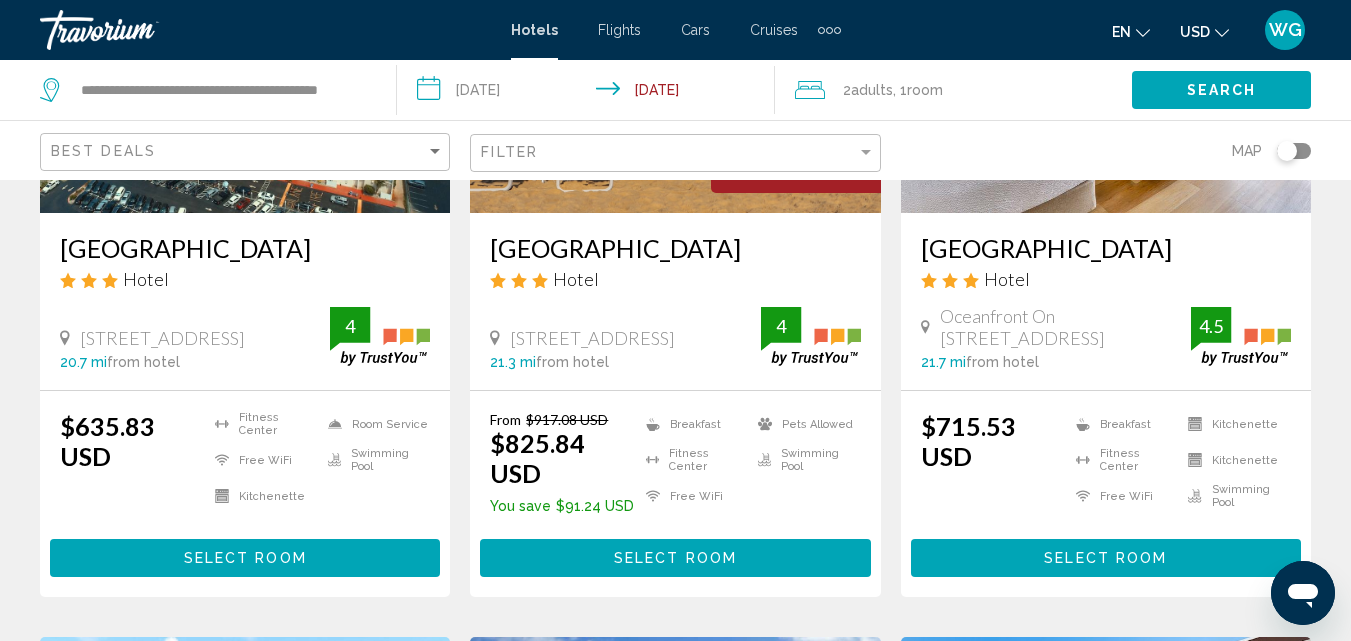 click on "Princess Royale Oceanfront Resort" at bounding box center [1106, 248] 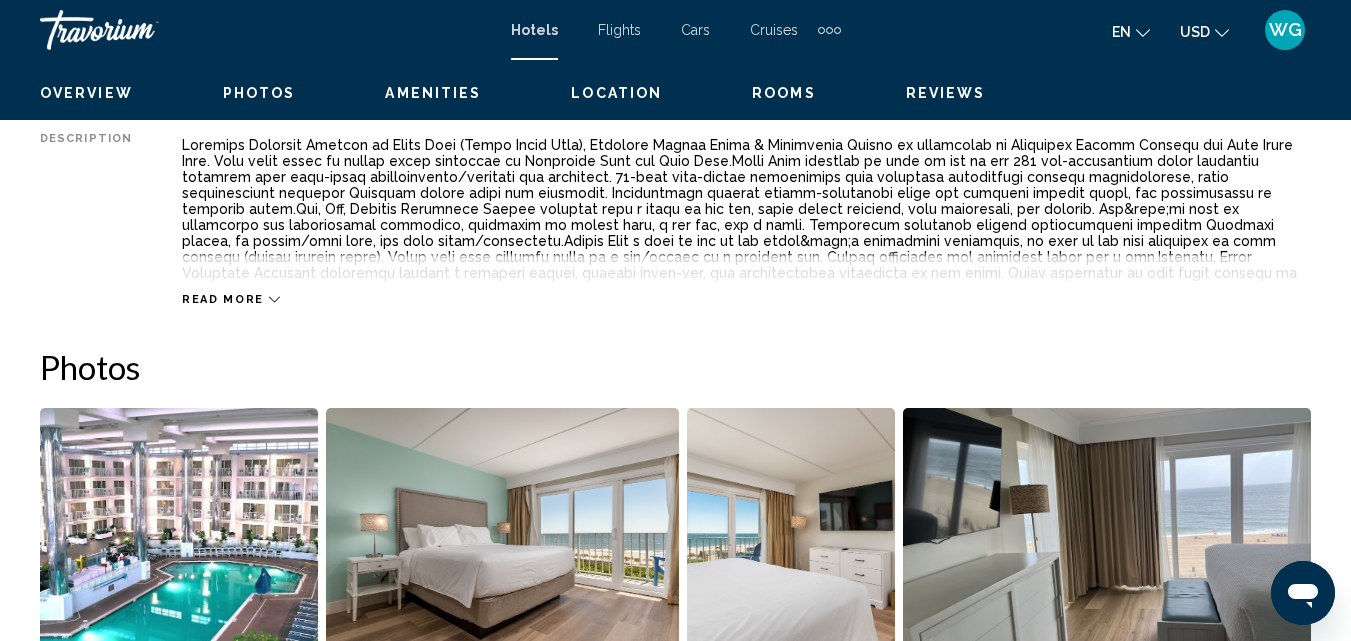 scroll, scrollTop: 214, scrollLeft: 0, axis: vertical 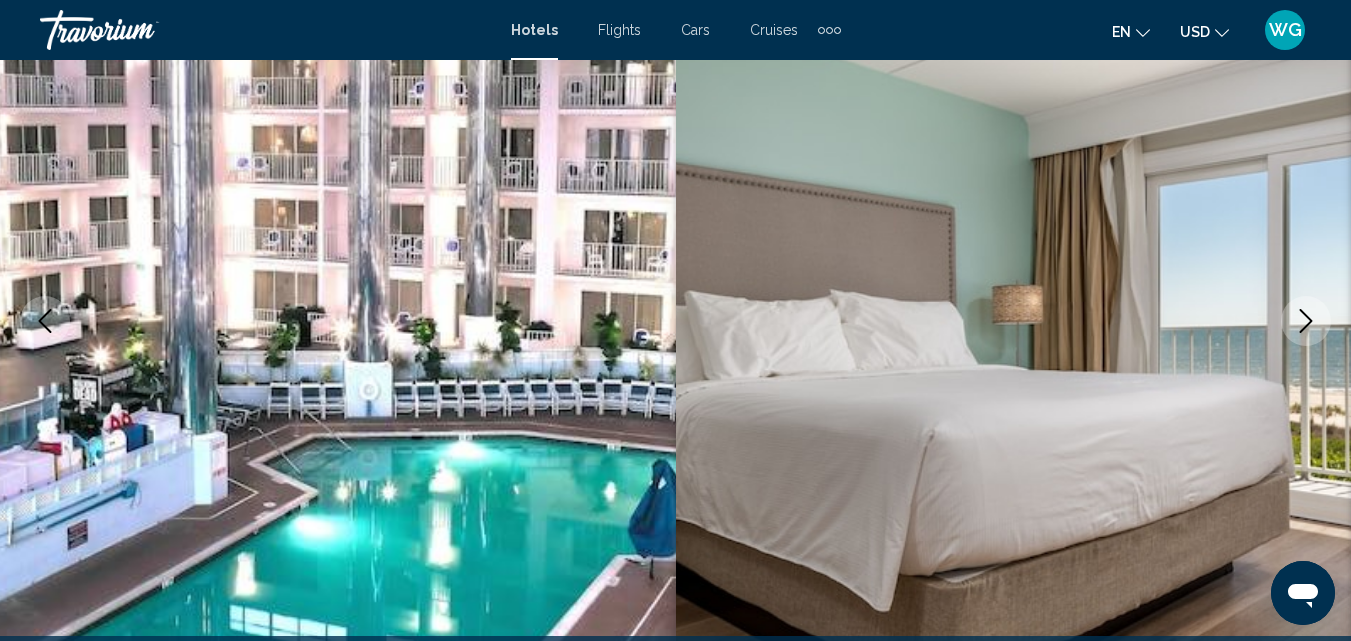 click at bounding box center [1306, 321] 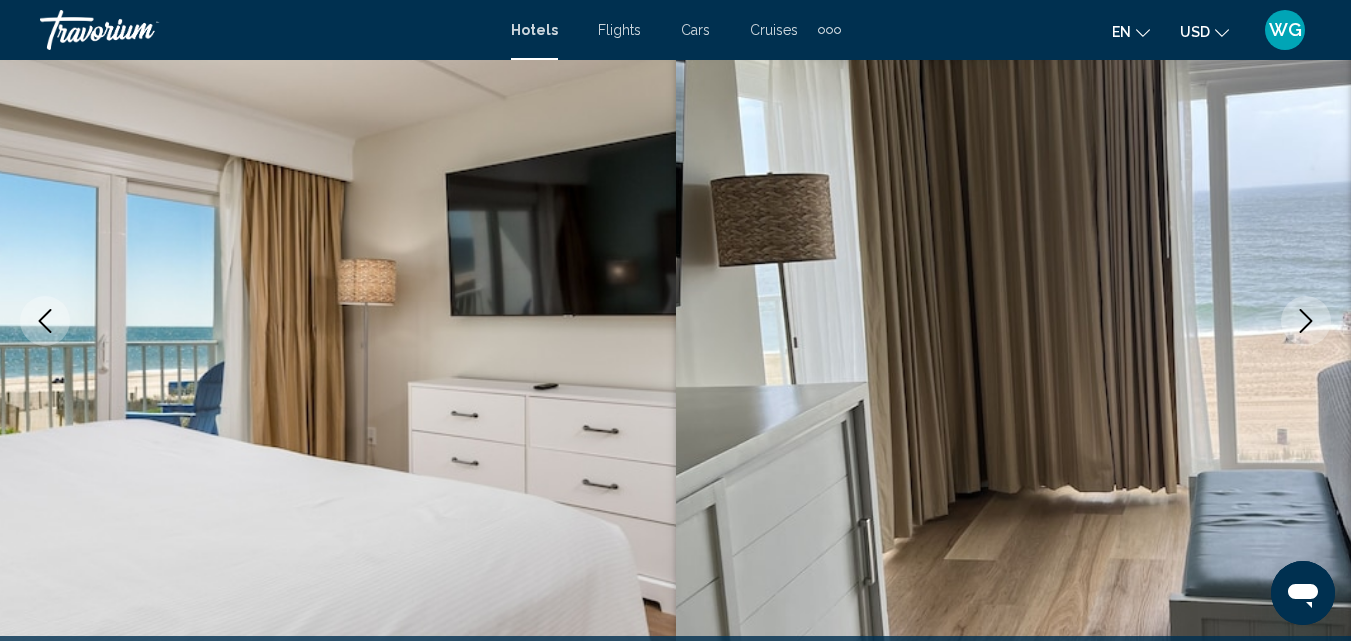 click at bounding box center (1306, 321) 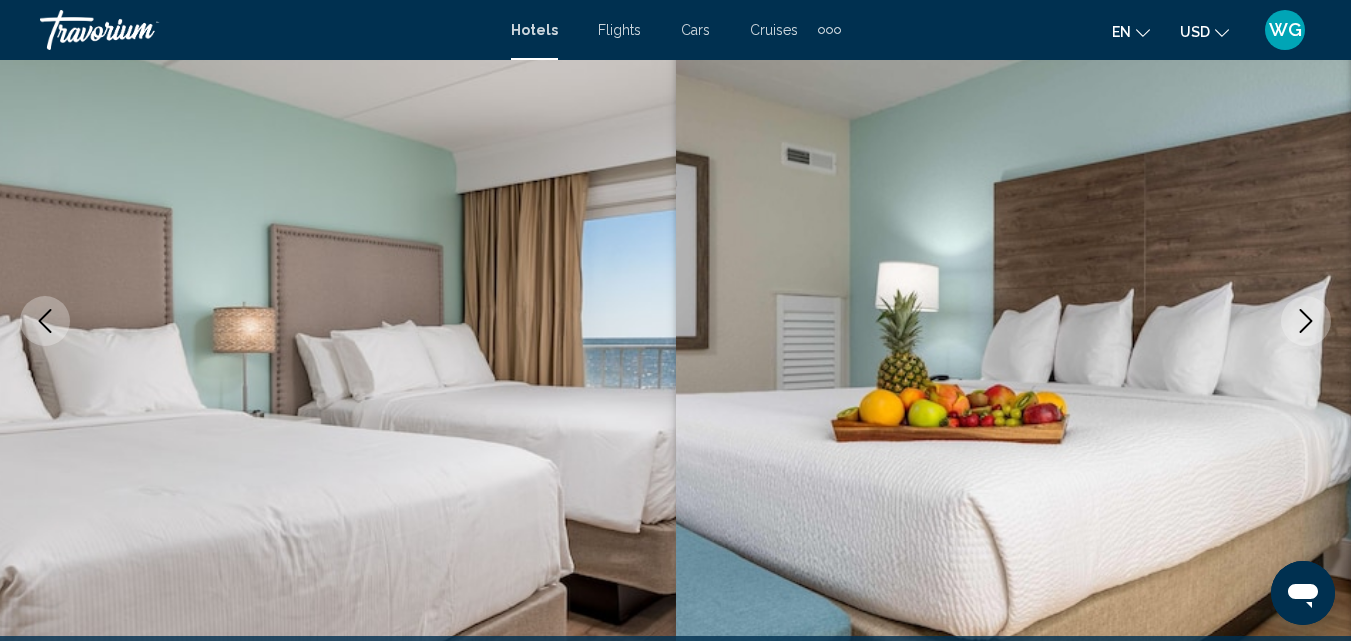 click at bounding box center (1306, 321) 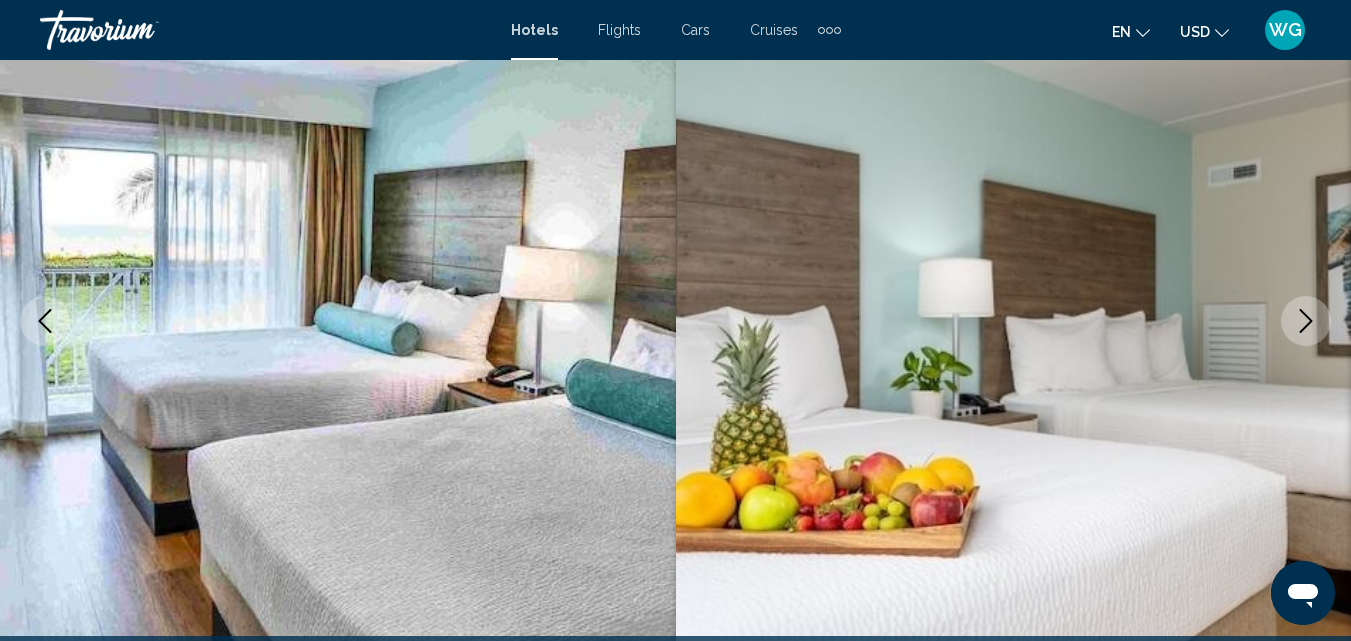click at bounding box center [1306, 321] 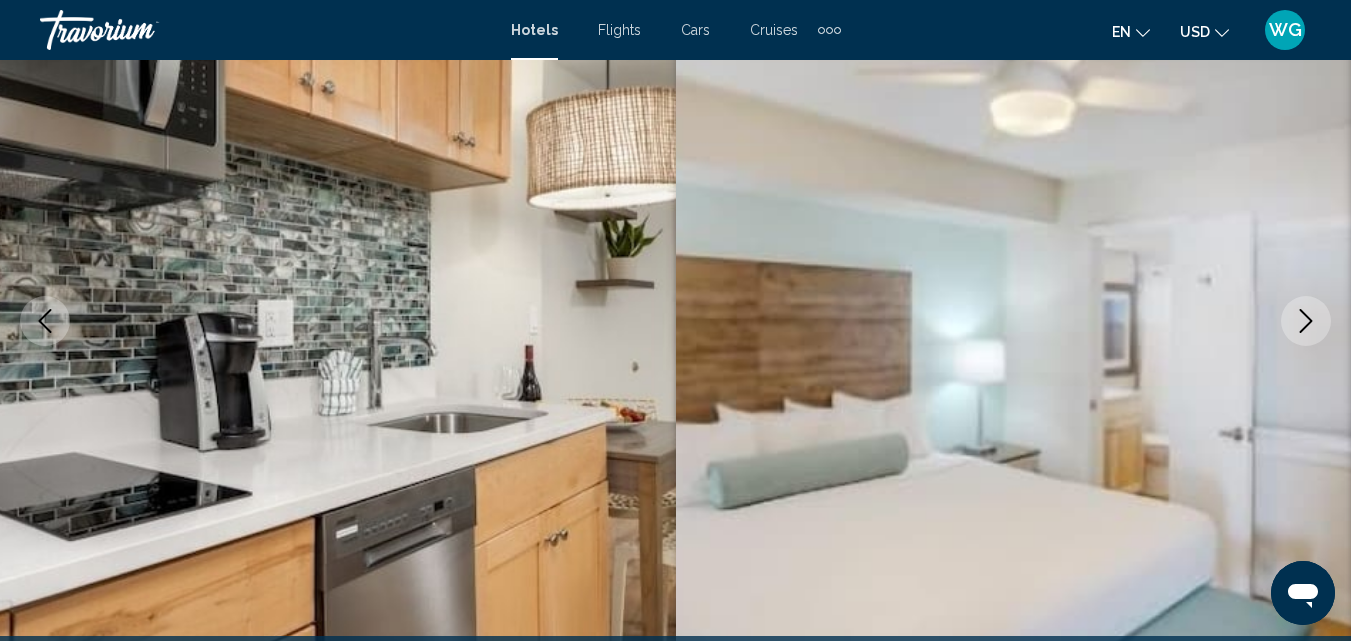 click at bounding box center [1306, 321] 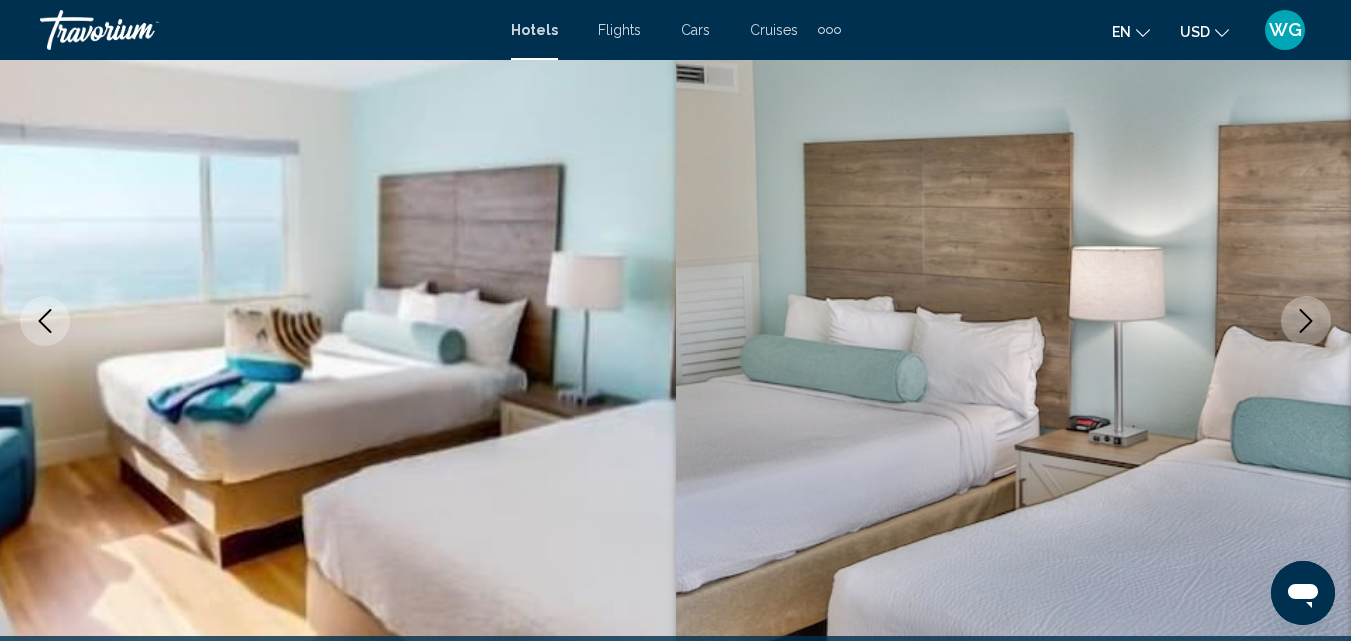click at bounding box center [1306, 321] 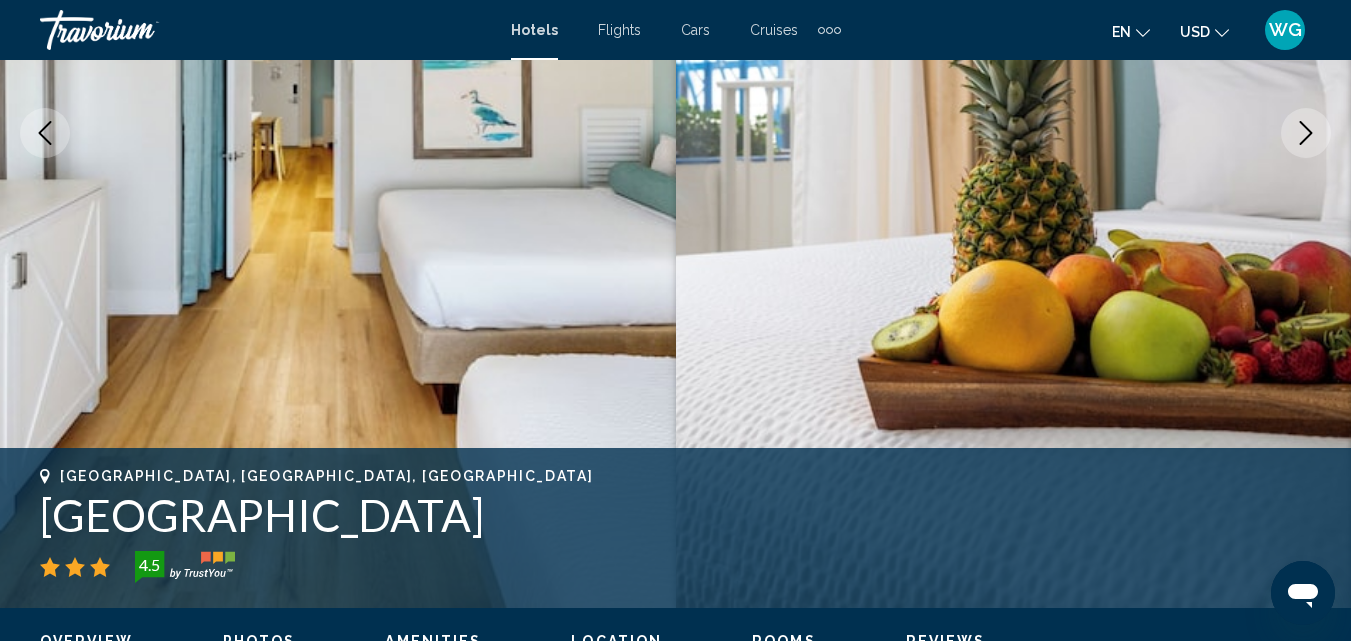 scroll, scrollTop: 514, scrollLeft: 0, axis: vertical 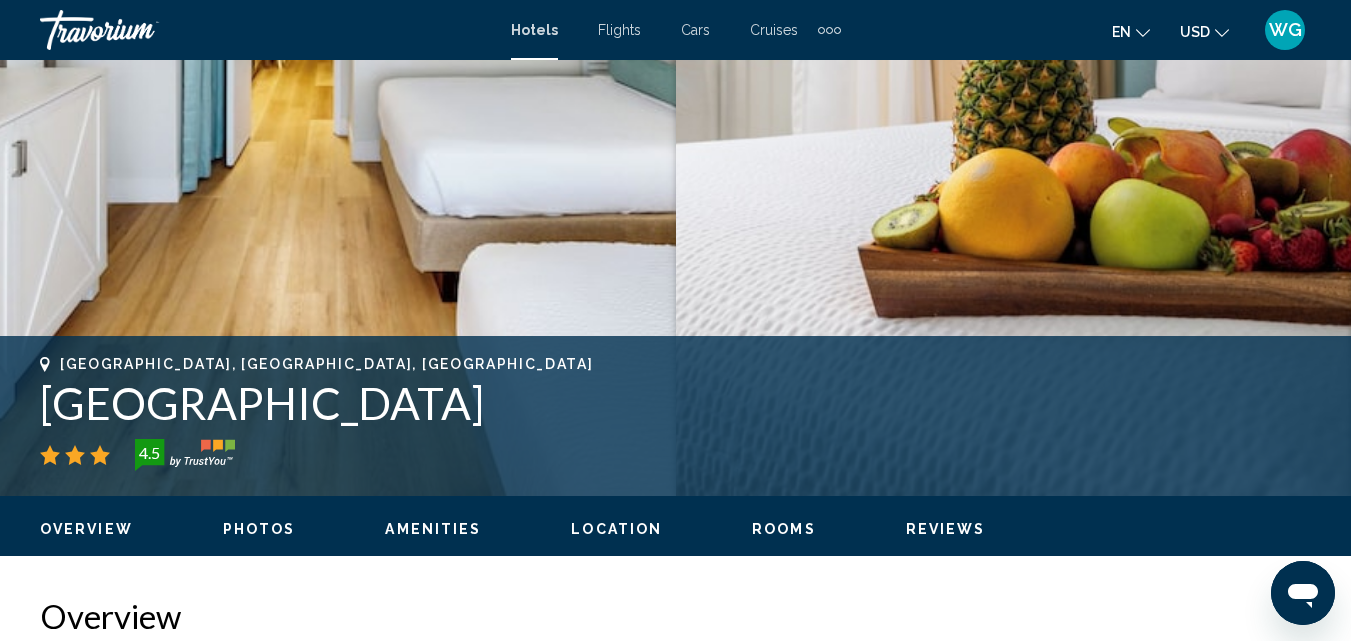 click on "Reviews" at bounding box center [946, 529] 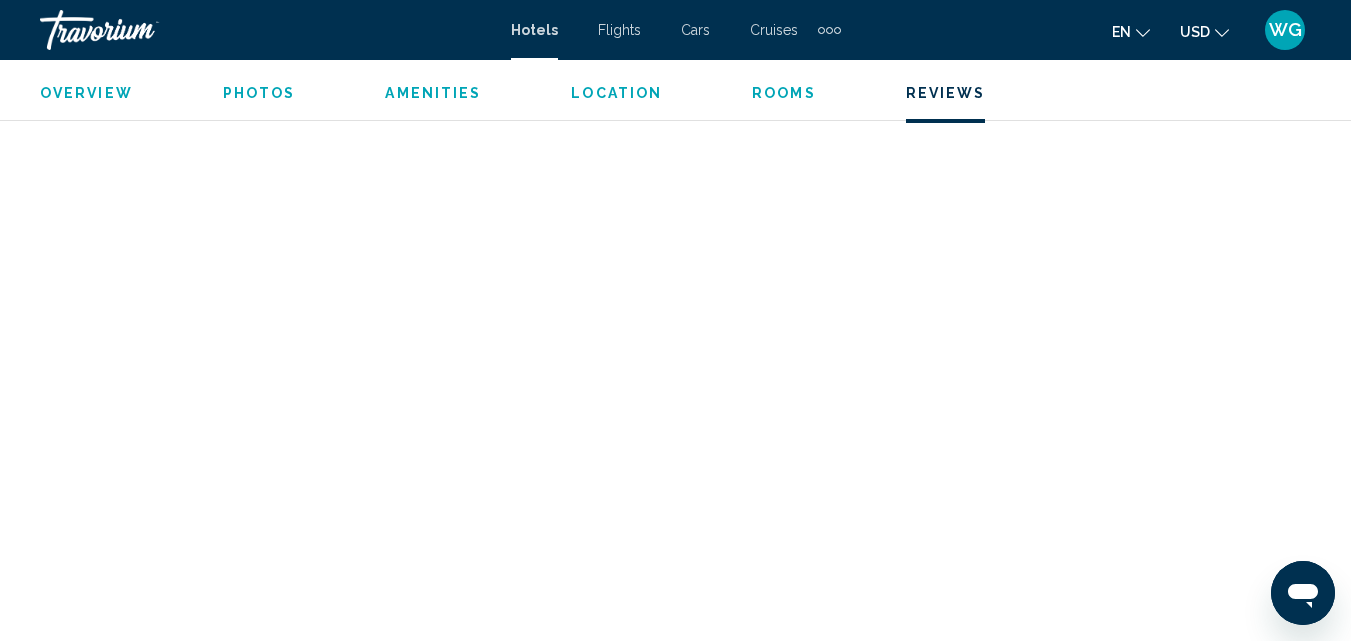 scroll, scrollTop: 5588, scrollLeft: 0, axis: vertical 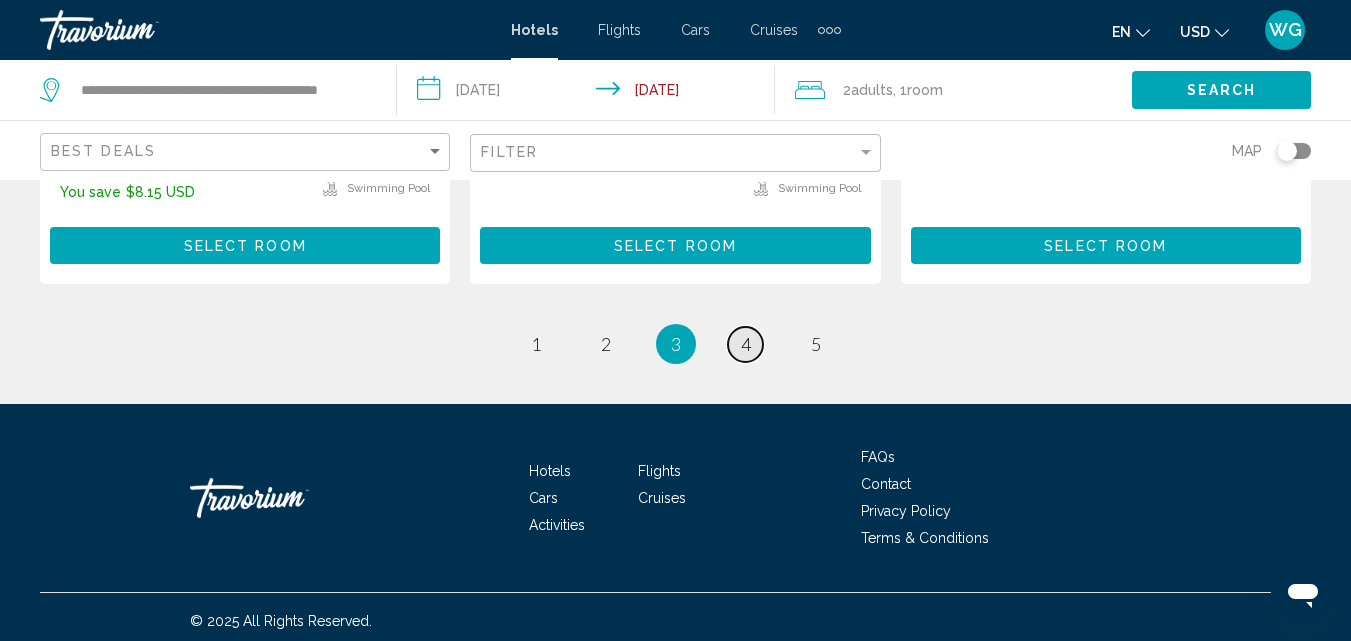 click on "4" at bounding box center [746, 344] 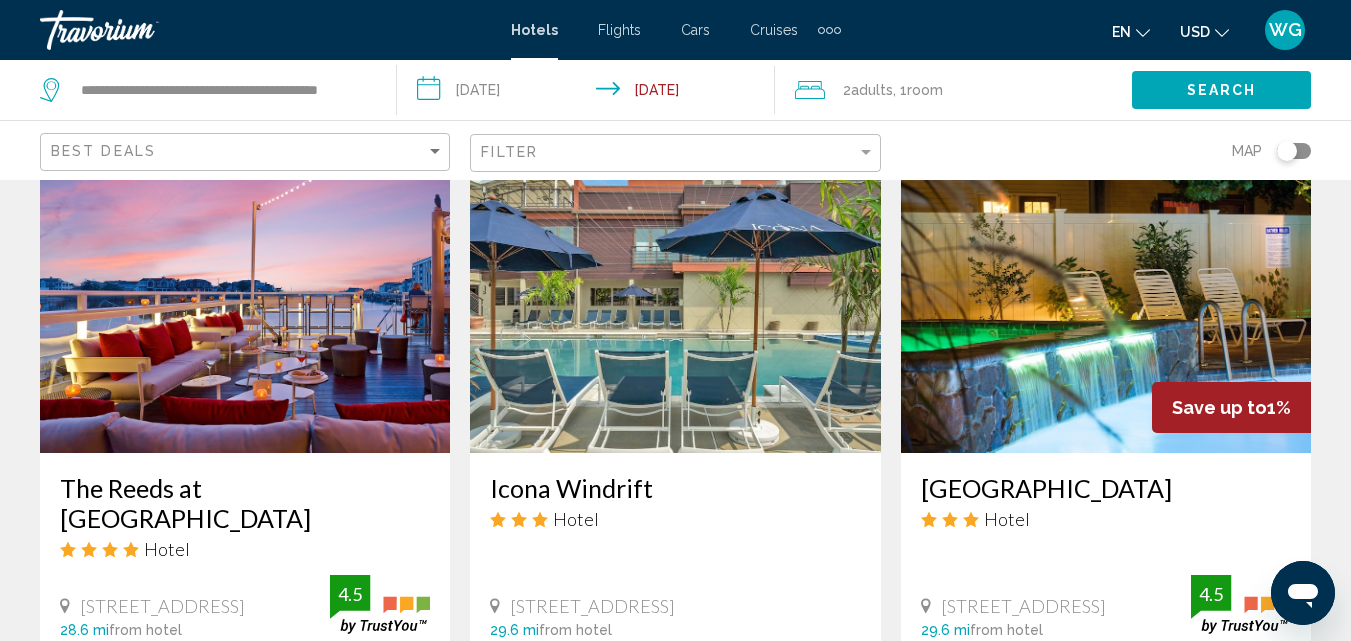 scroll, scrollTop: 2400, scrollLeft: 0, axis: vertical 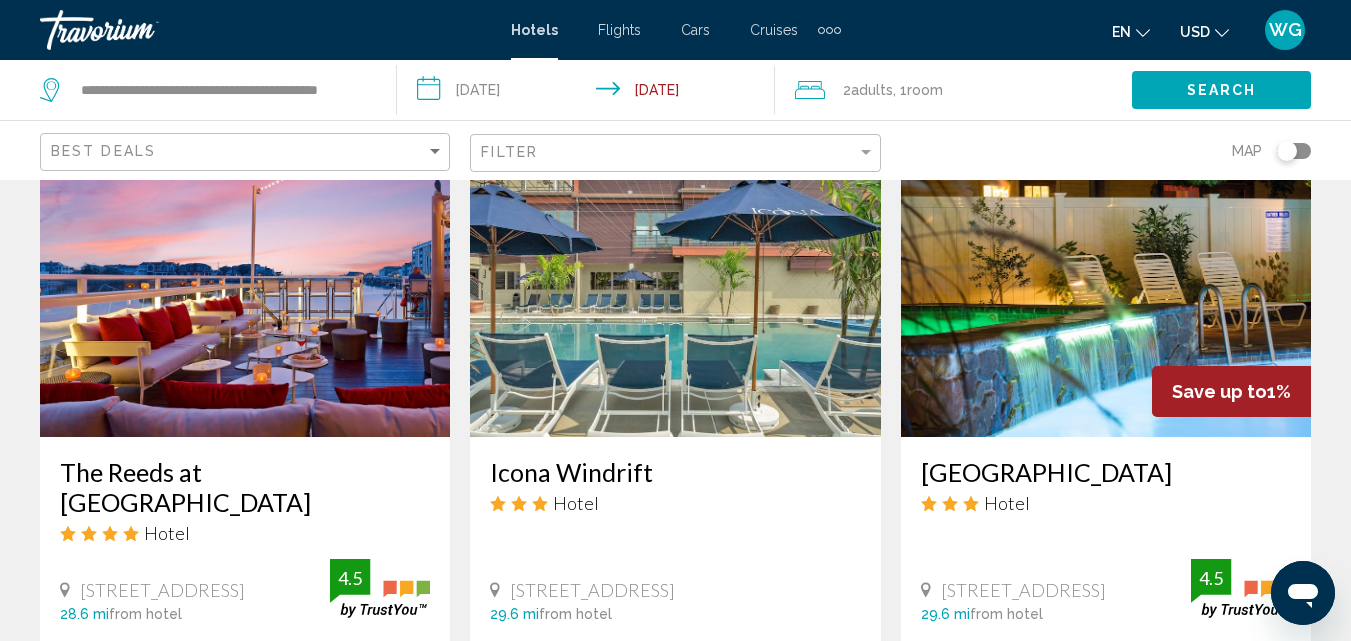 click on "The Reeds at Shelter Haven" at bounding box center (245, 487) 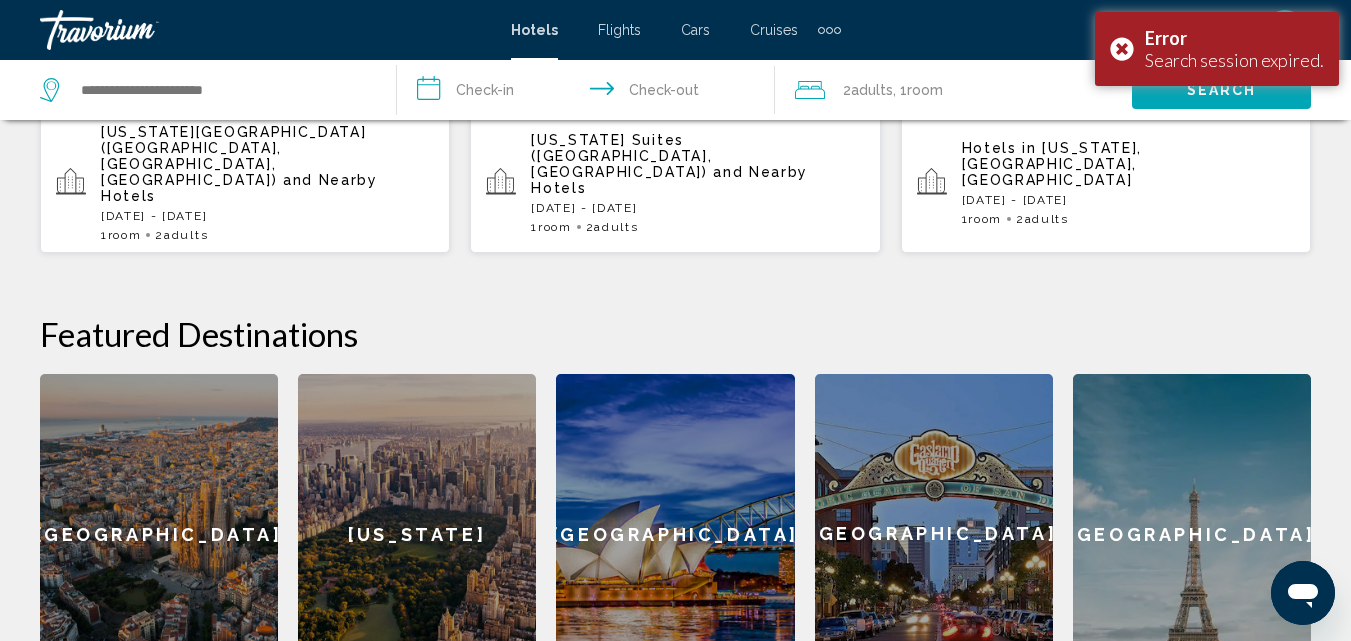scroll, scrollTop: 239, scrollLeft: 0, axis: vertical 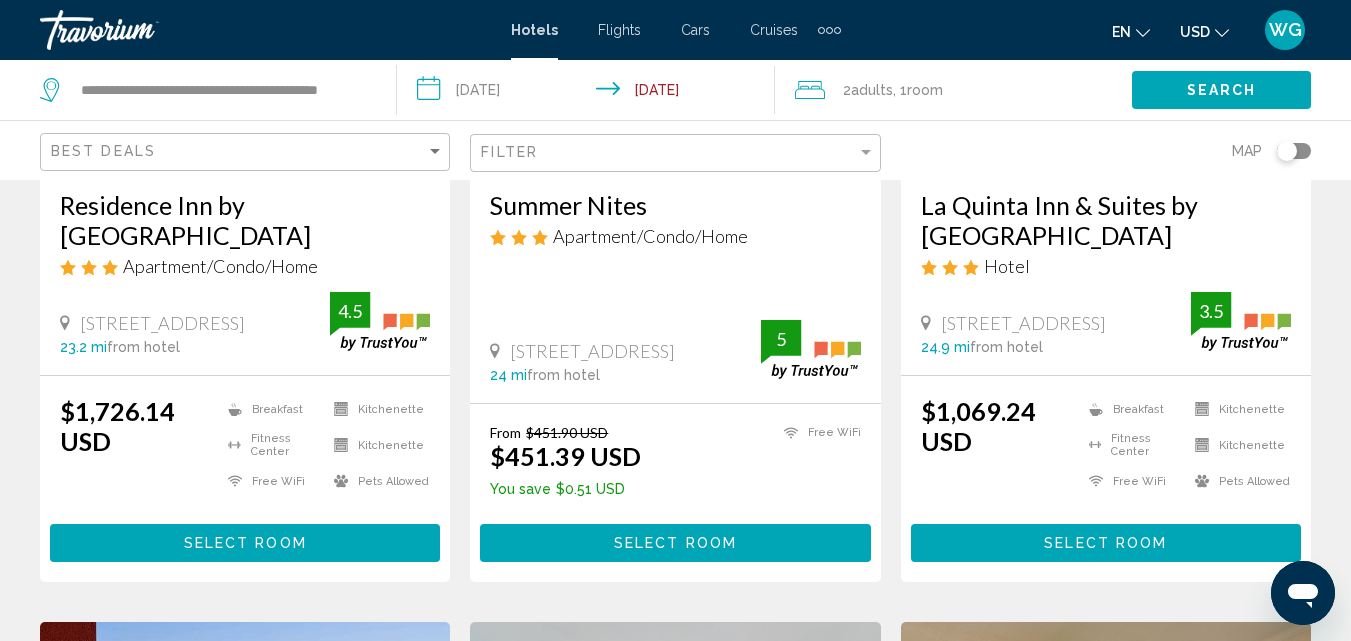 click on "Residence Inn by Marriott Ocean City" at bounding box center [245, 220] 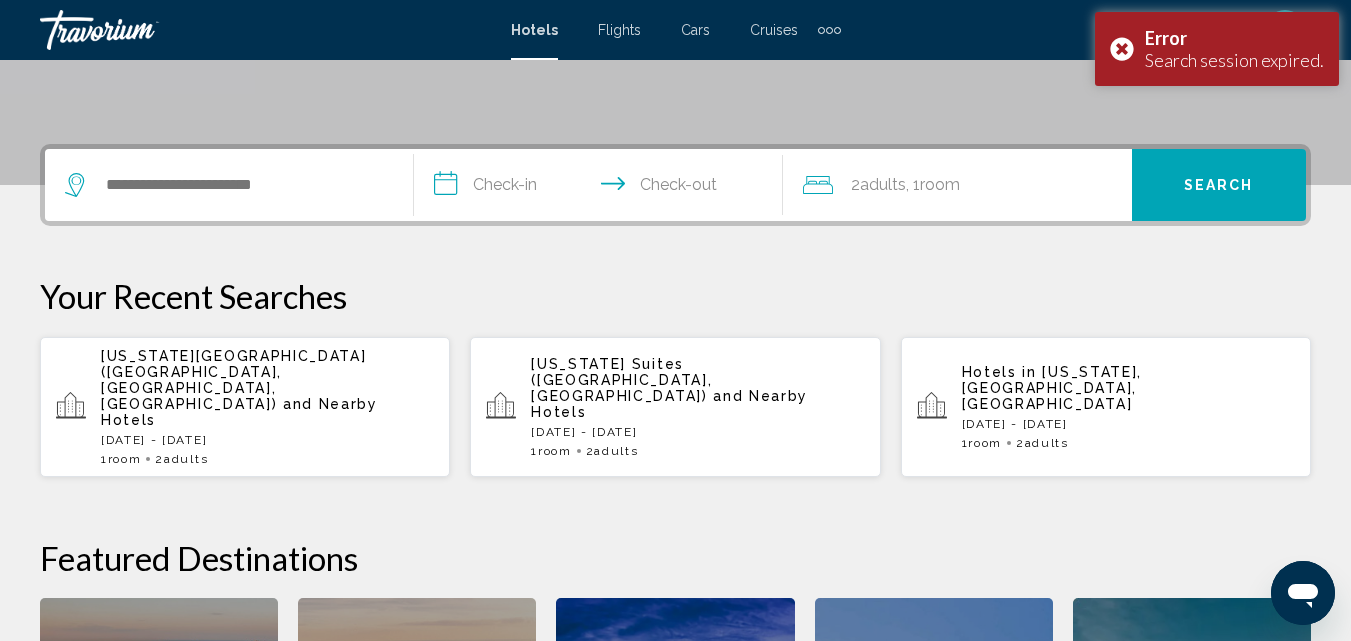 scroll, scrollTop: 239, scrollLeft: 0, axis: vertical 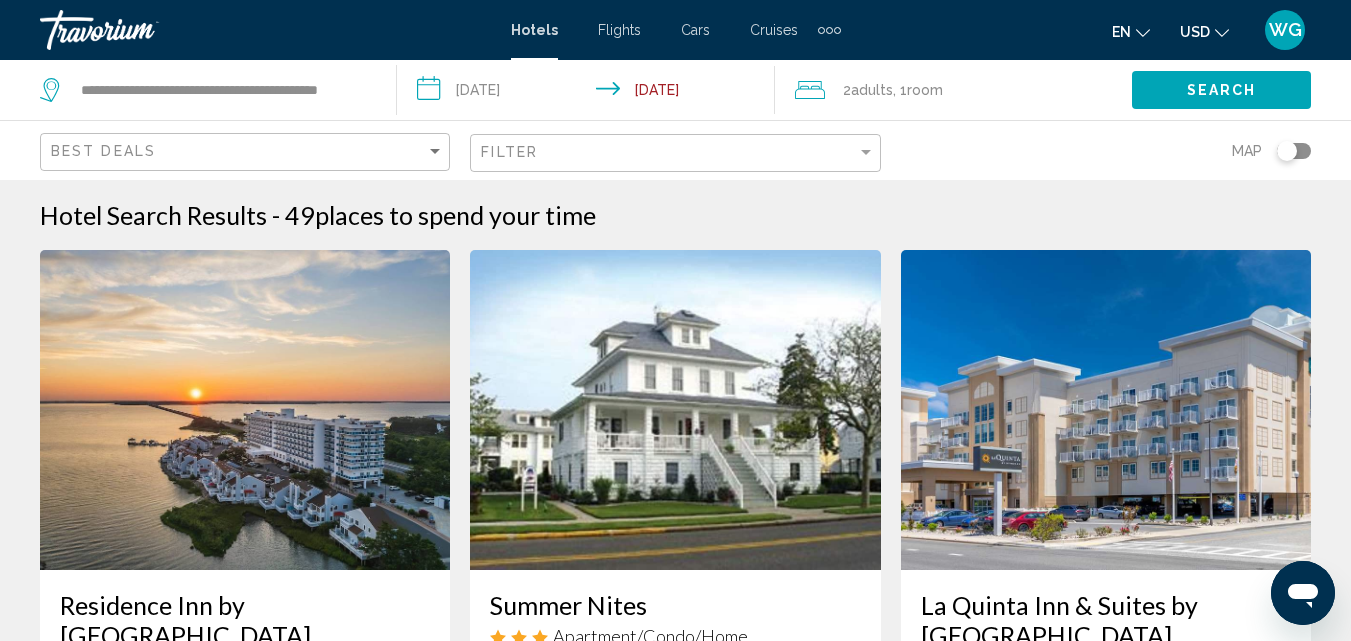 click on "WG" at bounding box center [1285, 30] 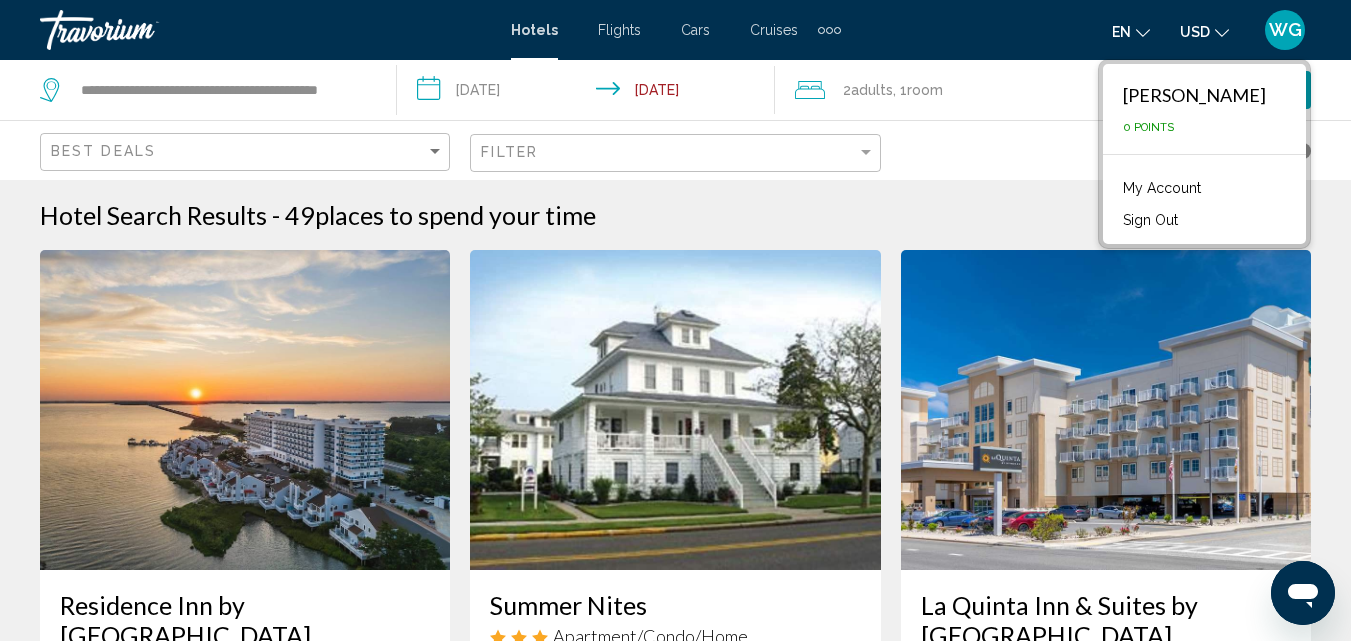 click on "Hotel Search Results  -   49  places to spend your time" at bounding box center [675, 215] 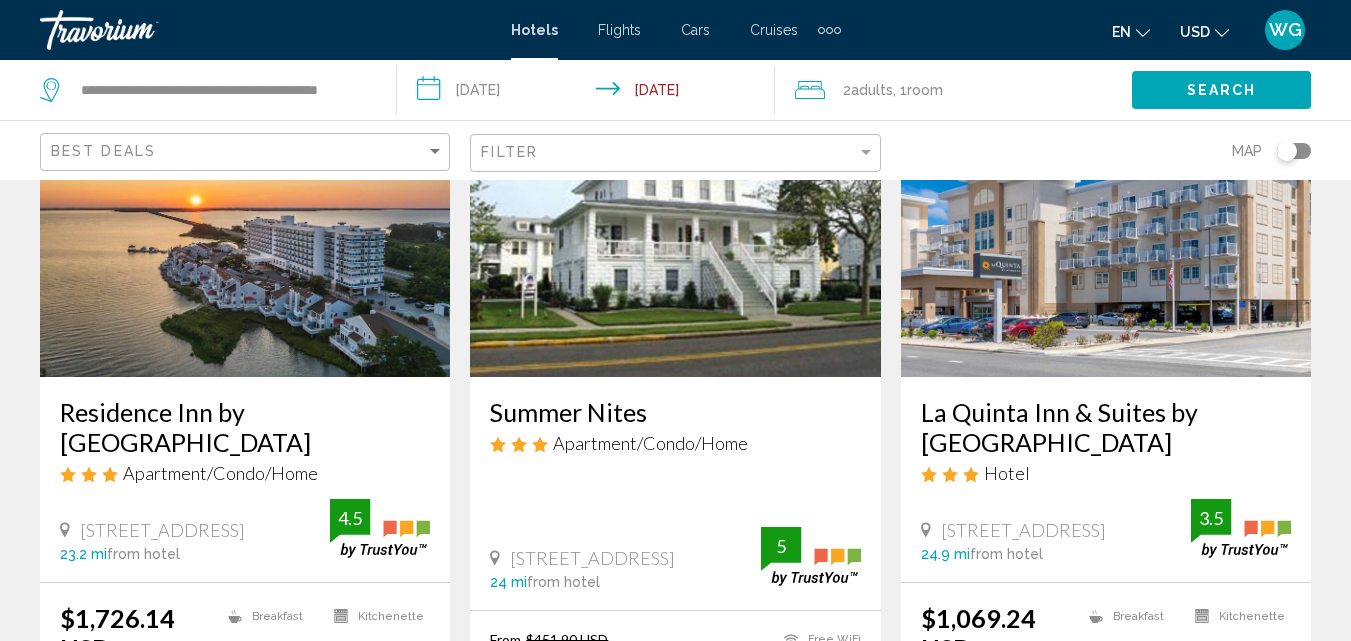 scroll, scrollTop: 200, scrollLeft: 0, axis: vertical 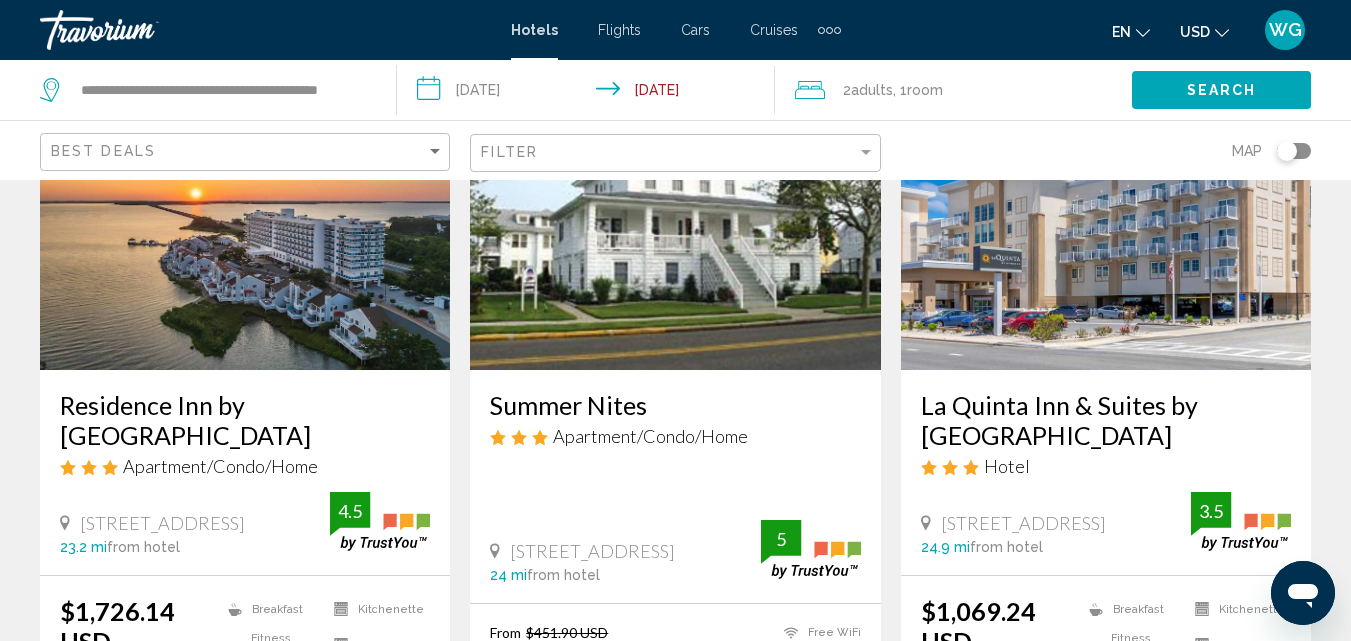 click on "Residence Inn by [GEOGRAPHIC_DATA]" at bounding box center [245, 420] 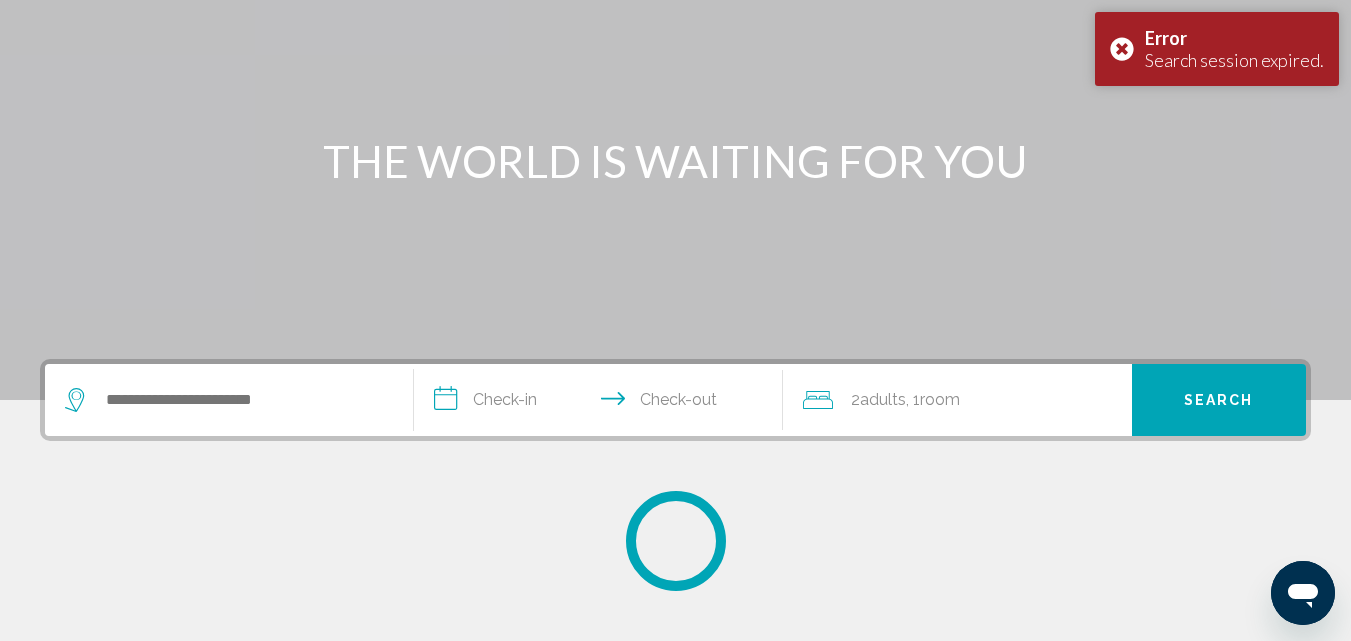 scroll, scrollTop: 0, scrollLeft: 0, axis: both 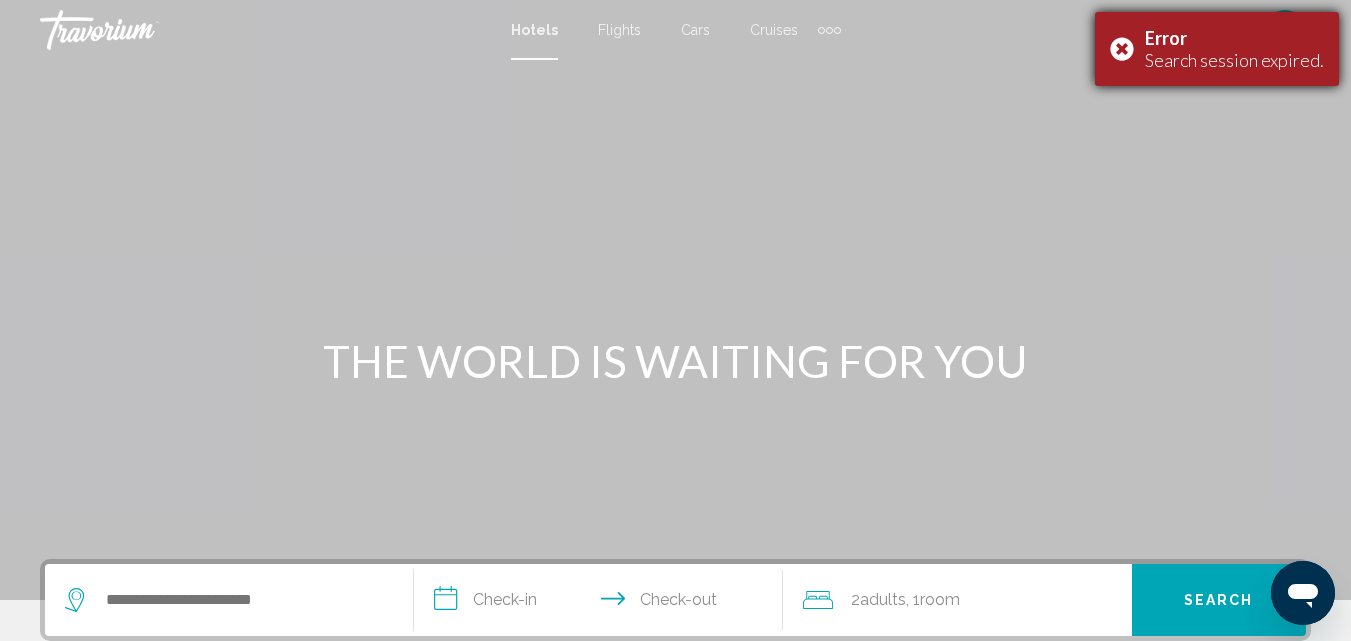 click on "Search session expired." at bounding box center [1234, 60] 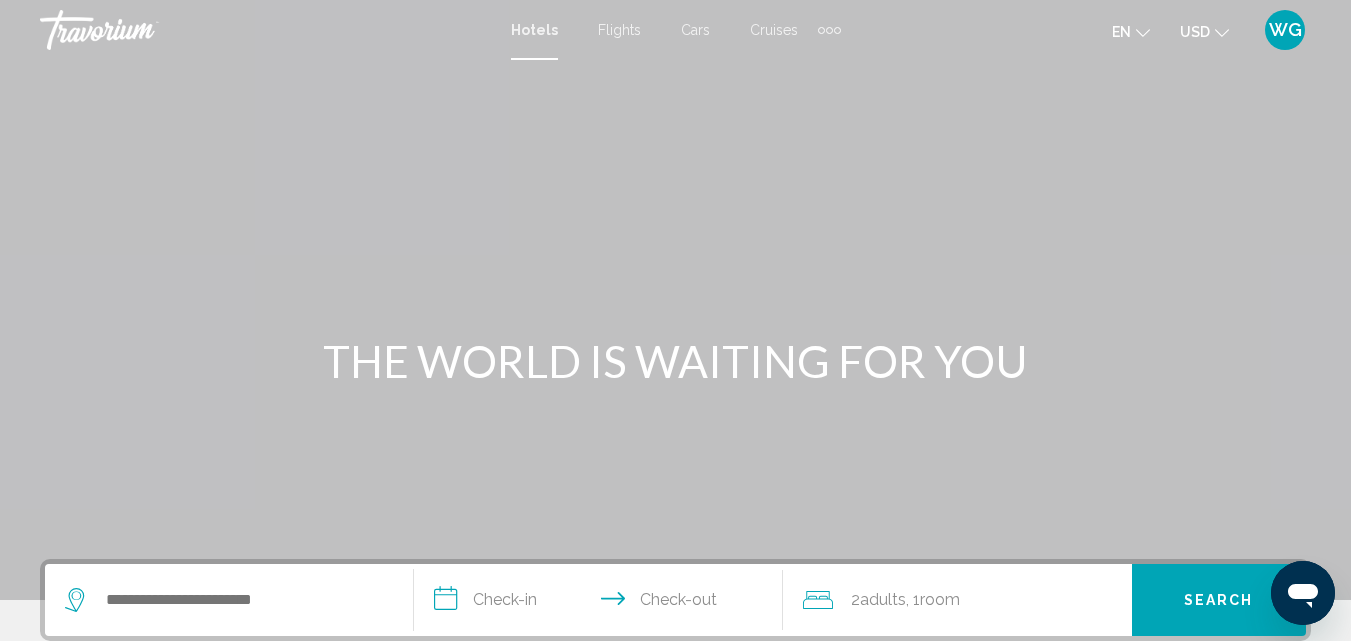 click on "WG" at bounding box center (1285, 30) 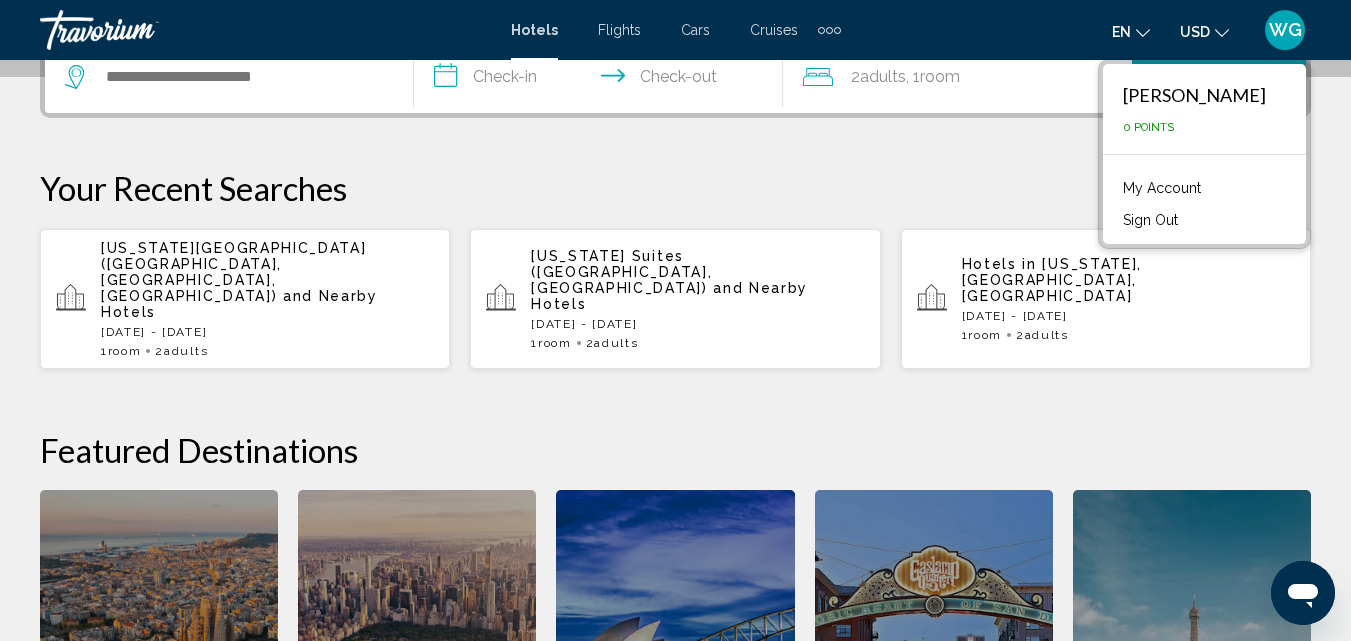 scroll, scrollTop: 300, scrollLeft: 0, axis: vertical 